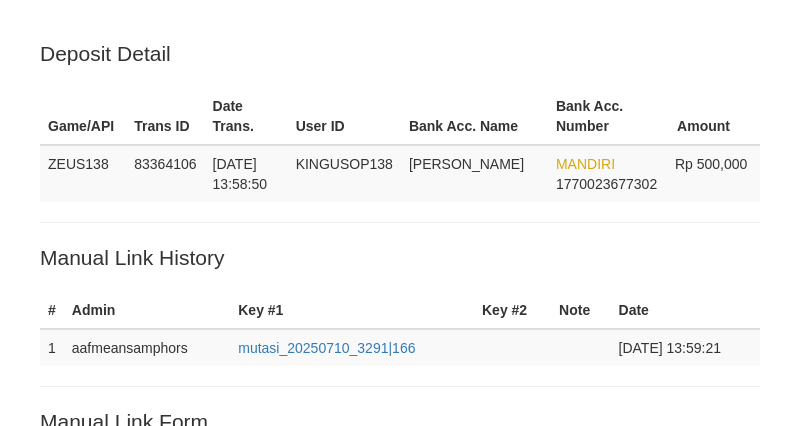 click on "Save" at bounding box center [68, 801] 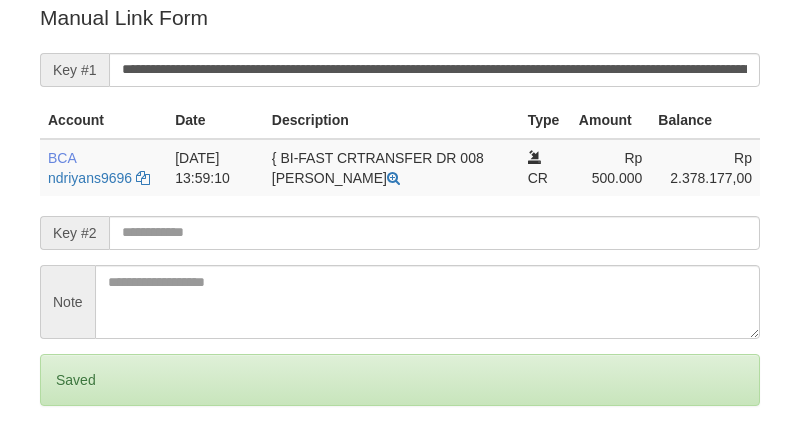 click on "Saved" at bounding box center [400, 380] 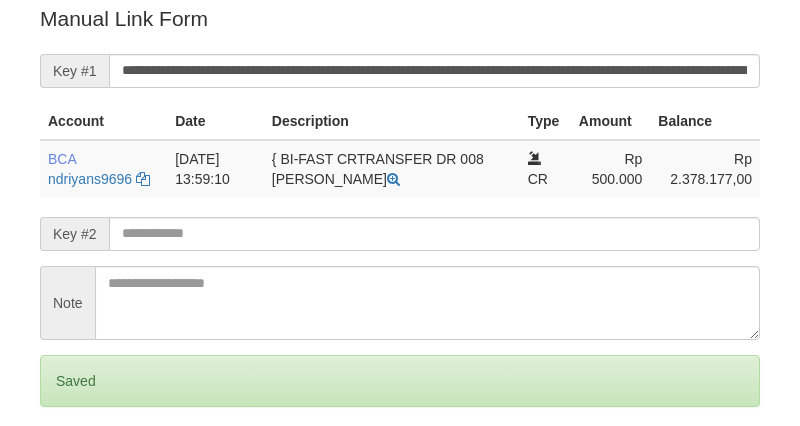 click on "Saved" at bounding box center (400, 381) 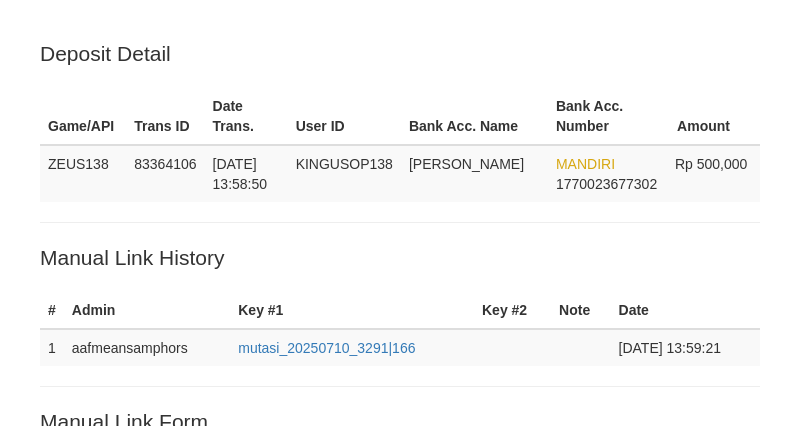 scroll, scrollTop: 403, scrollLeft: 0, axis: vertical 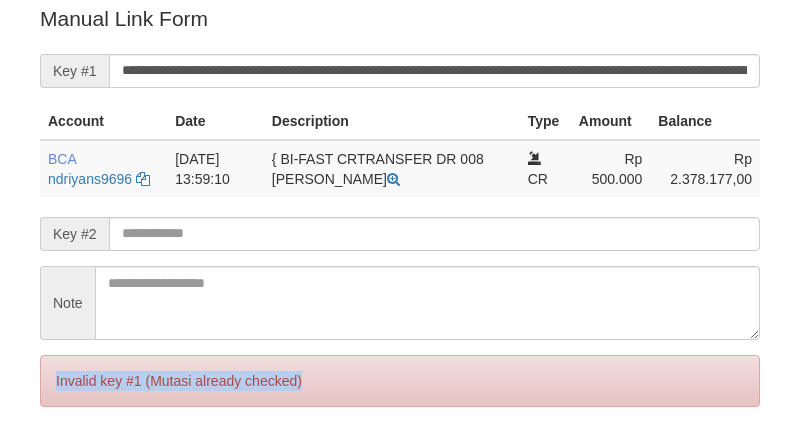 click on "Invalid key #1 (Mutasi already checked)" at bounding box center [400, 381] 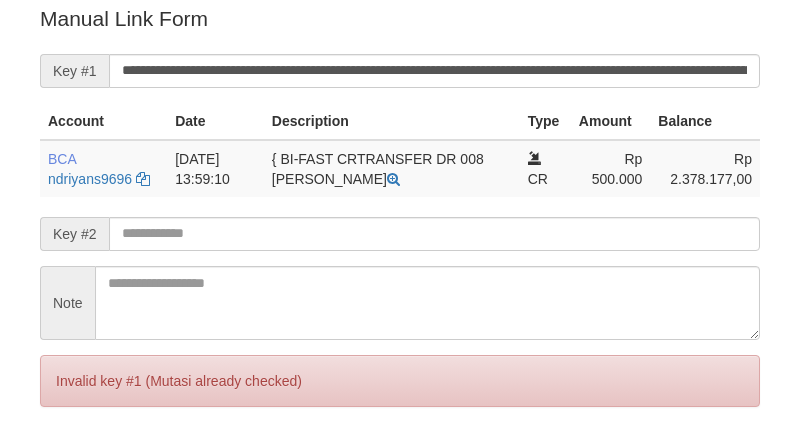 scroll, scrollTop: 402, scrollLeft: 0, axis: vertical 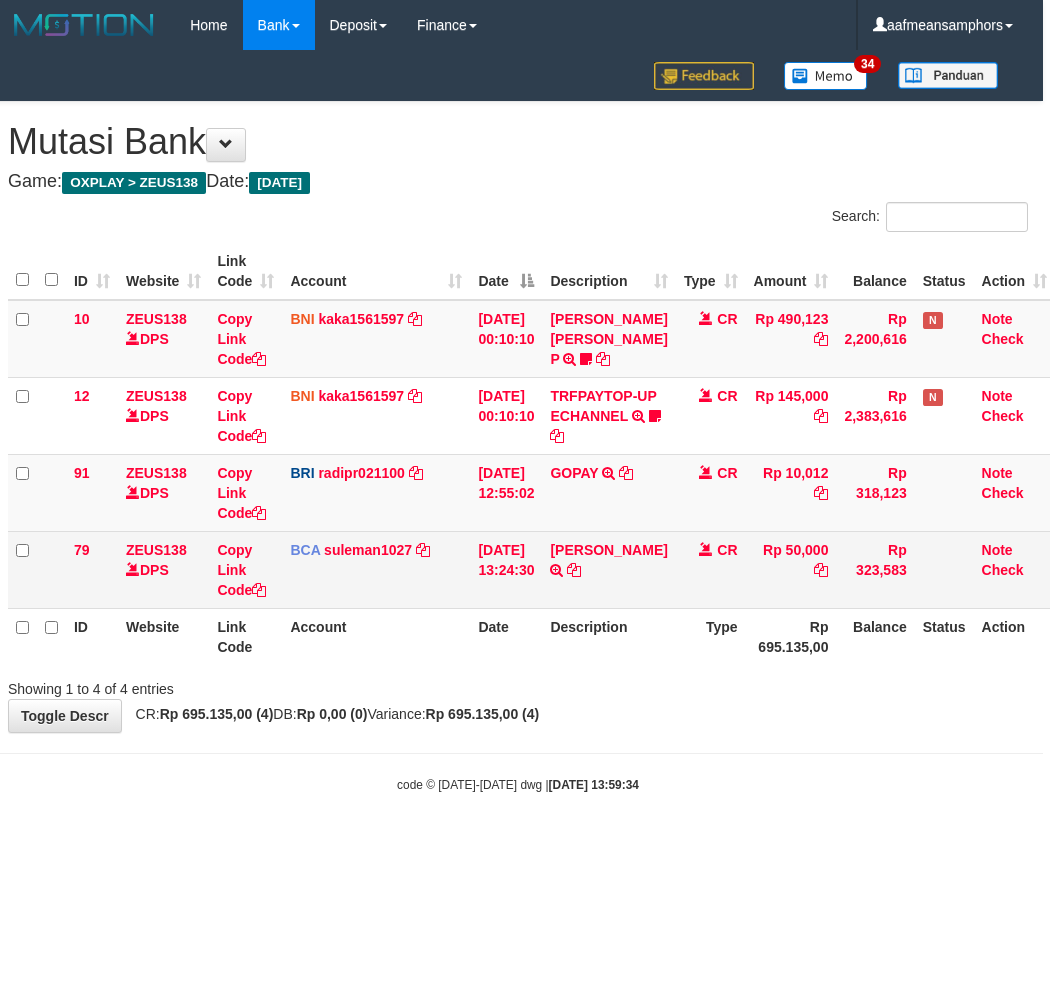 click on "OEI SANDRA         TRSF E-BANKING CR 1007/FTSCY/WS95271
50000.00OEI SANDRA" at bounding box center (608, 569) 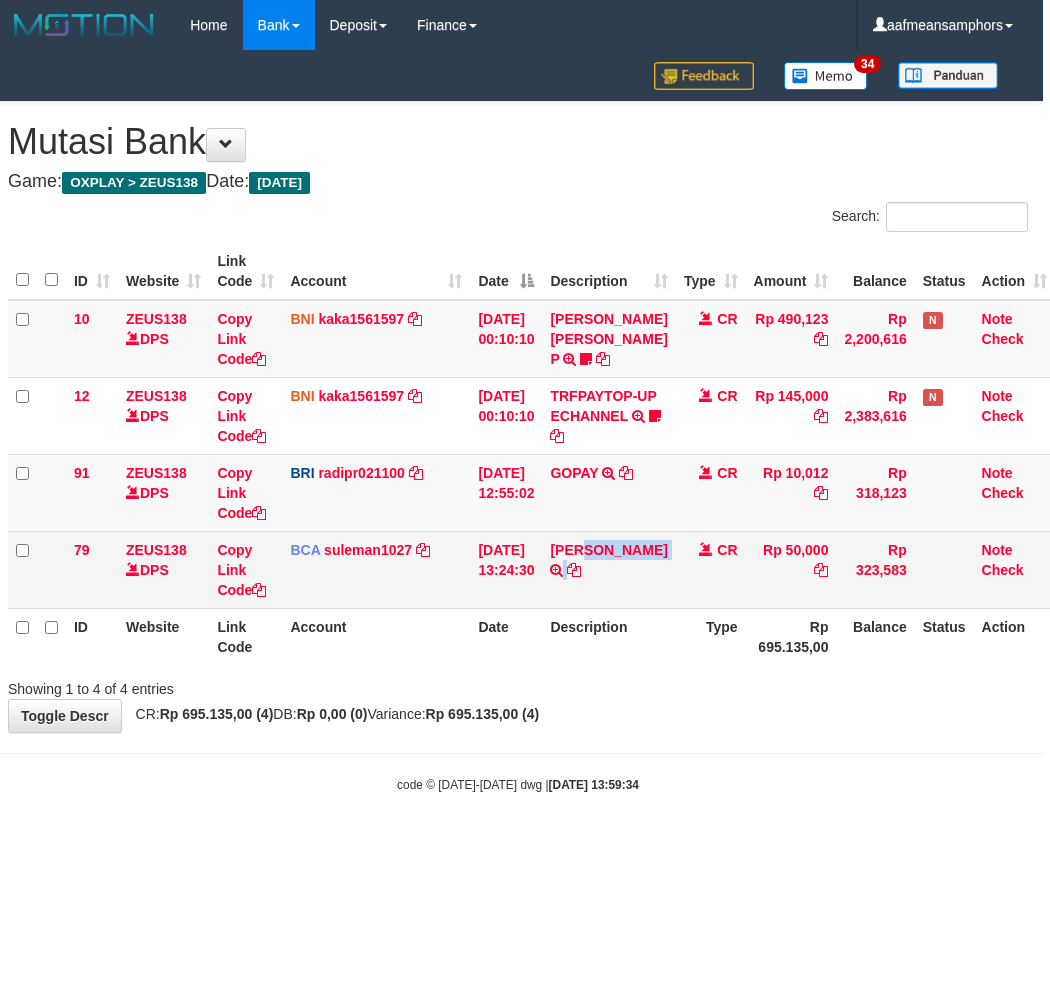 click on "OEI SANDRA         TRSF E-BANKING CR 1007/FTSCY/WS95271
50000.00OEI SANDRA" at bounding box center [608, 569] 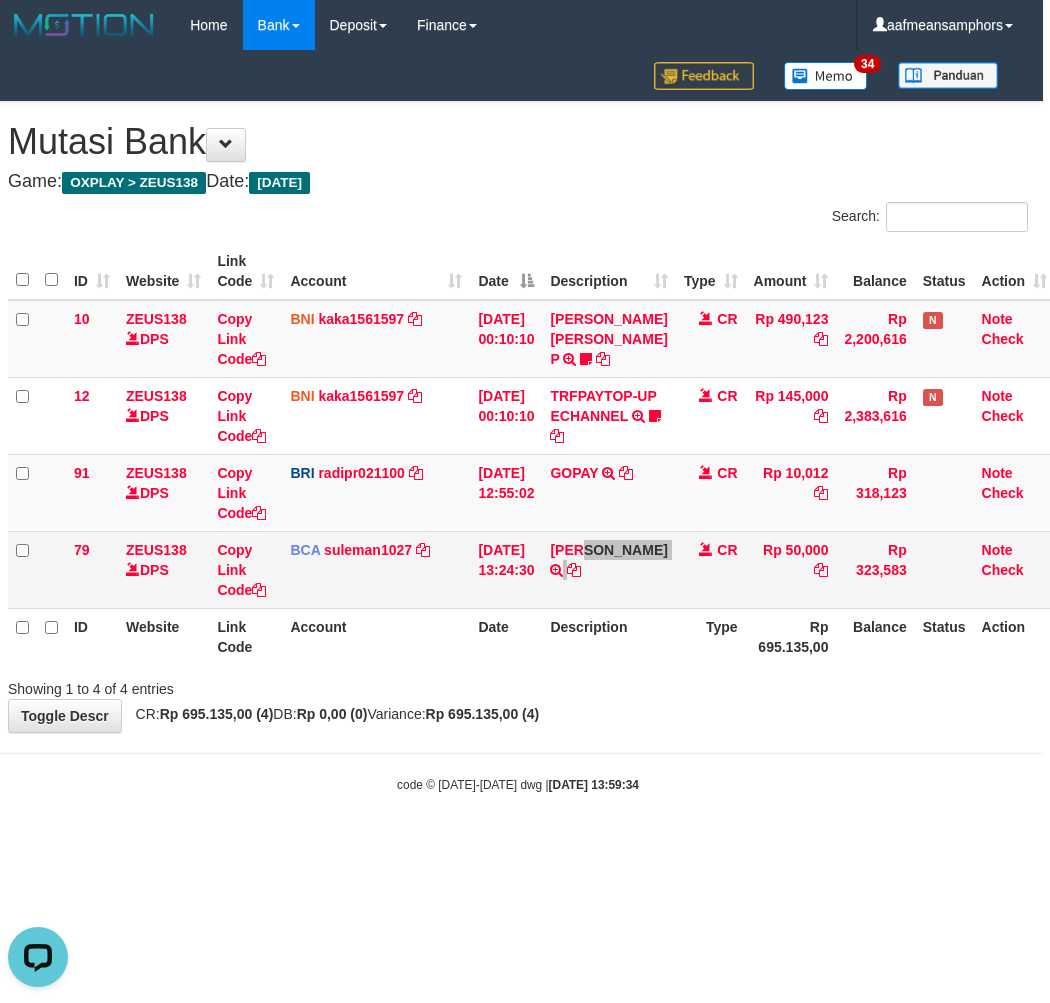 scroll, scrollTop: 0, scrollLeft: 0, axis: both 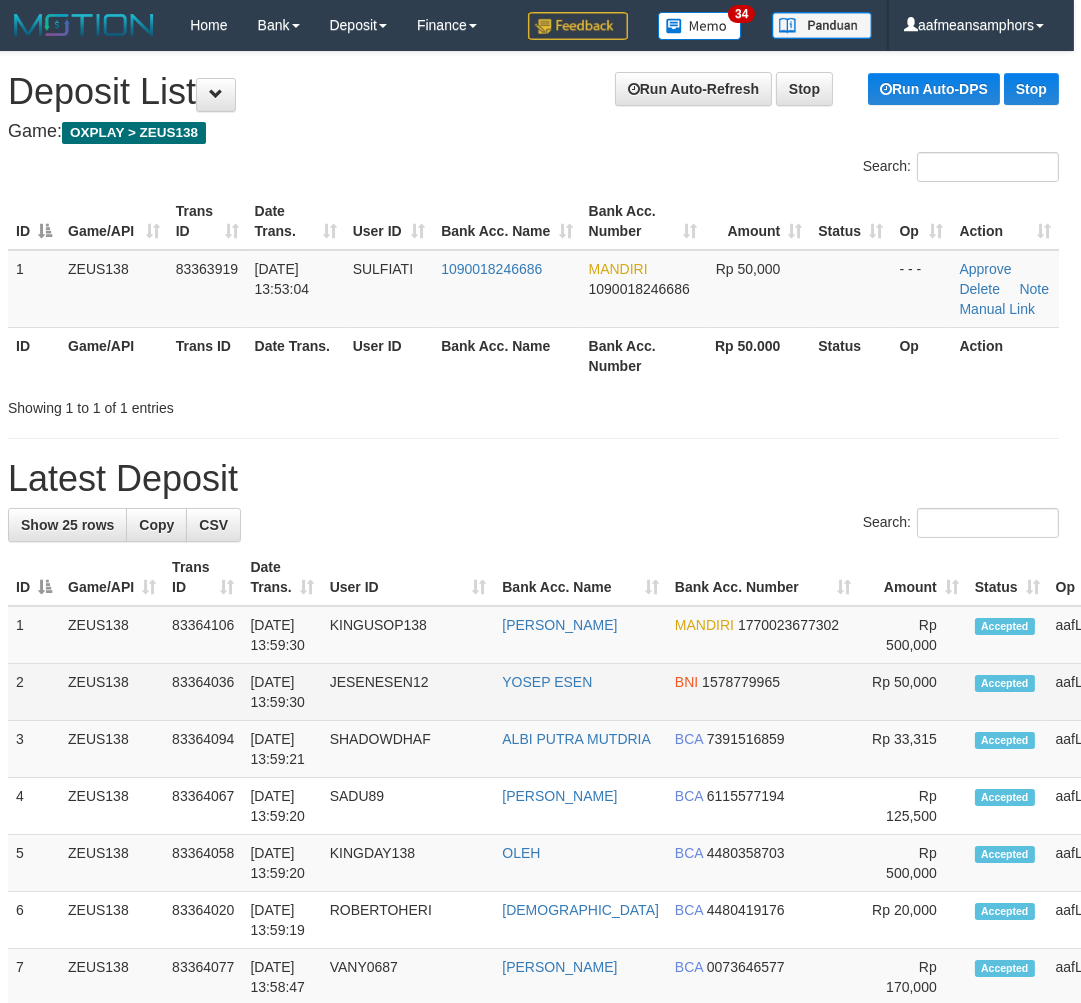 click on "2
ZEUS138
83364036
[DATE] 13:59:30
JESENESEN12
YOSEP ESEN
BNI
1578779965
Rp 50,000
Accepted
aafLOADBANKZEUS
Note" at bounding box center (643, 692) 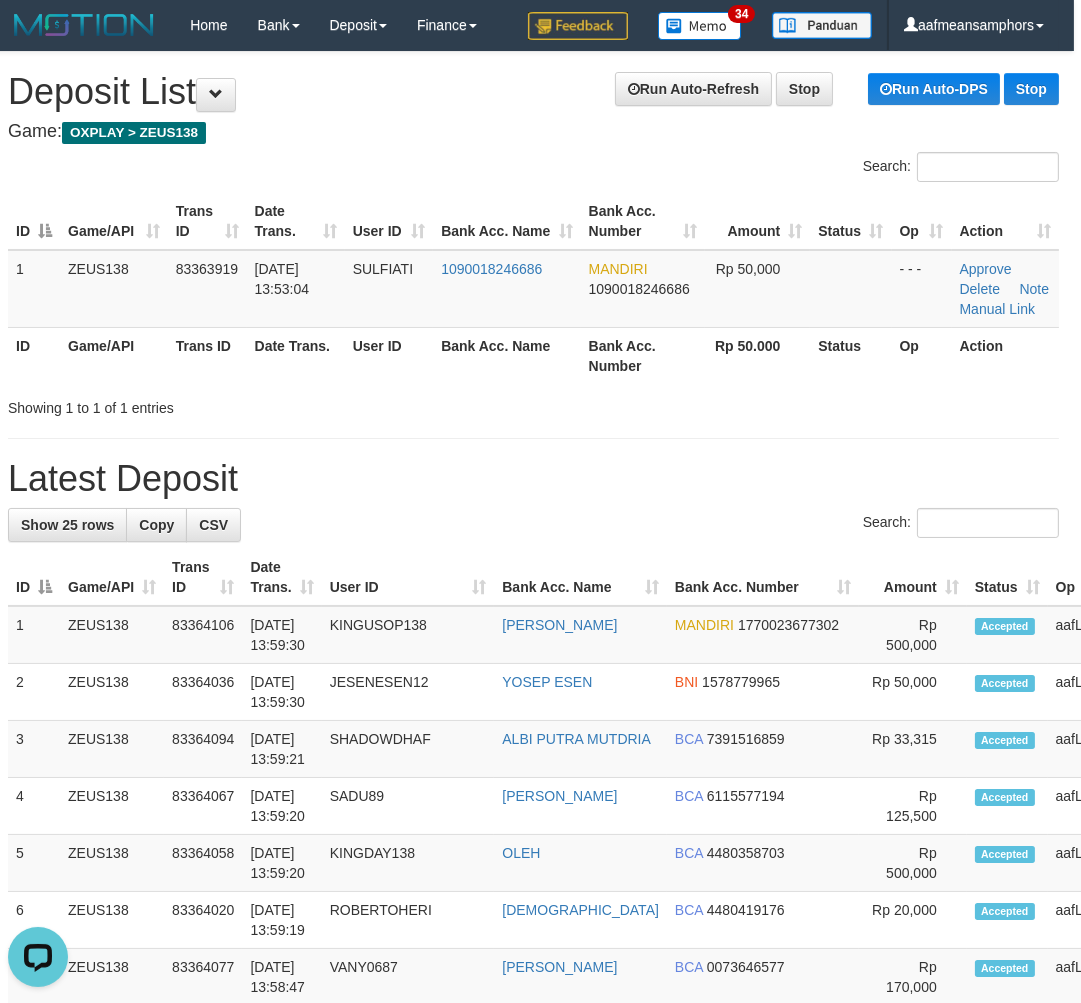 scroll, scrollTop: 0, scrollLeft: 0, axis: both 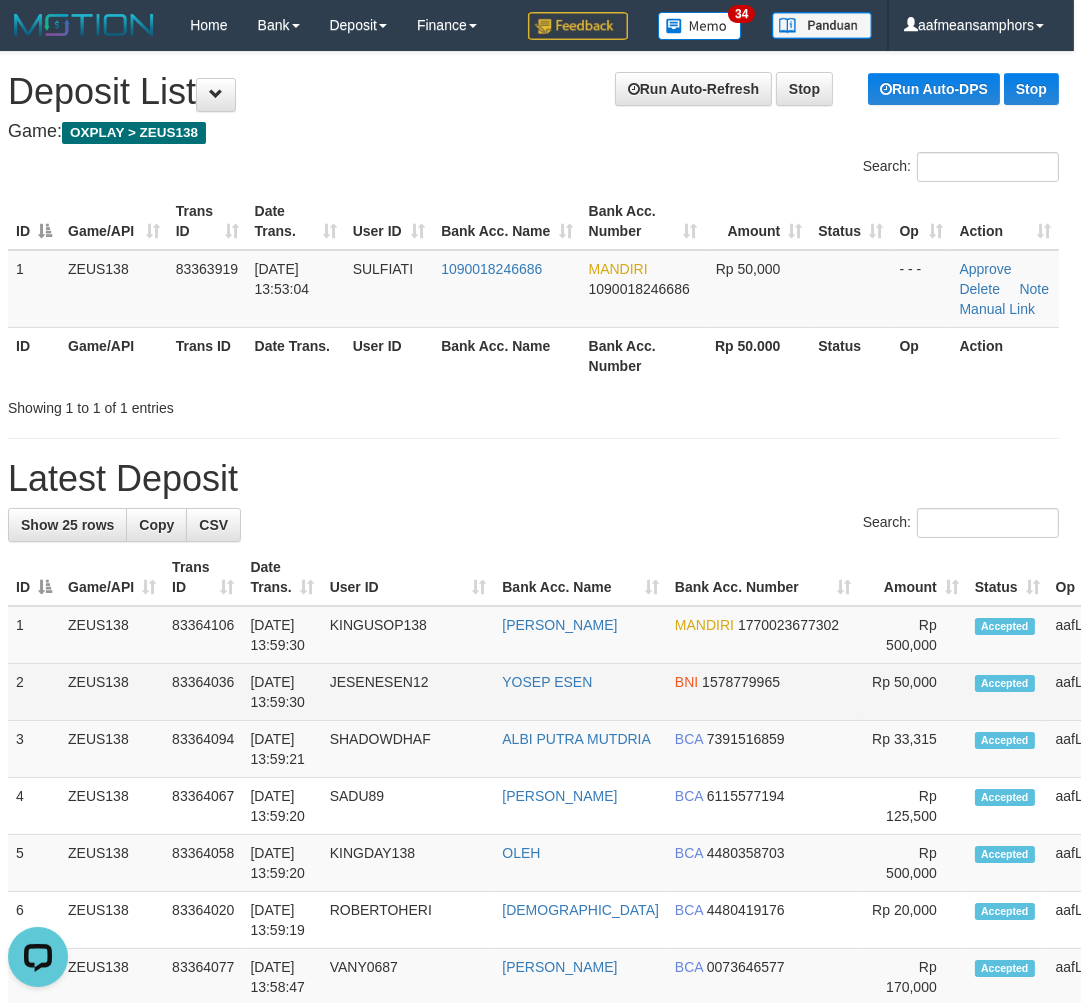 click on "JESENESEN12" at bounding box center (408, 692) 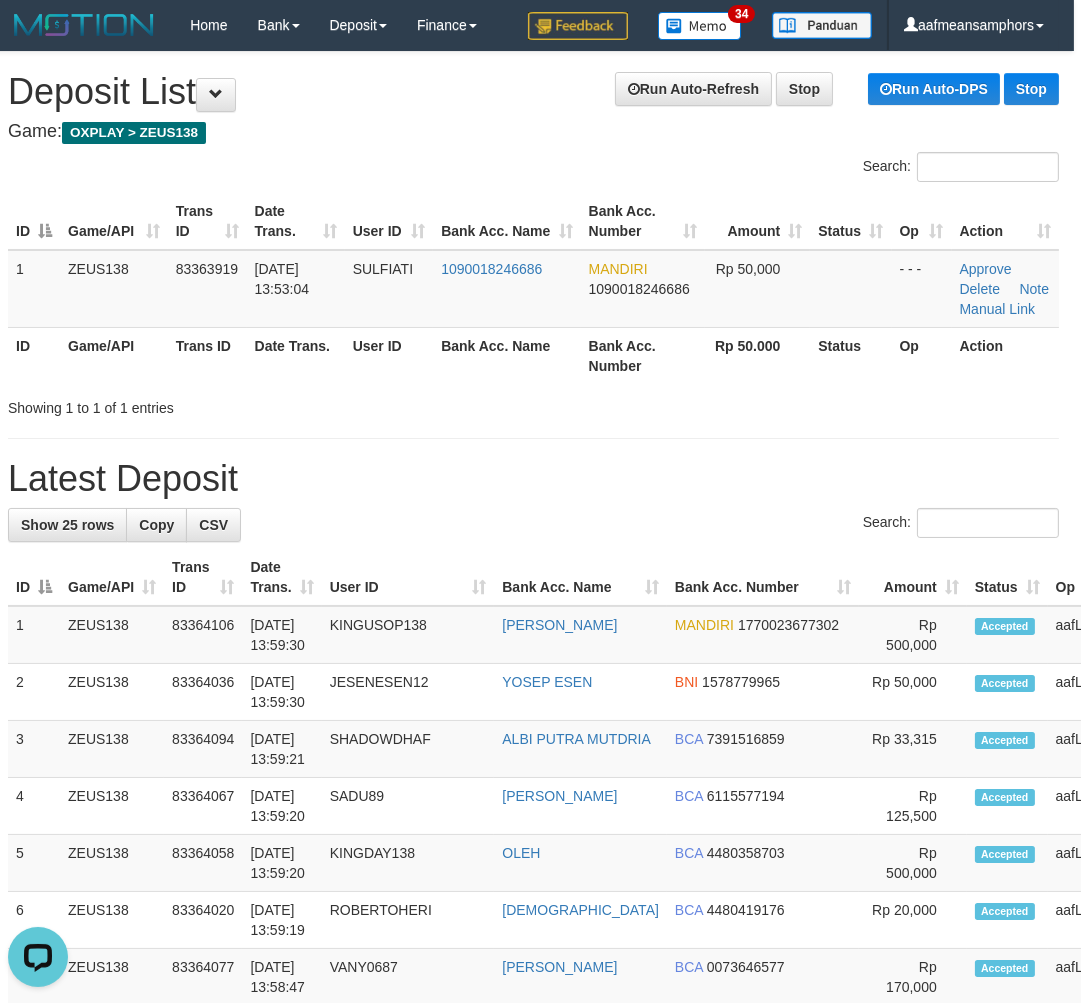 click on "Latest Deposit" at bounding box center [533, 479] 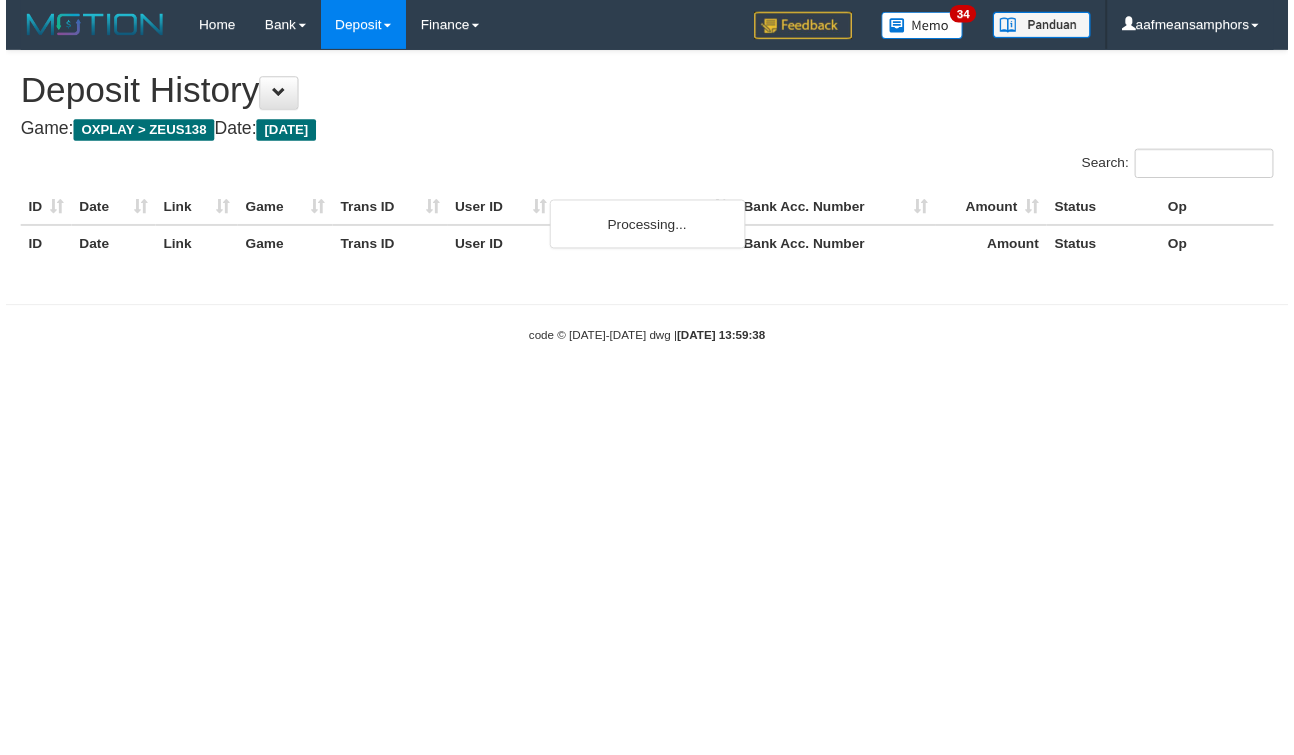 scroll, scrollTop: 0, scrollLeft: 0, axis: both 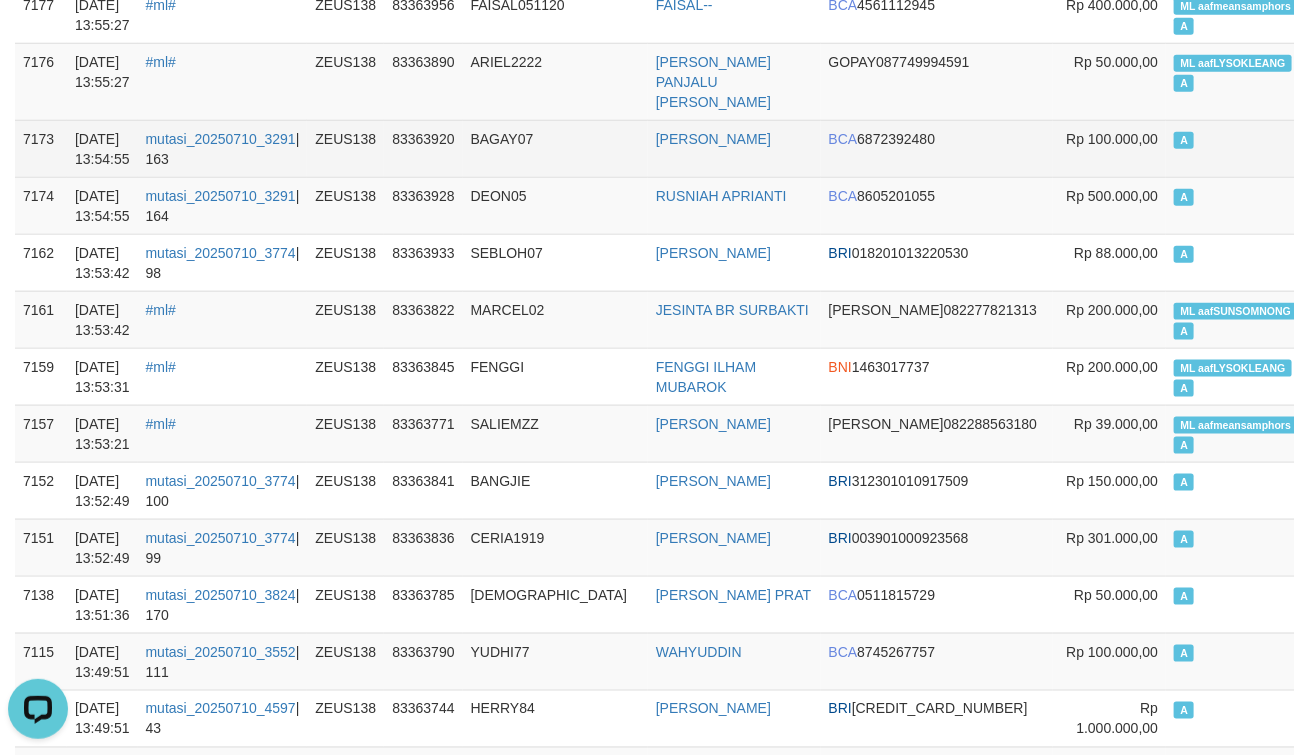 click on "mutasi_20250710_3291  | 163" at bounding box center (223, 148) 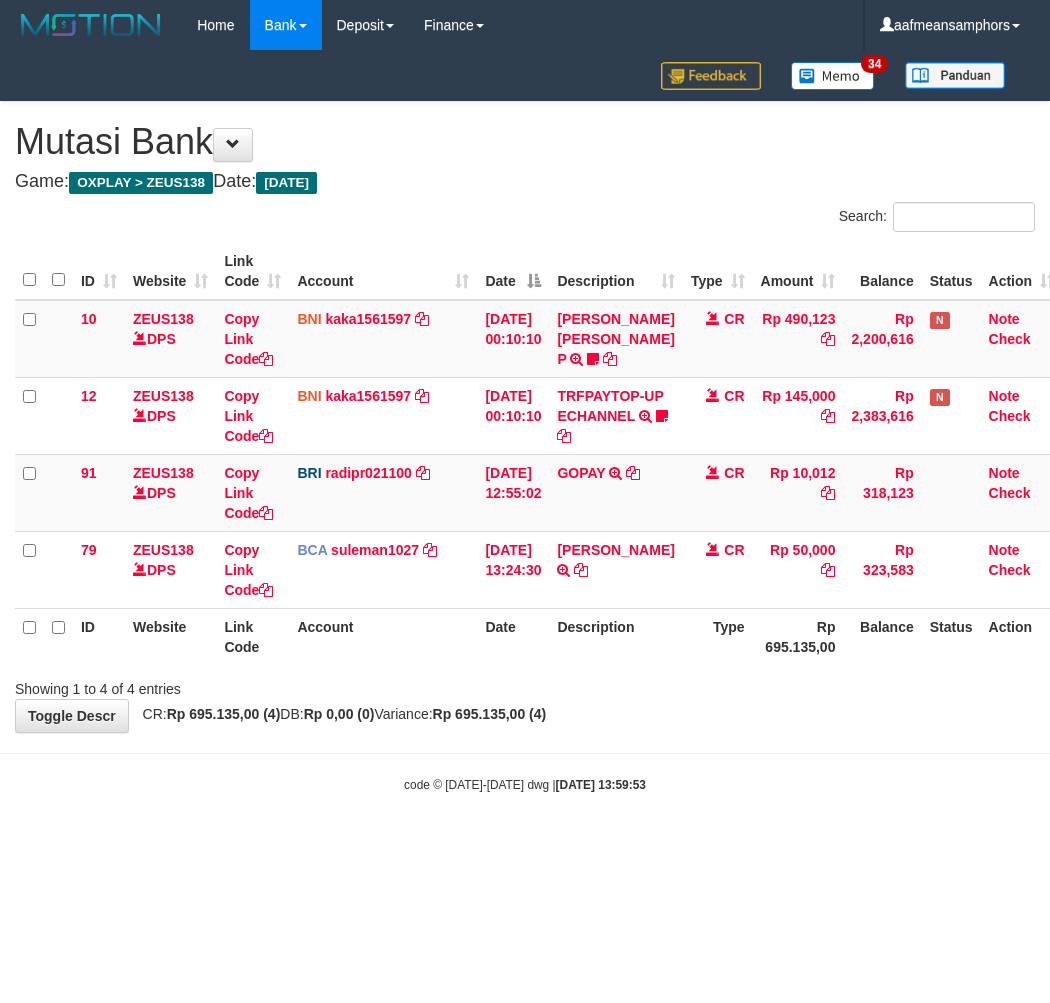 scroll, scrollTop: 0, scrollLeft: 7, axis: horizontal 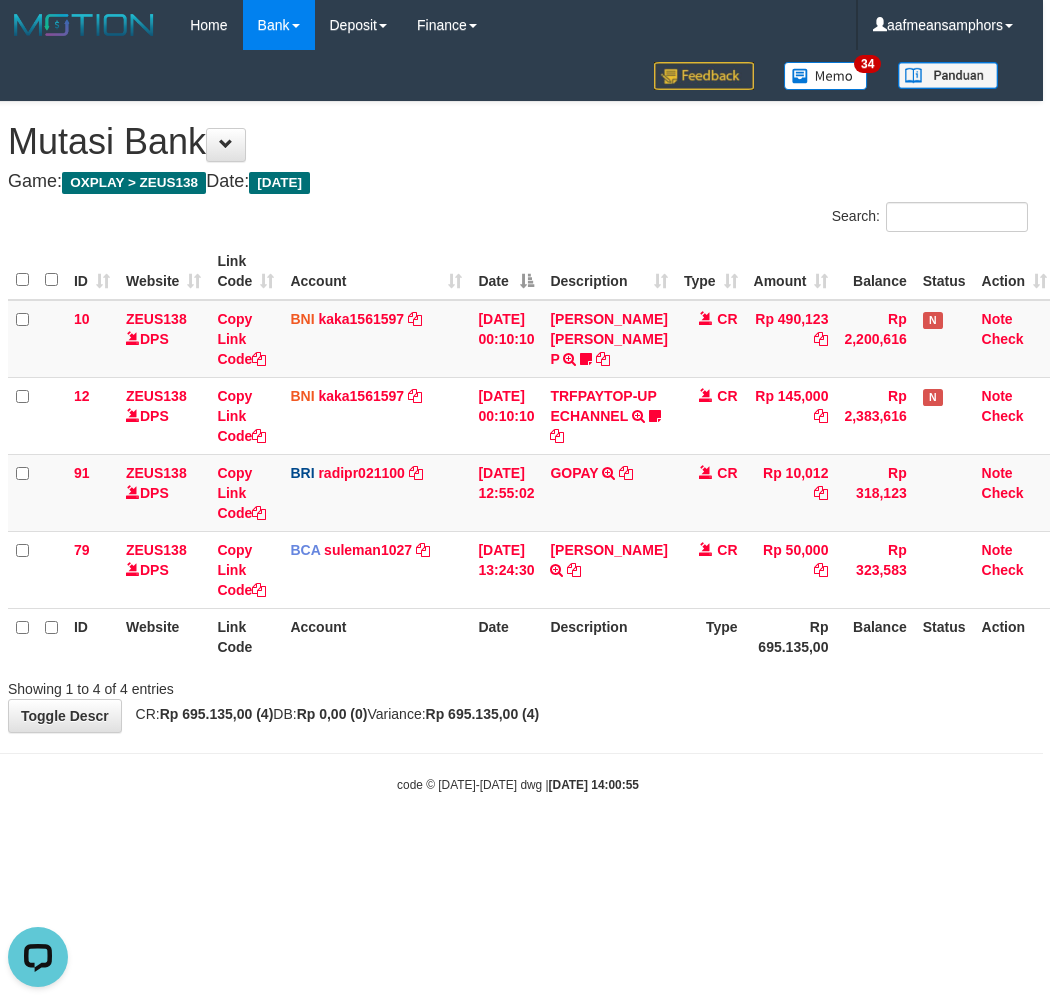 drag, startPoint x: 618, startPoint y: 674, endPoint x: 617, endPoint y: 651, distance: 23.021729 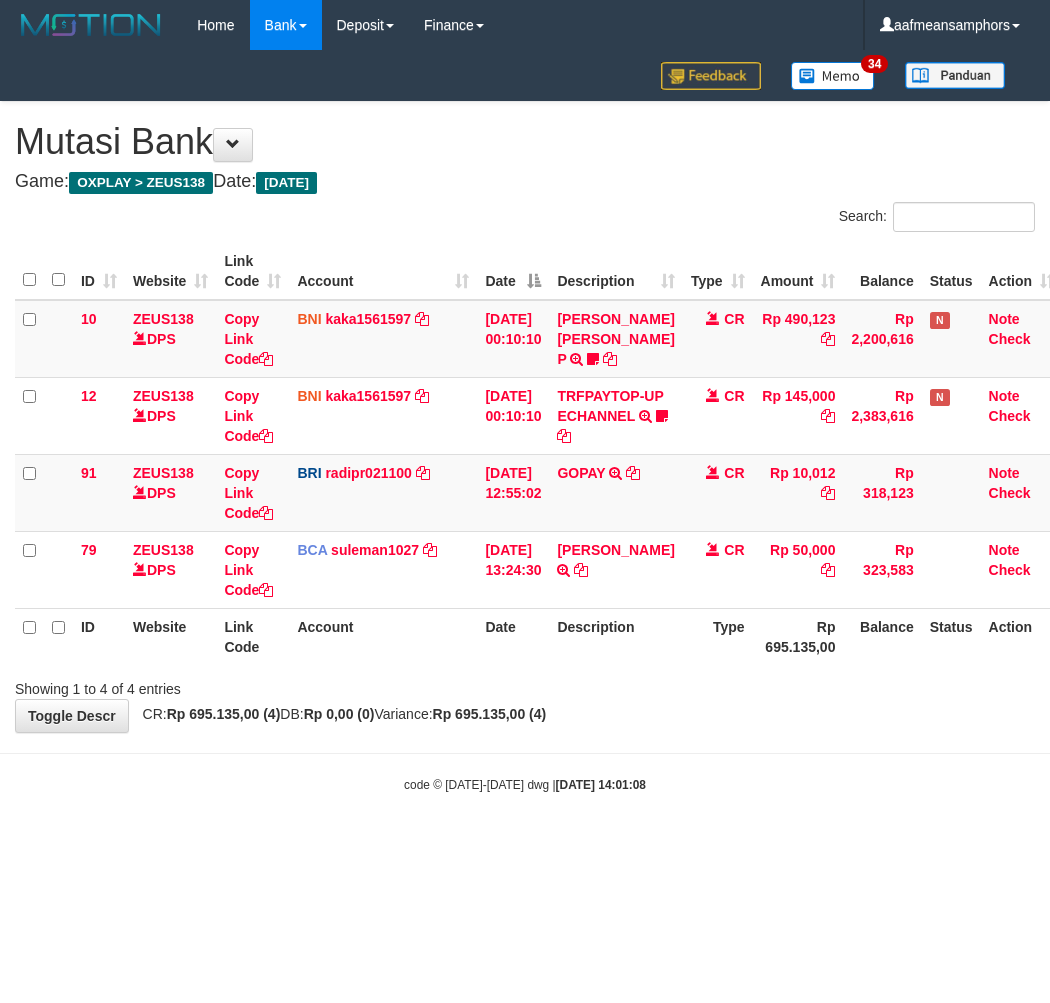 scroll, scrollTop: 0, scrollLeft: 7, axis: horizontal 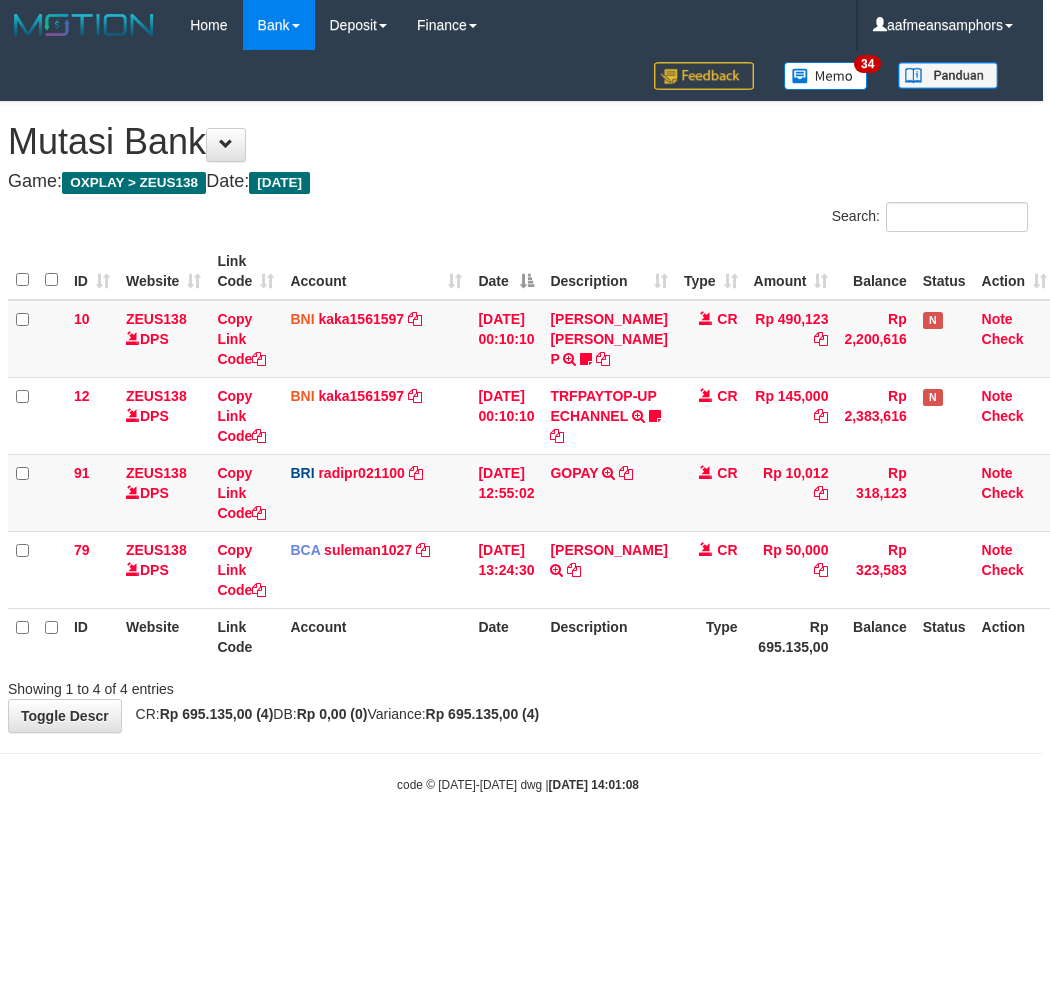 click on "Toggle navigation
Home
Bank
Account List
Load
By Website
Group
[OXPLAY]													ZEUS138
By Load Group (DPS)" at bounding box center (518, 422) 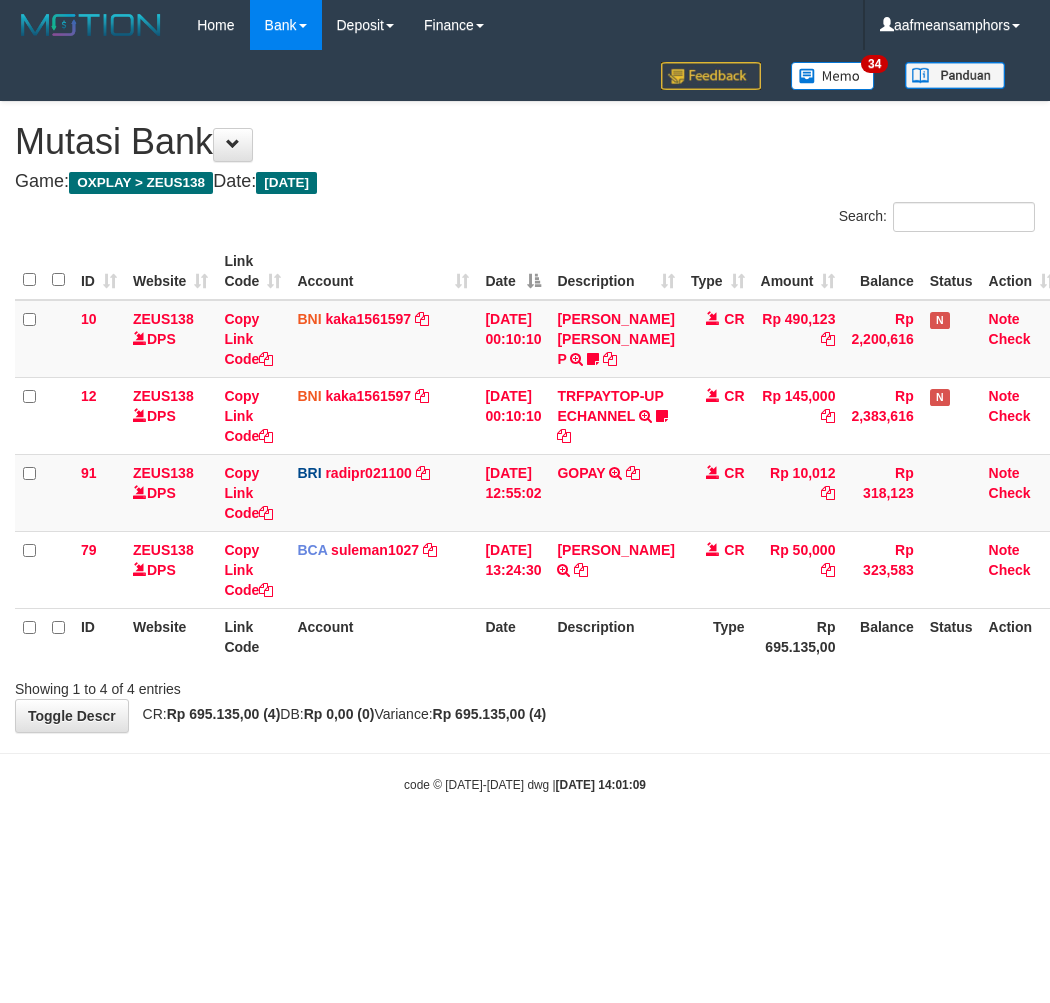 scroll, scrollTop: 0, scrollLeft: 7, axis: horizontal 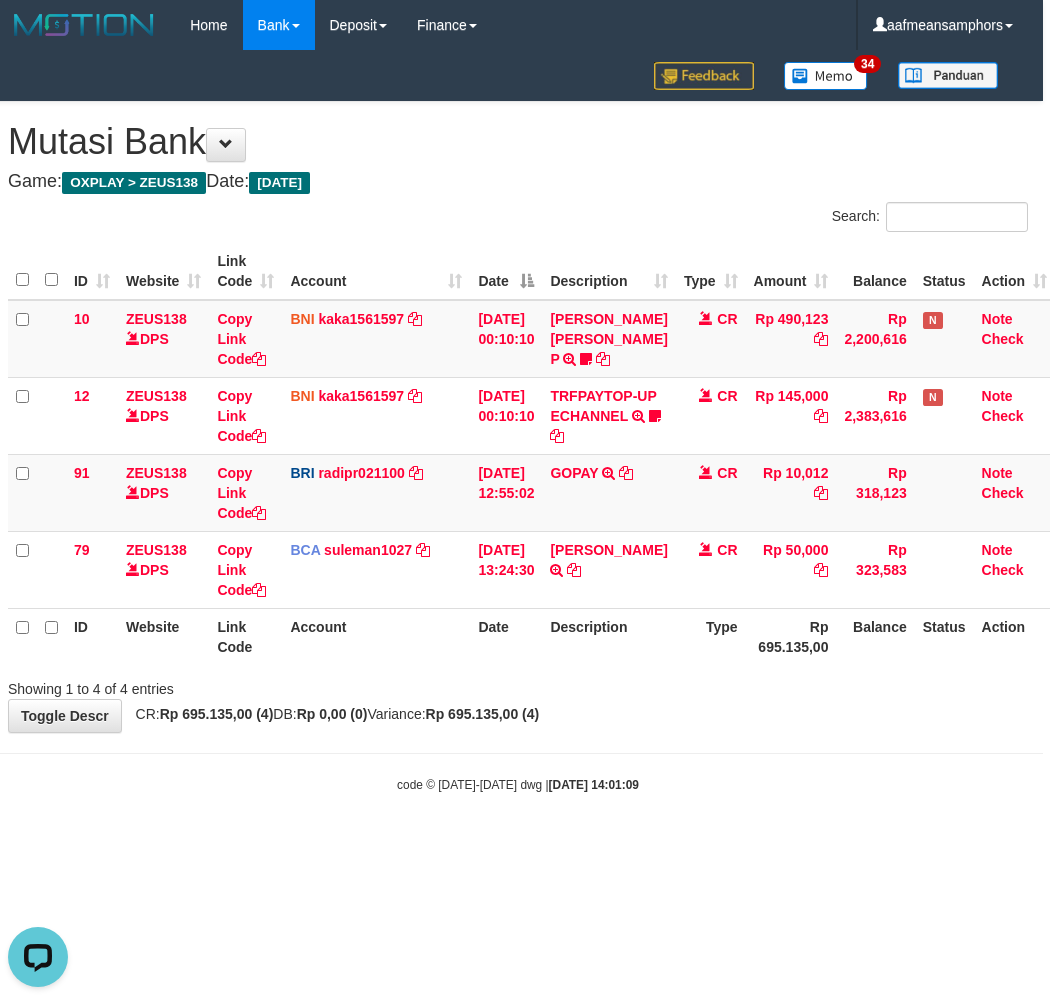 click on "**********" at bounding box center (518, 417) 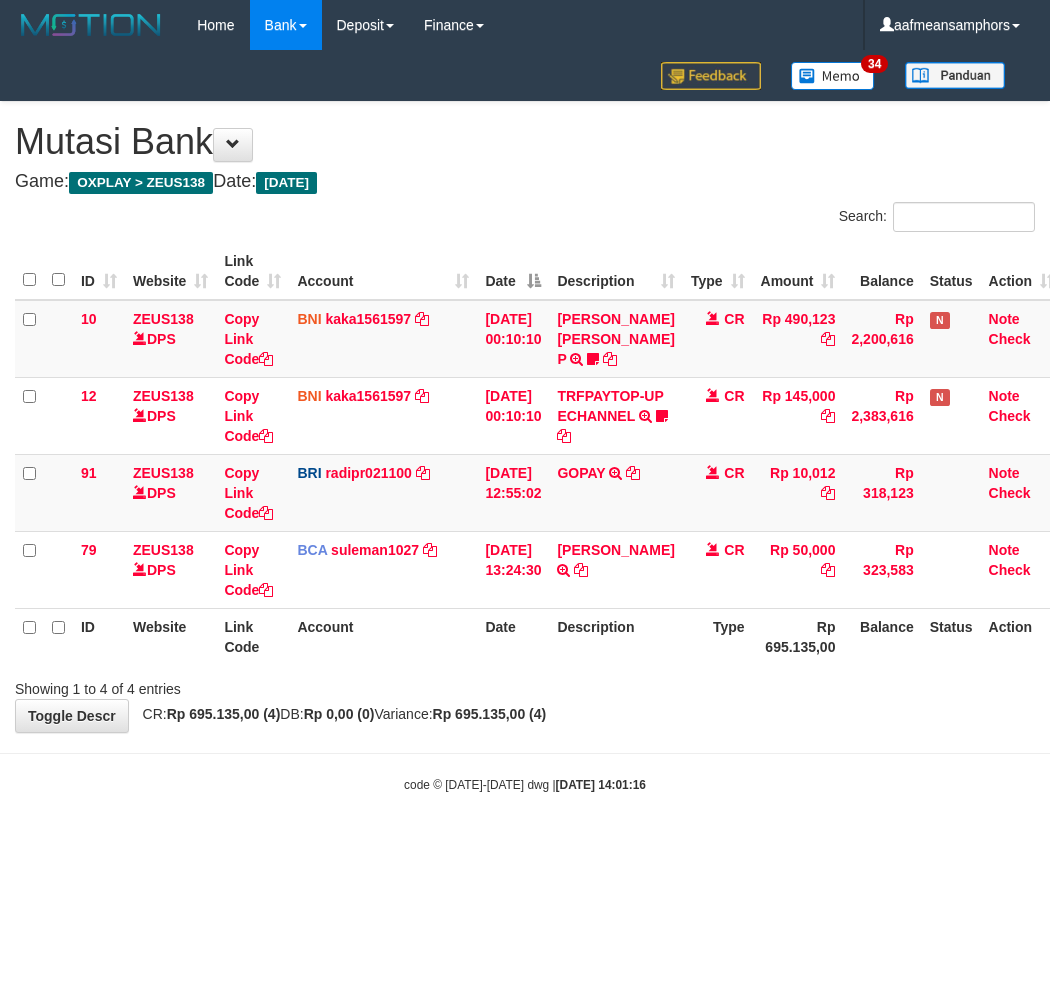scroll, scrollTop: 0, scrollLeft: 7, axis: horizontal 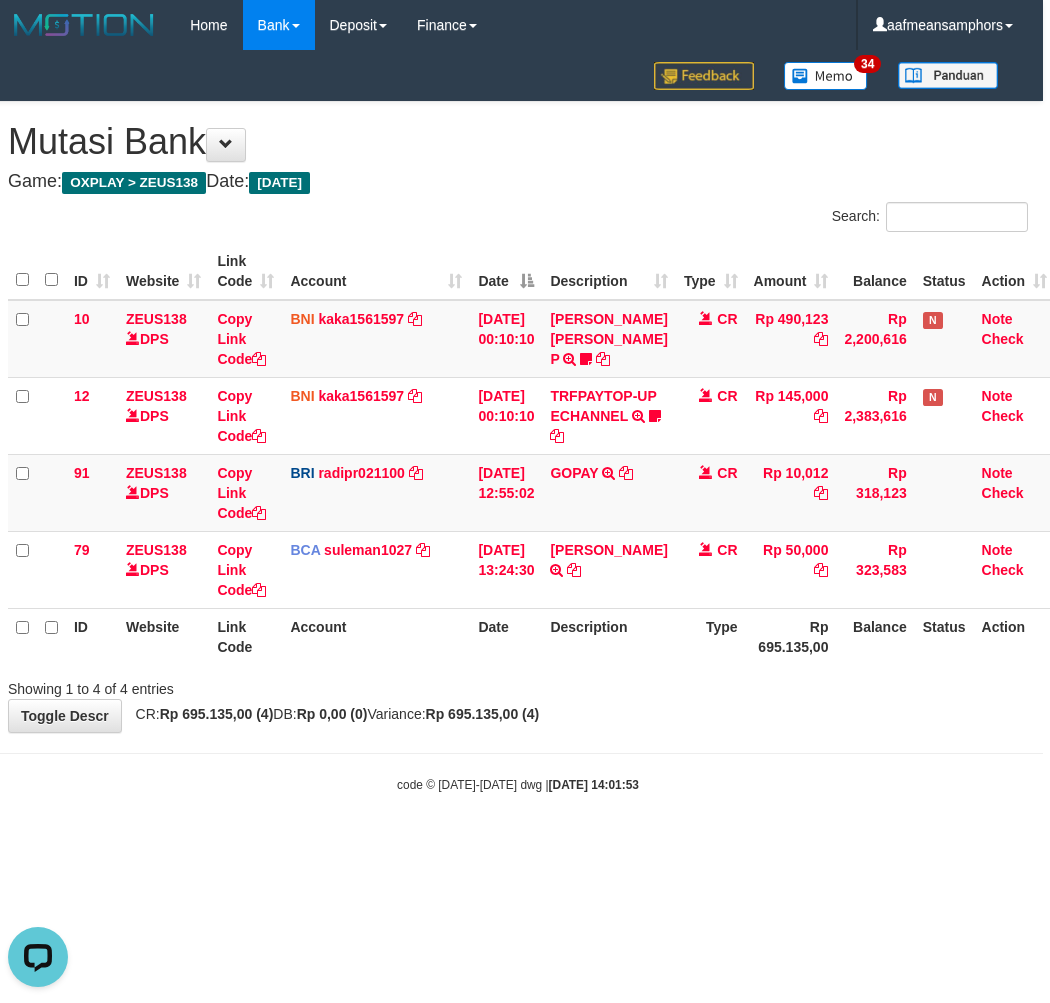 click on "Toggle navigation
Home
Bank
Account List
Load
By Website
Group
[OXPLAY]													ZEUS138
By Load Group (DPS)" at bounding box center (518, 422) 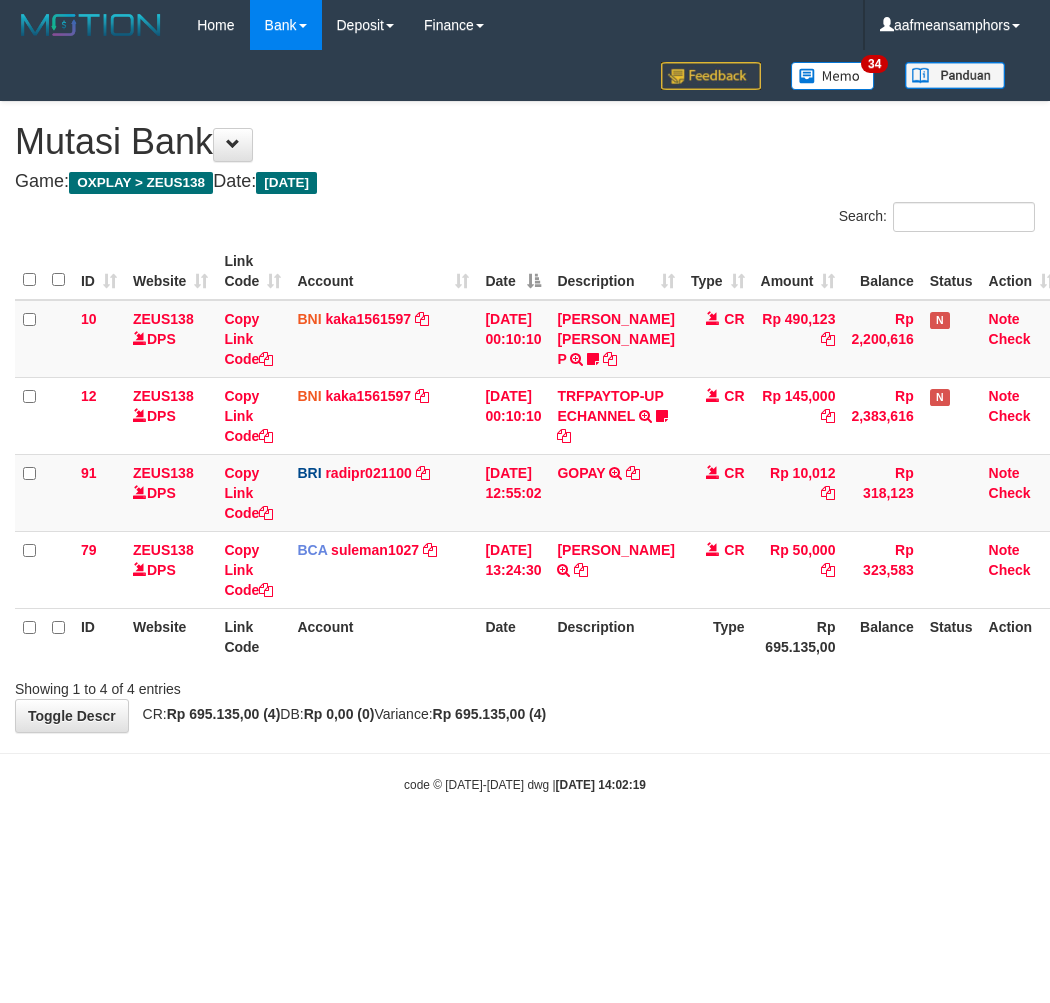 scroll, scrollTop: 0, scrollLeft: 7, axis: horizontal 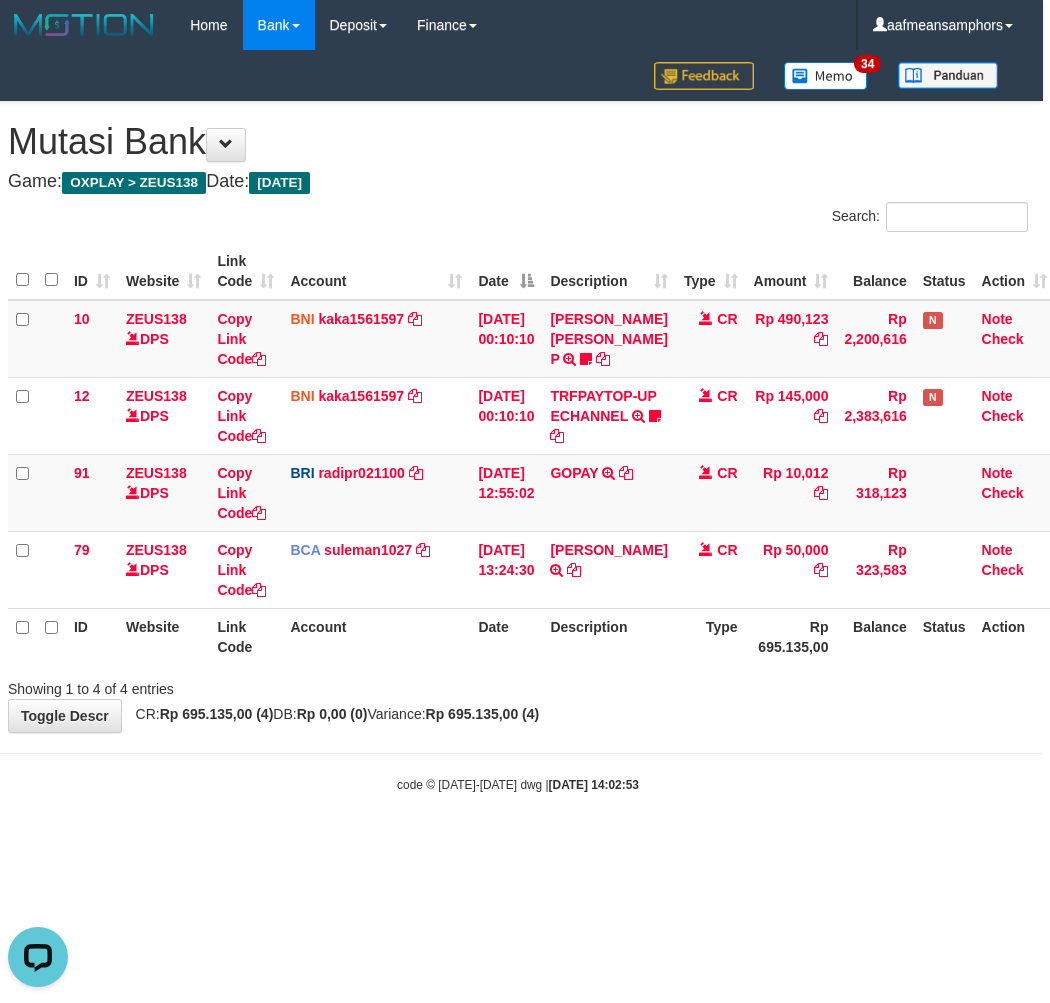 drag, startPoint x: 613, startPoint y: 712, endPoint x: 602, endPoint y: 717, distance: 12.083046 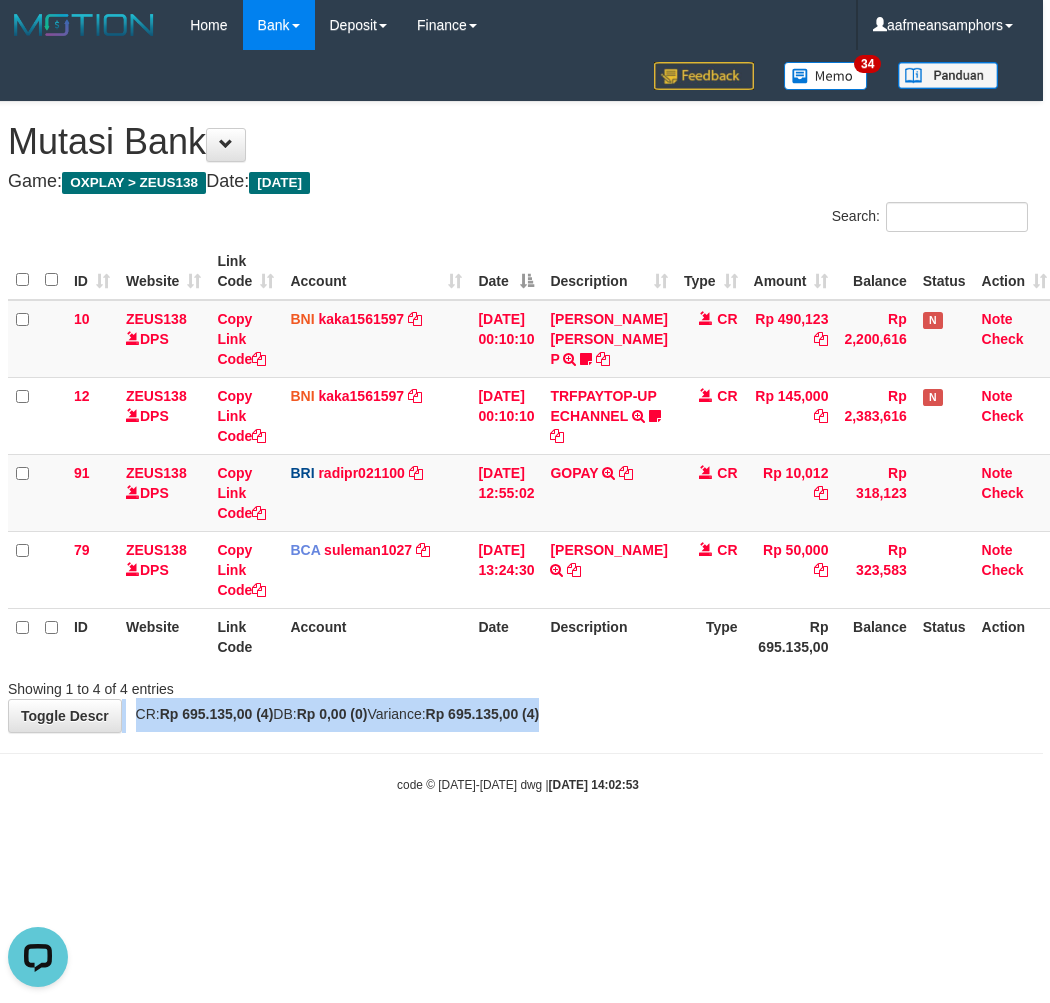 click on "**********" at bounding box center [518, 417] 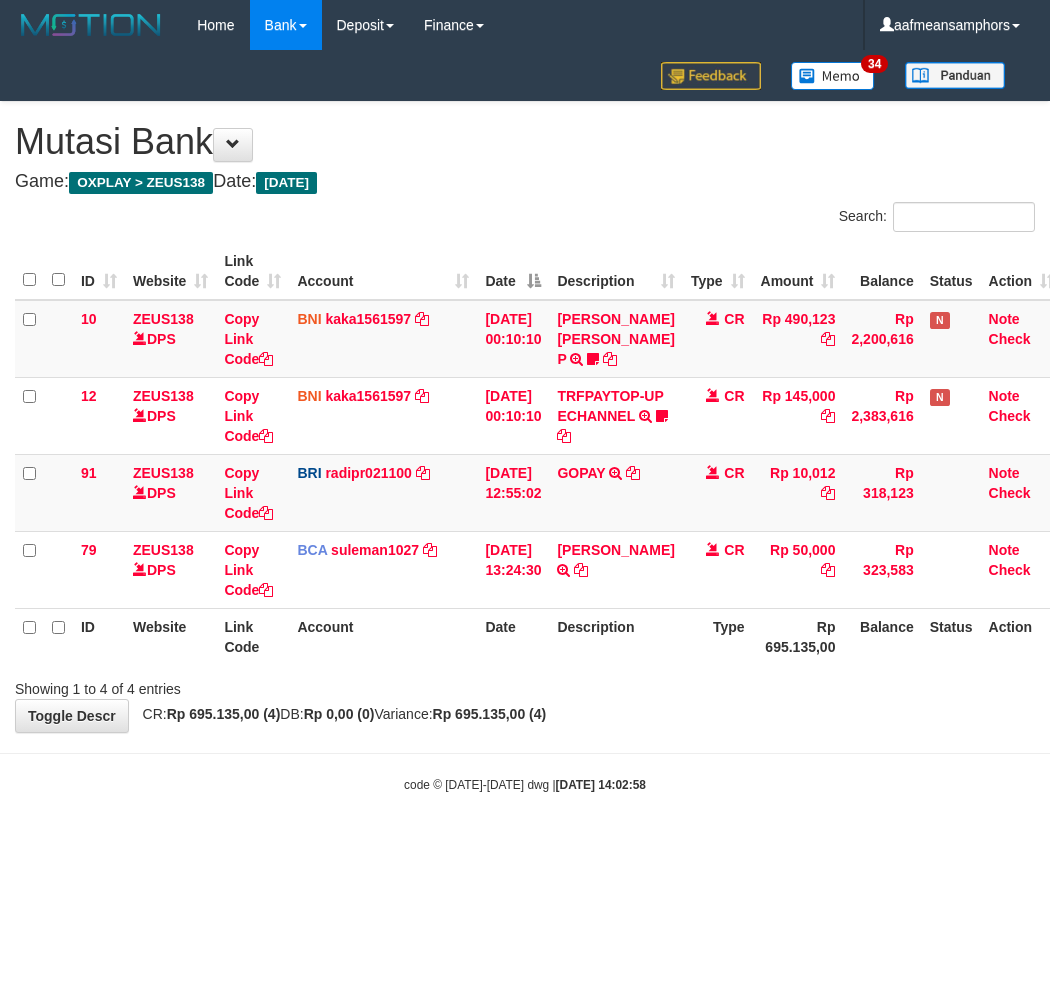 scroll, scrollTop: 0, scrollLeft: 7, axis: horizontal 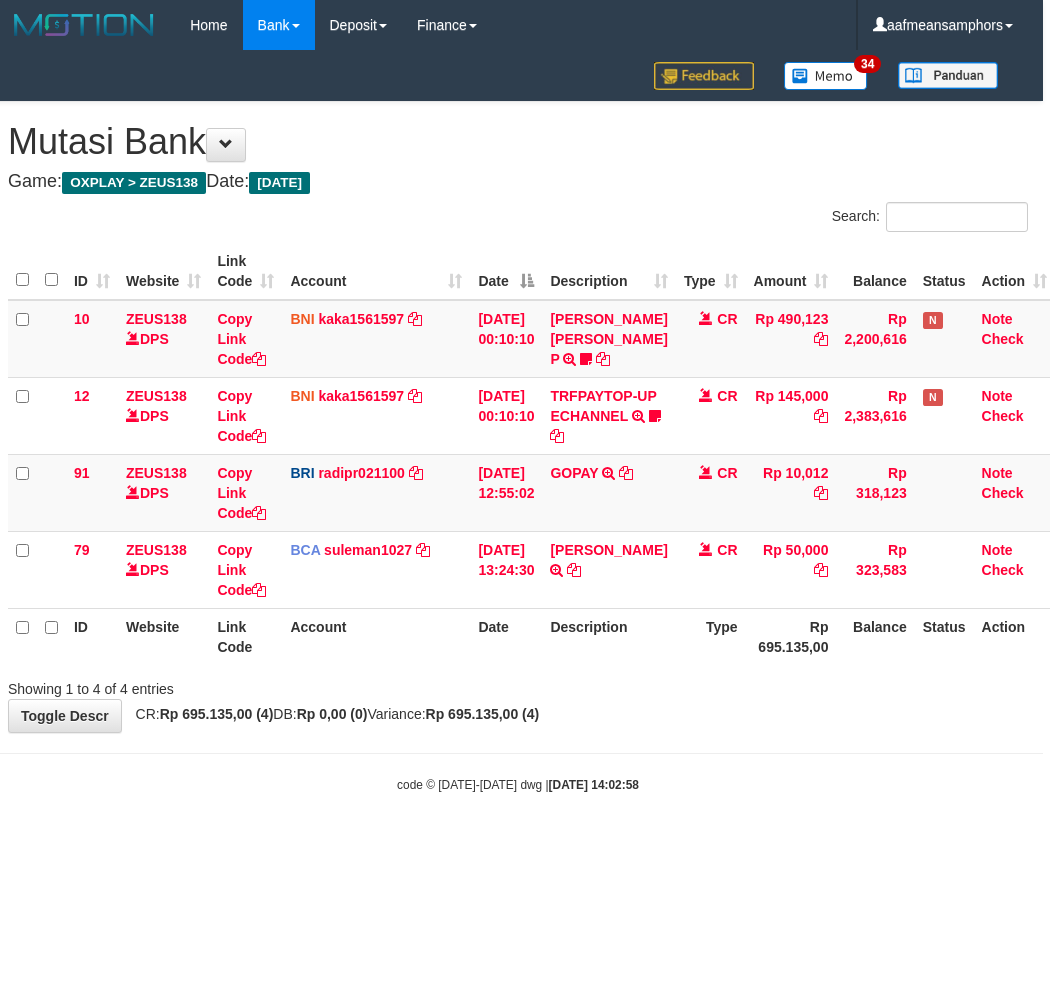 drag, startPoint x: 612, startPoint y: 743, endPoint x: 603, endPoint y: 680, distance: 63.63961 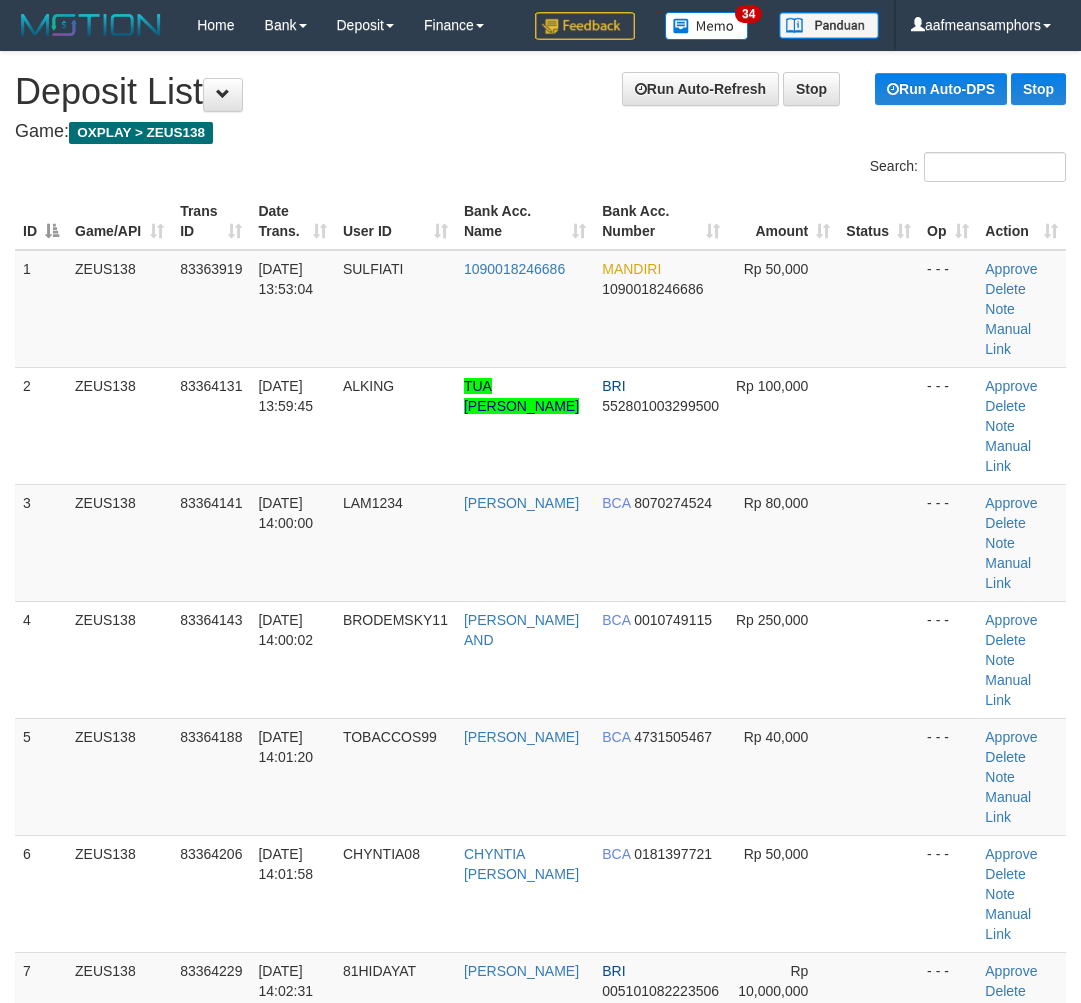 scroll, scrollTop: 0, scrollLeft: 7, axis: horizontal 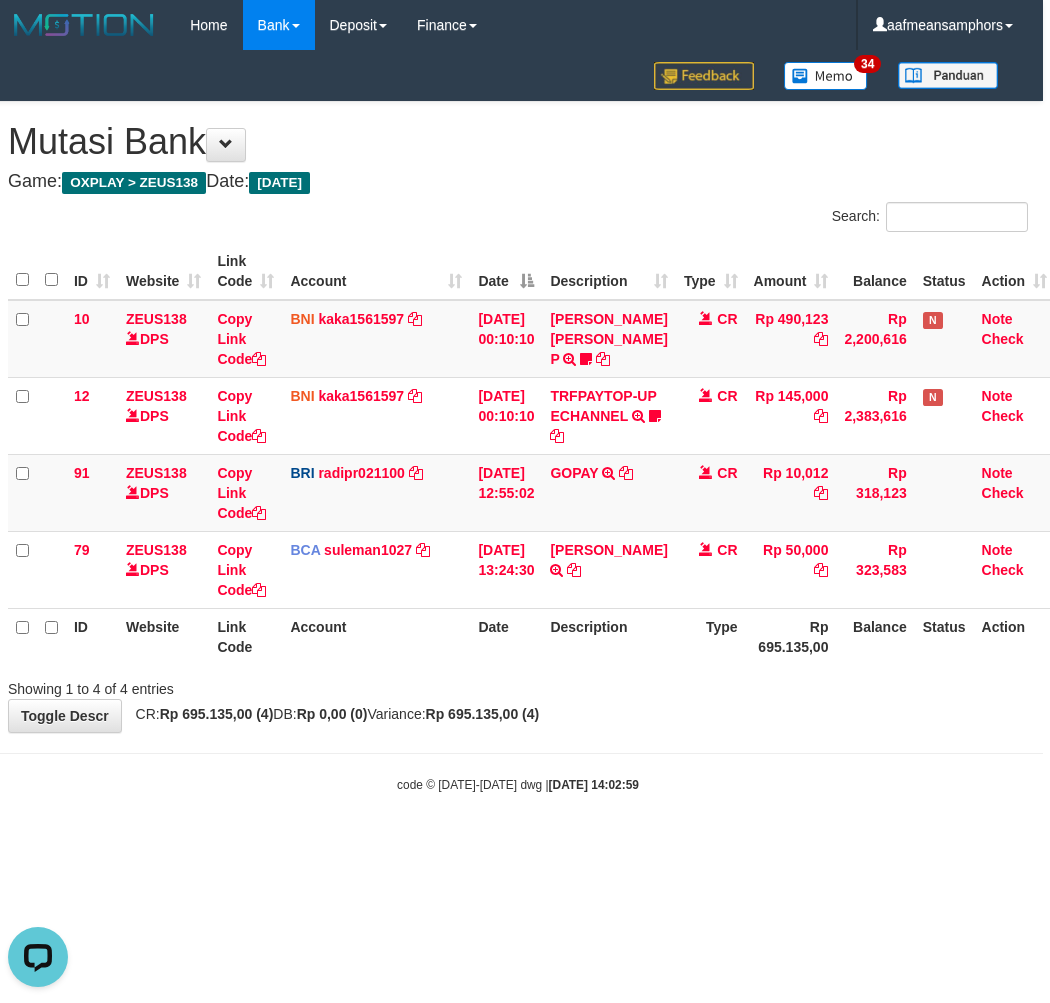 drag, startPoint x: 621, startPoint y: 732, endPoint x: 605, endPoint y: 733, distance: 16.03122 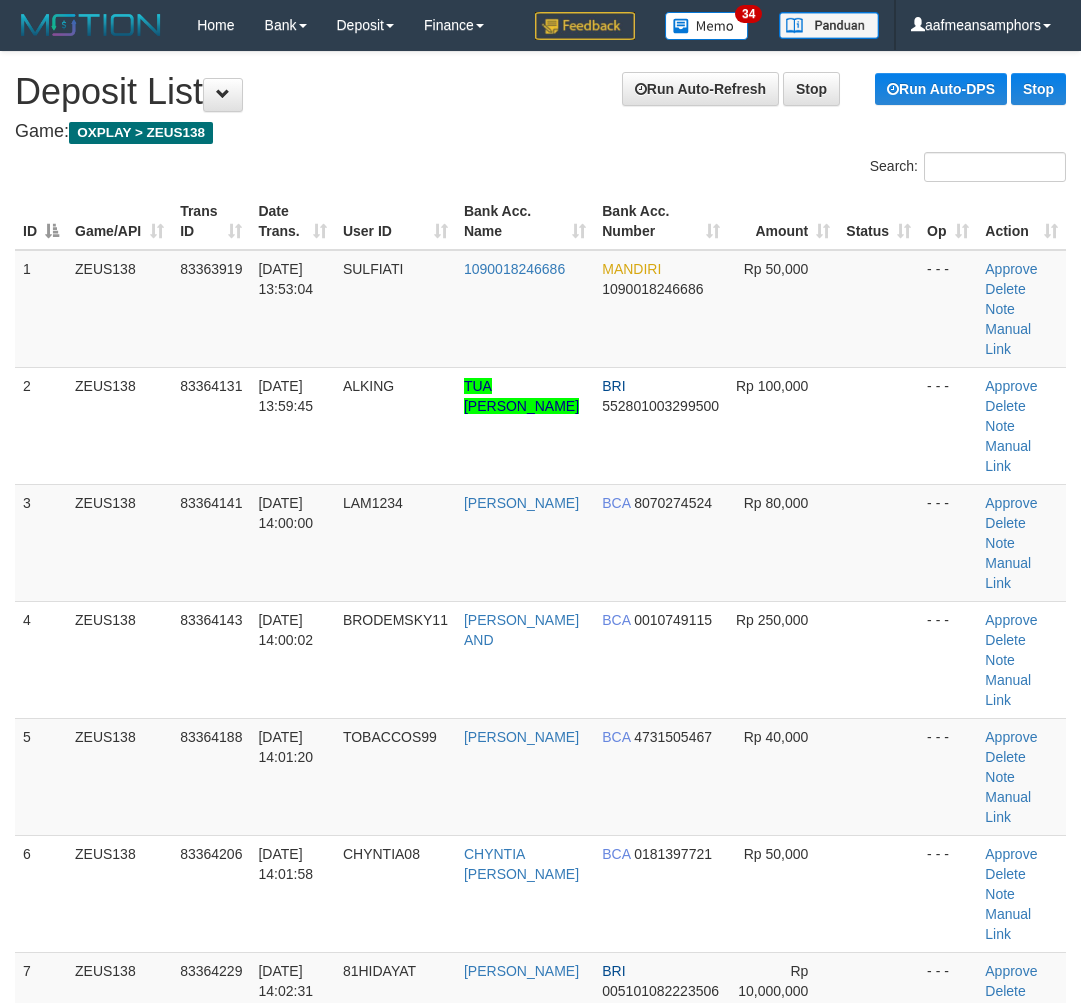 scroll, scrollTop: 0, scrollLeft: 7, axis: horizontal 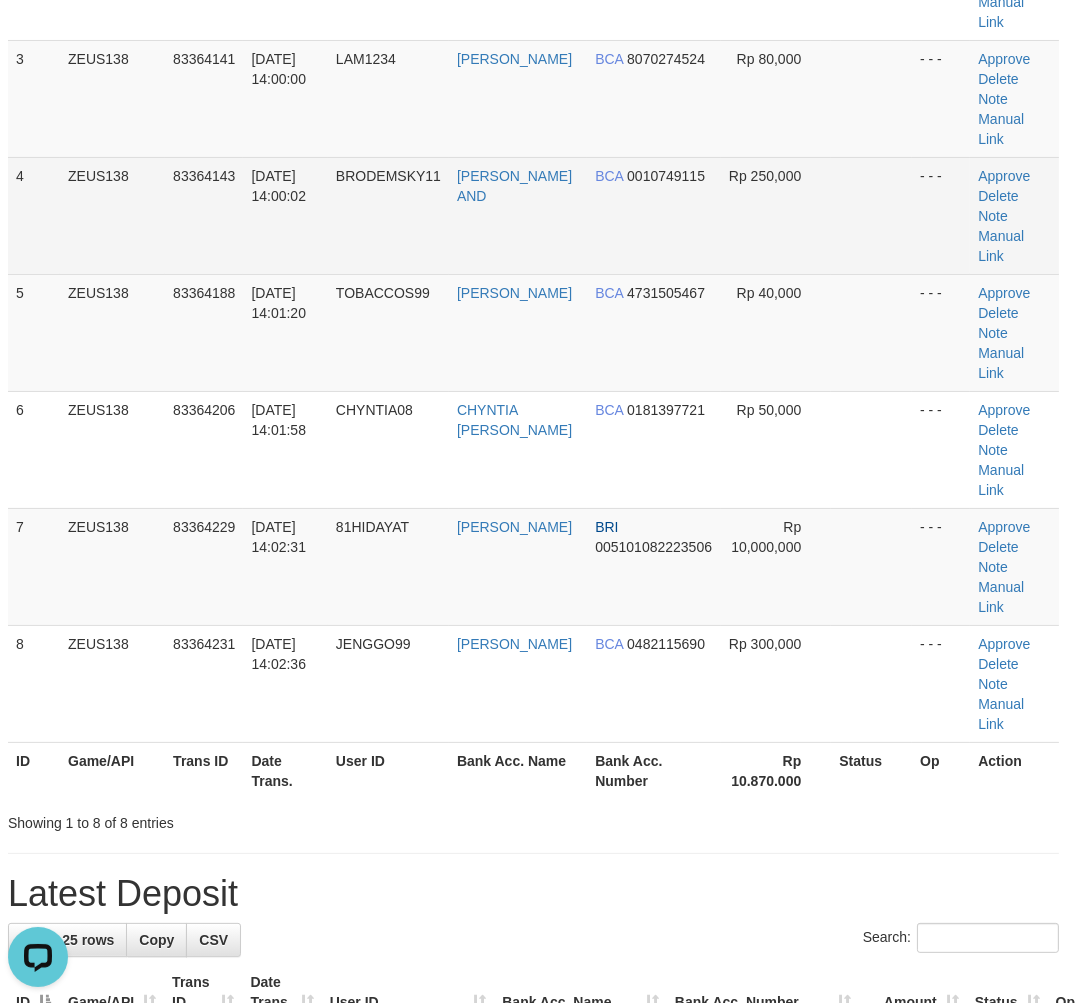 drag, startPoint x: 357, startPoint y: 156, endPoint x: 327, endPoint y: 175, distance: 35.510563 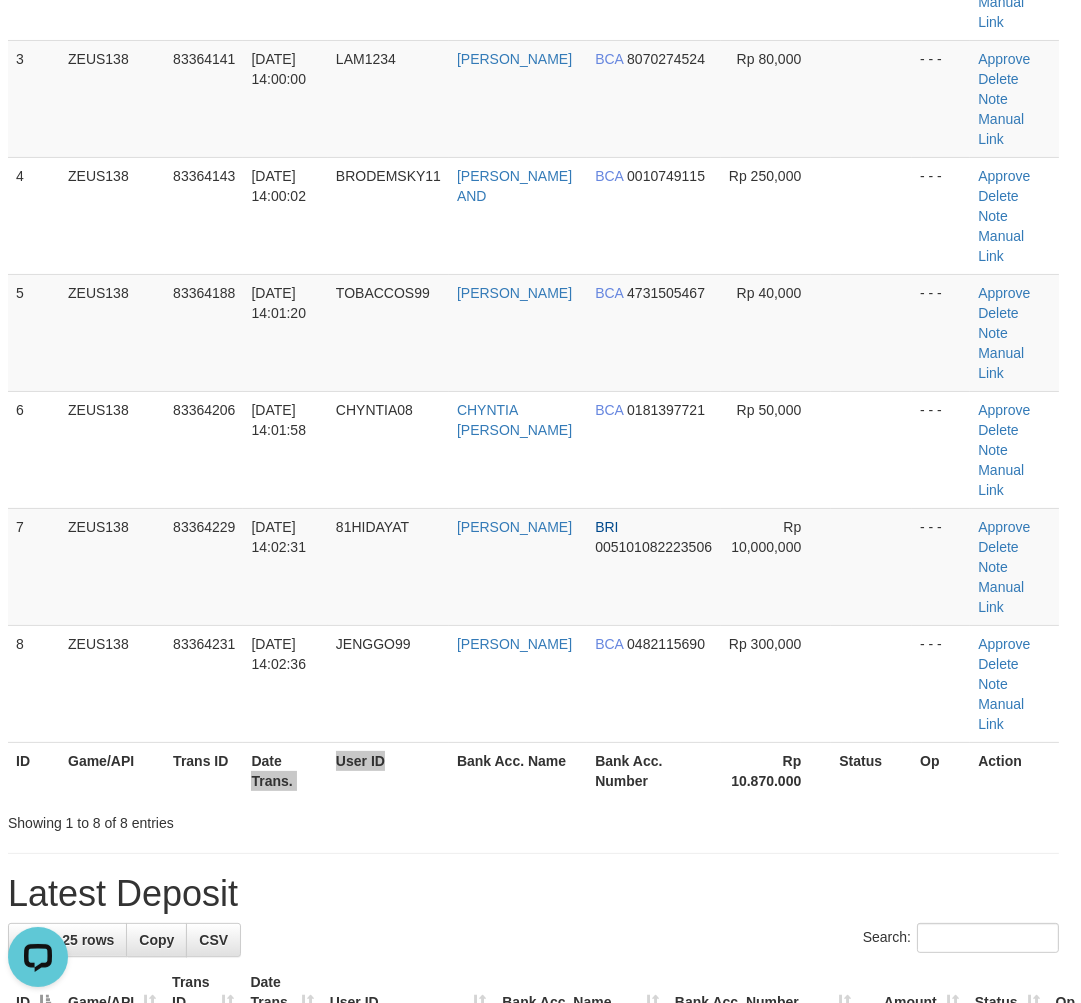 click on "ID Game/API Trans ID Date Trans. User ID Bank Acc. Name Bank Acc. Number Rp 10.870.000 Status Op Action" at bounding box center [533, 770] 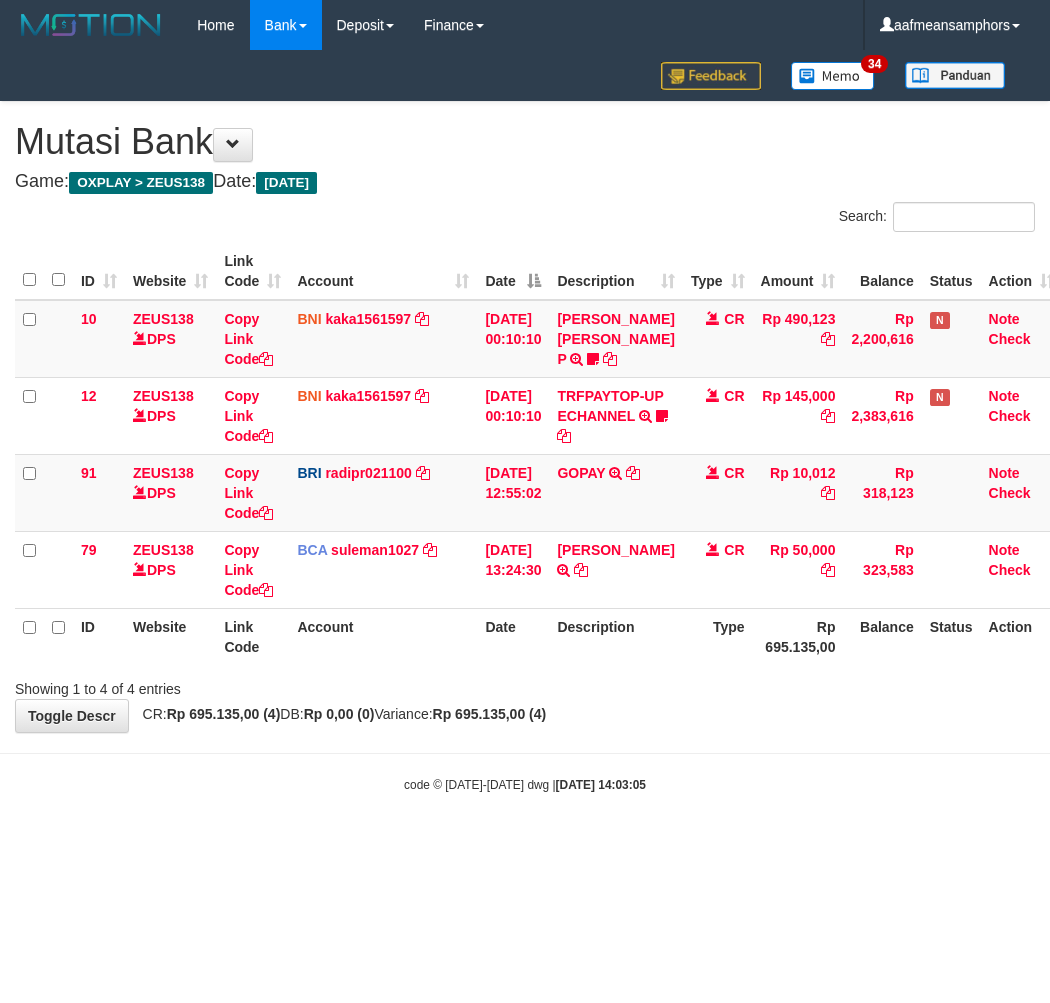 scroll, scrollTop: 0, scrollLeft: 7, axis: horizontal 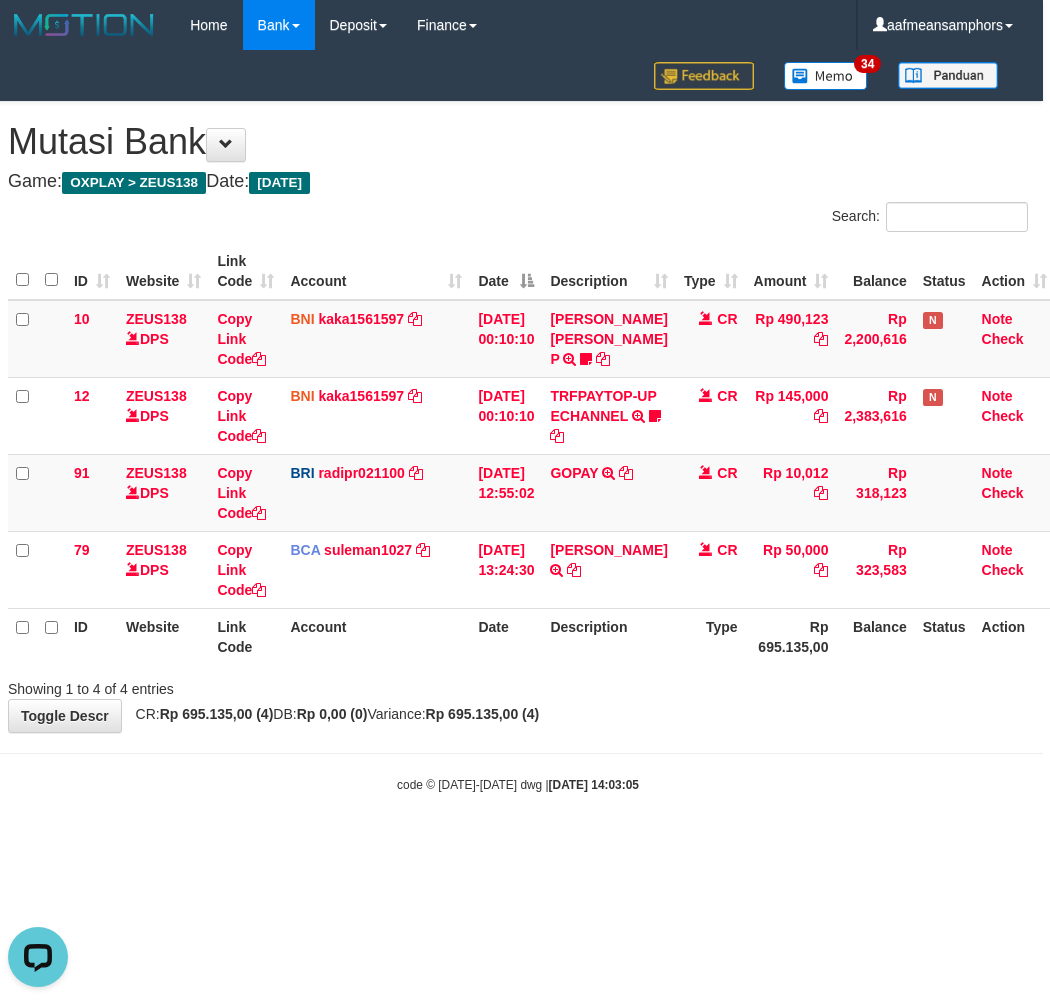 drag, startPoint x: 622, startPoint y: 741, endPoint x: 612, endPoint y: 745, distance: 10.770329 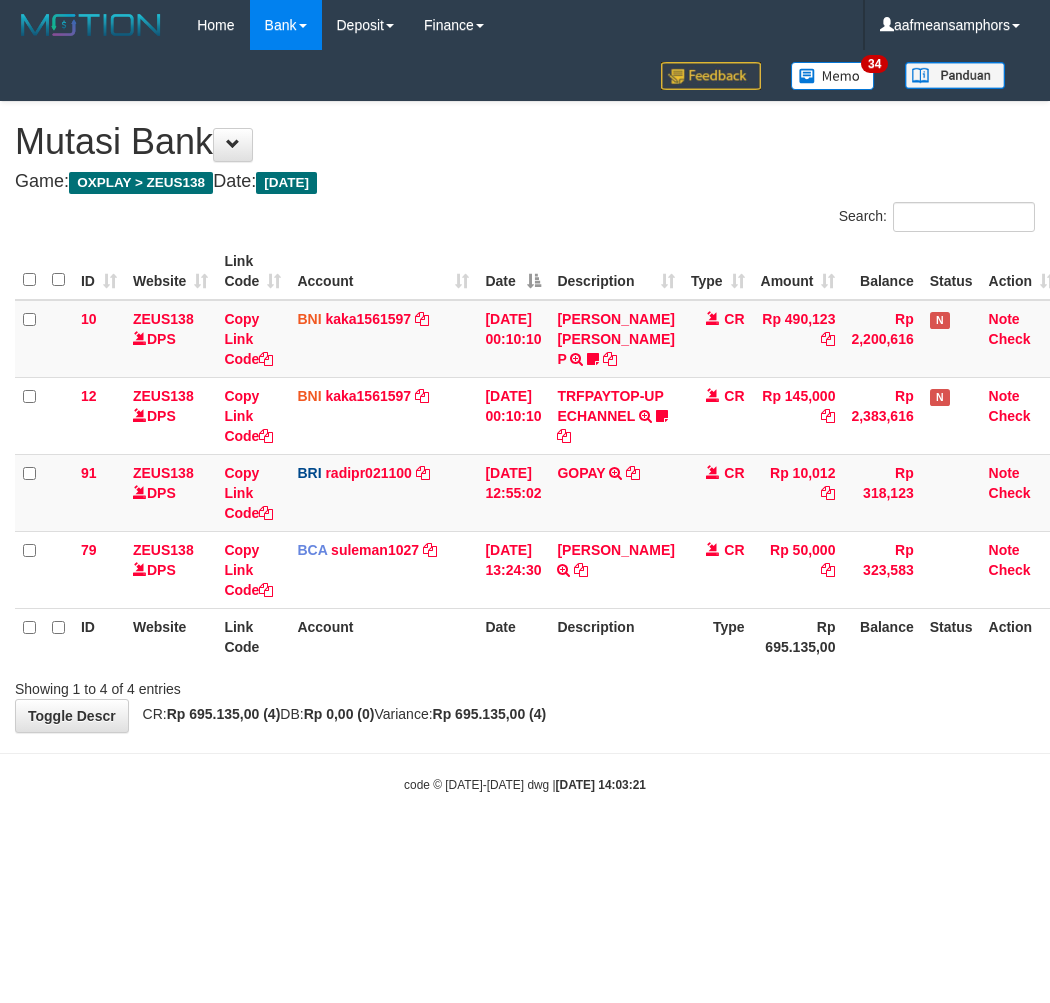 click on "Showing 1 to 4 of 4 entries" at bounding box center (525, 685) 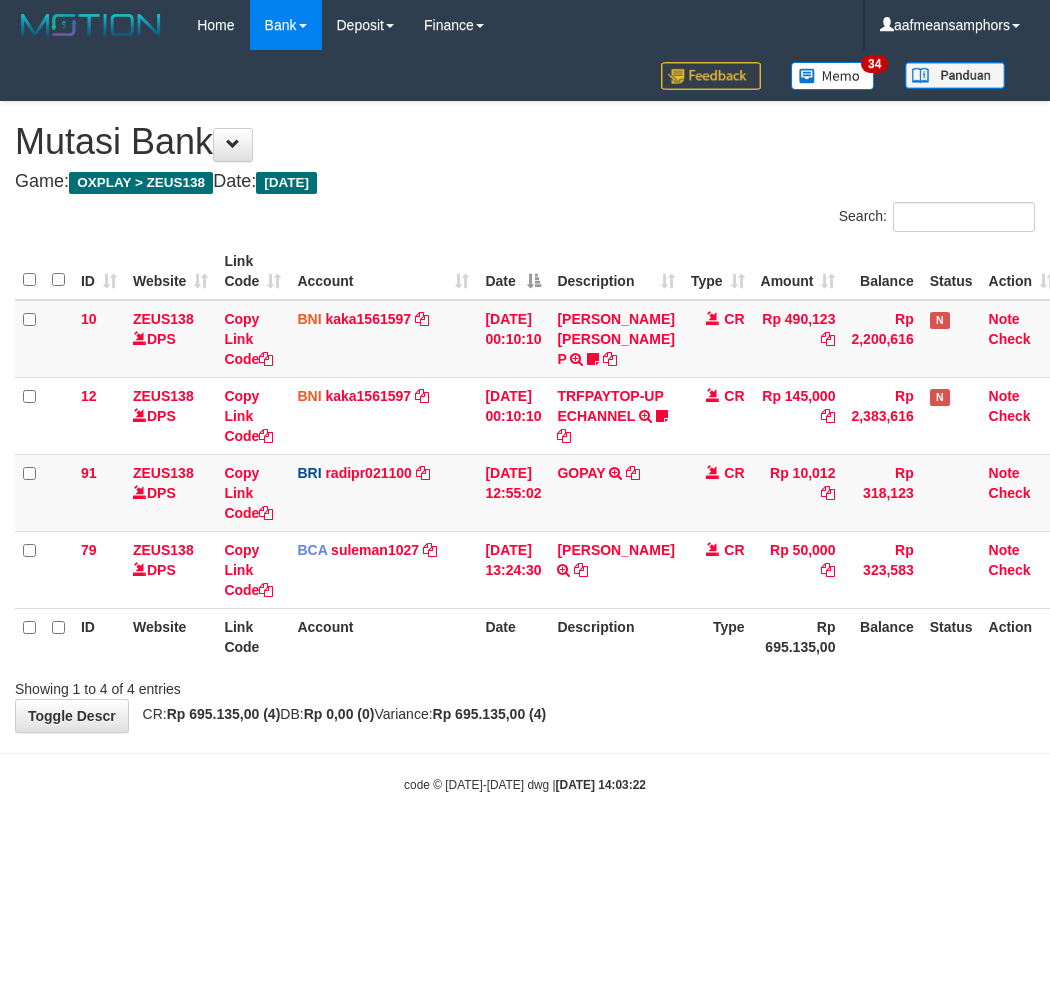 scroll, scrollTop: 0, scrollLeft: 7, axis: horizontal 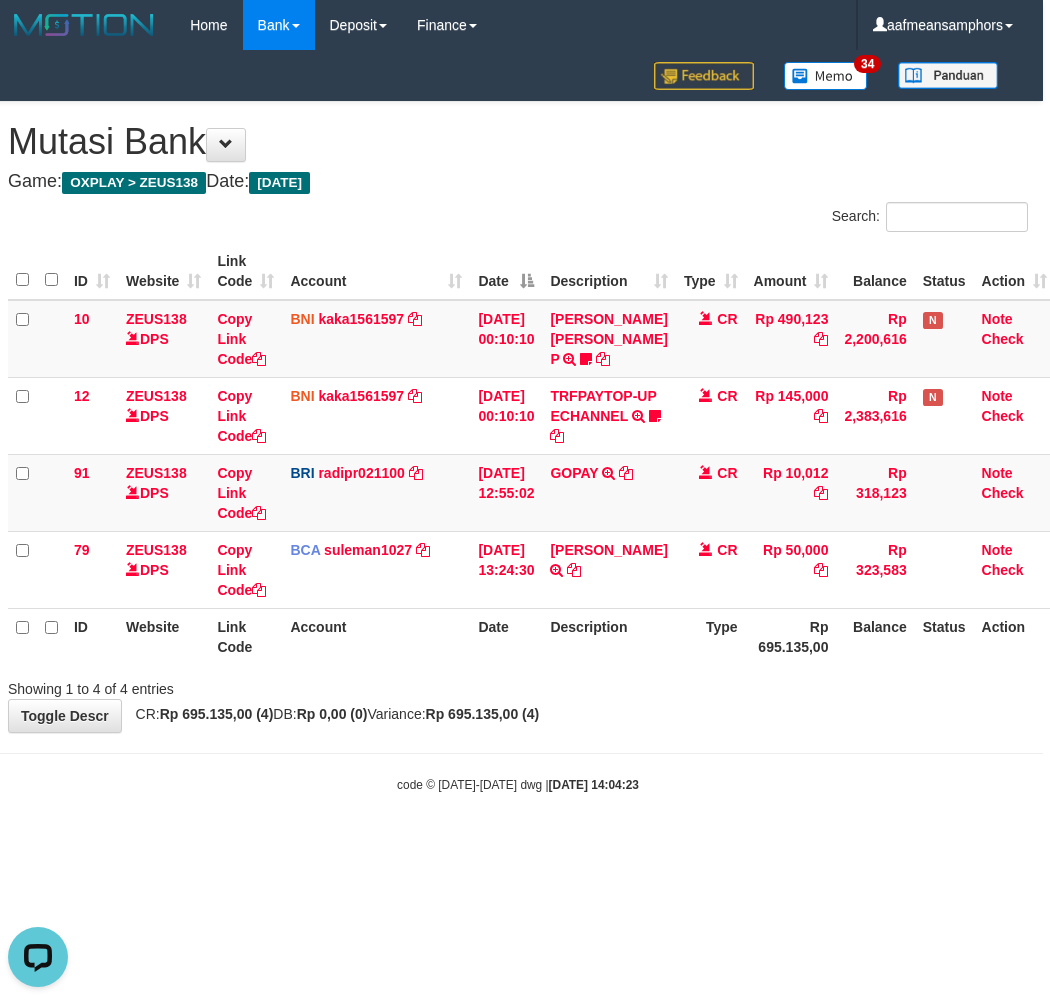 click on "Toggle navigation
Home
Bank
Account List
Load
By Website
Group
[OXPLAY]													ZEUS138
By Load Group (DPS)" at bounding box center [518, 422] 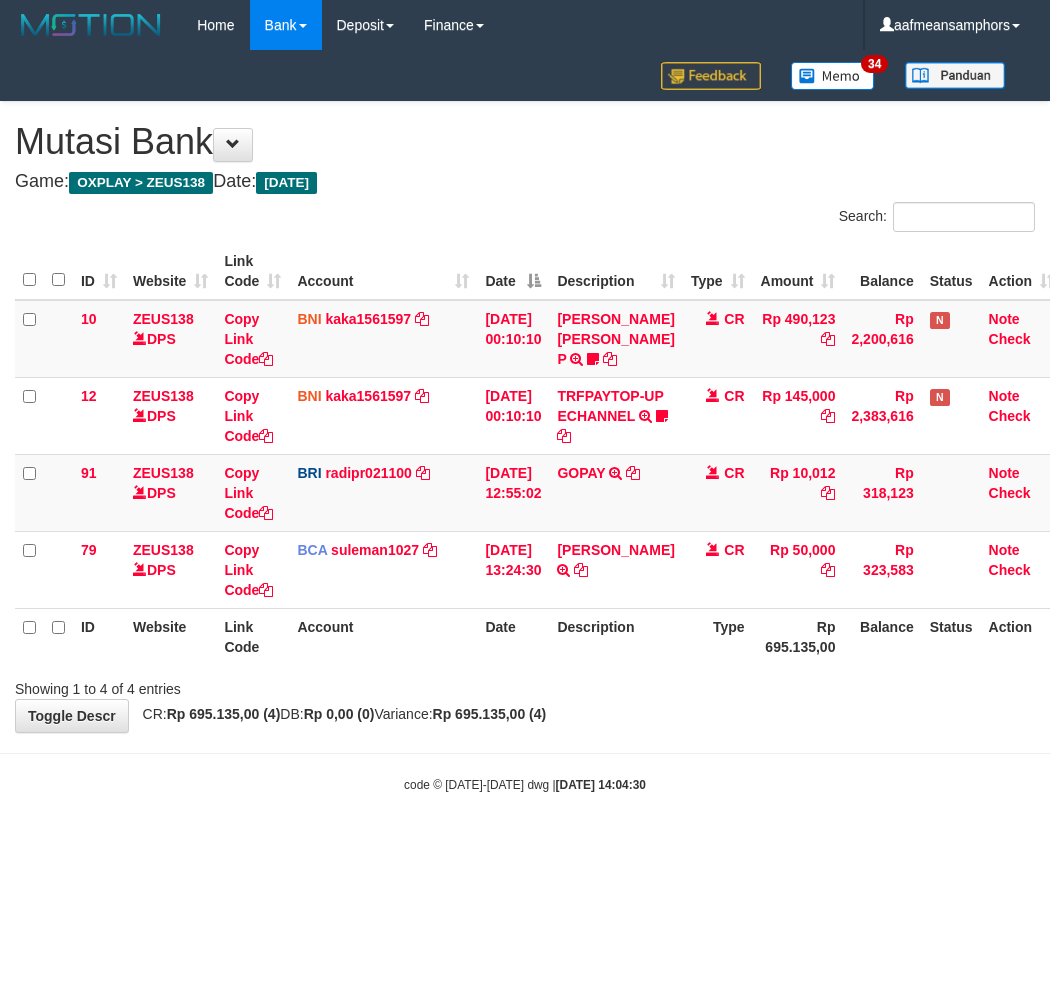 scroll, scrollTop: 0, scrollLeft: 7, axis: horizontal 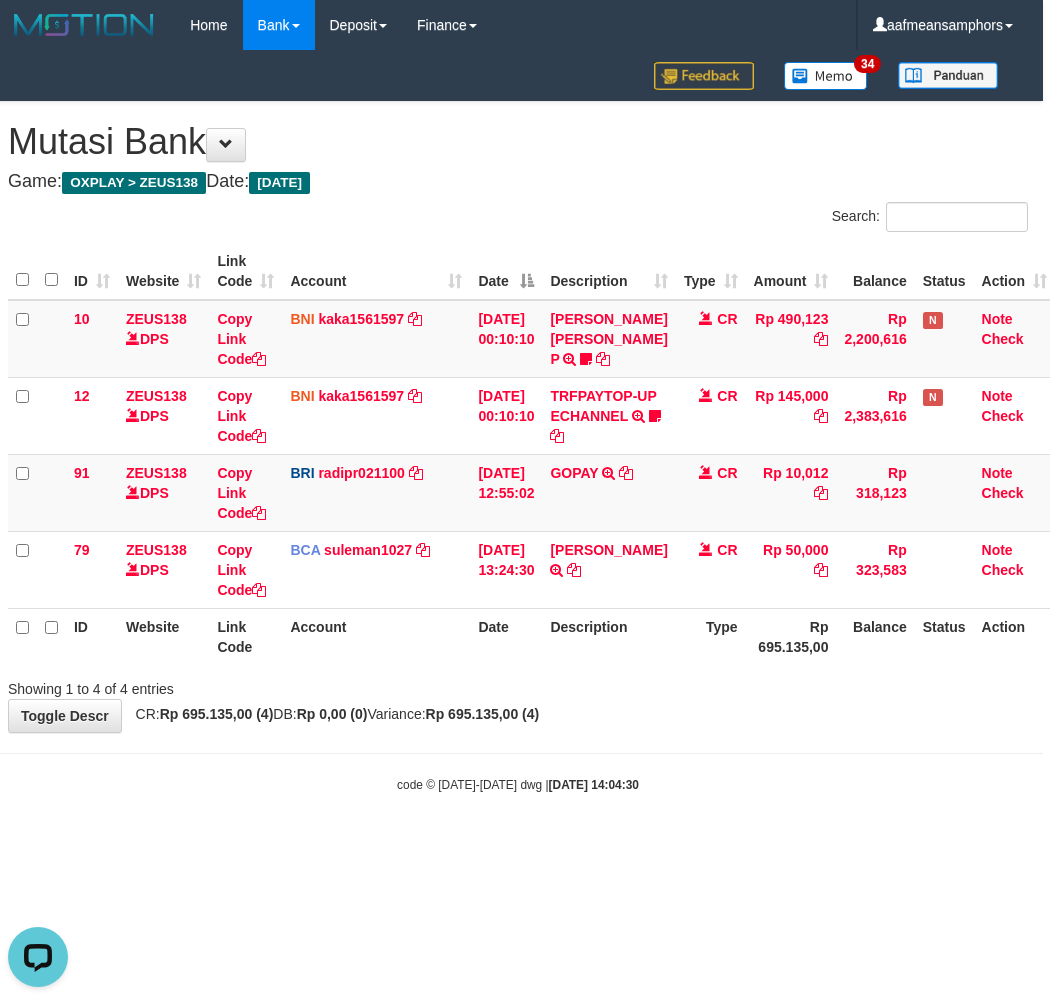 click on "Toggle navigation
Home
Bank
Account List
Load
By Website
Group
[OXPLAY]													ZEUS138
By Load Group (DPS)
Sync" at bounding box center (518, 422) 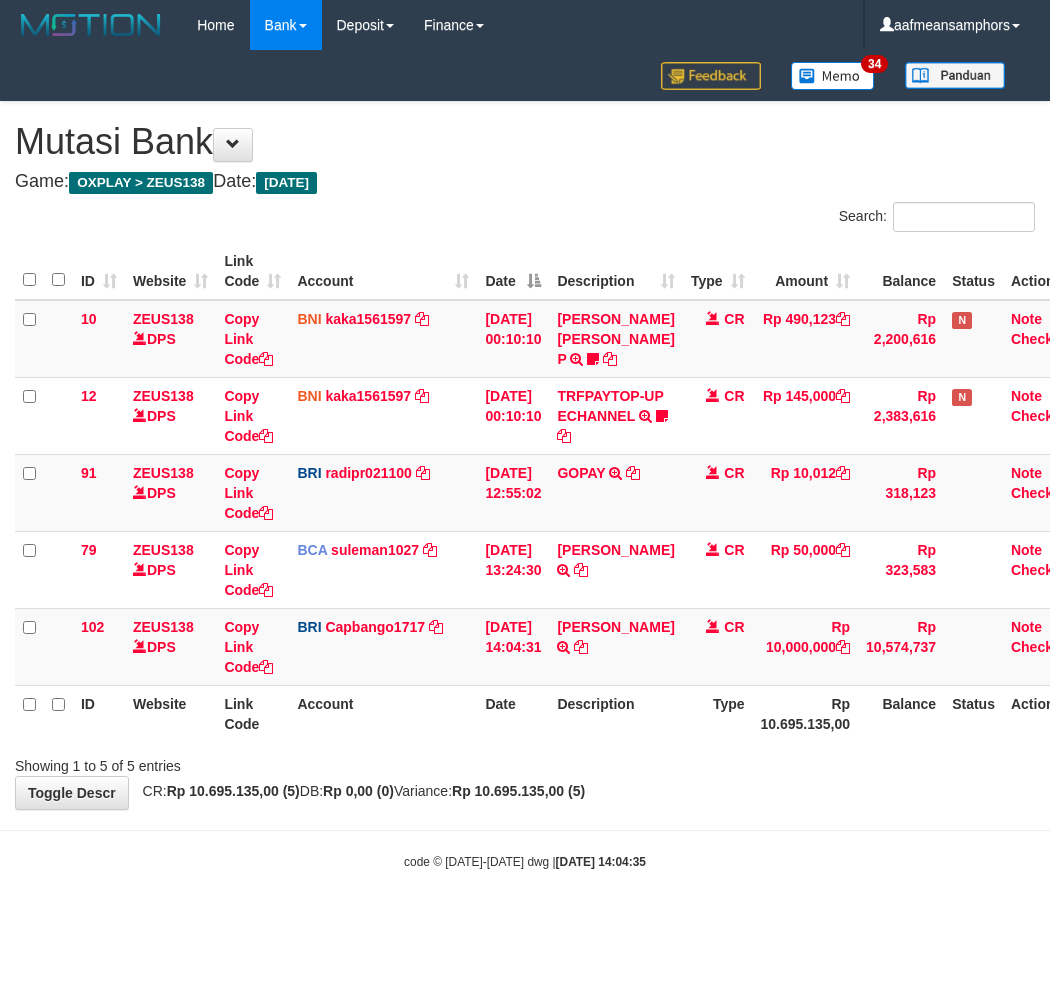scroll, scrollTop: 0, scrollLeft: 7, axis: horizontal 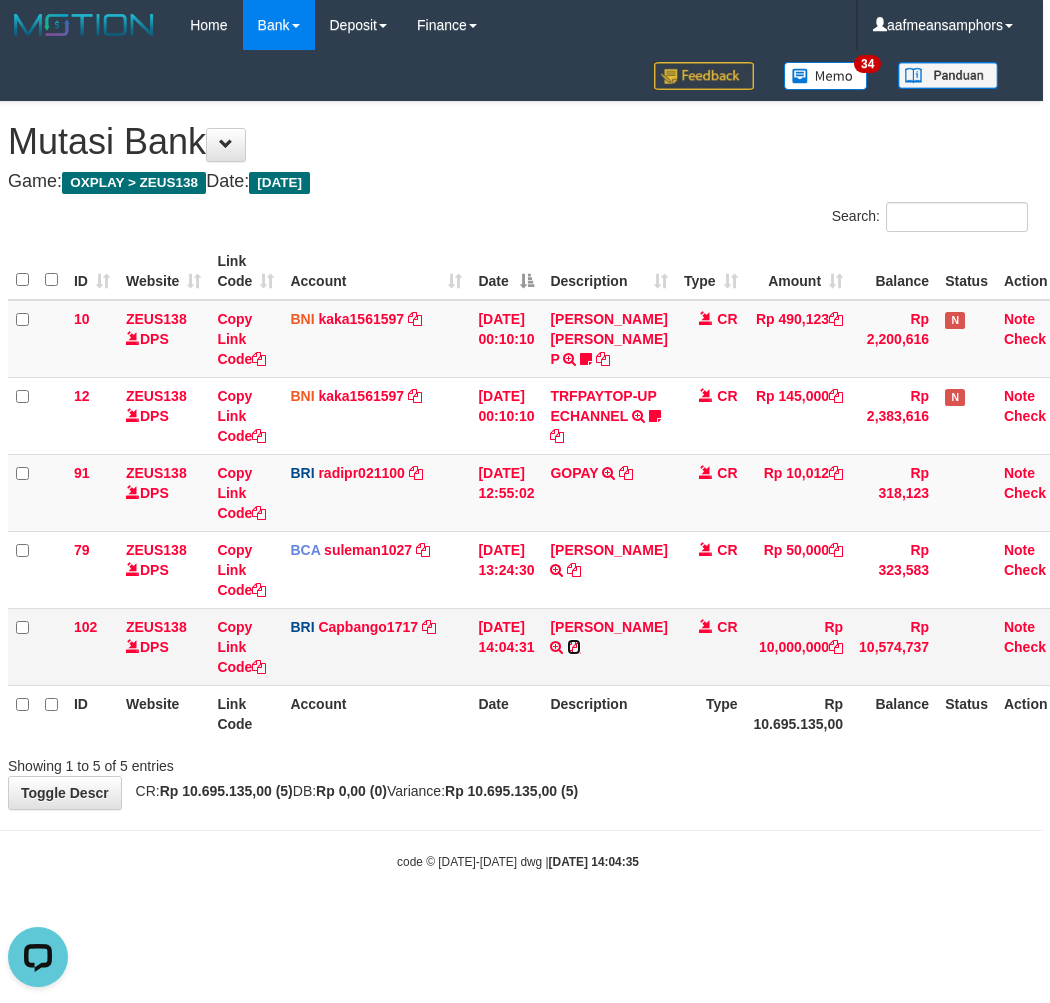 click at bounding box center [574, 647] 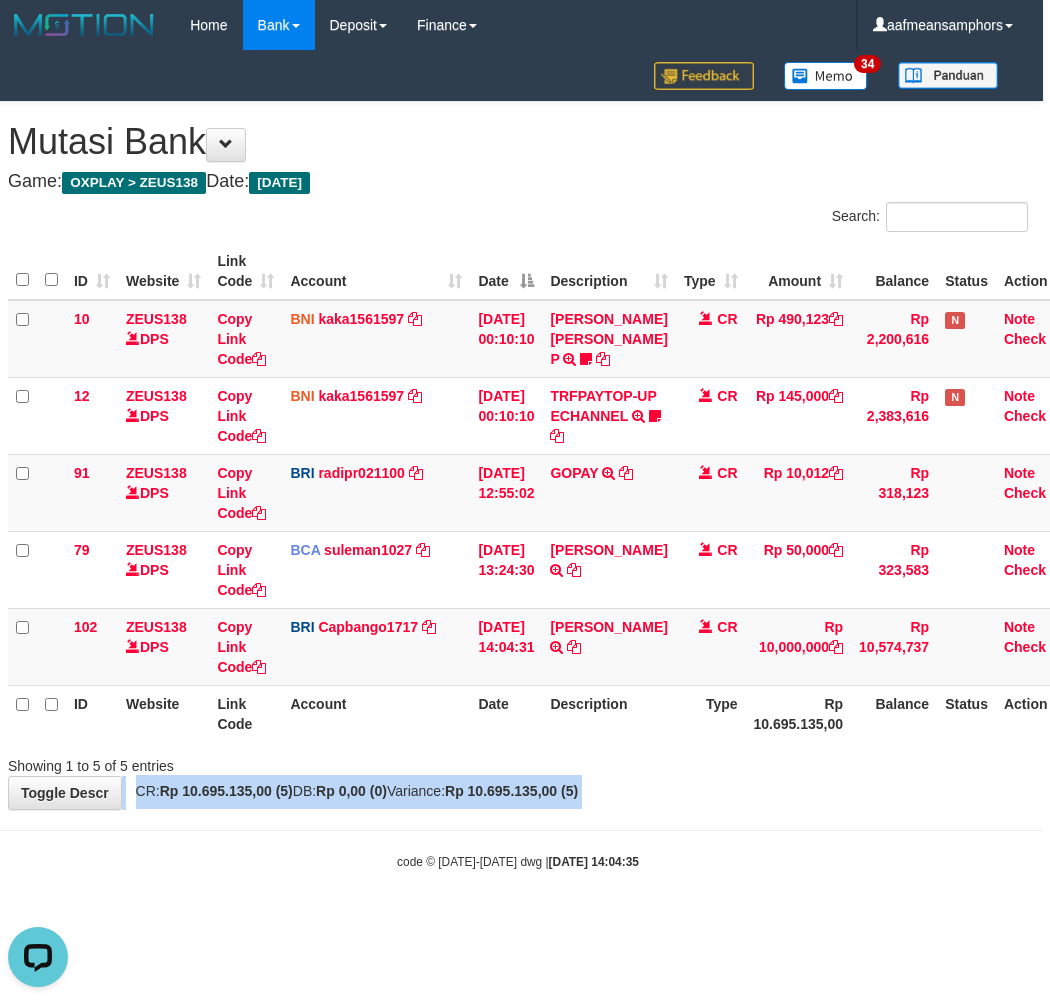 click on "Toggle navigation
Home
Bank
Account List
Load
By Website
Group
[OXPLAY]													ZEUS138
By Load Group (DPS)" at bounding box center [518, 460] 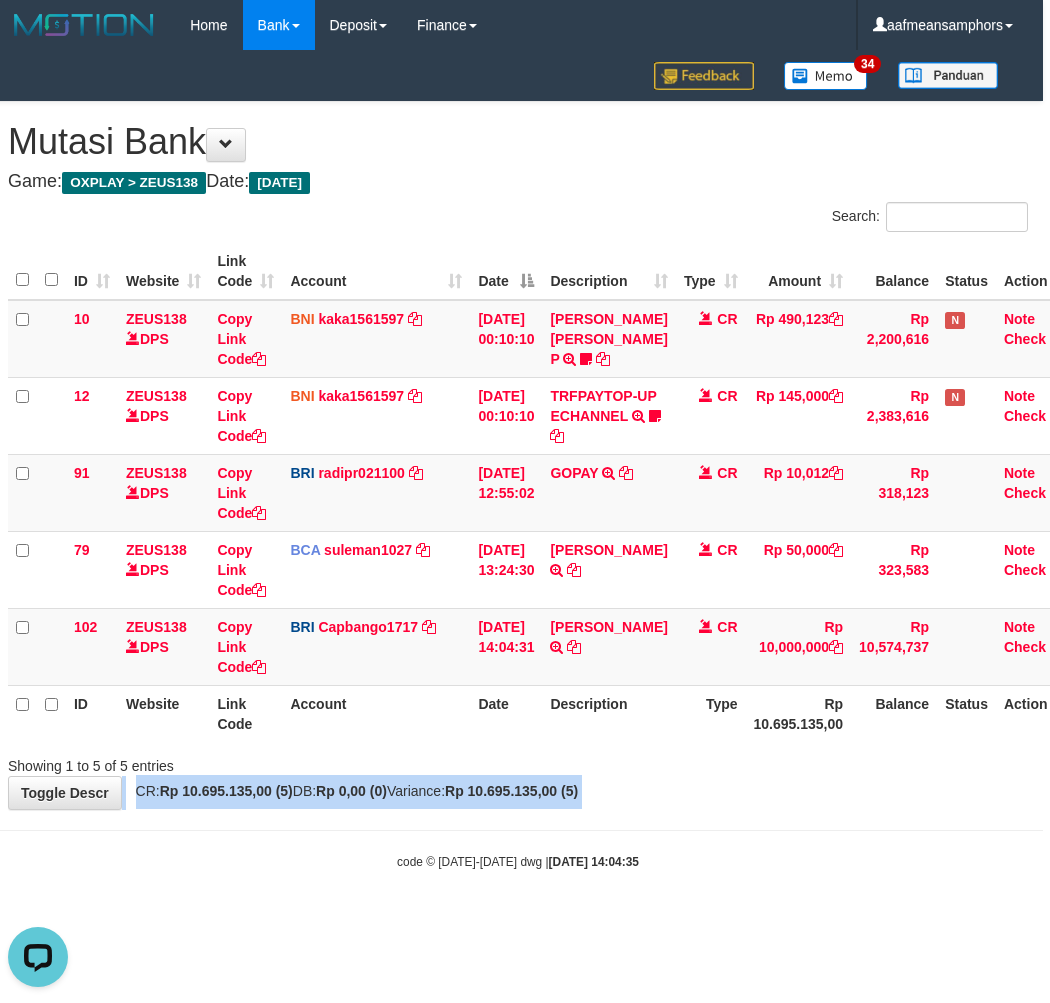 click on "**********" at bounding box center (518, 455) 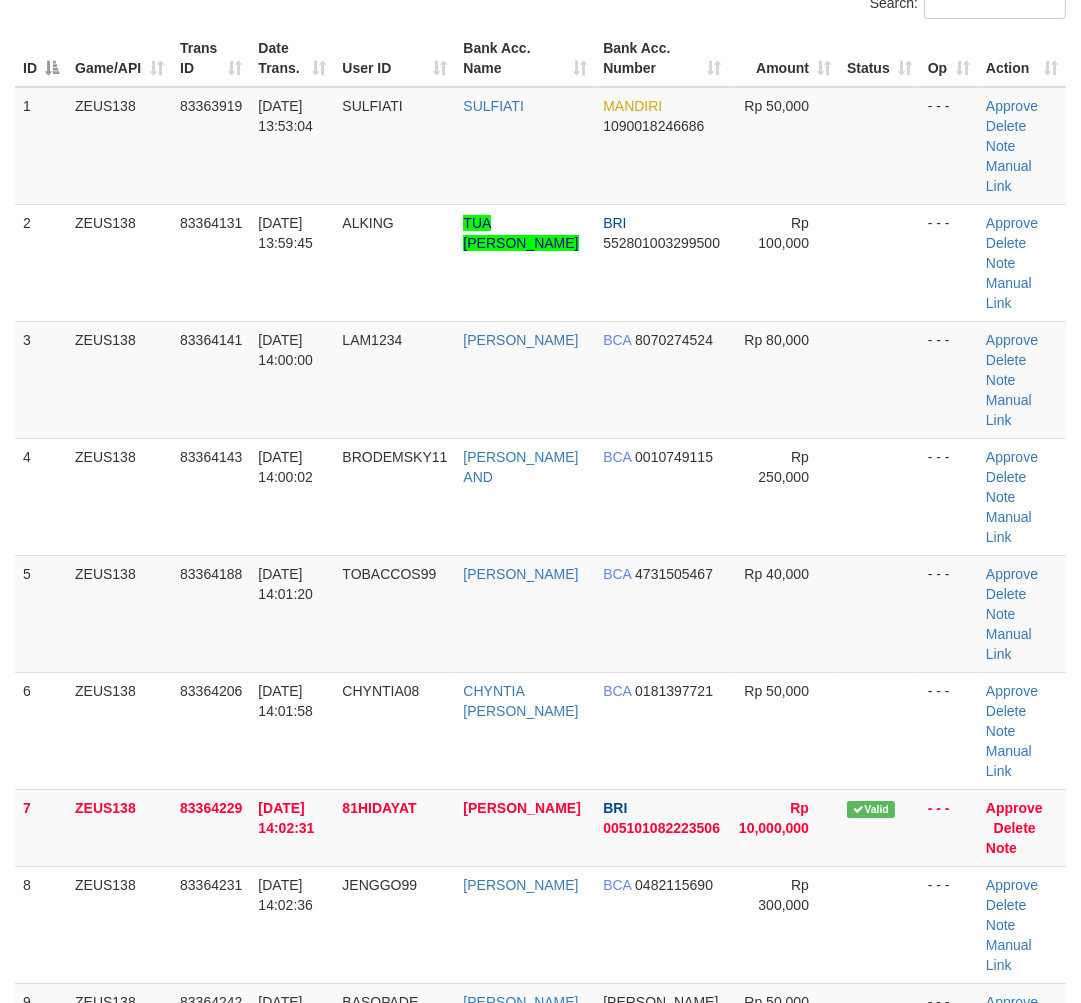 scroll, scrollTop: 484, scrollLeft: 7, axis: both 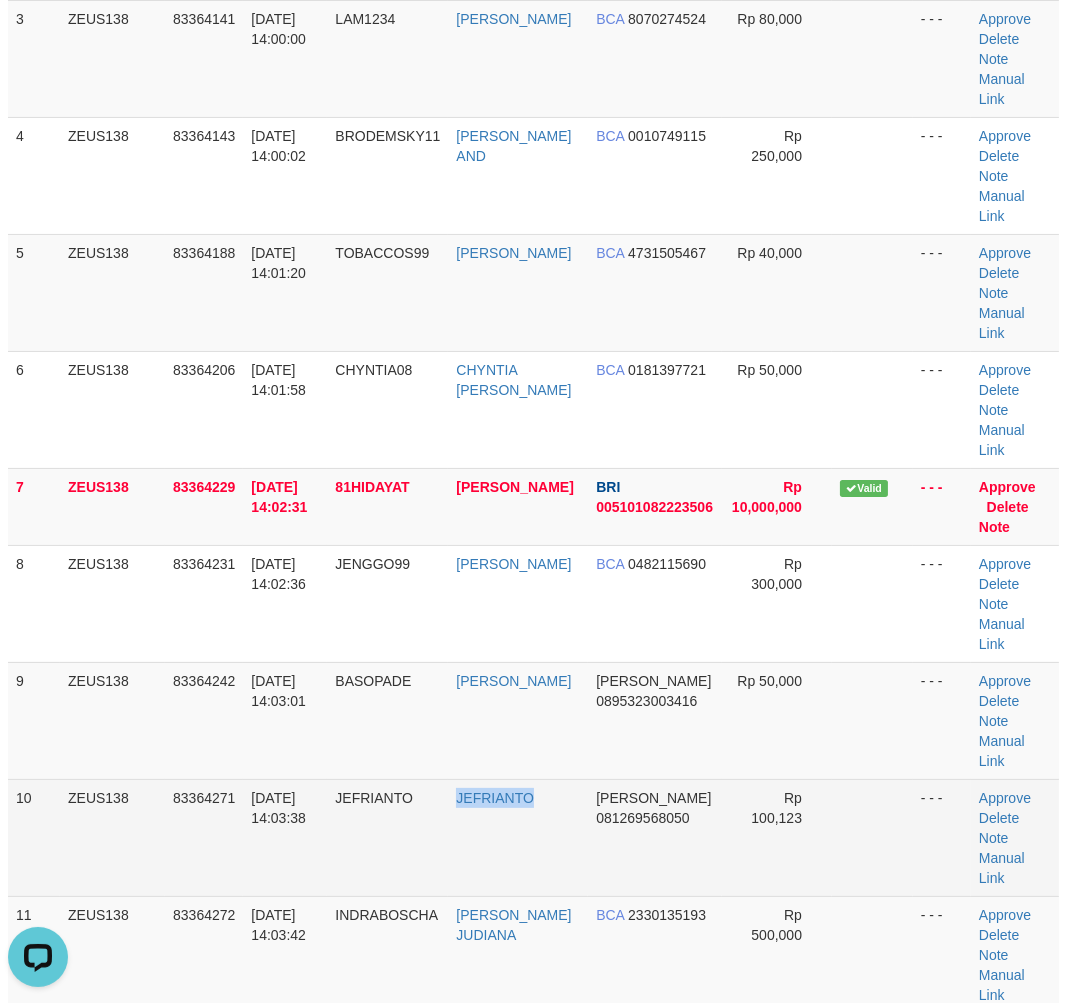drag, startPoint x: 506, startPoint y: 788, endPoint x: 5, endPoint y: 827, distance: 502.5157 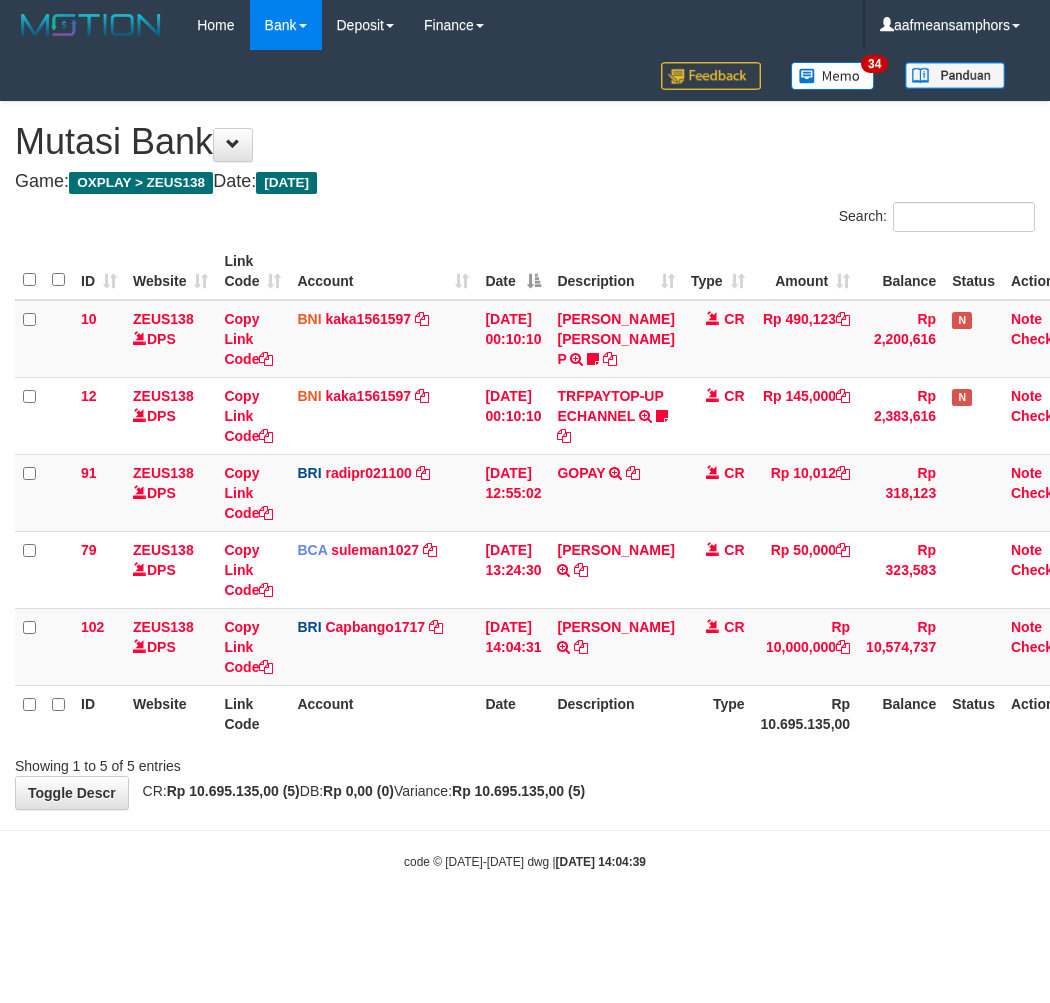 click on "**********" at bounding box center (525, 455) 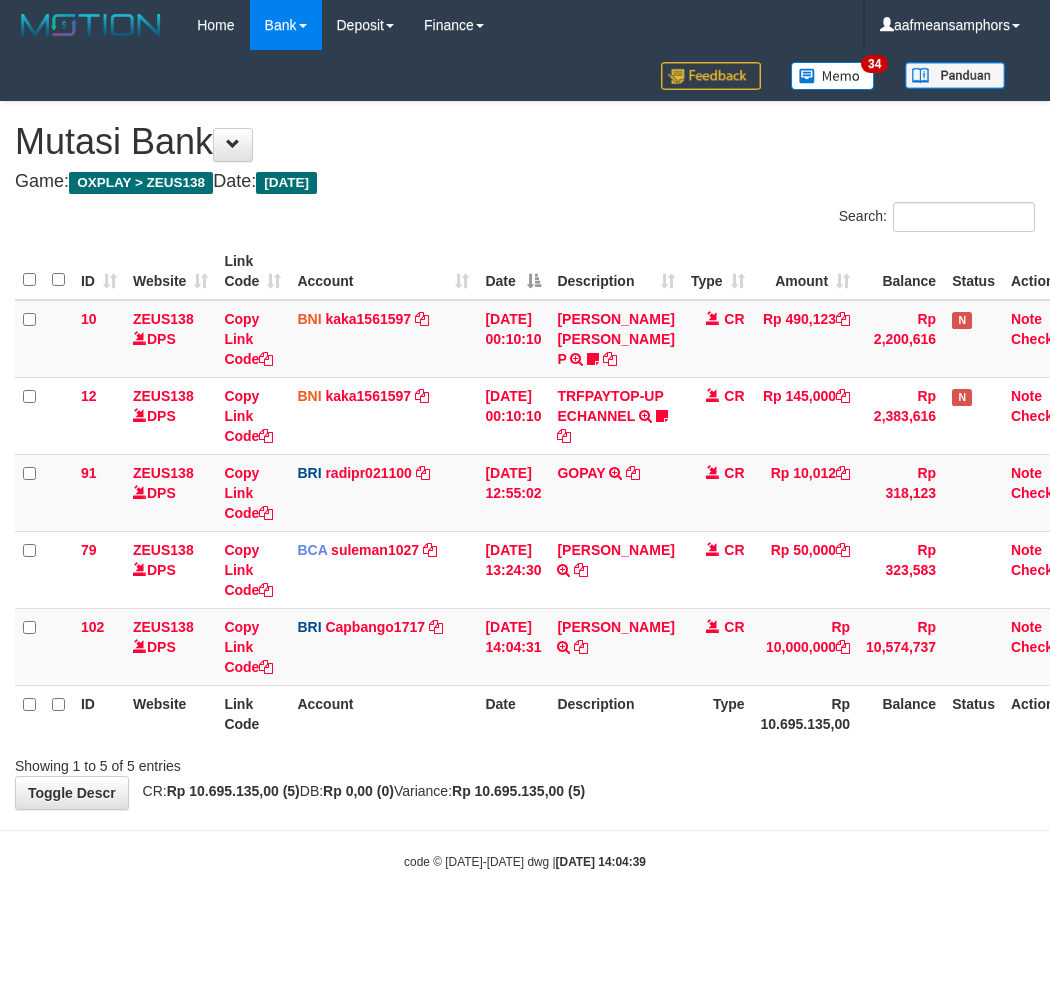 scroll, scrollTop: 0, scrollLeft: 7, axis: horizontal 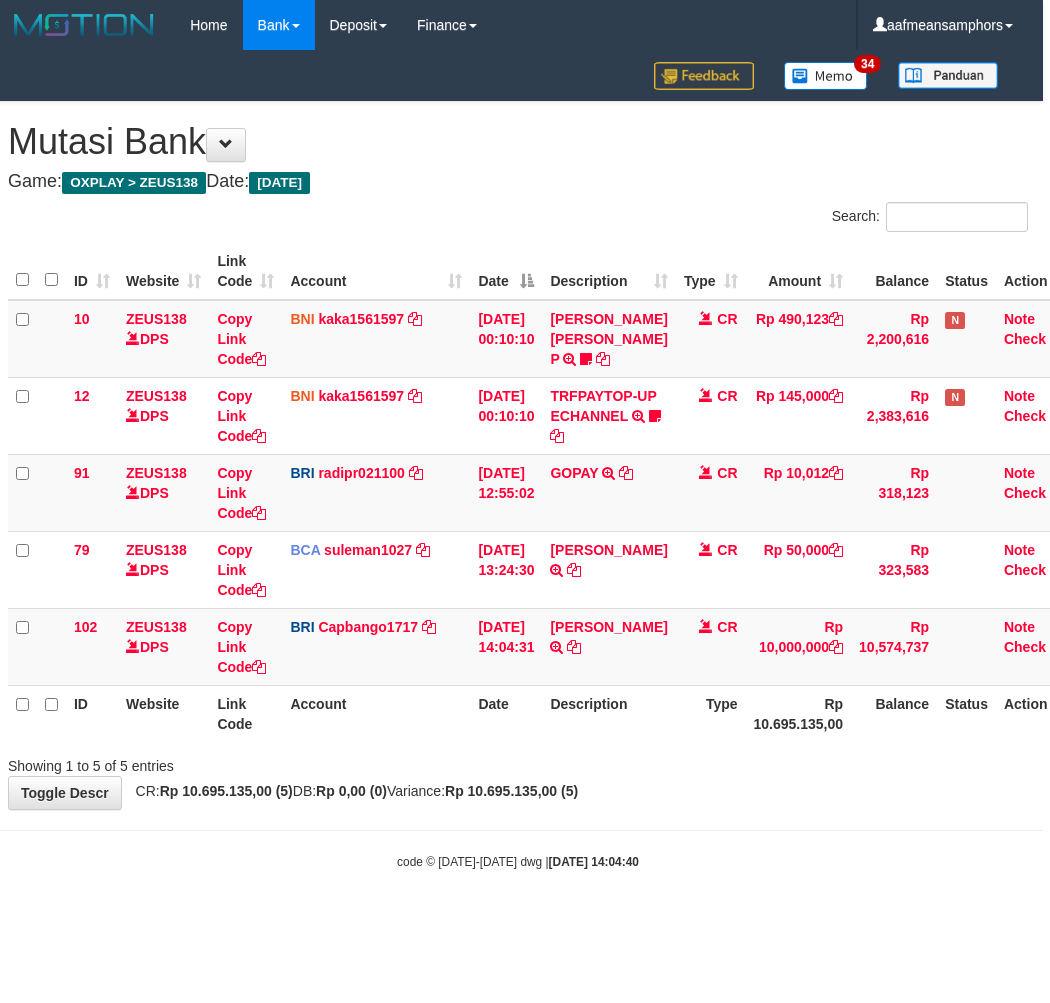 click on "**********" at bounding box center (518, 455) 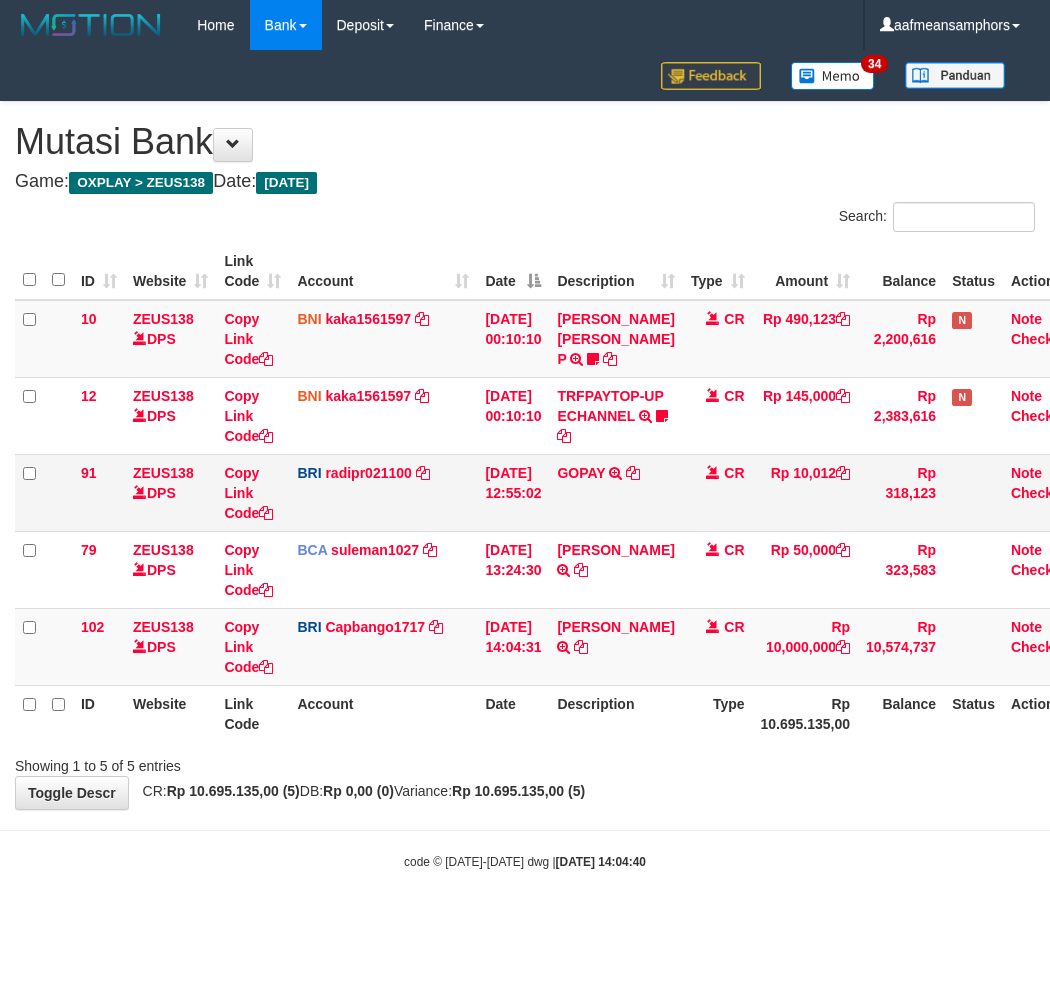 scroll, scrollTop: 0, scrollLeft: 7, axis: horizontal 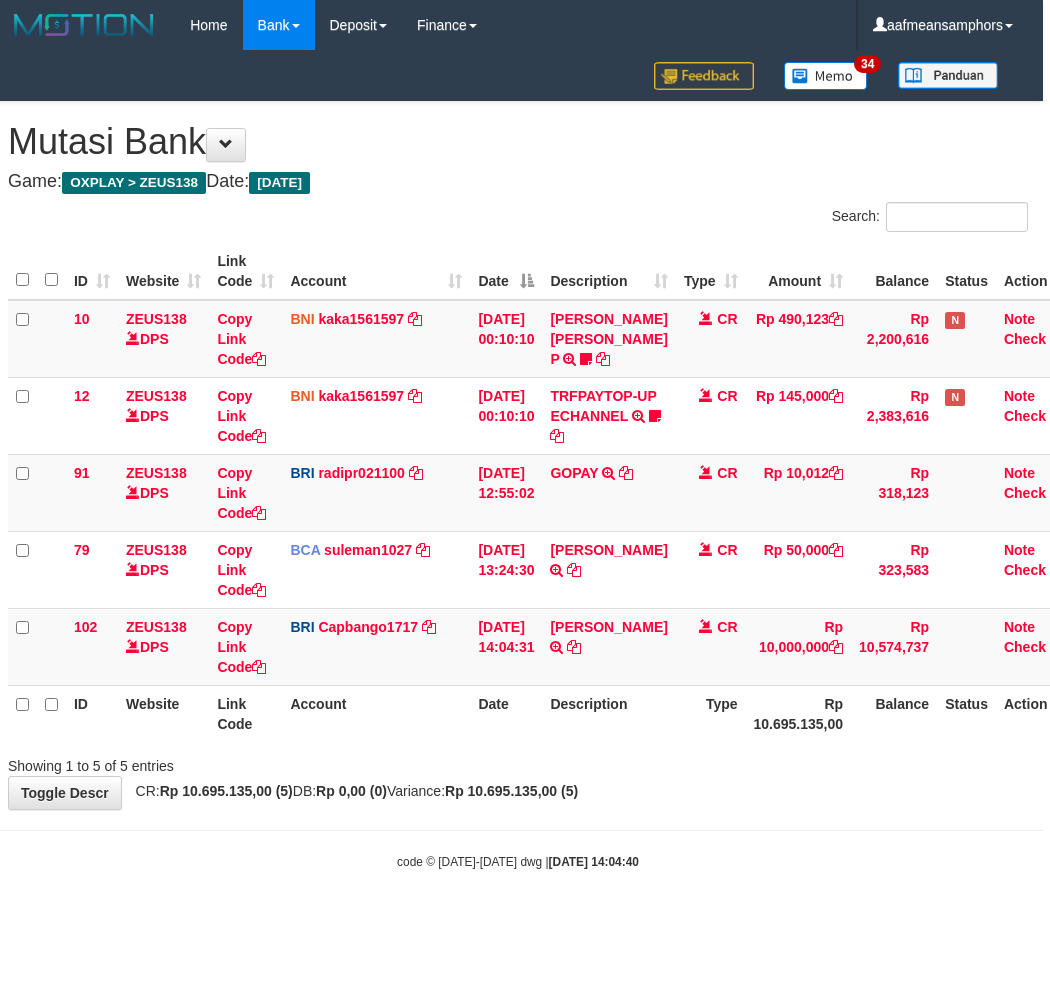 click on "Toggle navigation
Home
Bank
Account List
Load
By Website
Group
[OXPLAY]													ZEUS138
By Load Group (DPS)" at bounding box center (518, 460) 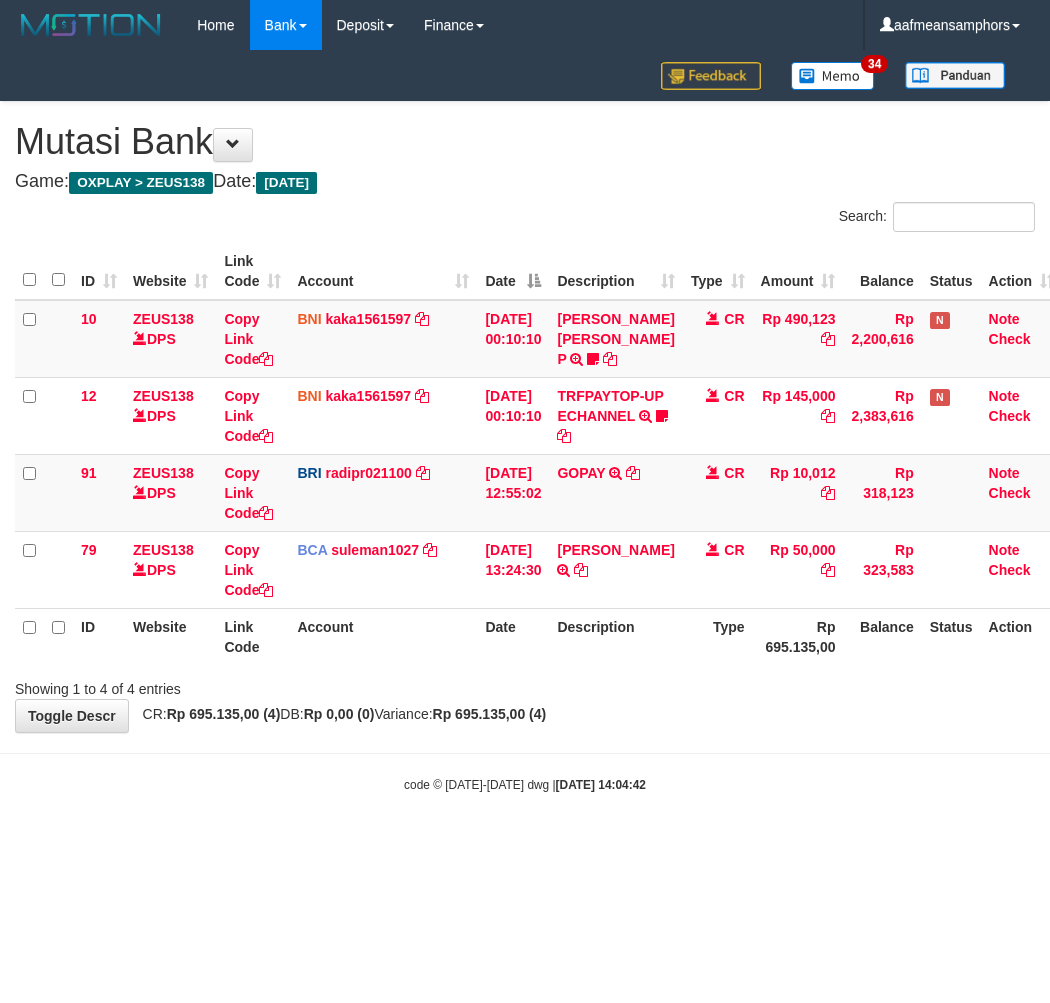 click on "Toggle navigation
Home
Bank
Account List
Load
By Website
Group
[OXPLAY]													ZEUS138
By Load Group (DPS)" at bounding box center (525, 422) 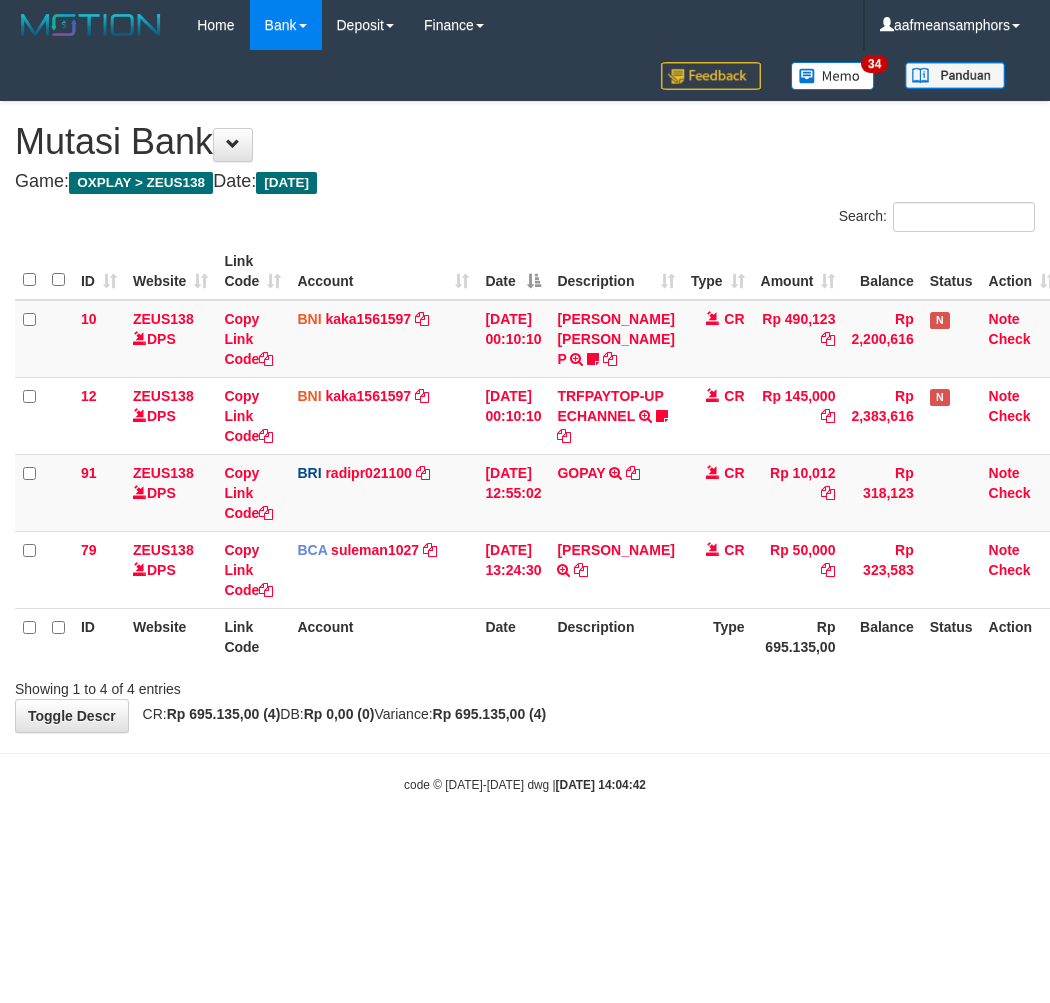 scroll, scrollTop: 0, scrollLeft: 7, axis: horizontal 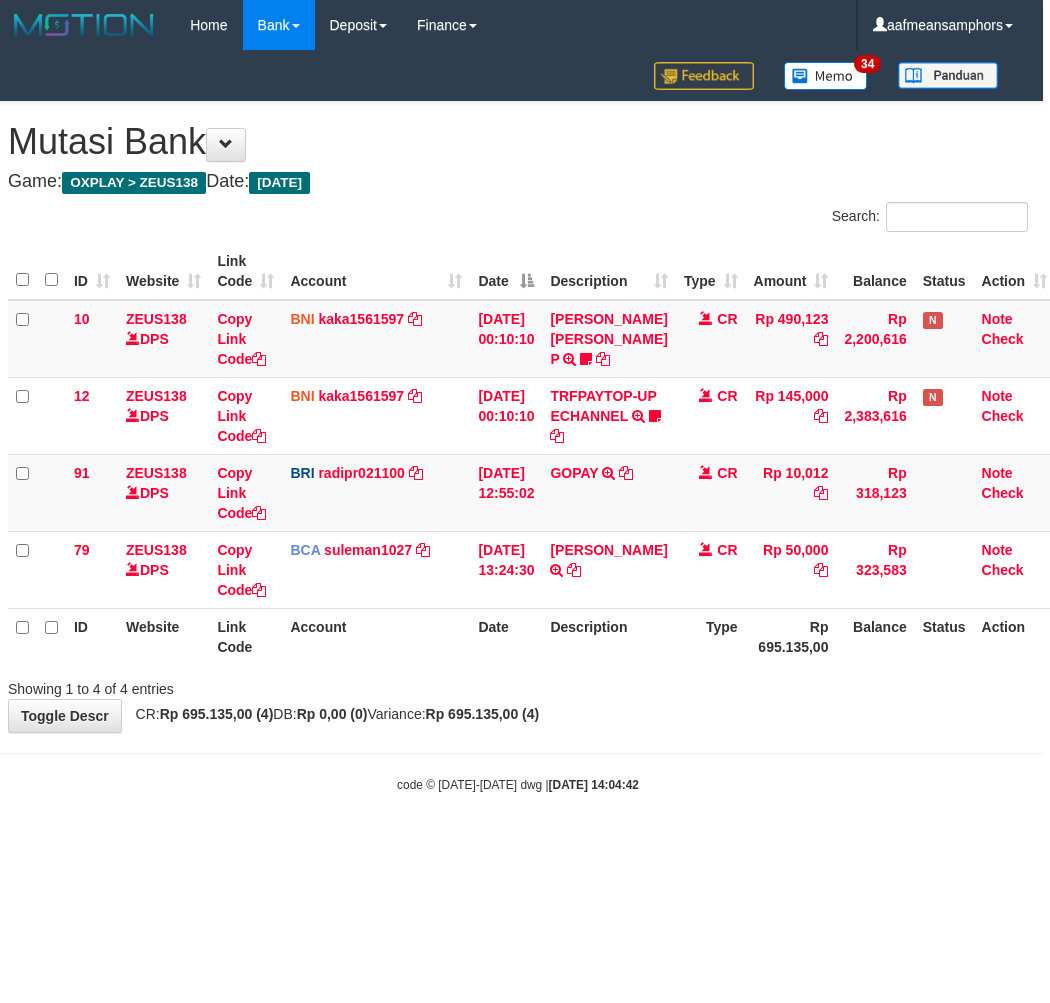 click on "code © [DATE]-[DATE] dwg |  [DATE] 14:04:42" at bounding box center [518, 784] 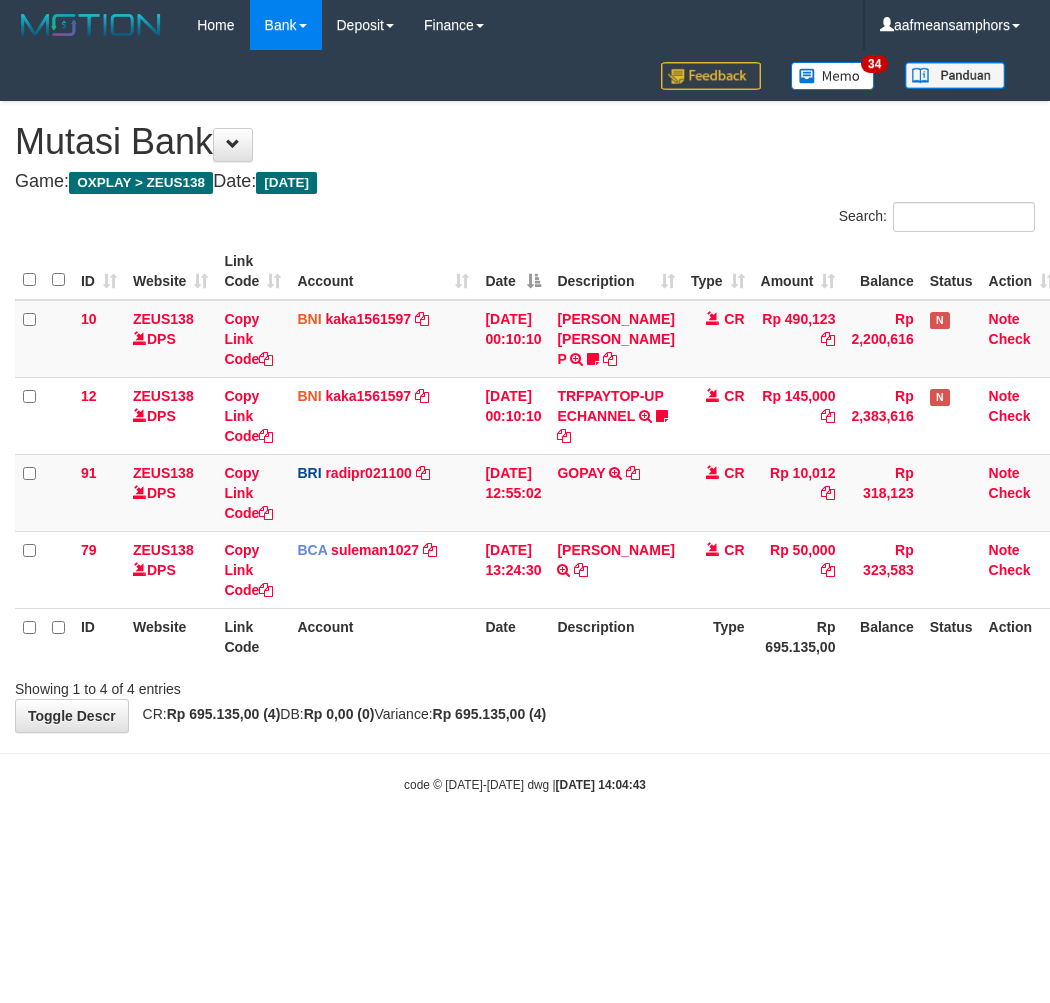 scroll, scrollTop: 0, scrollLeft: 7, axis: horizontal 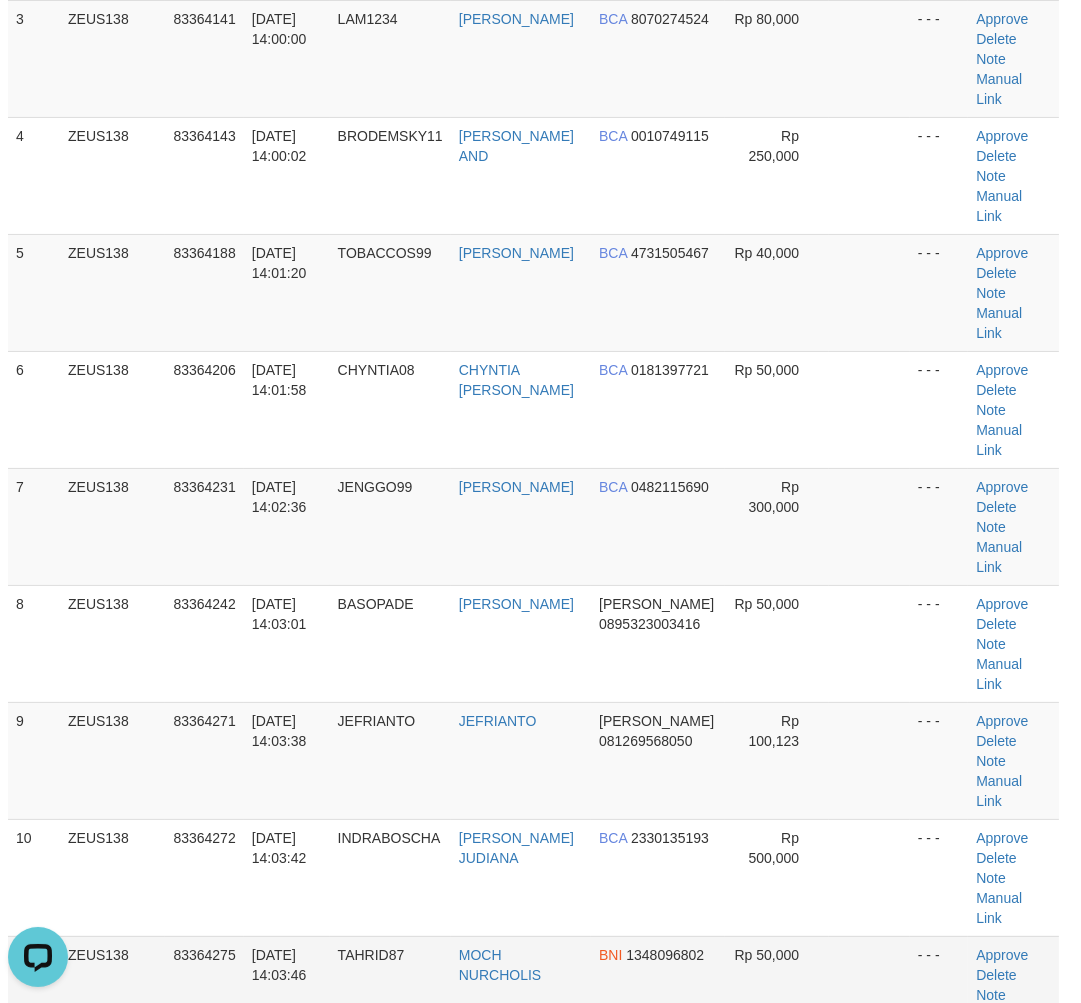 drag, startPoint x: 851, startPoint y: 754, endPoint x: 838, endPoint y: 755, distance: 13.038404 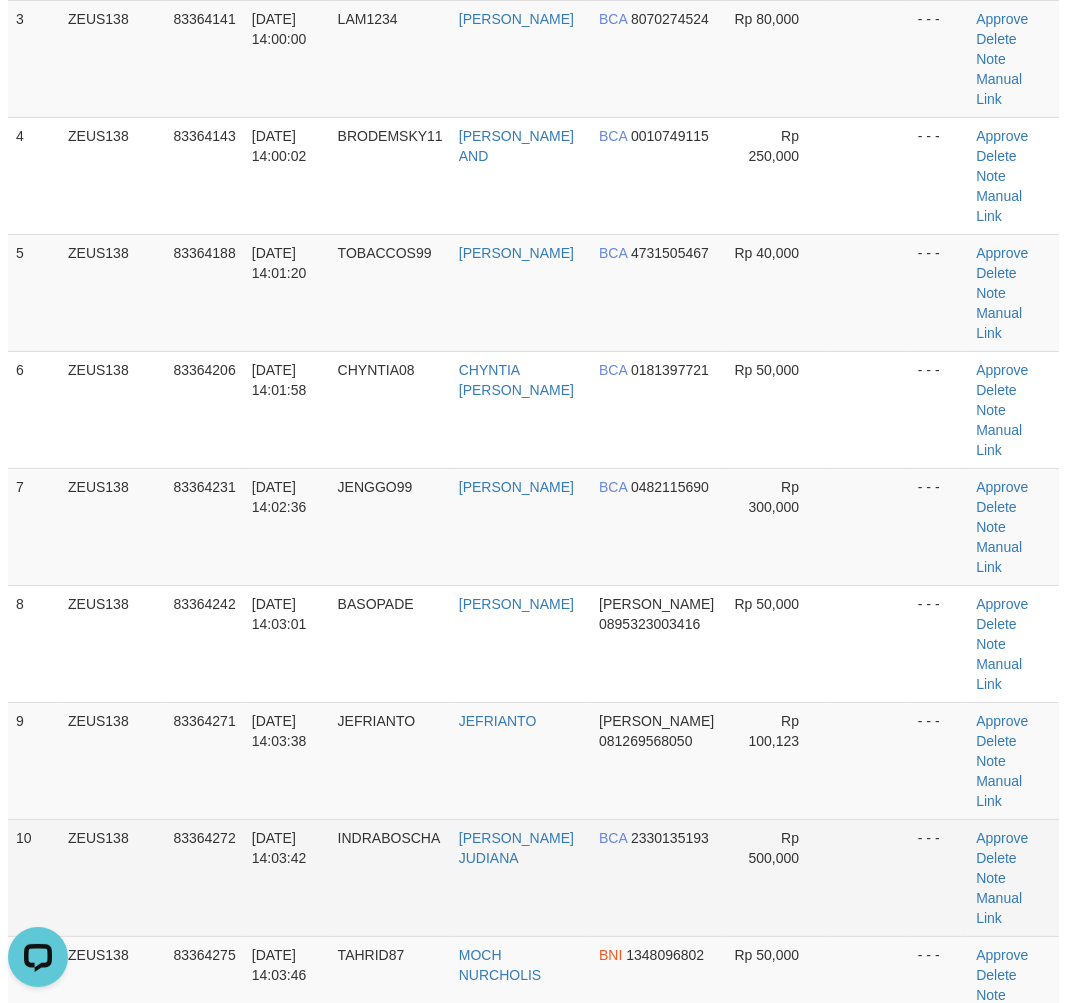 drag, startPoint x: 838, startPoint y: 755, endPoint x: 356, endPoint y: 690, distance: 486.36304 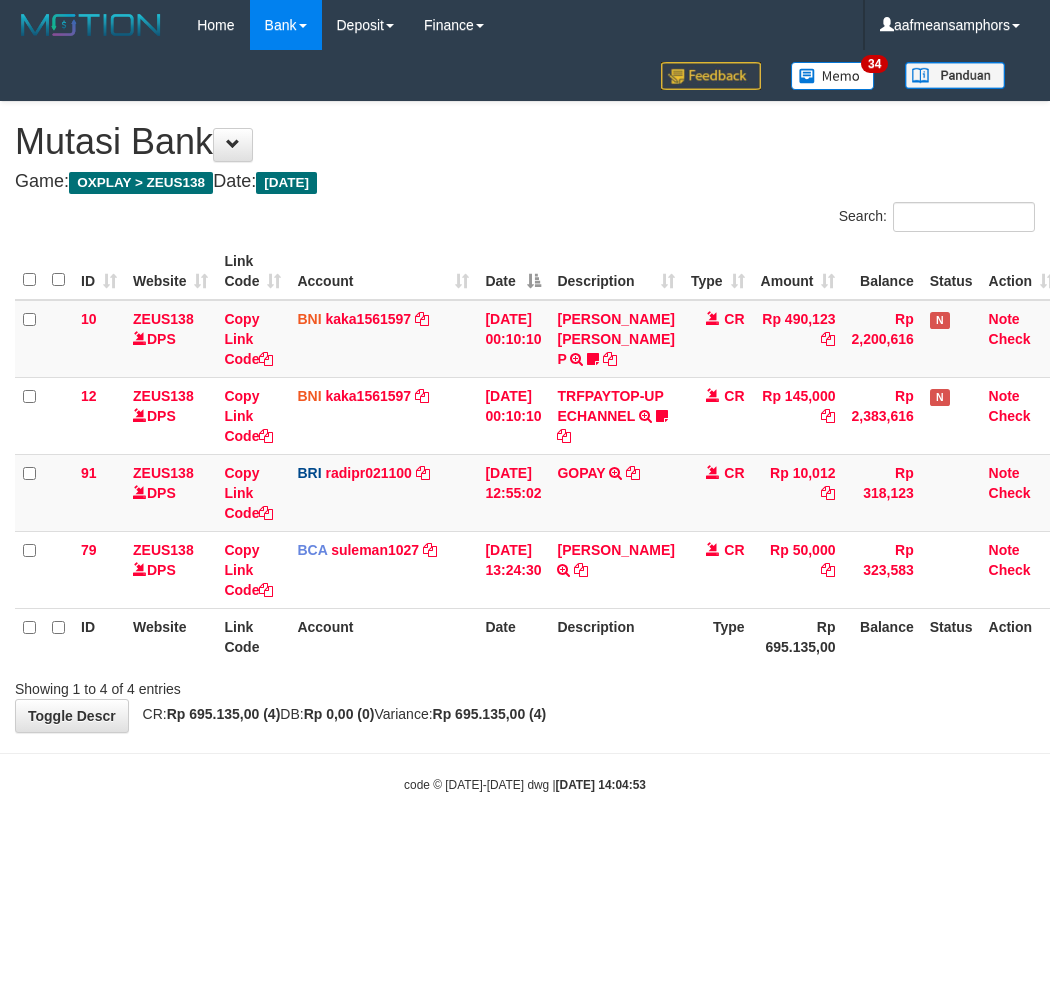 scroll, scrollTop: 0, scrollLeft: 7, axis: horizontal 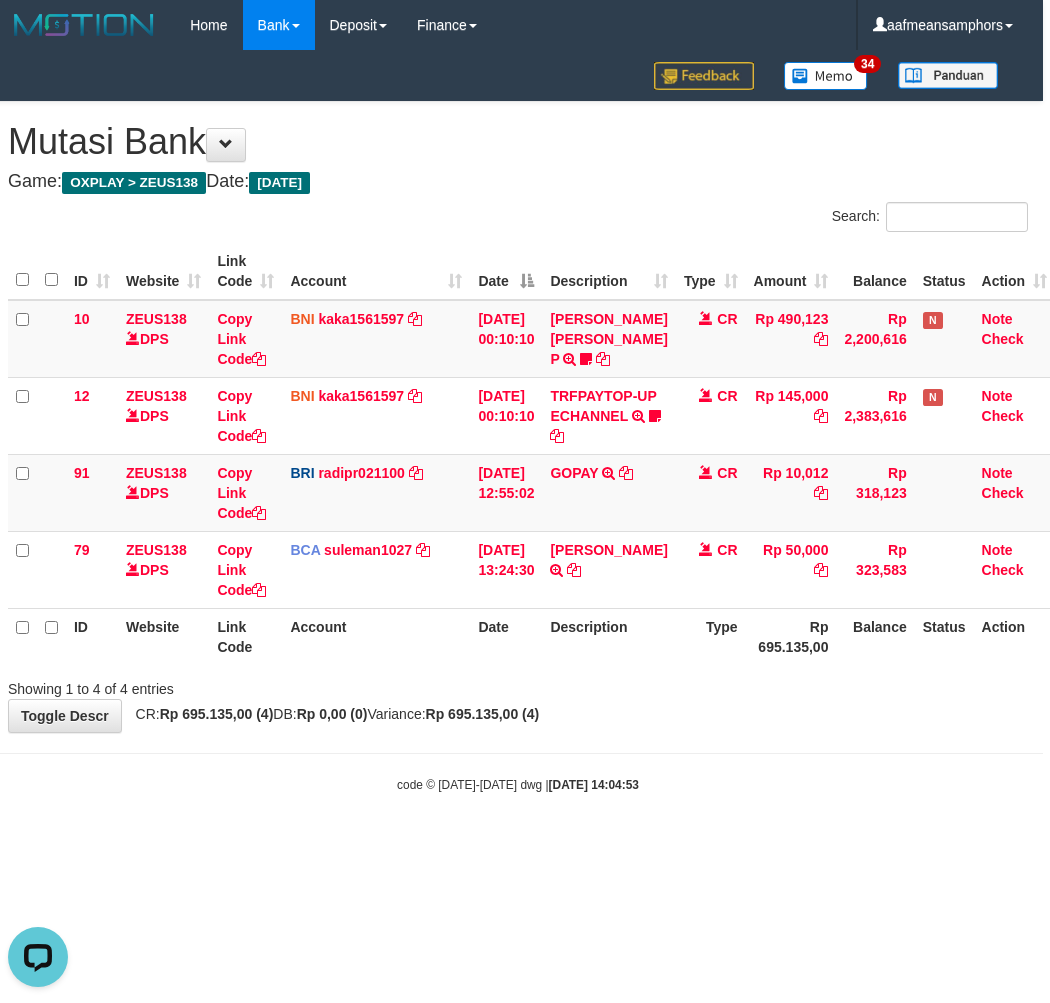 click on "Description" at bounding box center (608, 636) 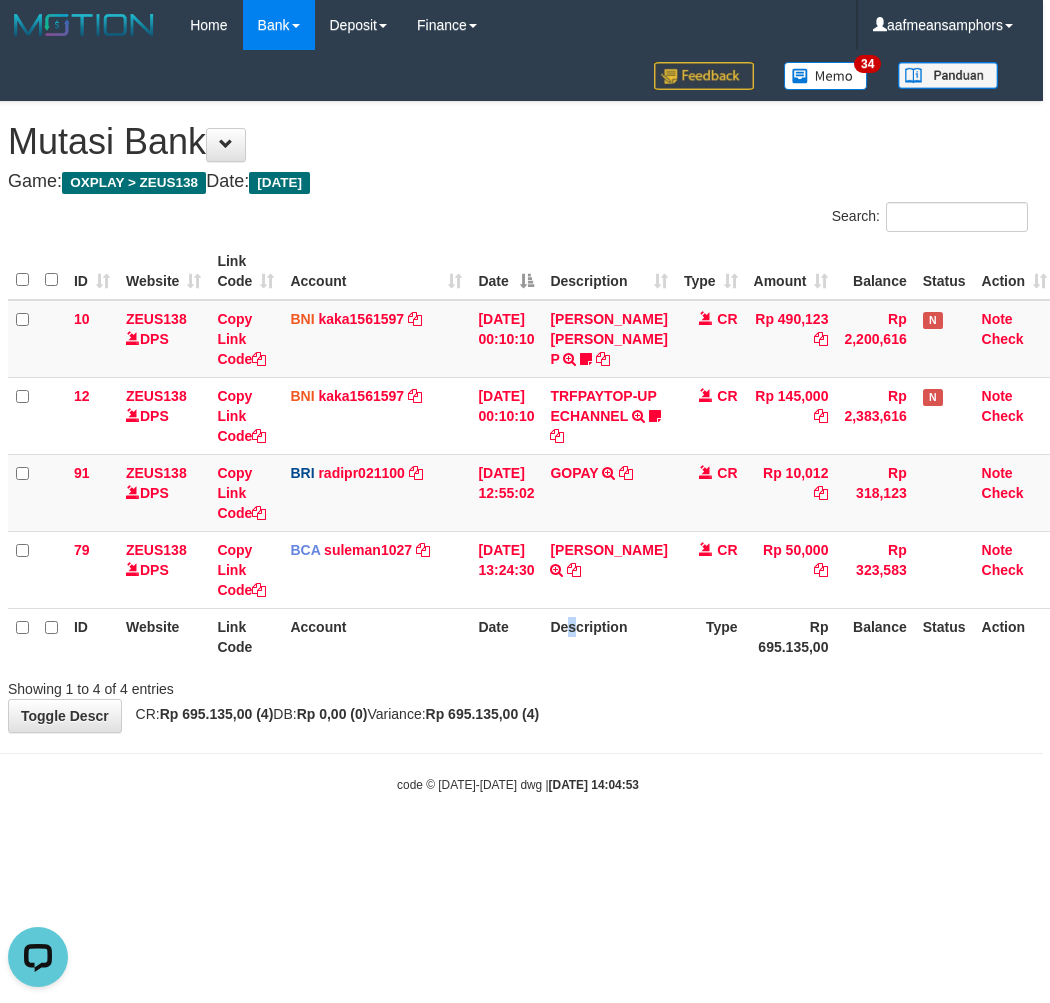 click on "Description" at bounding box center [608, 636] 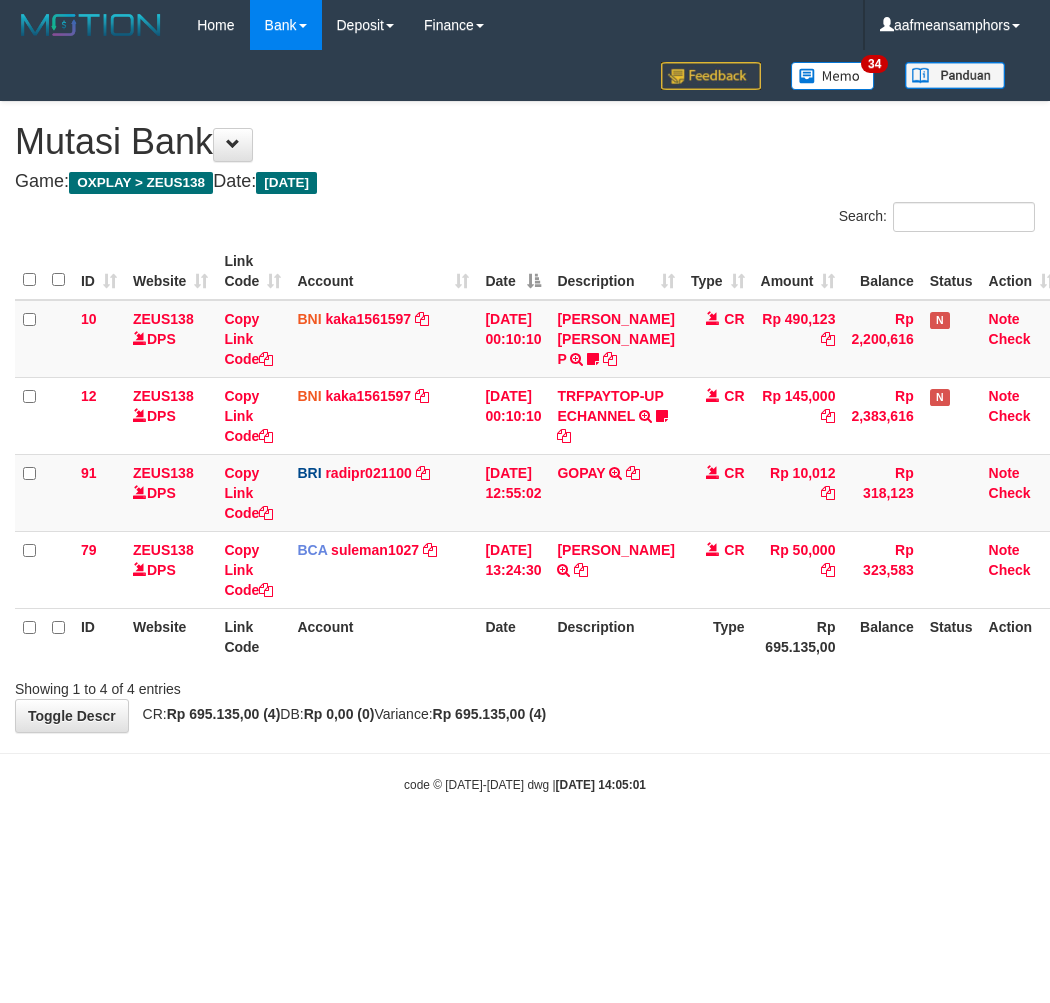 scroll, scrollTop: 0, scrollLeft: 7, axis: horizontal 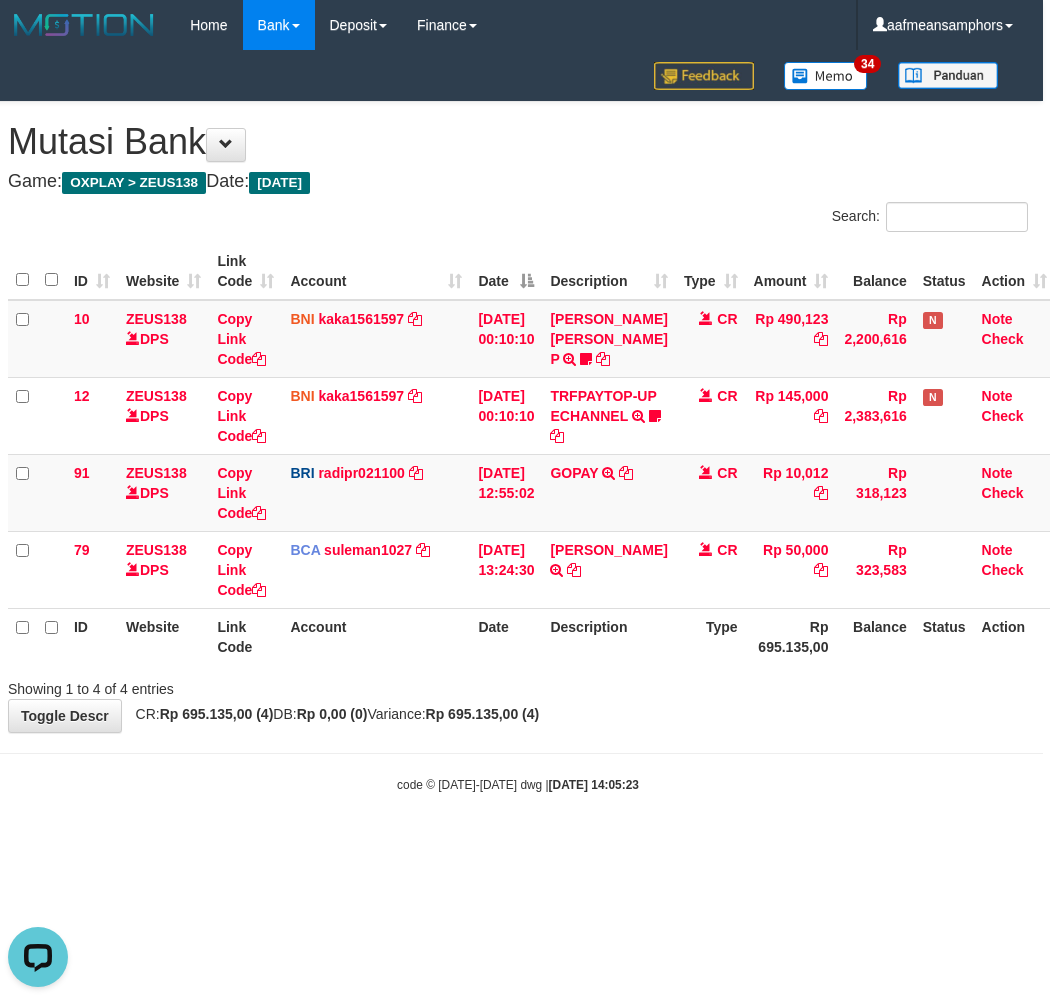 click on "Toggle navigation
Home
Bank
Account List
Load
By Website
Group
[OXPLAY]													ZEUS138
By Load Group (DPS)" at bounding box center [518, 422] 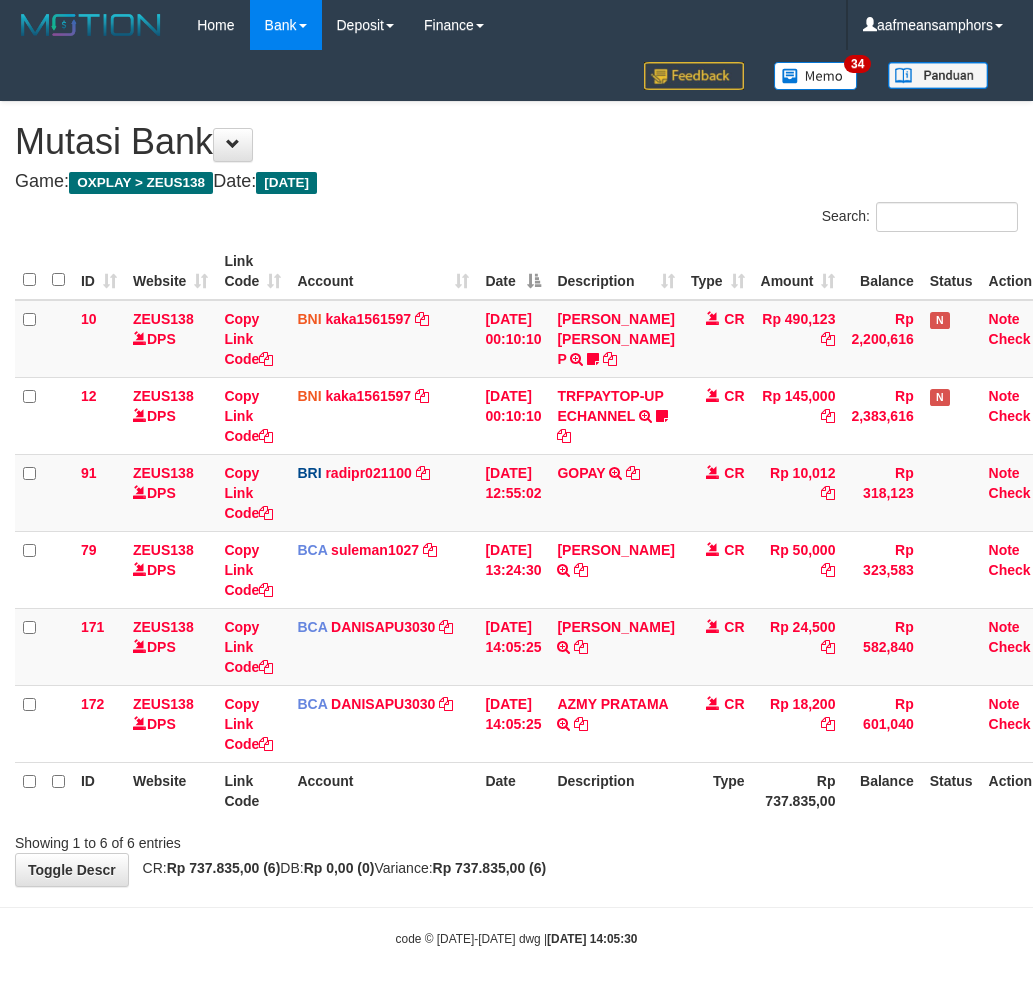 scroll, scrollTop: 0, scrollLeft: 7, axis: horizontal 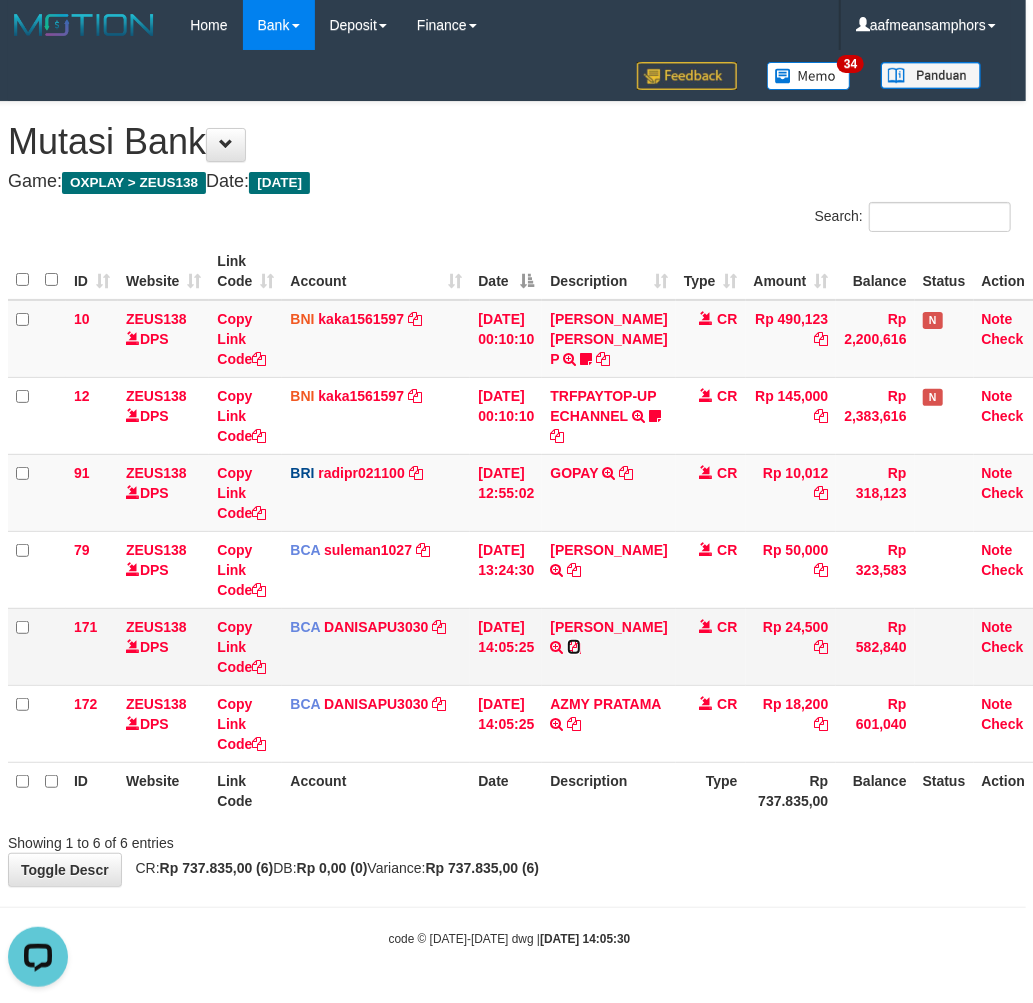click at bounding box center (574, 647) 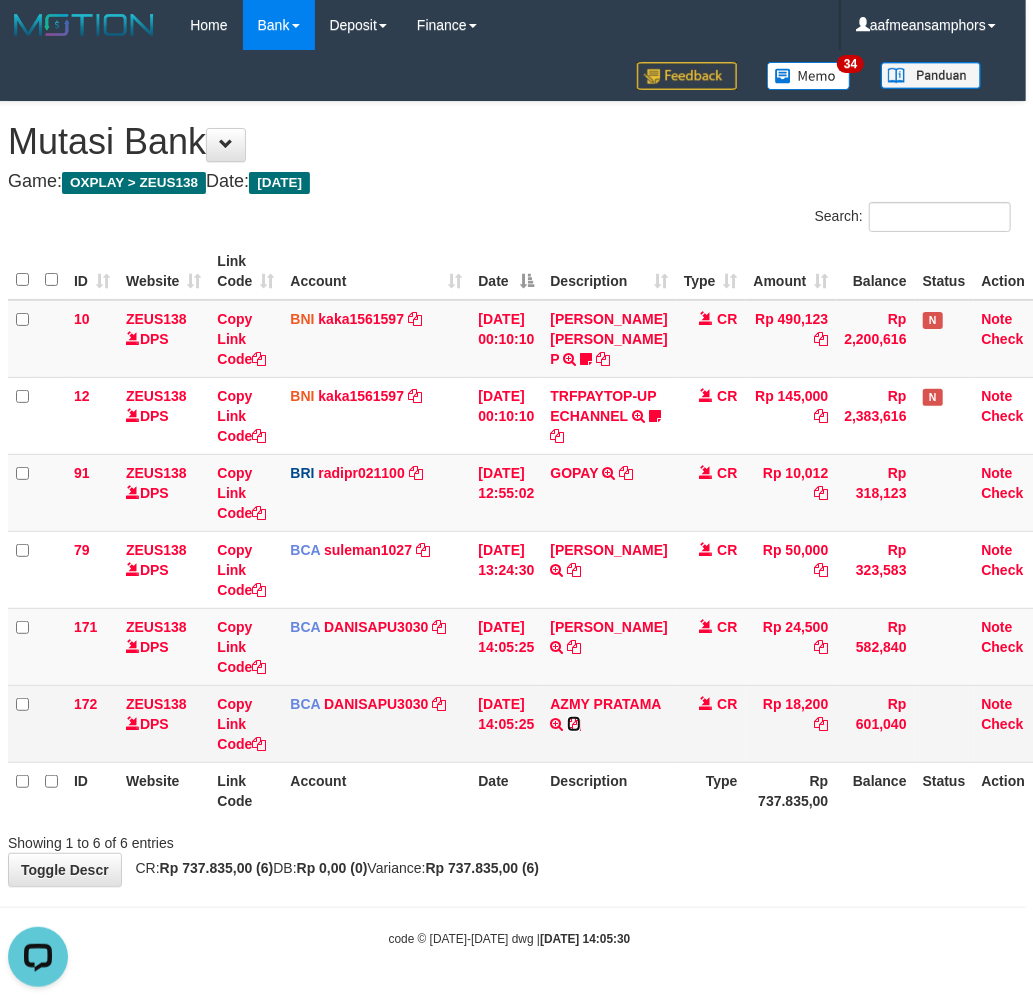 click at bounding box center (574, 724) 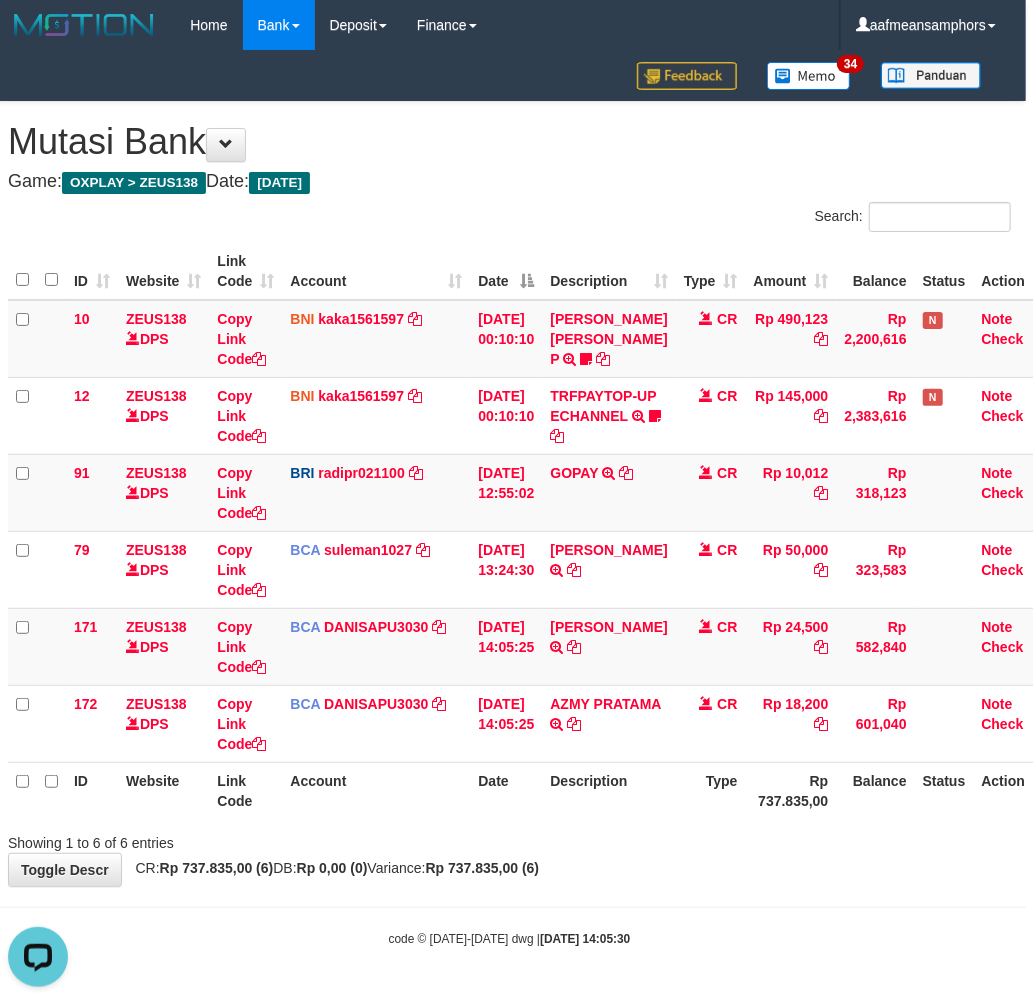 click on "ID Website Link Code Account Date Description Type Rp 737.835,00 Balance Status Action" at bounding box center (531, 790) 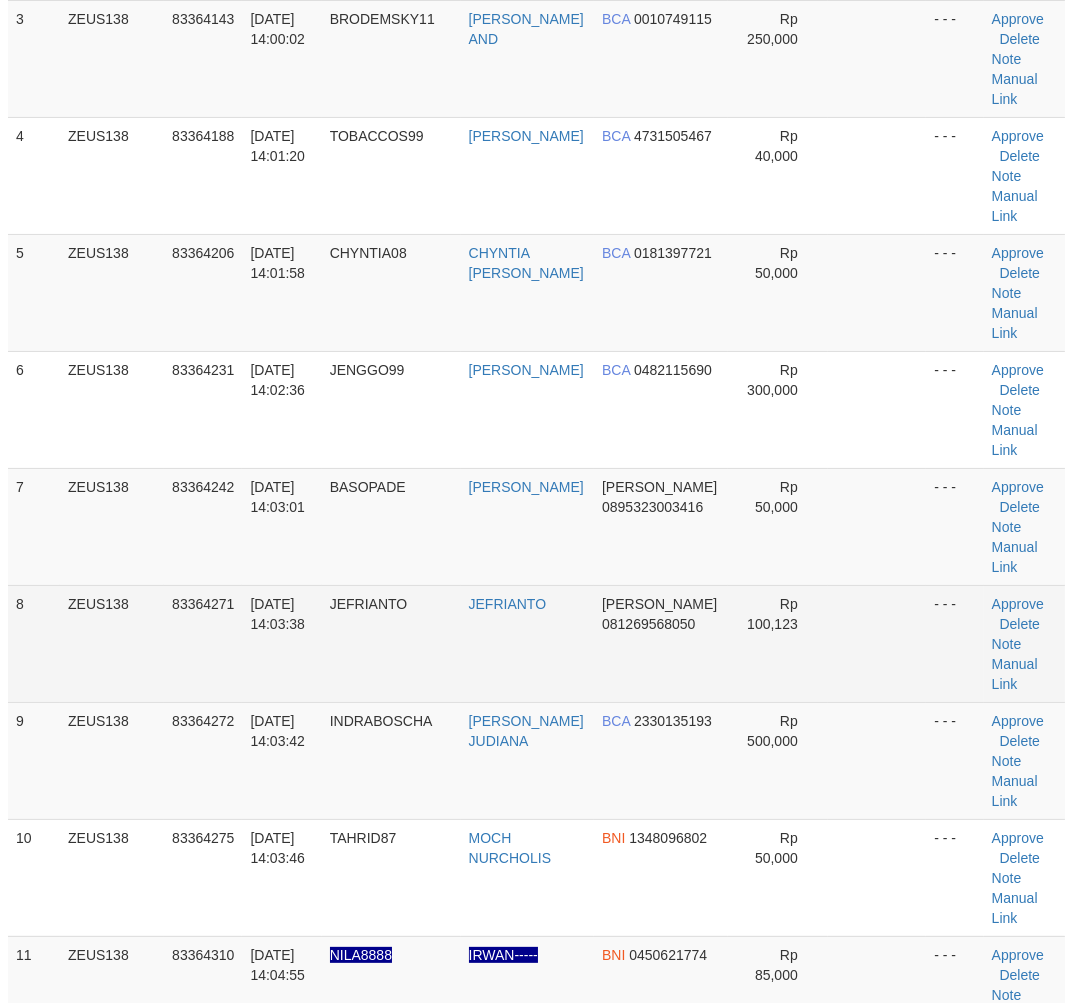 click on "8
ZEUS138
83364271
[DATE] 14:03:38
JEFRIANTO
JEFRIANTO
[PERSON_NAME]
081269568050
Rp 100,123
- - -
Approve
[GEOGRAPHIC_DATA]
Note
Manual Link" at bounding box center [536, 643] 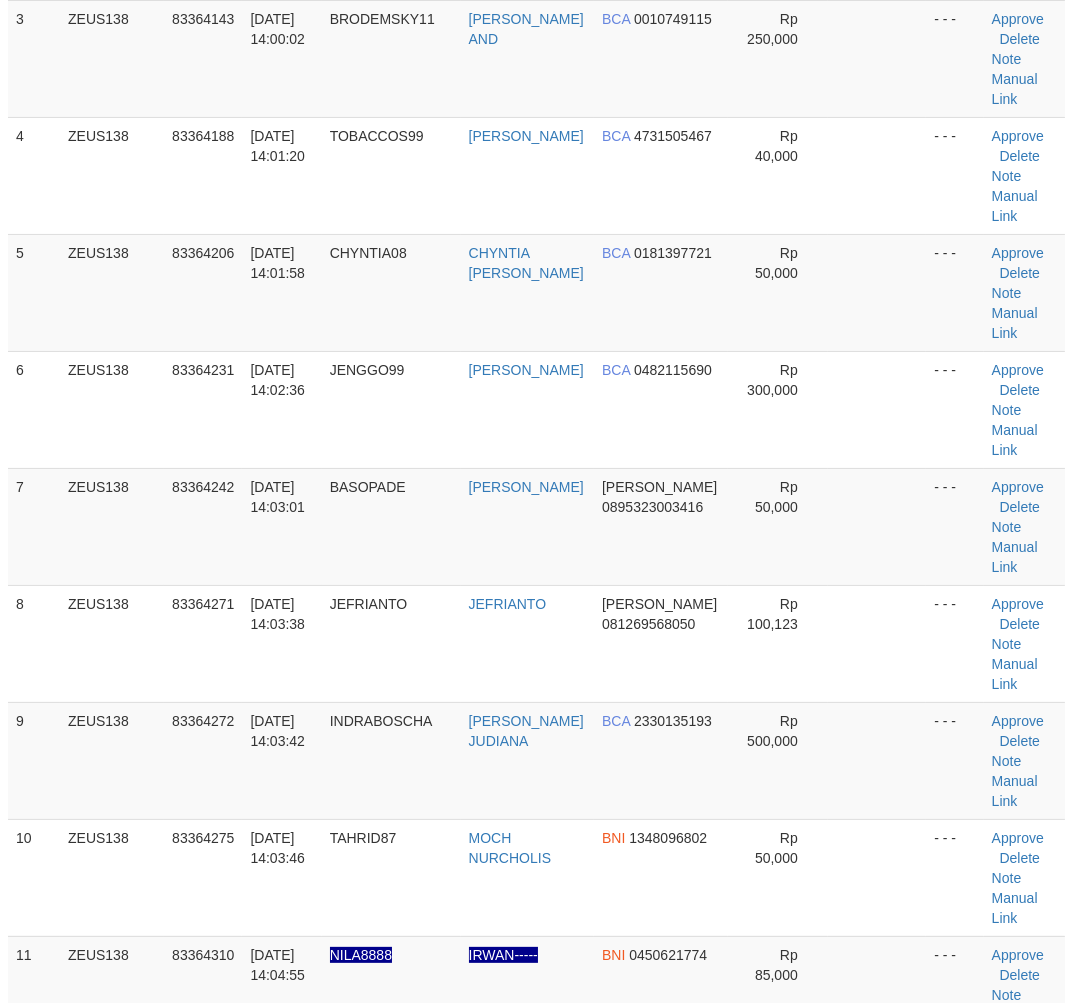 scroll, scrollTop: 1178, scrollLeft: 7, axis: both 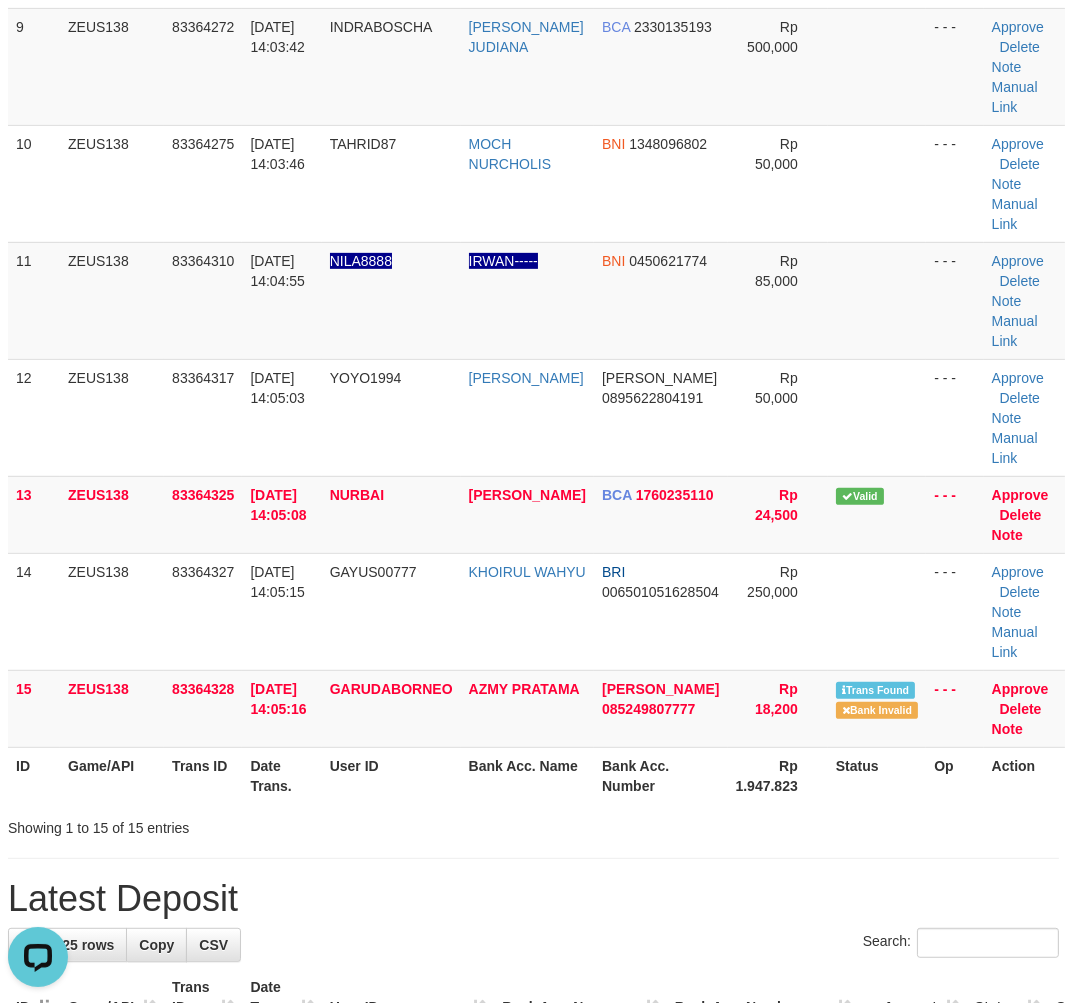 click on "Showing 1 to 15 of 15 entries" at bounding box center (218, 824) 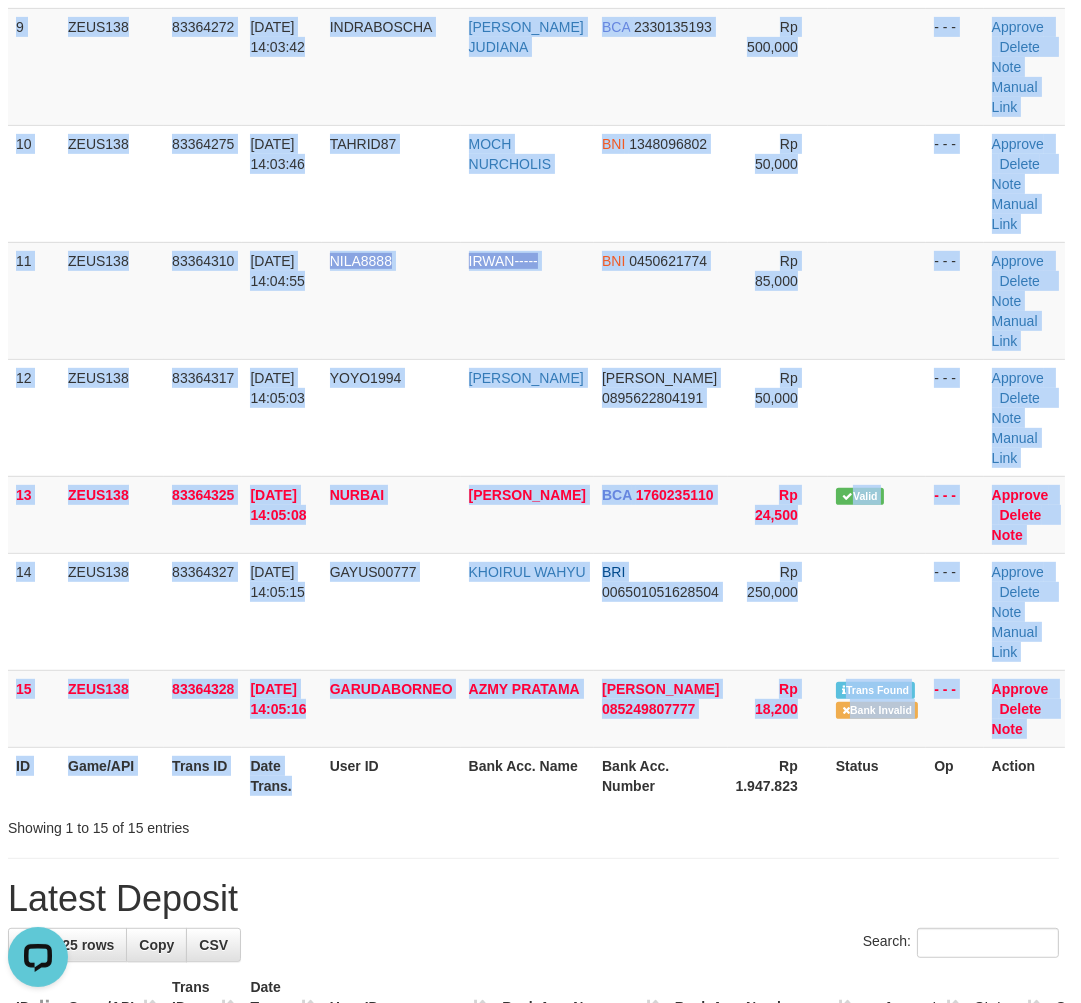 click on "ID Game/API Trans ID Date Trans. User ID Bank Acc. Name Bank Acc. Number Amount Status Op Action
1
ZEUS138
83364131
[DATE] 13:59:45
ALKING
TUA [PERSON_NAME]
BRI
552801003299500
Rp 100,000
- - -
Approve
[GEOGRAPHIC_DATA]
Note
Manual Link
2
ZEUS138
83364141
[DATE] 14:00:00
LAM1234
[PERSON_NAME]
BCA Note" at bounding box center (533, -91) 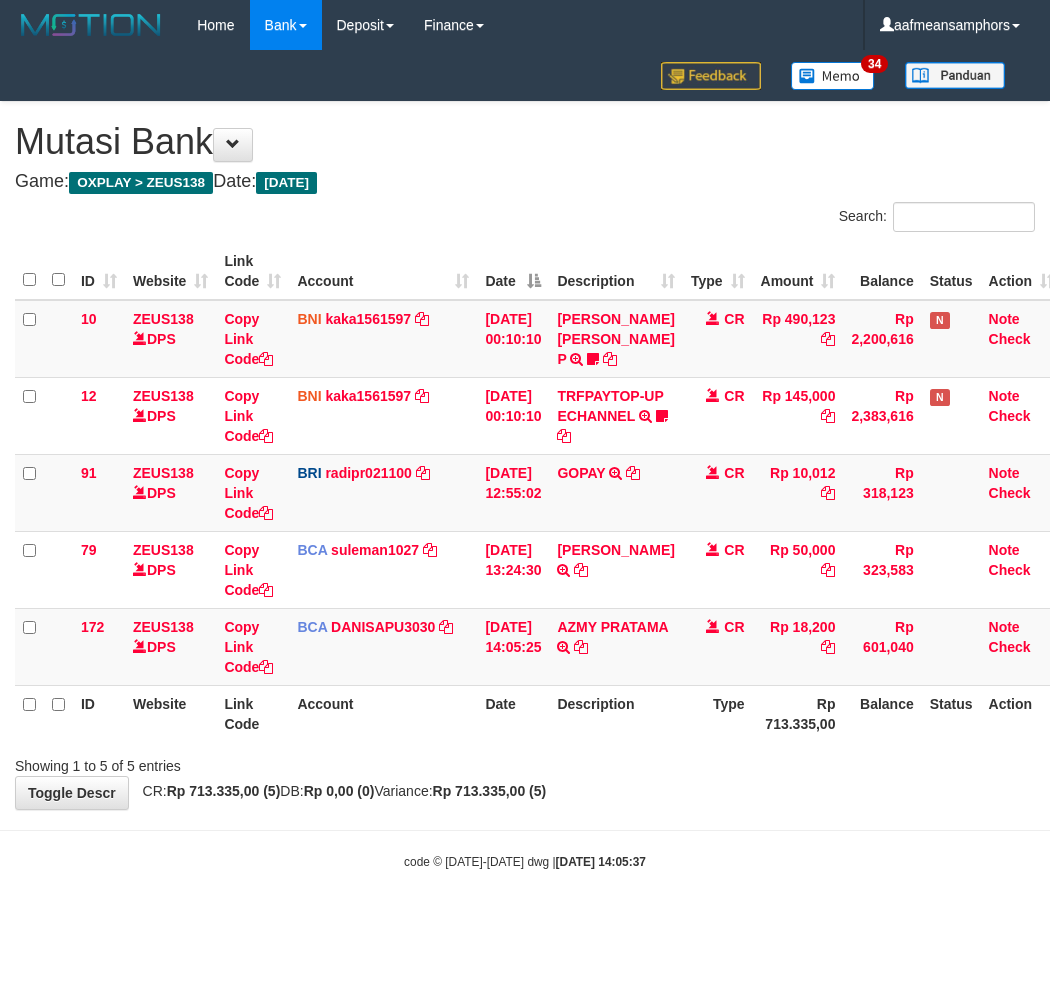 scroll, scrollTop: 0, scrollLeft: 7, axis: horizontal 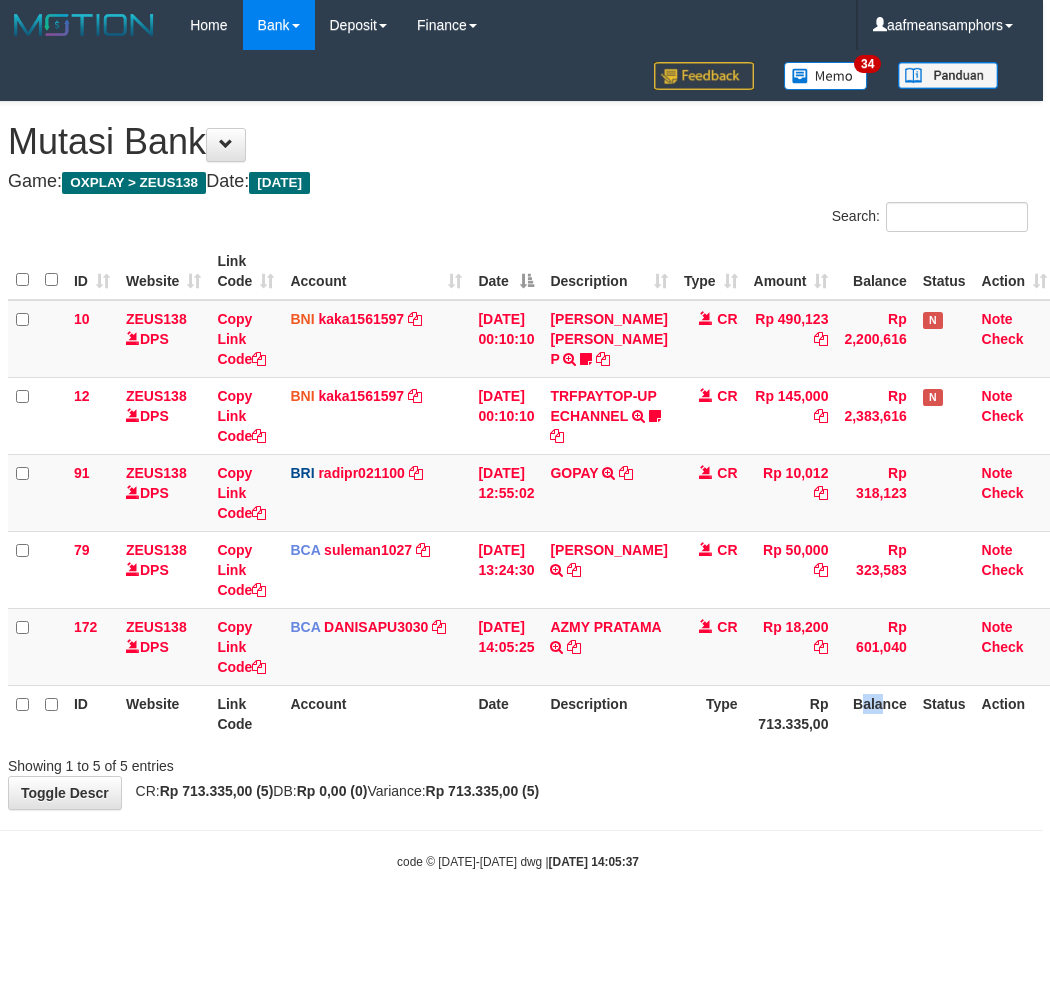 drag, startPoint x: 876, startPoint y: 743, endPoint x: 853, endPoint y: 745, distance: 23.086792 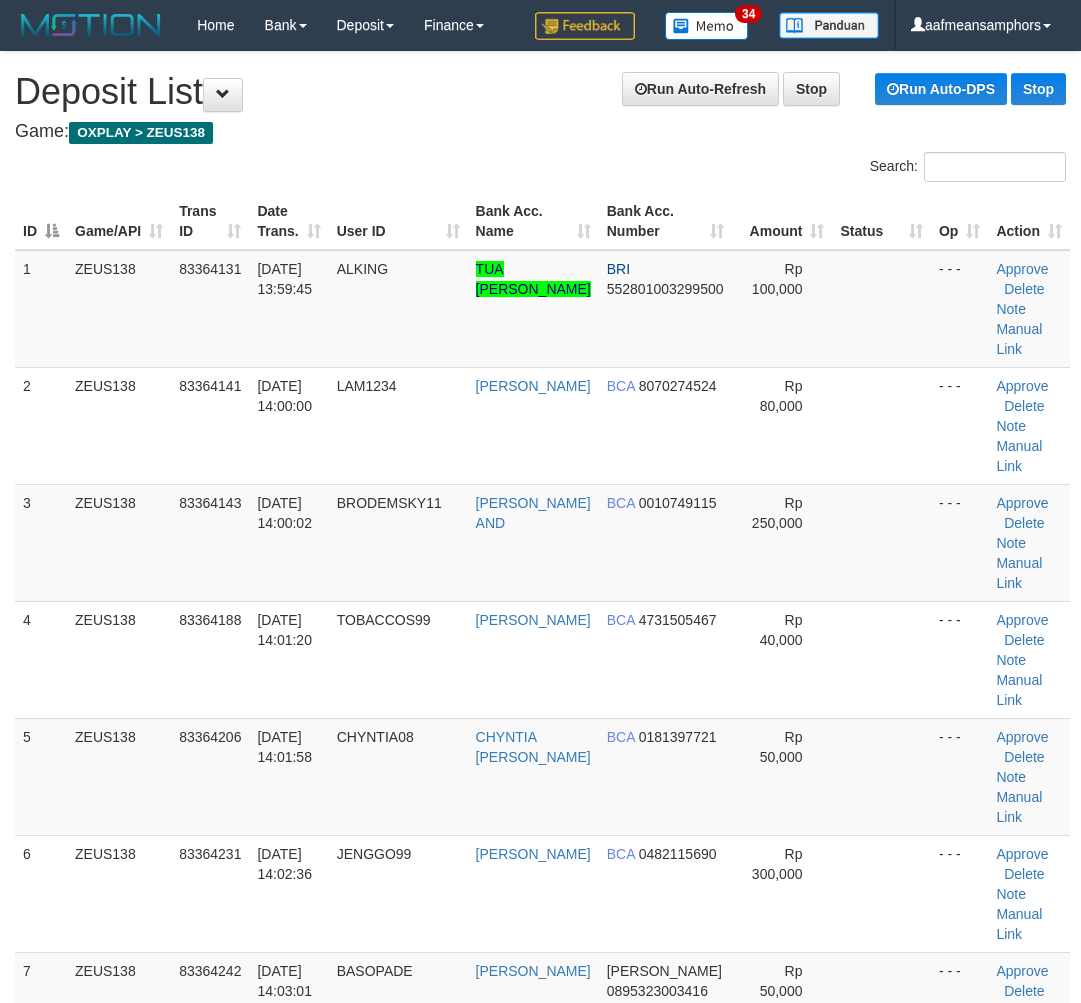 scroll, scrollTop: 1232, scrollLeft: 0, axis: vertical 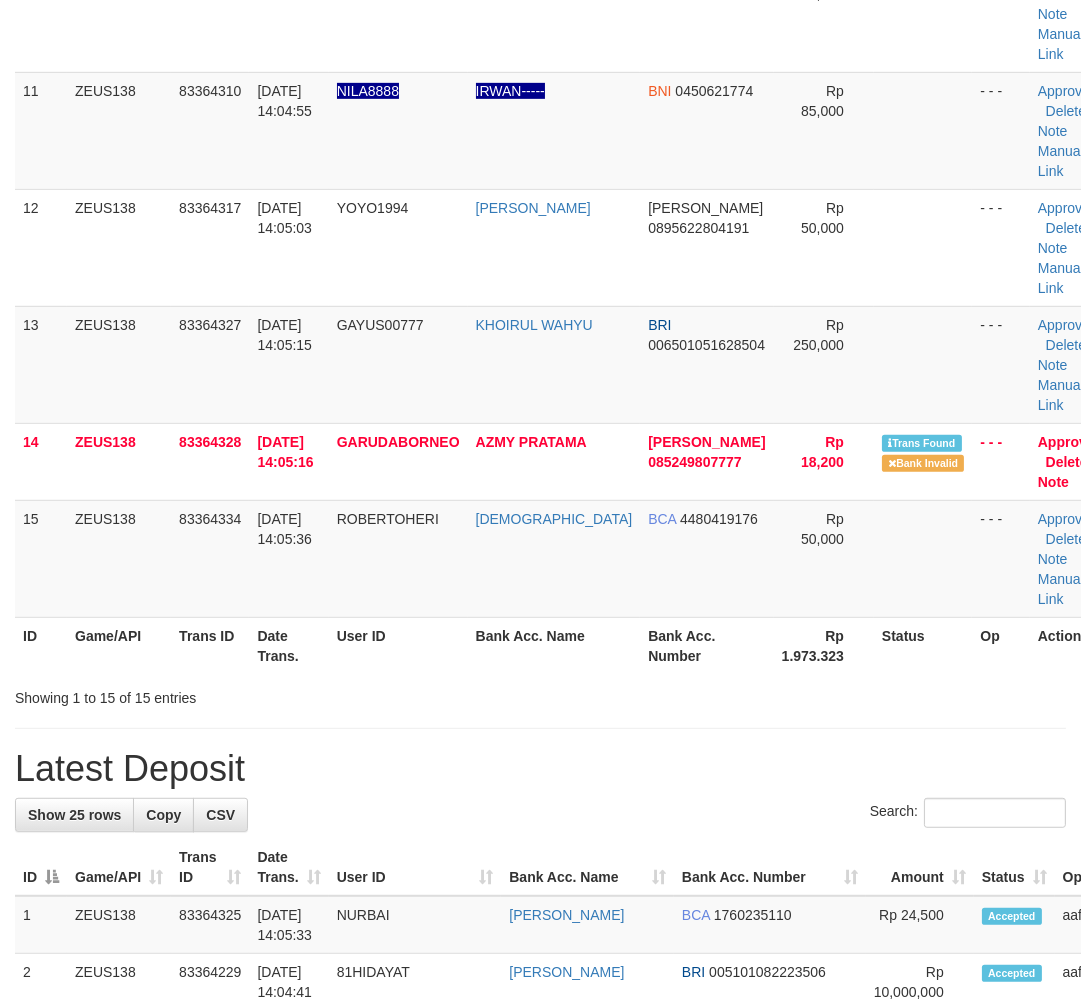 drag, startPoint x: 387, startPoint y: 738, endPoint x: 377, endPoint y: 727, distance: 14.866069 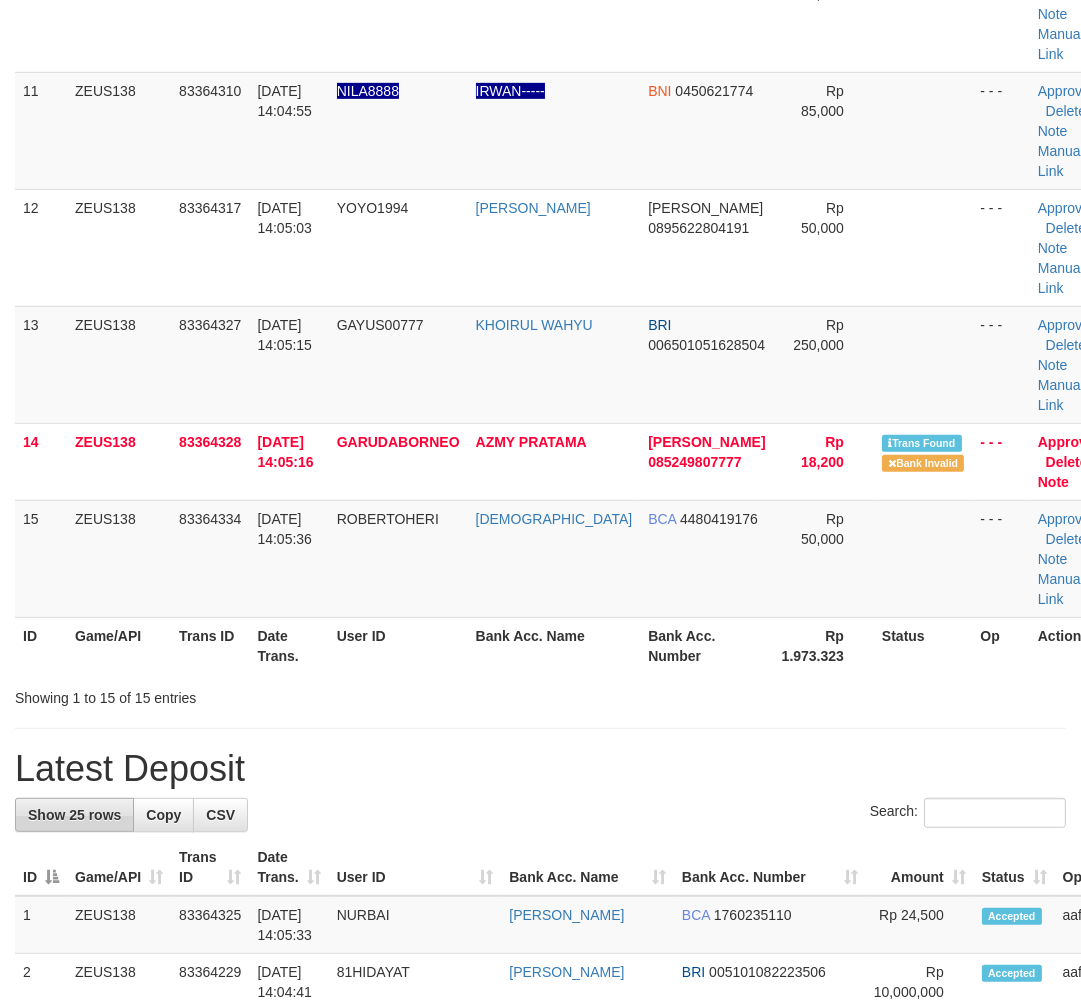 scroll, scrollTop: 1232, scrollLeft: 0, axis: vertical 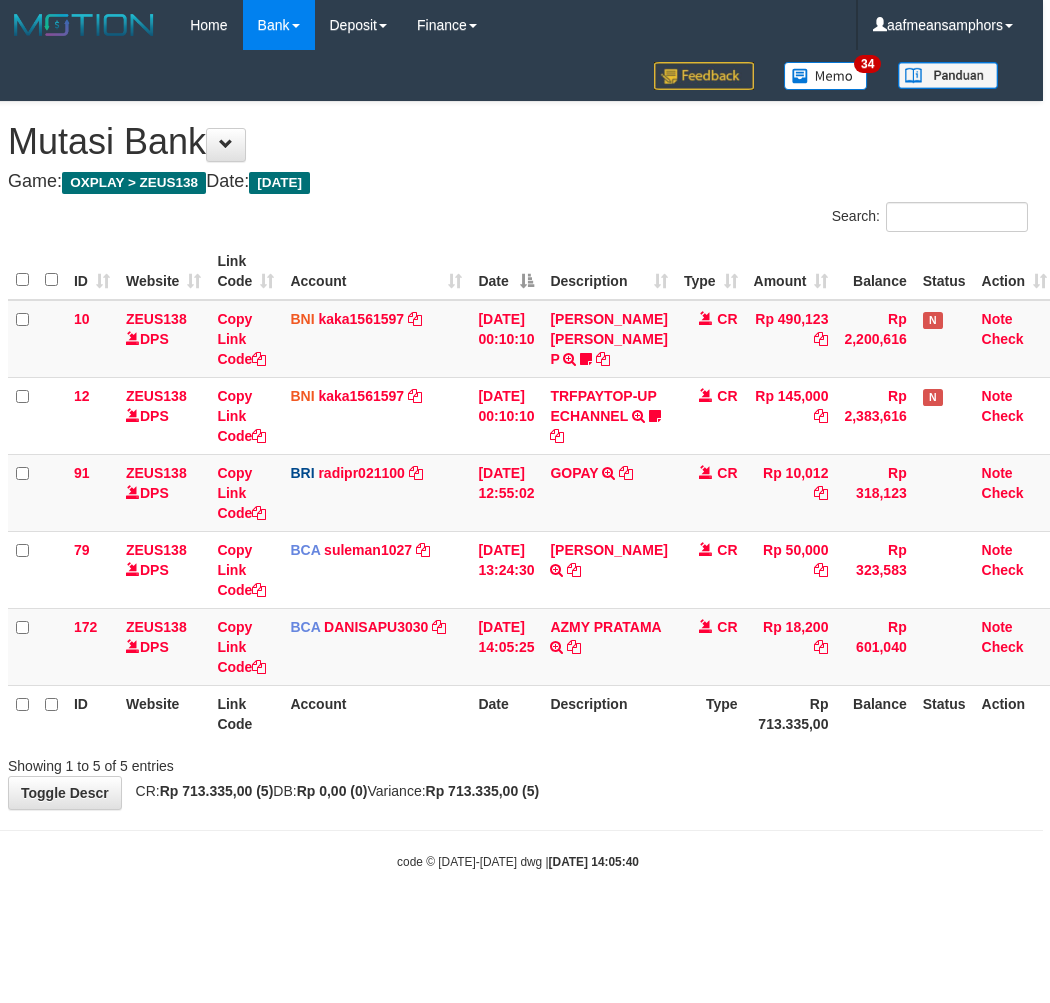 drag, startPoint x: 648, startPoint y: 844, endPoint x: 613, endPoint y: 842, distance: 35.057095 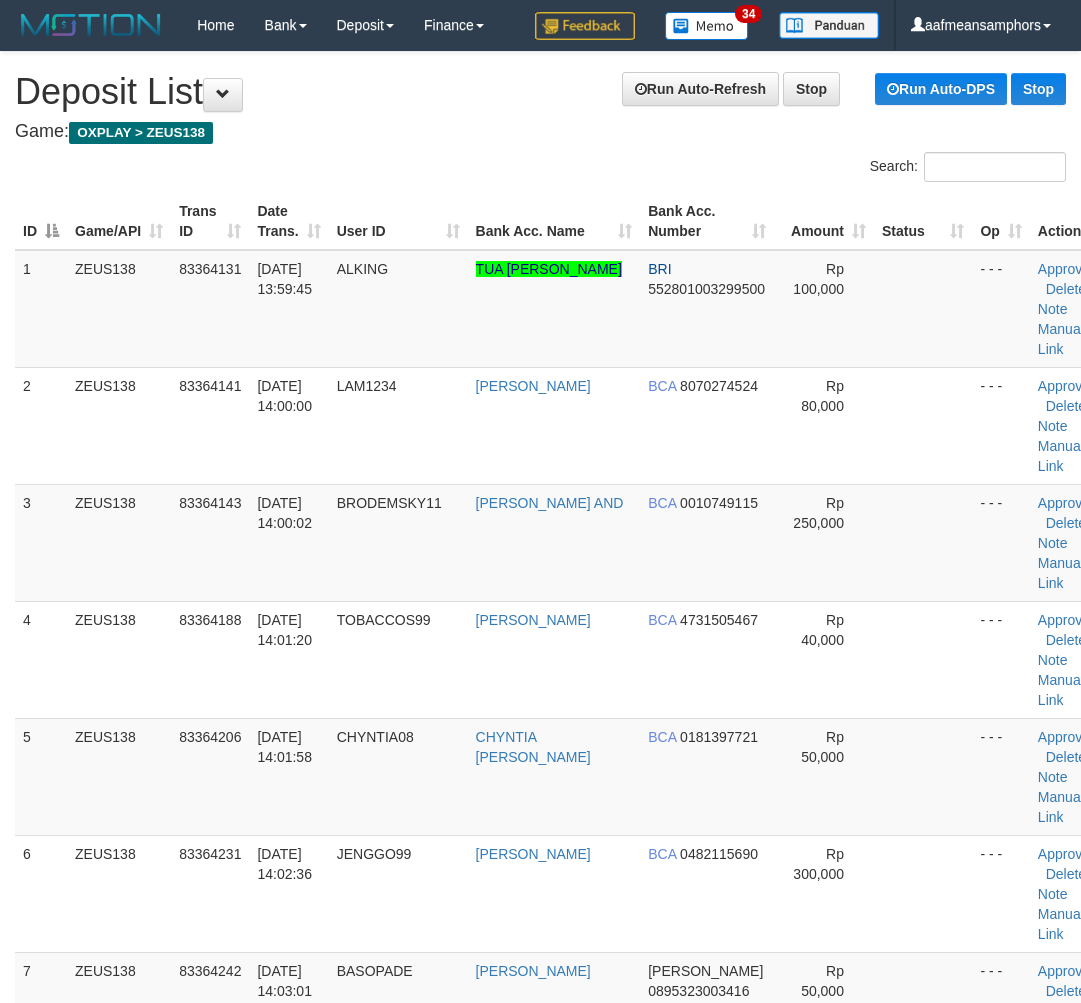 scroll, scrollTop: 1586, scrollLeft: 0, axis: vertical 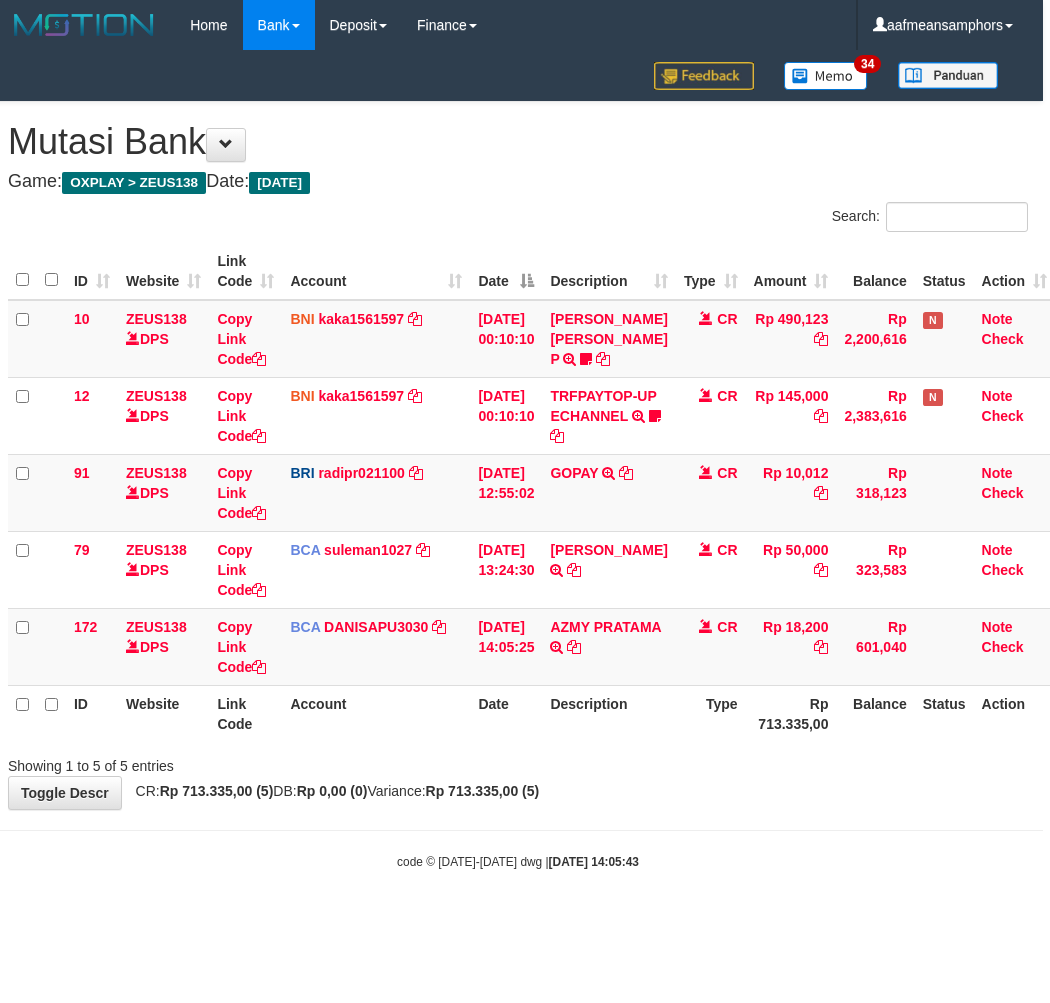 click on "Description" at bounding box center [608, 713] 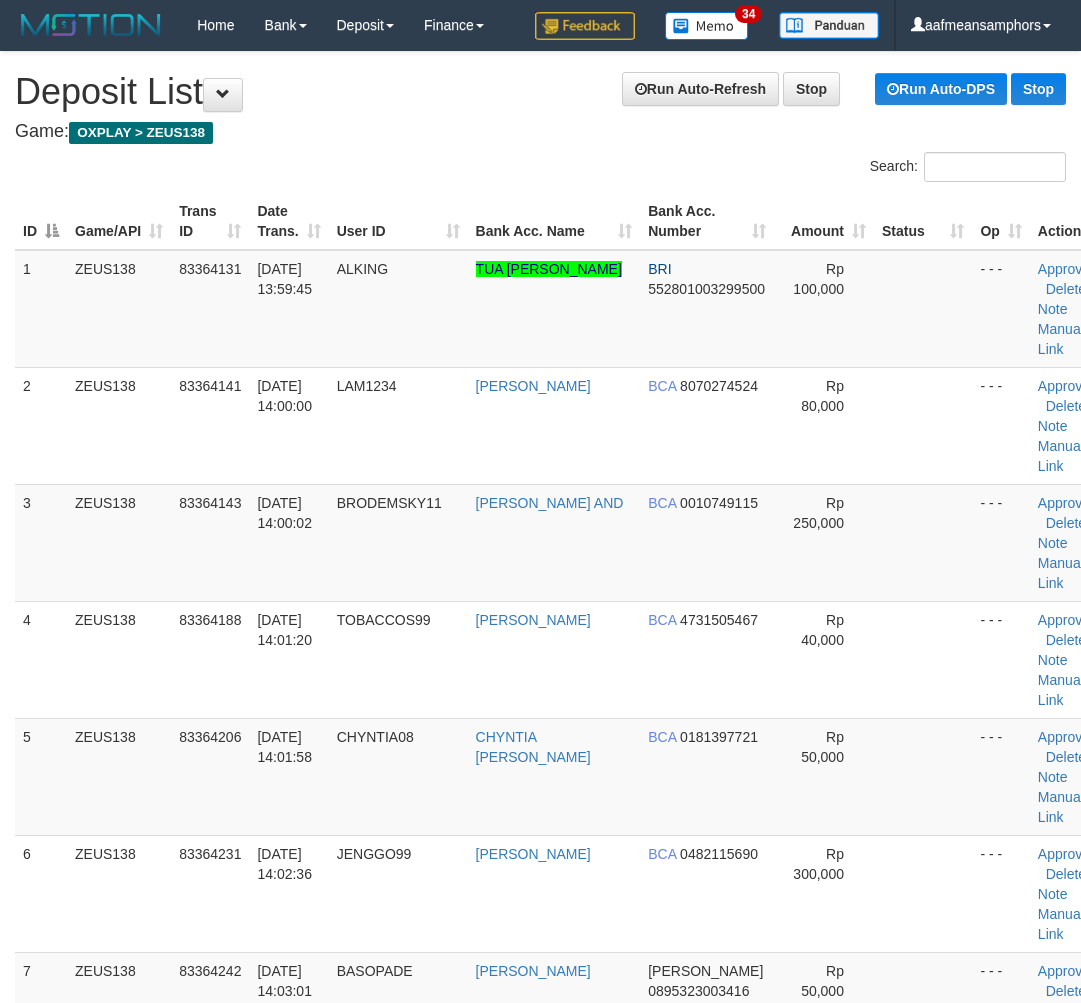 scroll, scrollTop: 1586, scrollLeft: 0, axis: vertical 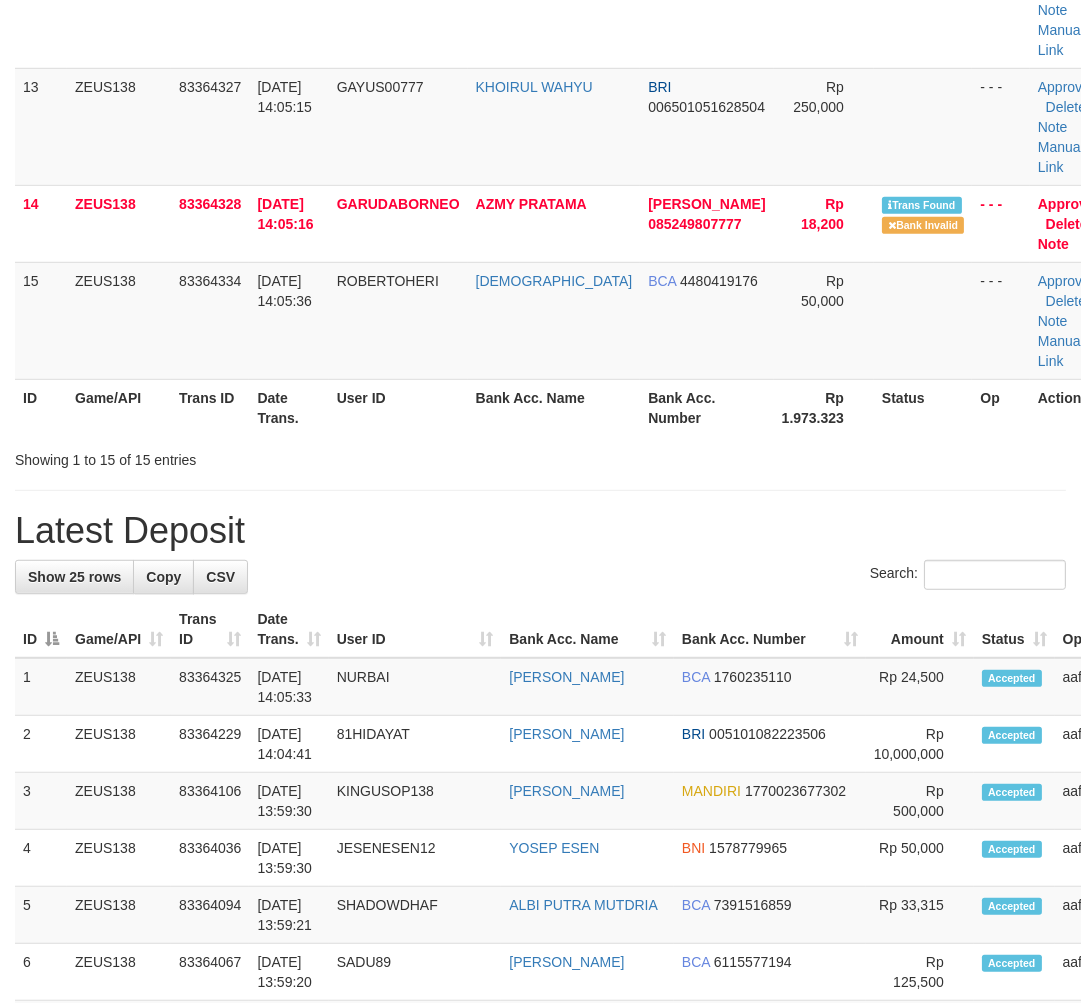 click on "Search:" at bounding box center [540, 577] 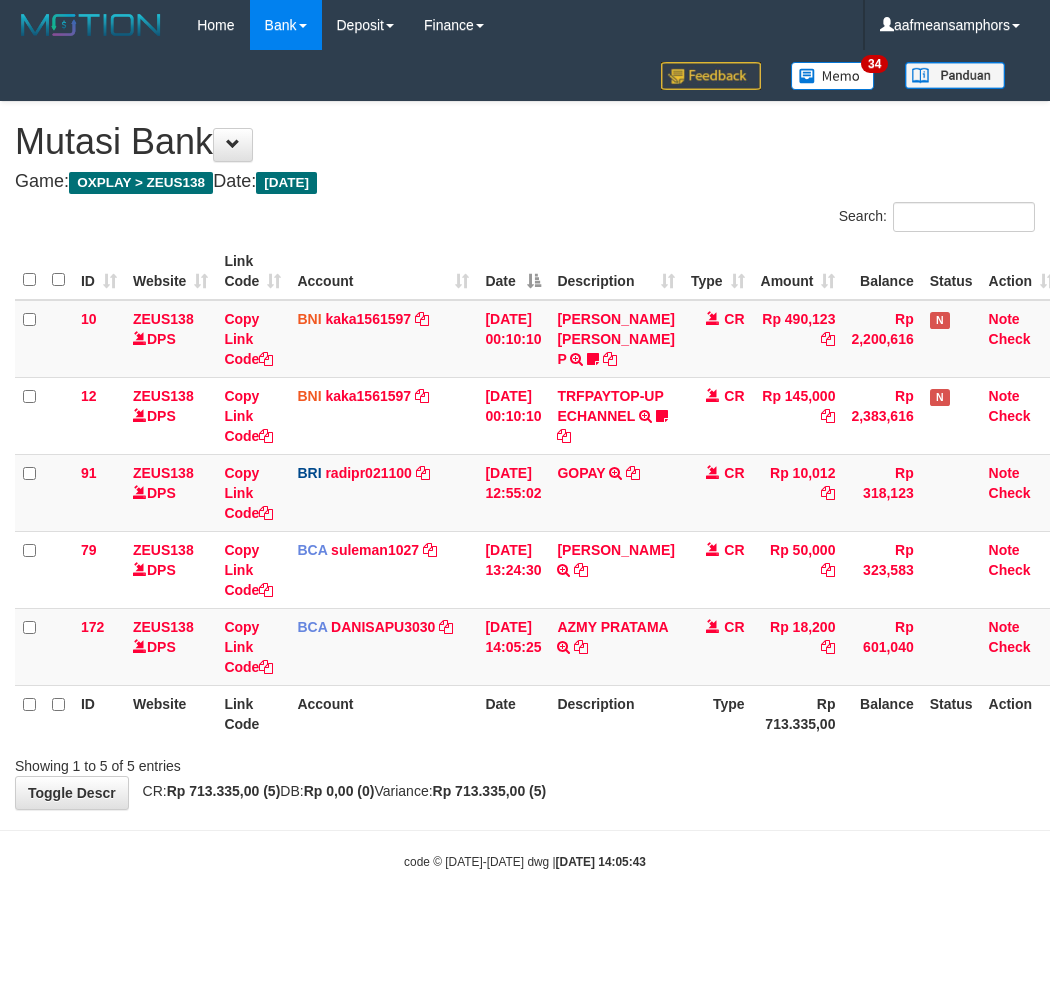 click on "Toggle navigation
Home
Bank
Account List
Load
By Website
Group
[OXPLAY]													ZEUS138
By Load Group (DPS)" at bounding box center [525, 460] 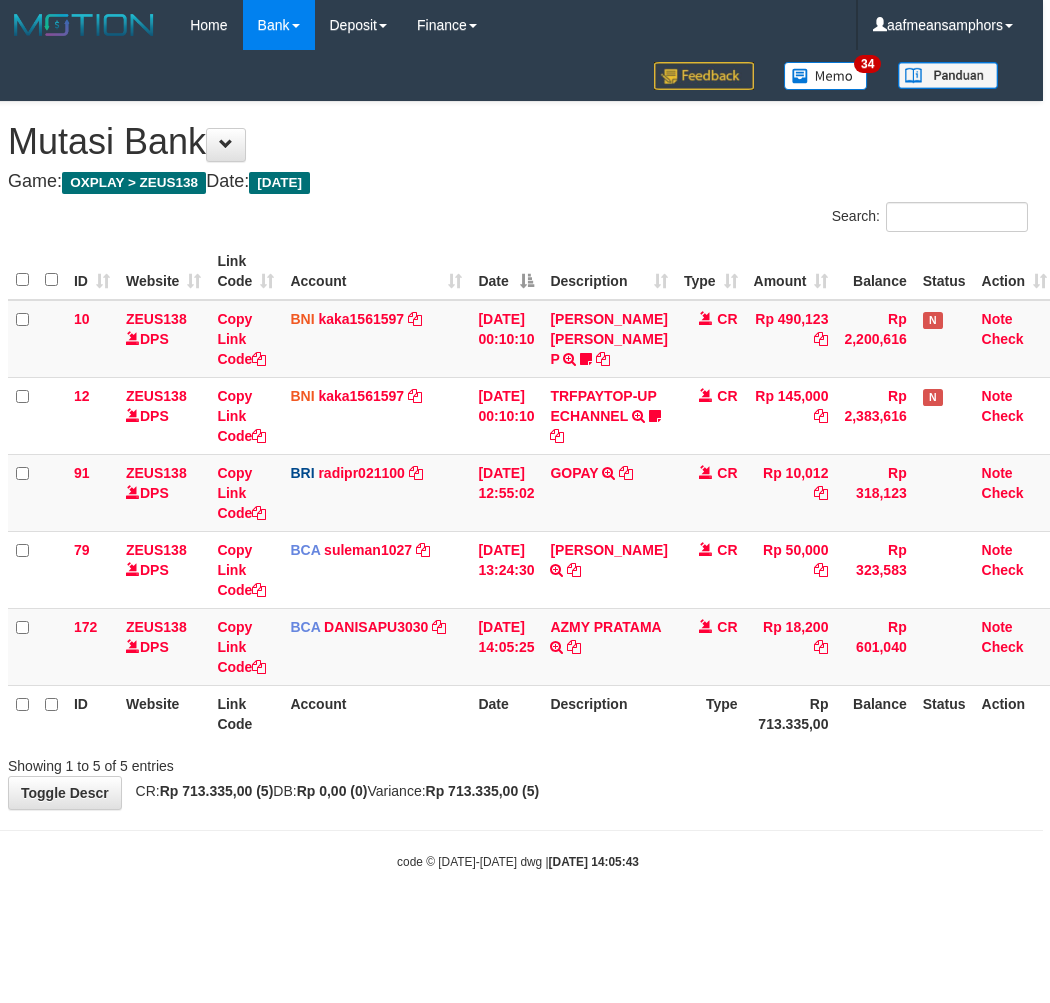 click on "Toggle navigation
Home
Bank
Account List
Load
By Website
Group
[OXPLAY]													ZEUS138
By Load Group (DPS)" at bounding box center [518, 460] 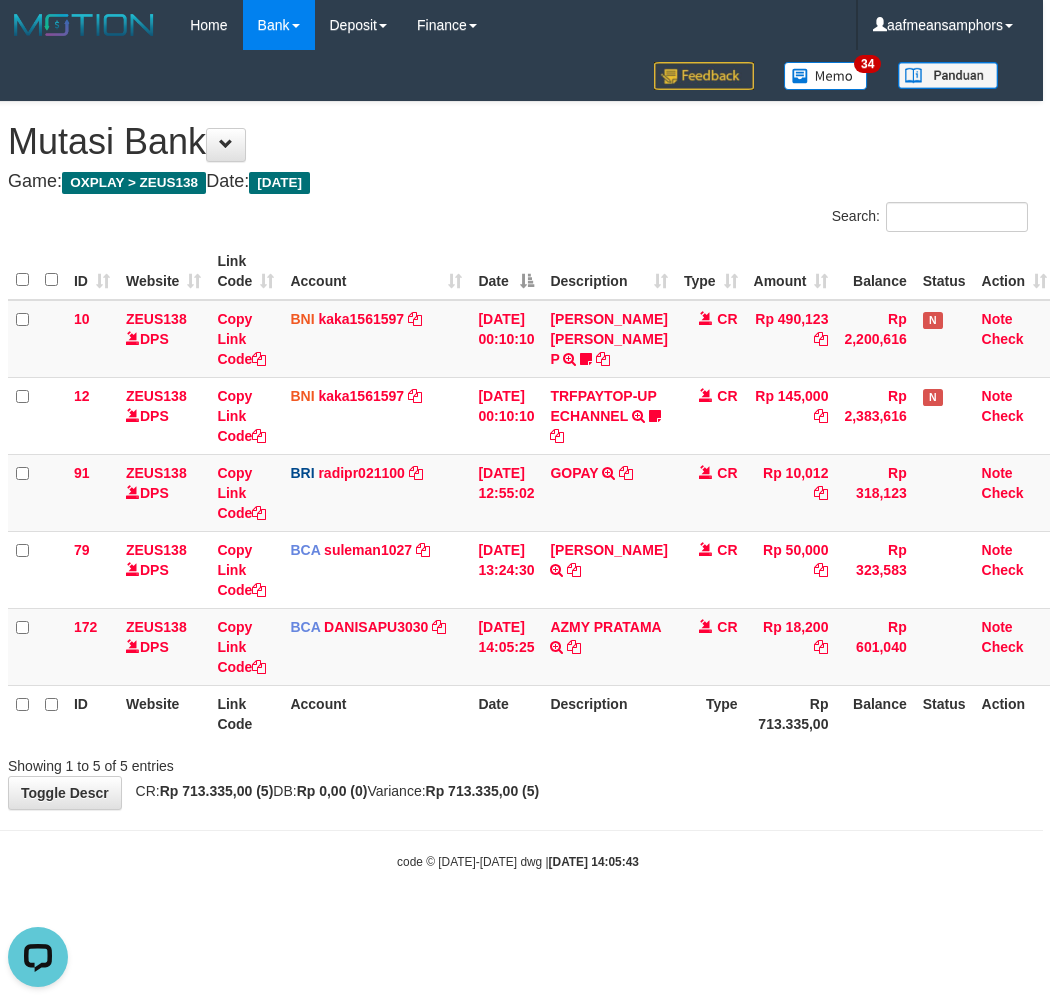 scroll, scrollTop: 0, scrollLeft: 0, axis: both 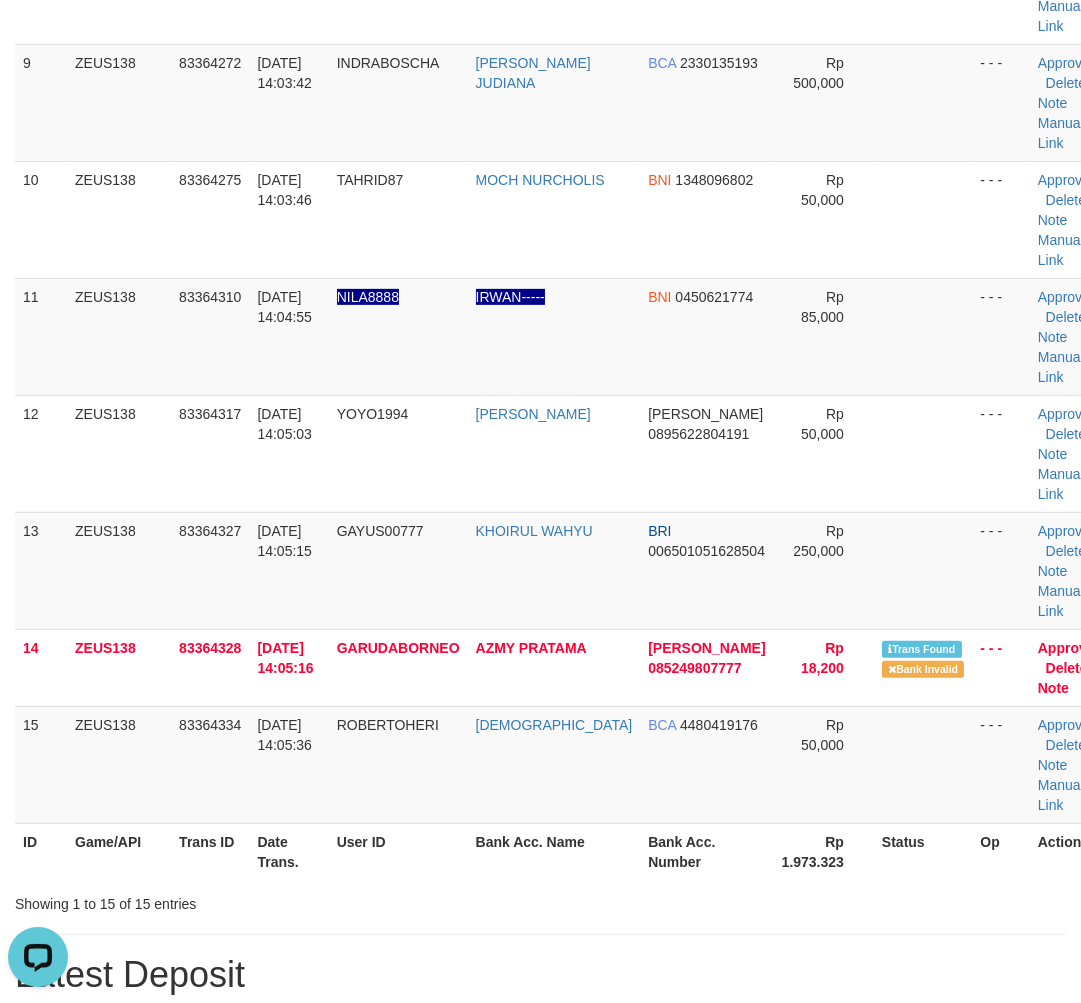 click on "Bank Acc. Name" at bounding box center (554, 851) 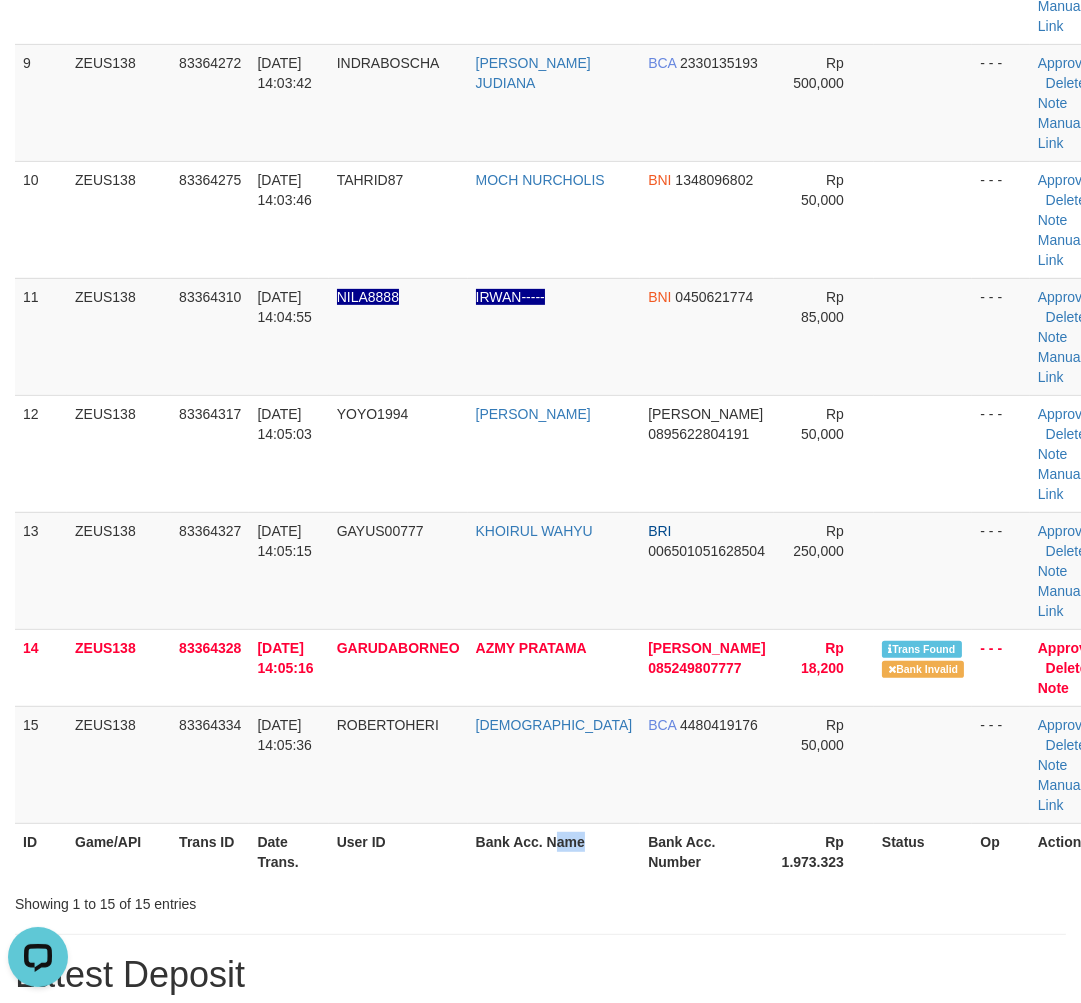 click on "Bank Acc. Name" at bounding box center (554, 851) 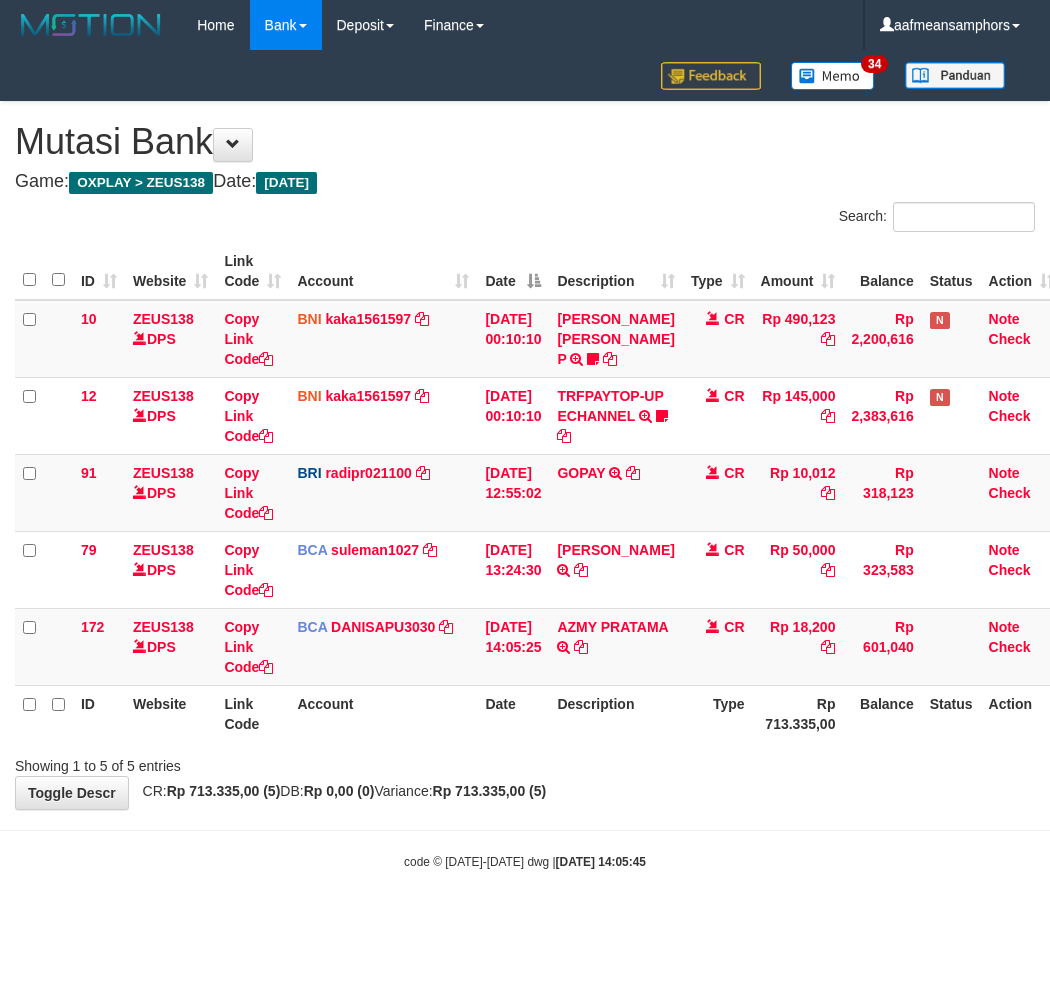 scroll, scrollTop: 0, scrollLeft: 7, axis: horizontal 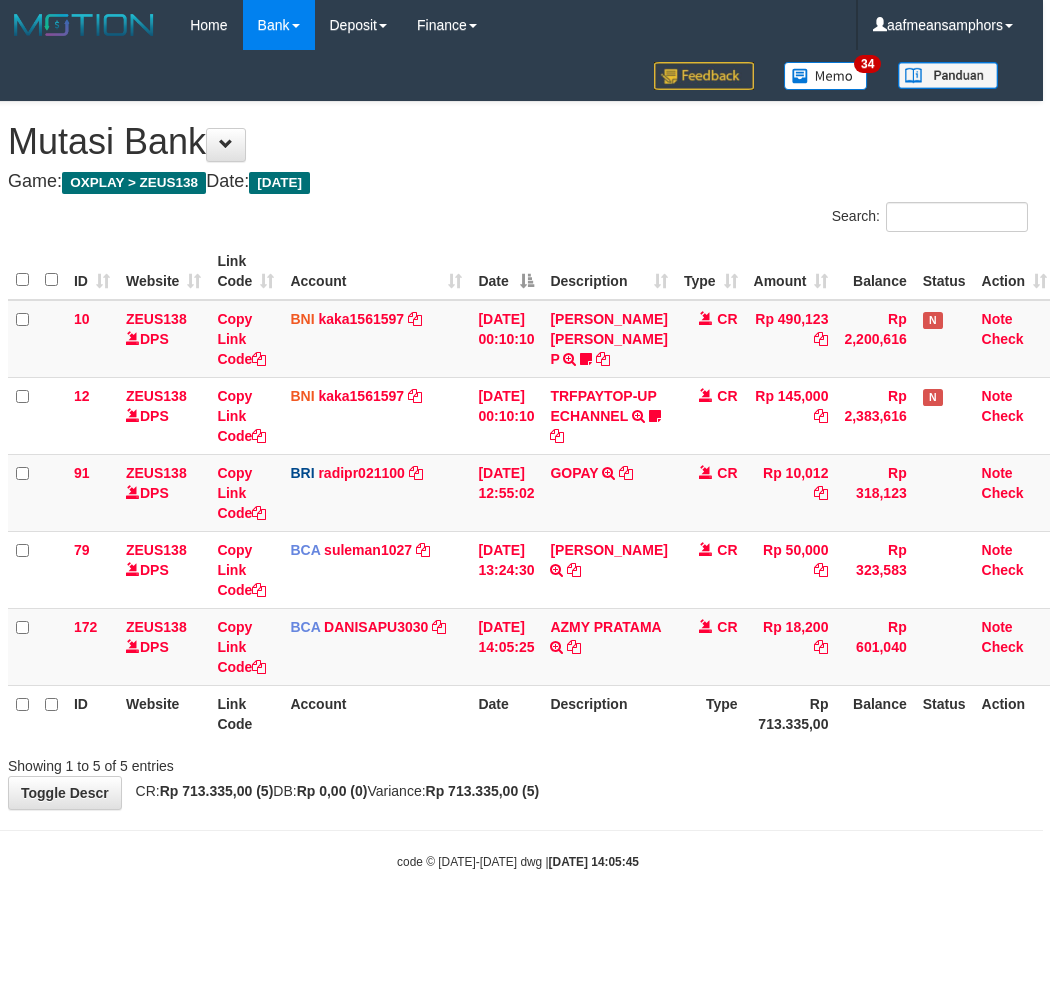 drag, startPoint x: 675, startPoint y: 893, endPoint x: 664, endPoint y: 891, distance: 11.18034 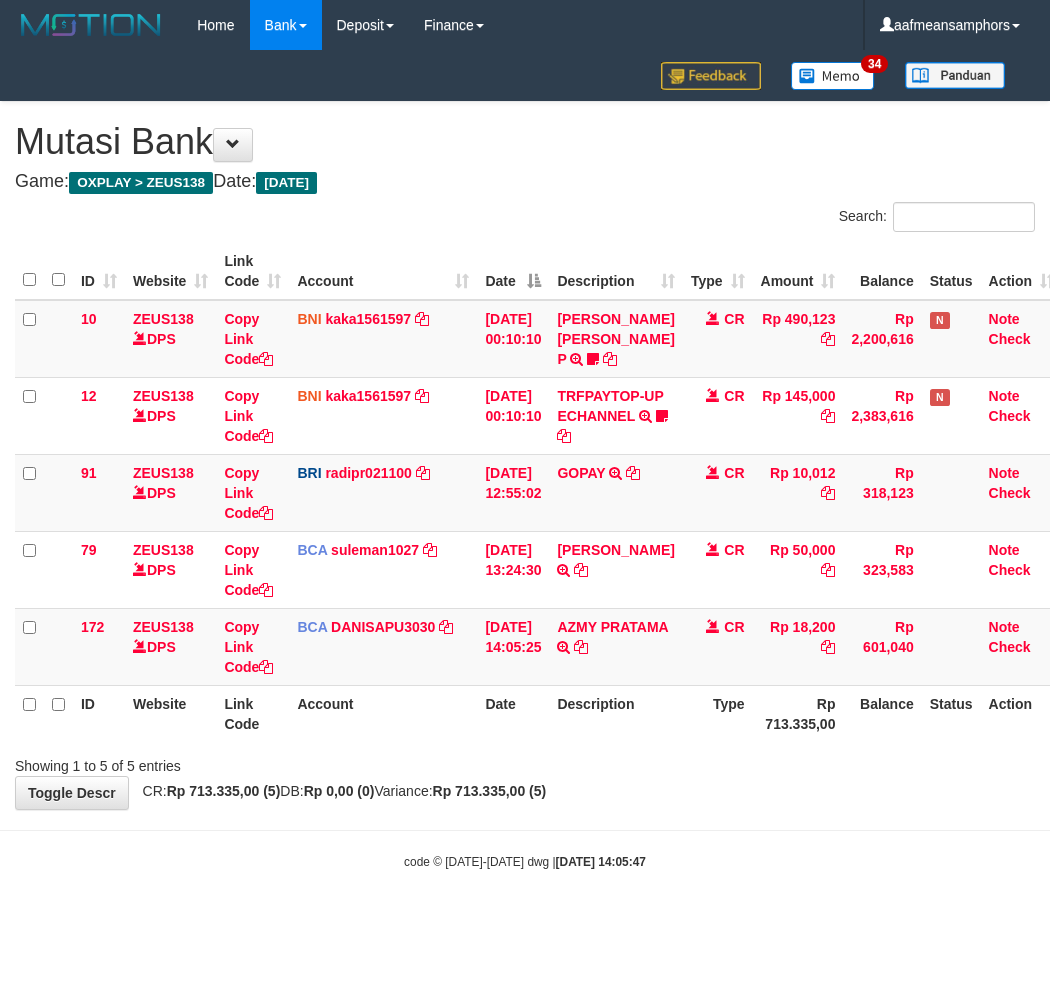 scroll, scrollTop: 0, scrollLeft: 7, axis: horizontal 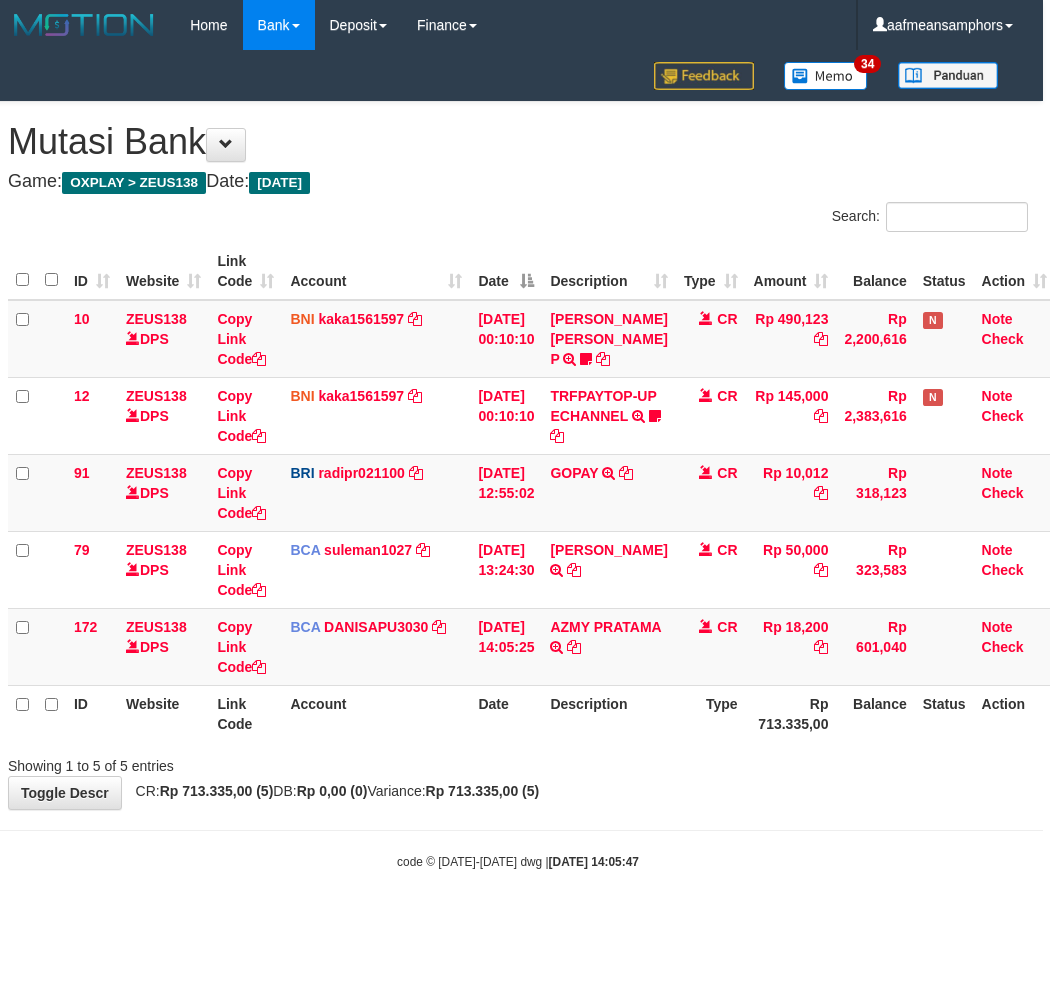 click on "Toggle navigation
Home
Bank
Account List
Load
By Website
Group
[OXPLAY]													ZEUS138
By Load Group (DPS)" at bounding box center (518, 460) 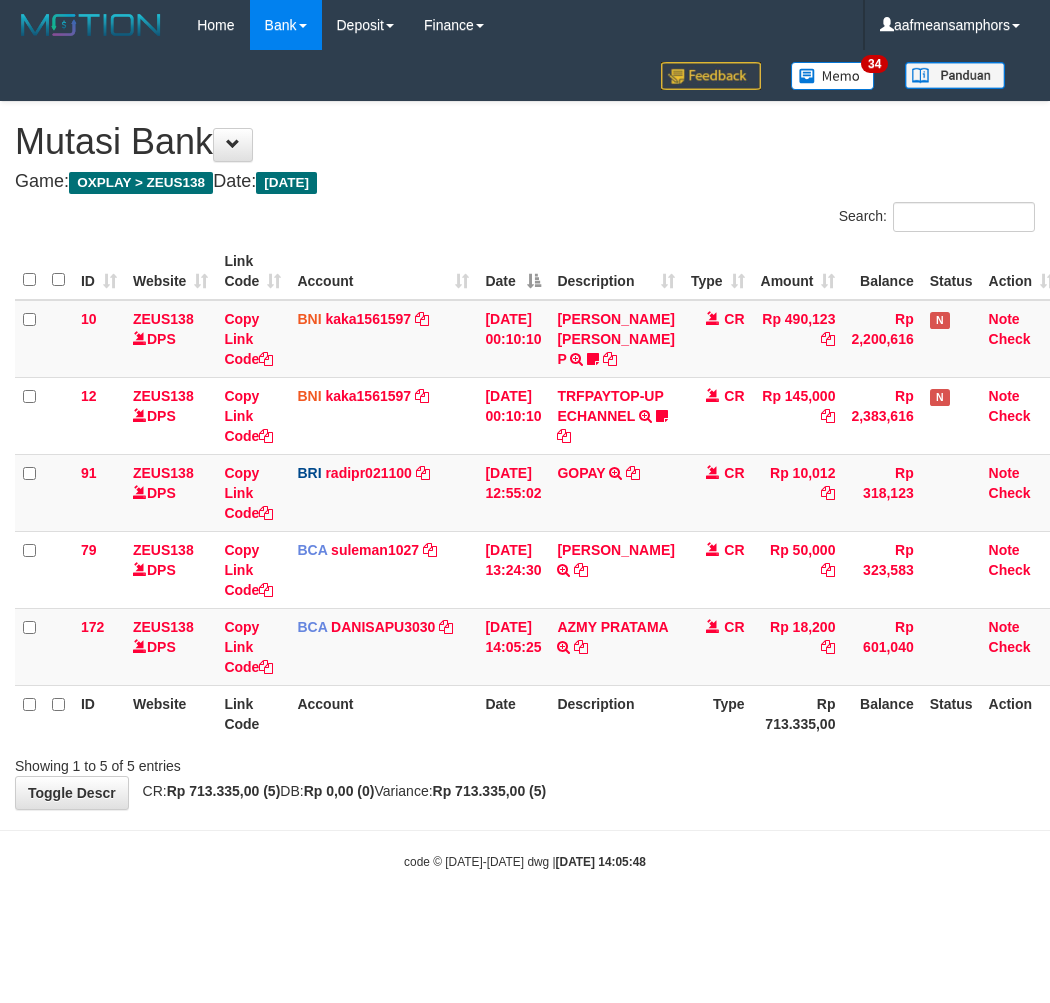 scroll, scrollTop: 0, scrollLeft: 7, axis: horizontal 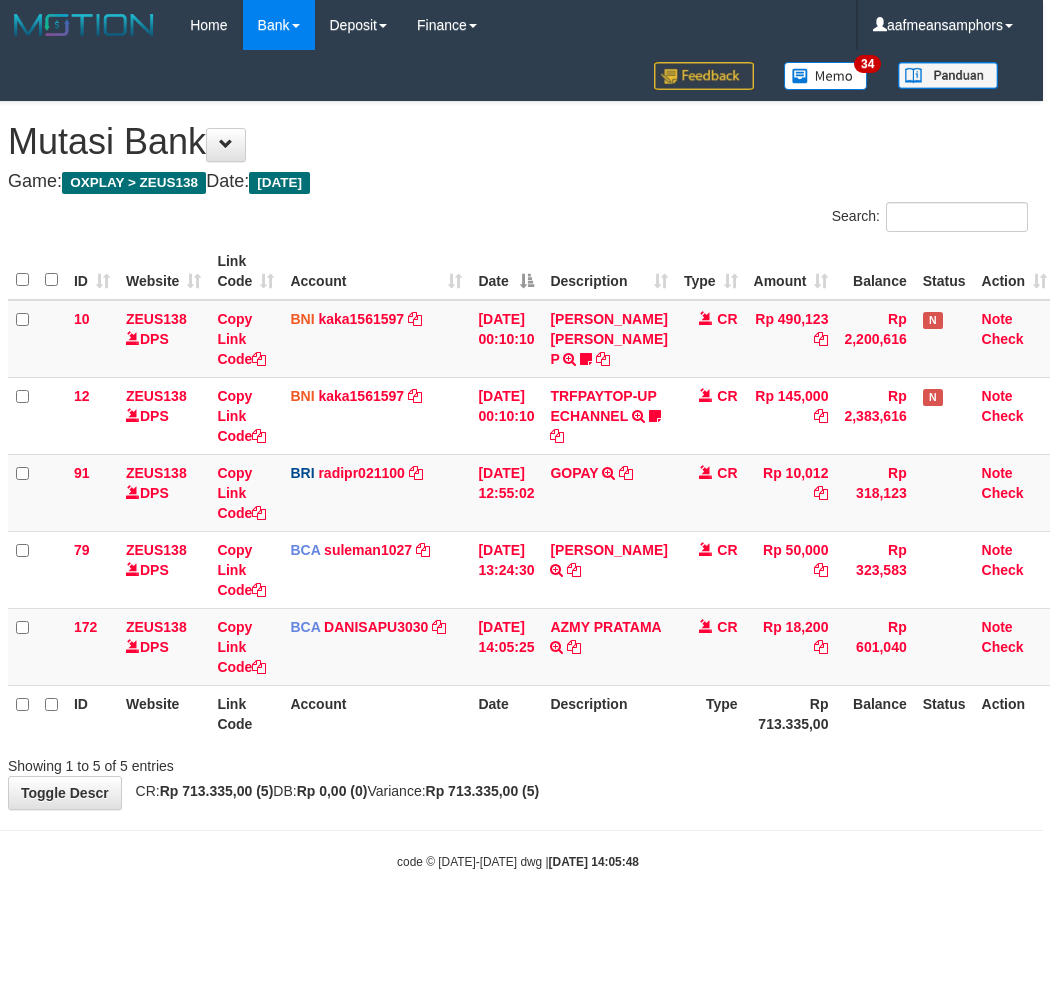 click on "Toggle navigation
Home
Bank
Account List
Load
By Website
Group
[OXPLAY]													ZEUS138
By Load Group (DPS)" at bounding box center [518, 460] 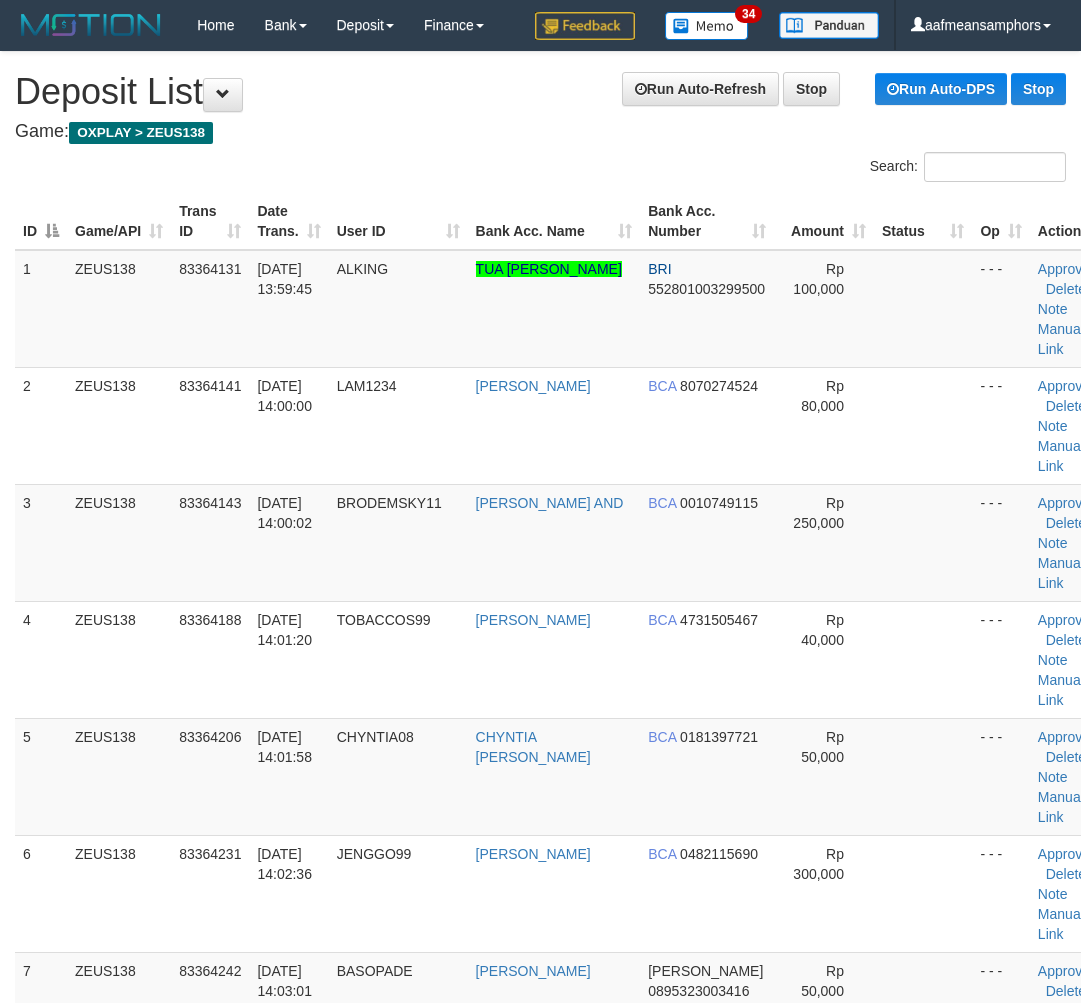 scroll, scrollTop: 1496, scrollLeft: 0, axis: vertical 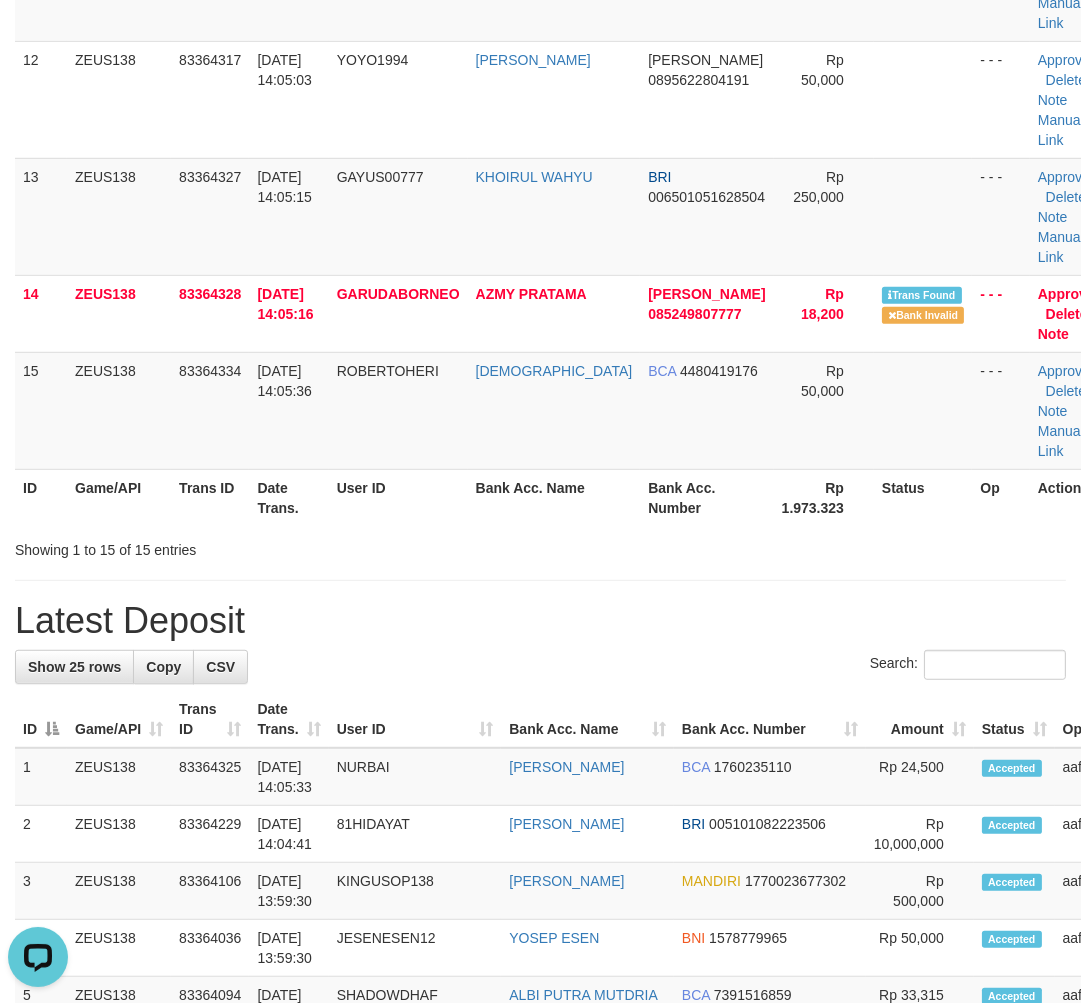 drag, startPoint x: 517, startPoint y: 596, endPoint x: 447, endPoint y: 608, distance: 71.021126 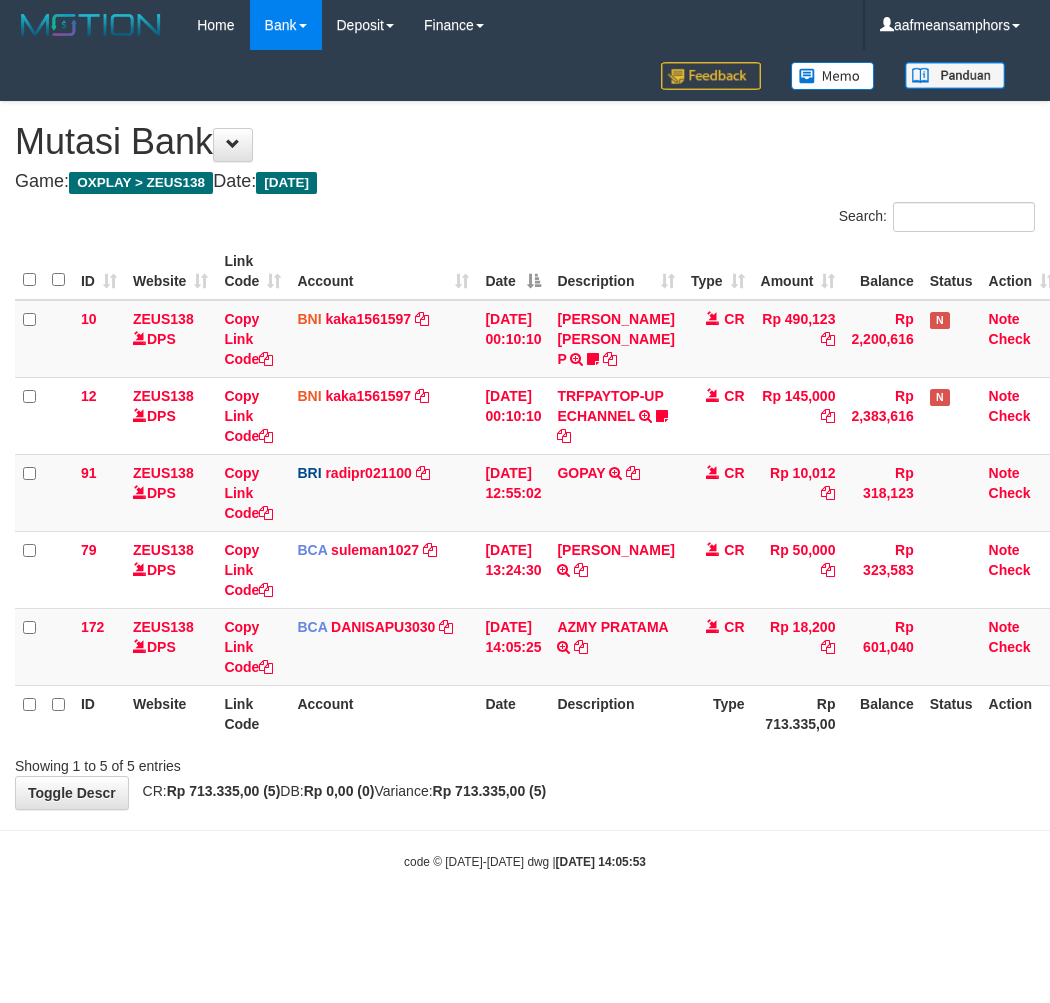 scroll, scrollTop: 0, scrollLeft: 7, axis: horizontal 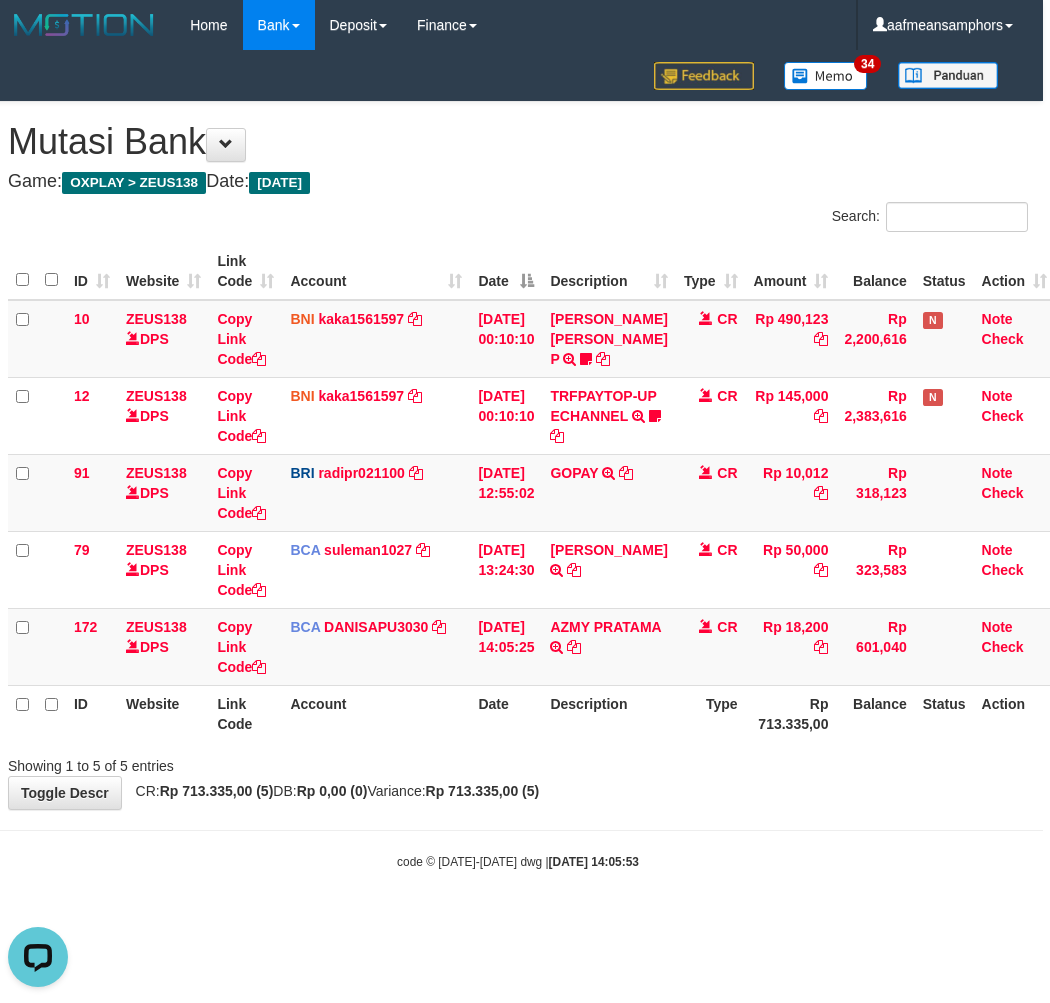 click on "Showing 1 to 5 of 5 entries" at bounding box center [518, 762] 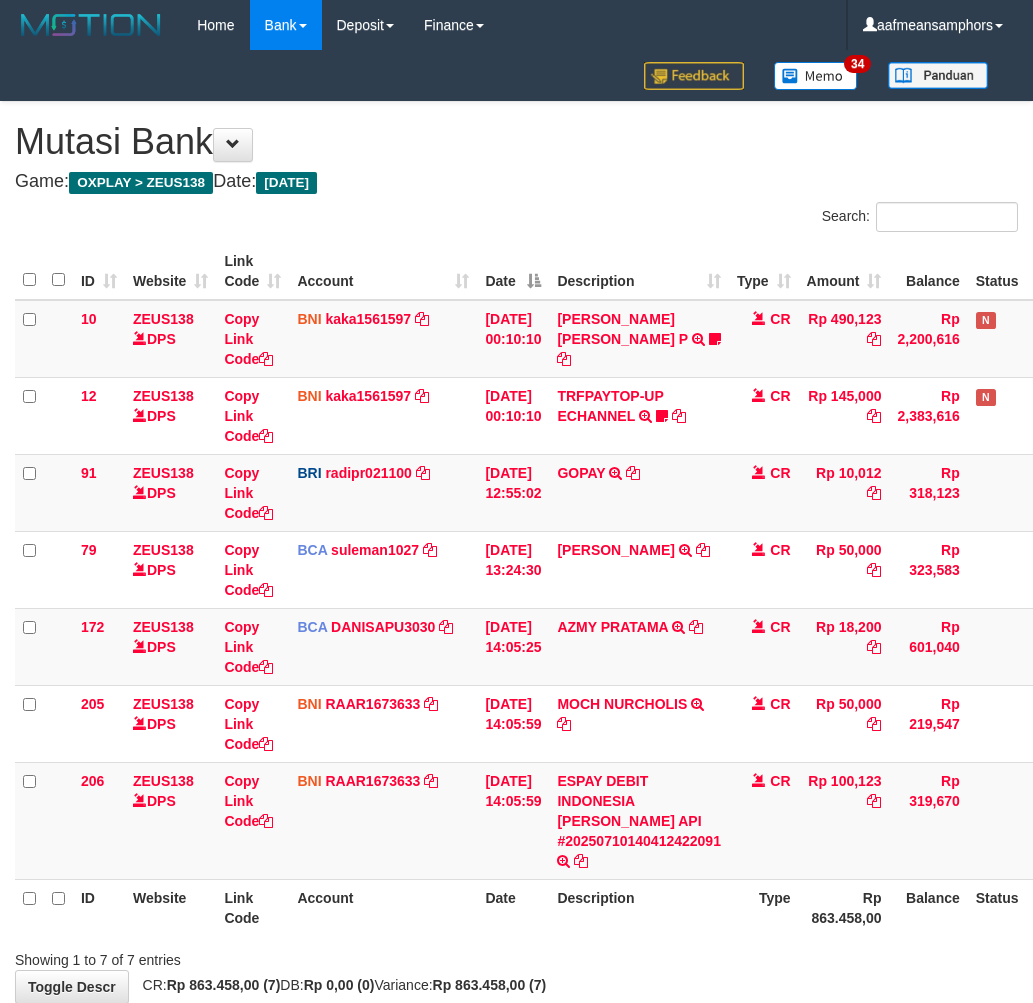 scroll, scrollTop: 0, scrollLeft: 7, axis: horizontal 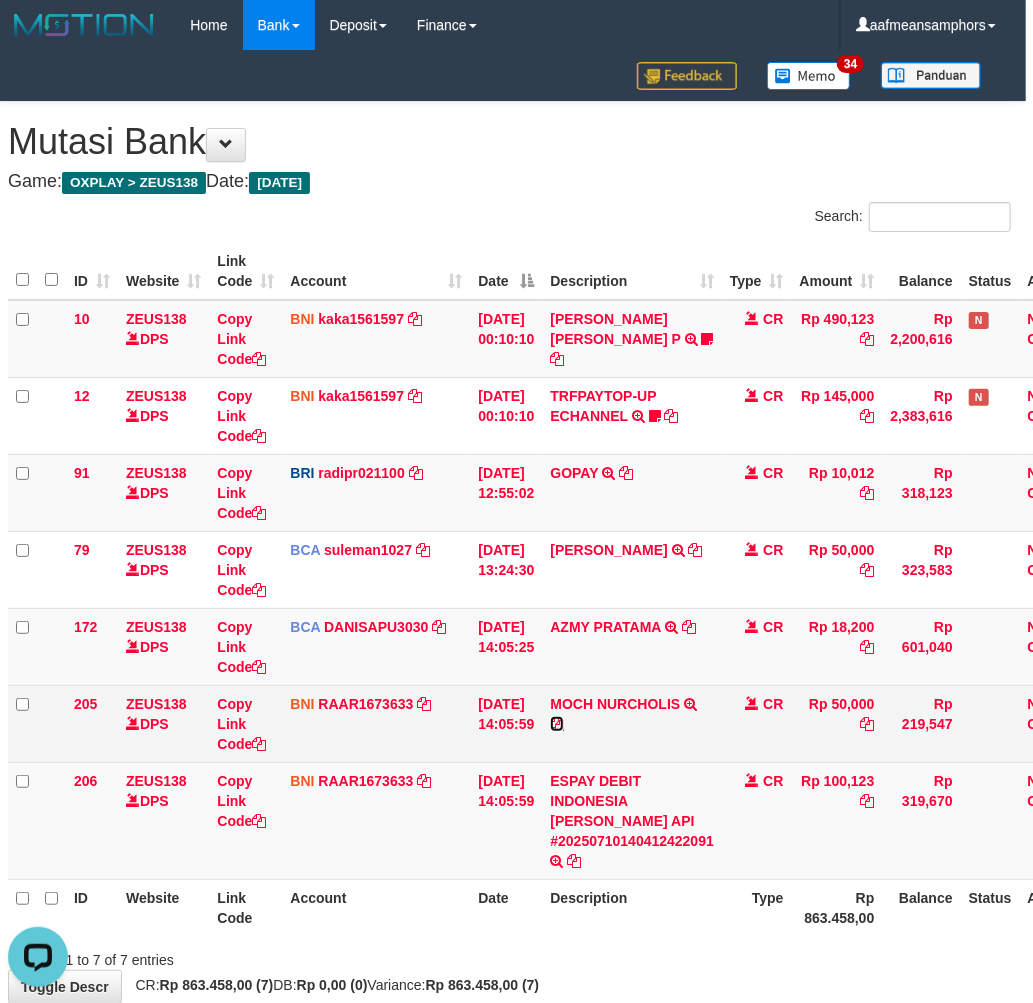 click at bounding box center [557, 724] 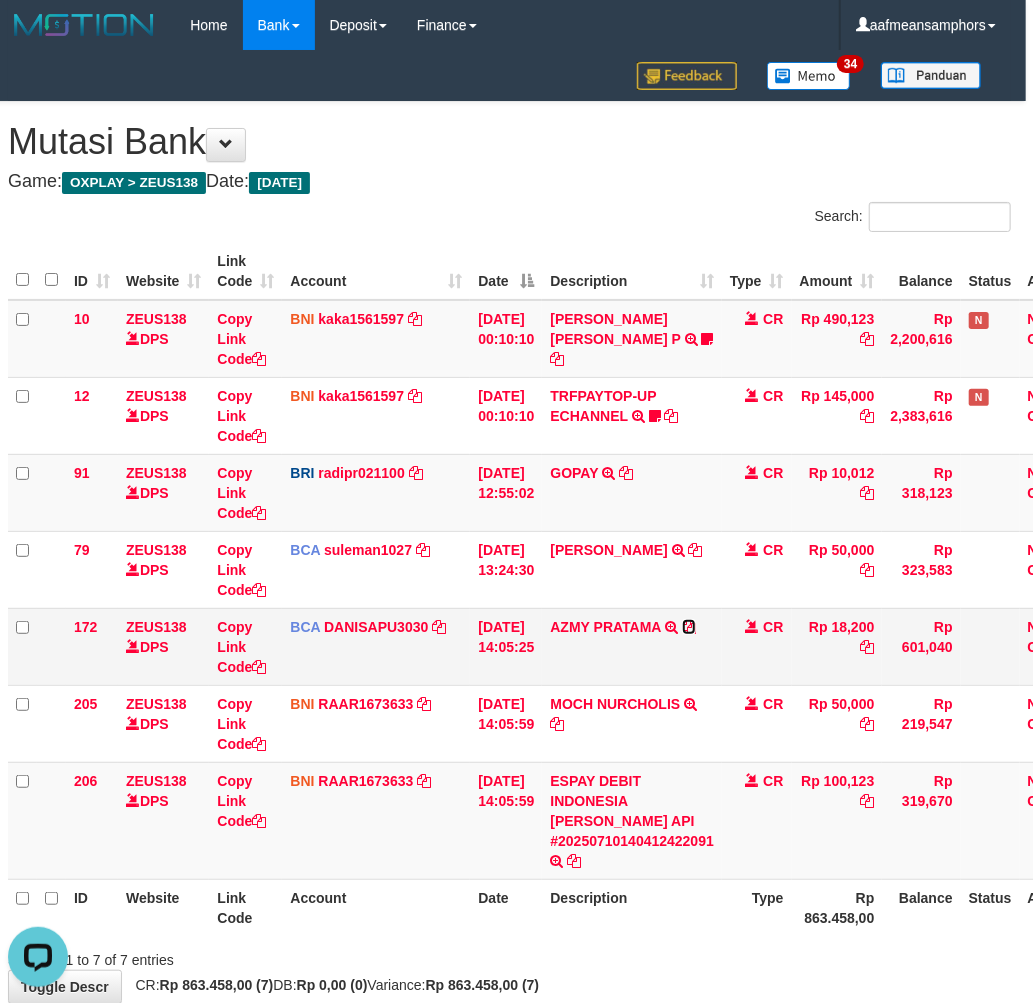 click at bounding box center (689, 627) 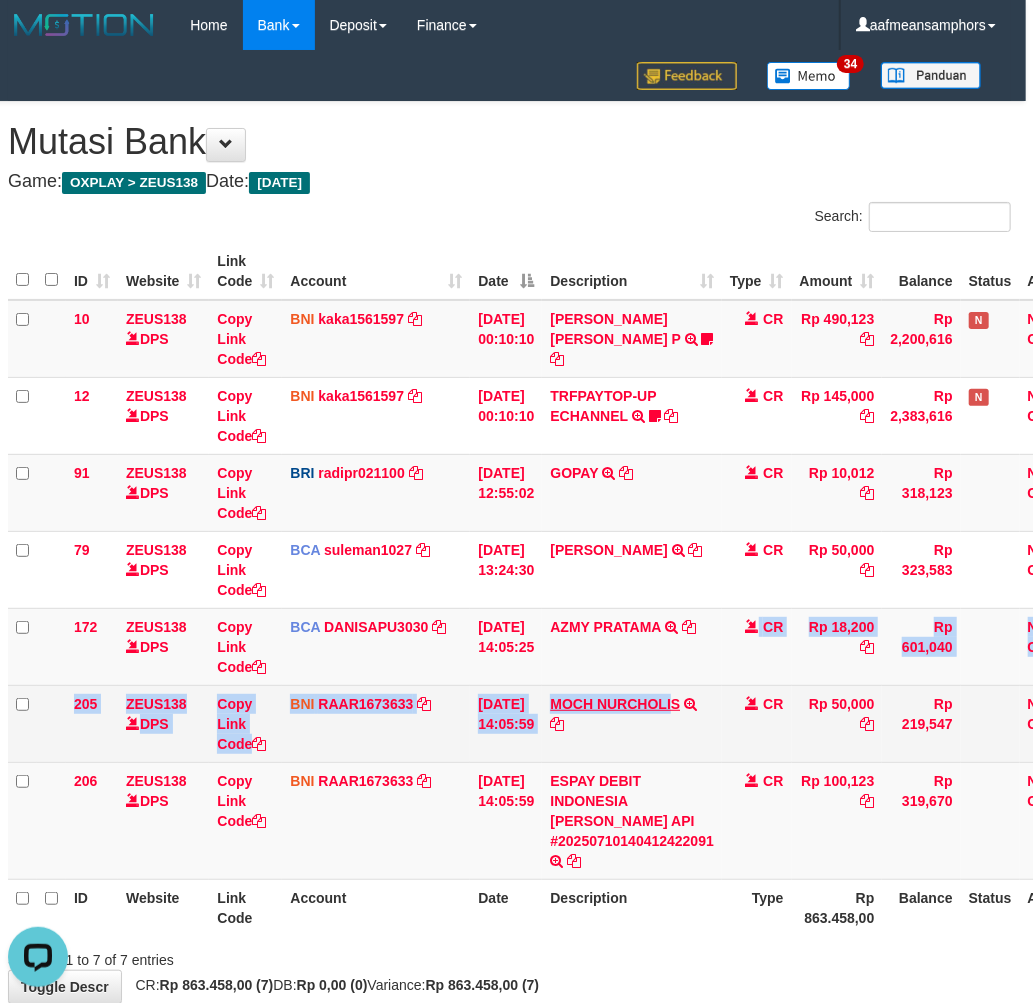 click on "10
ZEUS138    DPS
Copy Link Code
BNI
kaka1561597
DPS
KARMILA
mutasi_20250710_2425 | 10
mutasi_20250710_2425 | 10
10/07/2025 00:10:10
MARIO MATERNUS MAU P            TRF/PAY/TOP-UP ECHANNEL MARIO MATERNUS MAU P    LAKILAKIKUAT99
CR
Rp 490,123
Rp 2,200,616
N
Note
Check
12
ZEUS138    DPS
Copy Link Code
BNI
kaka1561597
DPS
KARMILA
mutasi_20250710_2425 | 12" at bounding box center [554, 590] 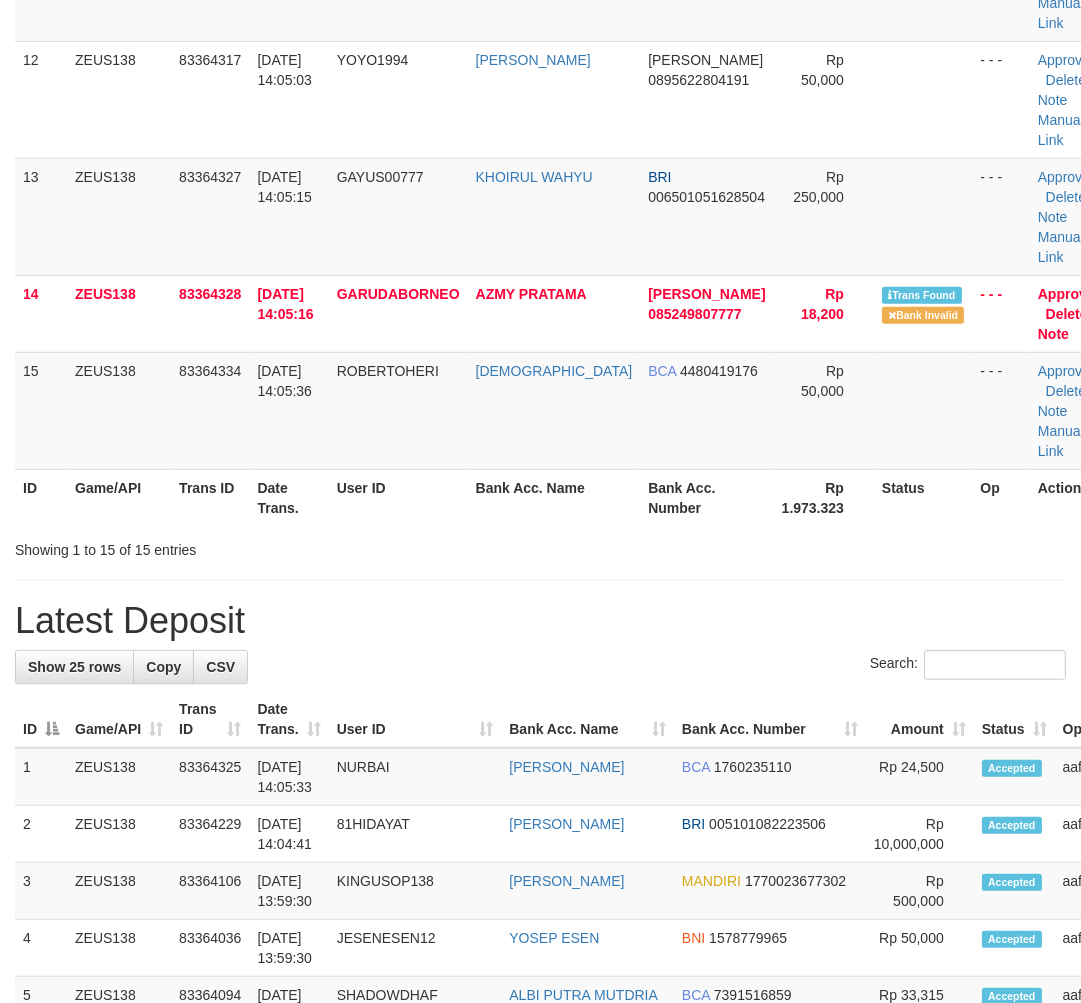 scroll, scrollTop: 1496, scrollLeft: 0, axis: vertical 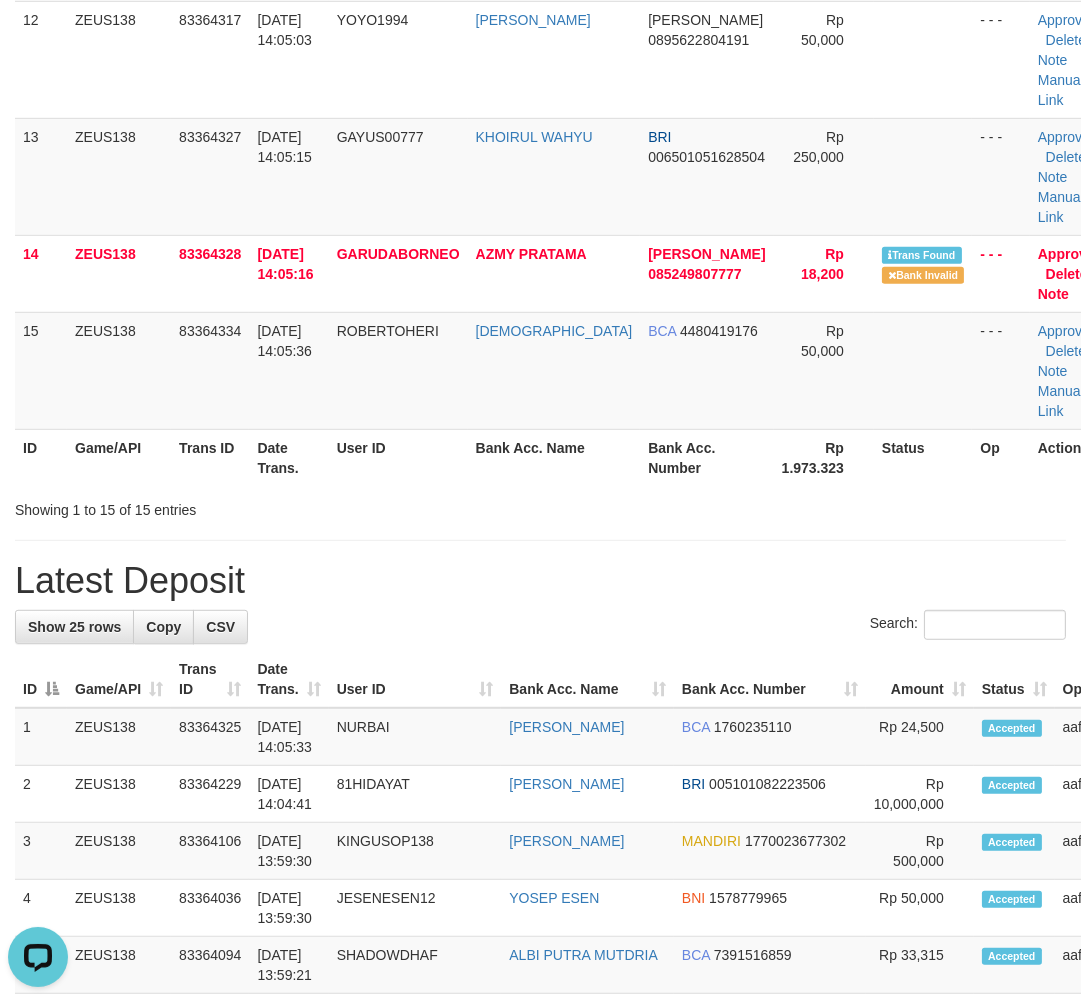 click on "**********" at bounding box center [540, 421] 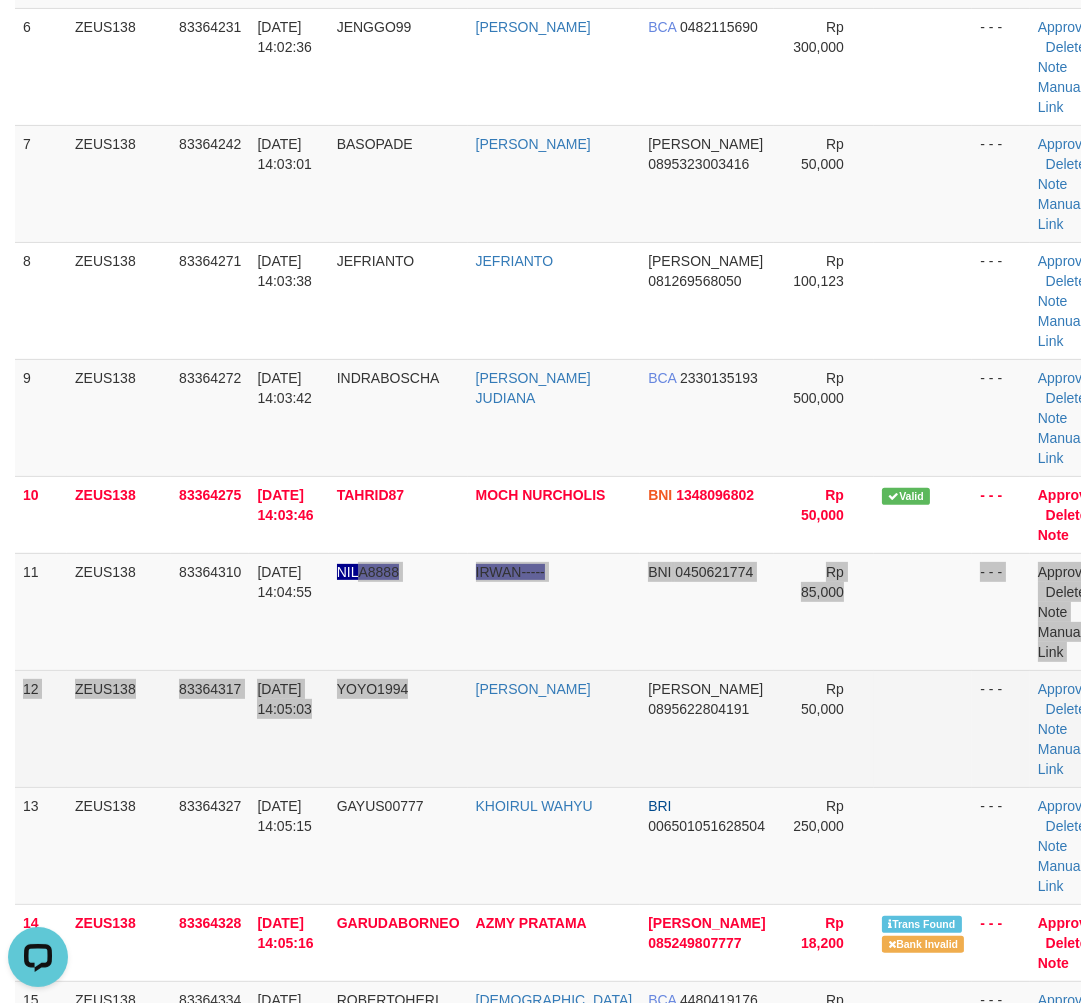 click on "1
ZEUS138
83364131
10/07/2025 13:59:45
ALKING
TUA HAMONANGAN NAINGGOLAN
BRI
552801003299500
Rp 100,000
- - -
Approve
Delete
Note
Manual Link
2
ZEUS138
83364141
10/07/2025 14:00:00
LAM1234
TJHIE JONG LAM
BCA
8070274524
Rp 80,000
- - -
Approve" at bounding box center [563, 261] 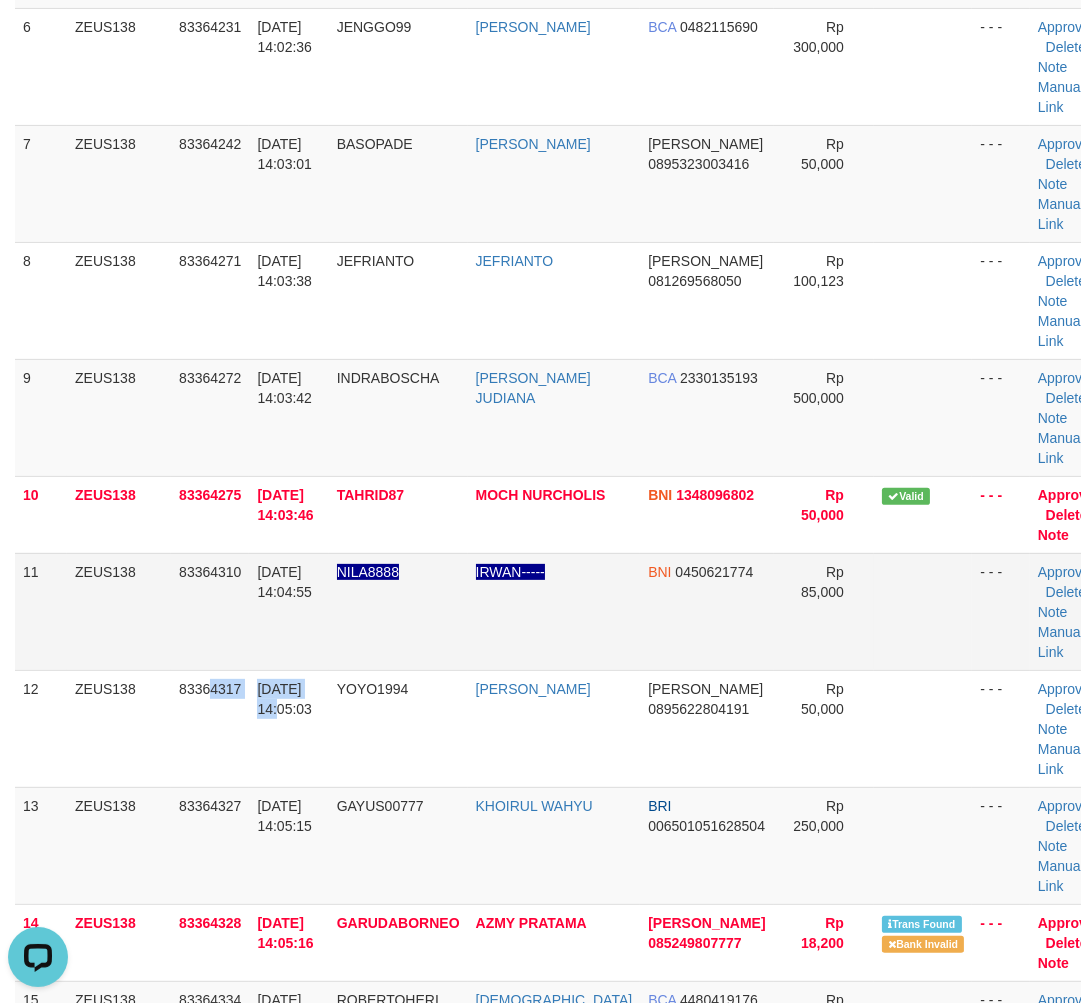 click on "1
ZEUS138
83364131
10/07/2025 13:59:45
ALKING
TUA HAMONANGAN NAINGGOLAN
BRI
552801003299500
Rp 100,000
- - -
Approve
Delete
Note
Manual Link
2
ZEUS138
83364141
10/07/2025 14:00:00
LAM1234
TJHIE JONG LAM
BCA
8070274524
Rp 80,000
- - -
Approve" at bounding box center (563, 261) 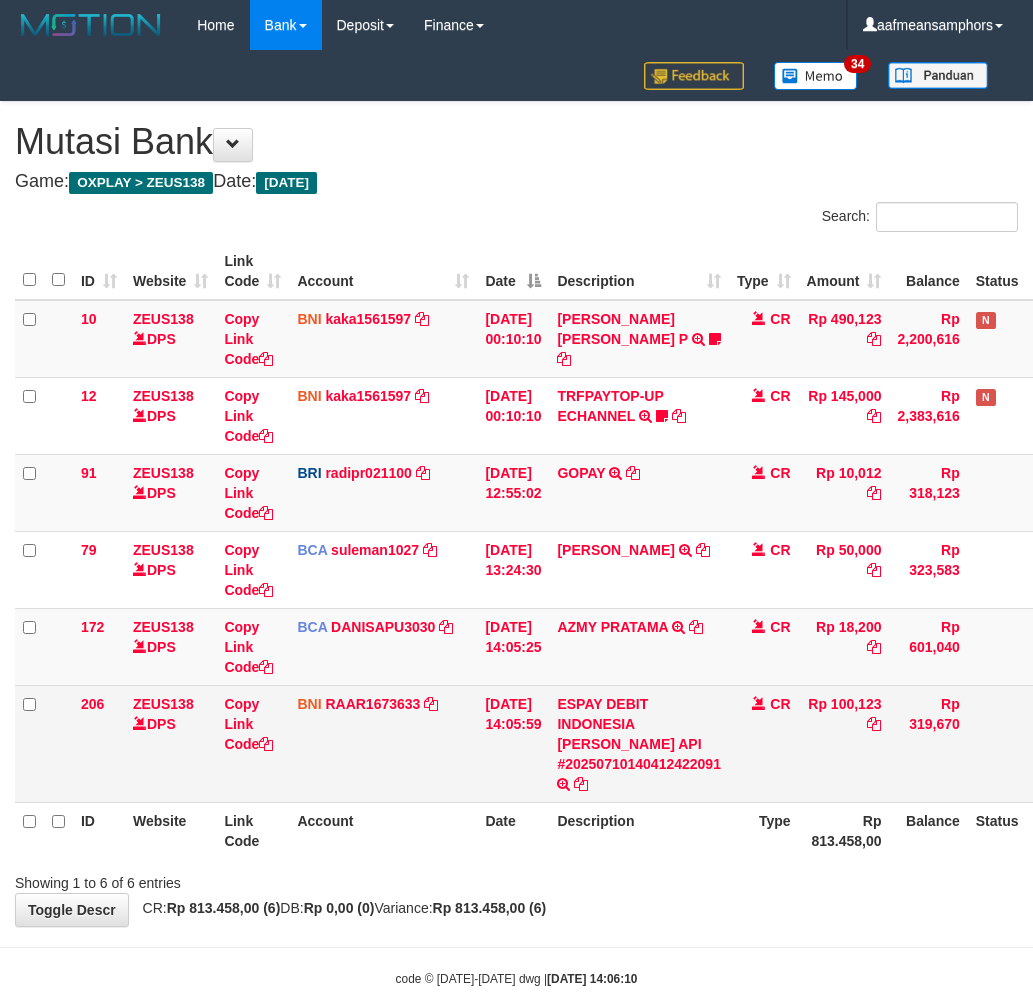 scroll, scrollTop: 0, scrollLeft: 7, axis: horizontal 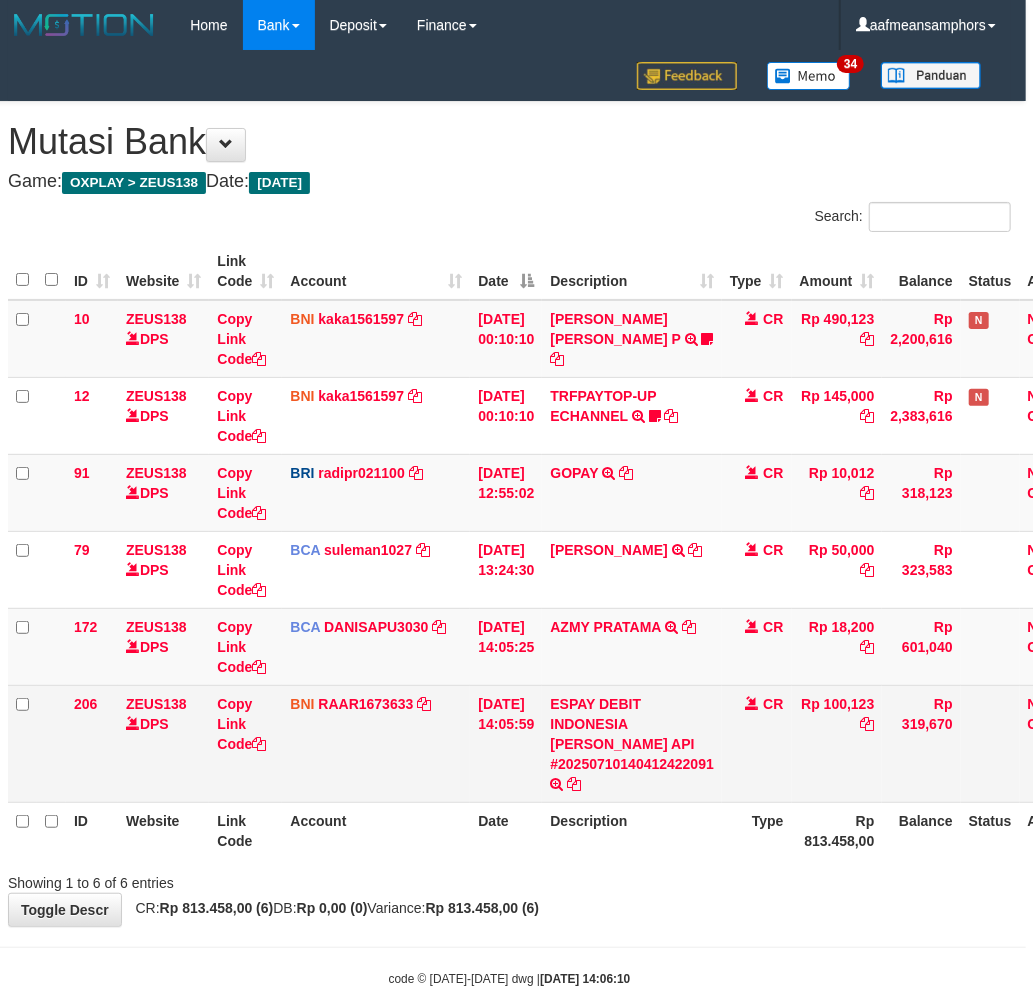 click on "ESPAY DEBIT INDONESIA [PERSON_NAME] API #20250710140412422091         TRANSFER [PERSON_NAME] DEBIT INDONESIA [PERSON_NAME] API #20250710140412422091" at bounding box center [632, 743] 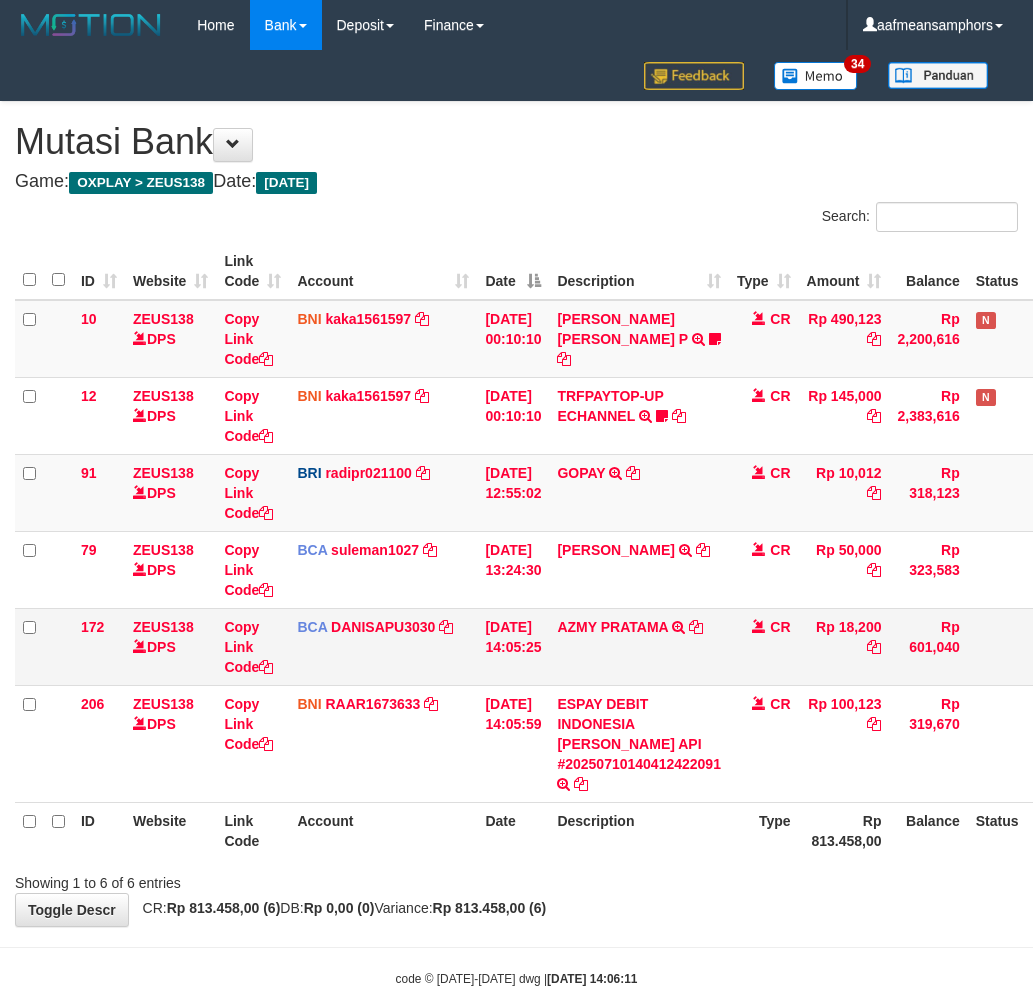 scroll, scrollTop: 0, scrollLeft: 7, axis: horizontal 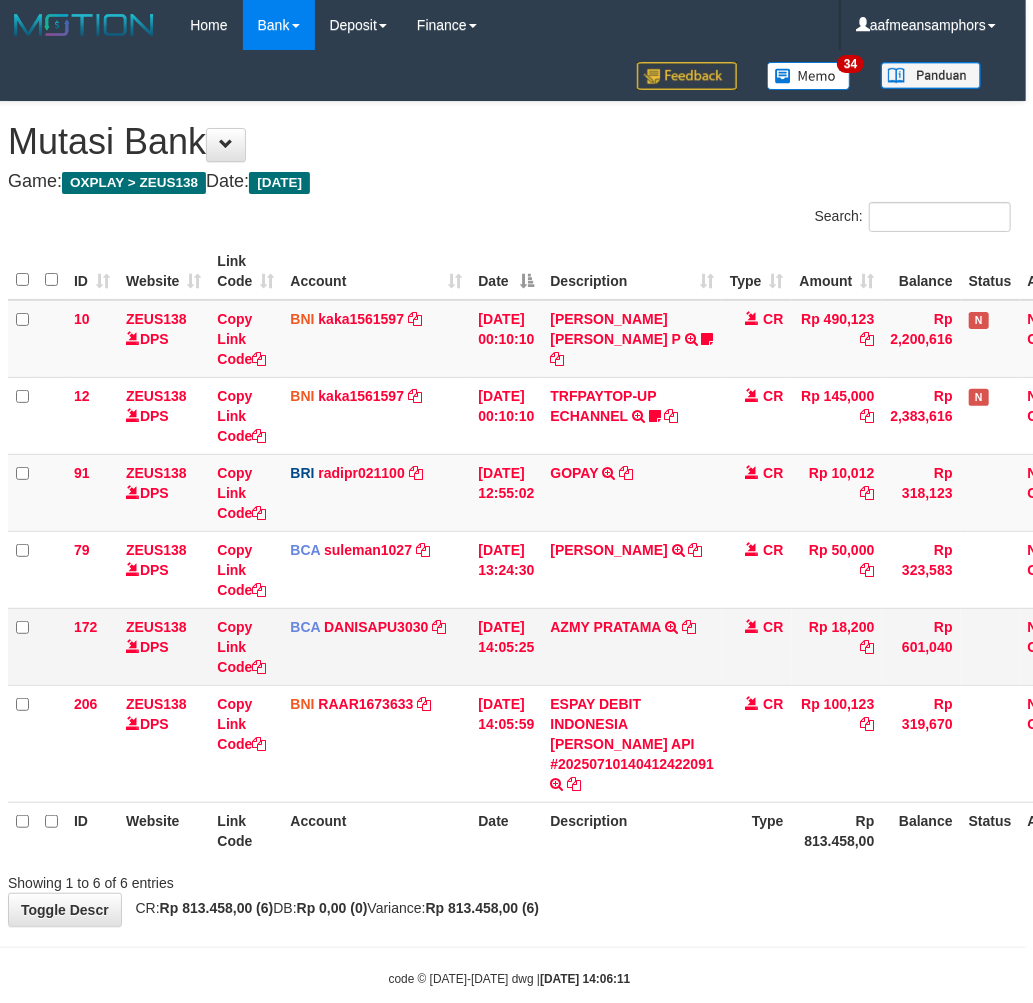 click on "AZMY PRATAMA         TRSF E-BANKING CR 1007/FTSCY/WS95031
18200.00AZMY PRATAMA" at bounding box center (632, 646) 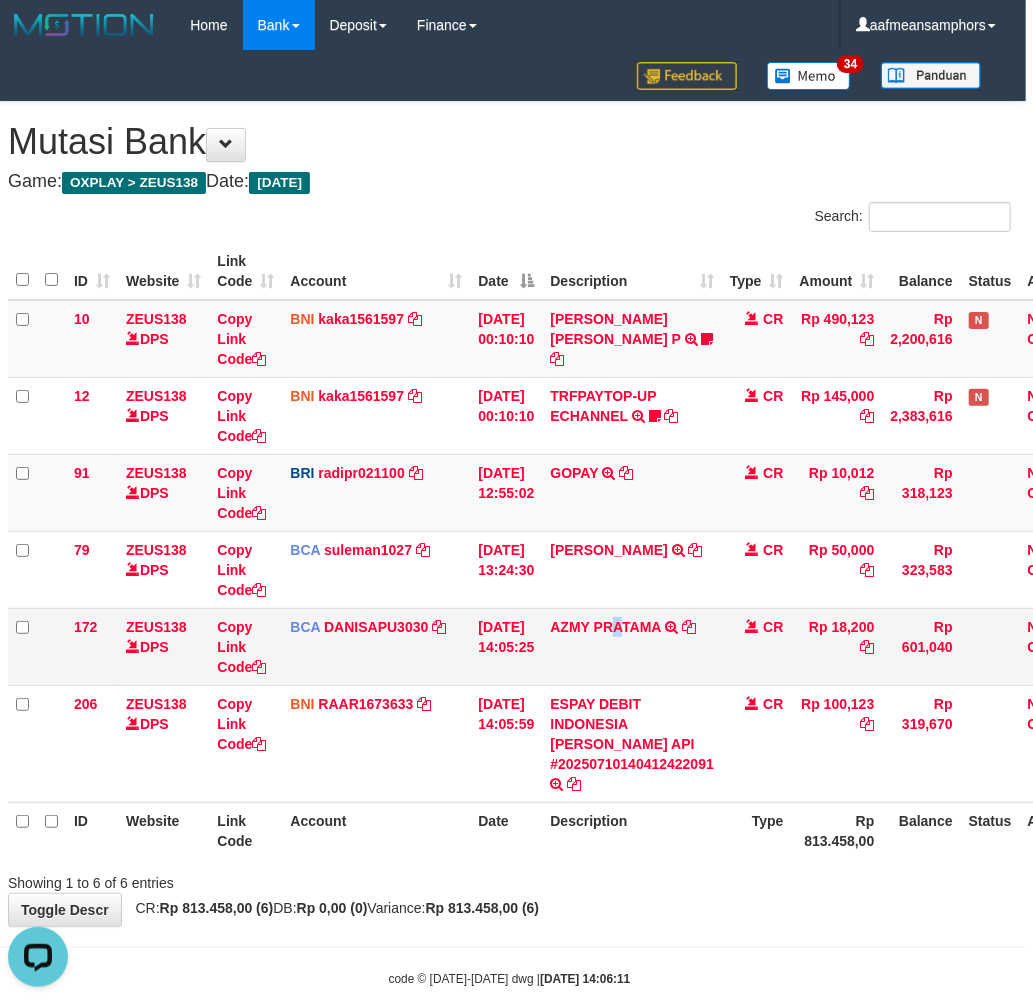 scroll, scrollTop: 0, scrollLeft: 0, axis: both 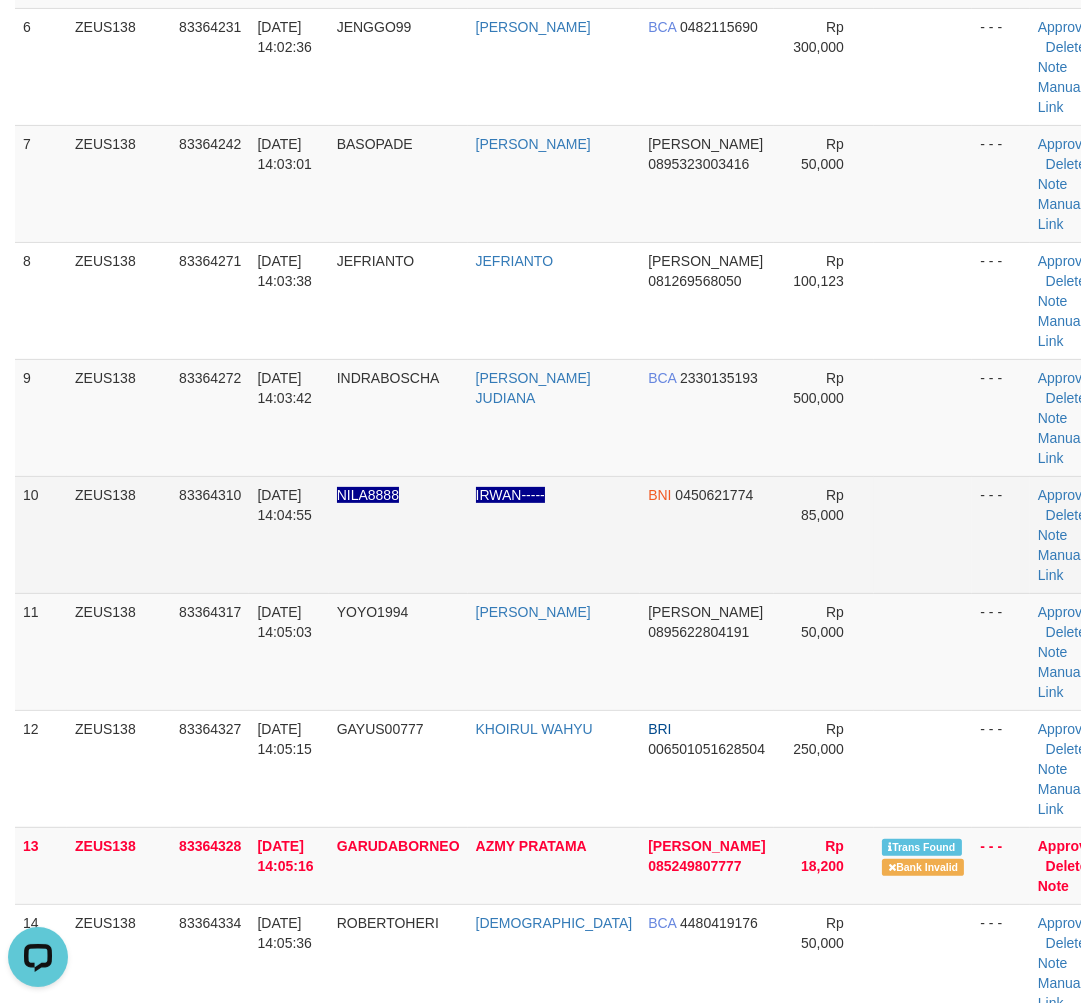 drag, startPoint x: 842, startPoint y: 538, endPoint x: 831, endPoint y: 536, distance: 11.18034 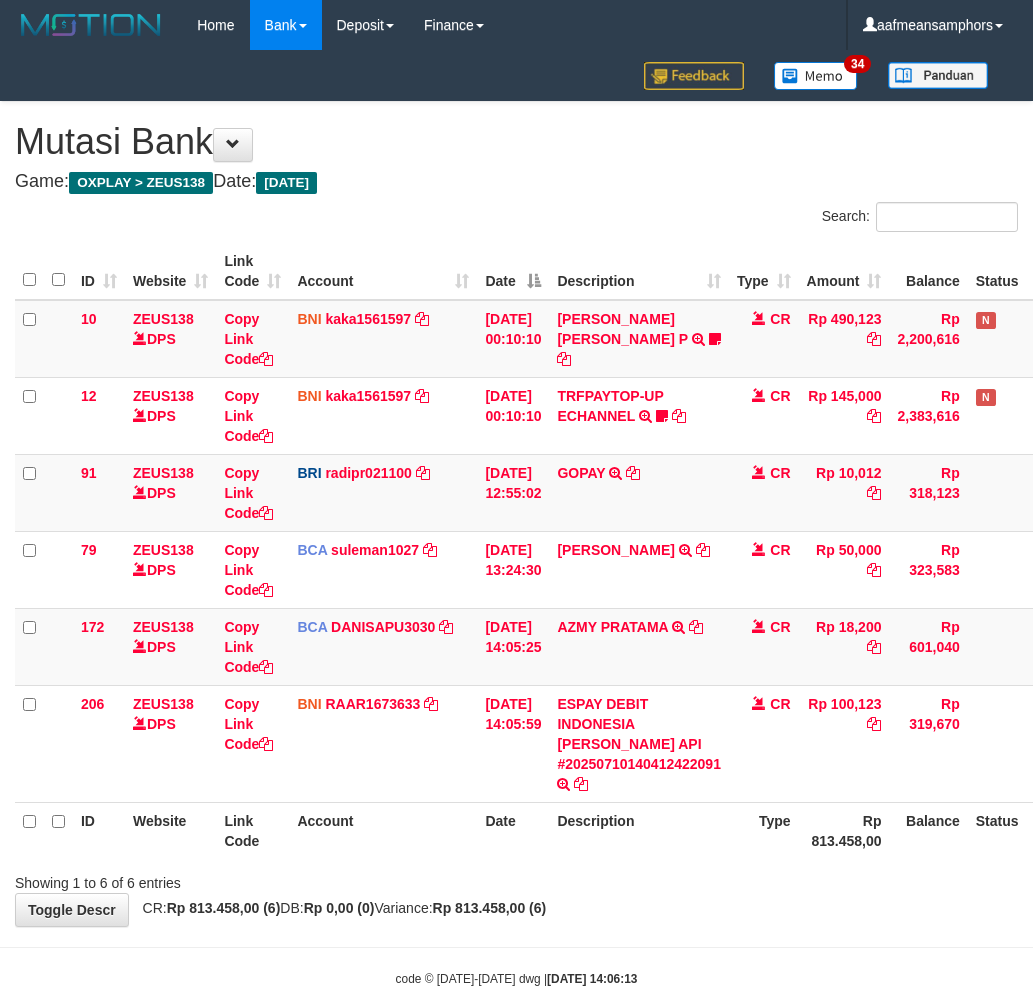scroll, scrollTop: 0, scrollLeft: 7, axis: horizontal 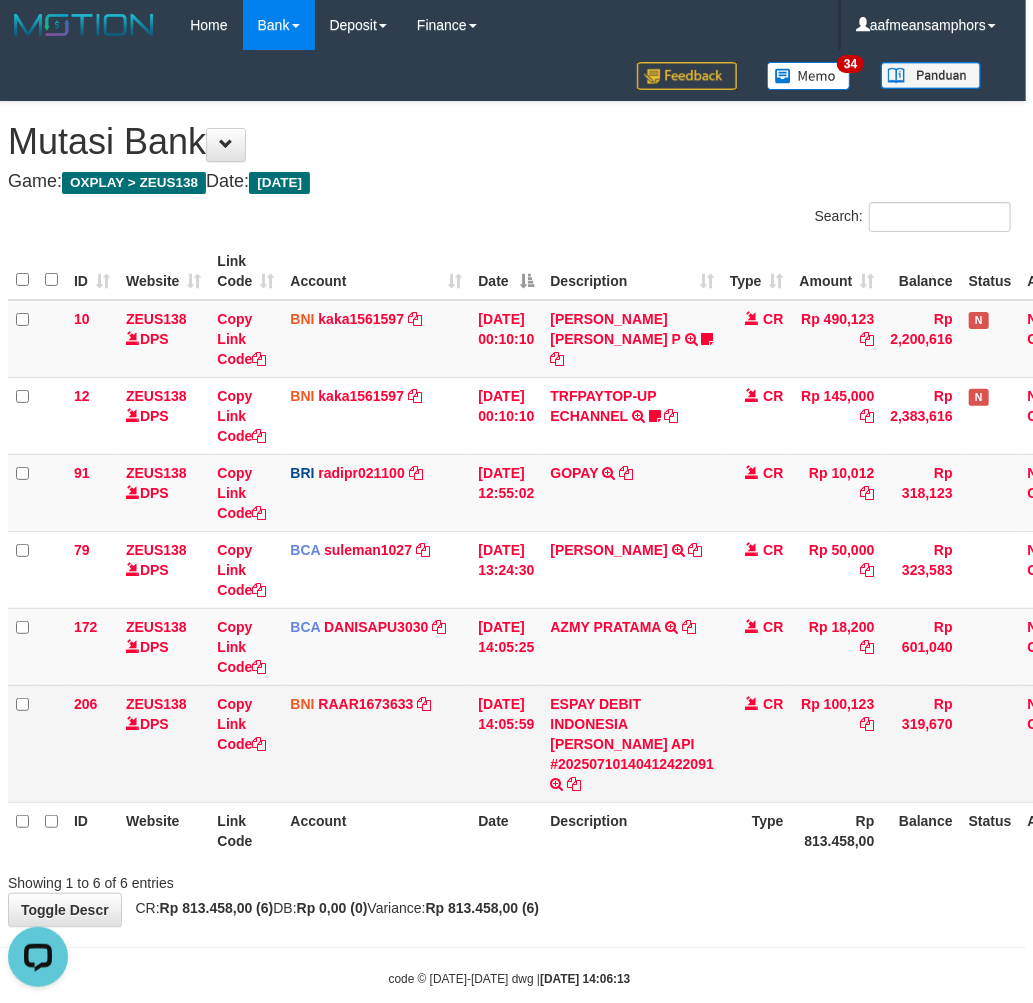 drag, startPoint x: 652, startPoint y: 791, endPoint x: 656, endPoint y: 771, distance: 20.396078 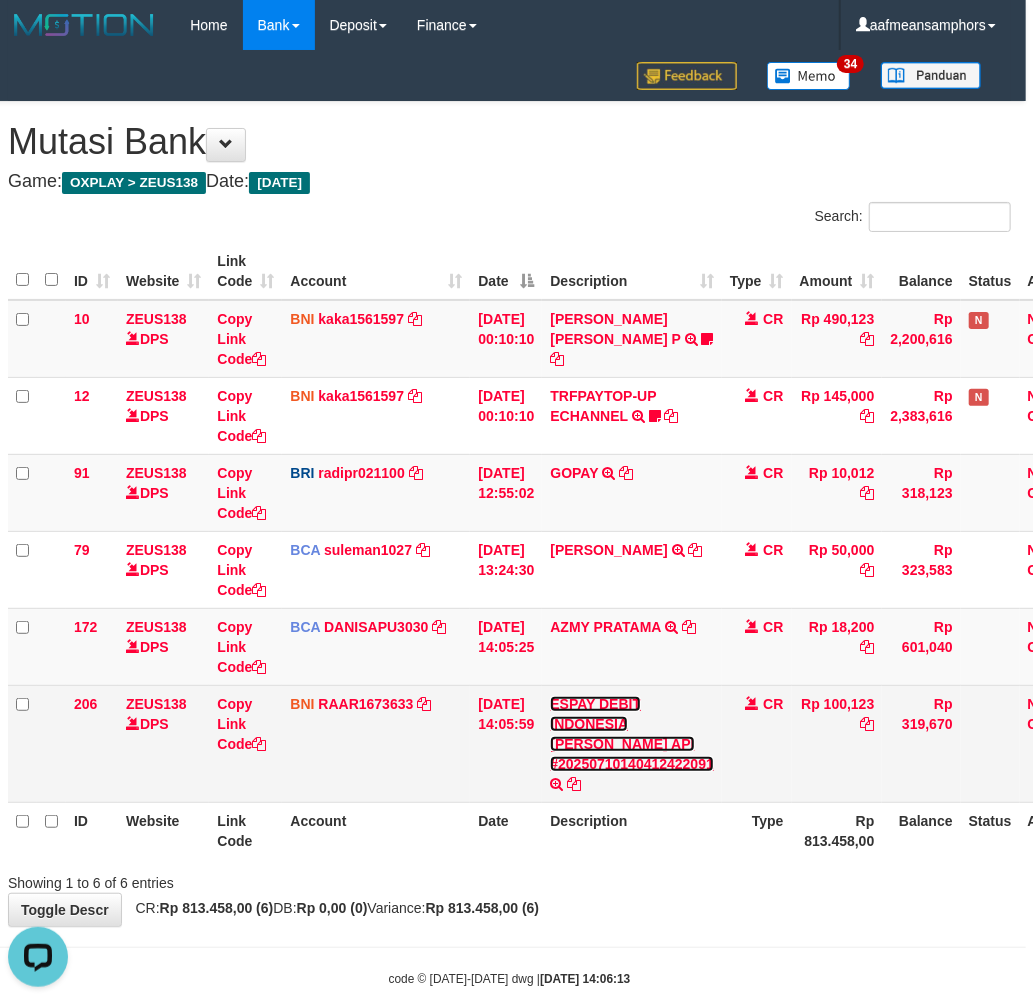 click on "ESPAY DEBIT INDONESIA [PERSON_NAME] API #20250710140412422091" at bounding box center (632, 734) 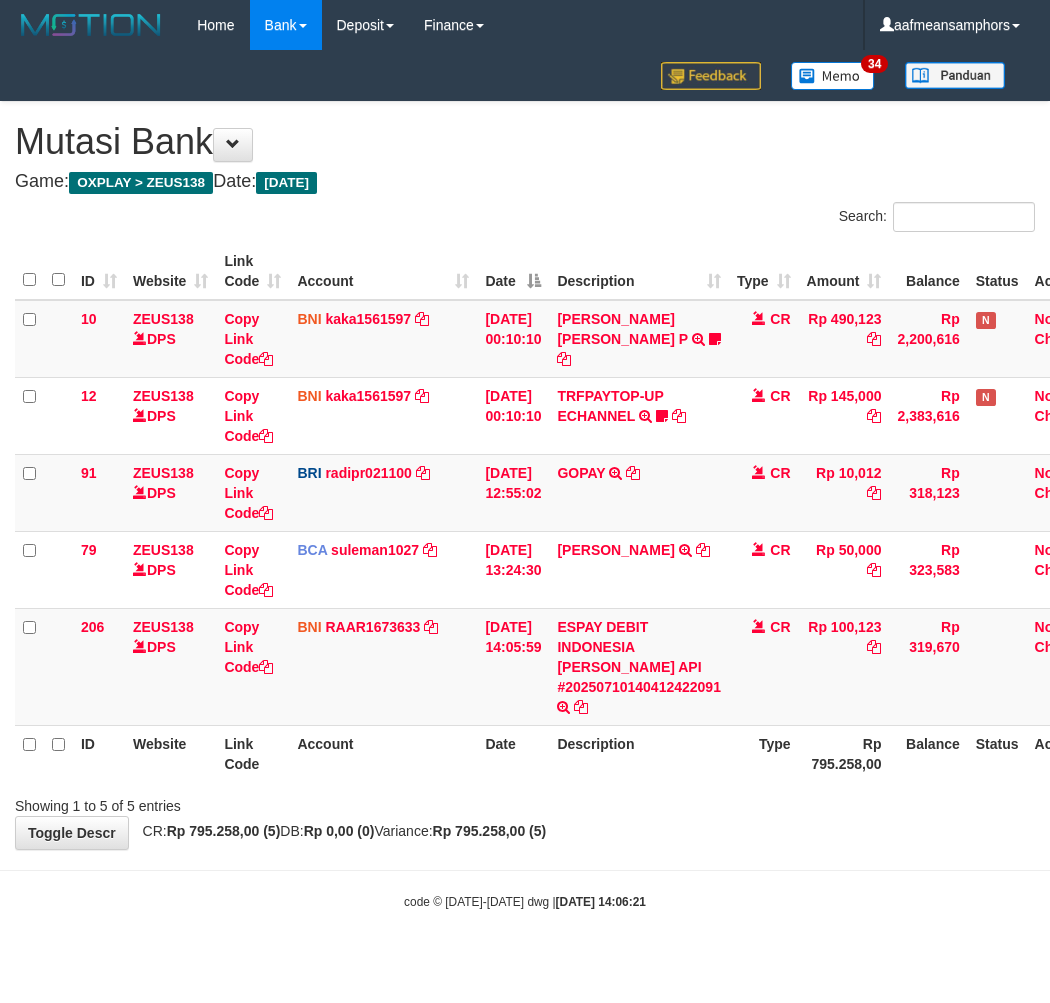 scroll, scrollTop: 0, scrollLeft: 7, axis: horizontal 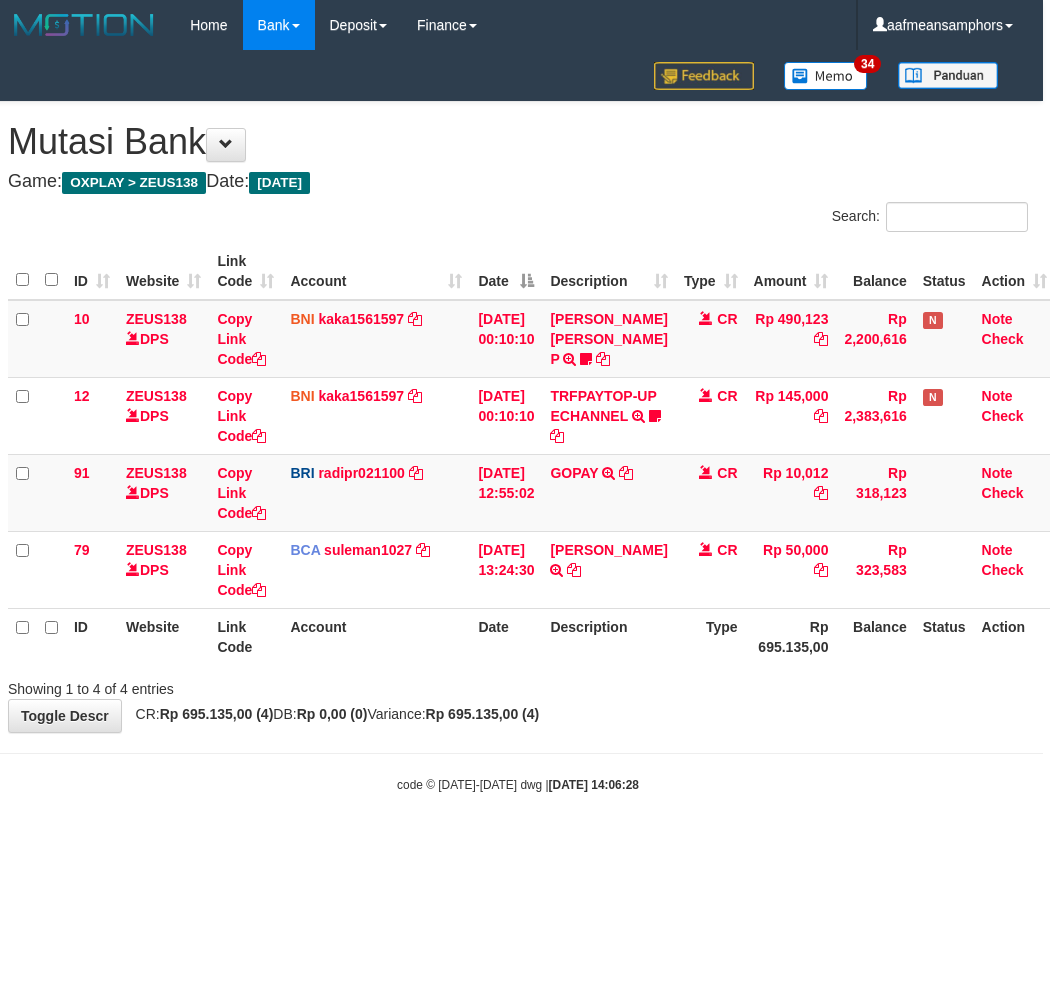 click on "**********" at bounding box center (518, 417) 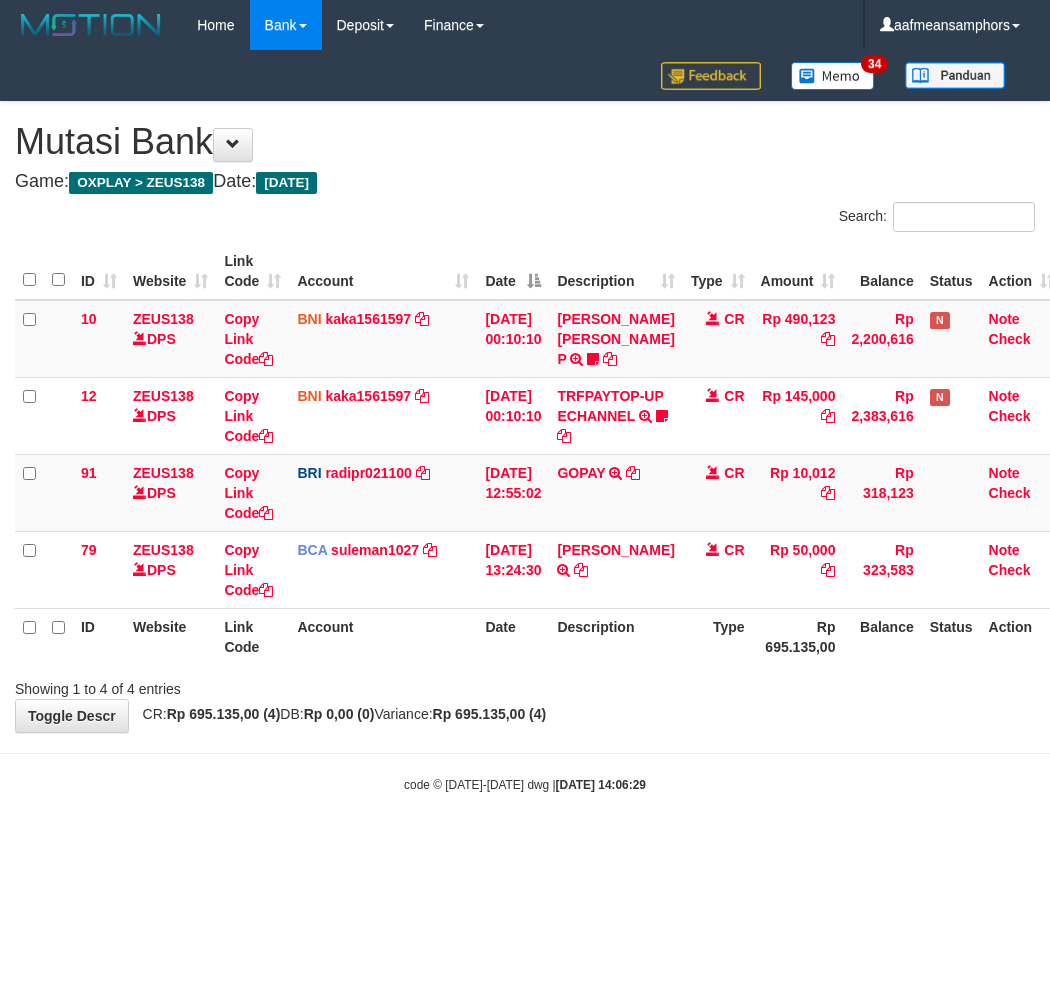 scroll, scrollTop: 0, scrollLeft: 7, axis: horizontal 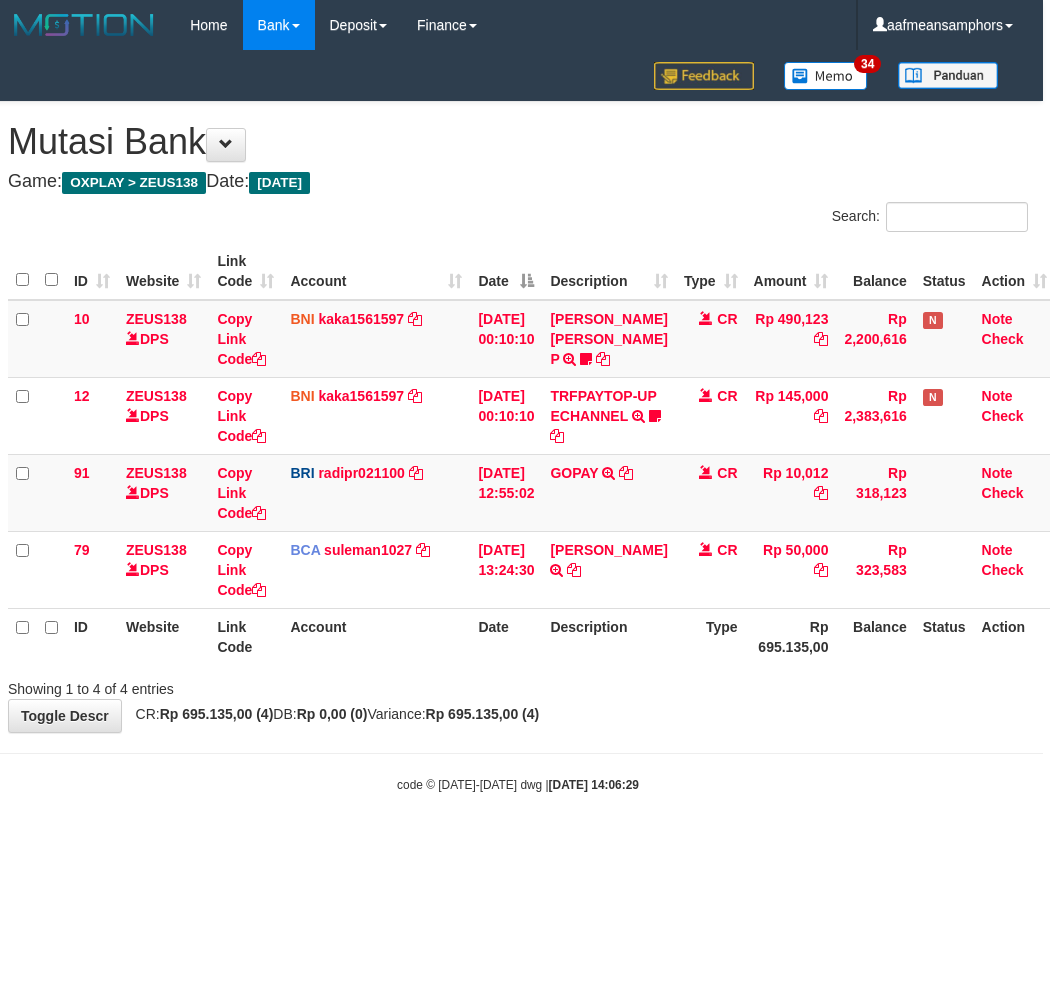 drag, startPoint x: 0, startPoint y: 0, endPoint x: 656, endPoint y: 751, distance: 997.1645 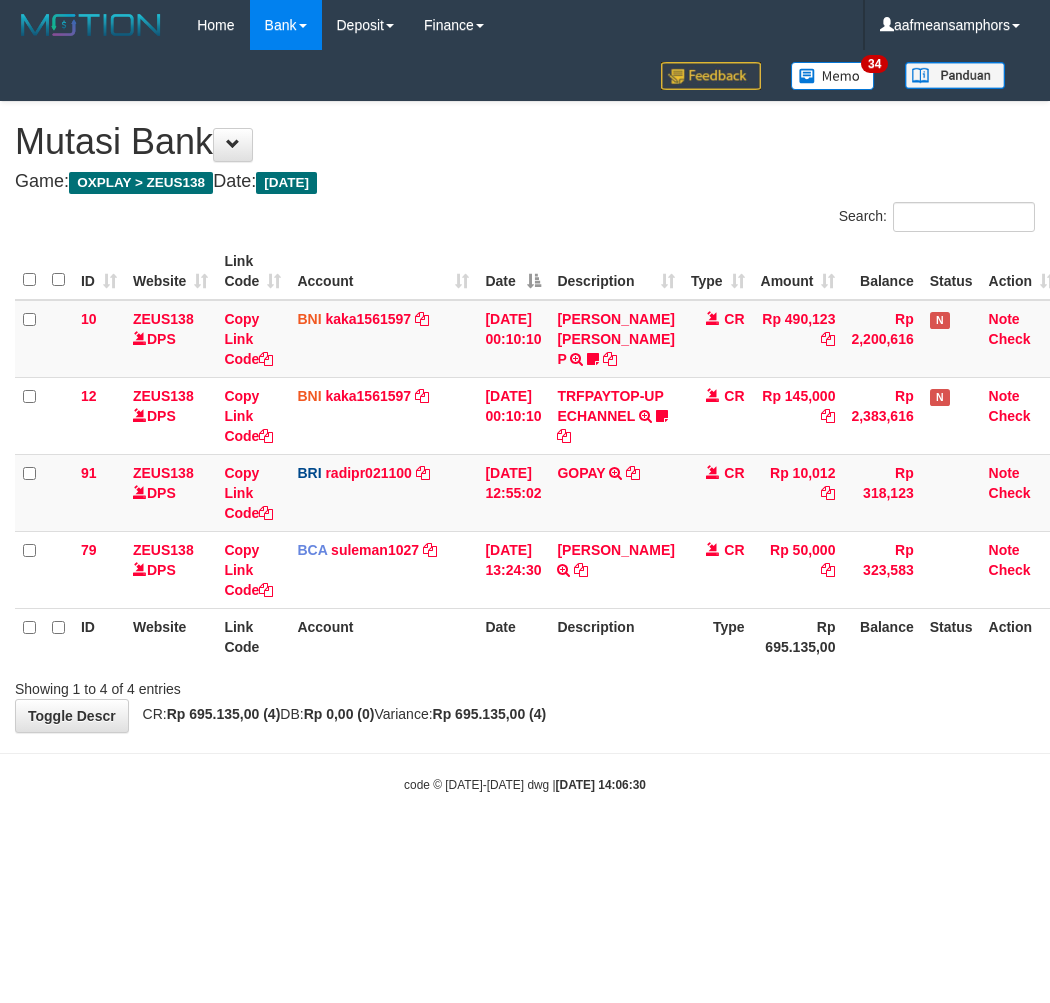 scroll, scrollTop: 0, scrollLeft: 7, axis: horizontal 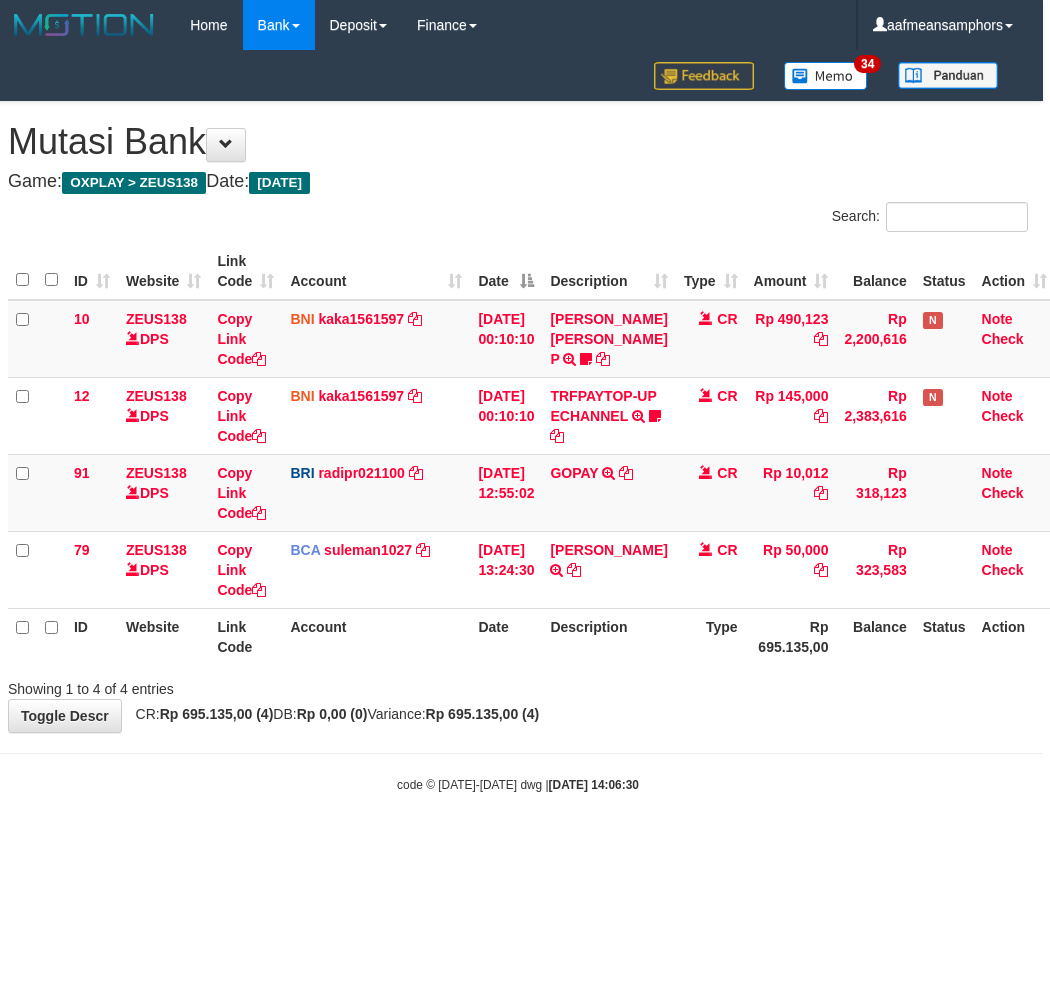 click on "Showing 1 to 4 of 4 entries" at bounding box center (518, 685) 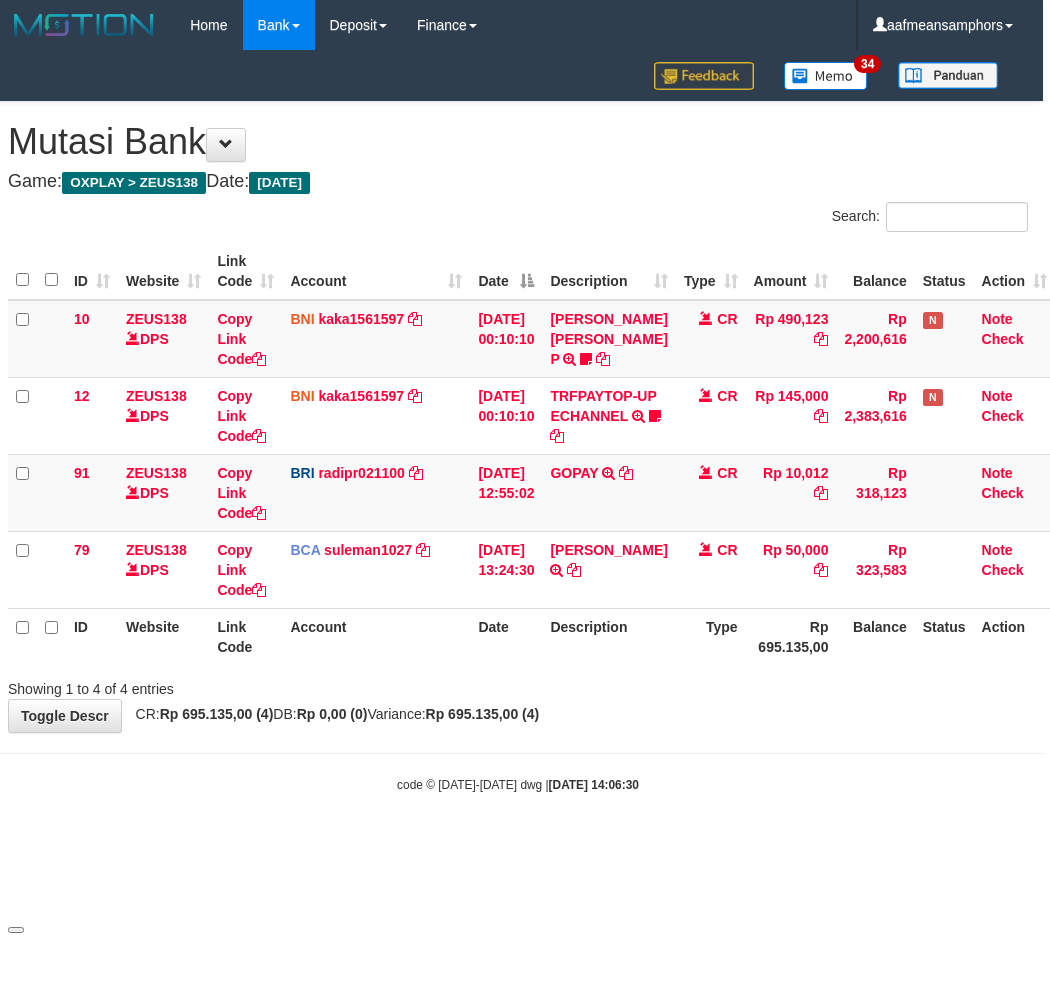 click on "Showing 1 to 4 of 4 entries" at bounding box center (518, 685) 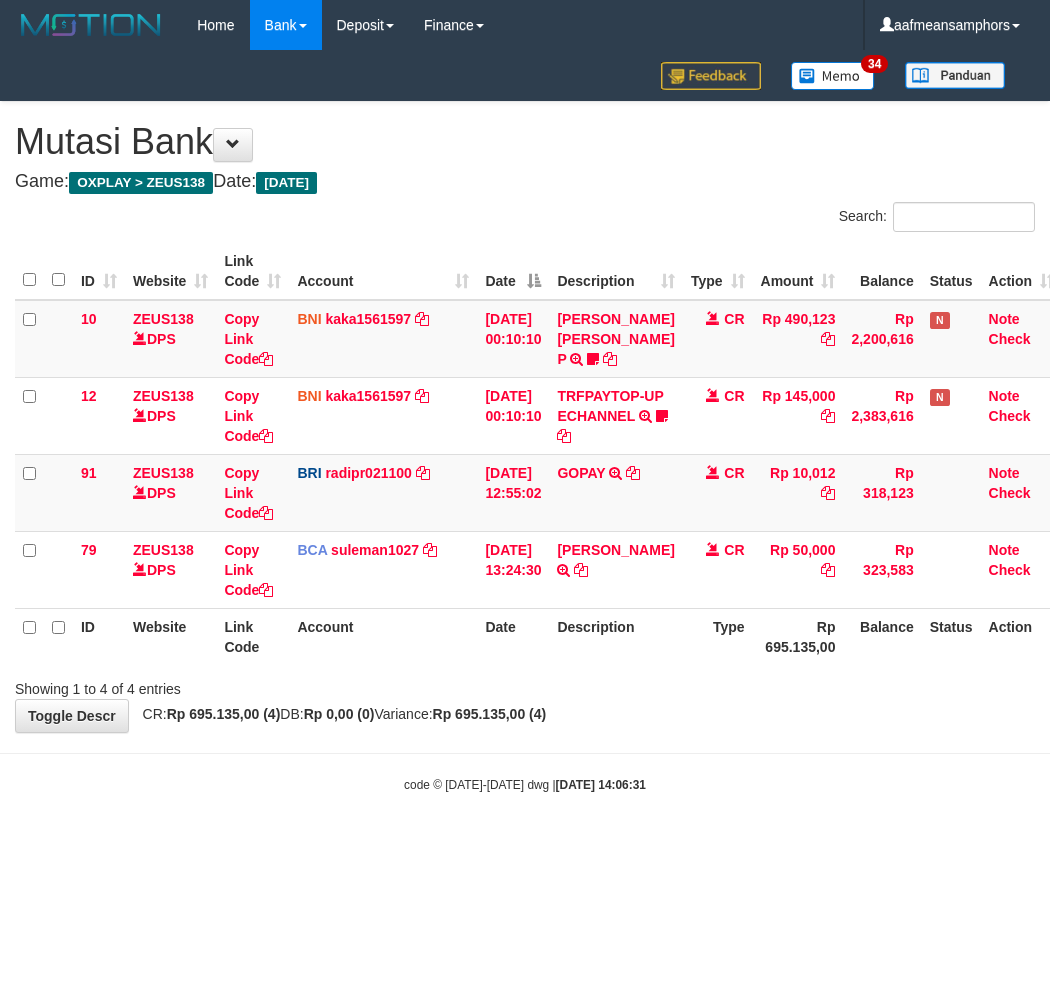 scroll, scrollTop: 0, scrollLeft: 7, axis: horizontal 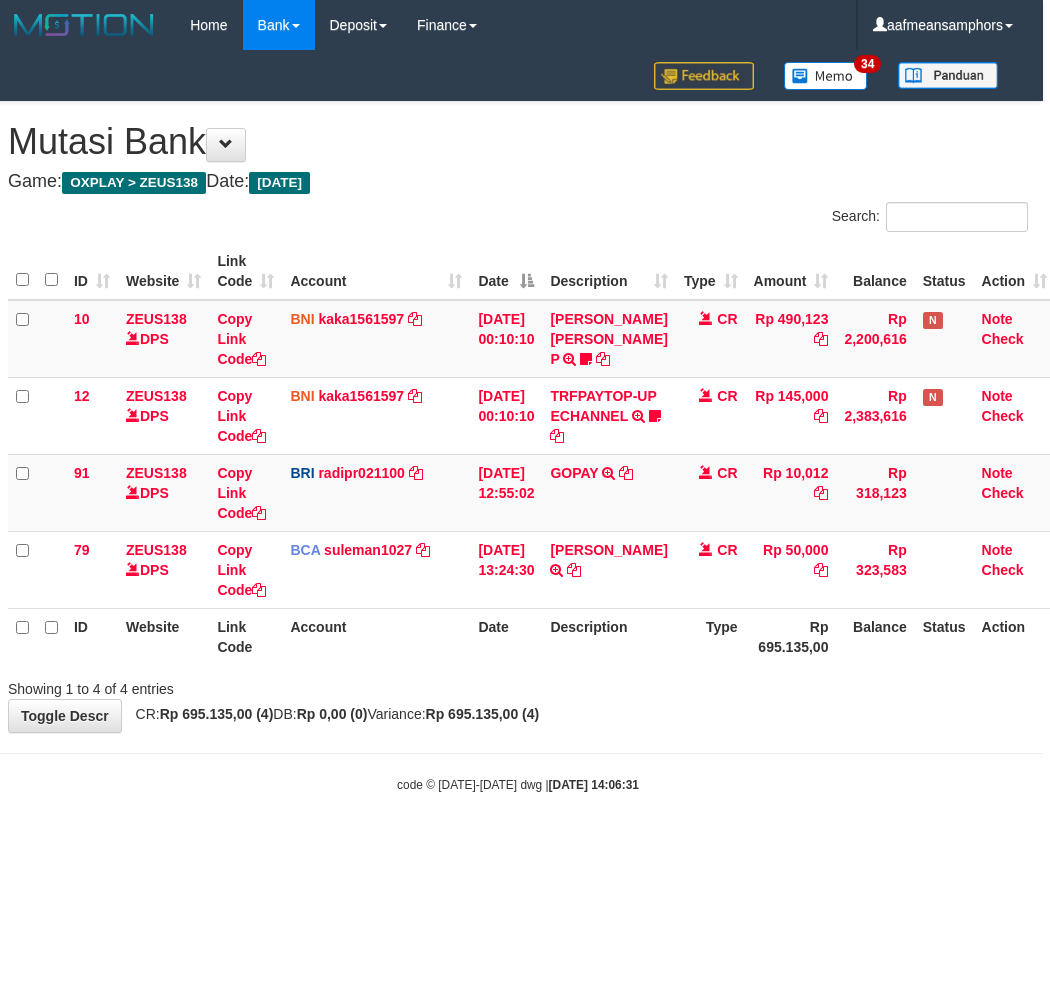 click on "Showing 1 to 4 of 4 entries" at bounding box center [518, 685] 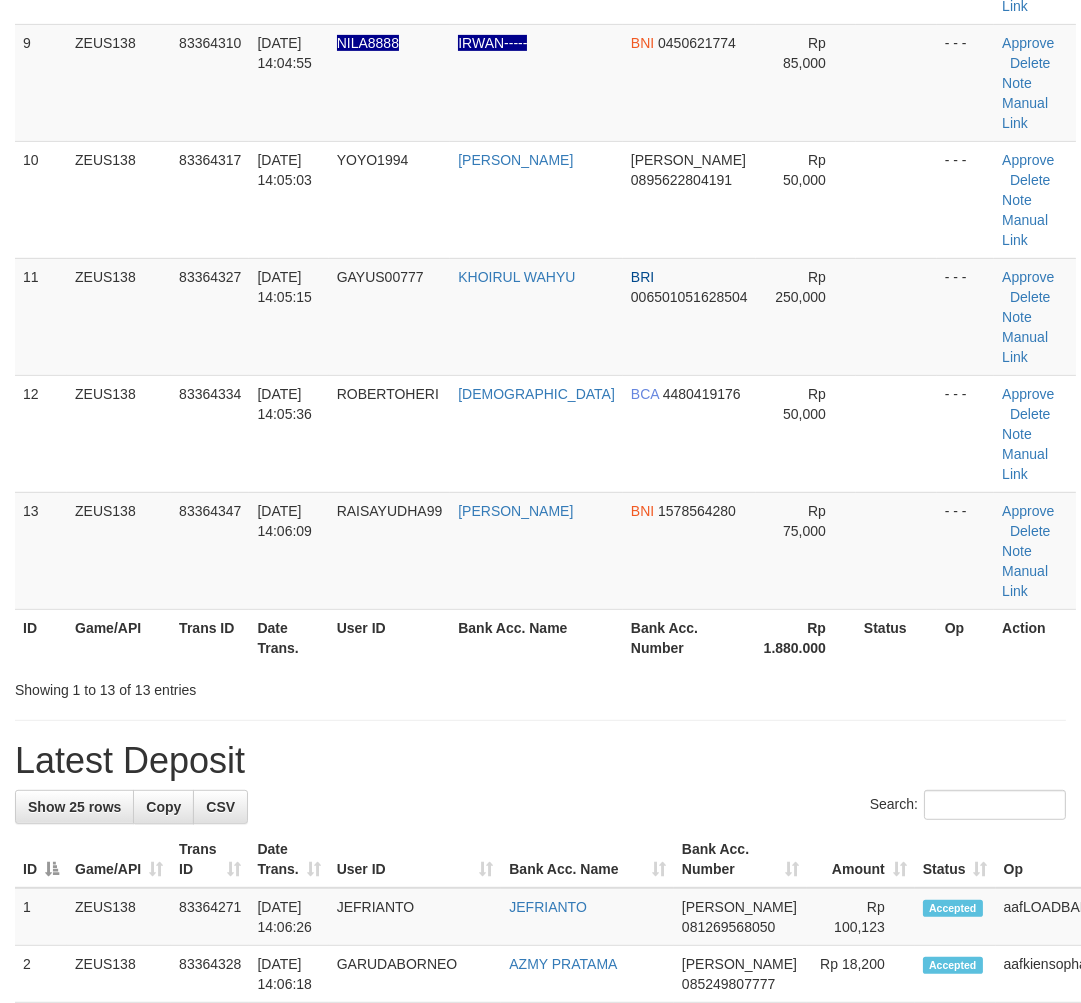 scroll, scrollTop: 827, scrollLeft: 0, axis: vertical 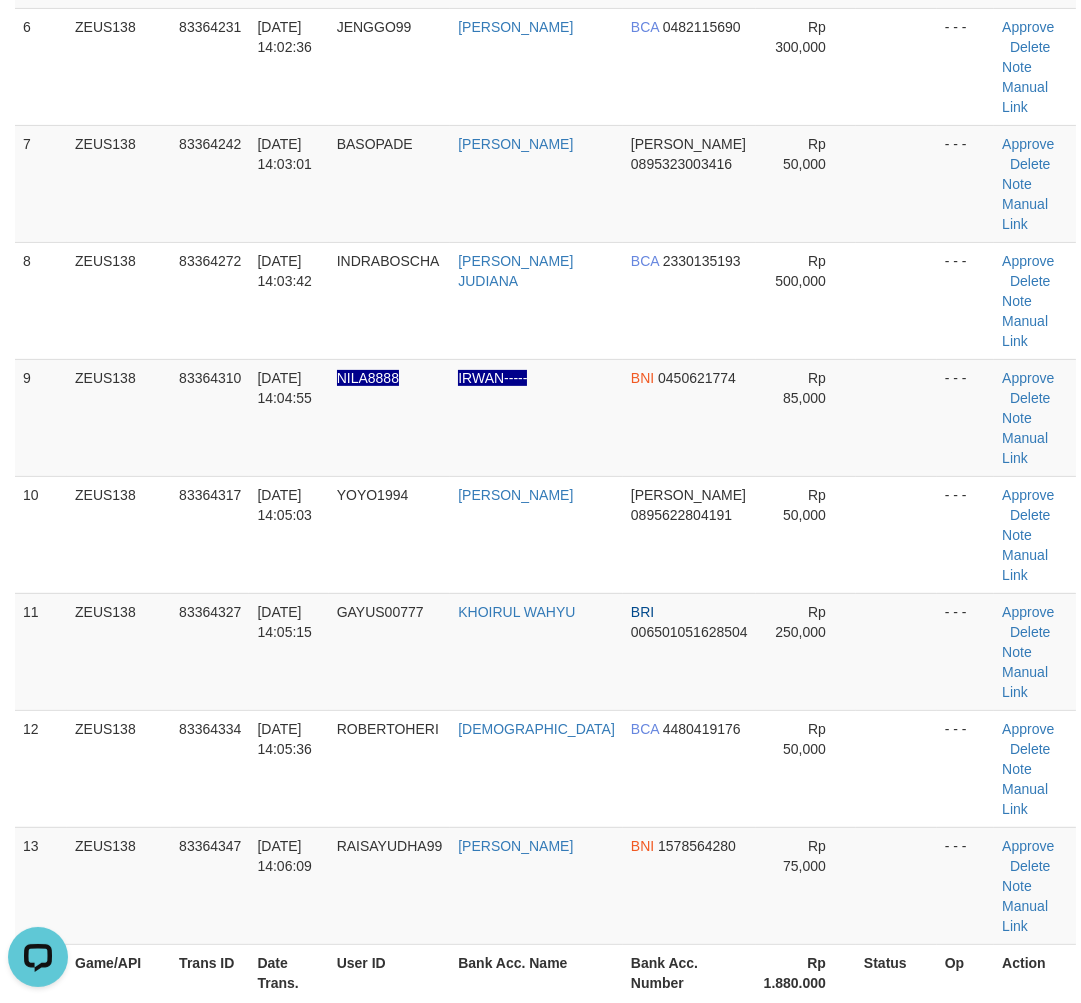 click on "Bank Acc. Name" at bounding box center [536, 972] 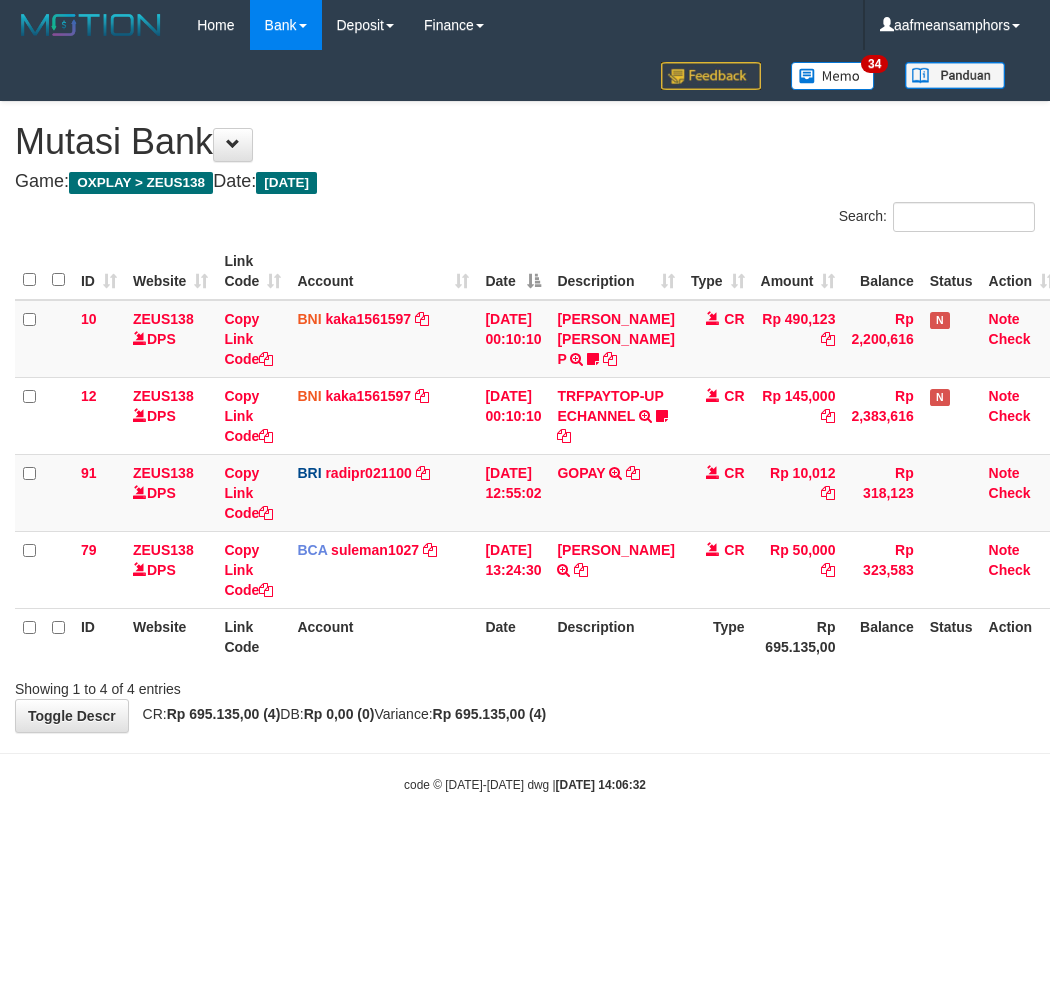 scroll, scrollTop: 0, scrollLeft: 7, axis: horizontal 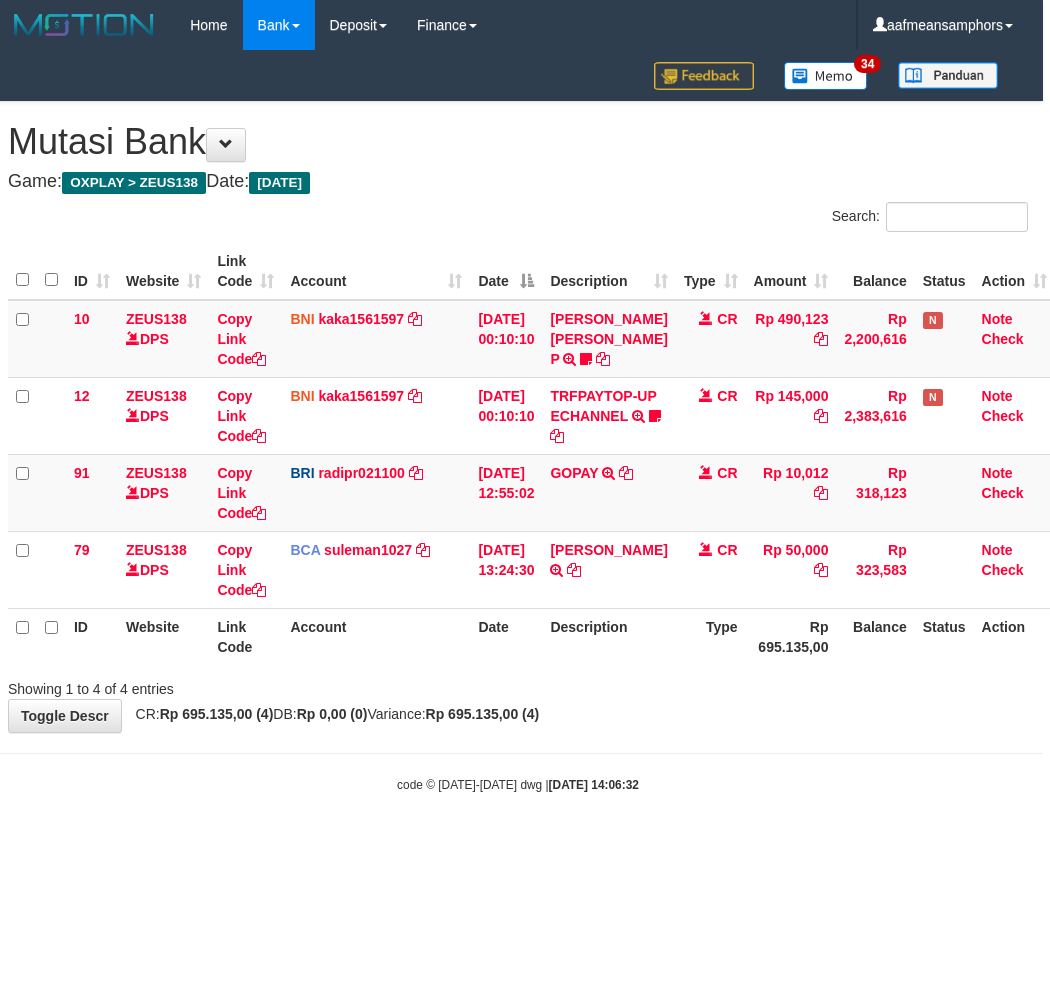 drag, startPoint x: 842, startPoint y: 713, endPoint x: 861, endPoint y: 713, distance: 19 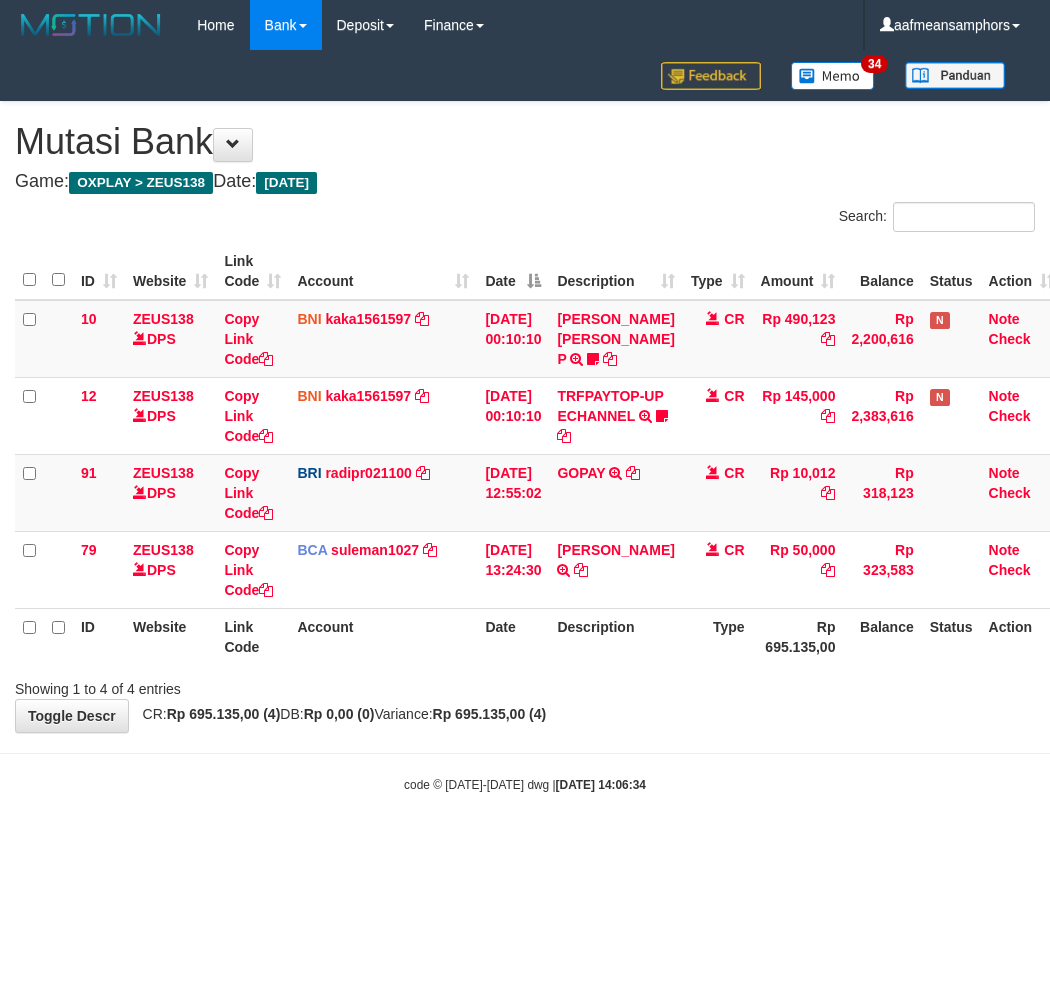 scroll, scrollTop: 0, scrollLeft: 7, axis: horizontal 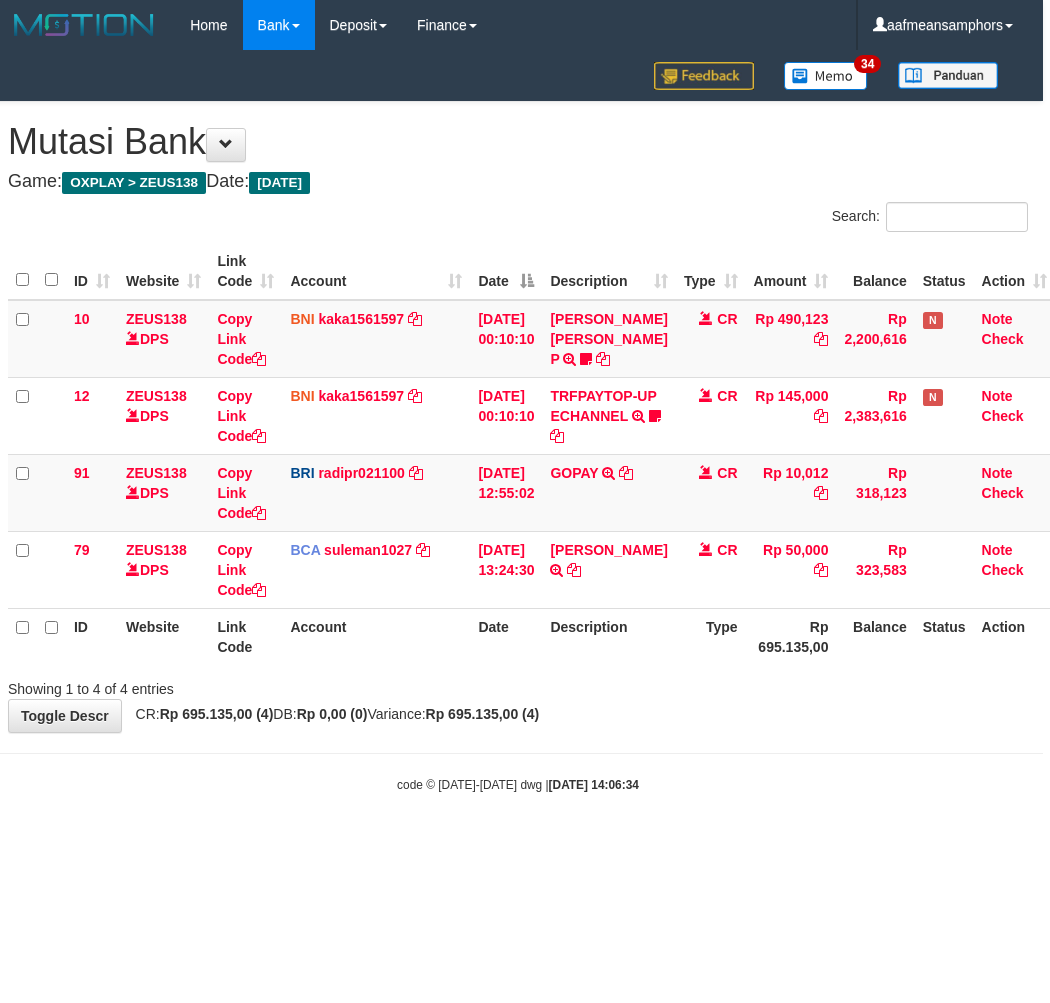 click on "**********" at bounding box center (518, 417) 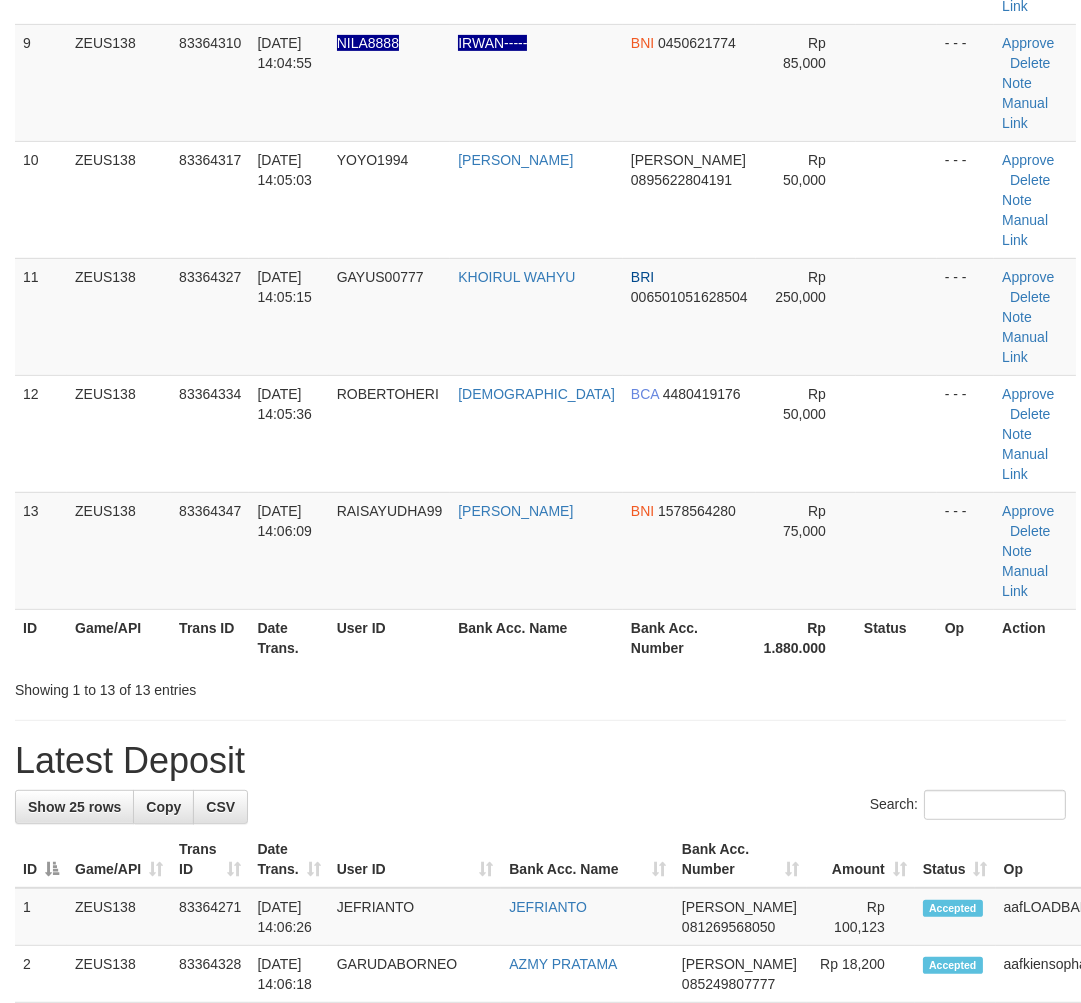 scroll, scrollTop: 827, scrollLeft: 0, axis: vertical 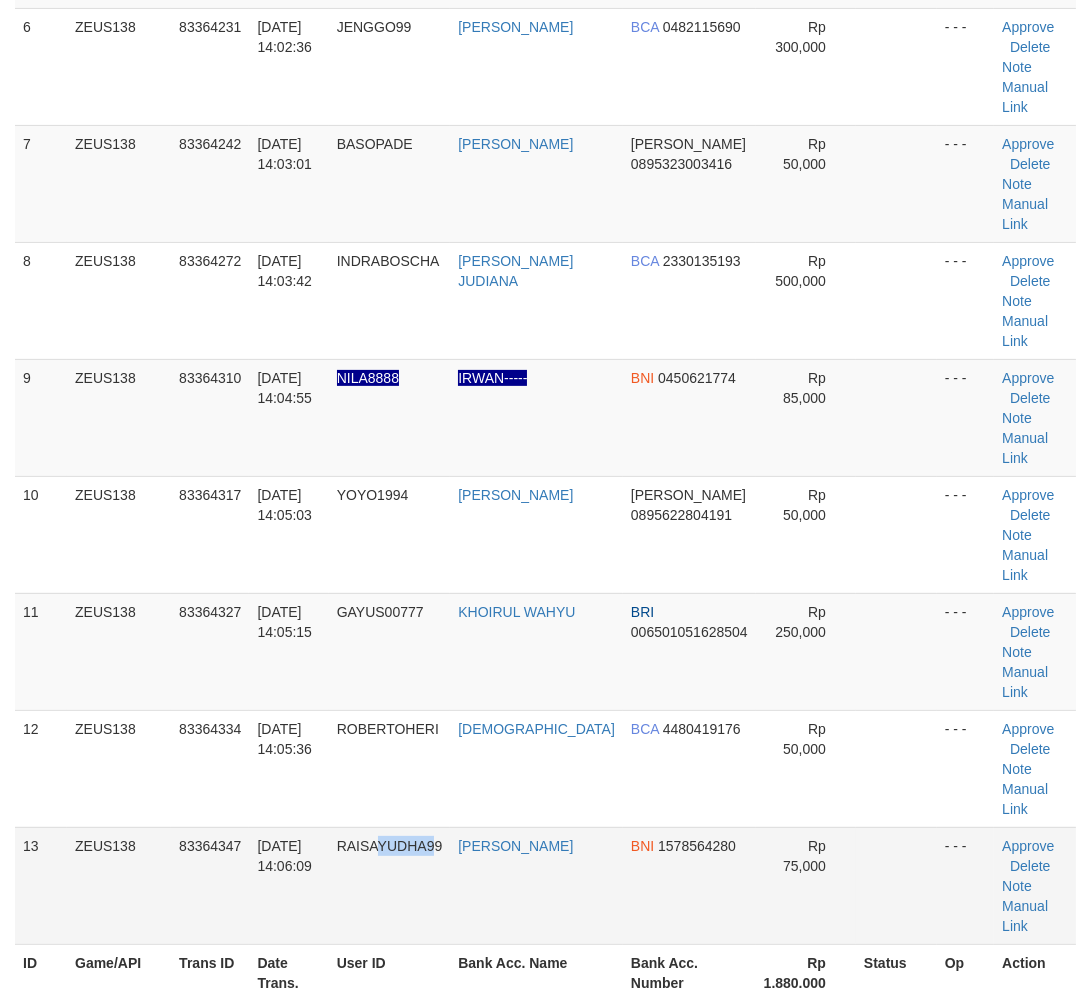 click on "RAISAYUDHA99" at bounding box center (390, 885) 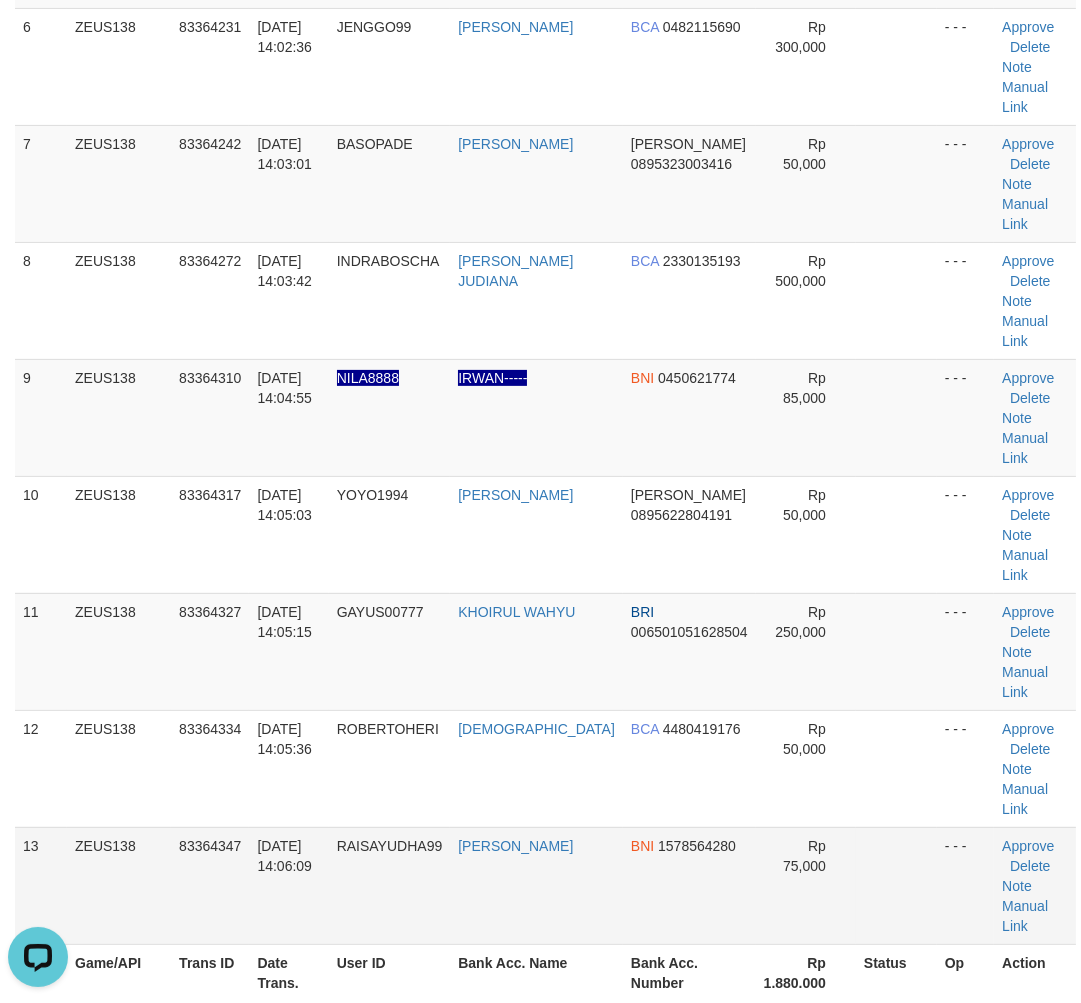 scroll, scrollTop: 0, scrollLeft: 0, axis: both 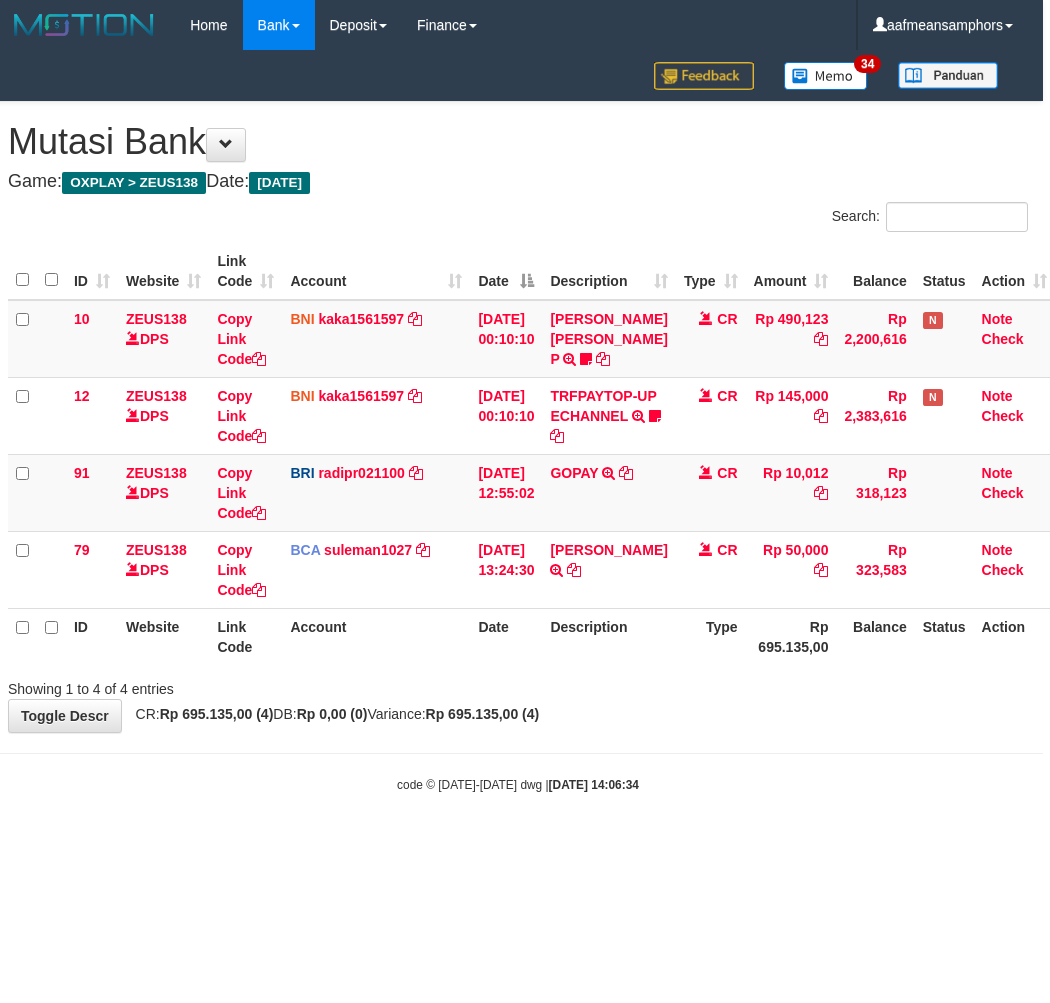 click on "**********" at bounding box center [518, 417] 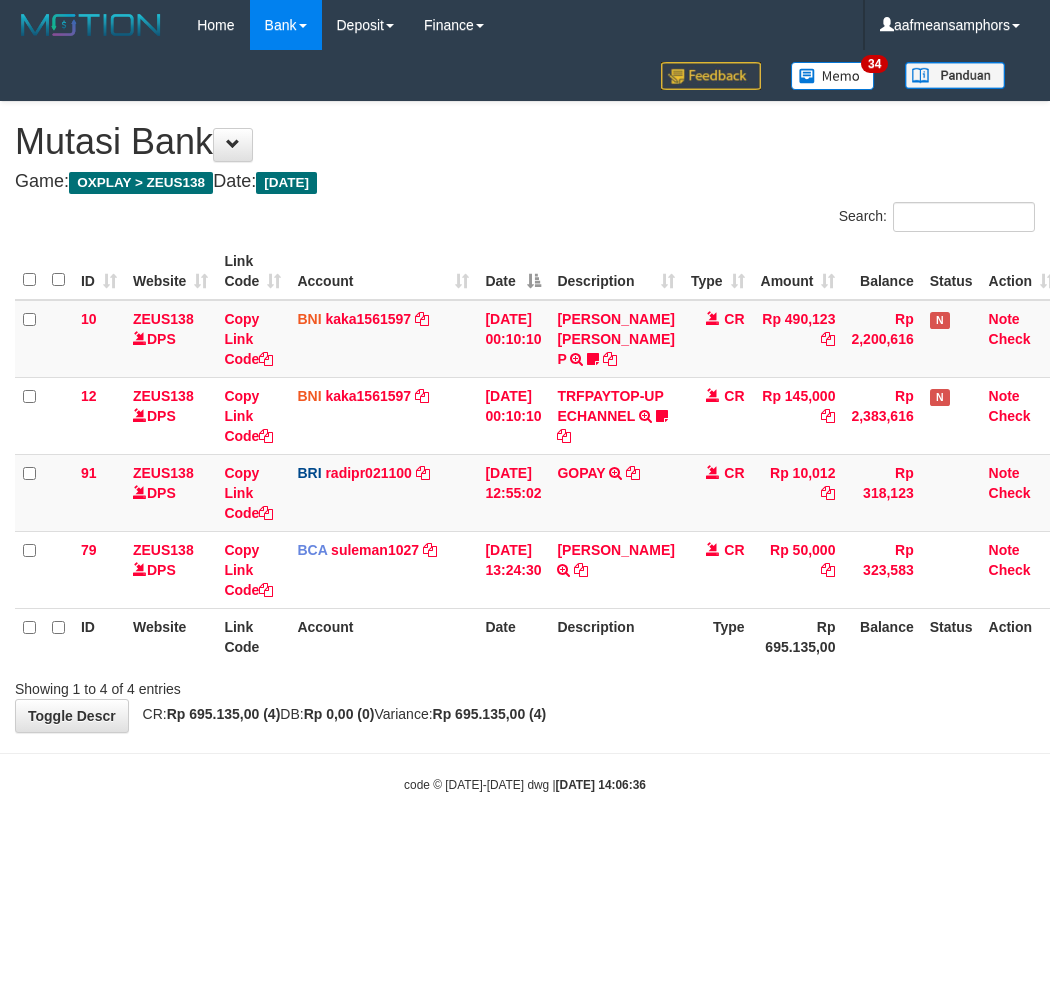 scroll, scrollTop: 0, scrollLeft: 7, axis: horizontal 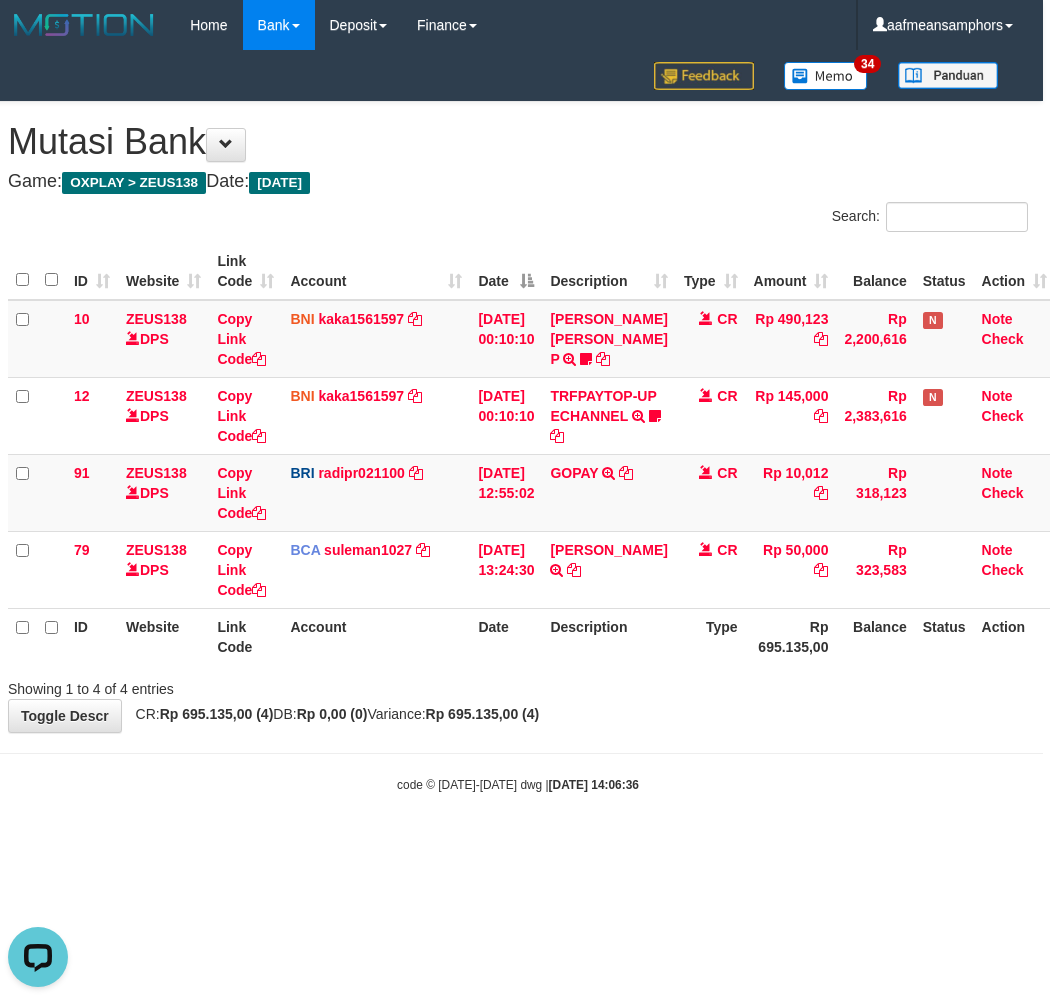 click on "Showing 1 to 4 of 4 entries" at bounding box center (518, 685) 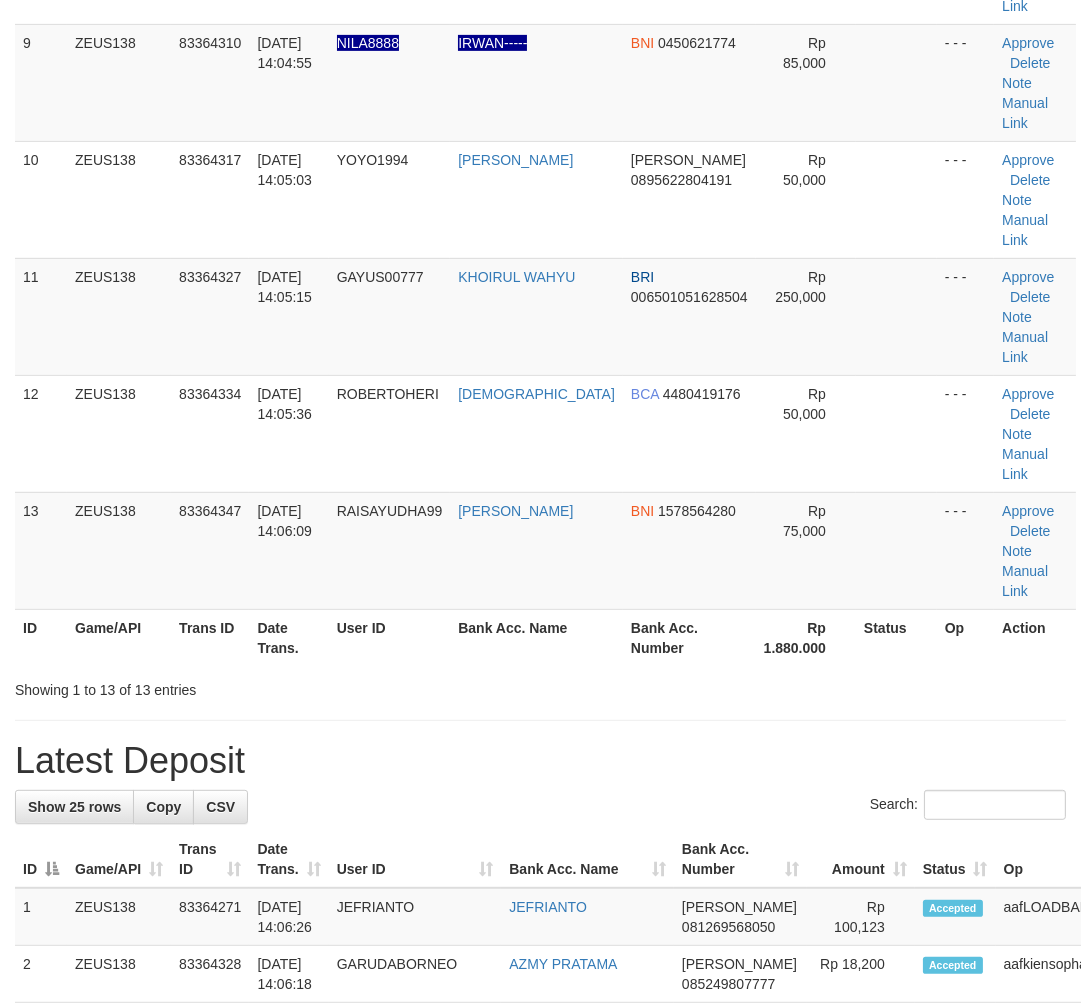 scroll, scrollTop: 827, scrollLeft: 0, axis: vertical 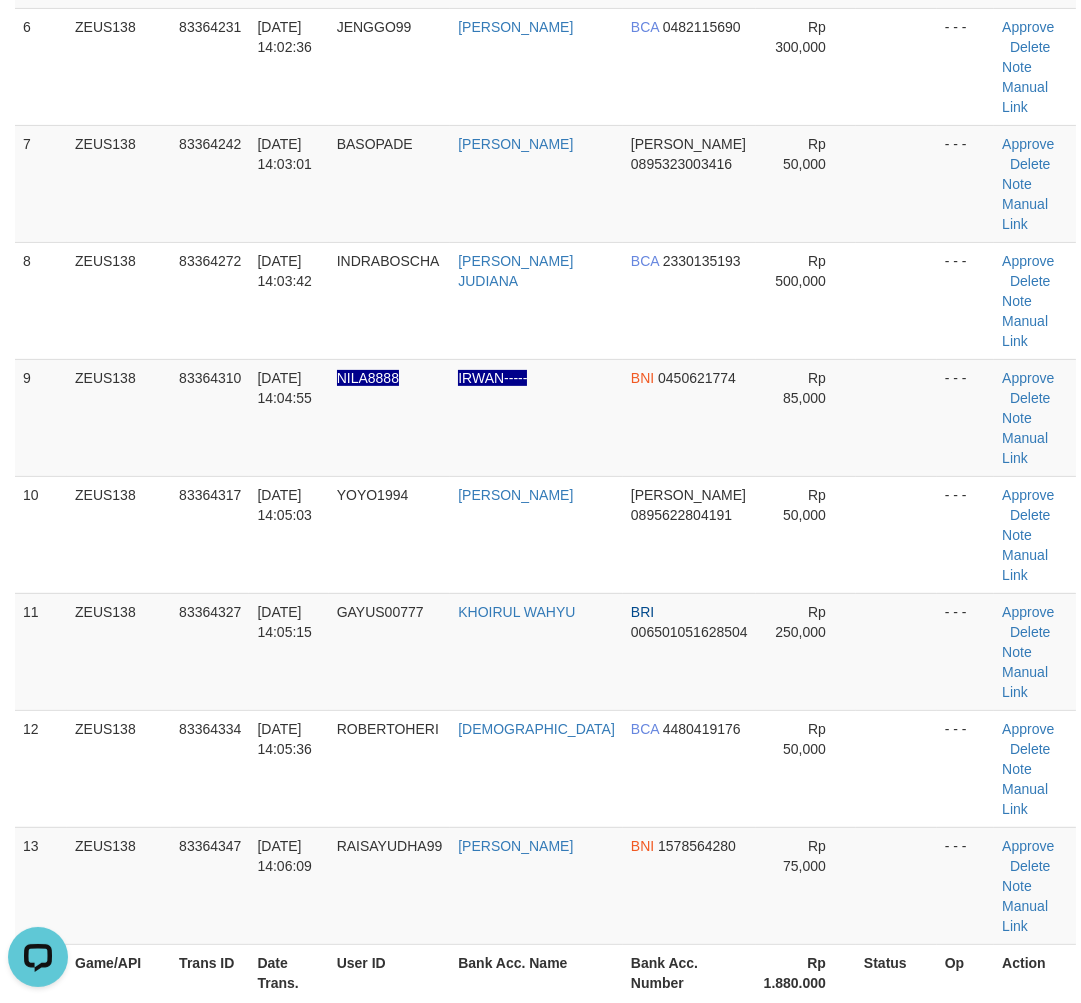 click on "Latest Deposit" at bounding box center (540, 1096) 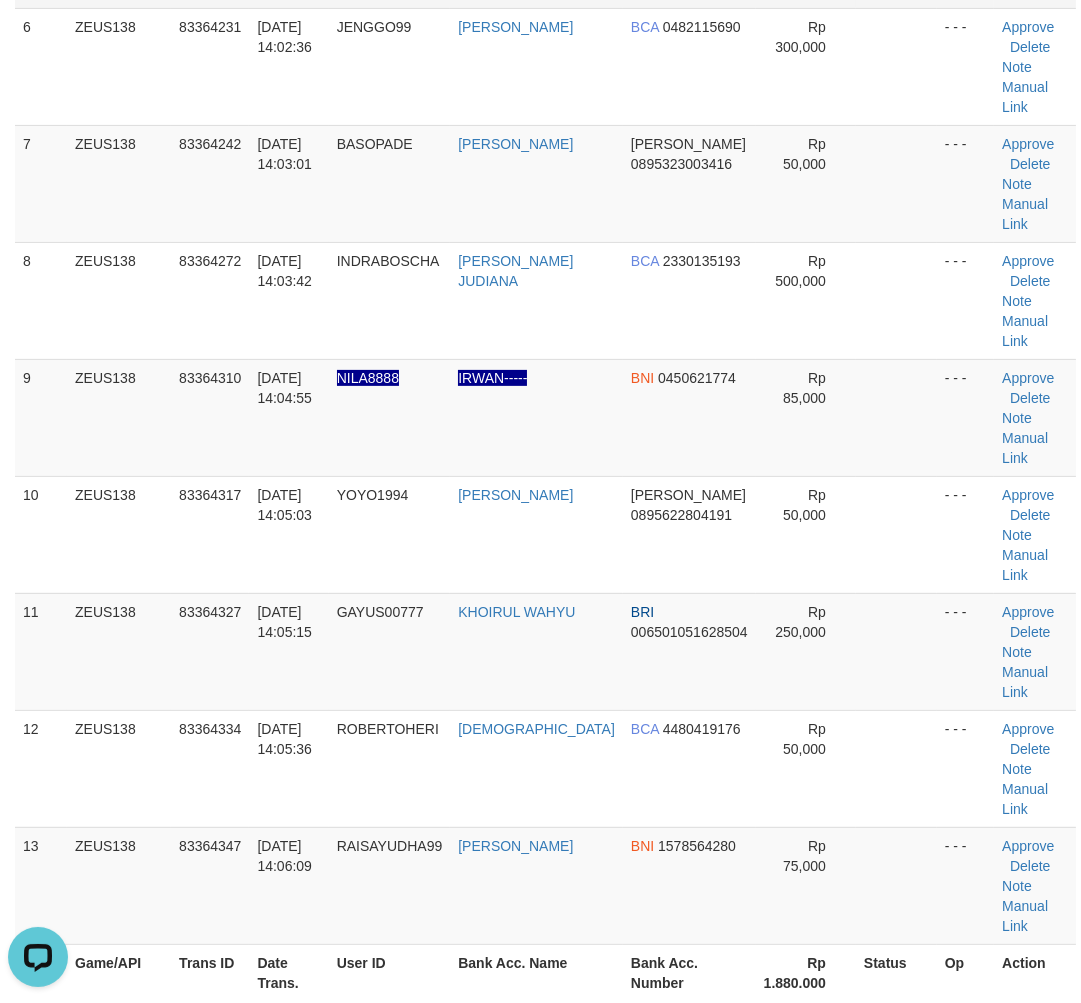 scroll, scrollTop: 260, scrollLeft: 0, axis: vertical 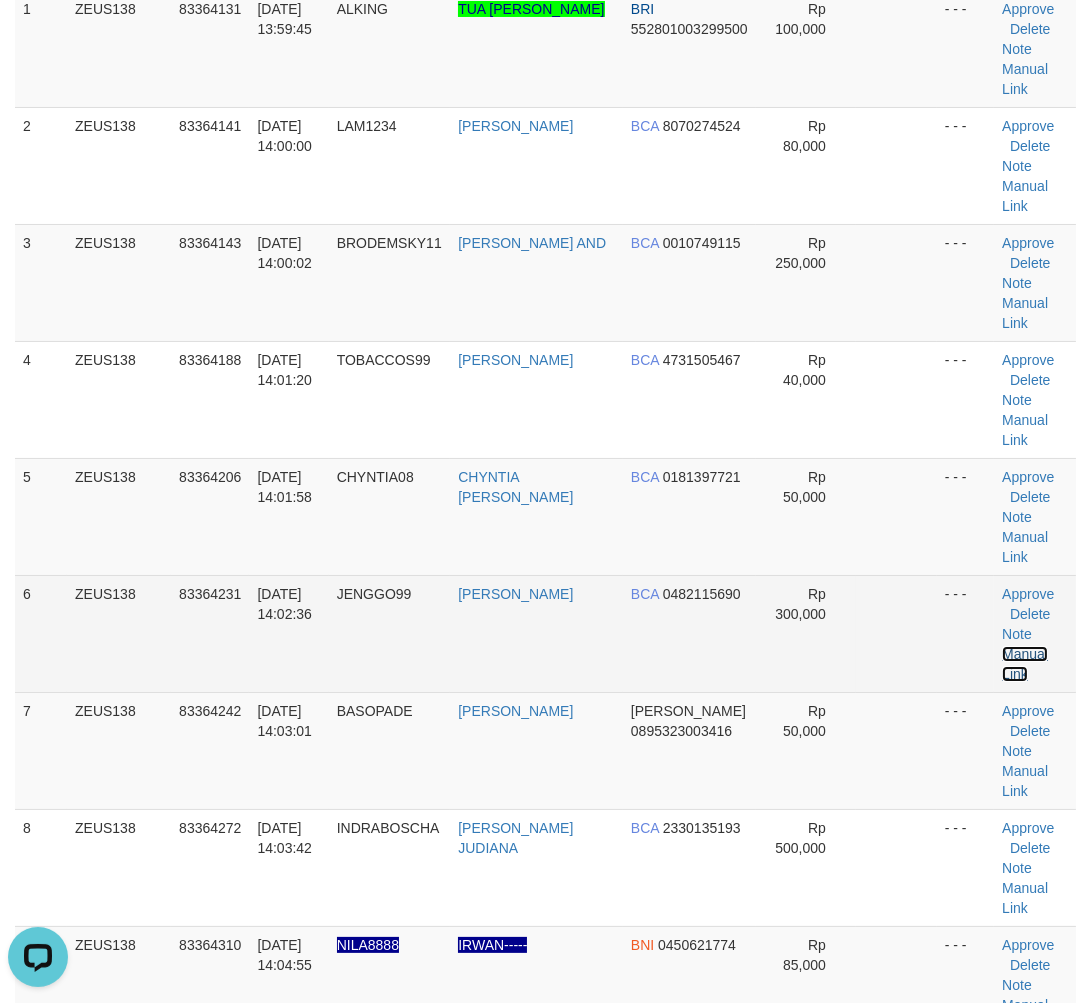 click on "Manual Link" at bounding box center [1025, 664] 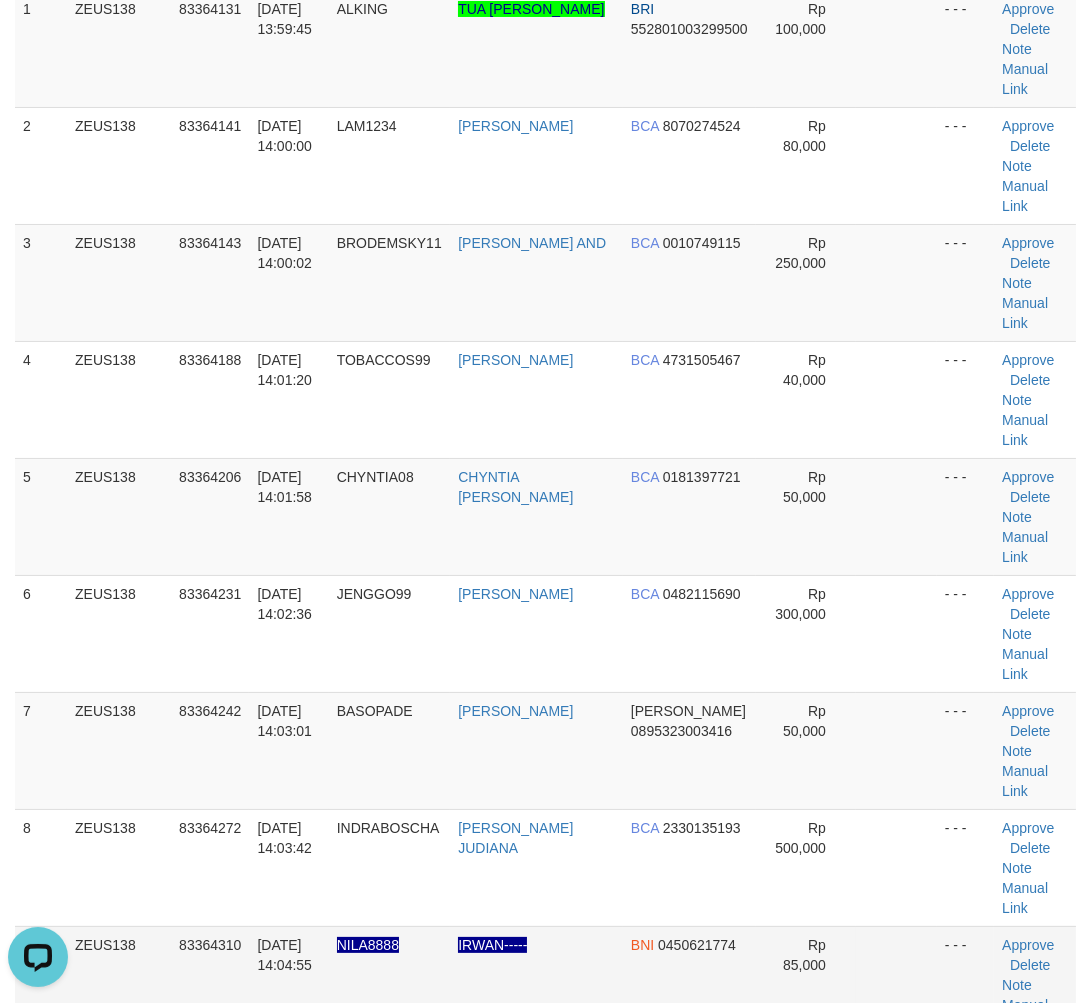 click on "1
ZEUS138
83364131
10/07/2025 13:59:45
ALKING
TUA HAMONANGAN NAINGGOLAN
BRI
552801003299500
Rp 100,000
- - -
Approve
Delete
Note
Manual Link
2
ZEUS138
83364141
10/07/2025 14:00:00
LAM1234
TJHIE JONG LAM
BCA
8070274524
Rp 80,000
Note" at bounding box center (545, 751) 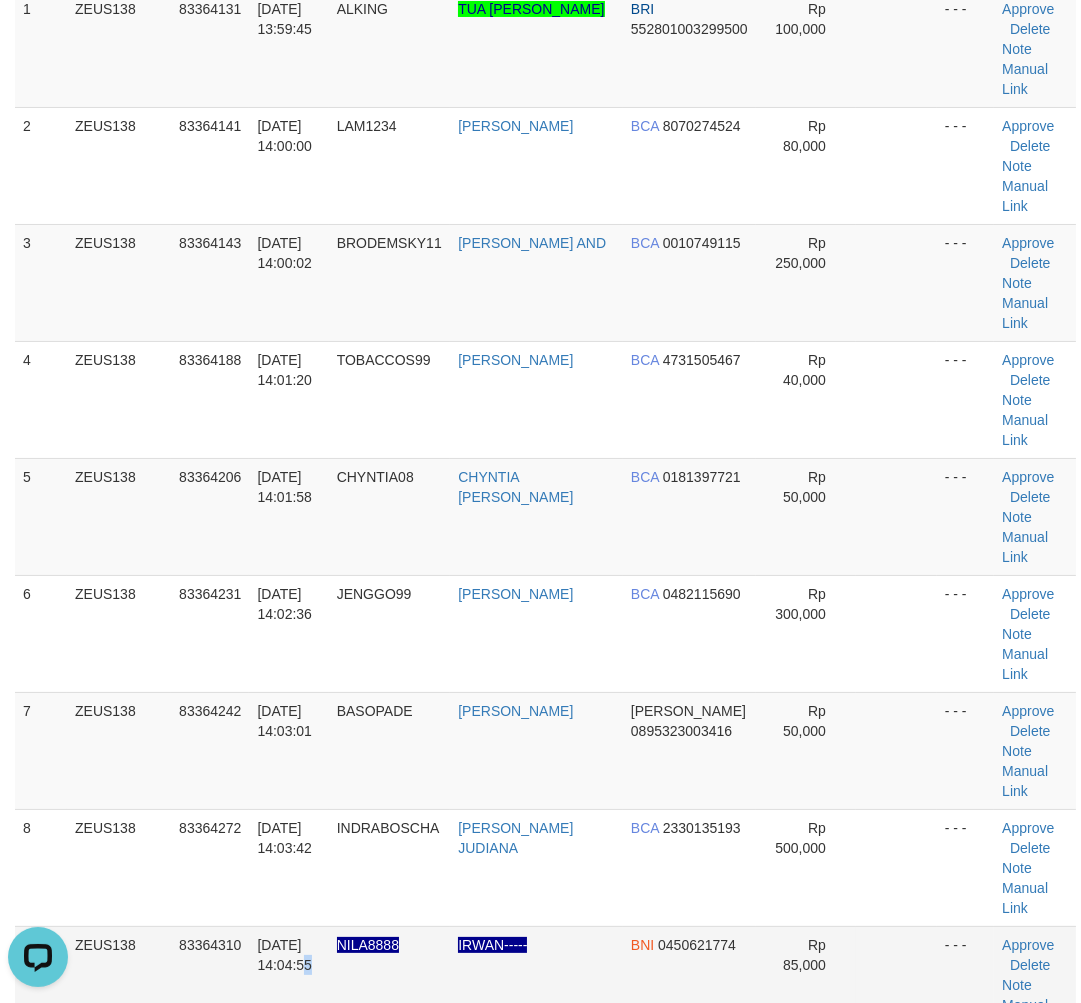 click on "10/07/2025 14:04:55" at bounding box center [288, 984] 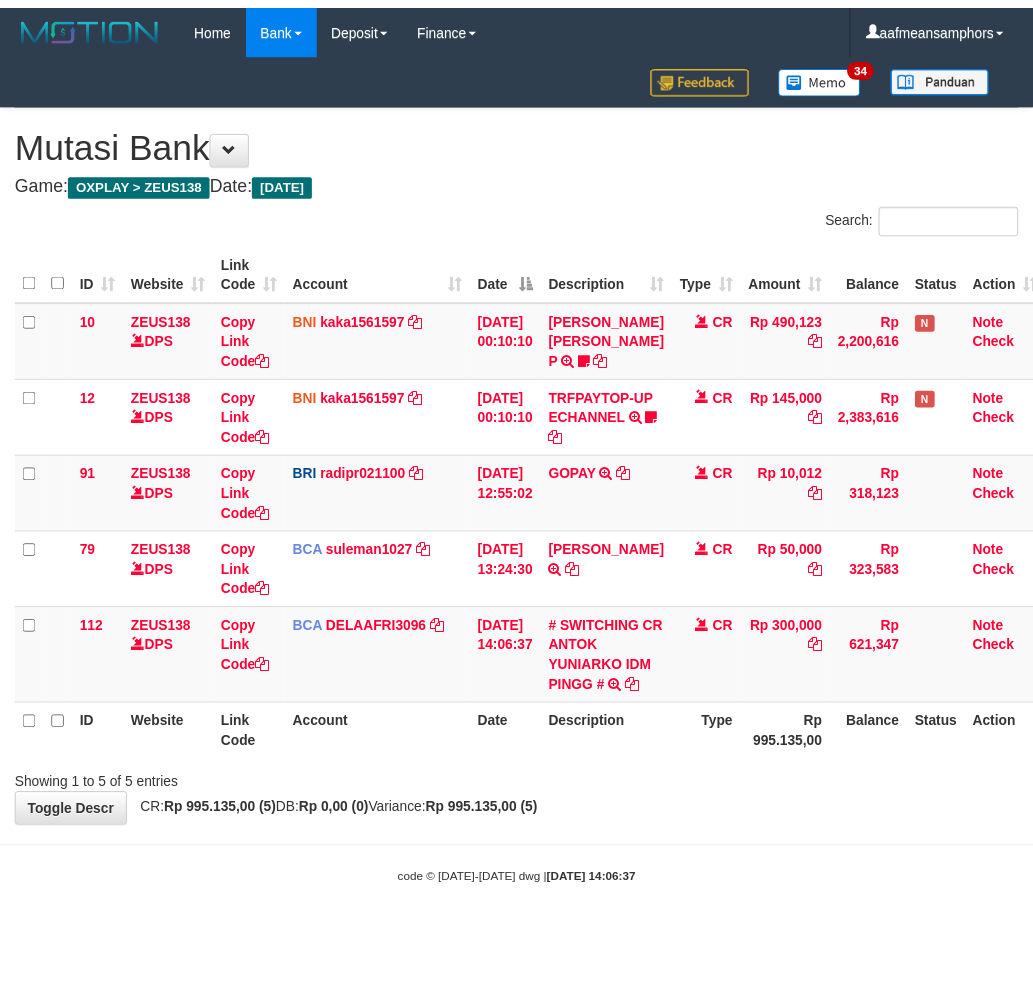 scroll, scrollTop: 0, scrollLeft: 7, axis: horizontal 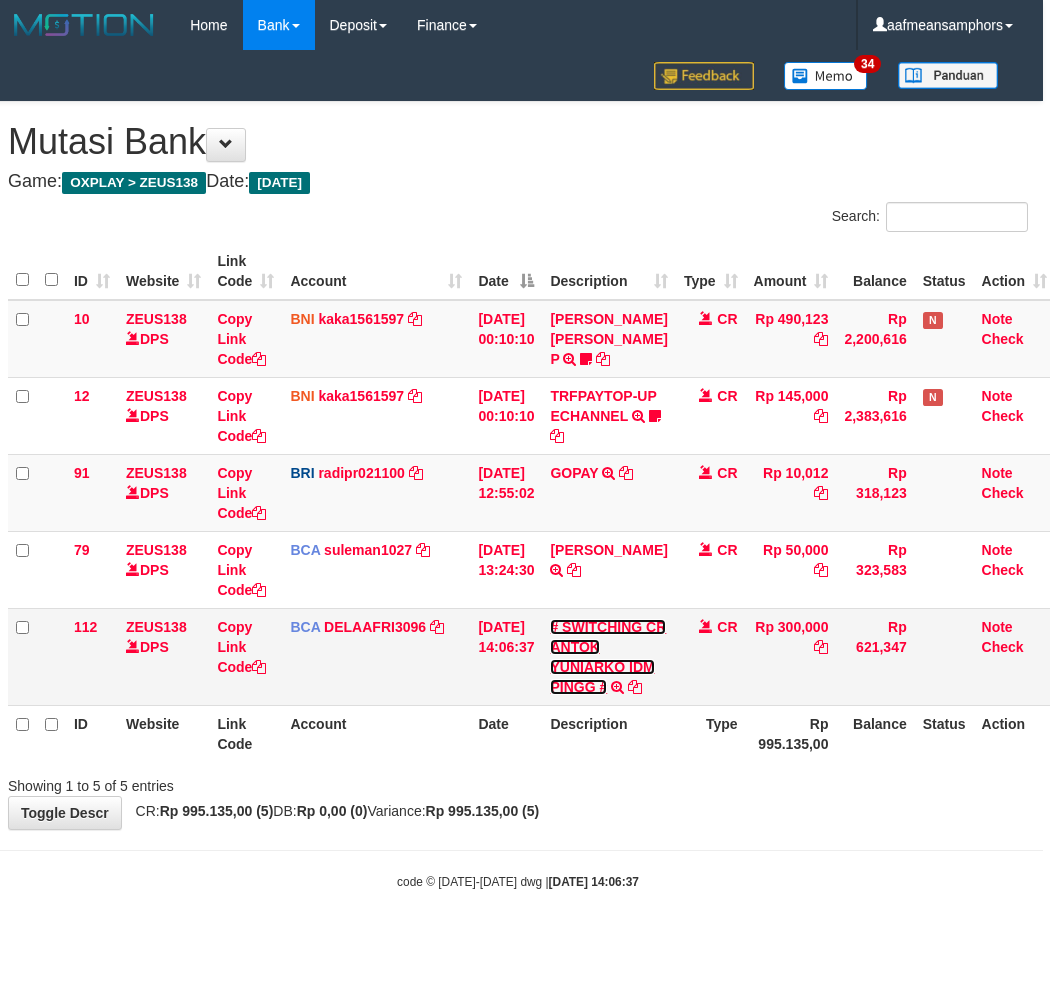 click on "# SWITCHING CR ANTOK YUNIARKO IDM PINGG #" at bounding box center (608, 657) 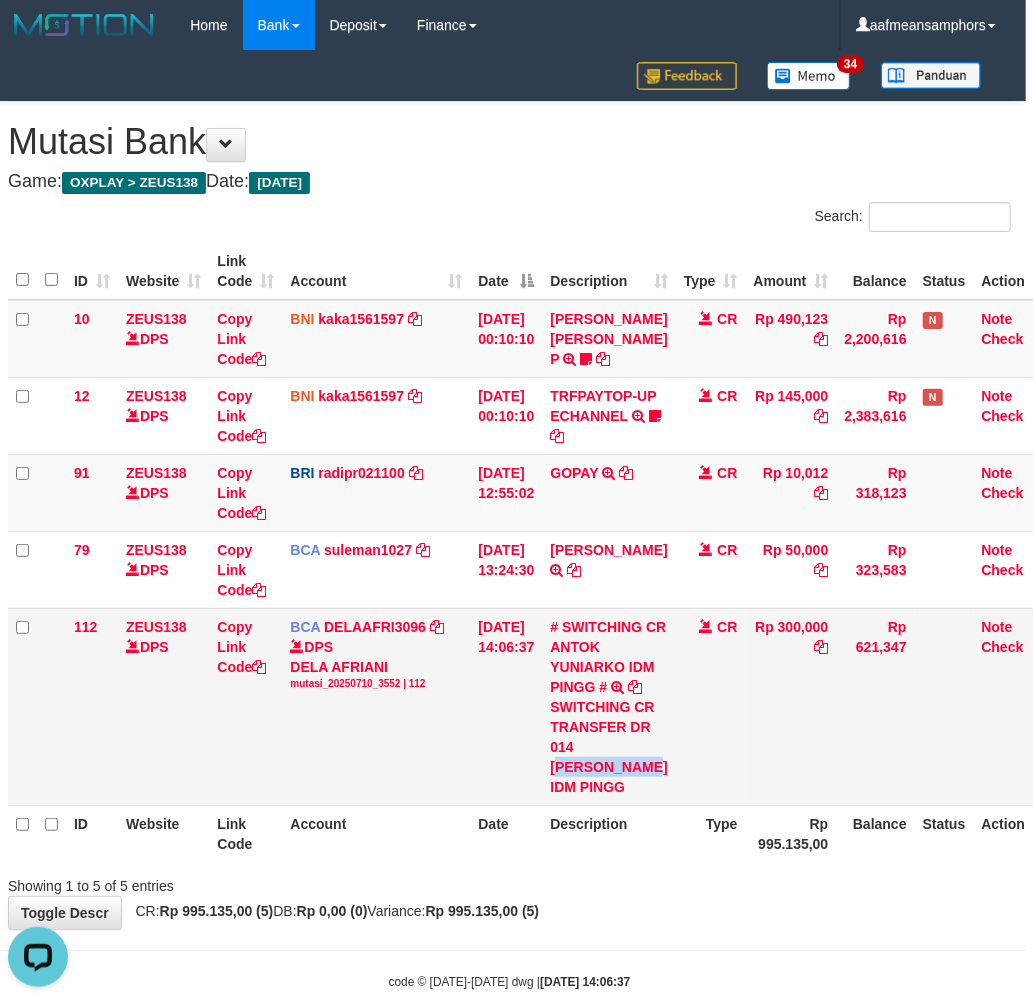 scroll, scrollTop: 0, scrollLeft: 0, axis: both 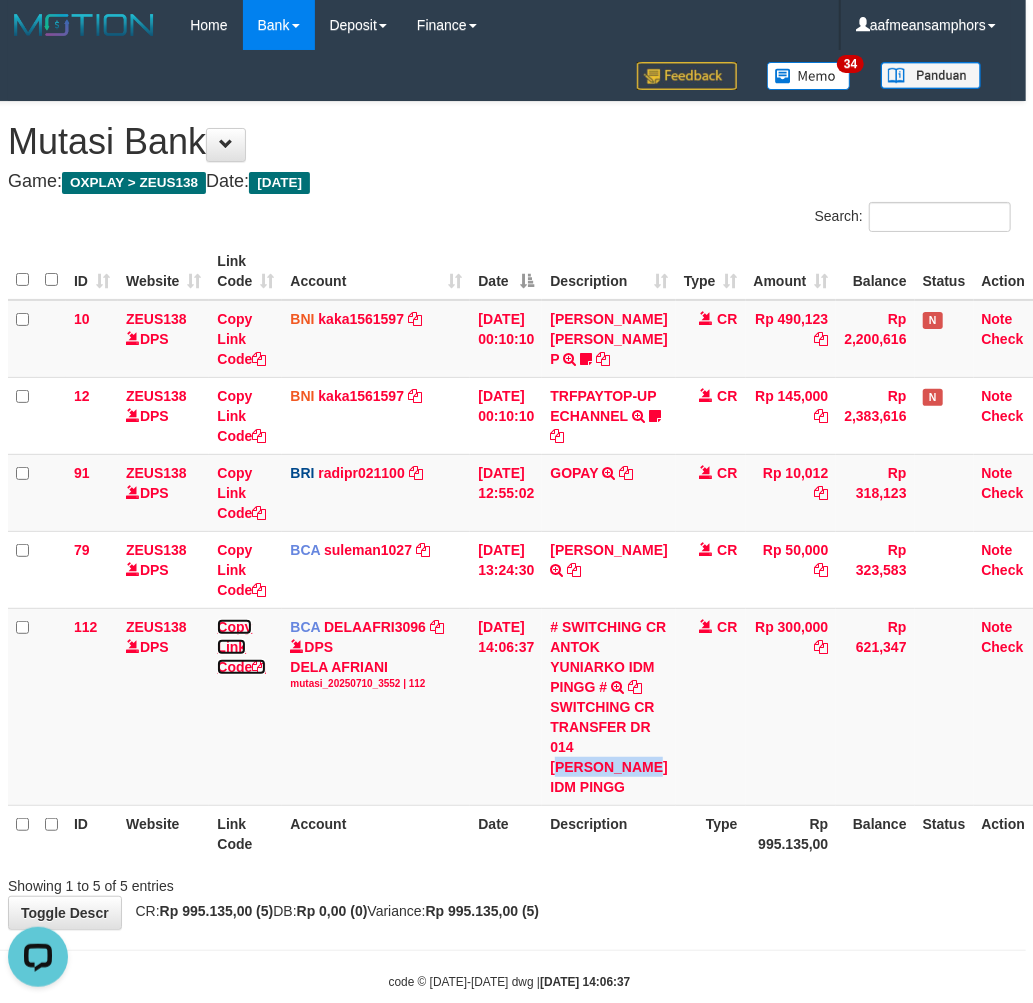 drag, startPoint x: 232, startPoint y: 665, endPoint x: 1041, endPoint y: 501, distance: 825.4556 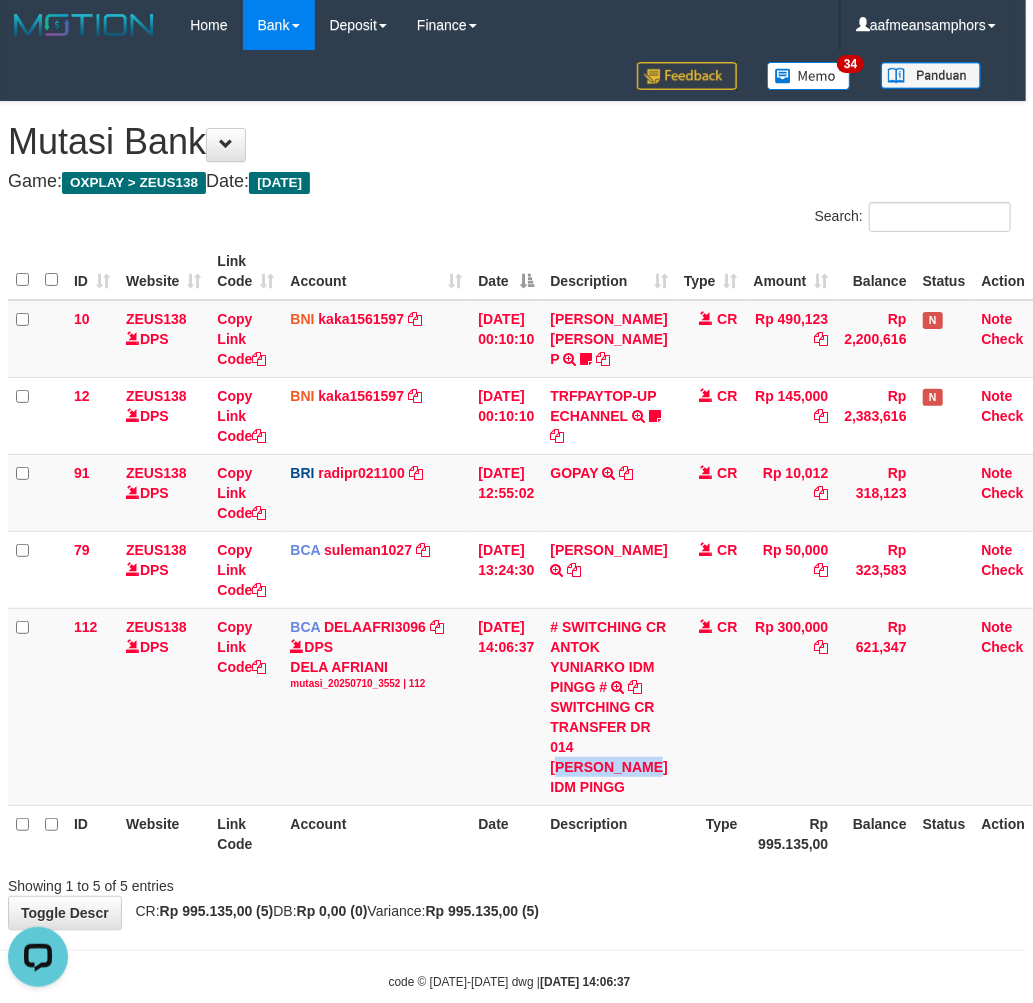 copy on "NTOK YUNIAR" 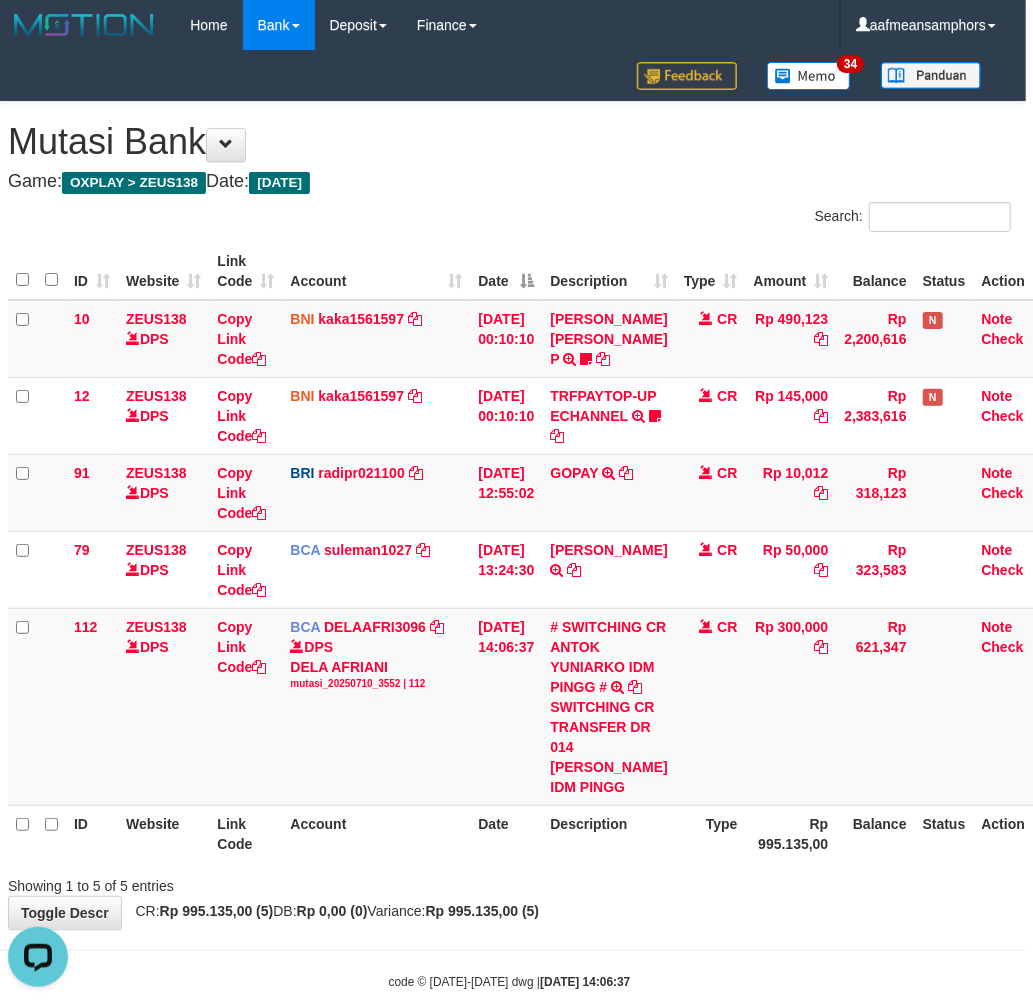 scroll, scrollTop: 297, scrollLeft: 0, axis: vertical 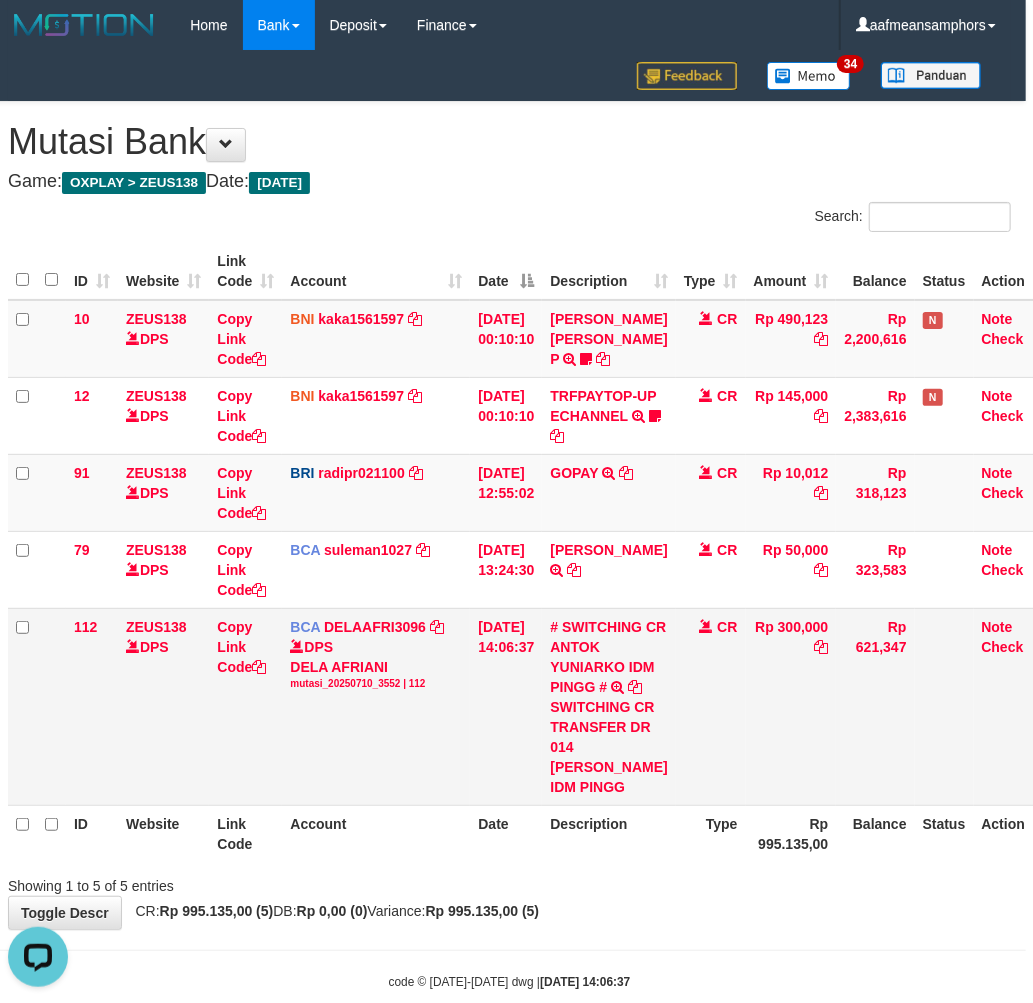 click on "SWITCHING CR TRANSFER DR 014 [PERSON_NAME] IDM PINGG" at bounding box center [608, 747] 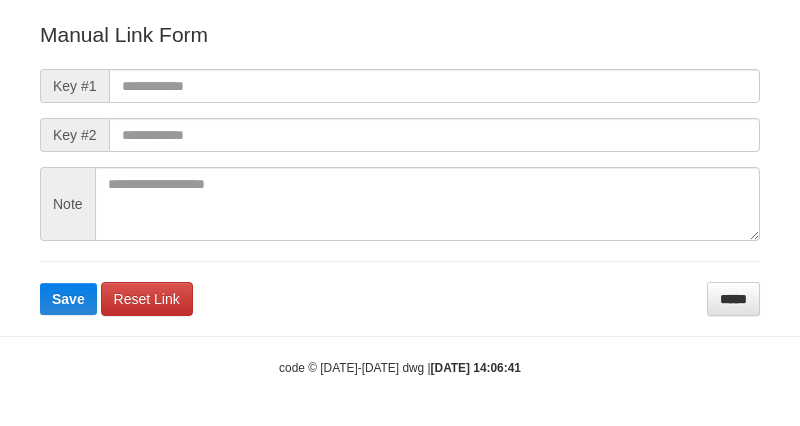 scroll, scrollTop: 222, scrollLeft: 0, axis: vertical 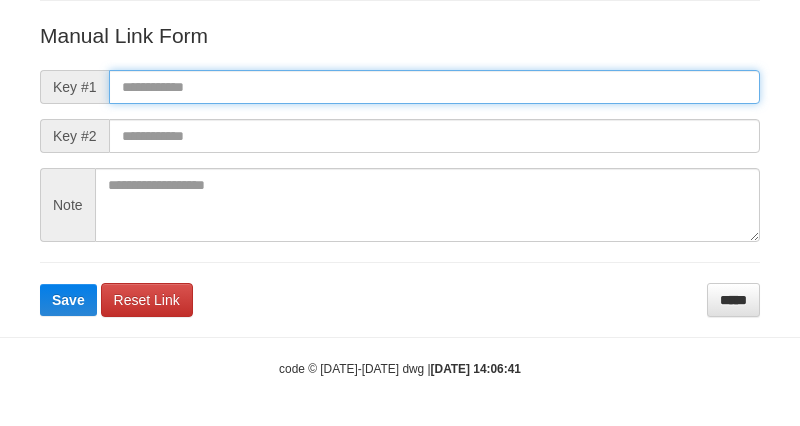 click at bounding box center (434, 87) 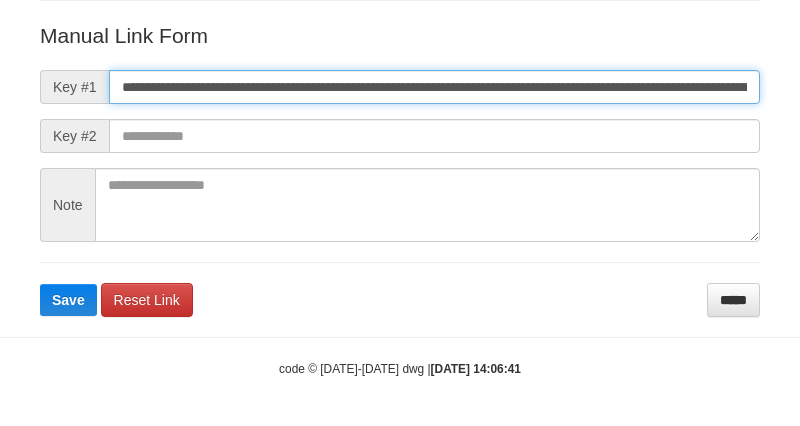scroll, scrollTop: 0, scrollLeft: 1393, axis: horizontal 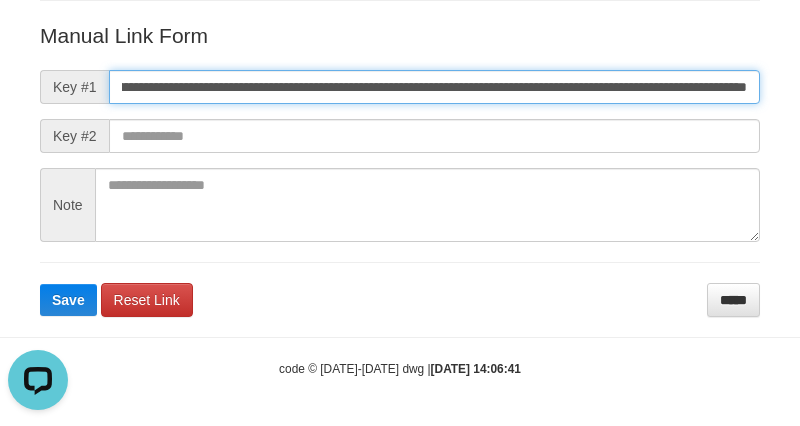 type on "**********" 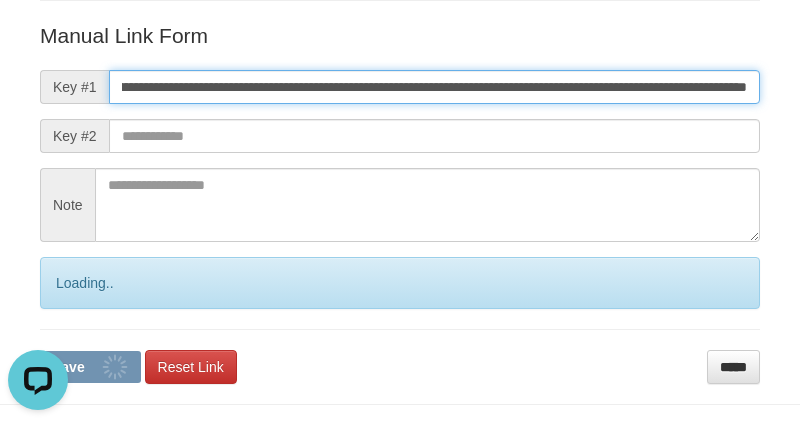 click on "Save" at bounding box center (90, 367) 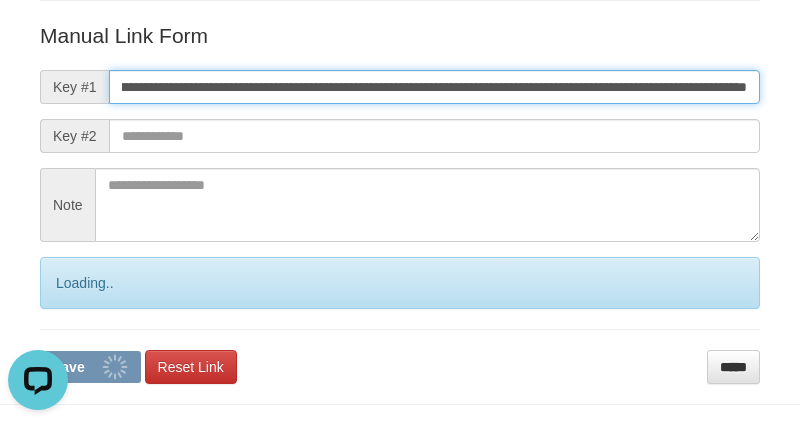 click on "Save" at bounding box center (90, 367) 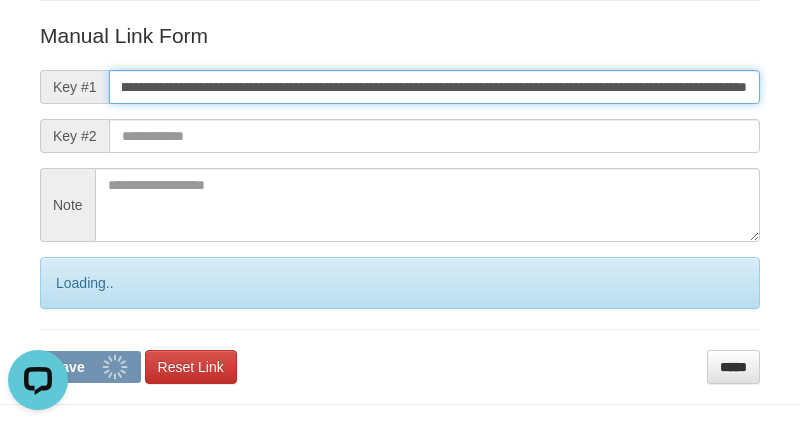 click on "Save" at bounding box center (90, 367) 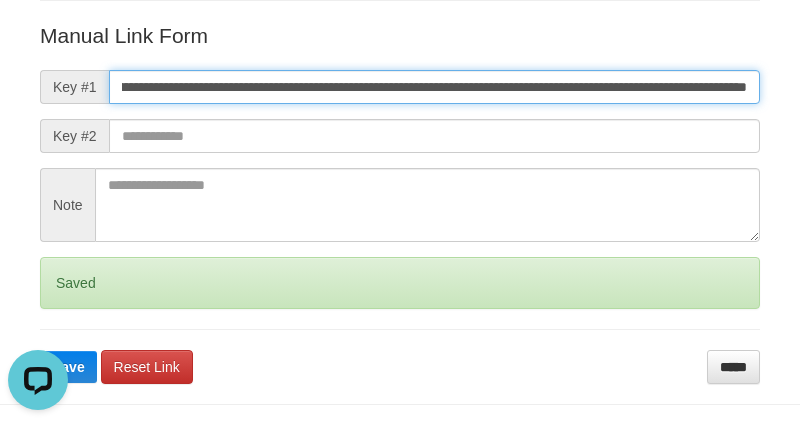 click on "Save" at bounding box center [68, 367] 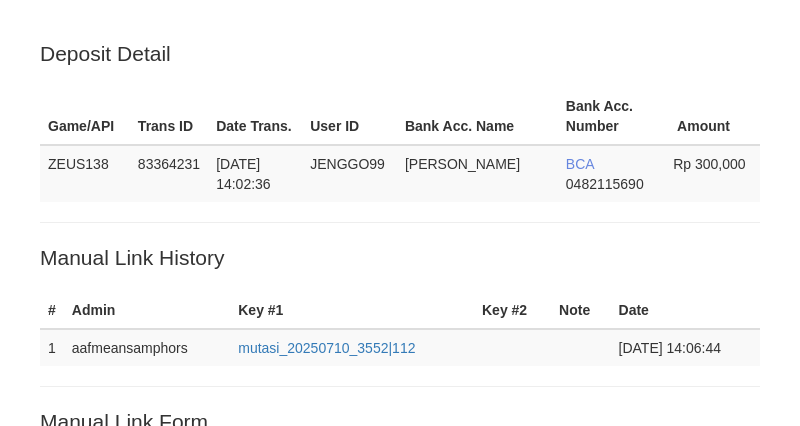 scroll, scrollTop: 405, scrollLeft: 0, axis: vertical 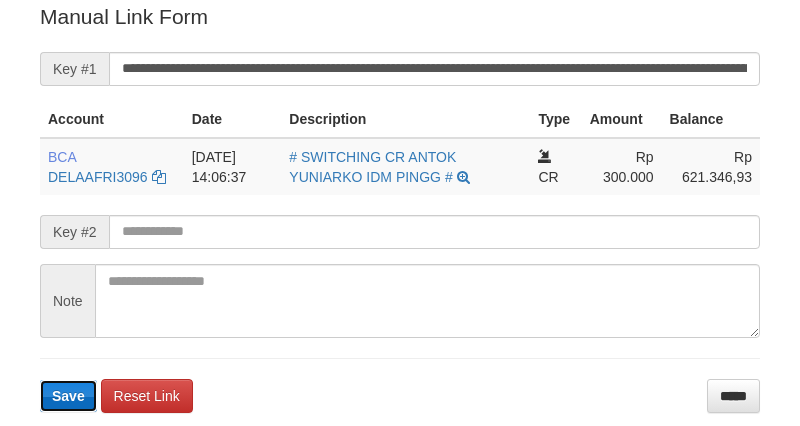type 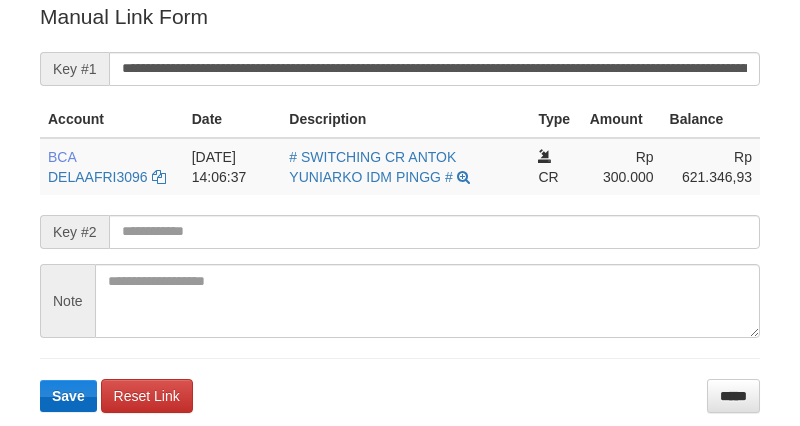 click on "**********" at bounding box center (400, 207) 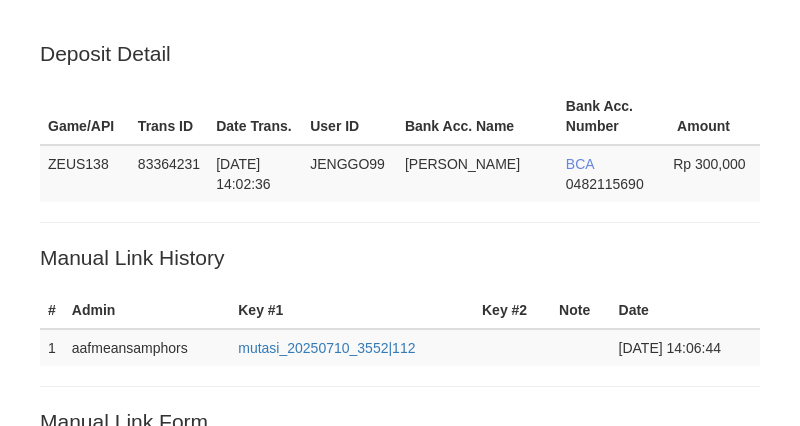 scroll, scrollTop: 403, scrollLeft: 0, axis: vertical 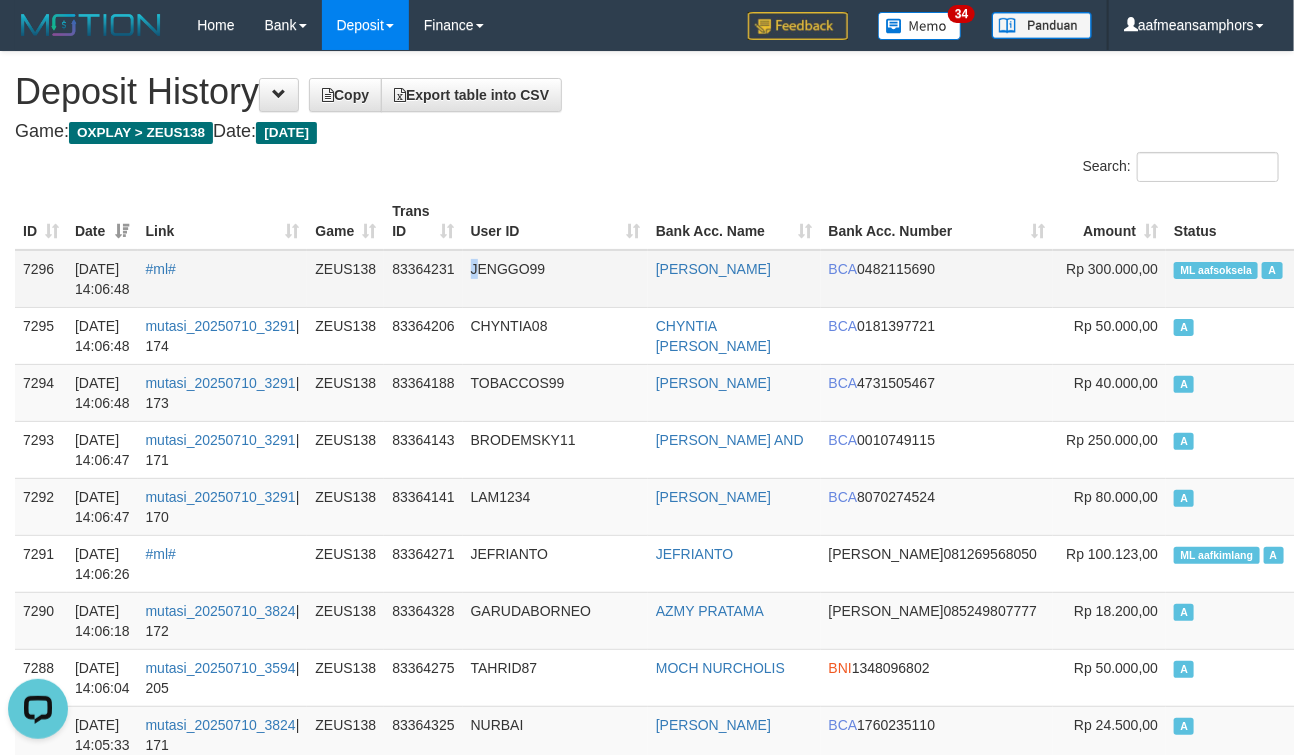 click on "JENGGO99" at bounding box center [555, 279] 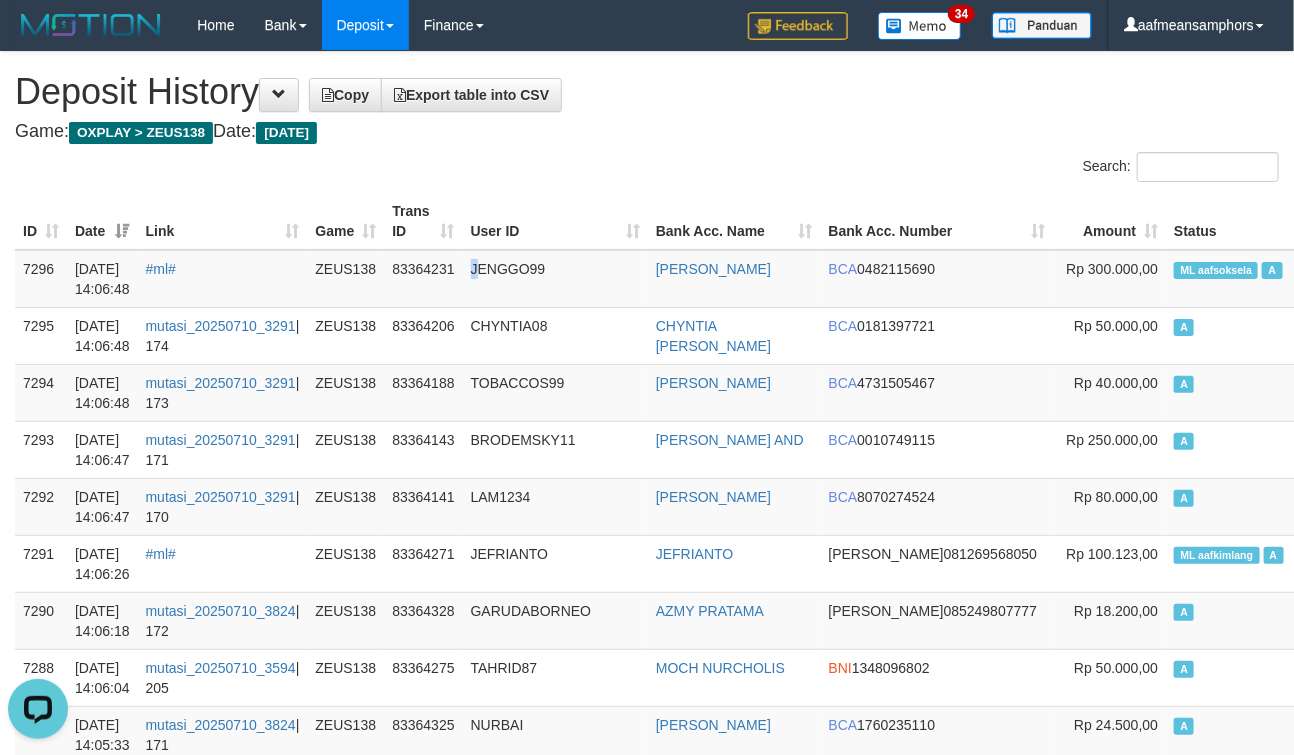 click on "ID Date Link Game Trans ID User ID Bank Acc. Name Bank Acc. Number Amount Status Op
ID Date Link Game Trans ID User ID Bank Acc. Name Bank Acc. Number Rp 628.139.039,00 Status Op
7296 10/07/2025 14:06:48 #ml# ZEUS138 83364231 JENGGO99 ANTOK YUNIARKO   BCA  0482115690 Rp 300.000,00 ML aafsoksela   A   aafLOADBANKZEUS 7295 10/07/2025 14:06:48 mutasi_20250710_3291  | 174 ZEUS138 83364206 CHYNTIA08 CHYNTIA INDRA DEWI   BCA  0181397721 Rp 50.000,00 A   aafLOADBANKZEUS 7294 10/07/2025 14:06:48 mutasi_20250710_3291  | 173 ZEUS138 83364188 TOBACCOS99 MUHAMMAD BIAGGI   BCA  4731505467 Rp 40.000,00 A   aafLOADBANKZEUS 7293 10/07/2025 14:06:47 mutasi_20250710_3291  | 171 ZEUS138 83364143 BRODEMSKY11 DEMETRIUS BAIA AND   BCA  0010749115 Rp 250.000,00 A   aafLOADBANKZEUS 7292 10/07/2025 14:06:47 mutasi_20250710_3291  | 170 ZEUS138 83364141 LAM1234 TJHIE JONG LAM   BCA  8070274524 Rp 80.000,00 A   aafLOADBANKZEUS 7291 10/07/2025 14:06:26 #ml# ZEUS138 83364271 JEFRIANTO JEFRIANTO   DANA   A" at bounding box center (735, 45187) 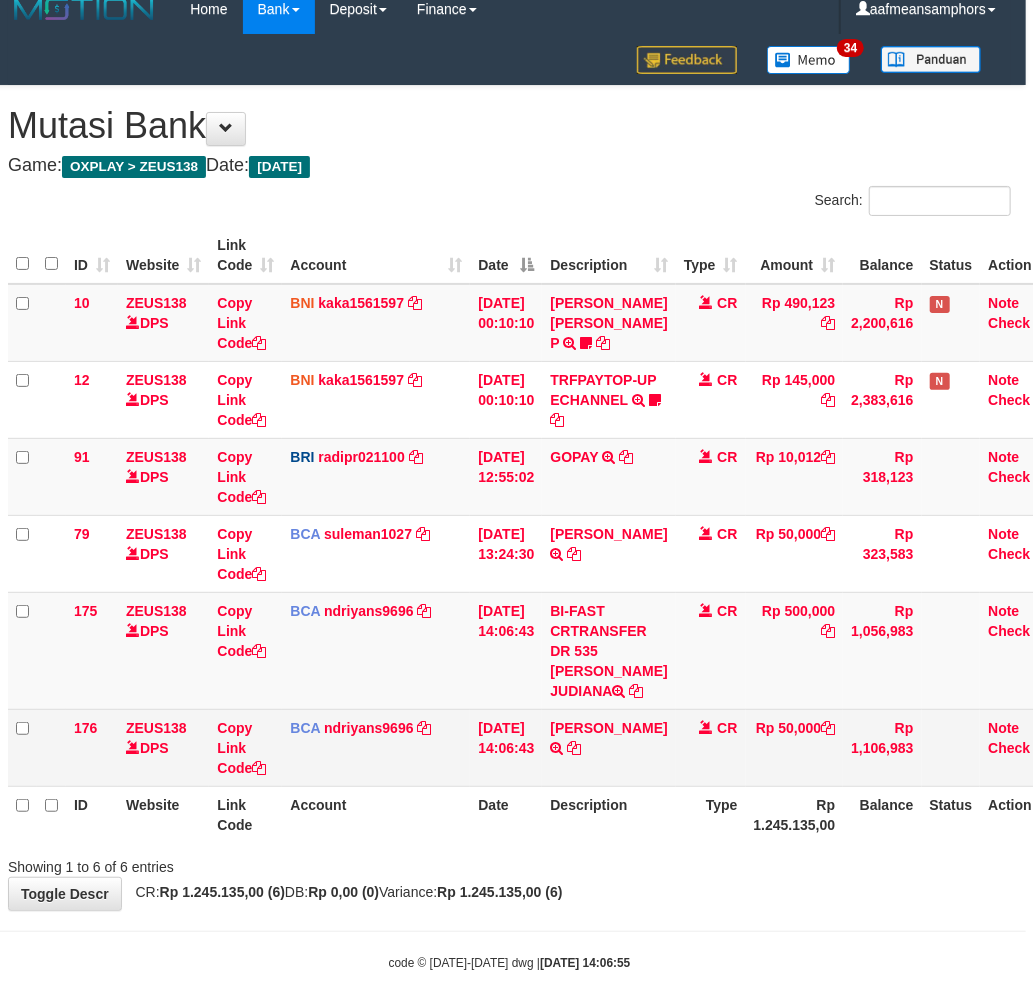 scroll, scrollTop: 33, scrollLeft: 7, axis: both 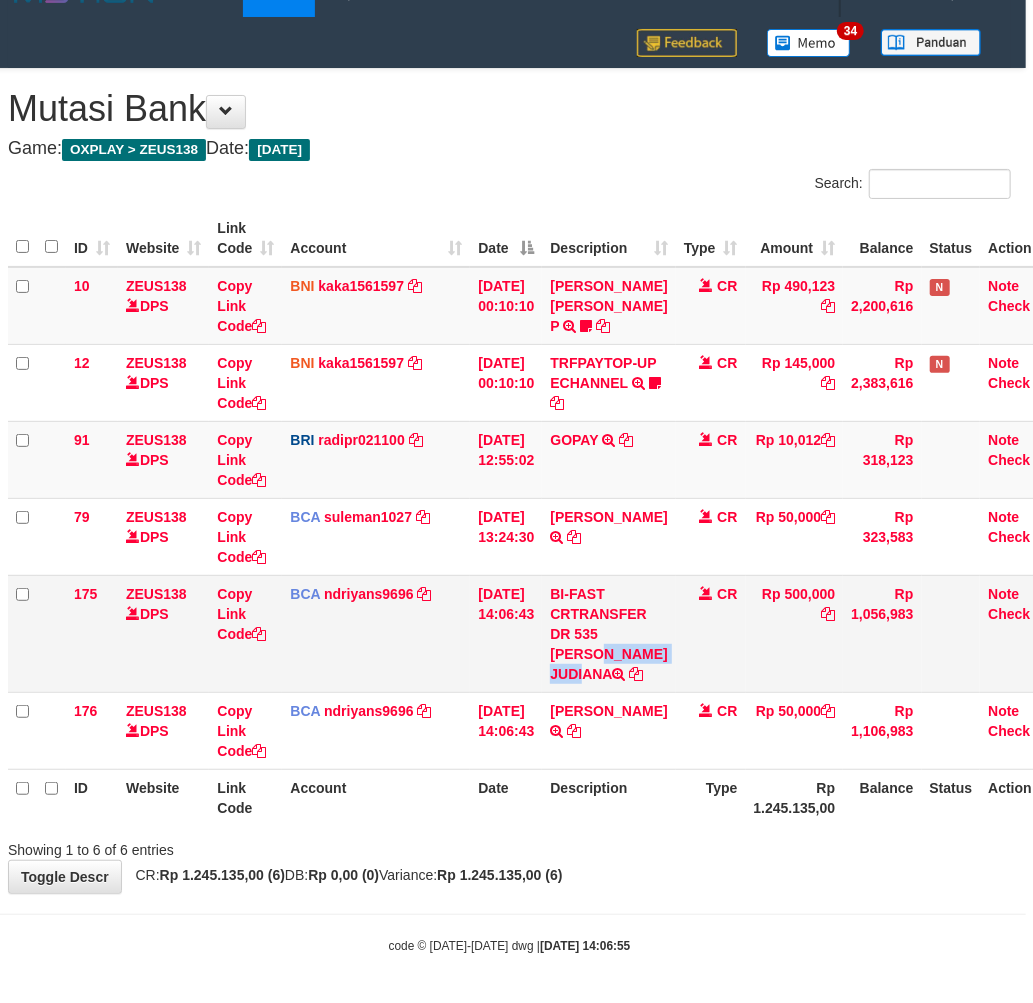 copy on "[PERSON_NAME] JUDIANA" 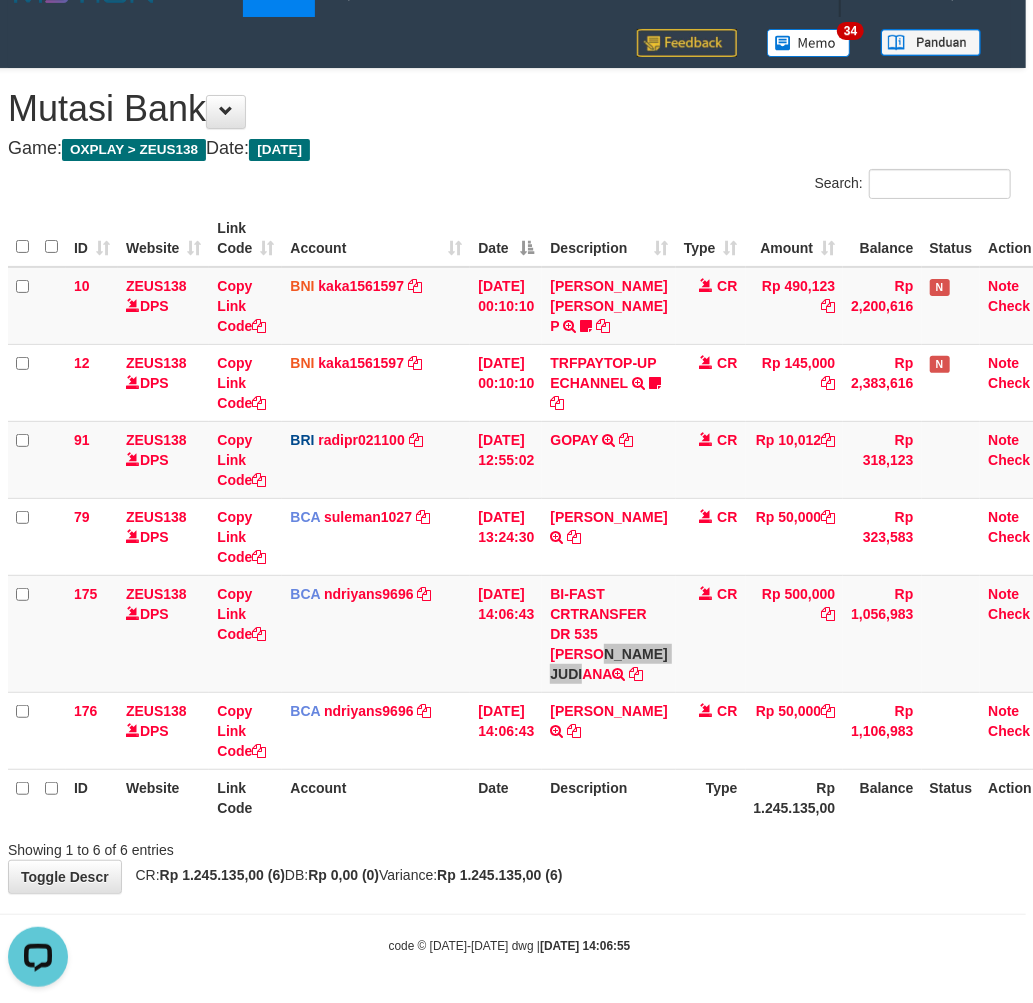 scroll, scrollTop: 0, scrollLeft: 0, axis: both 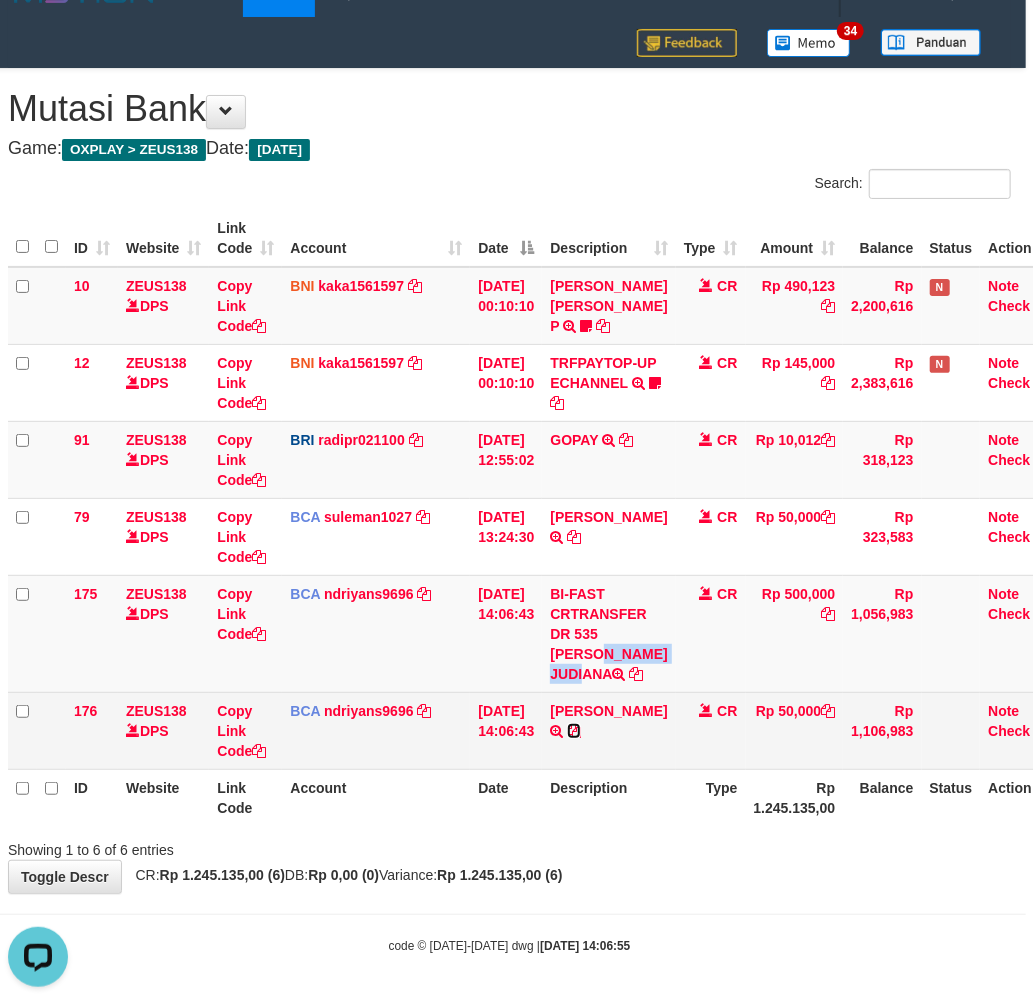click at bounding box center (574, 731) 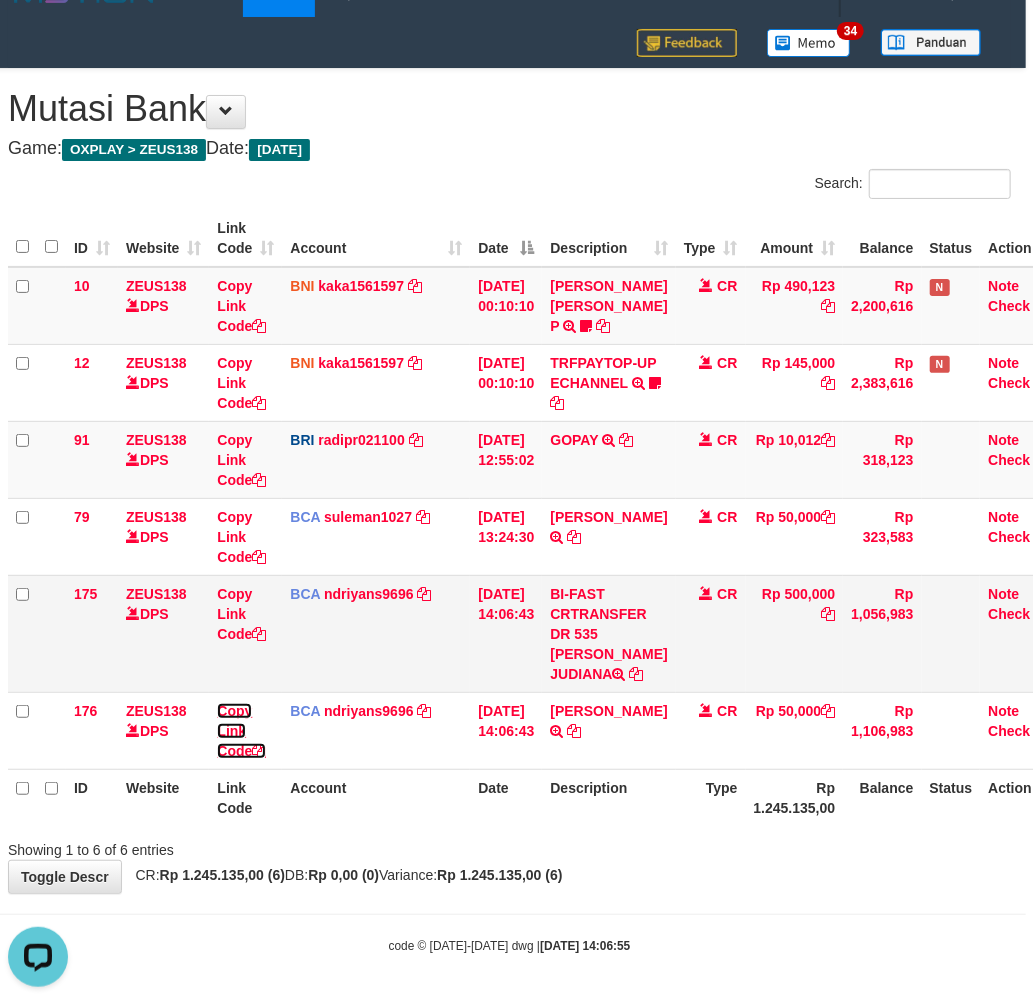 drag, startPoint x: 222, startPoint y: 730, endPoint x: 543, endPoint y: 646, distance: 331.8087 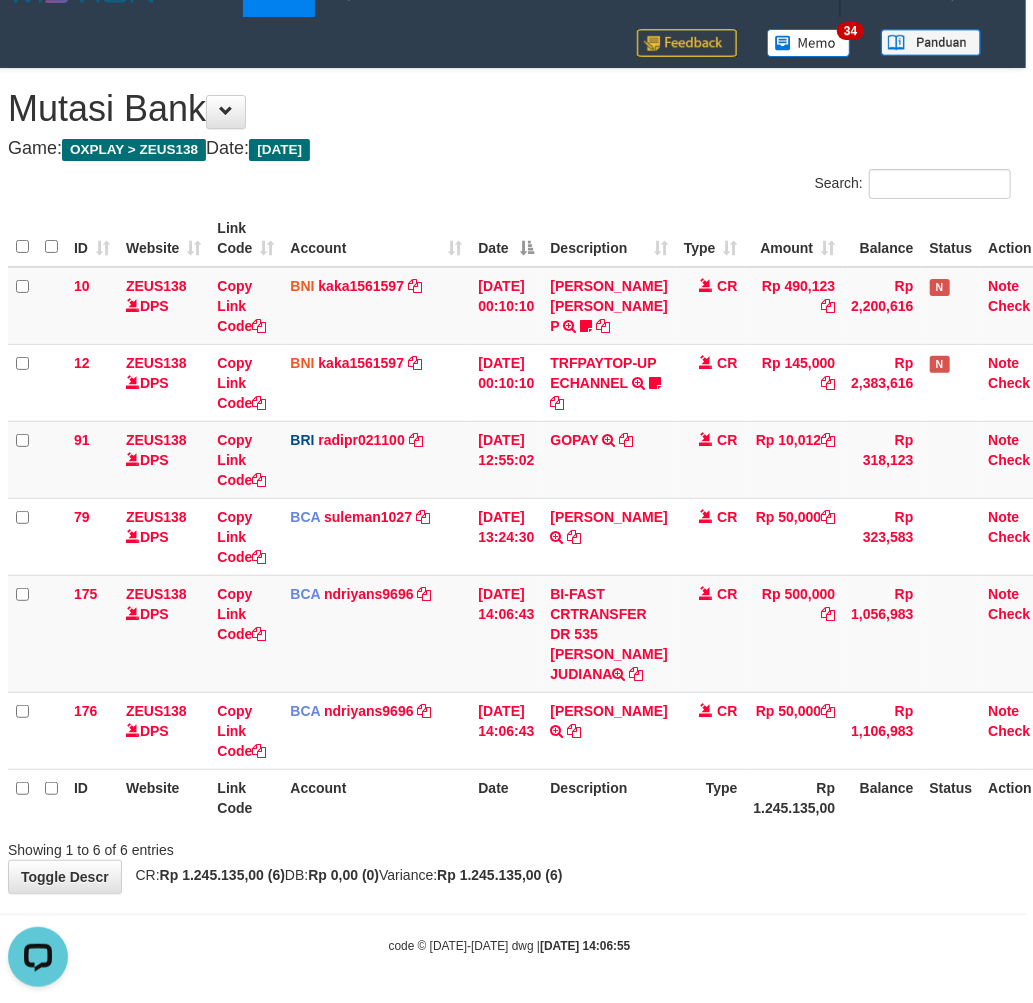 scroll, scrollTop: 297, scrollLeft: 0, axis: vertical 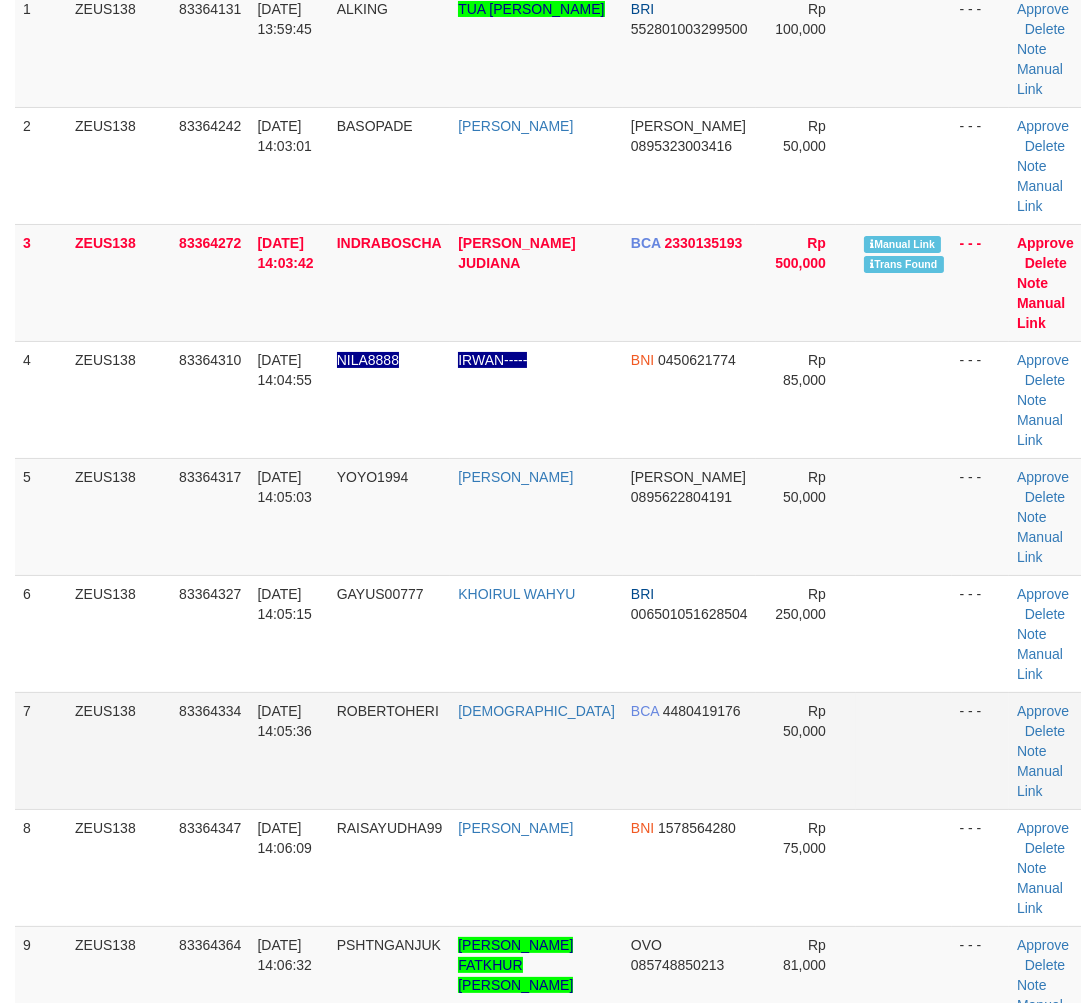 click on "7
ZEUS138
83364334
10/07/2025 14:05:36
ROBERTOHERI
HADI
BCA
4480419176
Rp 50,000
- - -
Approve
Delete
Note
Manual Link" at bounding box center (553, 750) 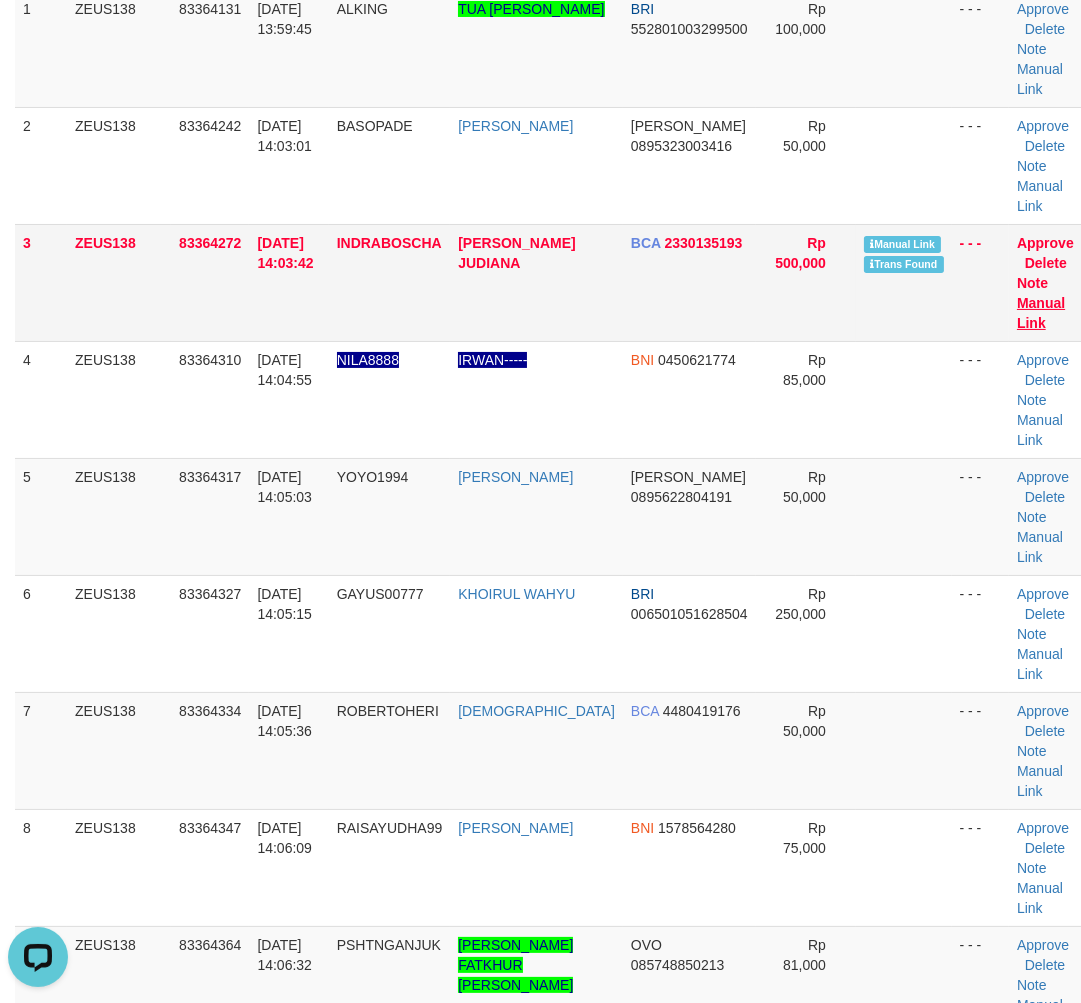 scroll, scrollTop: 0, scrollLeft: 0, axis: both 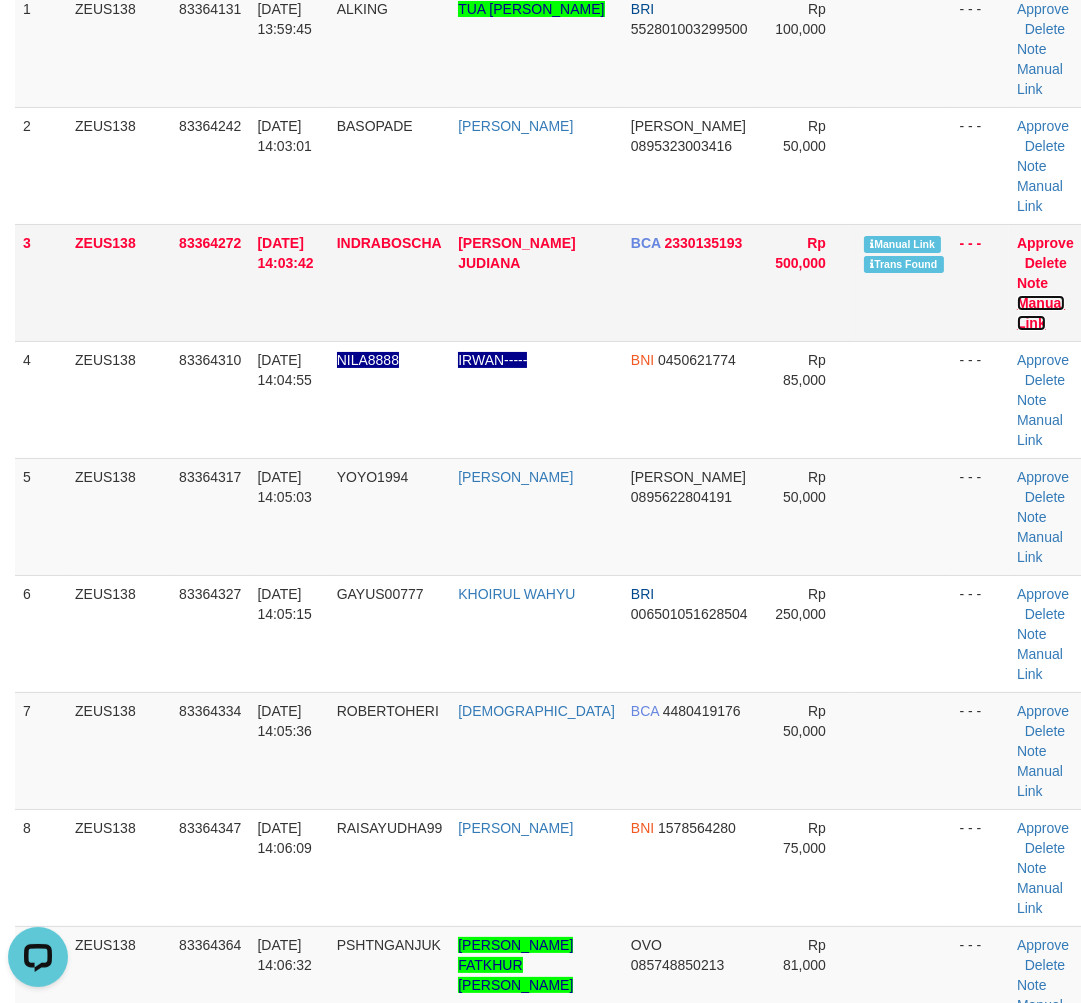 click on "Manual Link" at bounding box center (1041, 313) 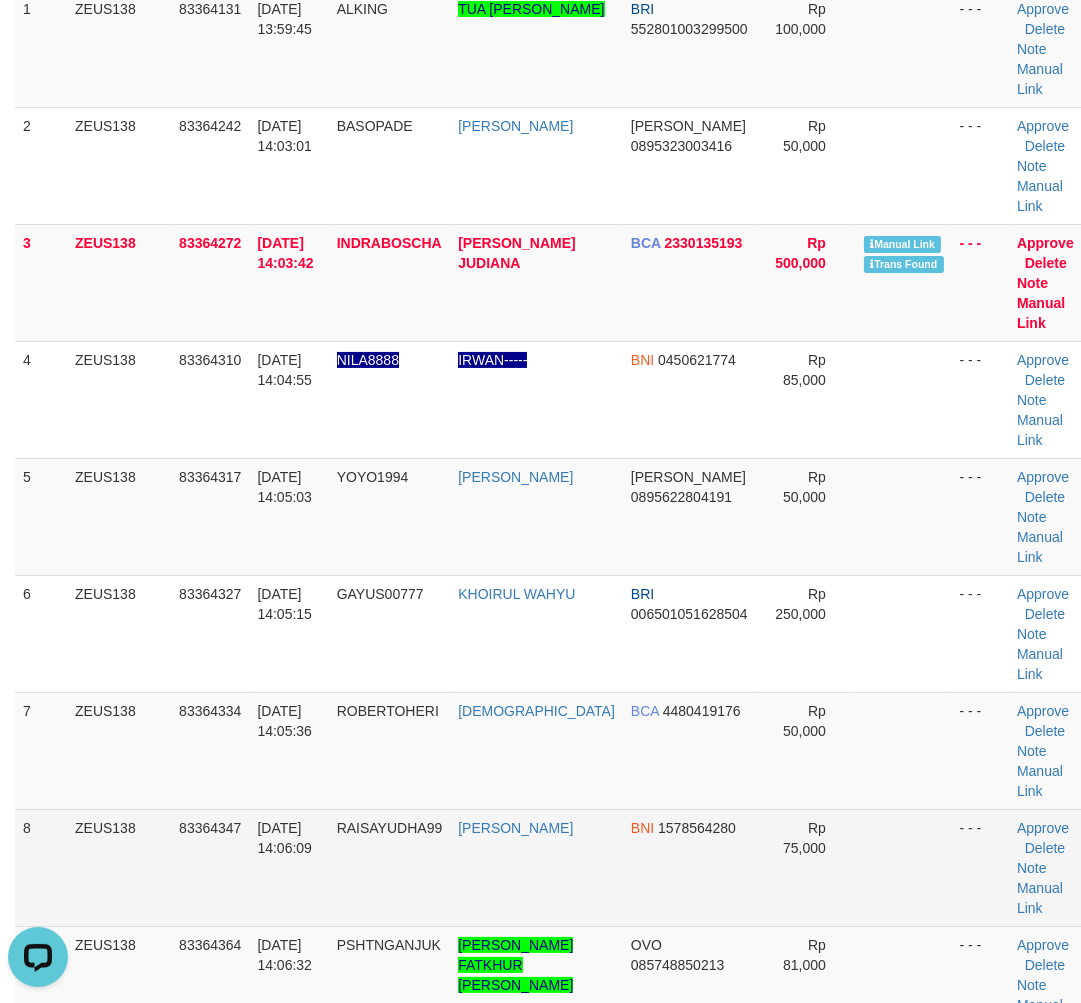 drag, startPoint x: 280, startPoint y: 846, endPoint x: 317, endPoint y: 834, distance: 38.8973 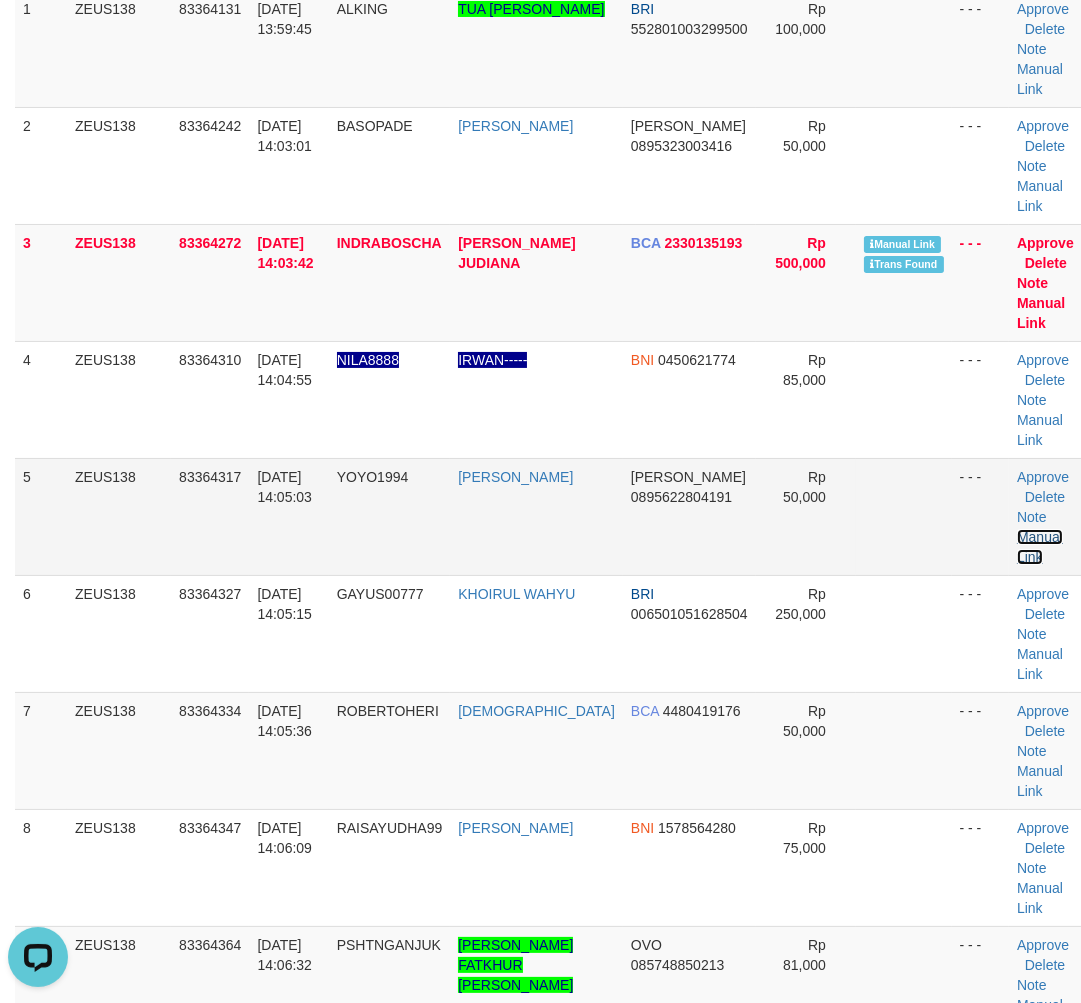click on "Manual Link" at bounding box center [1040, 547] 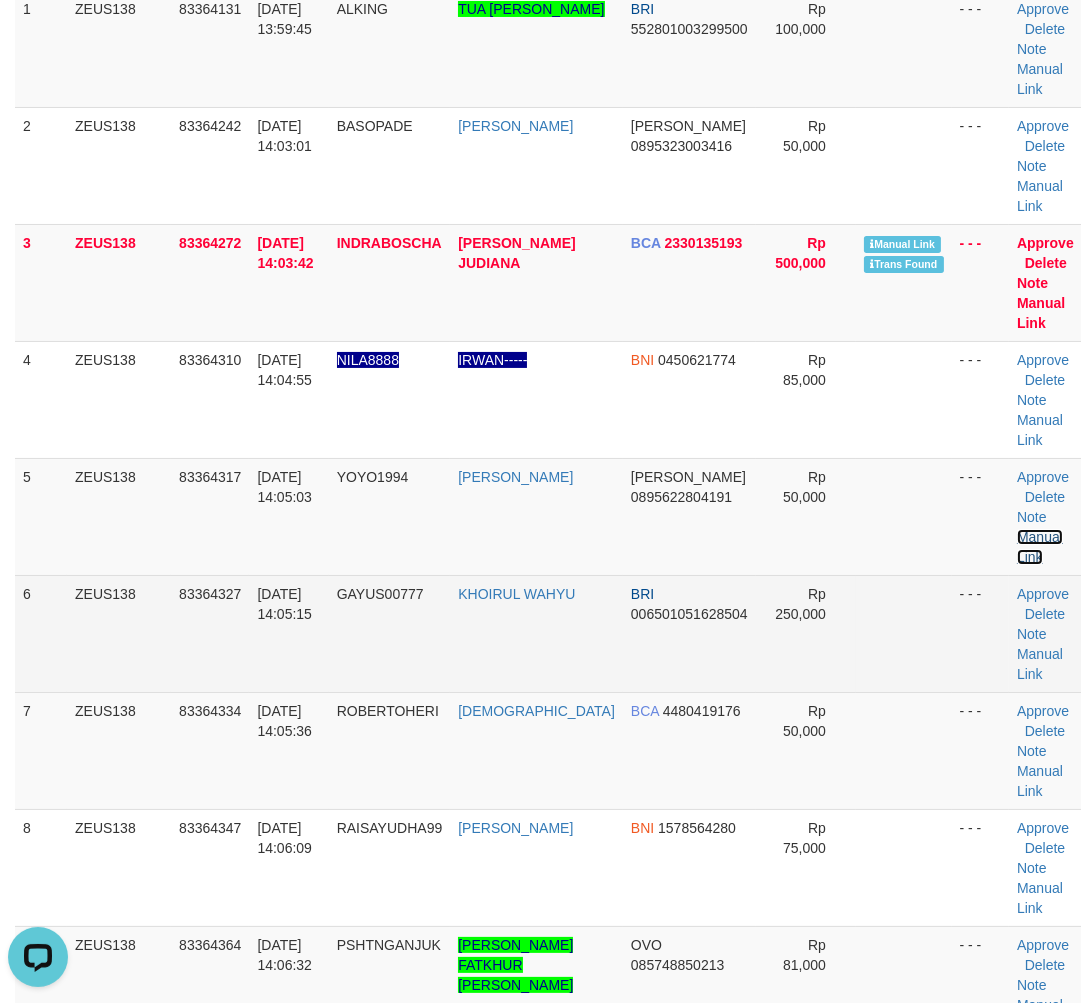 click on "Manual Link" at bounding box center (1040, 547) 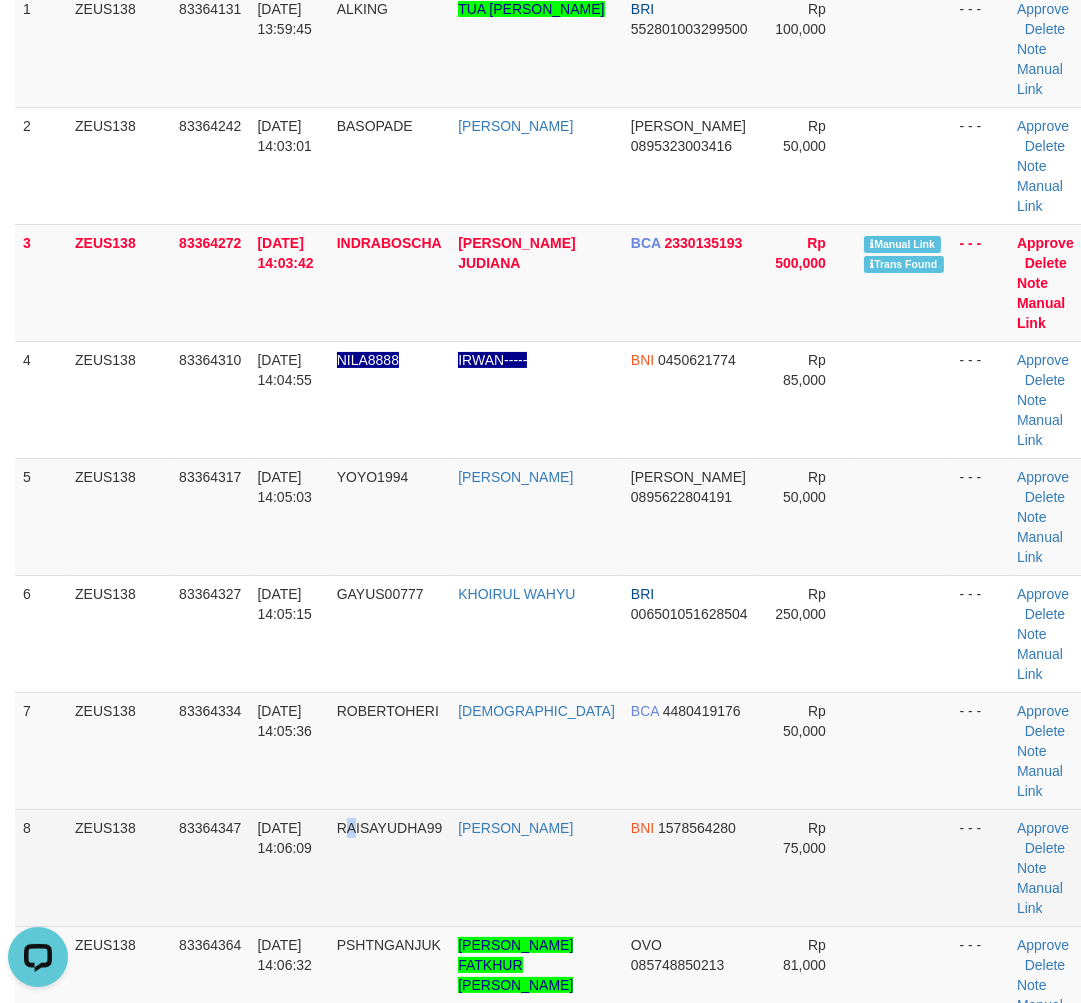 click on "RAISAYUDHA99" at bounding box center (390, 867) 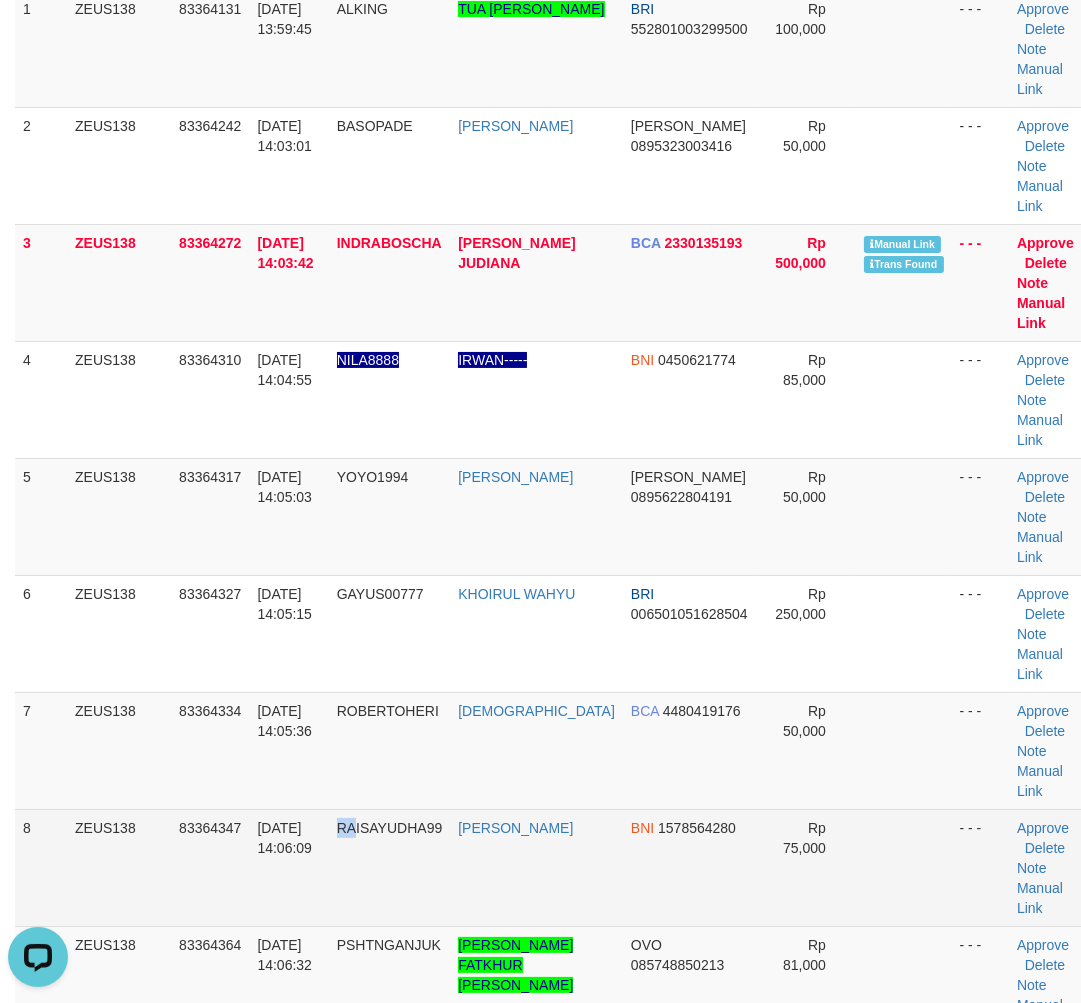 drag, startPoint x: 316, startPoint y: 823, endPoint x: 296, endPoint y: 825, distance: 20.09975 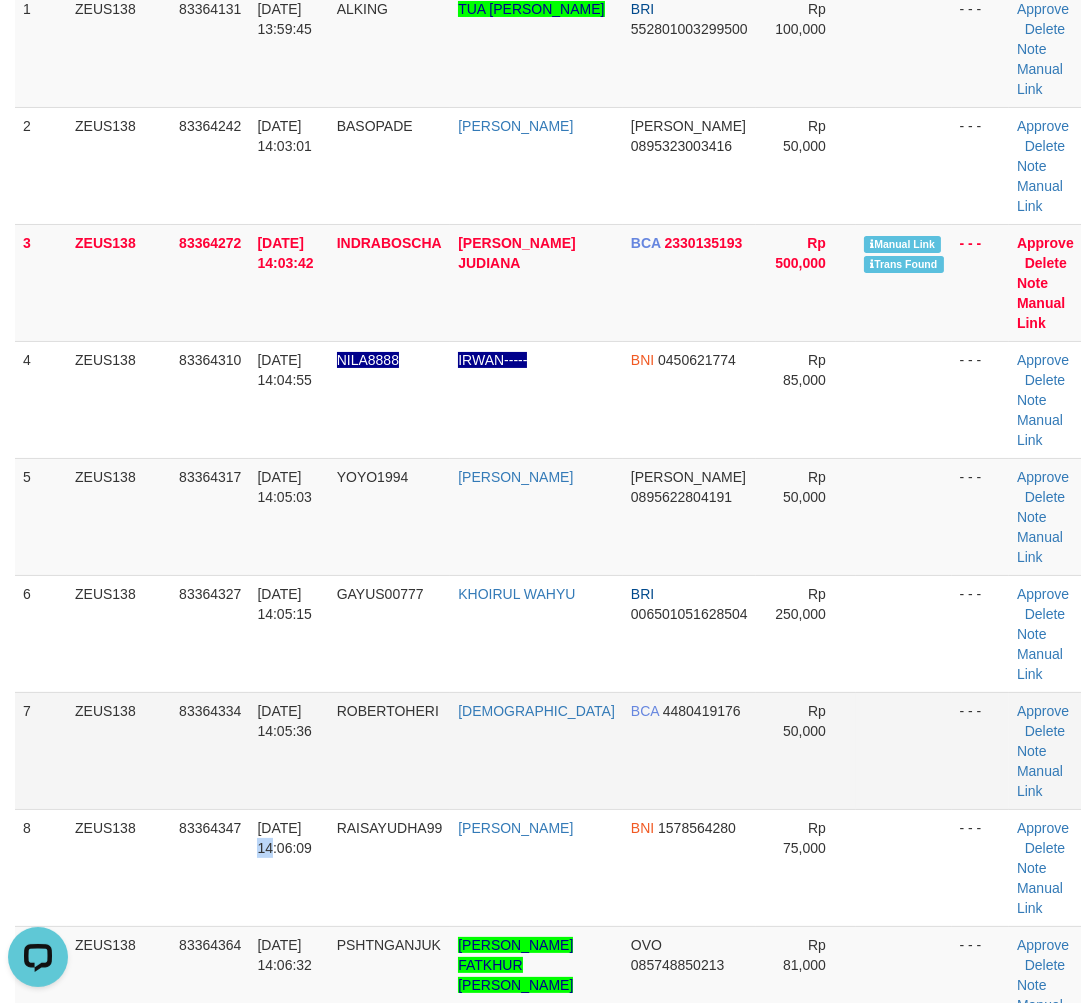 drag, startPoint x: 296, startPoint y: 825, endPoint x: 390, endPoint y: 795, distance: 98.67117 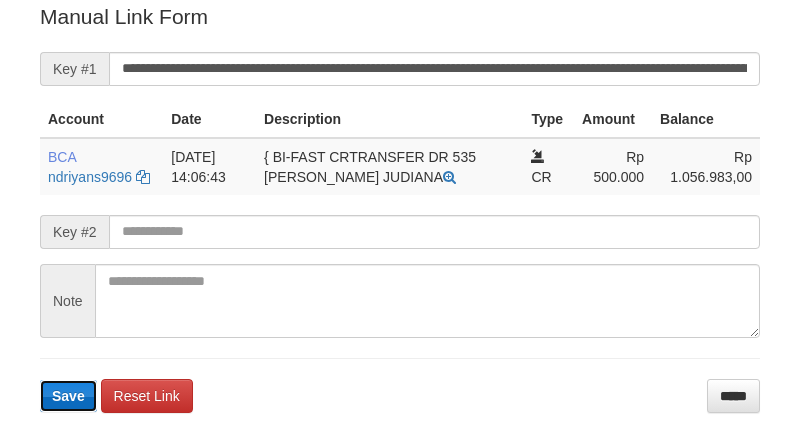click on "Save" at bounding box center (68, 396) 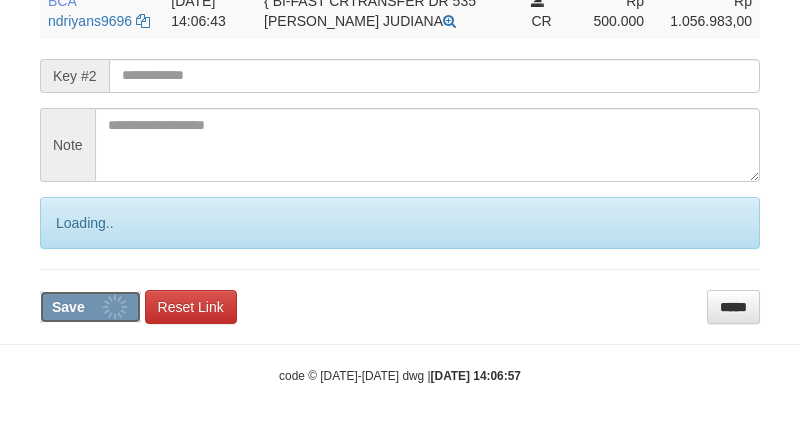 drag, startPoint x: 82, startPoint y: 322, endPoint x: 84, endPoint y: 307, distance: 15.132746 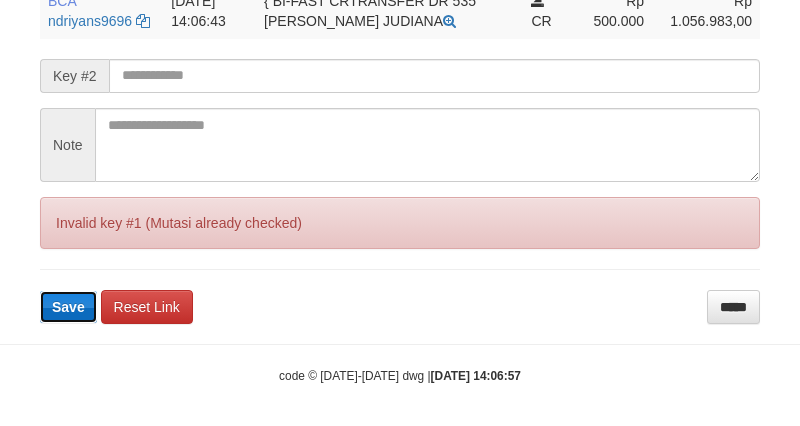 scroll, scrollTop: 566, scrollLeft: 0, axis: vertical 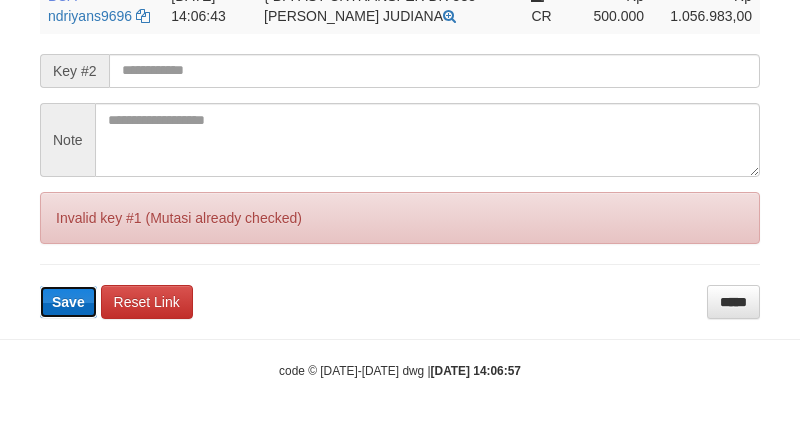 drag, startPoint x: 86, startPoint y: 283, endPoint x: 77, endPoint y: 290, distance: 11.401754 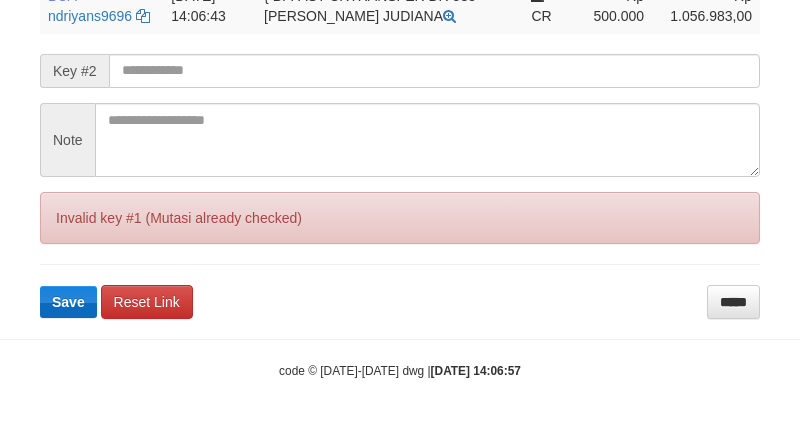click on "Save" at bounding box center [68, 302] 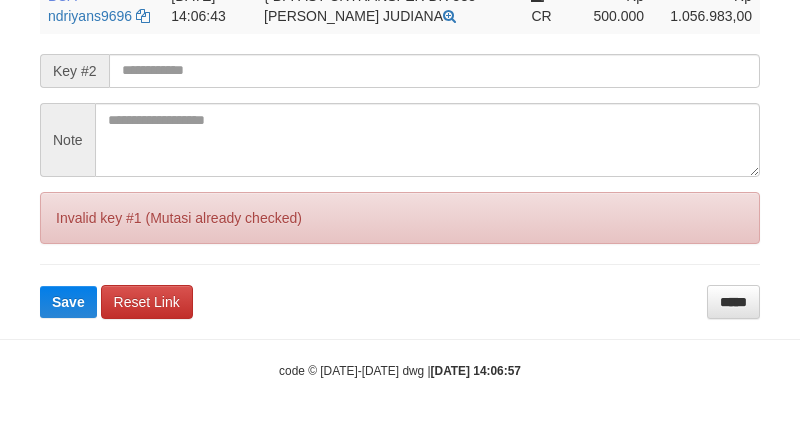 click on "Deposit Detail
Game/API
Trans ID
Date Trans.
User ID
Bank Acc. Name
Bank Acc. Number
Amount
ZEUS138
83364272
[DATE] 14:03:42
[GEOGRAPHIC_DATA]
[PERSON_NAME] JUDIANA
BCA
2330135193
Rp 500,000
Manual Link History
#
Admin
Key #1
Key #2
Note
Date
1
aafthaivanntha
mutasi_20250710_3291|175
[DATE] 14:06:52
Account
Date
Description
Type
Amount
Balance
BCA
ndriyans9696
mutasi_20250710_3291 | 175" at bounding box center [400, -68] 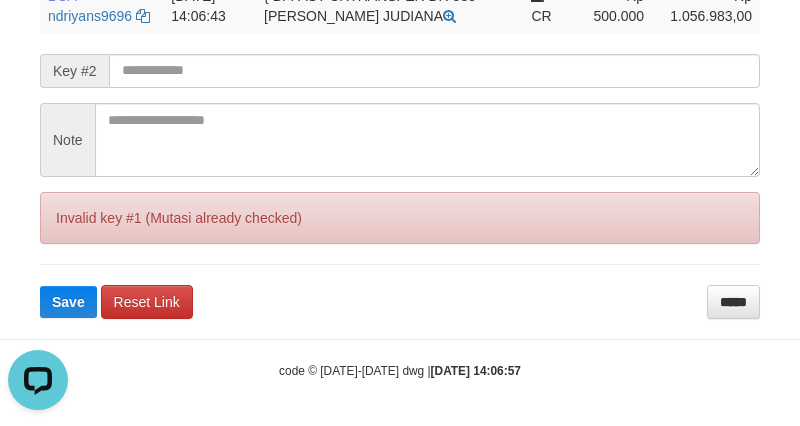 scroll, scrollTop: 0, scrollLeft: 0, axis: both 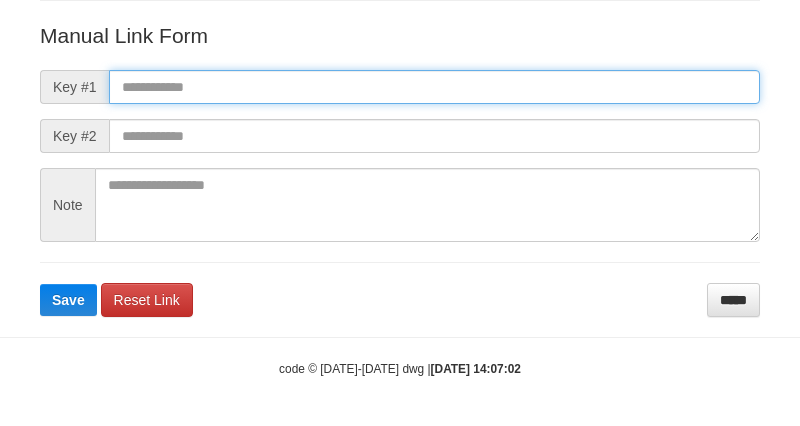 click at bounding box center (434, 87) 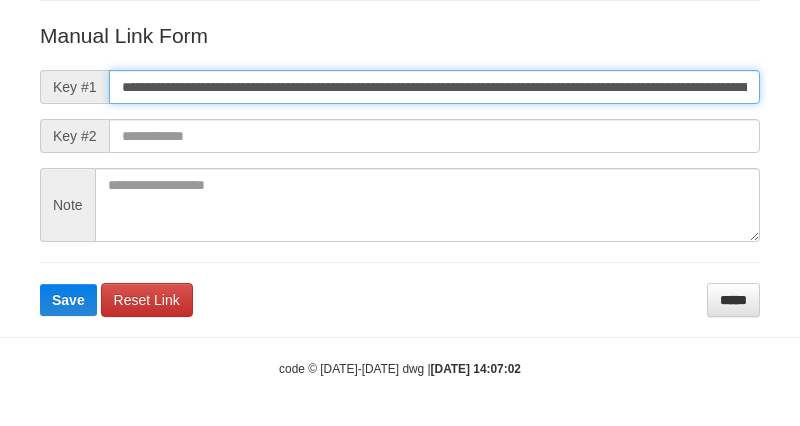 scroll, scrollTop: 0, scrollLeft: 1382, axis: horizontal 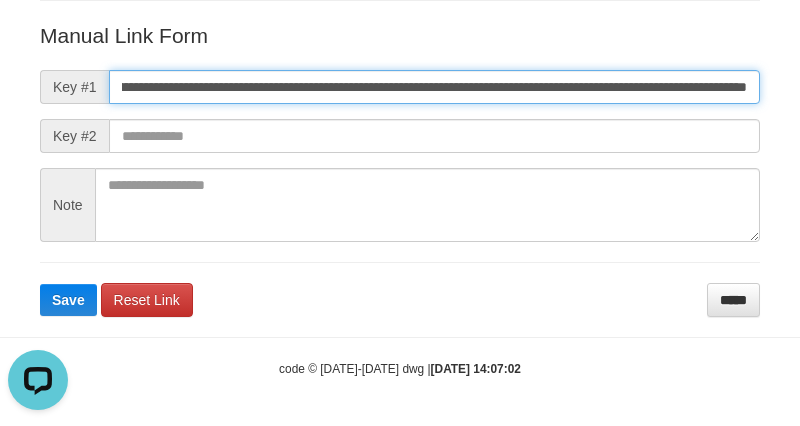click on "Save" at bounding box center [68, 300] 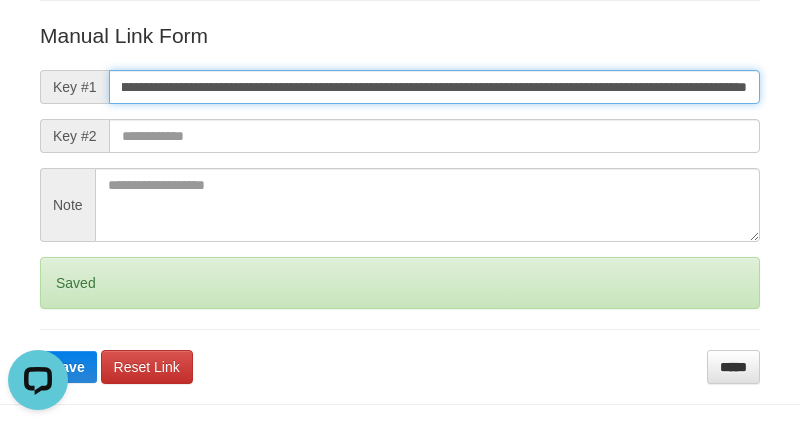 click on "**********" at bounding box center [434, 87] 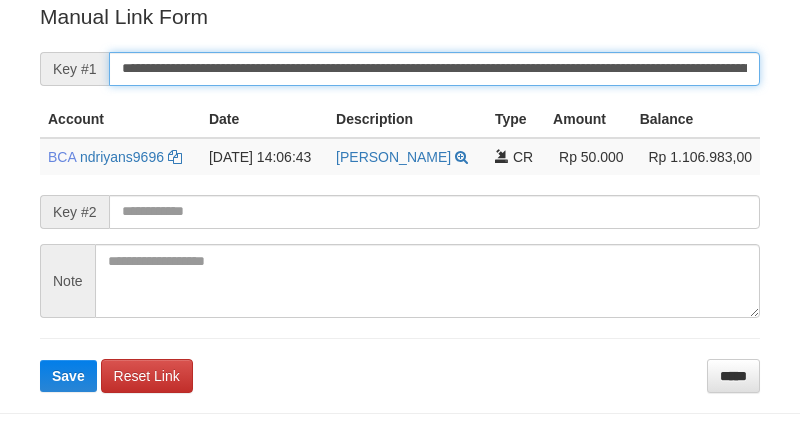 click on "**********" at bounding box center (434, 69) 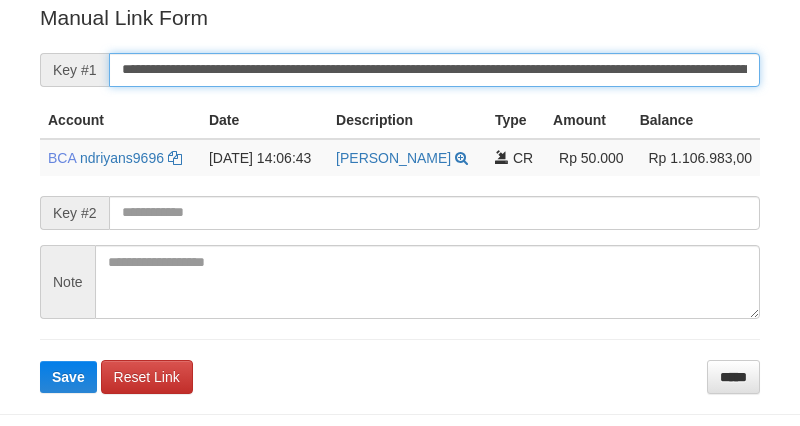 click on "**********" at bounding box center (434, 70) 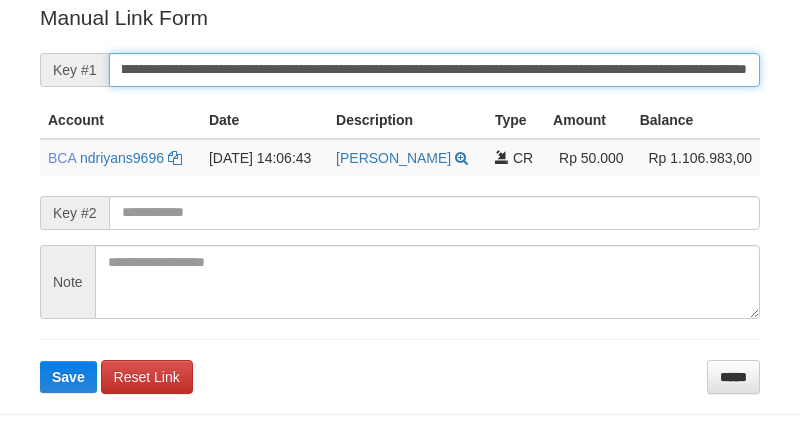 type on "**********" 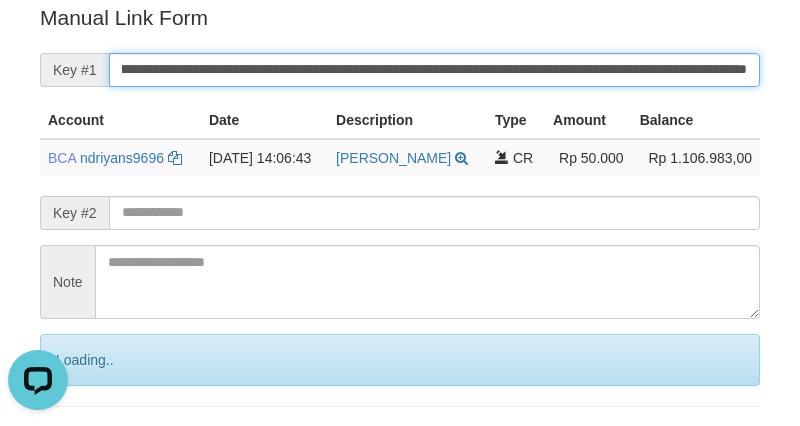 scroll, scrollTop: 0, scrollLeft: 0, axis: both 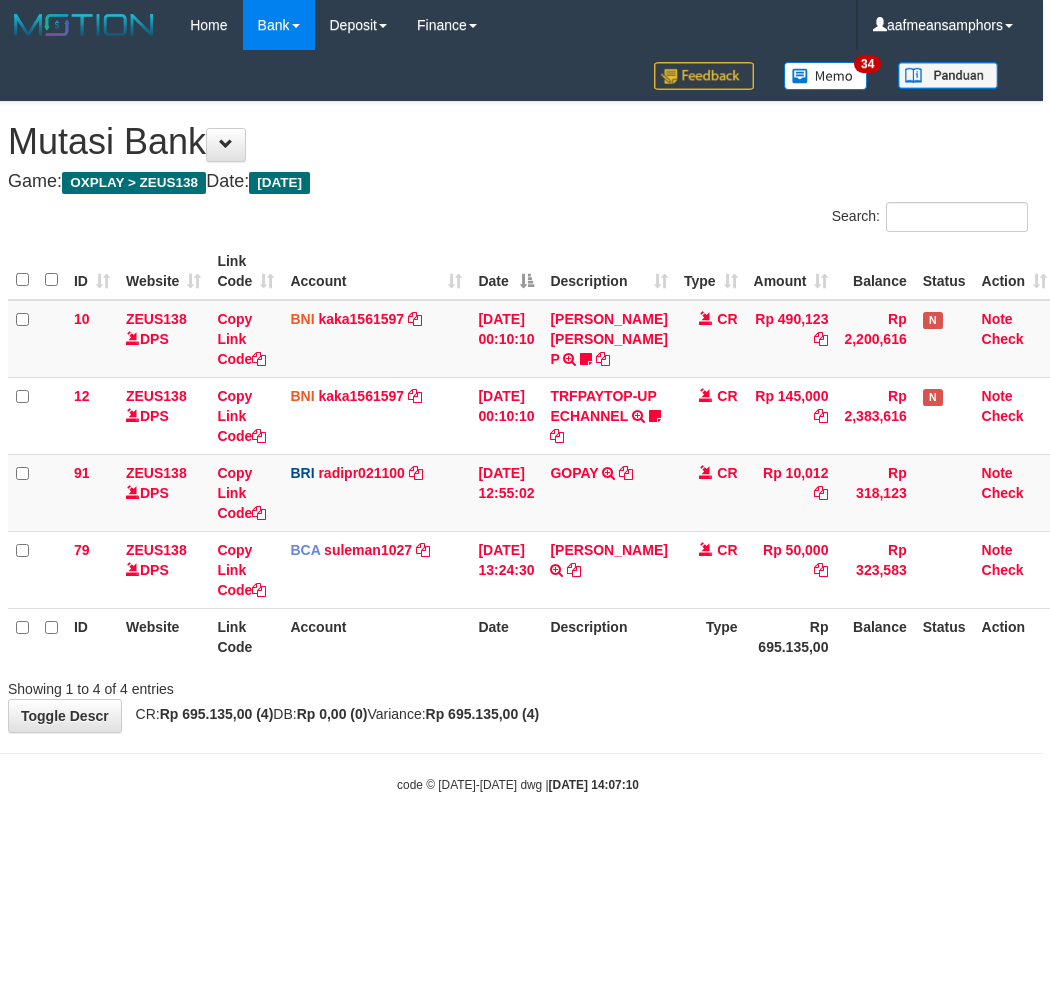 click on "Toggle navigation
Home
Bank
Account List
Load
By Website
Group
[OXPLAY]													ZEUS138
By Load Group (DPS)" at bounding box center [518, 422] 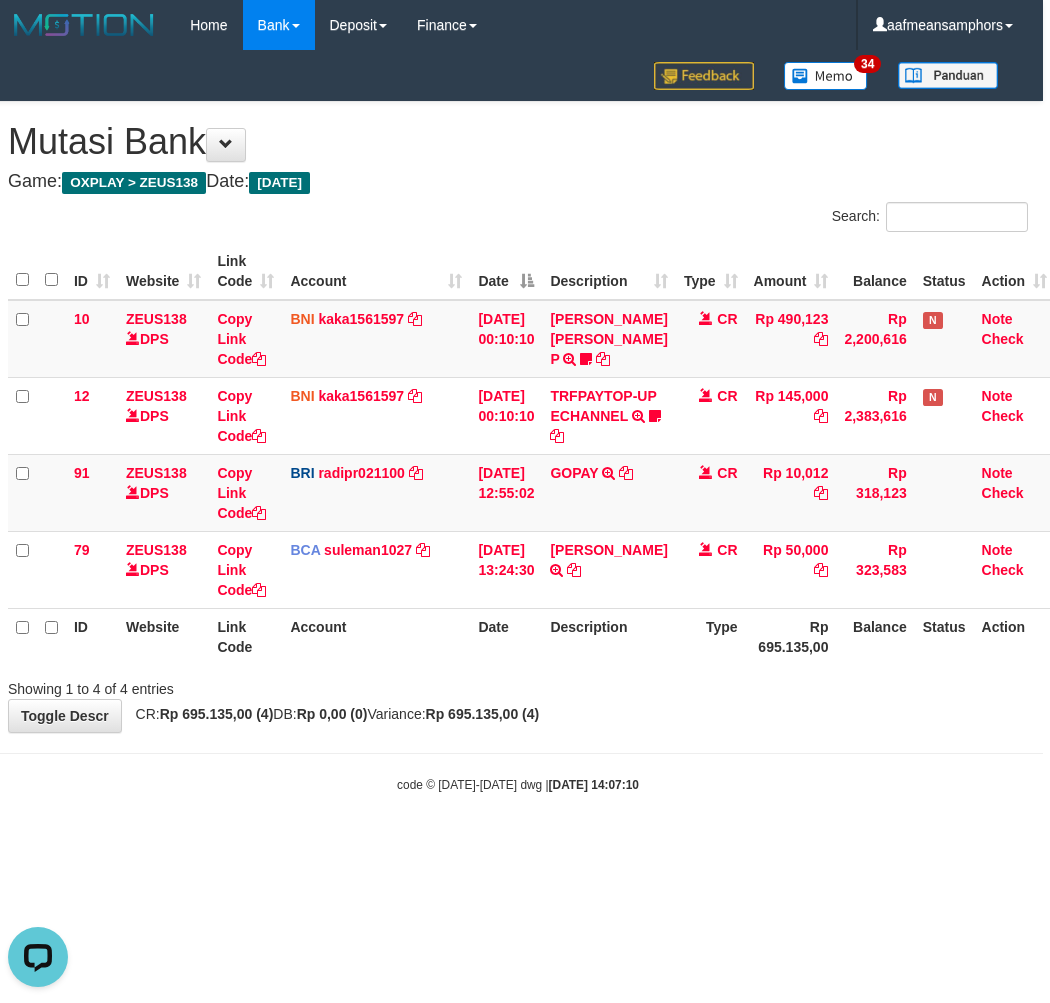 scroll, scrollTop: 0, scrollLeft: 0, axis: both 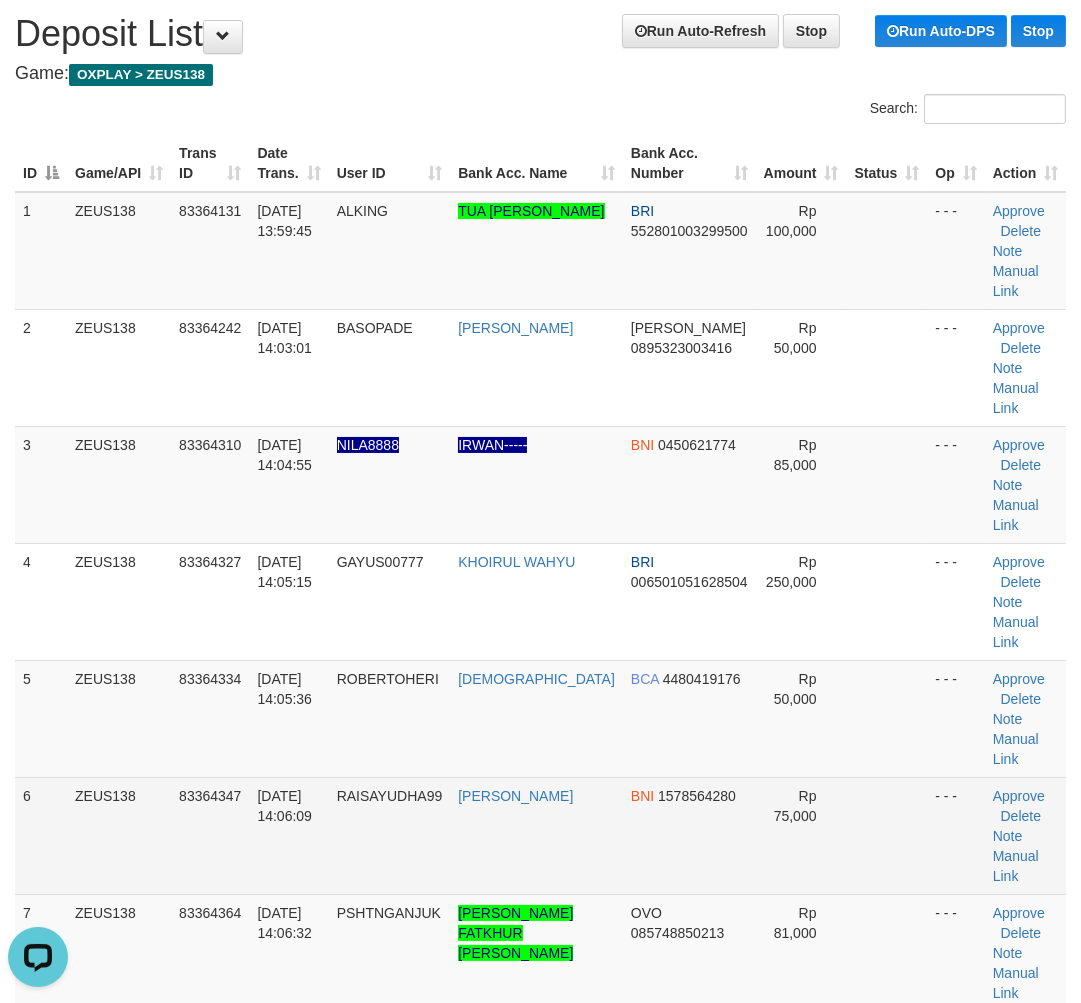click on "[DATE] 14:06:09" at bounding box center [288, 835] 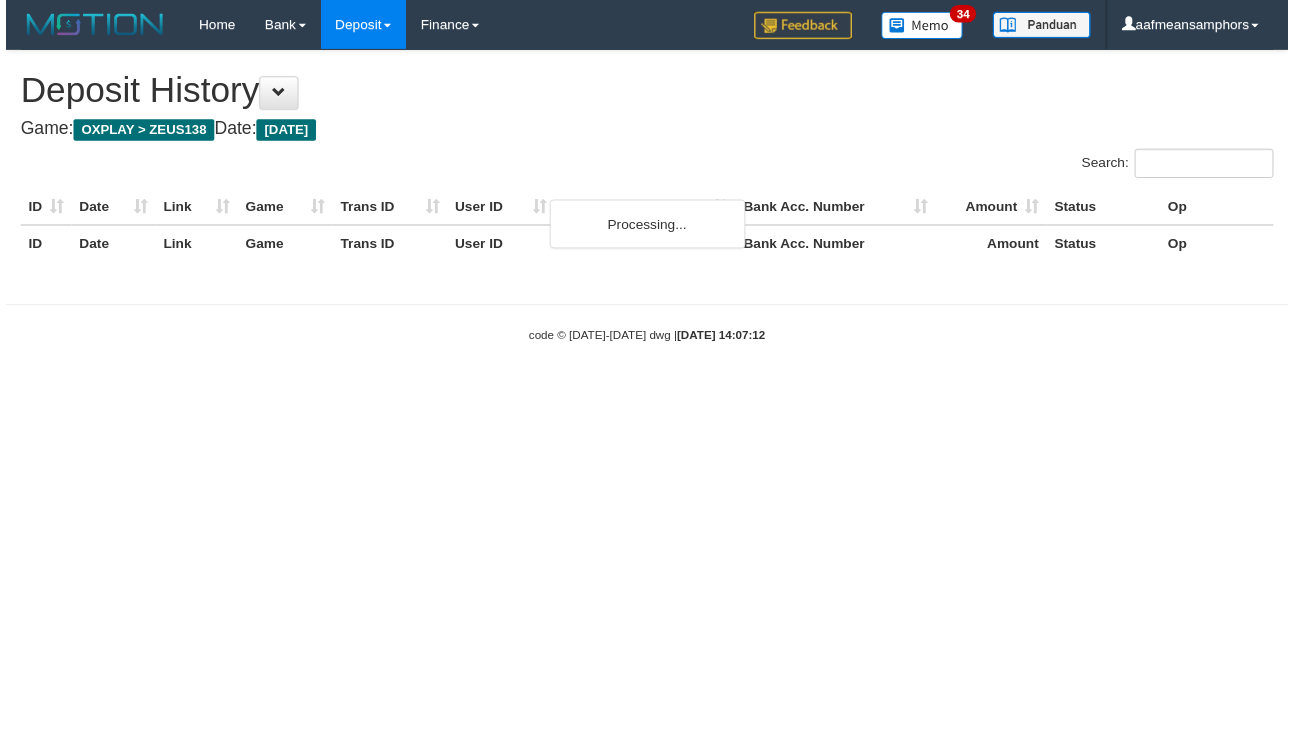 scroll, scrollTop: 0, scrollLeft: 0, axis: both 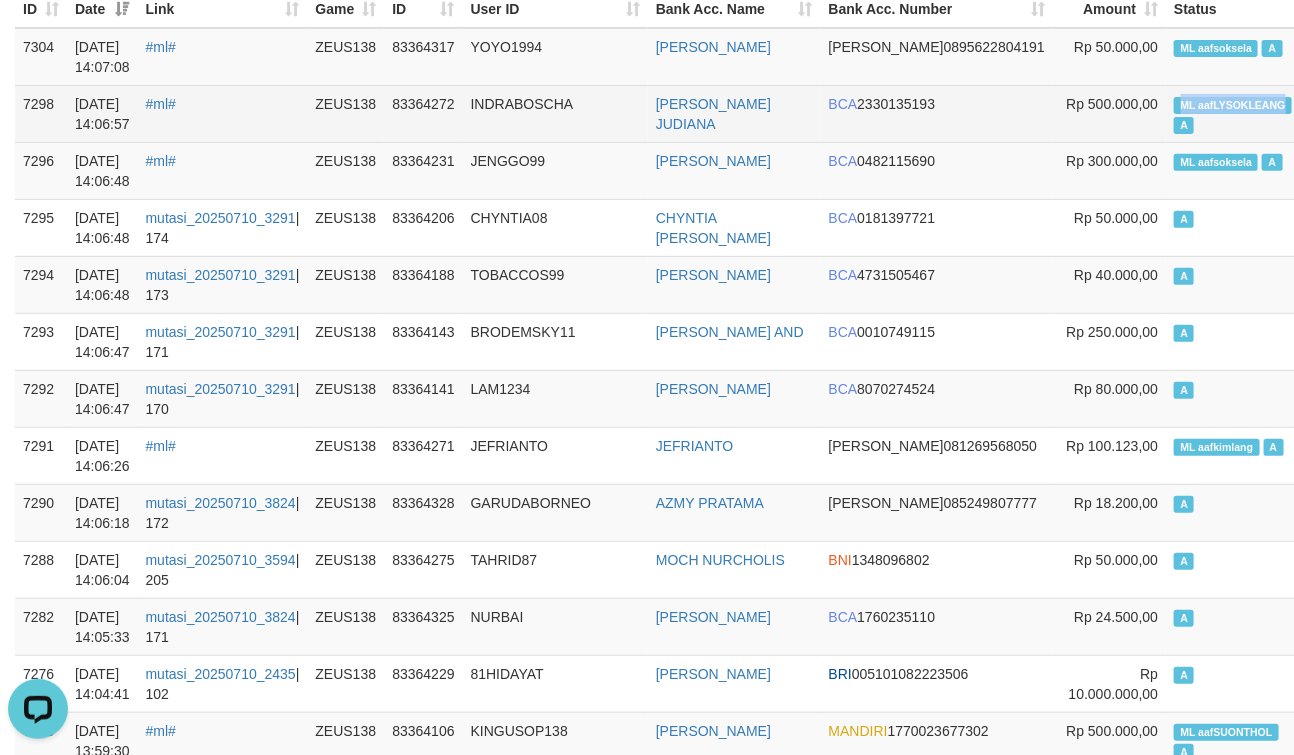 drag, startPoint x: 1094, startPoint y: 102, endPoint x: 1194, endPoint y: 101, distance: 100.005 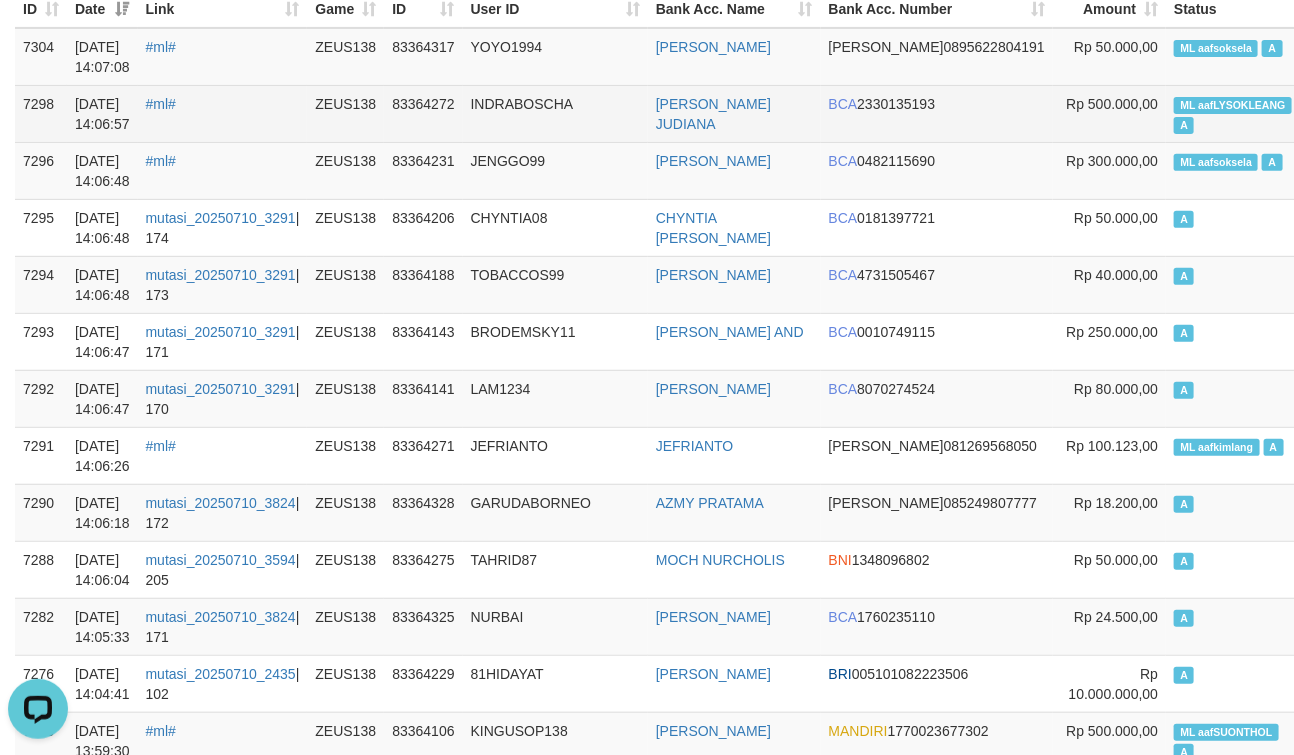 click on "ML aafLYSOKLEANG   A" at bounding box center (1235, 113) 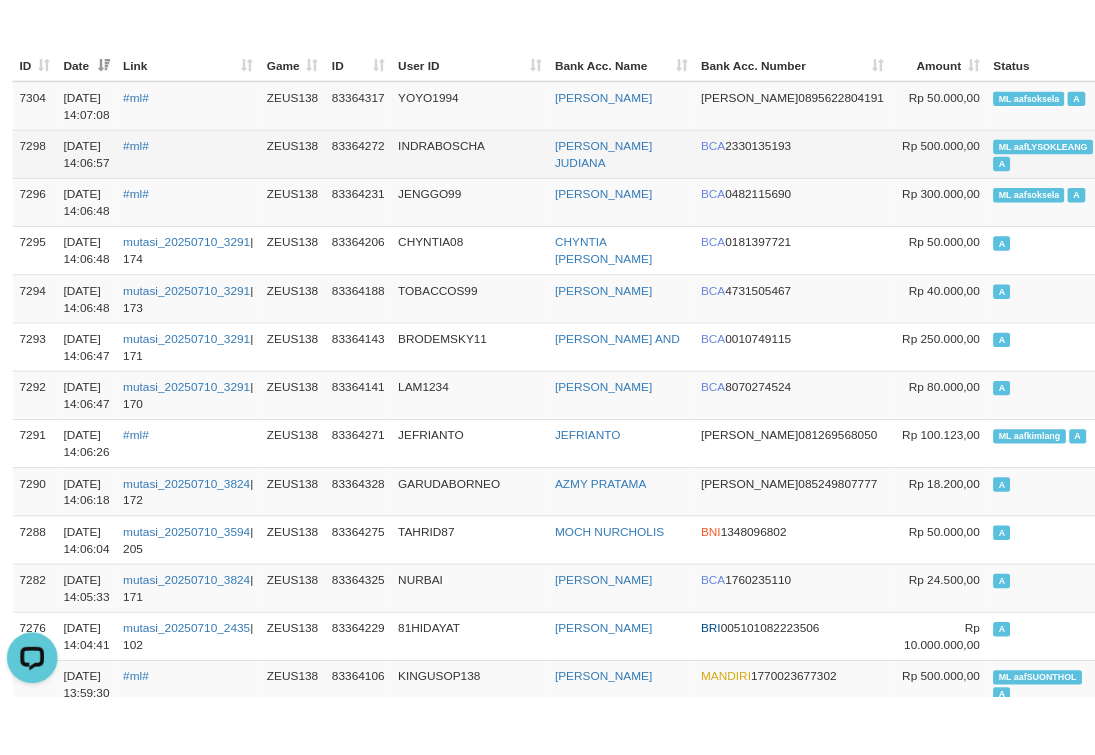 scroll, scrollTop: 1144, scrollLeft: 0, axis: vertical 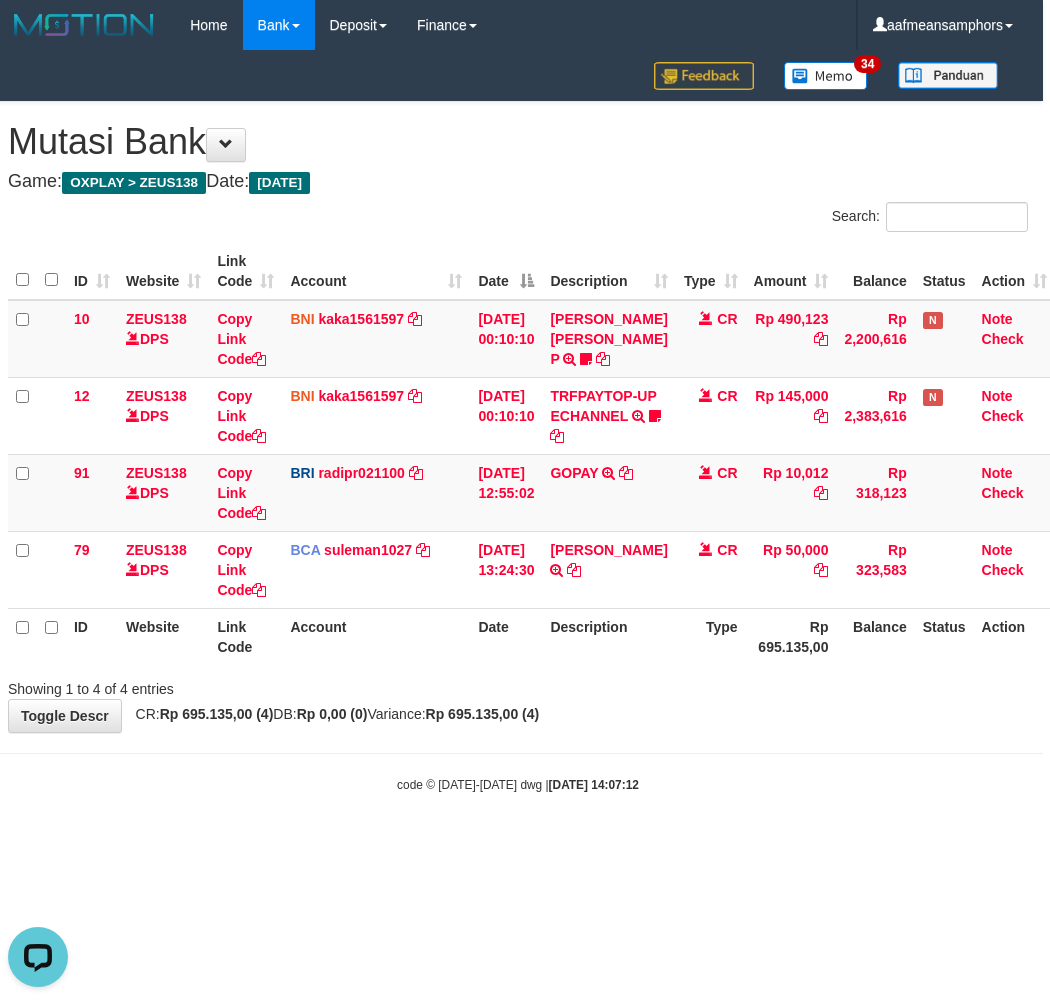 drag, startPoint x: 471, startPoint y: 768, endPoint x: 657, endPoint y: 745, distance: 187.41664 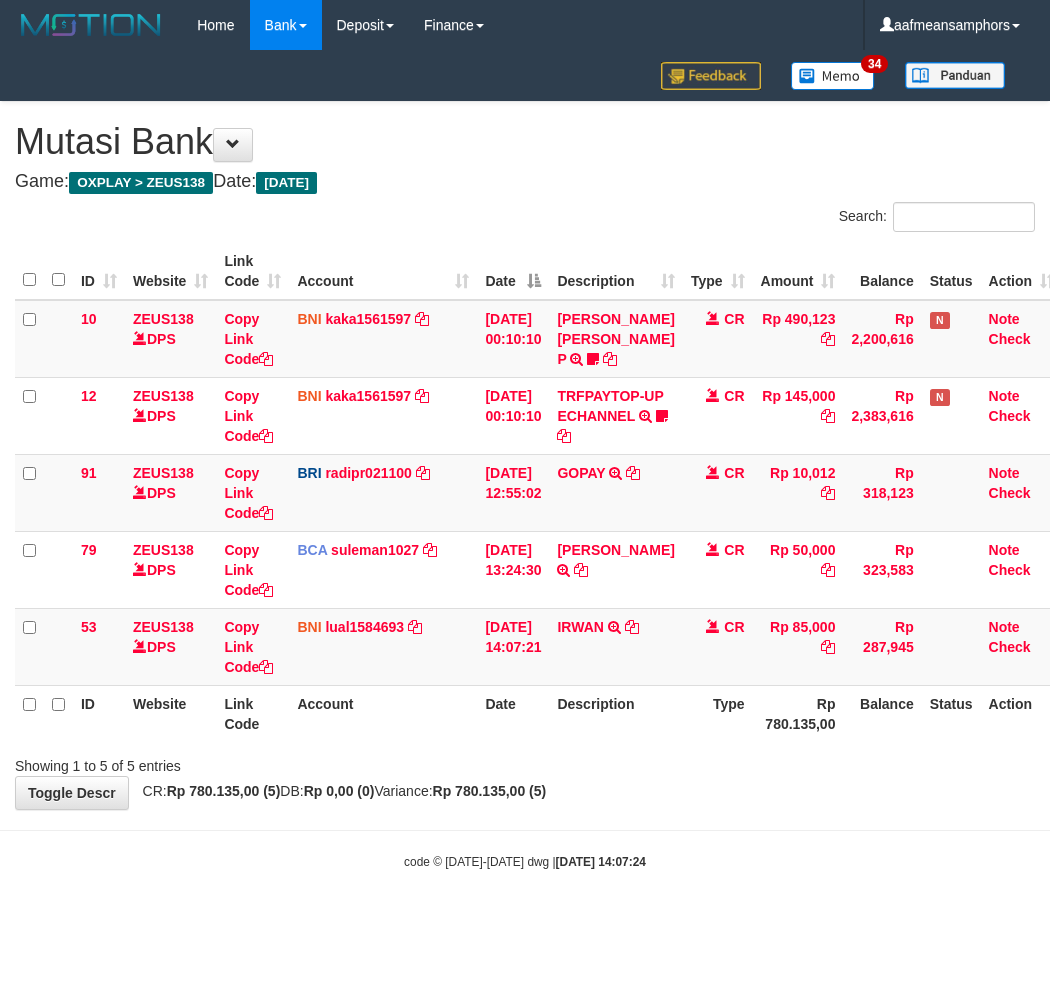 scroll, scrollTop: 0, scrollLeft: 7, axis: horizontal 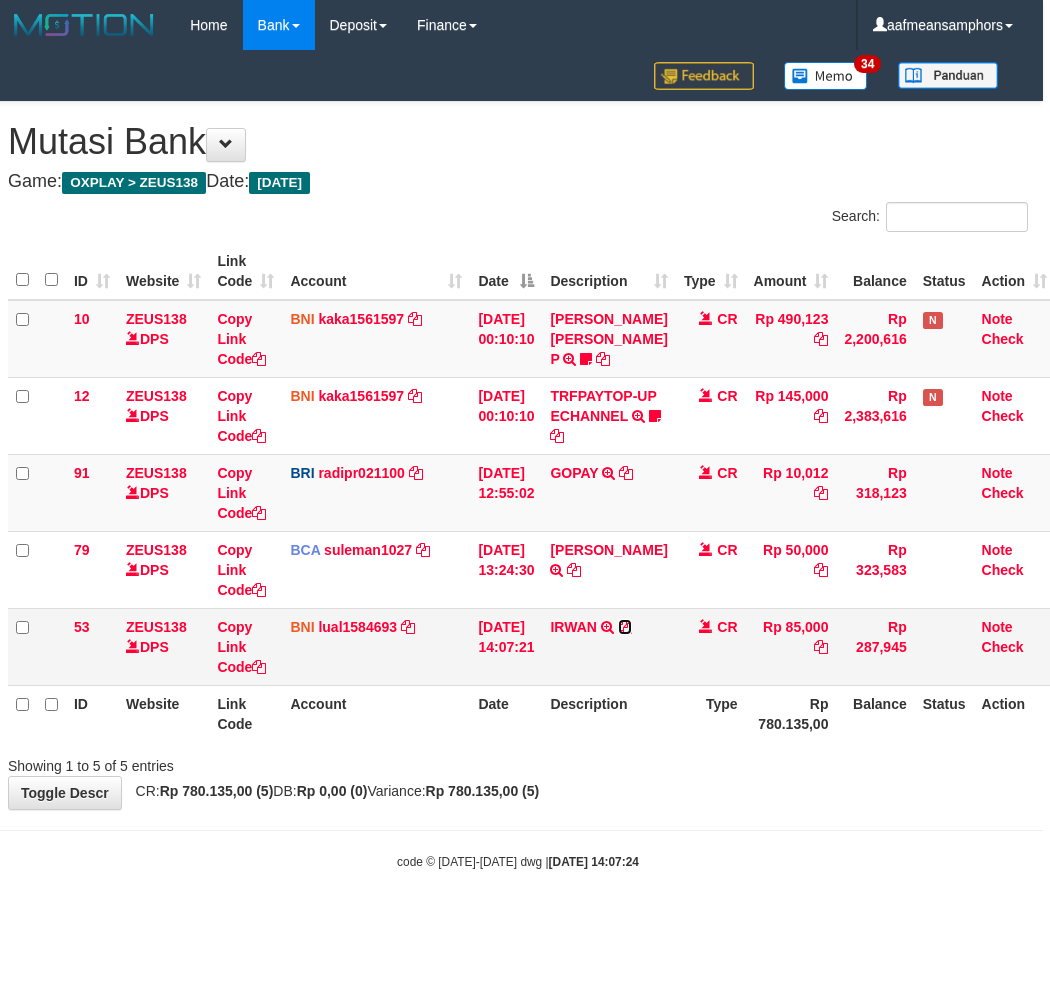 click at bounding box center (625, 627) 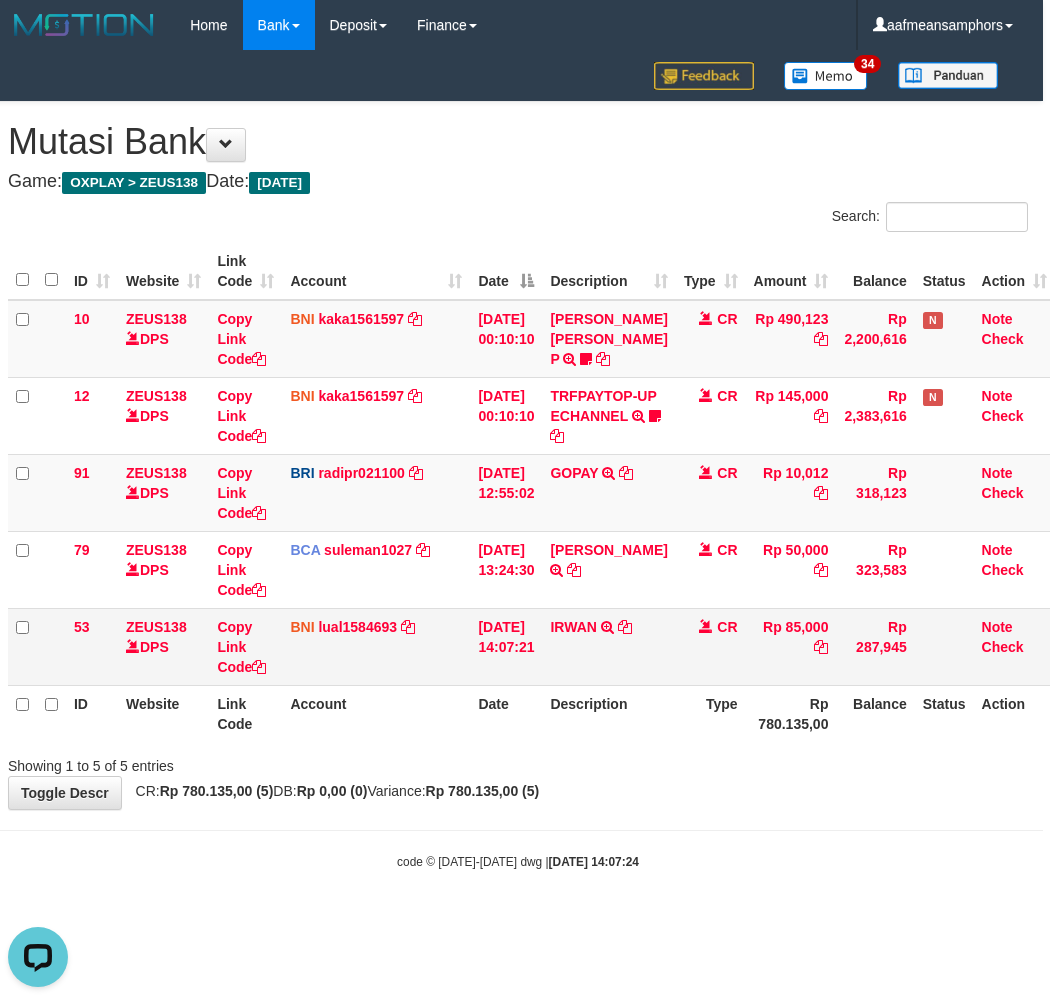 scroll, scrollTop: 0, scrollLeft: 0, axis: both 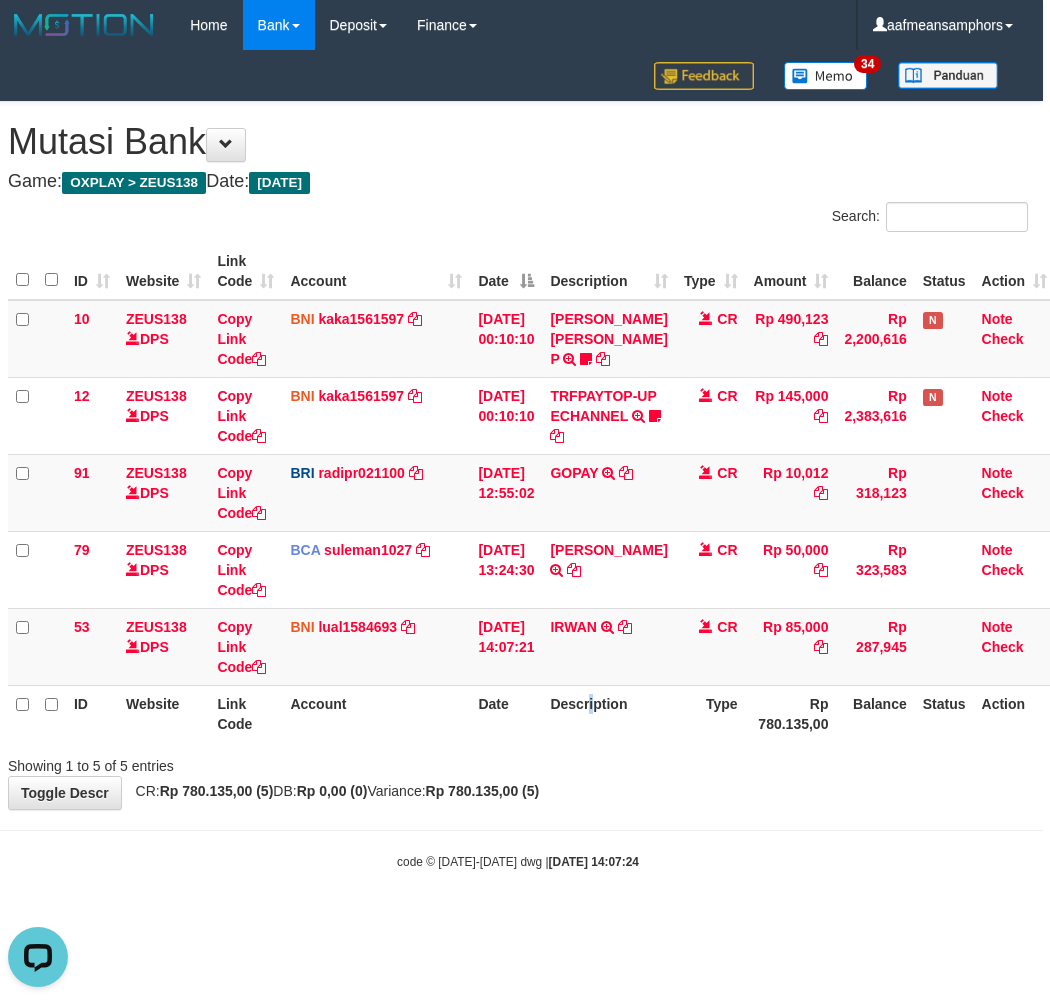 drag, startPoint x: 601, startPoint y: 751, endPoint x: 613, endPoint y: 748, distance: 12.369317 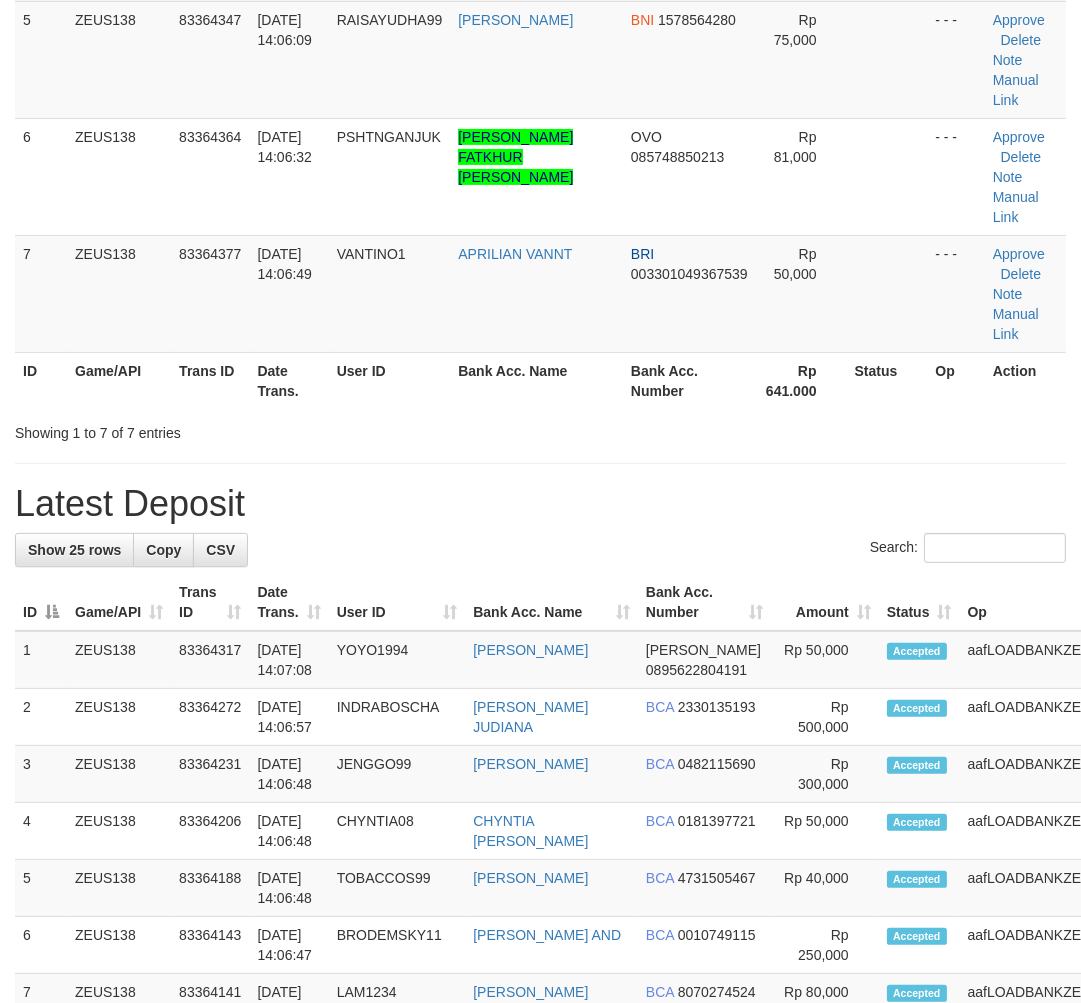 scroll, scrollTop: 58, scrollLeft: 0, axis: vertical 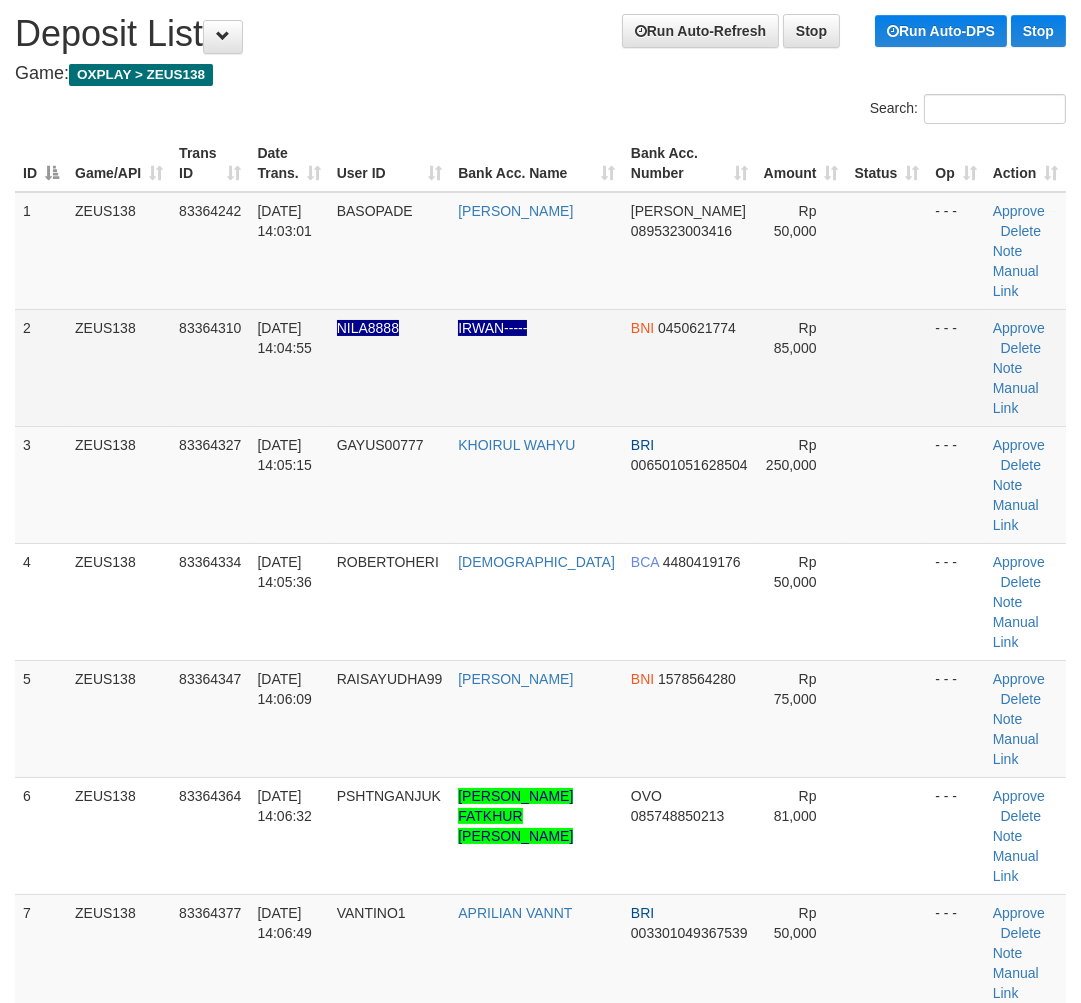 drag, startPoint x: 893, startPoint y: 383, endPoint x: 918, endPoint y: 380, distance: 25.179358 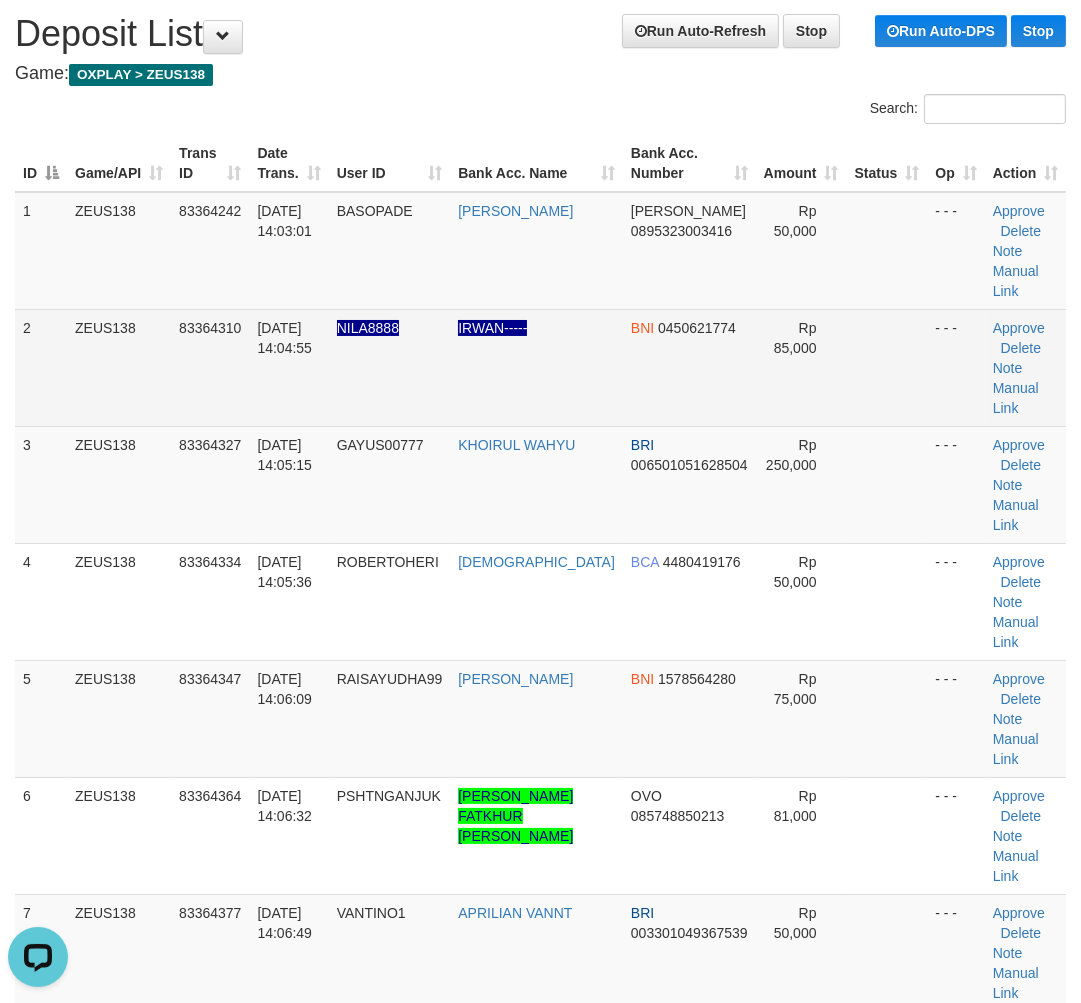 scroll, scrollTop: 0, scrollLeft: 0, axis: both 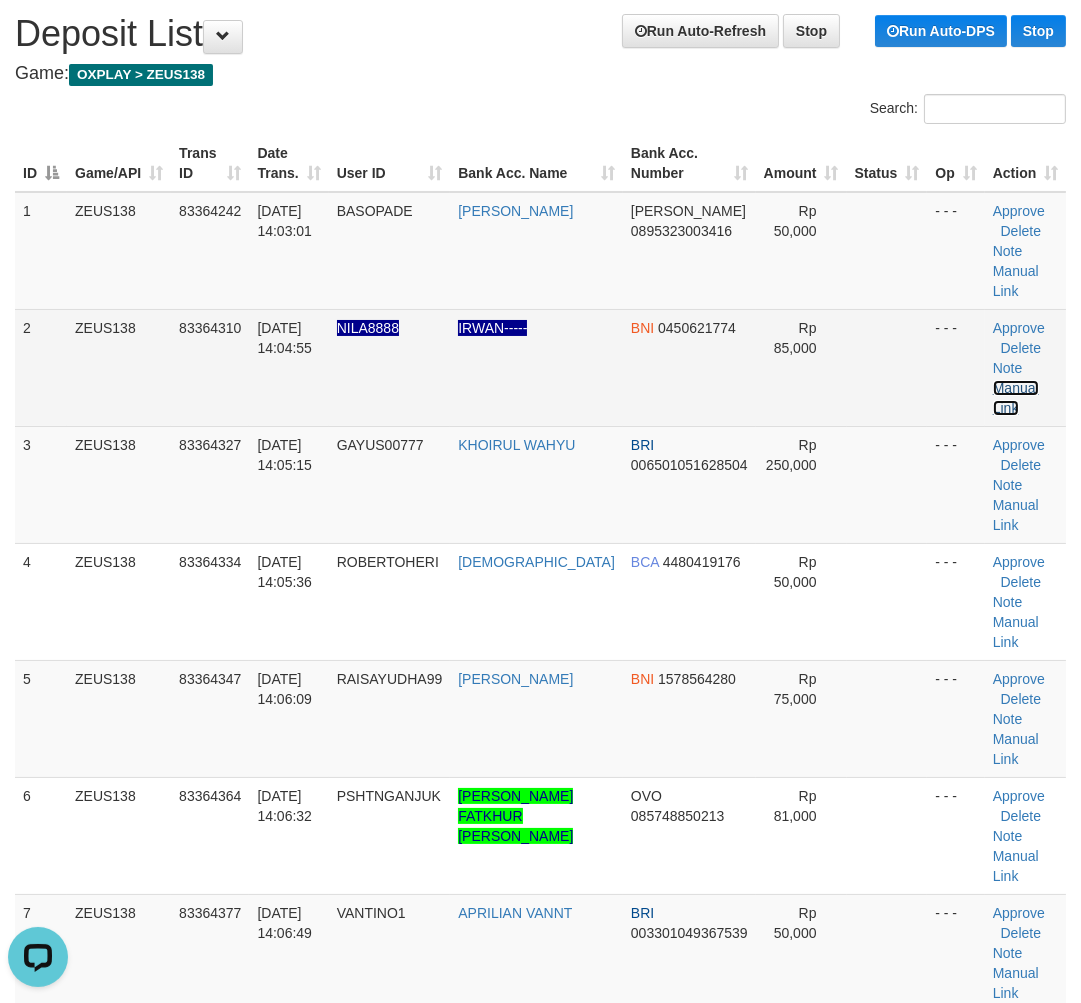 click on "Manual Link" at bounding box center [1016, 398] 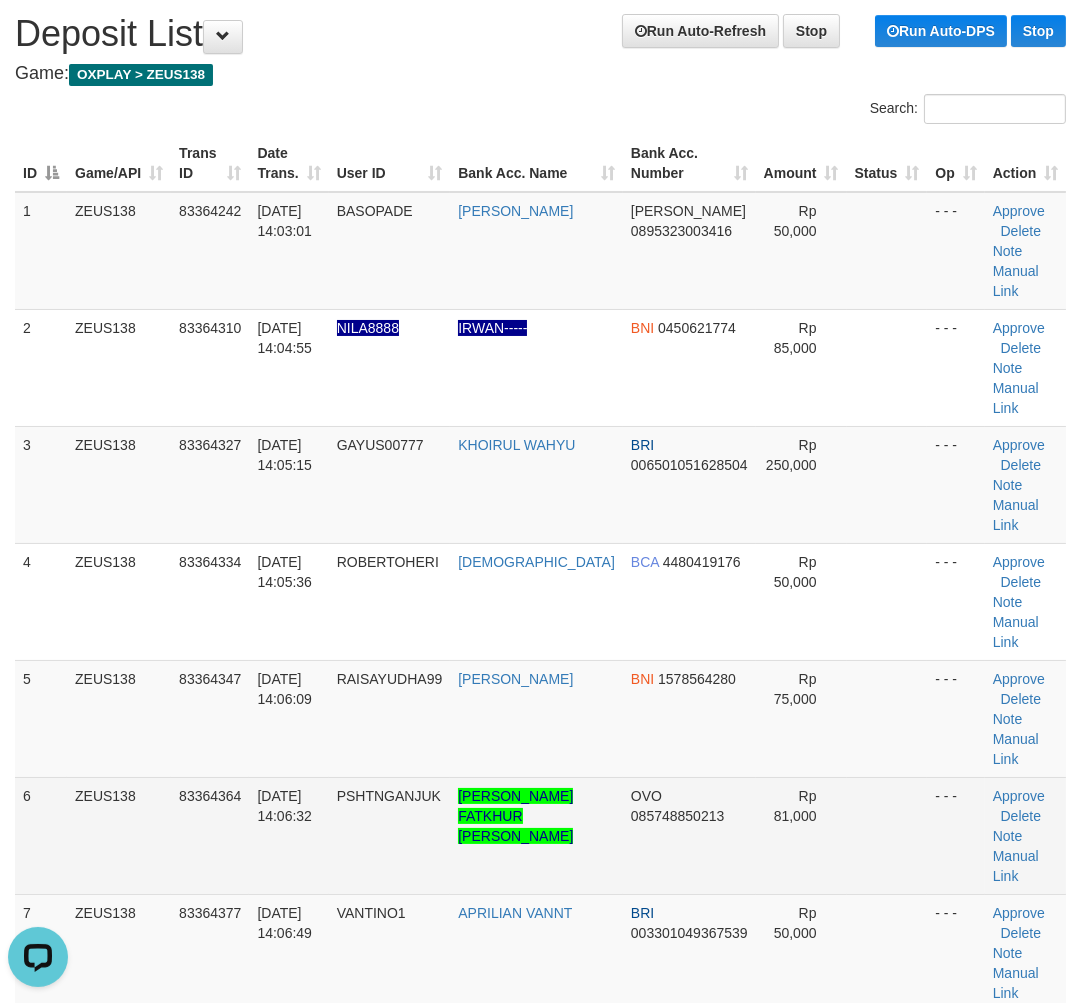 click on "6
ZEUS138
83364364
10/07/2025 14:06:32
PSHTNGANJUK
HANIF FATKHUR ROHMAN
OVO
085748850213
Rp 81,000
- - -
Approve
Delete
Note
Manual Link" at bounding box center [540, 835] 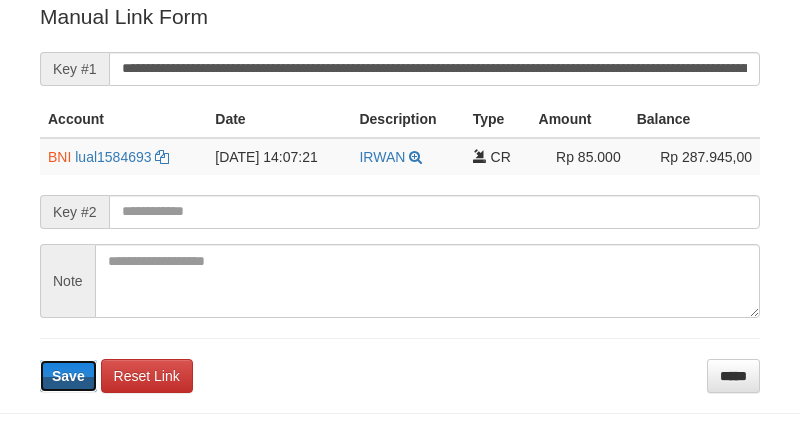 click on "Save" at bounding box center [68, 376] 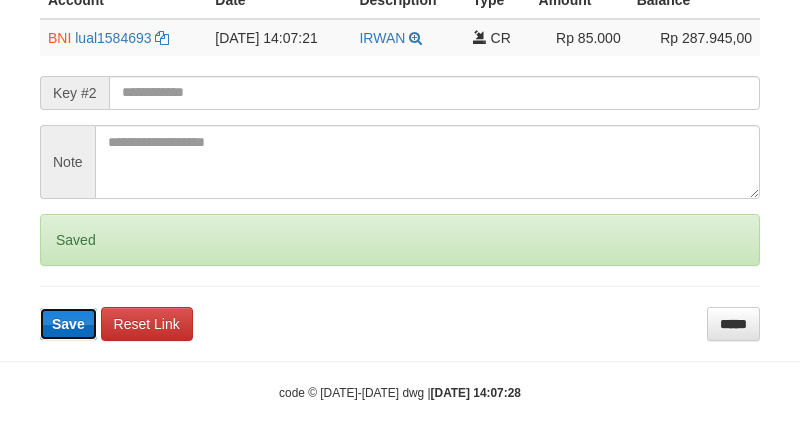 scroll, scrollTop: 546, scrollLeft: 0, axis: vertical 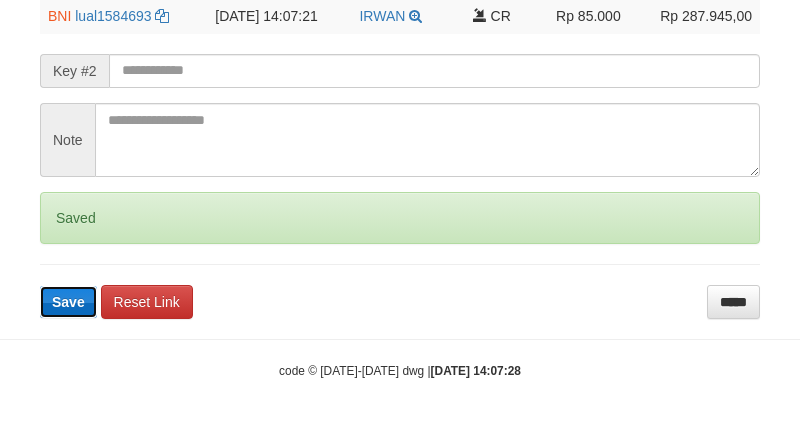 click on "Save" at bounding box center (68, 302) 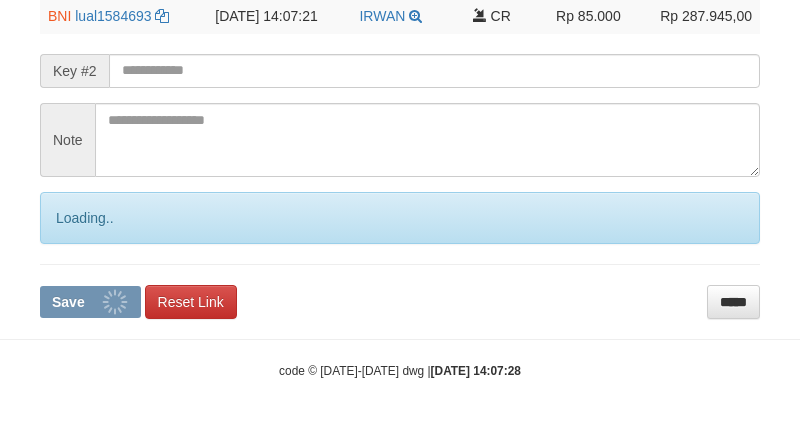 click on "Save" at bounding box center [68, 302] 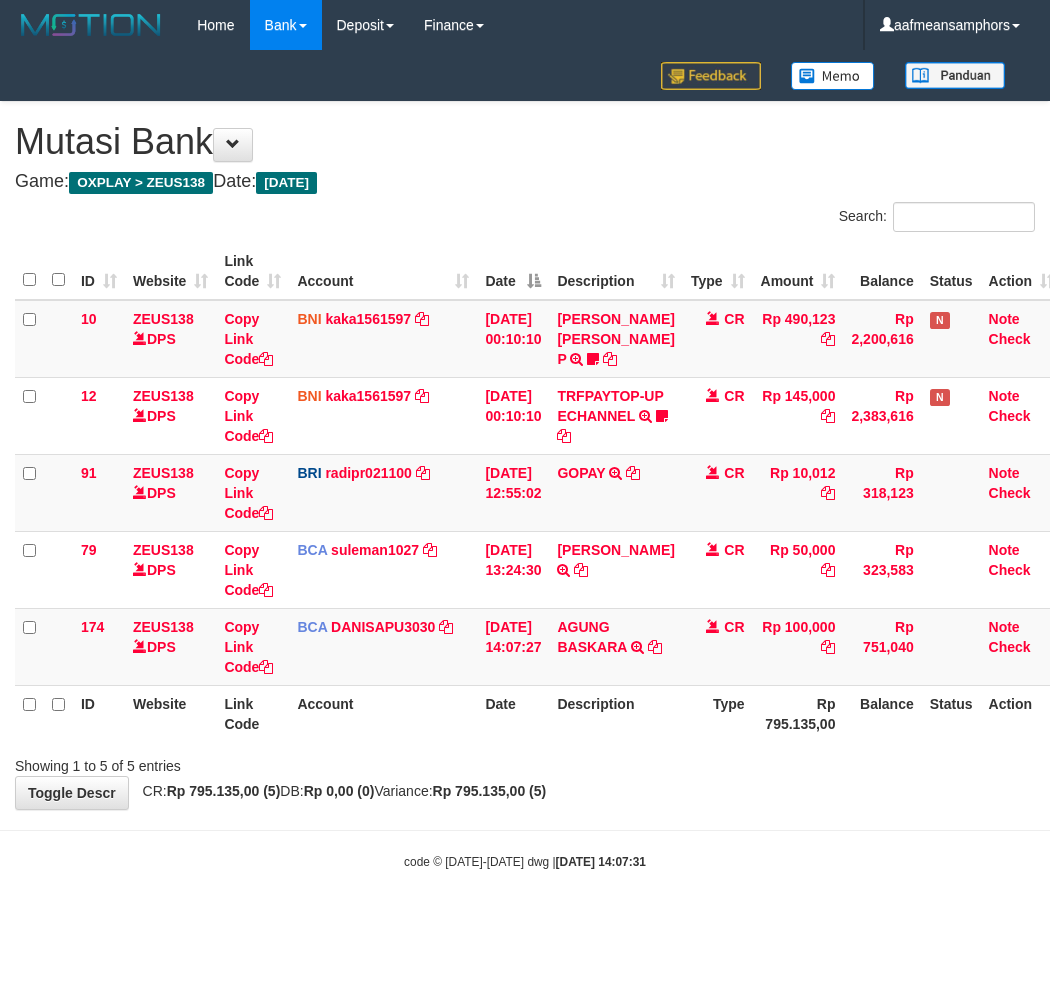 scroll, scrollTop: 0, scrollLeft: 7, axis: horizontal 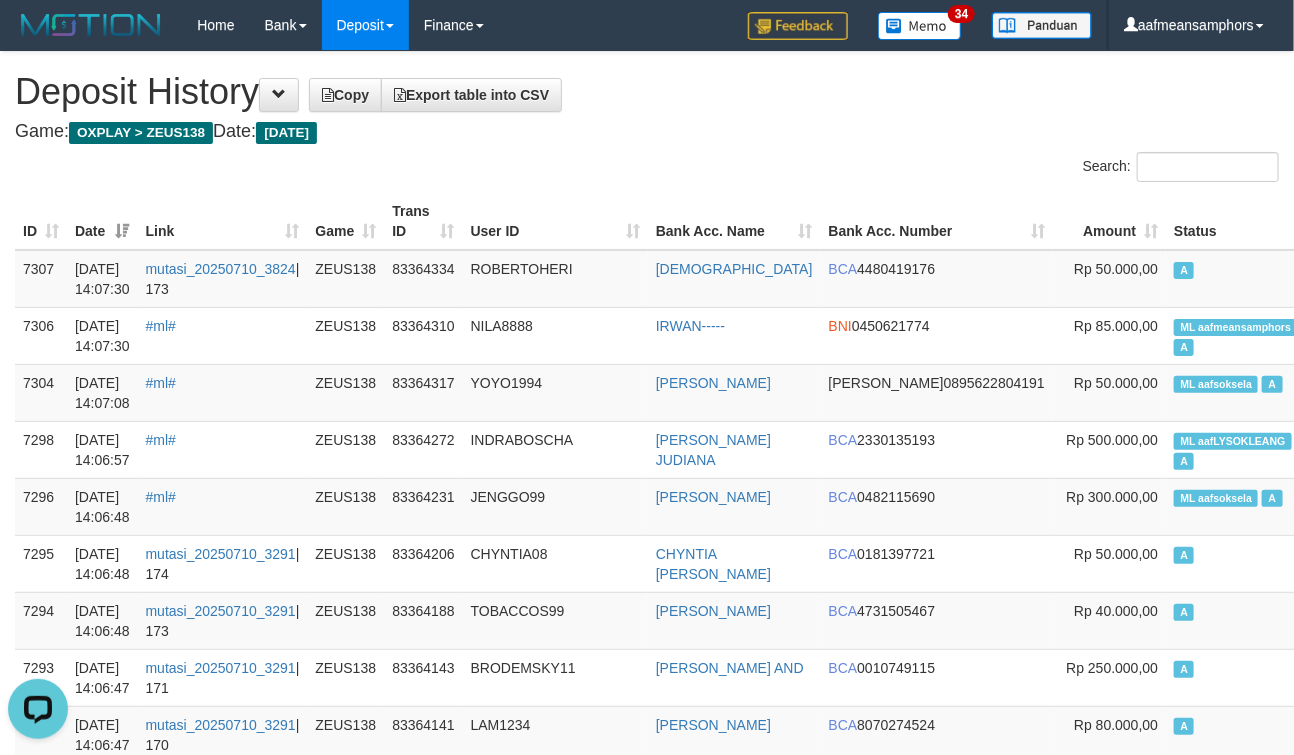 click on "Link" at bounding box center [223, 221] 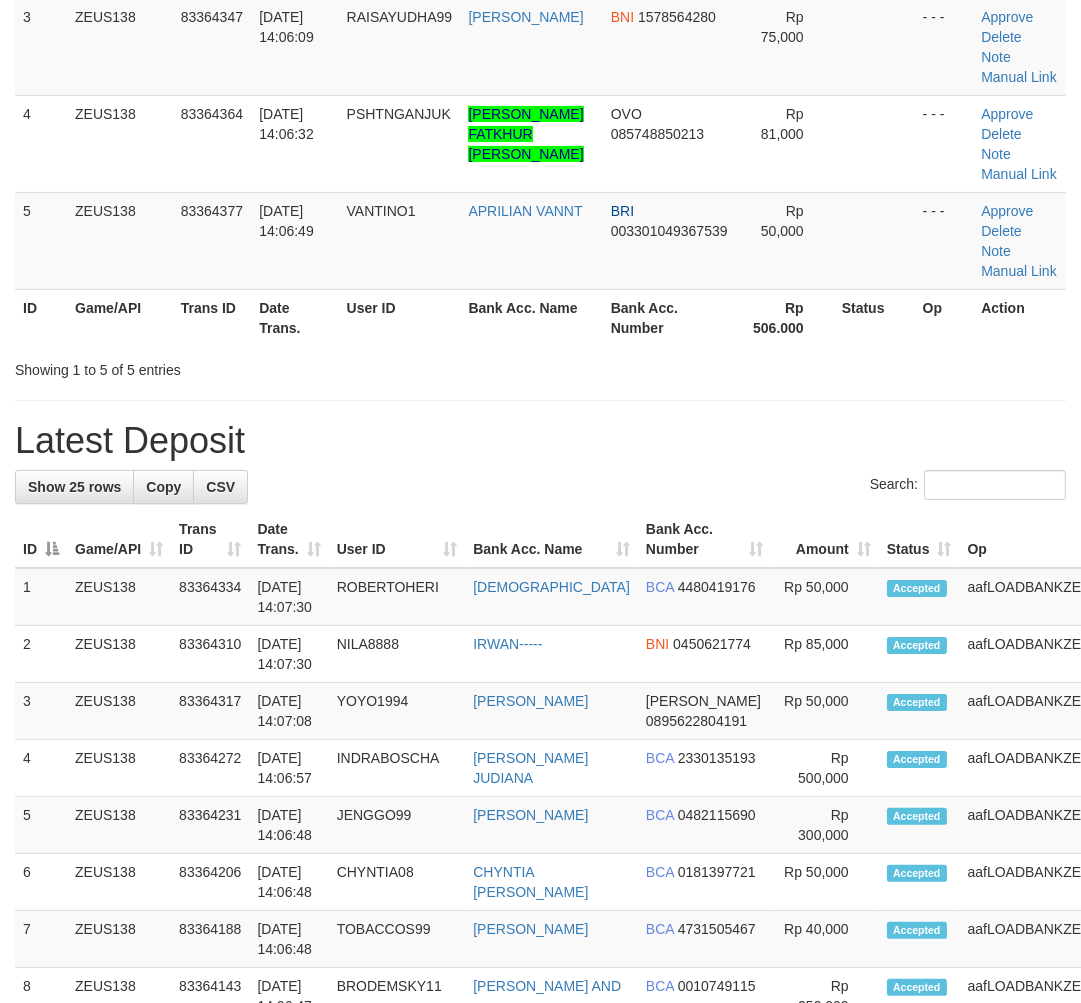 scroll, scrollTop: 58, scrollLeft: 0, axis: vertical 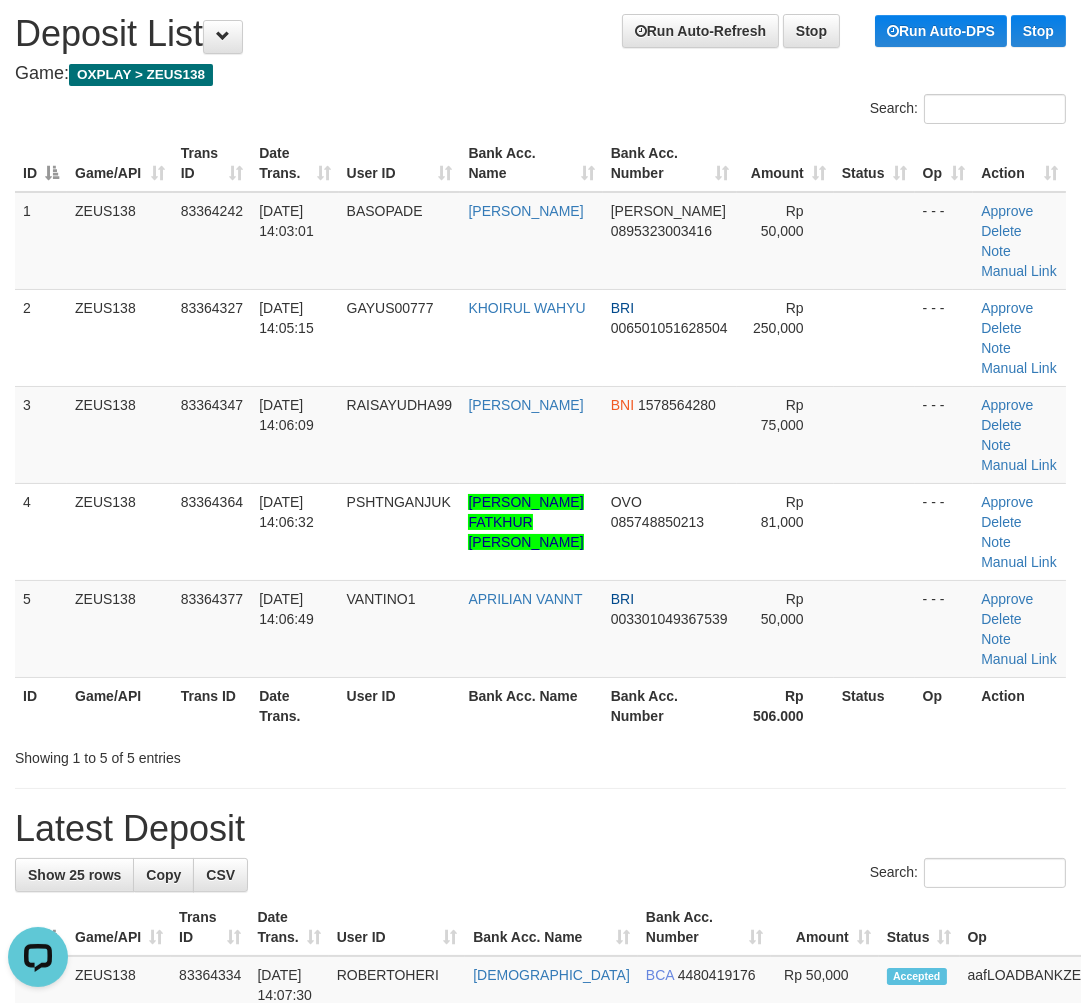 drag, startPoint x: 416, startPoint y: 710, endPoint x: 444, endPoint y: 714, distance: 28.284271 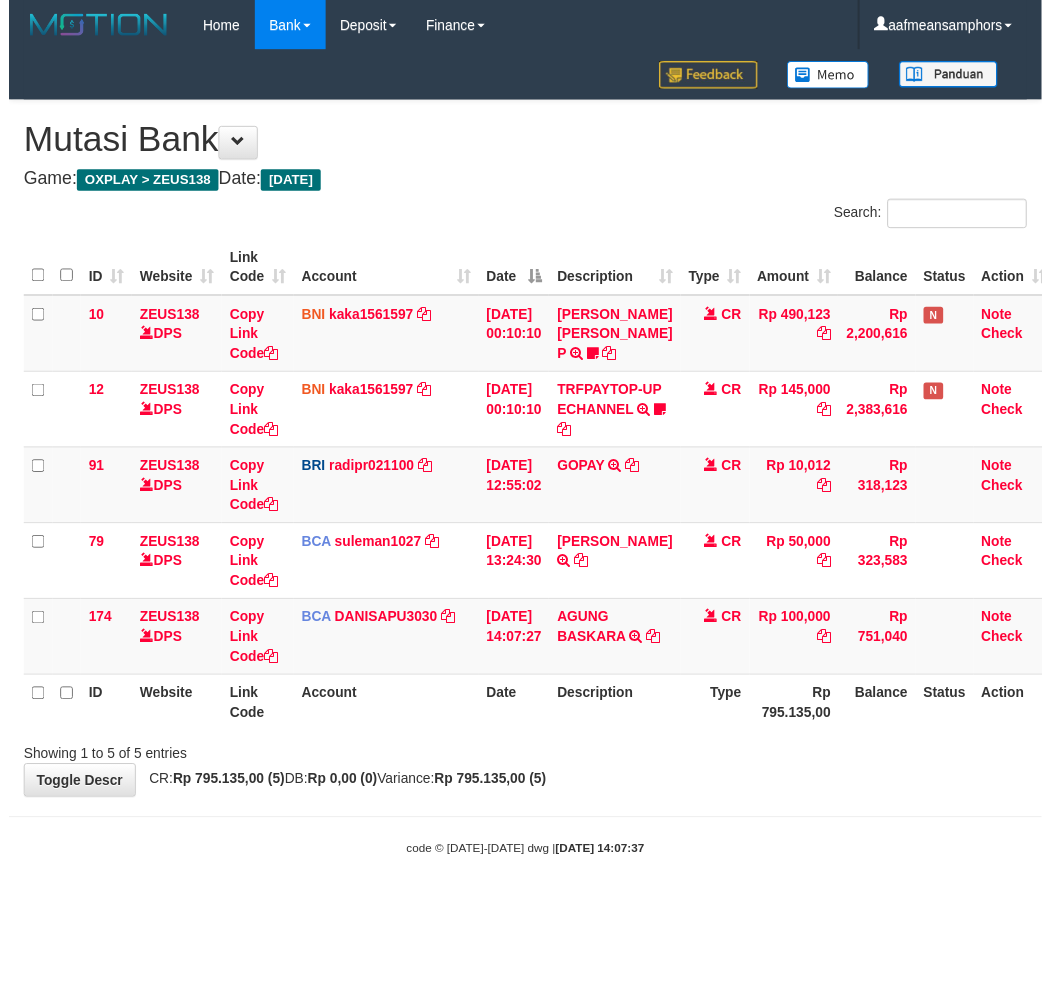 scroll, scrollTop: 0, scrollLeft: 7, axis: horizontal 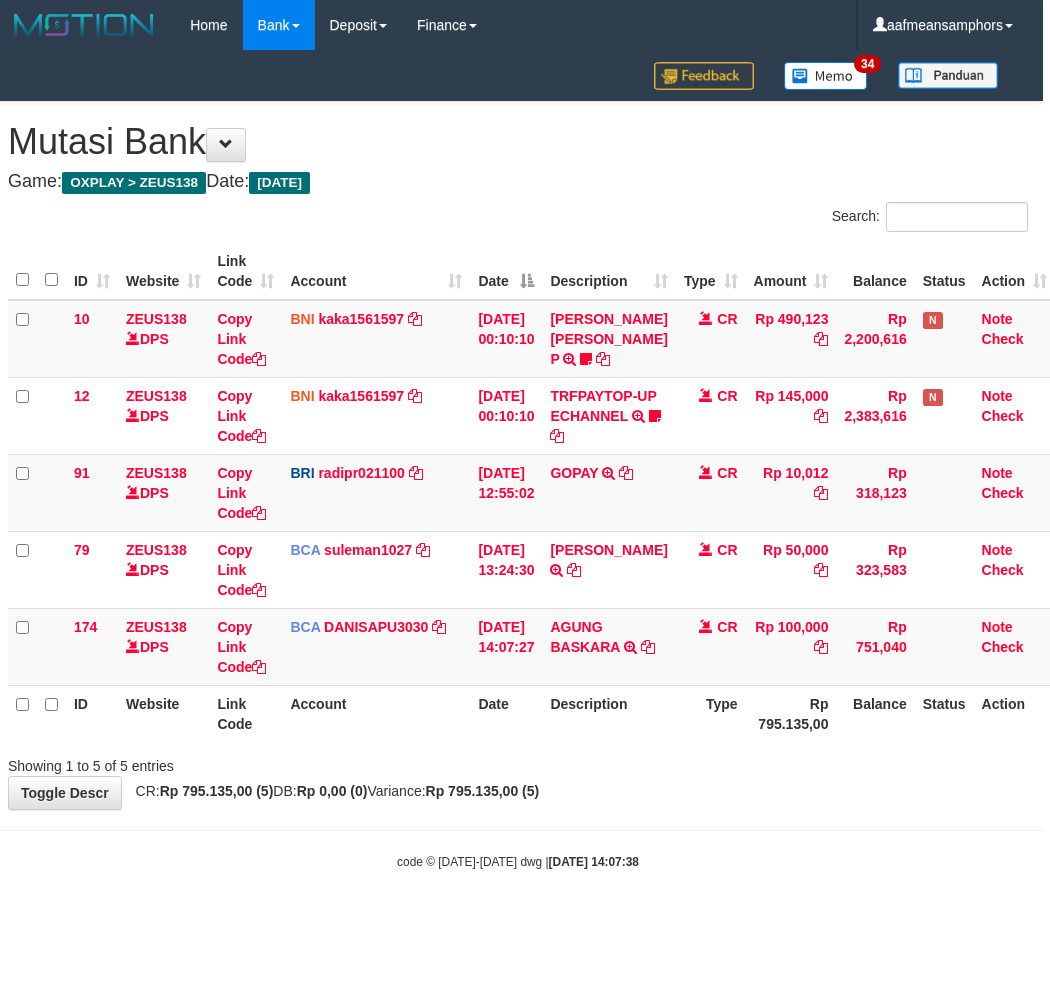 drag, startPoint x: 536, startPoint y: 767, endPoint x: 604, endPoint y: 756, distance: 68.88396 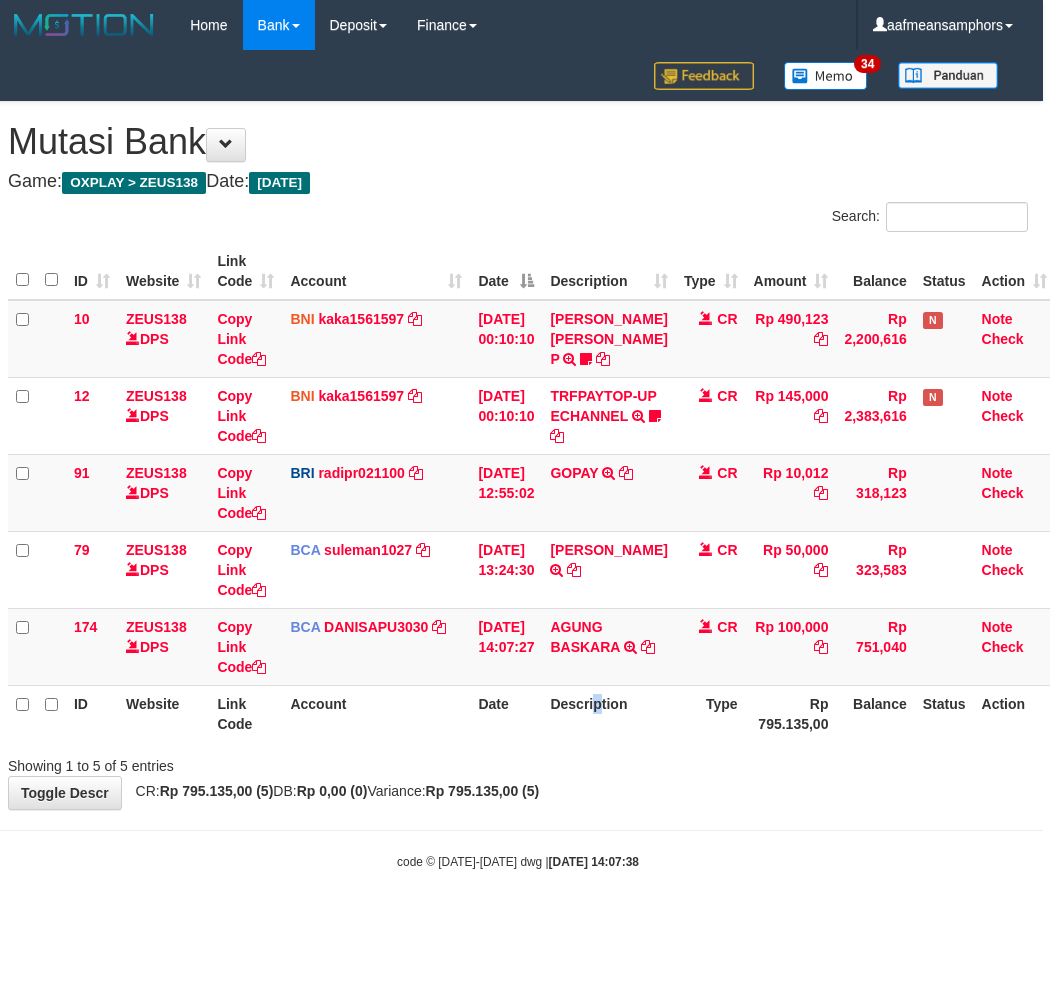 click on "Description" at bounding box center [608, 713] 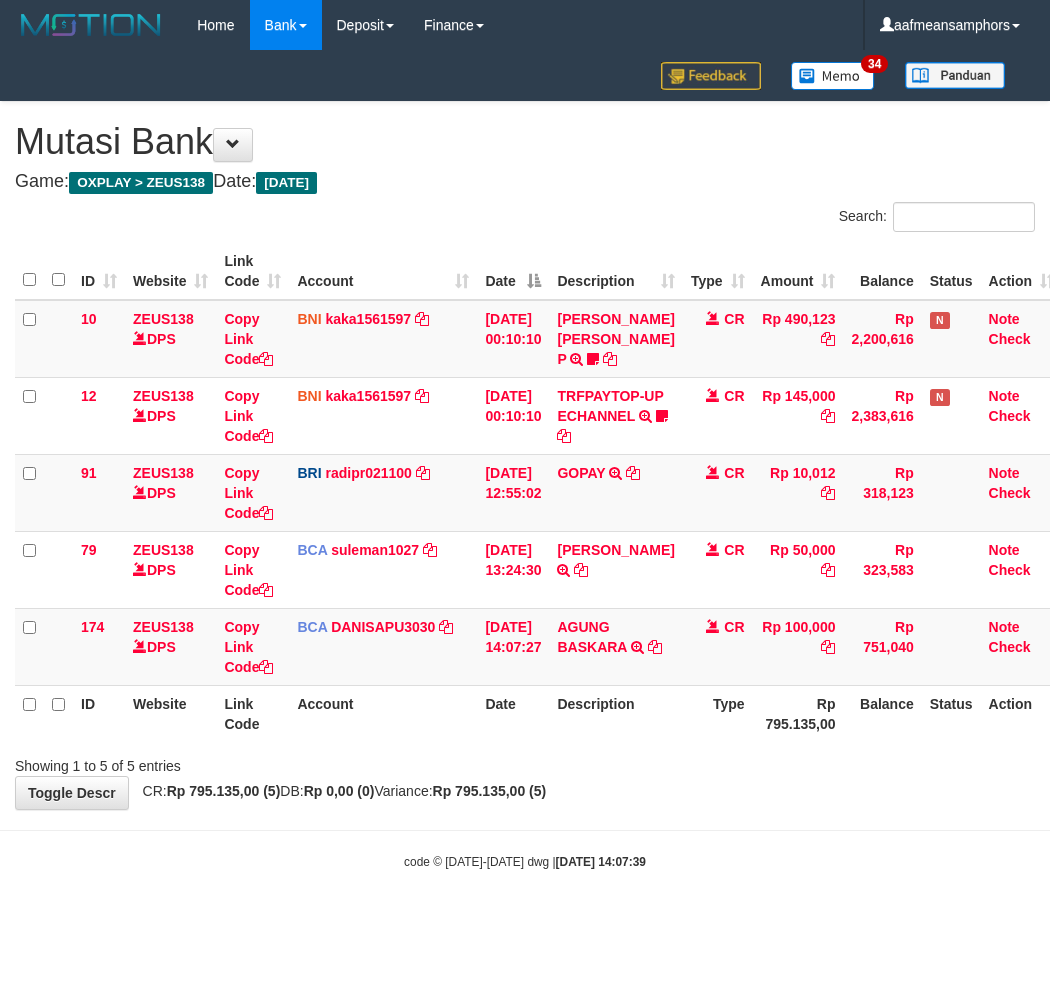 scroll, scrollTop: 0, scrollLeft: 7, axis: horizontal 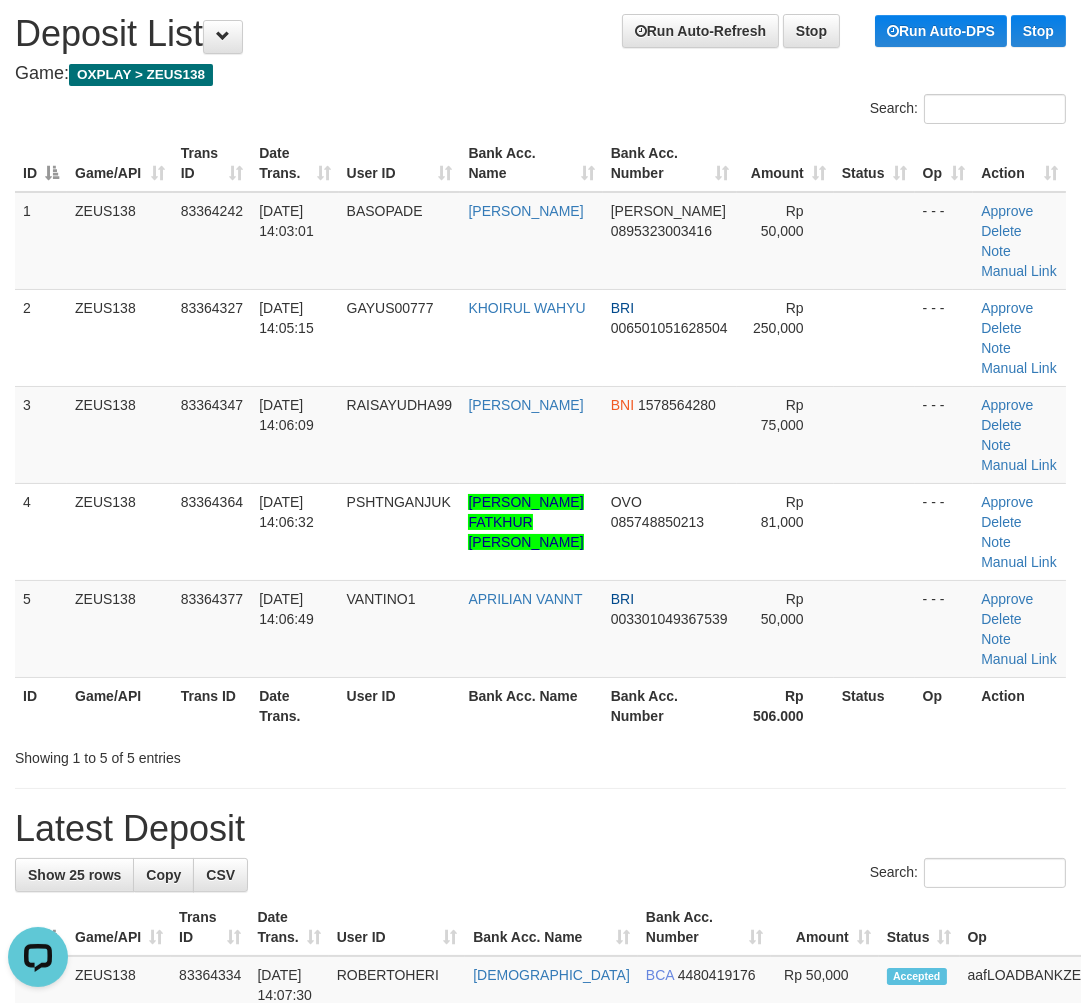 click on "**********" at bounding box center [540, 1264] 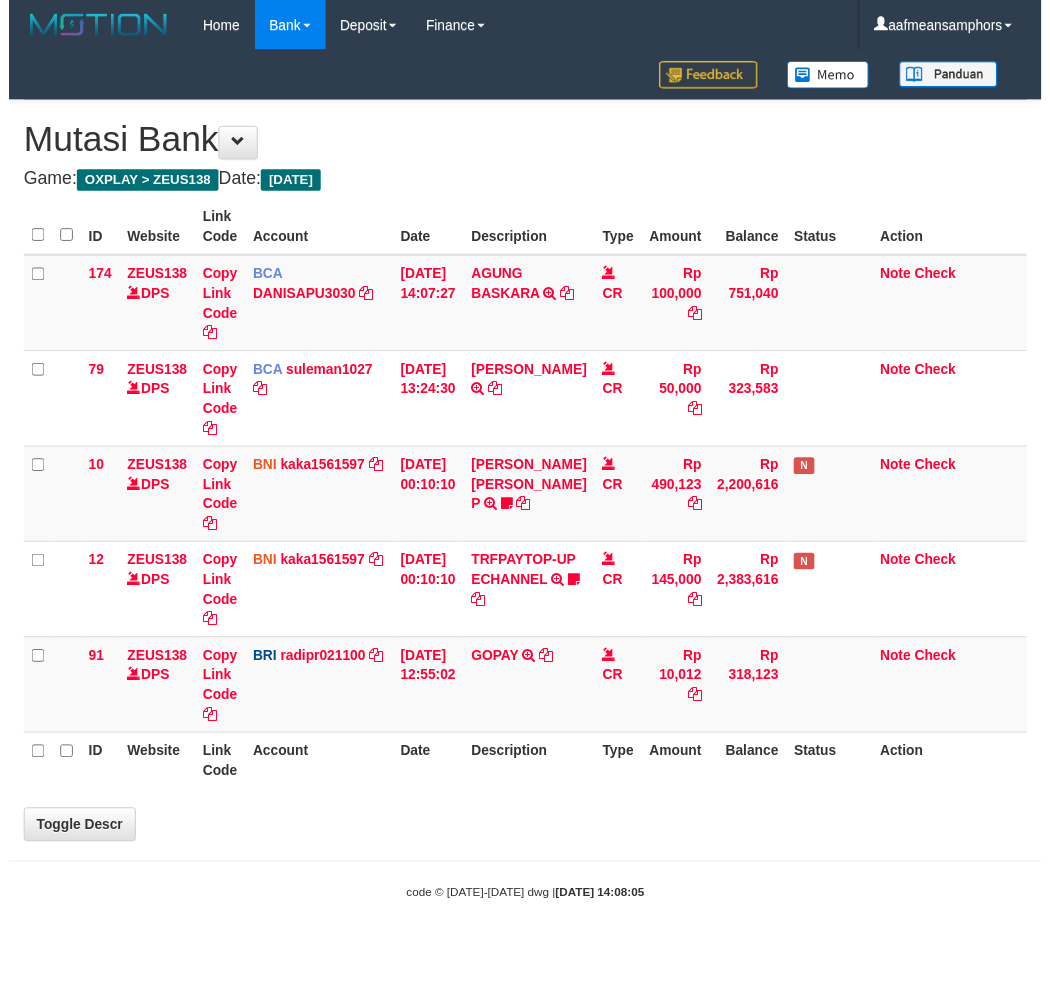 scroll, scrollTop: 0, scrollLeft: 7, axis: horizontal 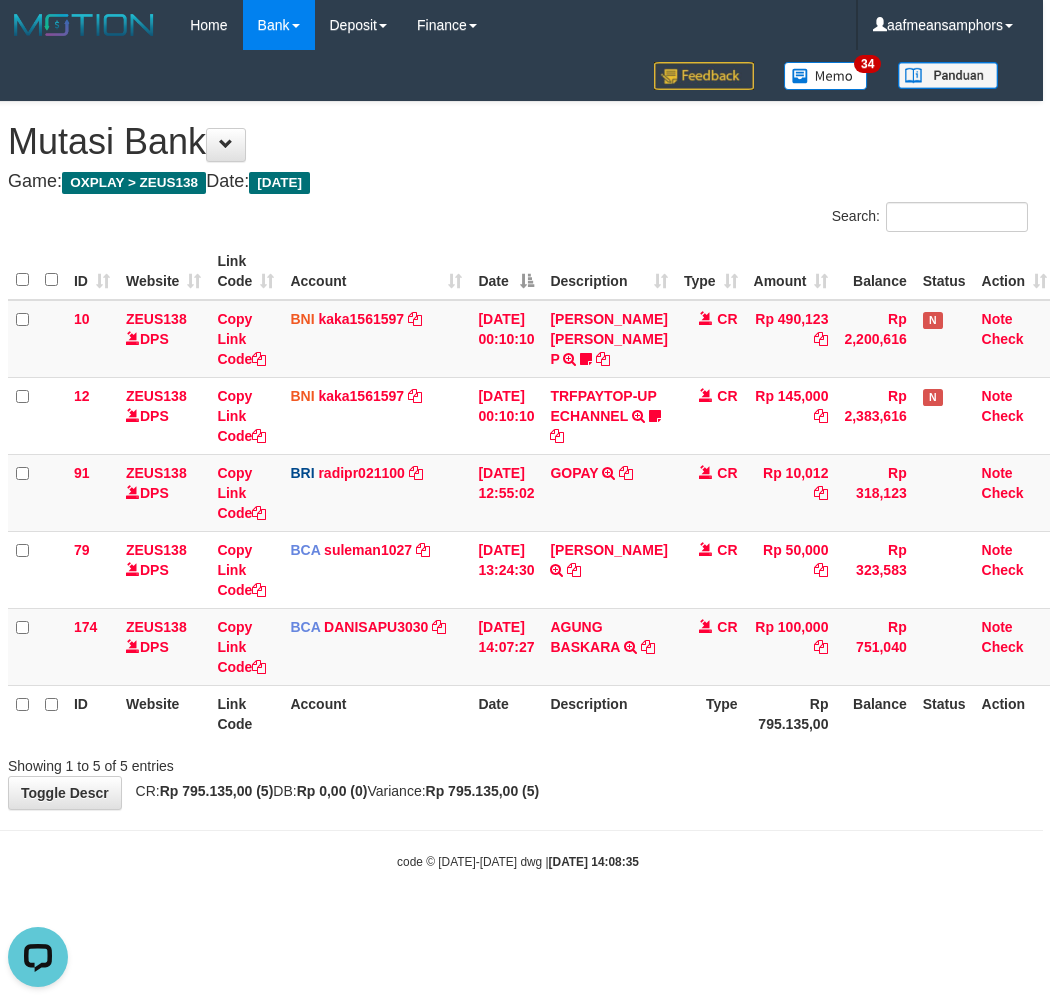 click on "**********" at bounding box center (518, 455) 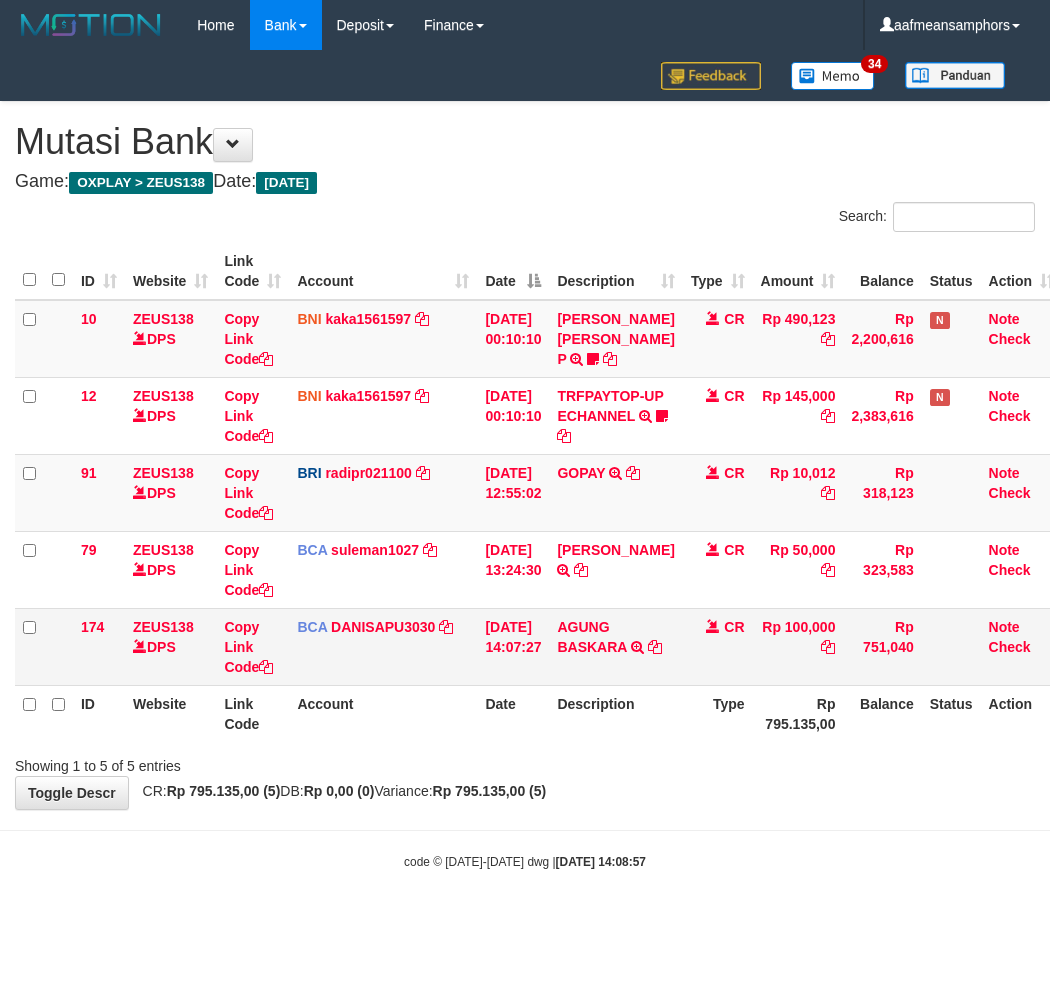 scroll, scrollTop: 0, scrollLeft: 7, axis: horizontal 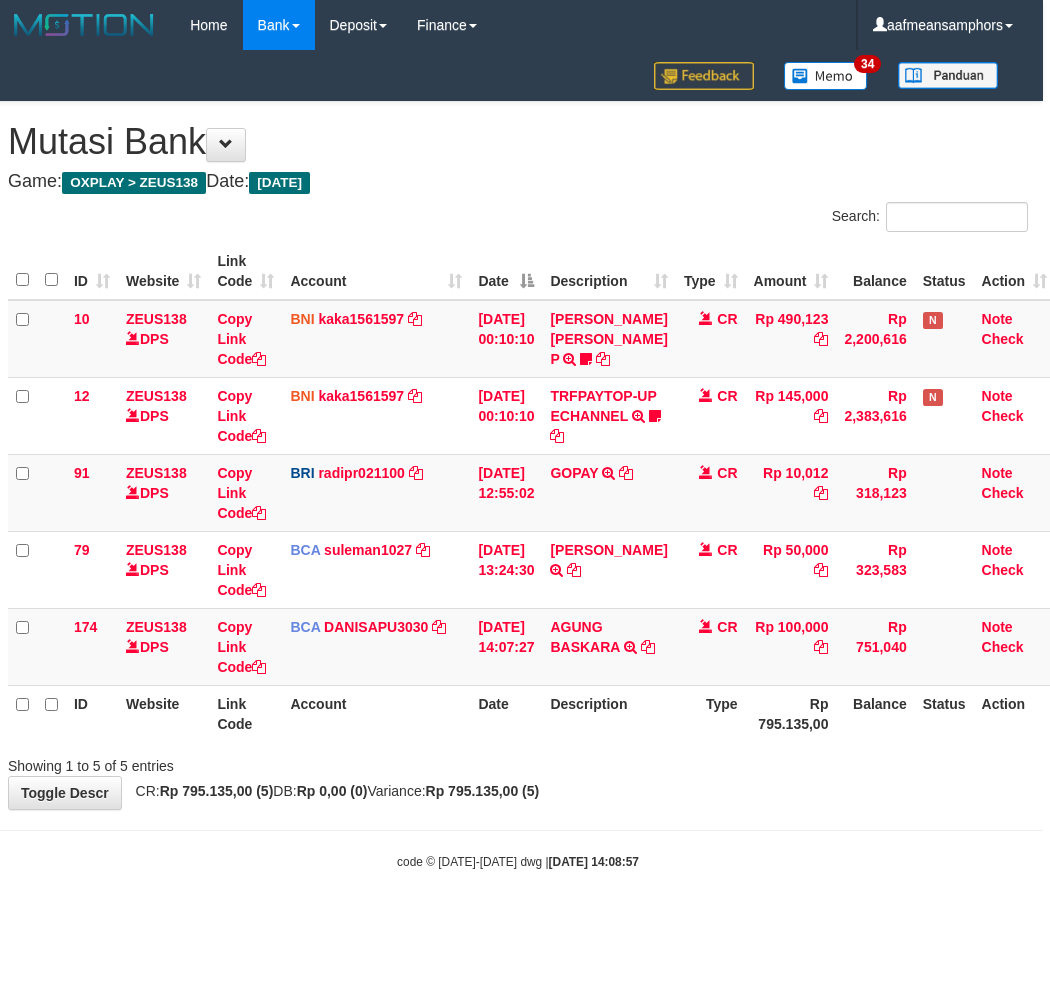 click on "**********" at bounding box center [518, 455] 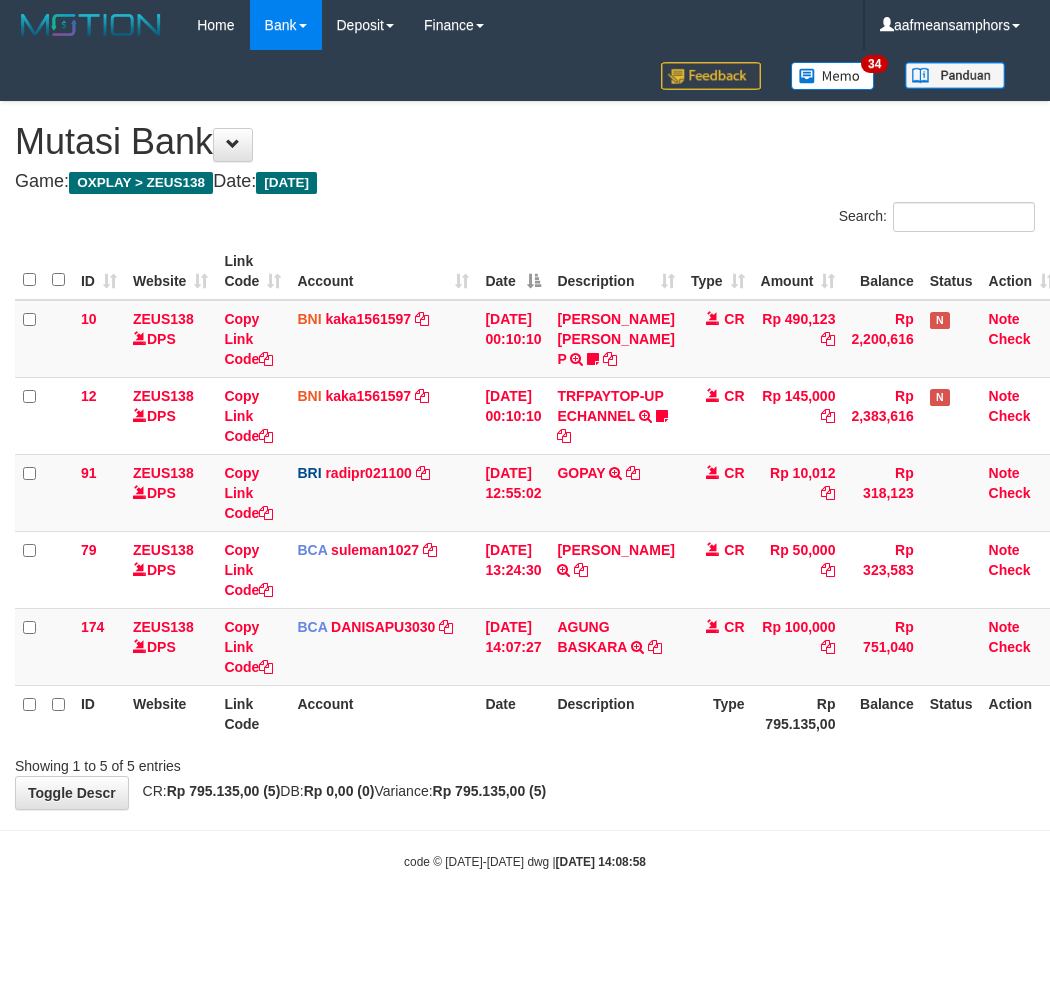 scroll, scrollTop: 0, scrollLeft: 7, axis: horizontal 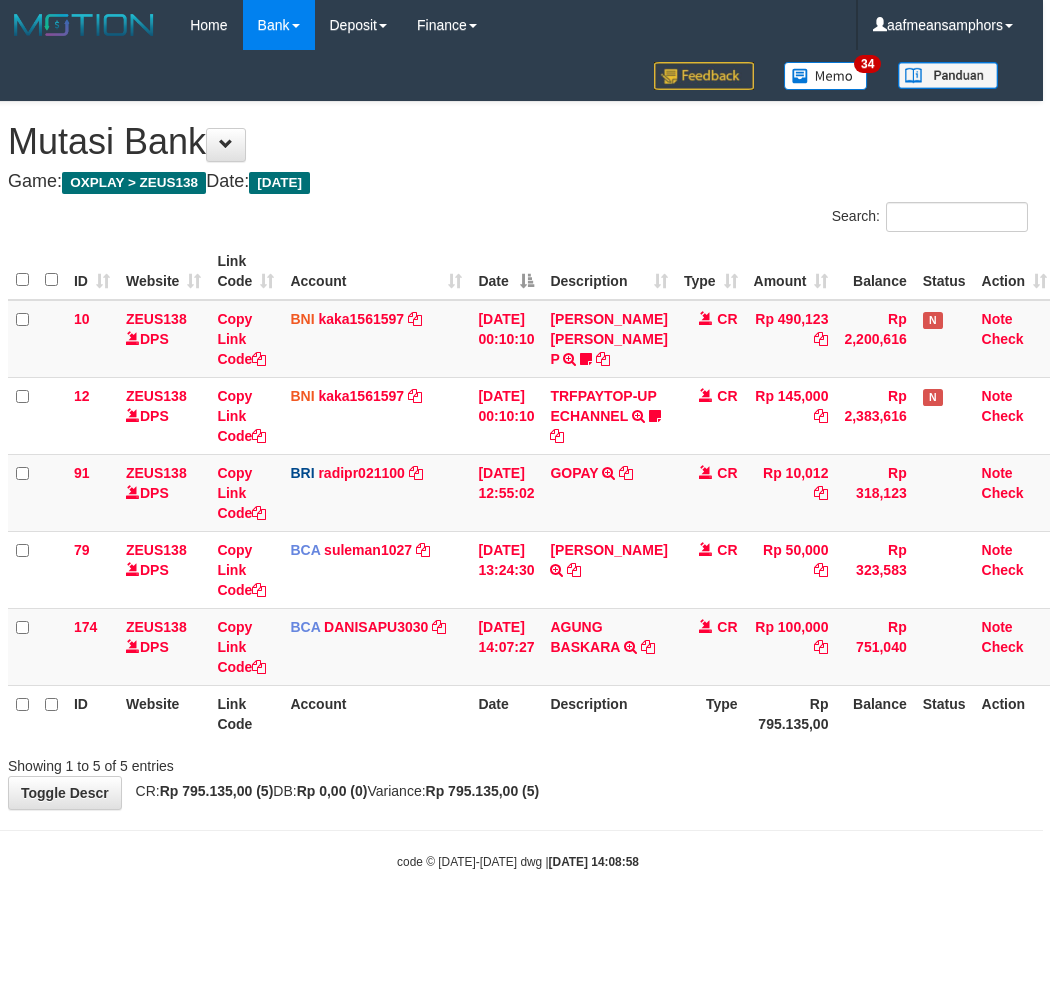 click on "**********" at bounding box center (518, 455) 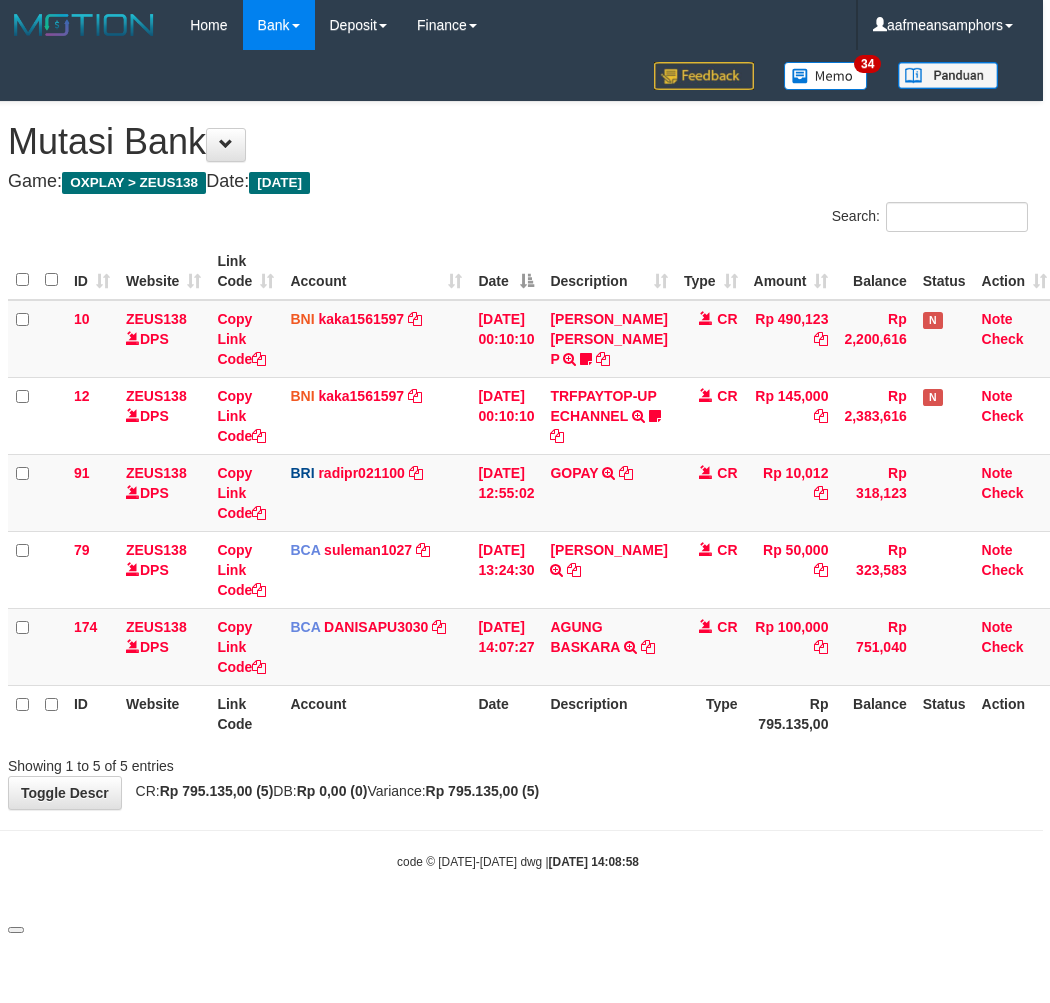 click on "Showing 1 to 5 of 5 entries" at bounding box center (518, 762) 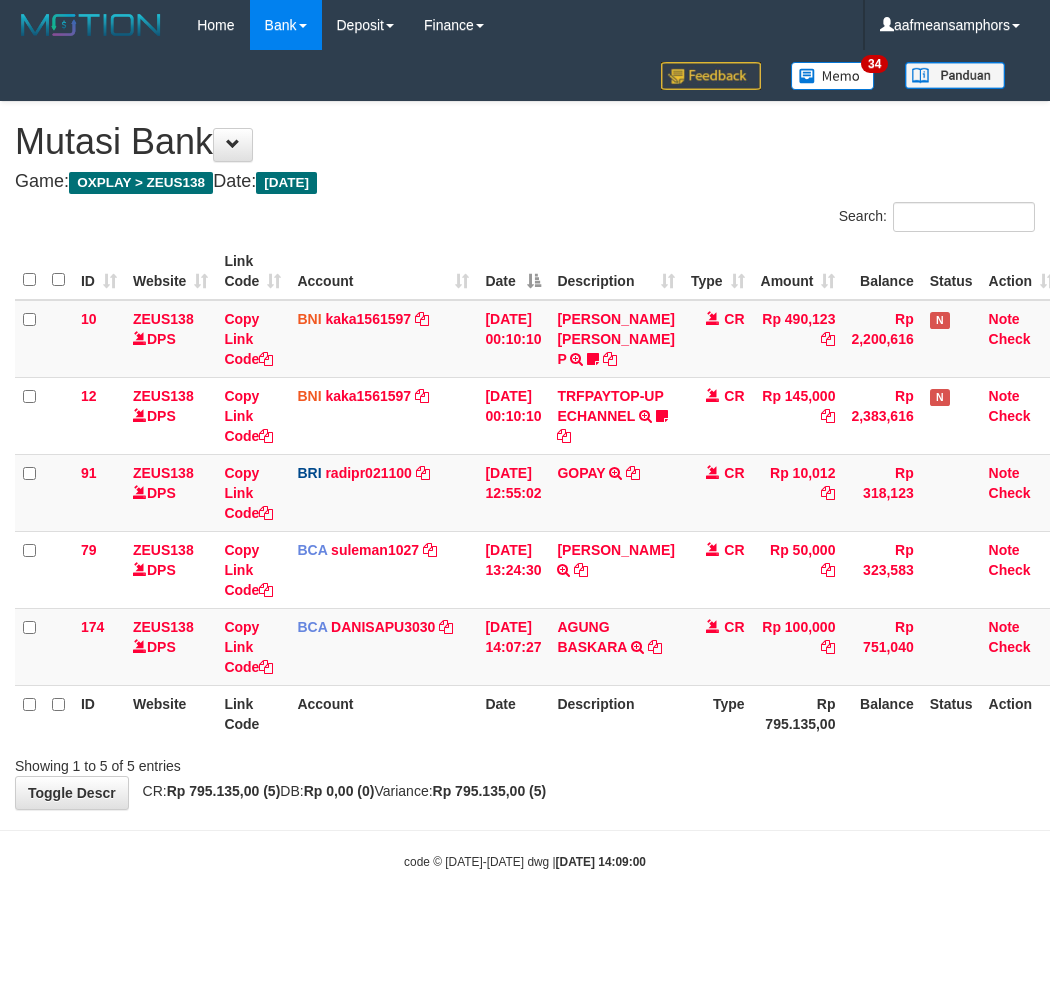 scroll, scrollTop: 0, scrollLeft: 7, axis: horizontal 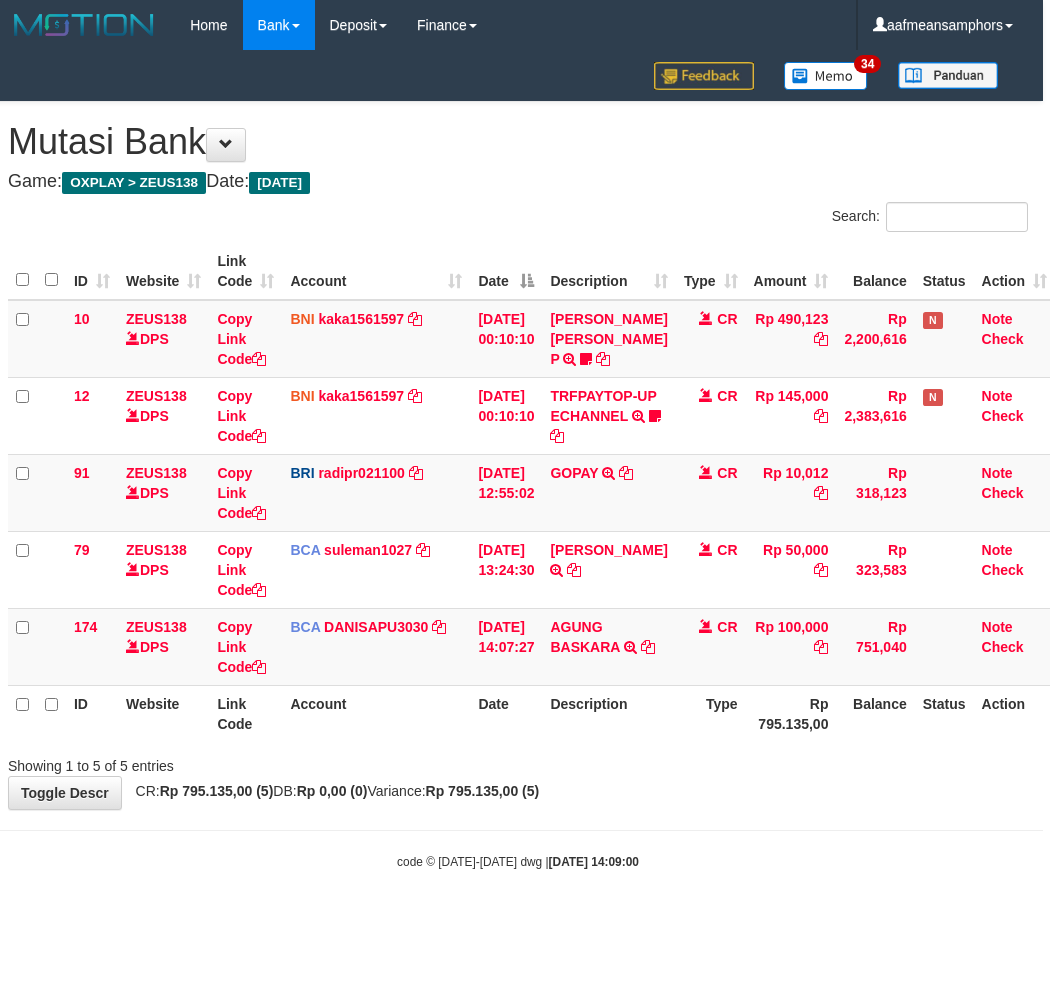 drag, startPoint x: 751, startPoint y: 850, endPoint x: 820, endPoint y: 821, distance: 74.84651 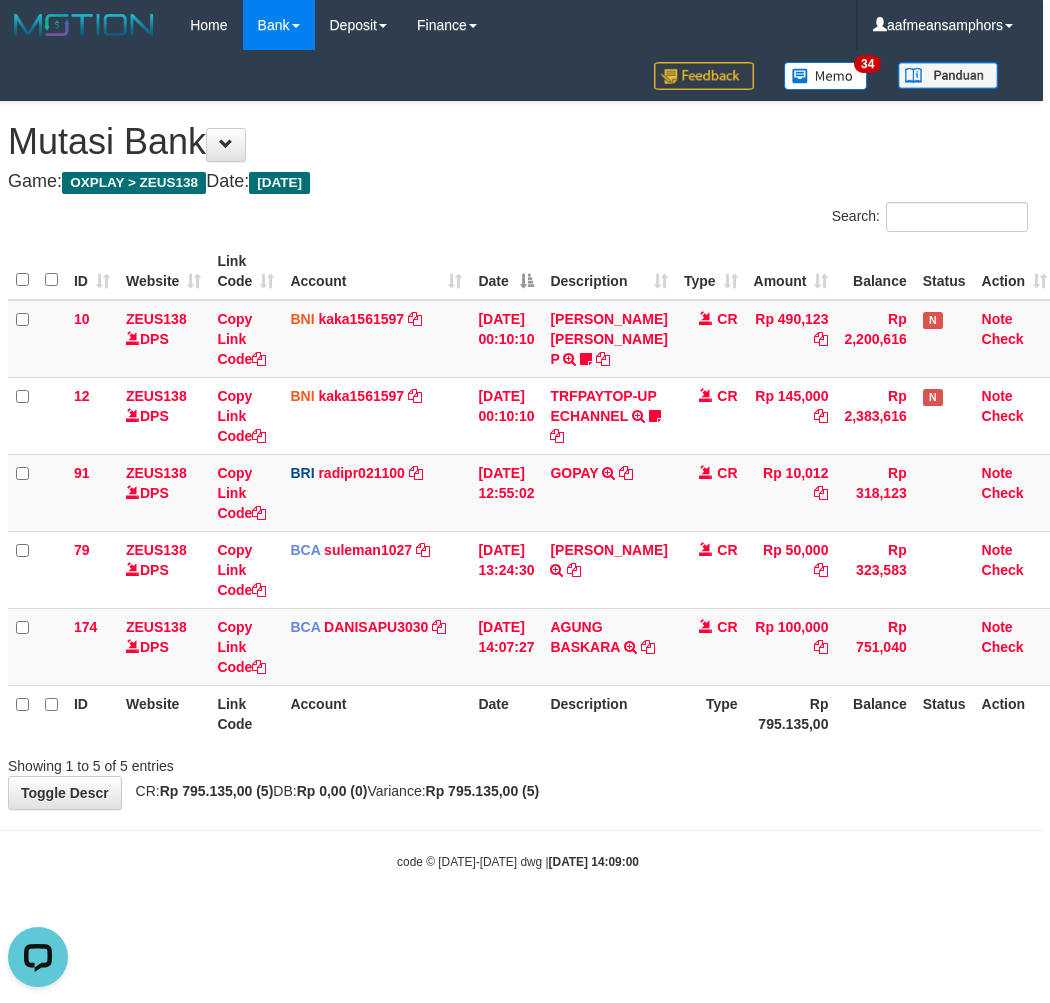 scroll, scrollTop: 0, scrollLeft: 0, axis: both 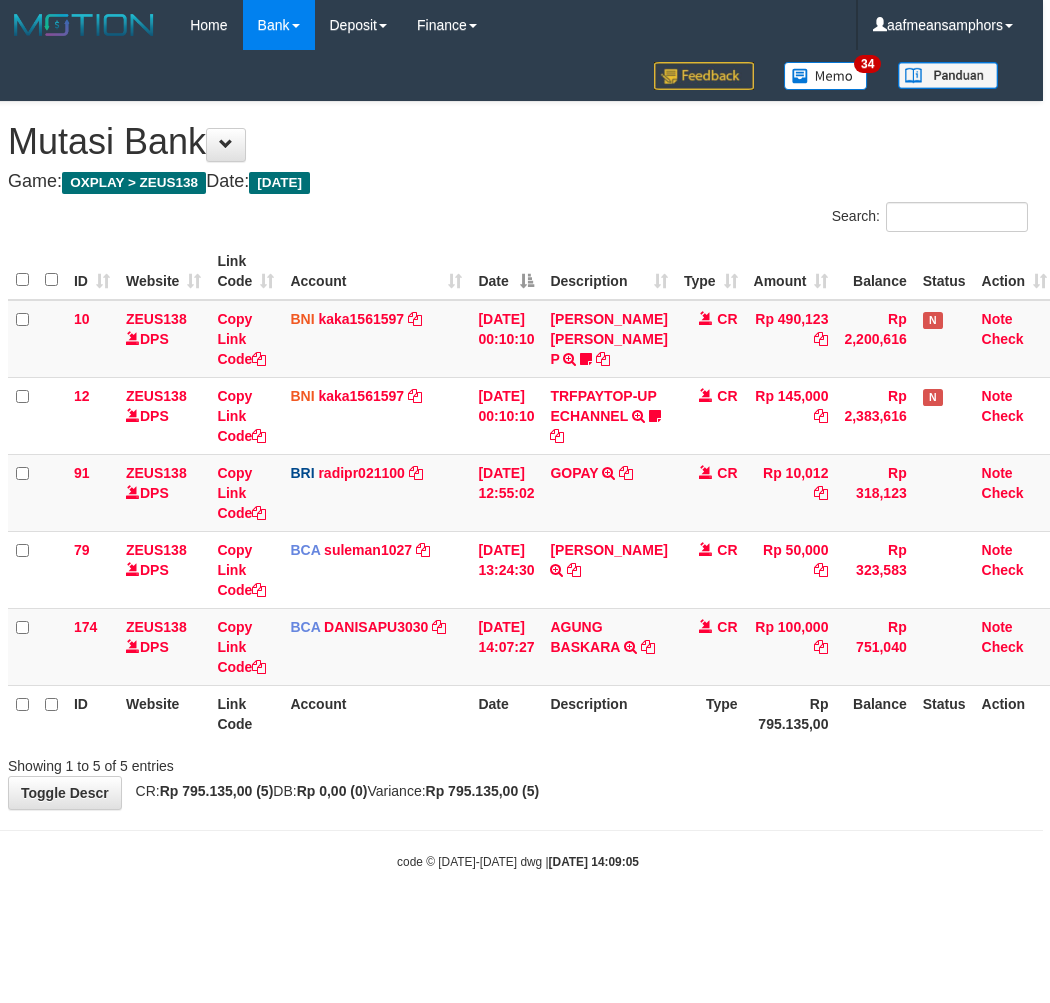 click on "**********" at bounding box center (518, 455) 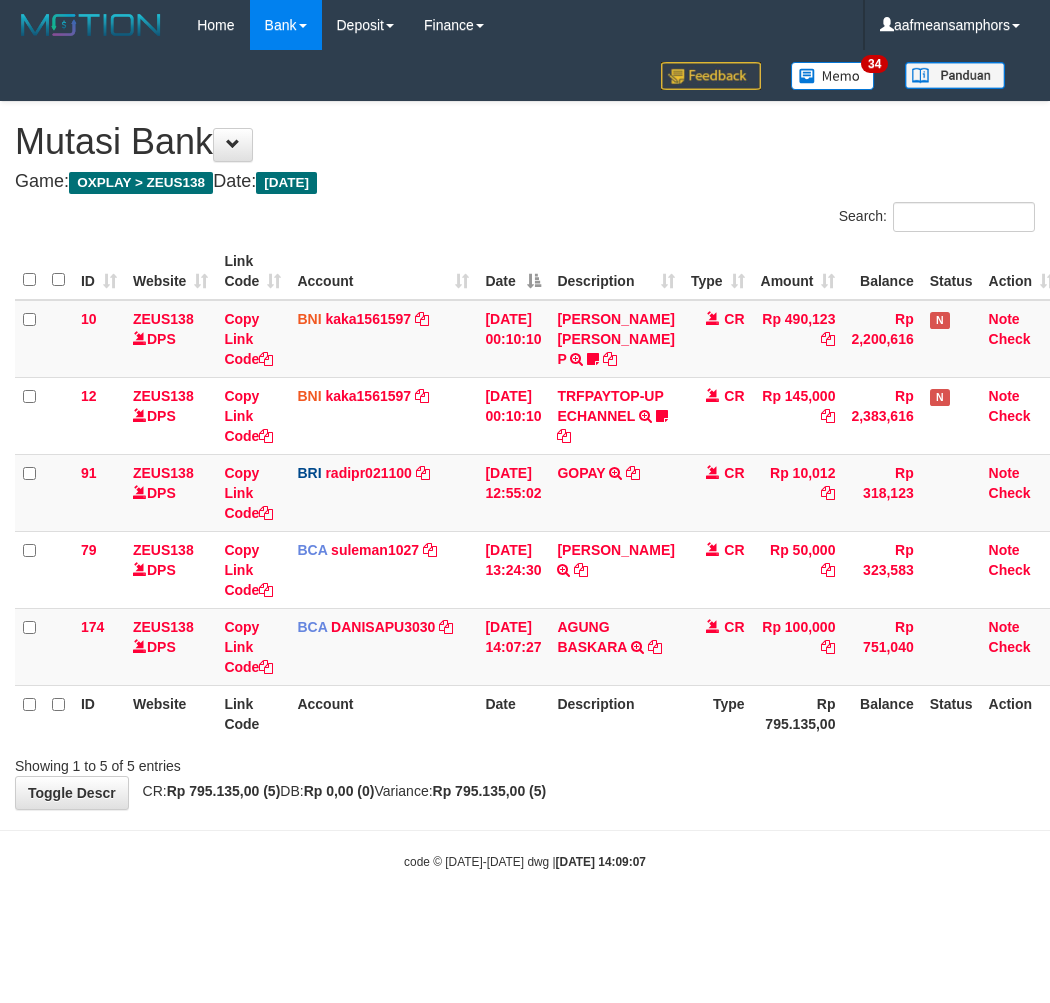 scroll, scrollTop: 0, scrollLeft: 7, axis: horizontal 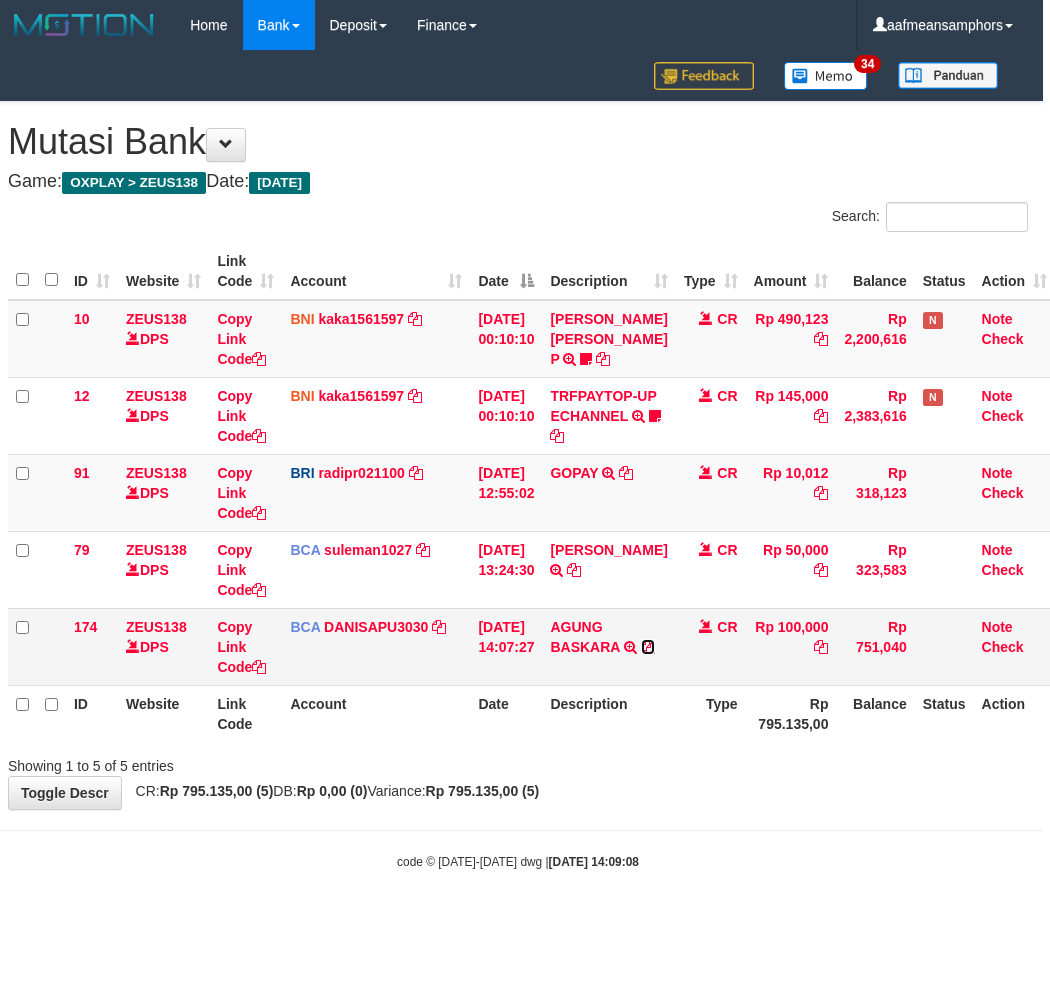 click at bounding box center (648, 647) 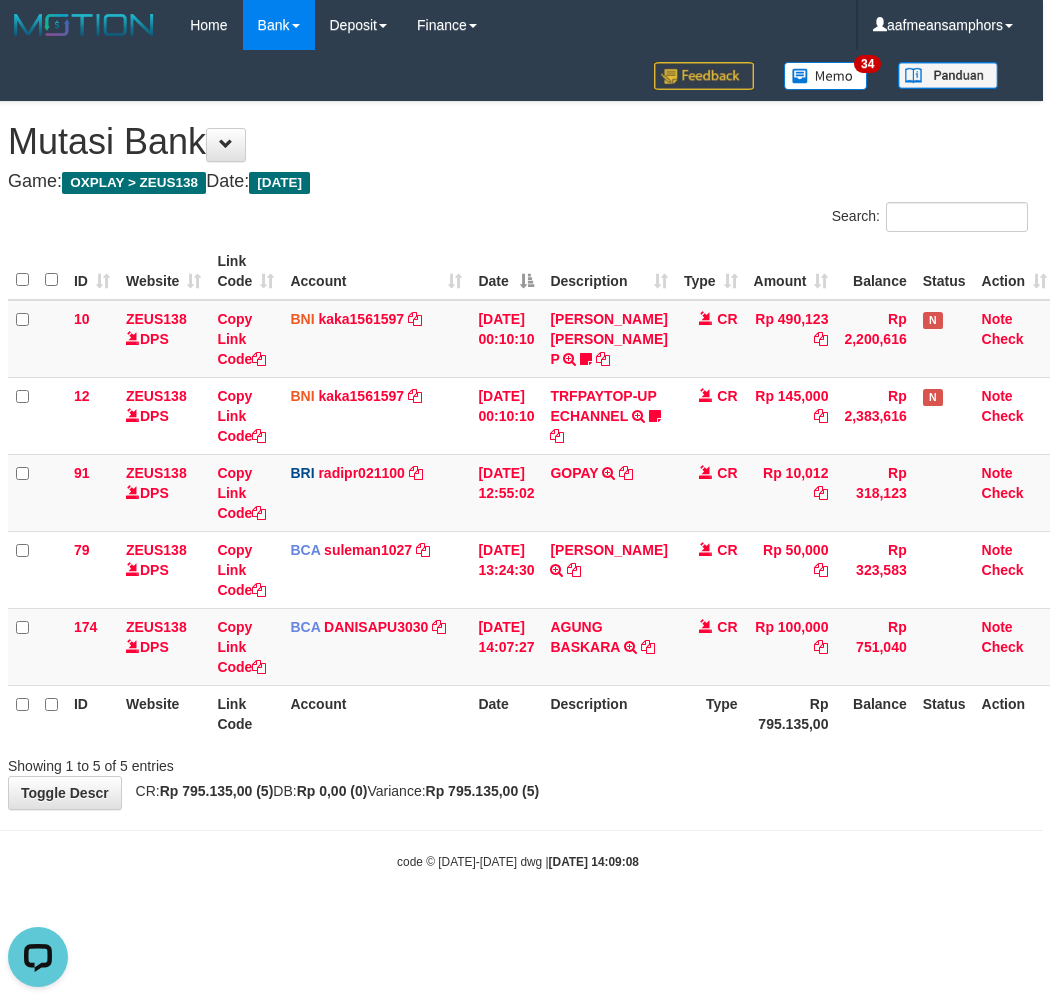 scroll, scrollTop: 0, scrollLeft: 0, axis: both 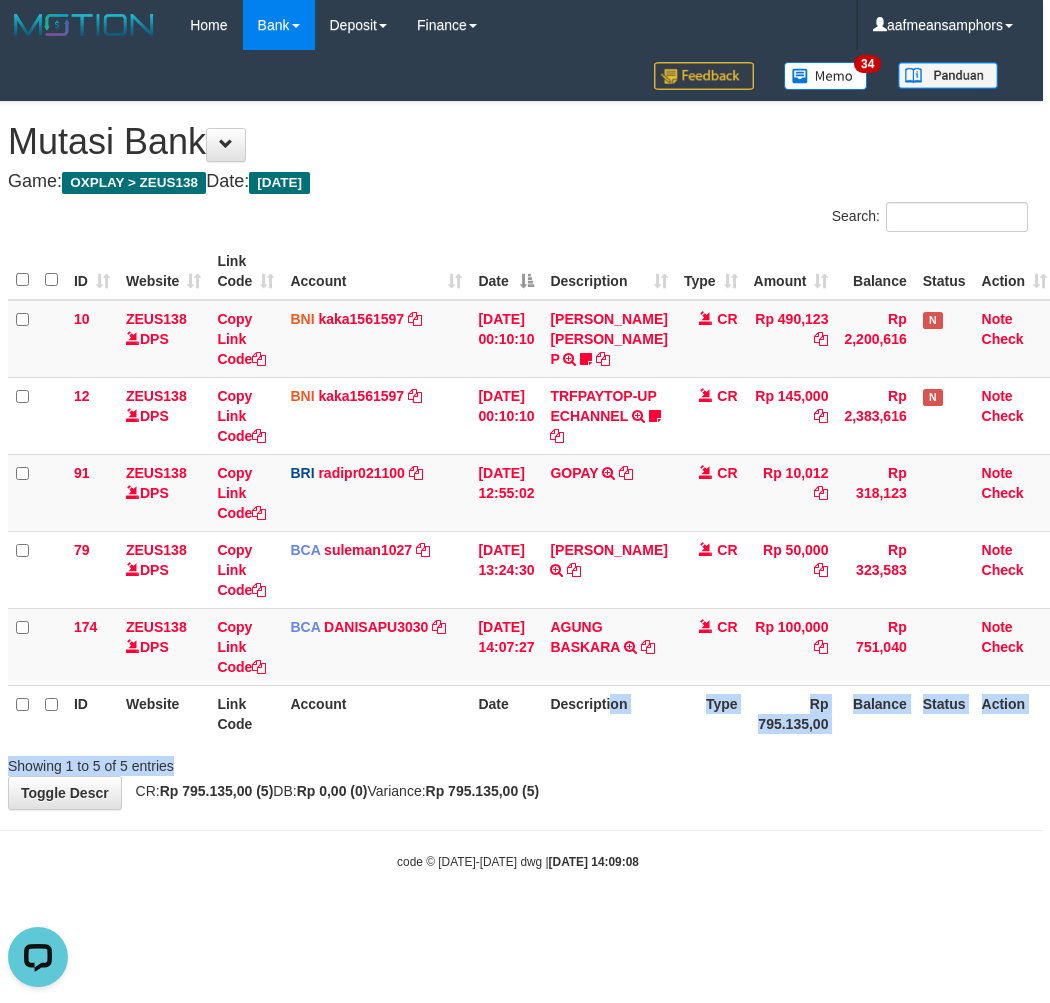 click on "Search:
ID Website Link Code Account Date Description Type Amount Balance Status Action
10
ZEUS138    DPS
Copy Link Code
BNI
kaka1561597
DPS
KARMILA
mutasi_20250710_2425 | 10
mutasi_20250710_2425 | 10
10/07/2025 00:10:10
MARIO MATERNUS MAU P            TRF/PAY/TOP-UP ECHANNEL MARIO MATERNUS MAU P    LAKILAKIKUAT99
CR
Rp 490,123
Rp 2,200,616
N
Note
Check
12
ZEUS138    DPS
Copy Link Code
BNI
kaka1561597
DPS" at bounding box center [518, 489] 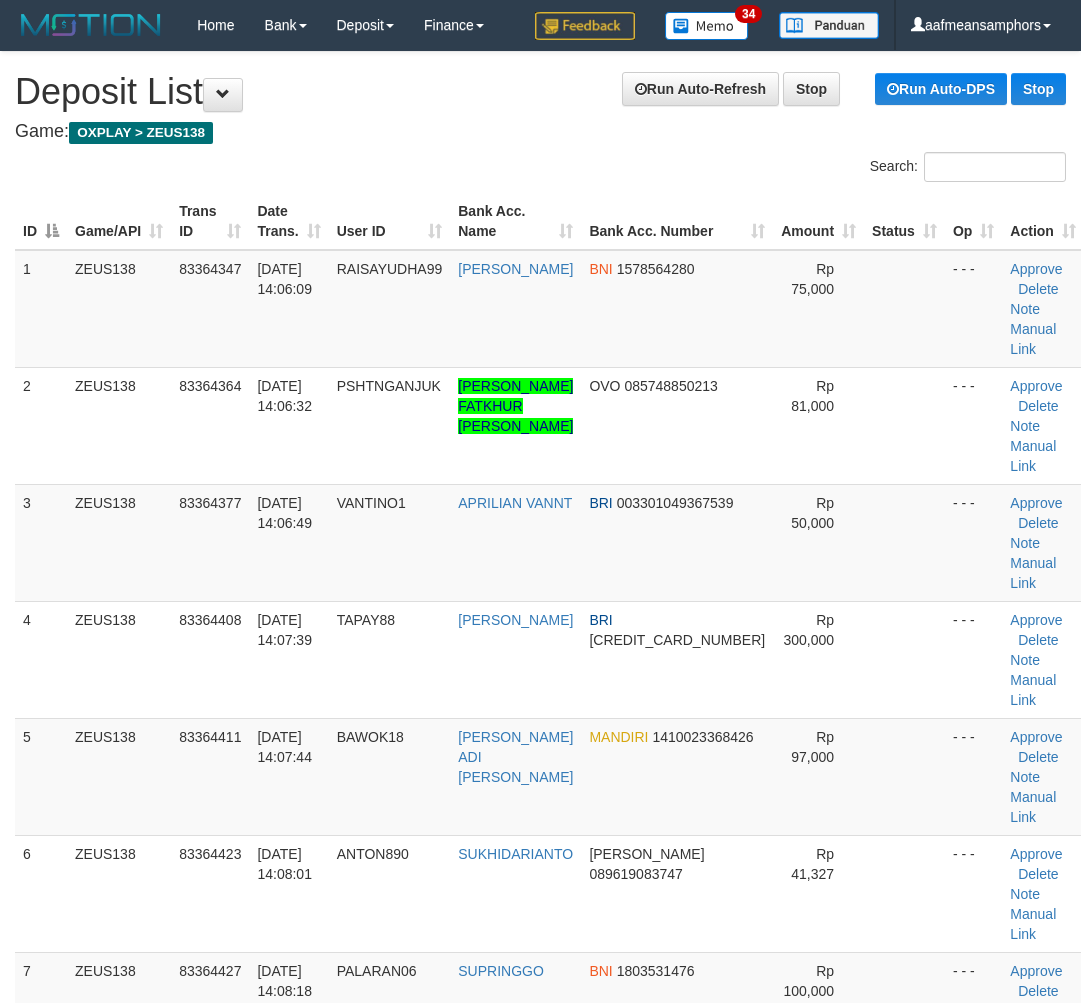 scroll, scrollTop: 58, scrollLeft: 0, axis: vertical 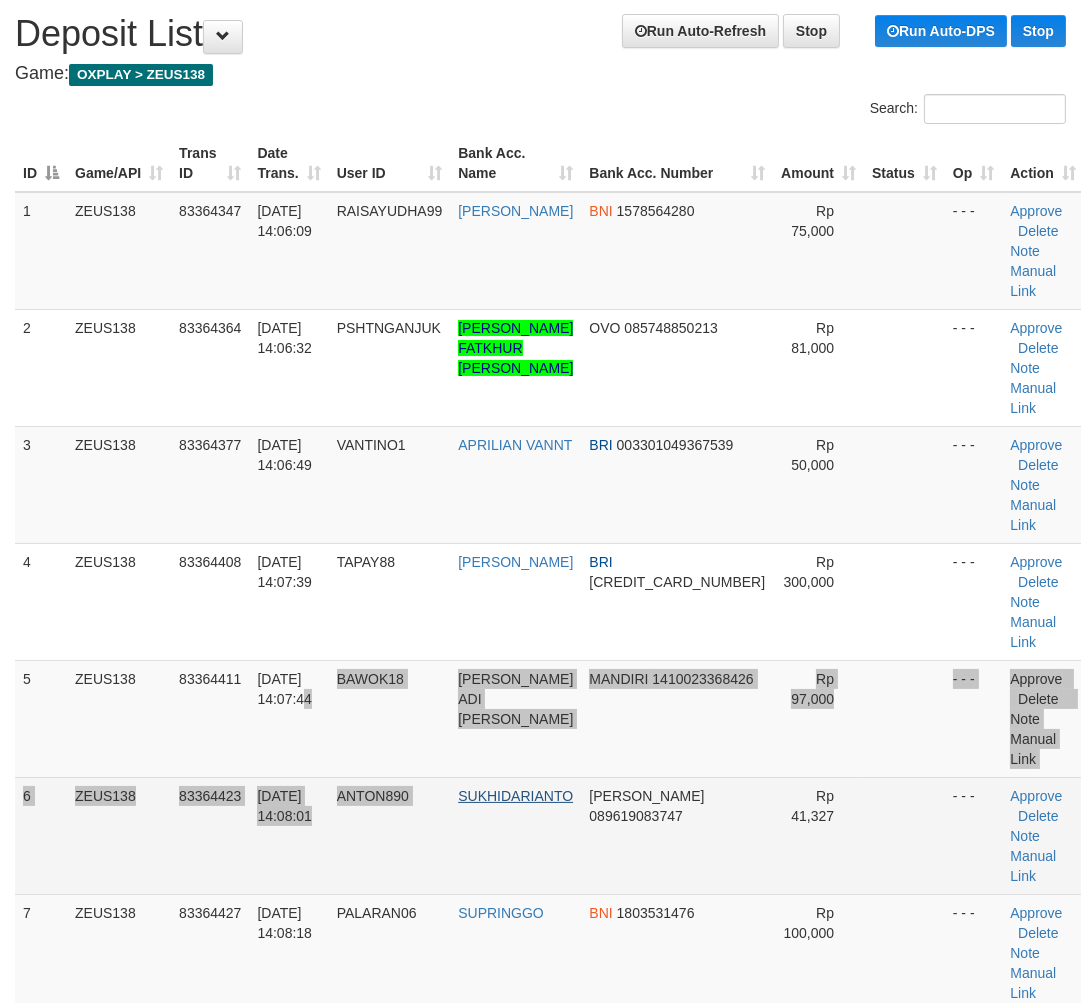 click on "1
ZEUS138
83364347
[DATE] 14:06:09
RAISAYUDHA99
[PERSON_NAME] S HI [PERSON_NAME]
BNI
1578564280
Rp 75,000
- - -
Approve
[GEOGRAPHIC_DATA]
Note
Manual Link
2
ZEUS138
83364364
[DATE] 14:06:32
PSHTNGANJUK
[PERSON_NAME] FATKHUR [PERSON_NAME]
OVO
085748850213
Rp 81,000
- - -
Approve" at bounding box center (549, 660) 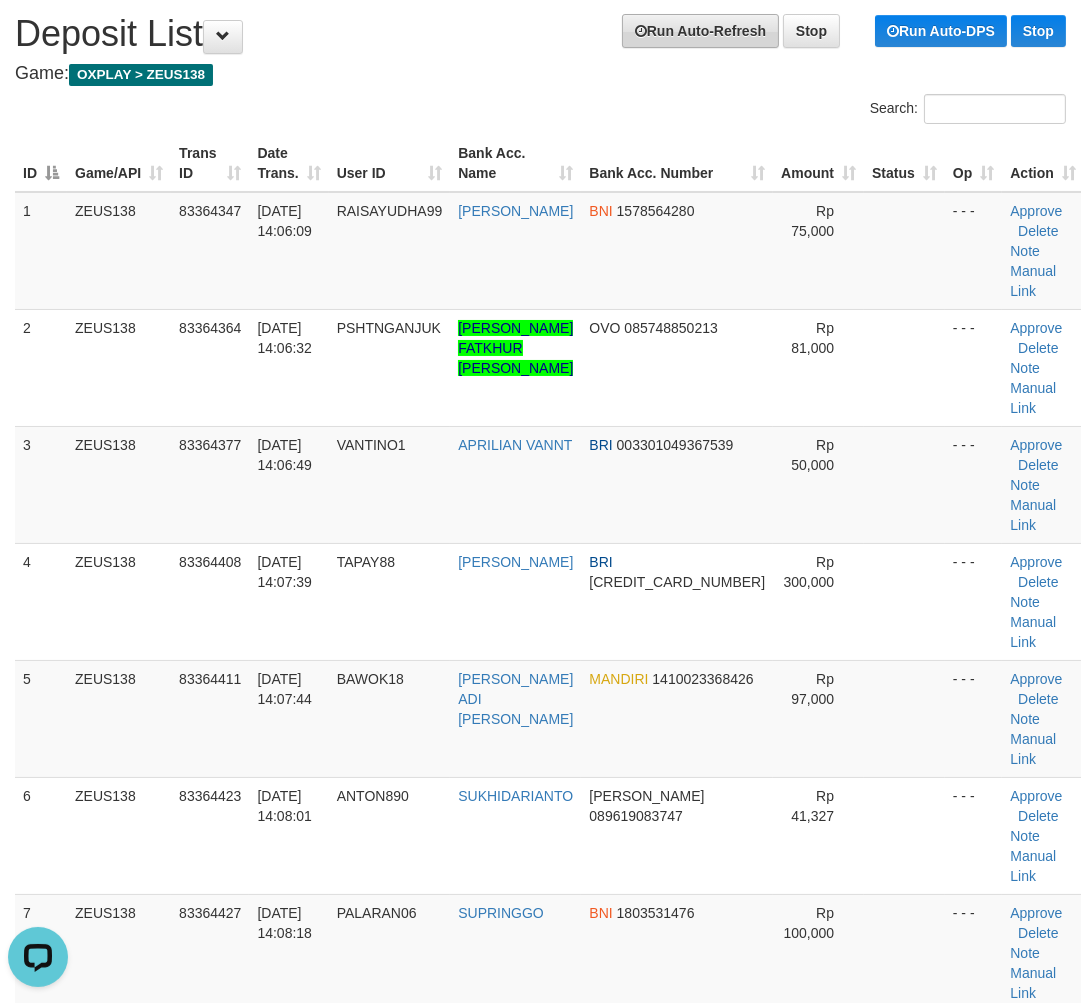 scroll, scrollTop: 0, scrollLeft: 0, axis: both 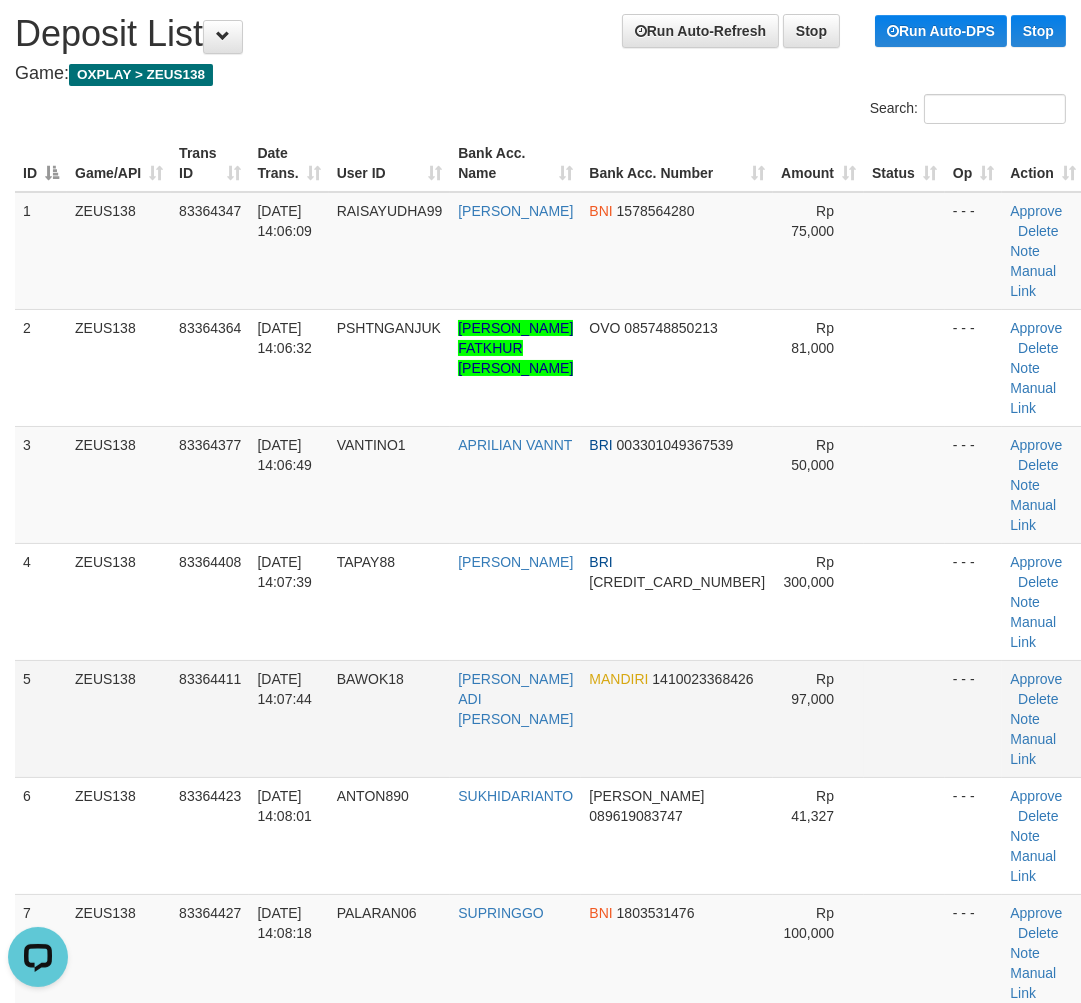 click on "10/07/2025 14:07:44" at bounding box center (288, 718) 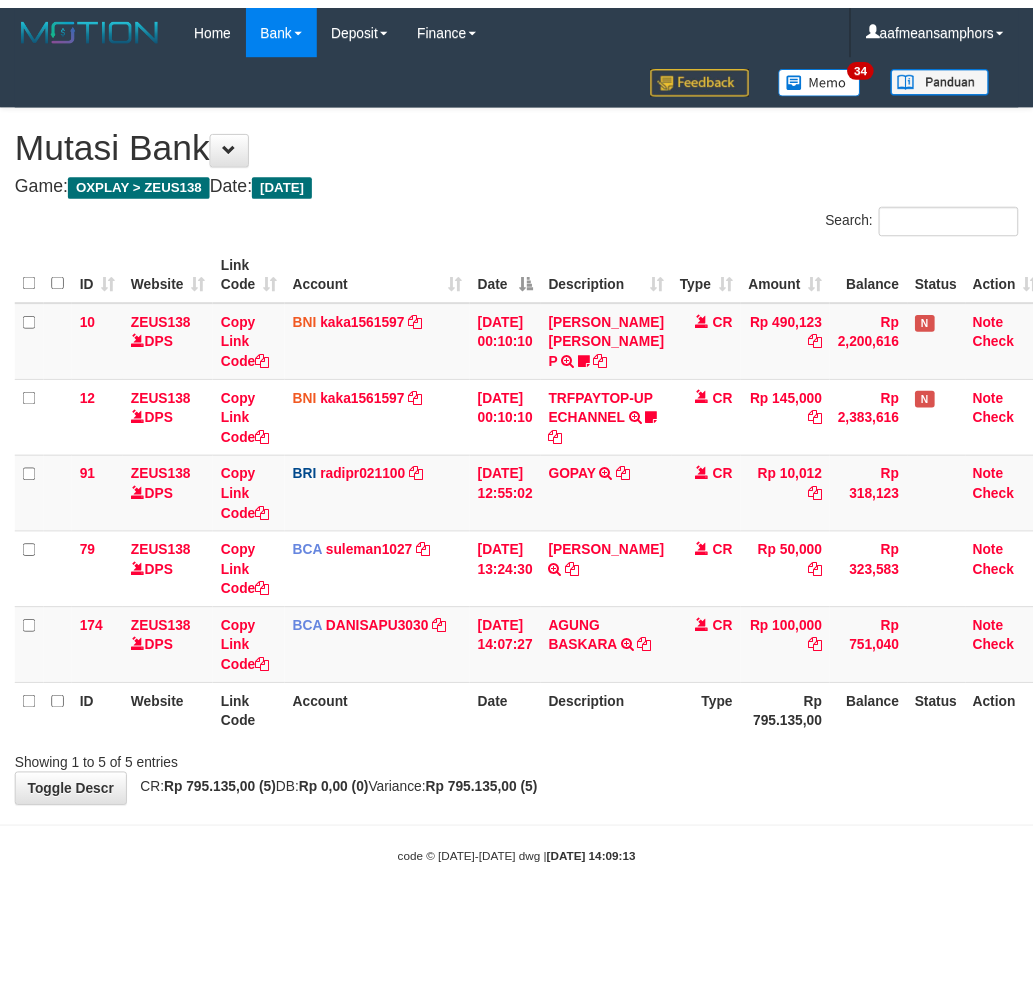 scroll, scrollTop: 0, scrollLeft: 7, axis: horizontal 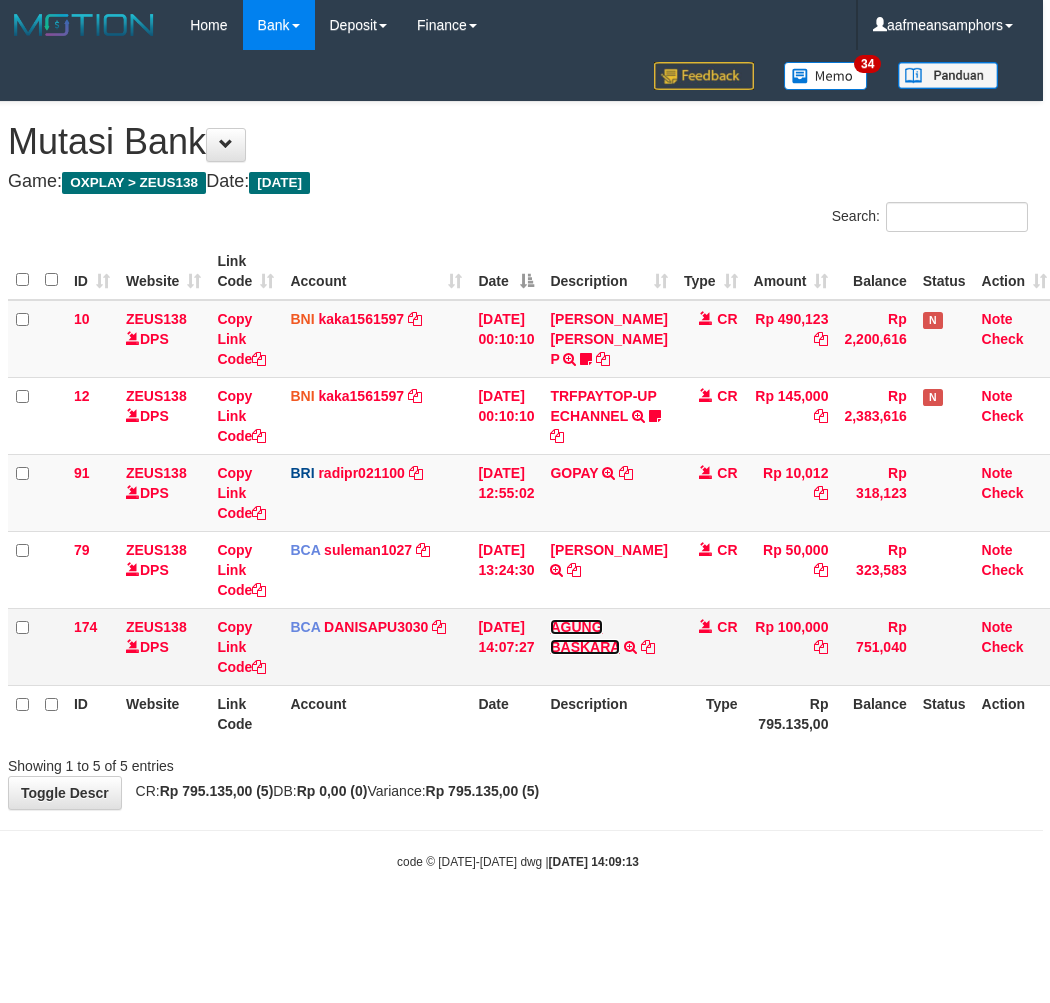 click on "AGUNG BASKARA" at bounding box center [584, 637] 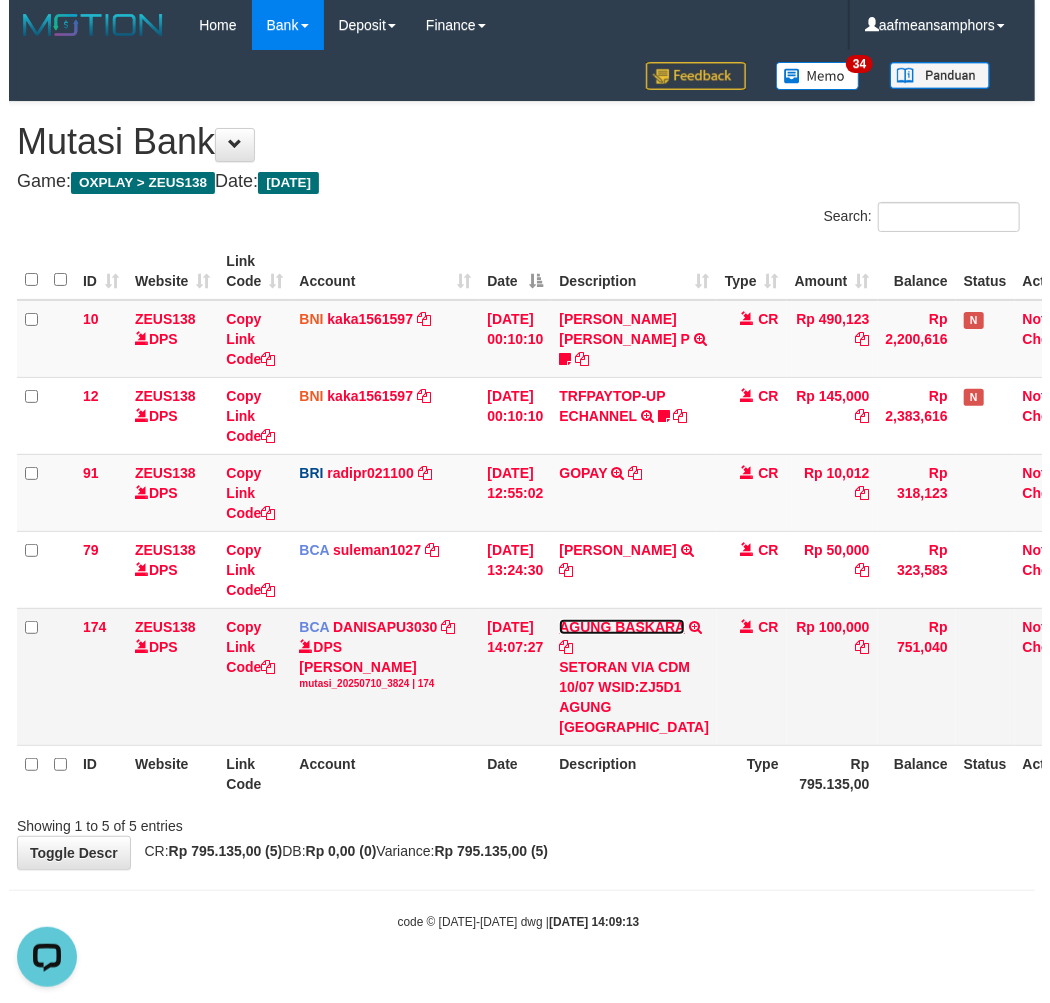 scroll, scrollTop: 0, scrollLeft: 0, axis: both 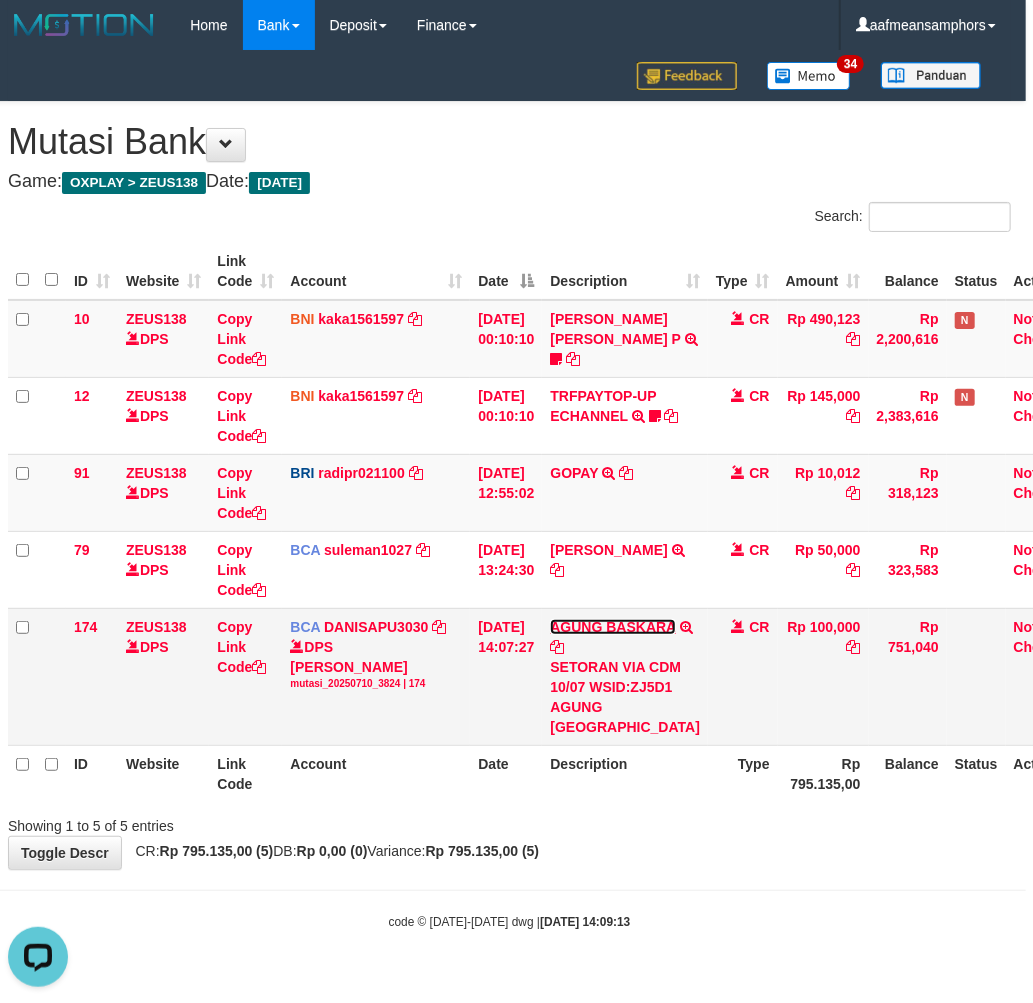 click on "AGUNG BASKARA" at bounding box center (612, 627) 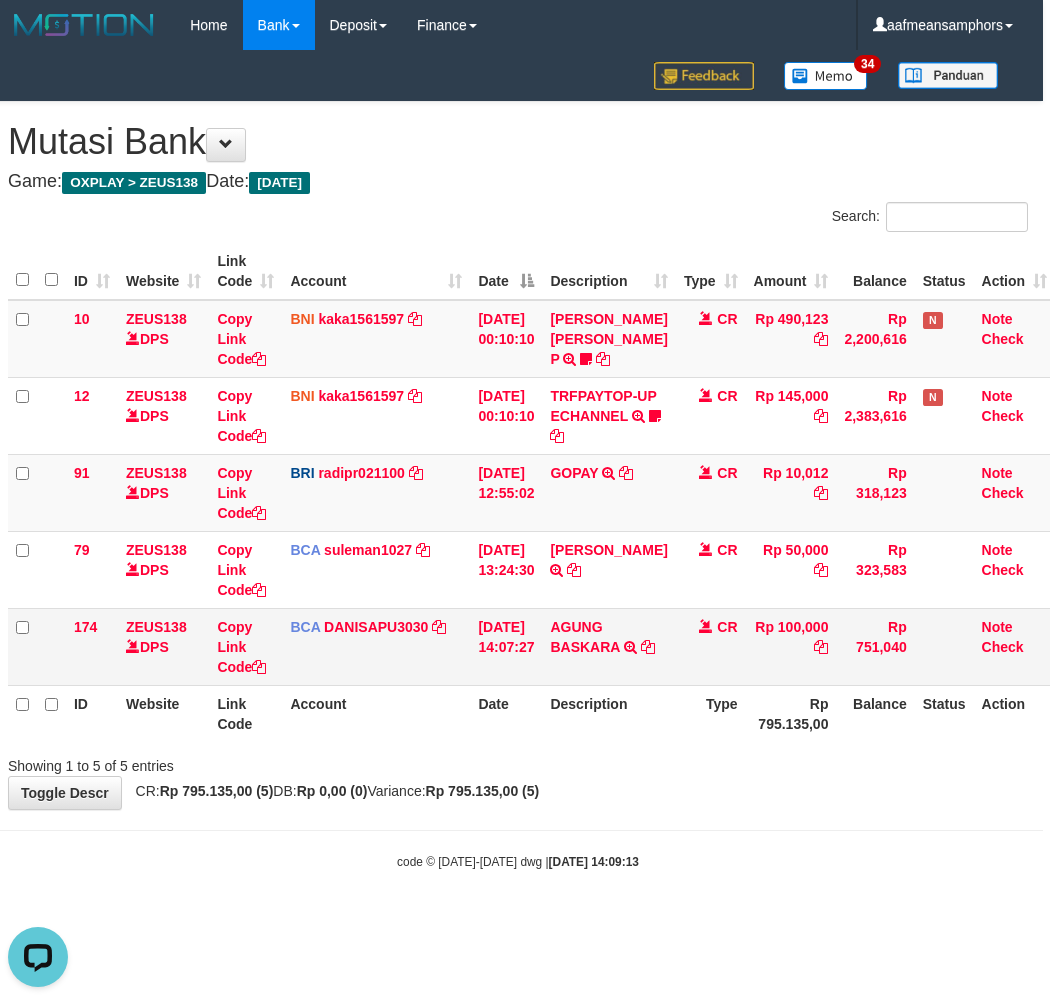 click on "AGUNG BASKARA         SETORAN VIA CDM 10/07 WSID:ZJ5D1 AGUNG BASKARA" at bounding box center [608, 646] 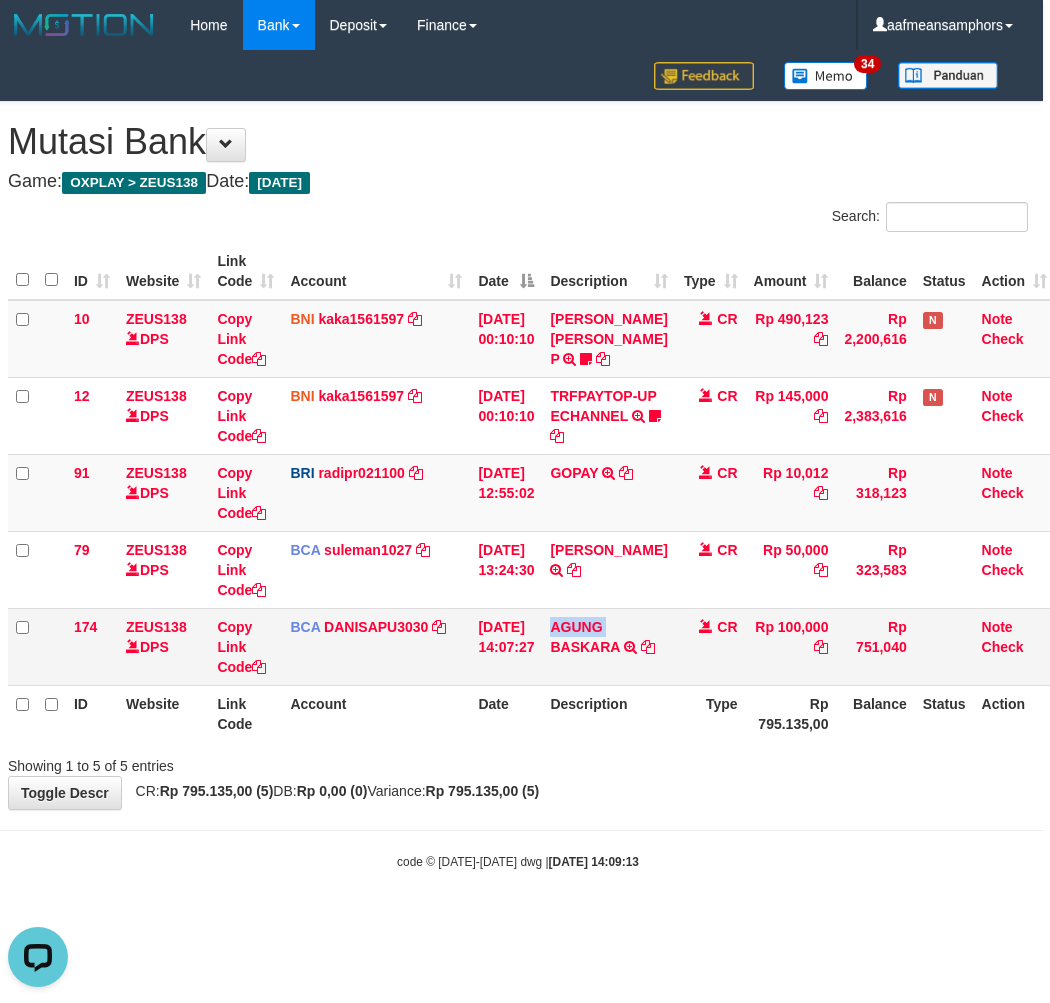 copy on "AGUNG" 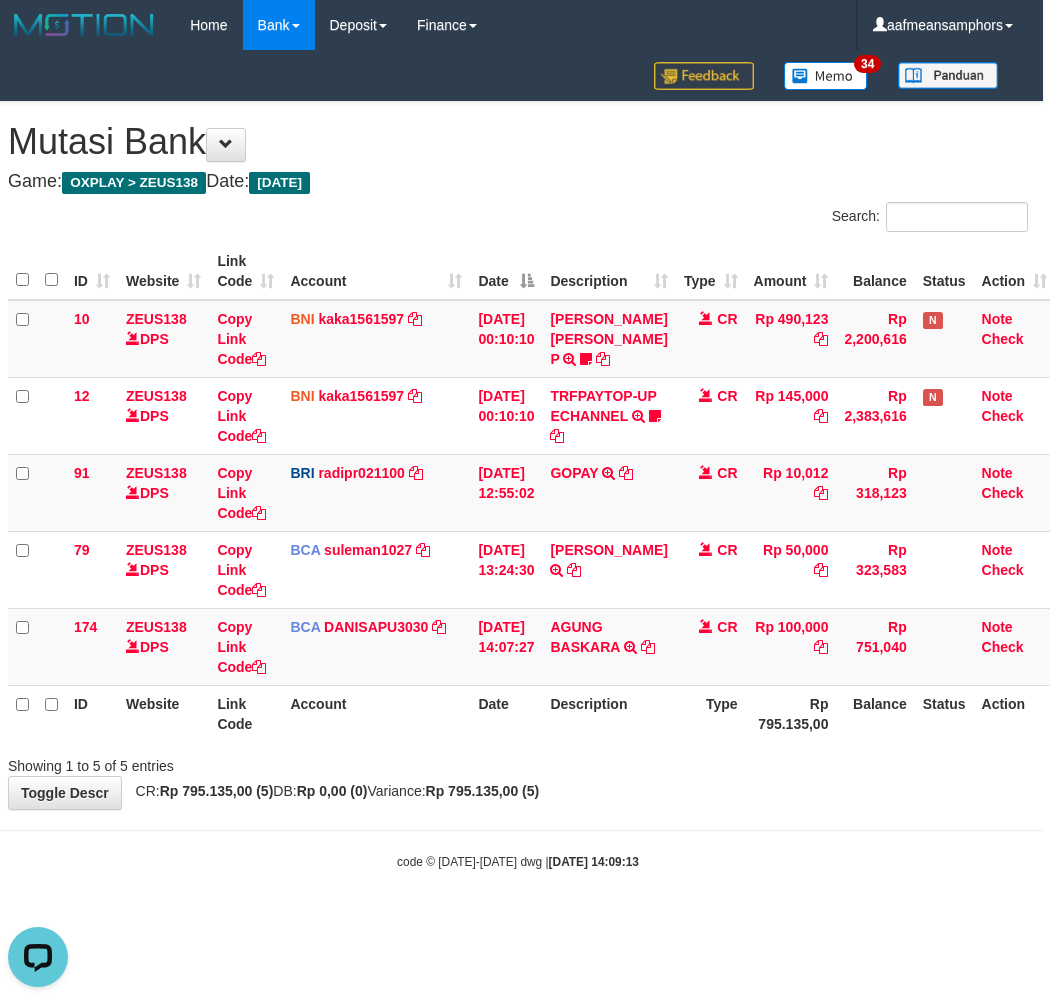 drag, startPoint x: 647, startPoint y: 773, endPoint x: 601, endPoint y: 796, distance: 51.42956 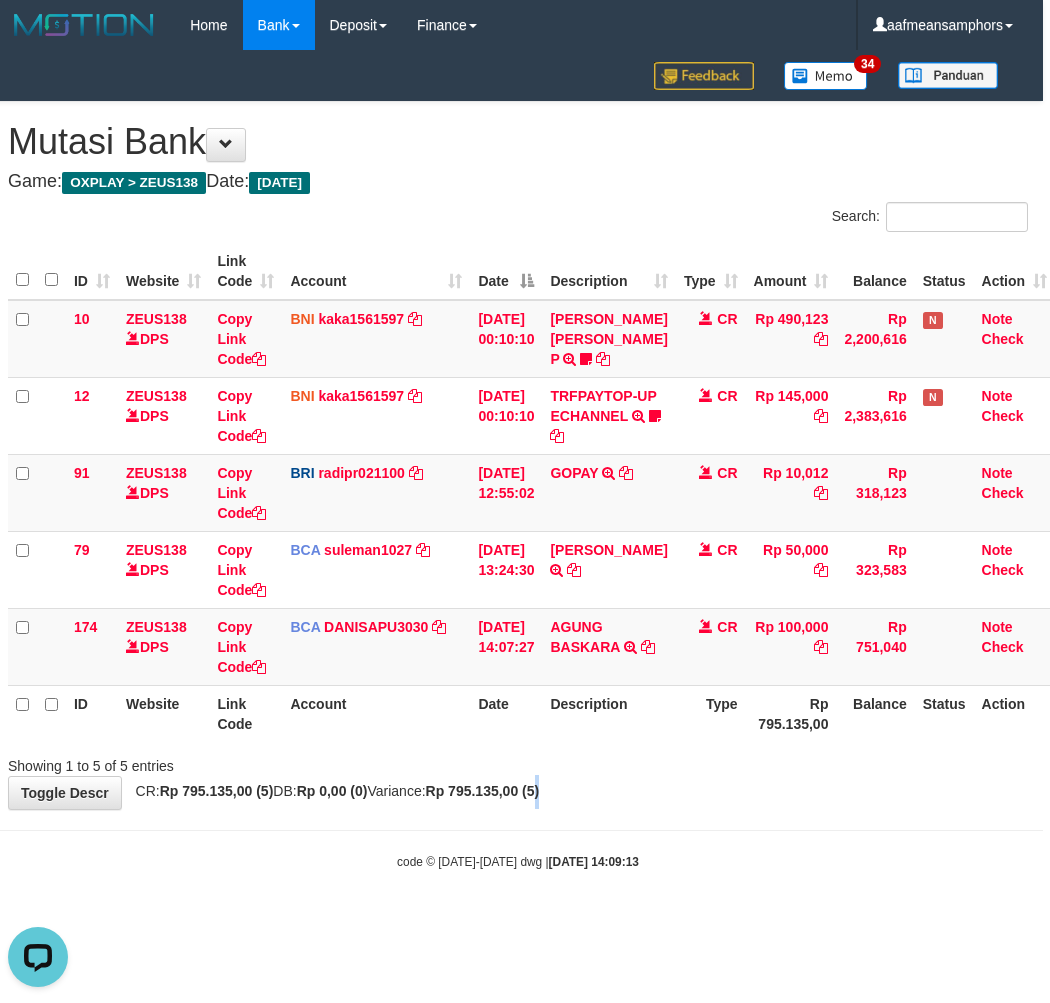 click on "**********" at bounding box center [518, 455] 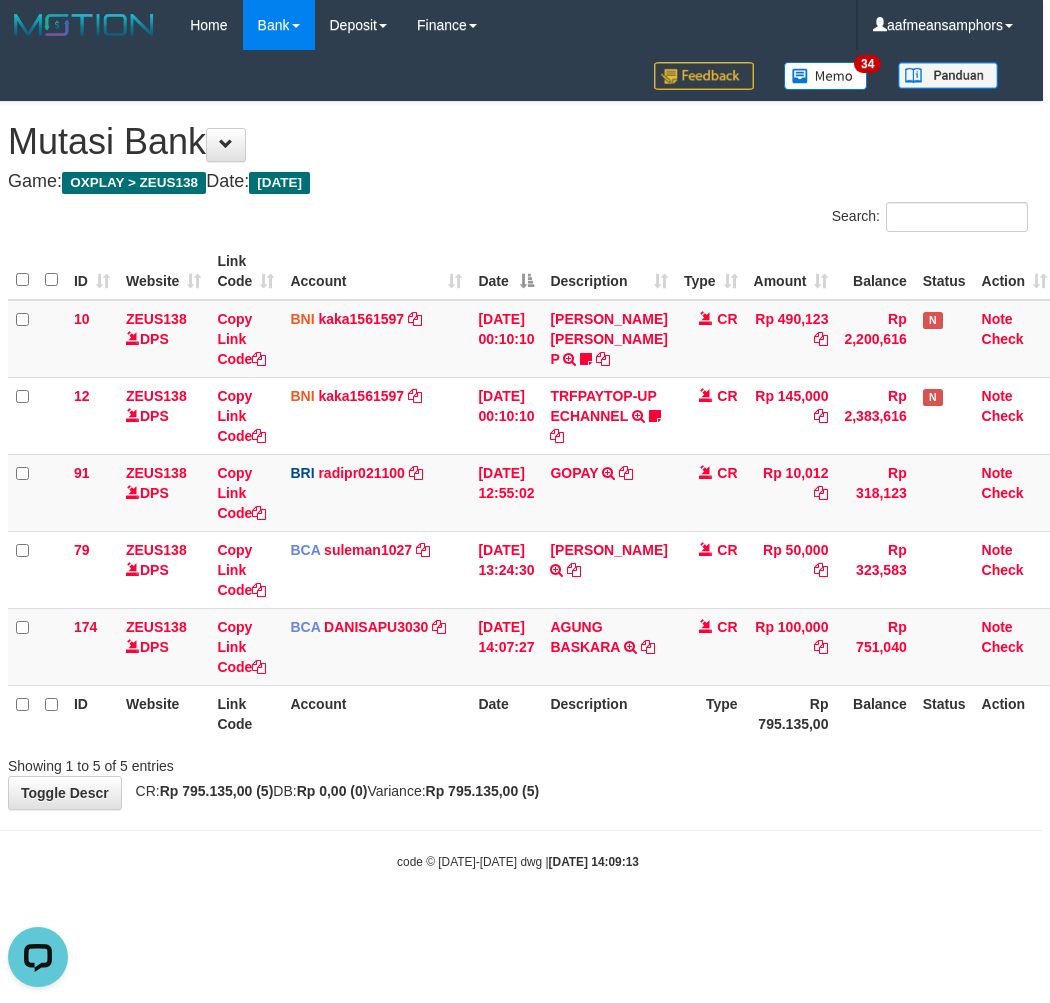 click on "Showing 1 to 5 of 5 entries" at bounding box center [518, 762] 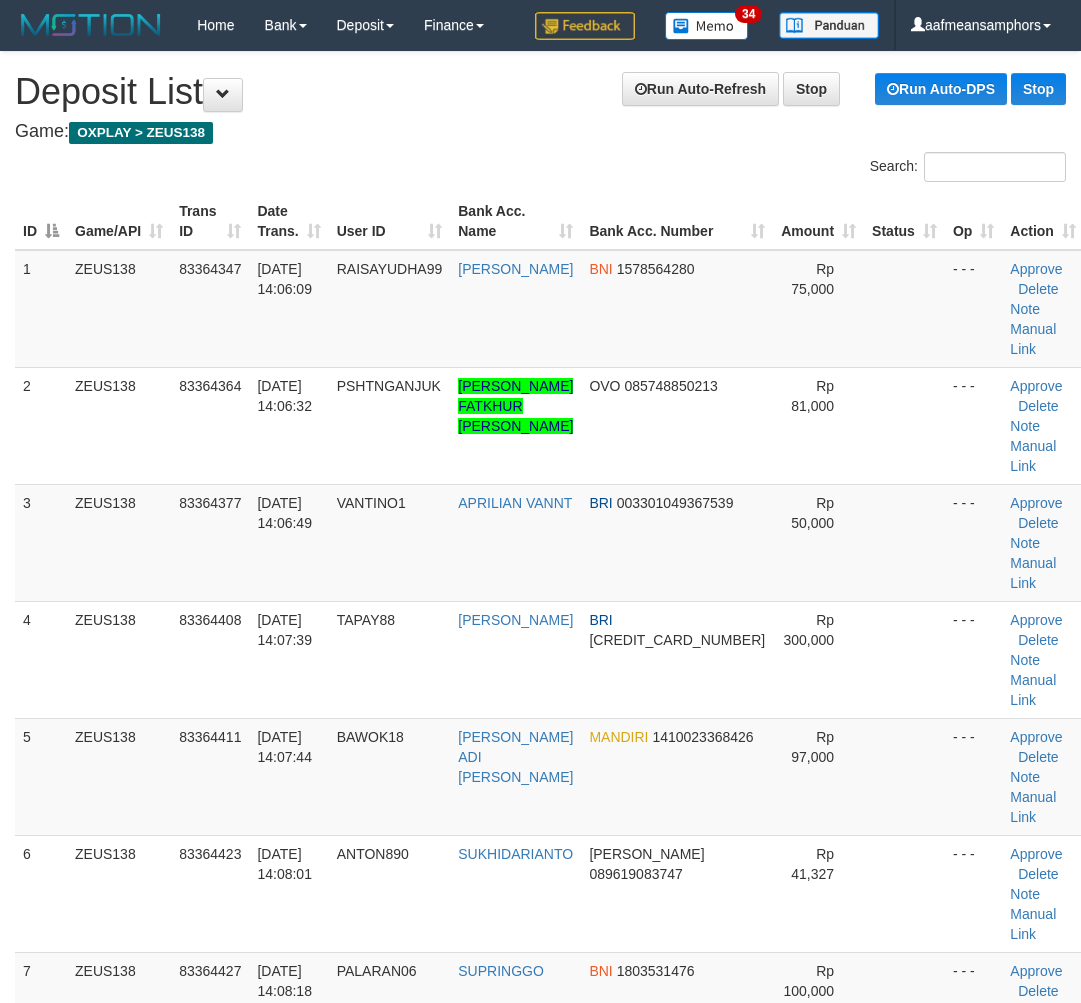 scroll, scrollTop: 58, scrollLeft: 0, axis: vertical 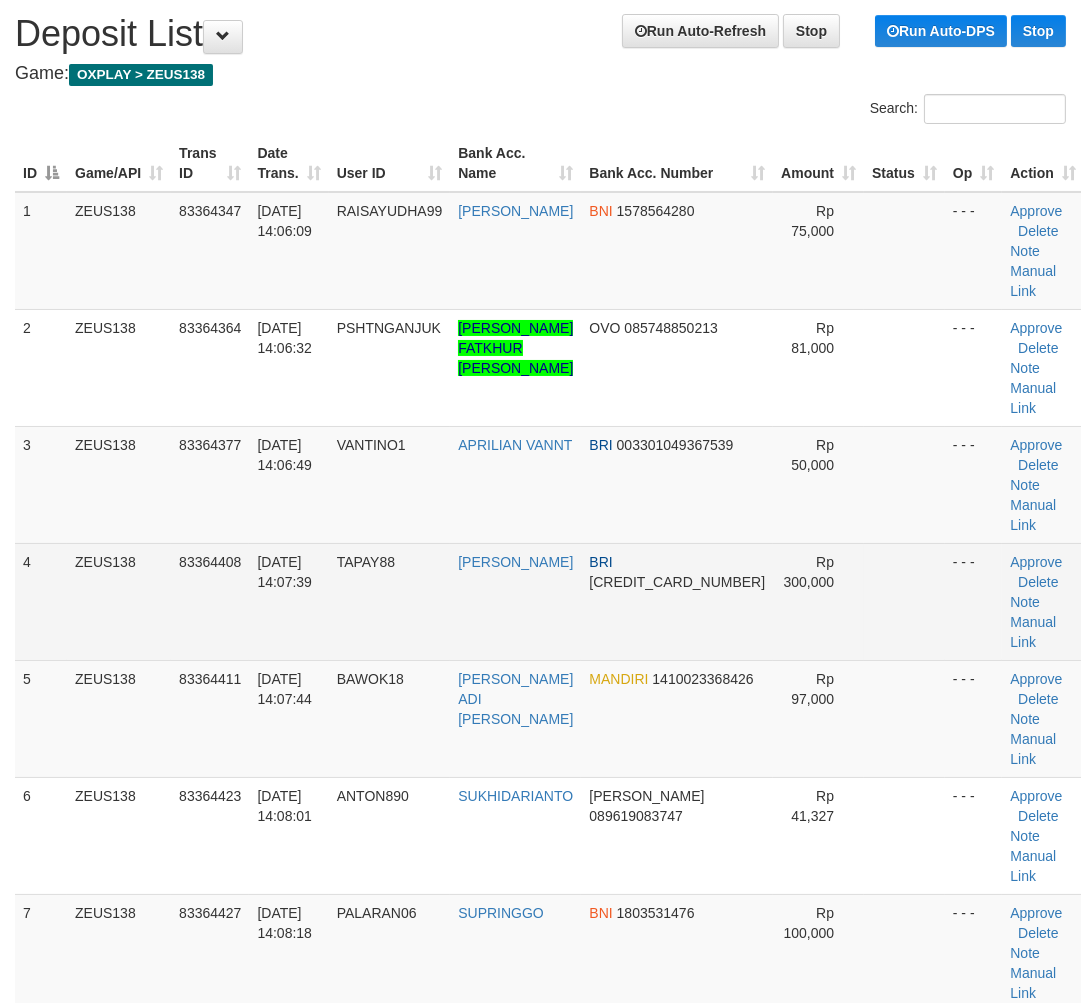 click on "4
ZEUS138
83364408
10/07/2025 14:07:39
TAPAY88
YORA TANCA
BRI
562201020833533
Rp 300,000
- - -
Approve
Delete
Note
Manual Link" at bounding box center [549, 601] 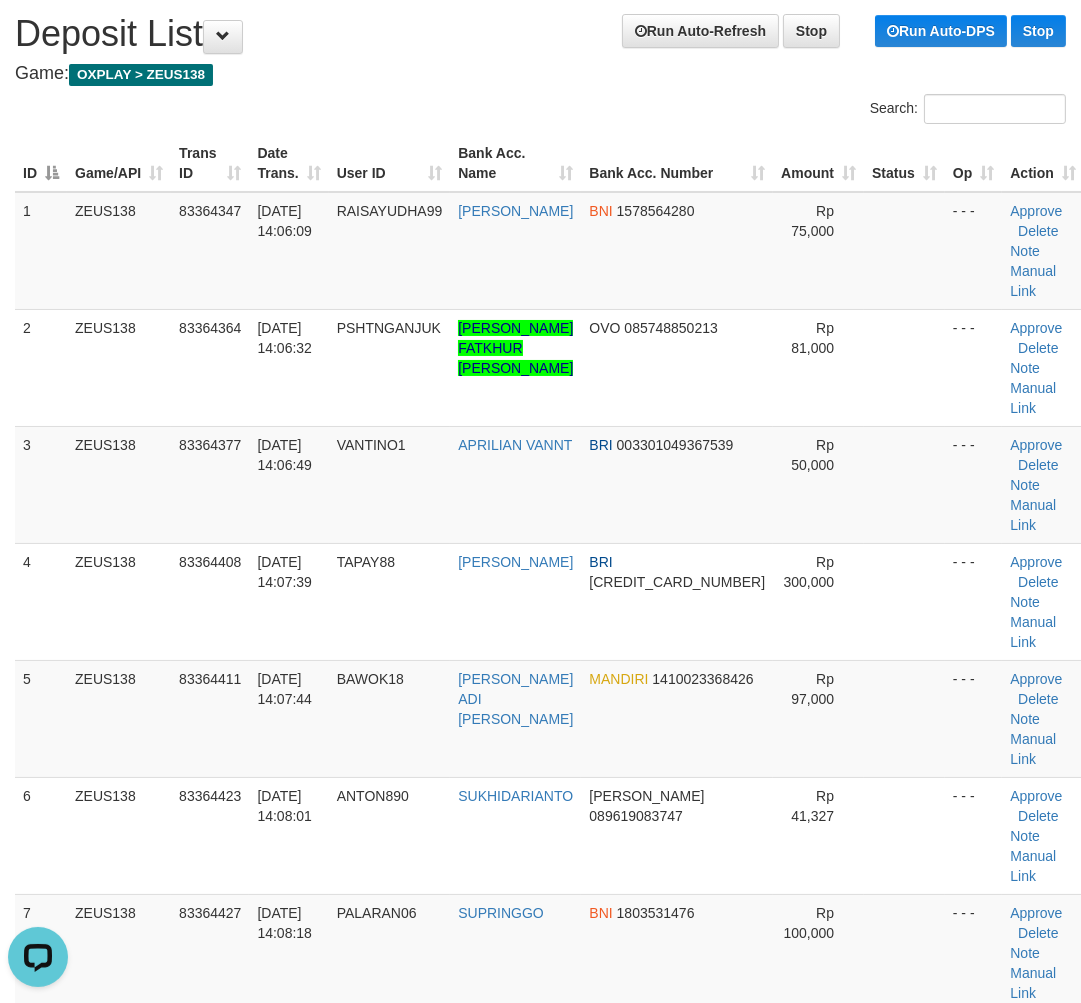 scroll, scrollTop: 0, scrollLeft: 0, axis: both 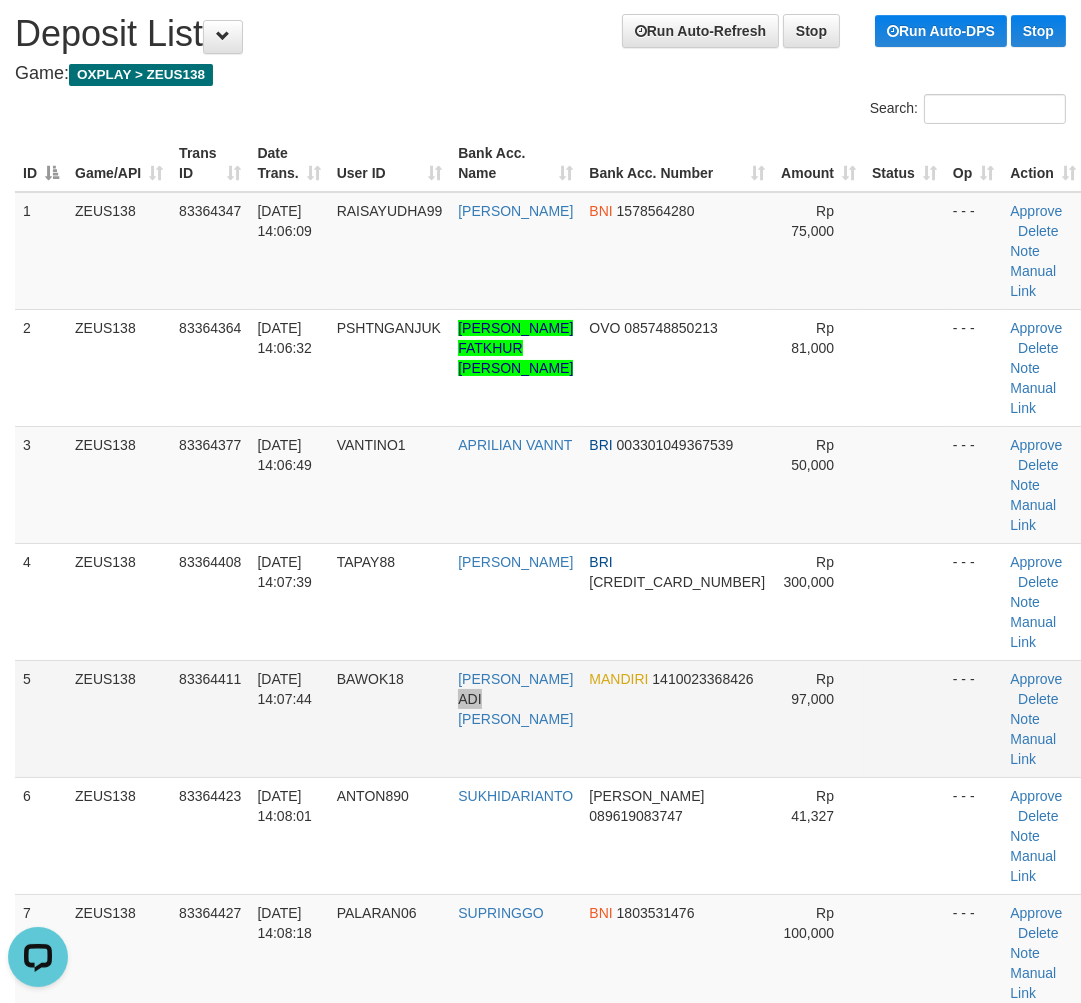 click on "RIKKI ADI SANJAYA" at bounding box center [515, 718] 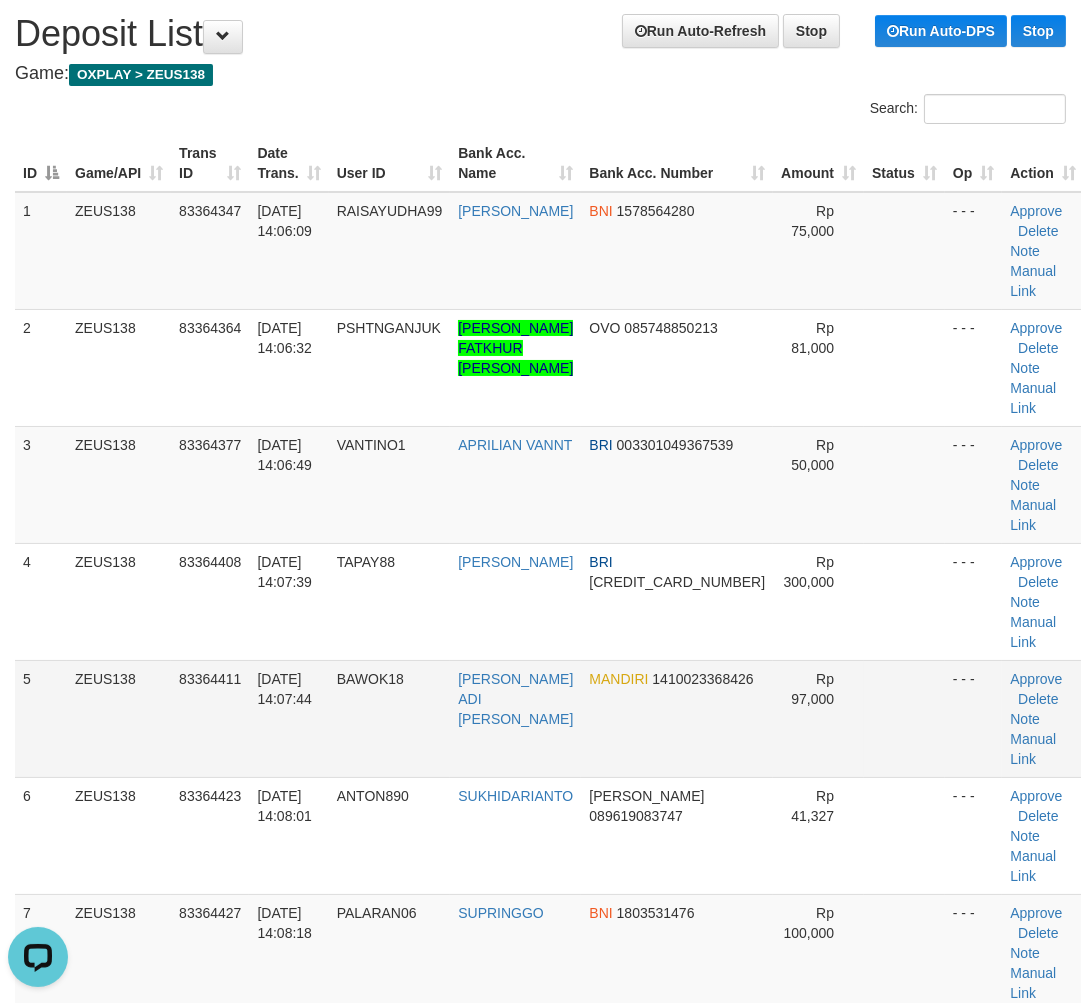 click on "BAWOK18" at bounding box center (390, 718) 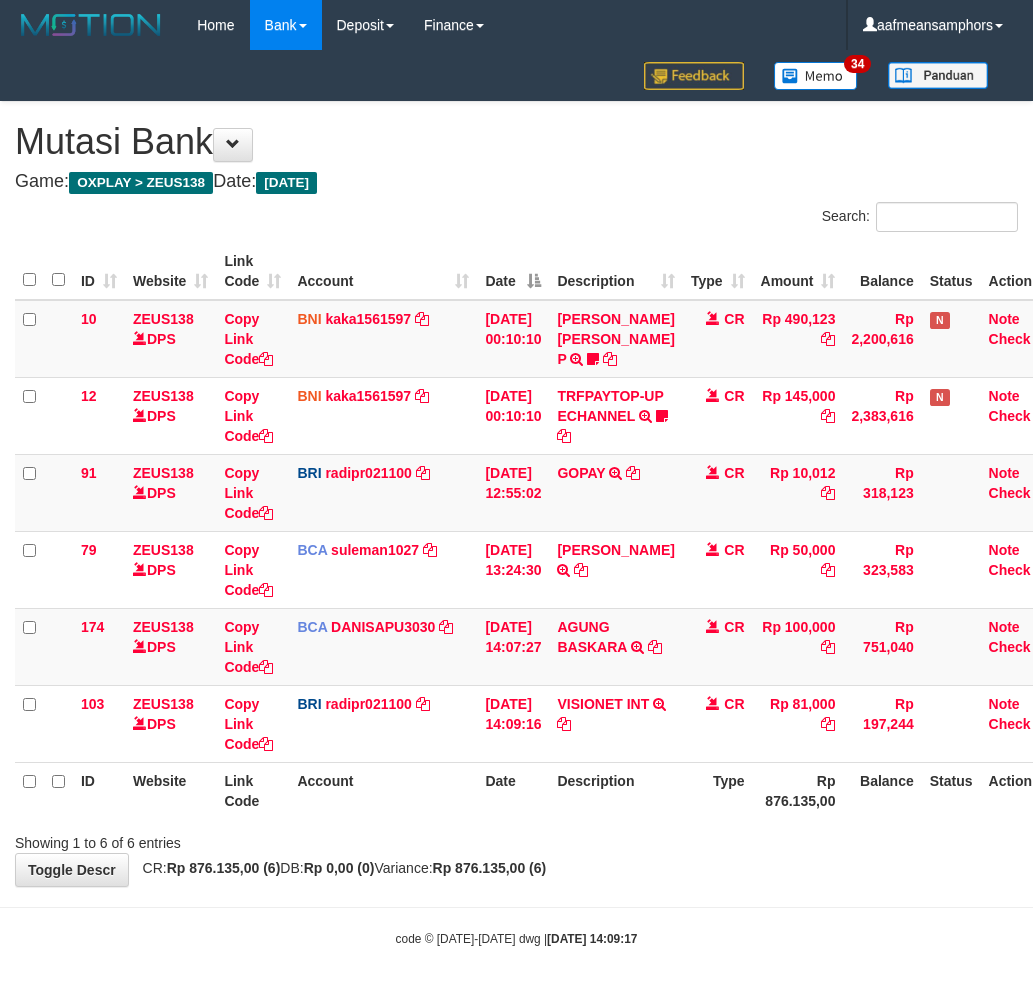 scroll, scrollTop: 0, scrollLeft: 7, axis: horizontal 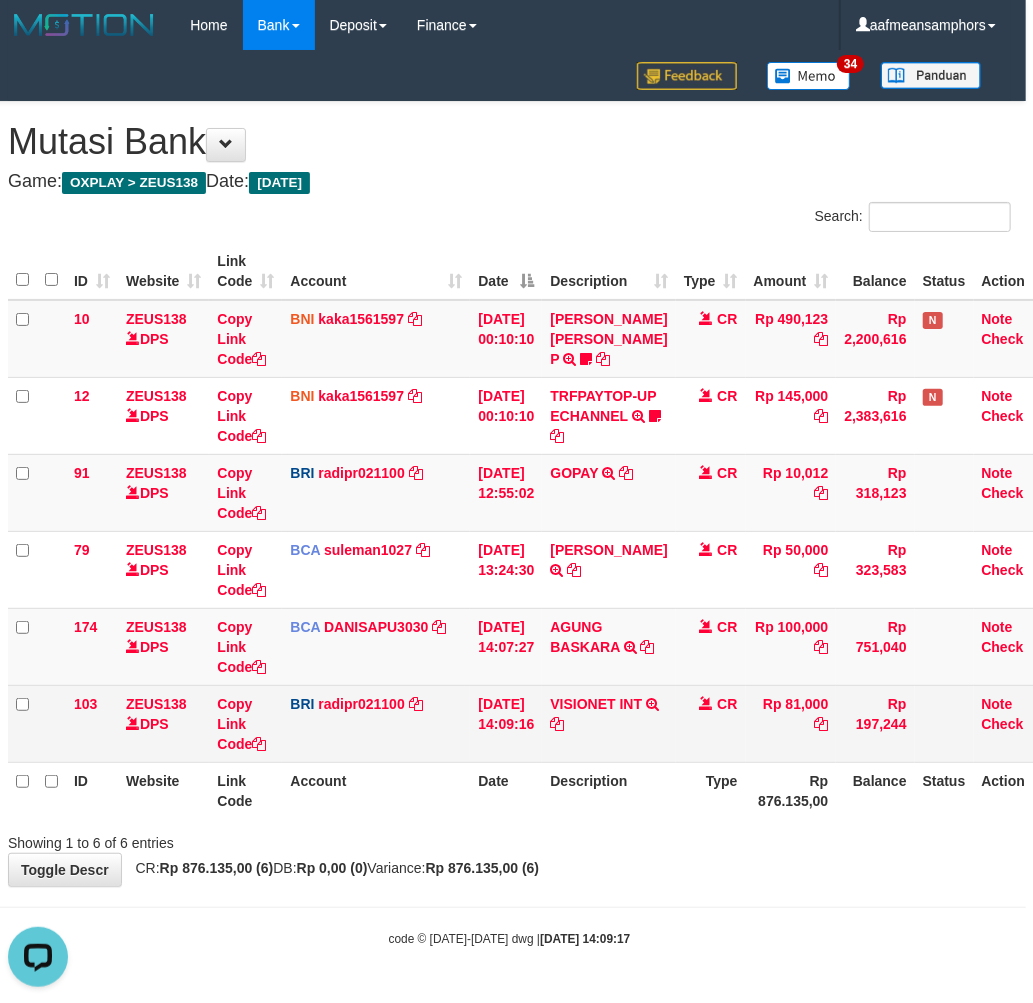 click on "Rp 81,000" at bounding box center [791, 723] 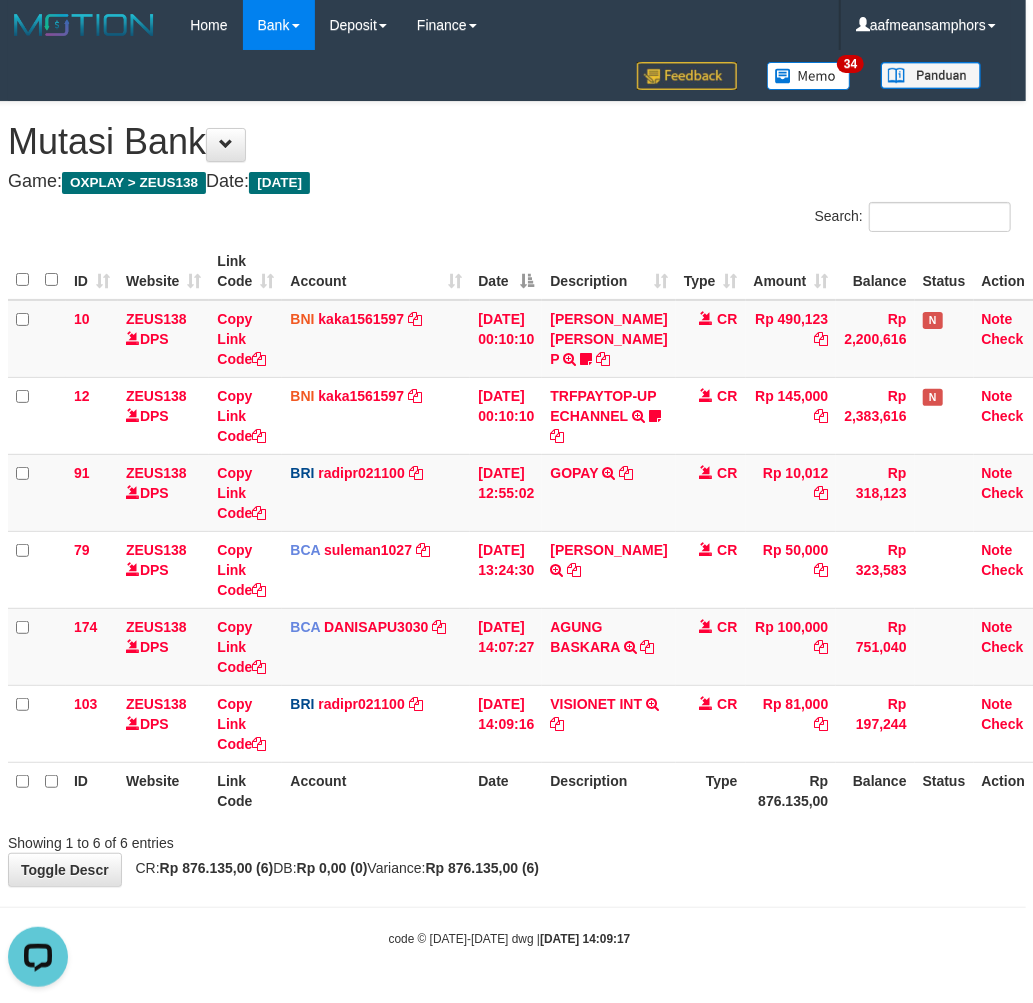 drag, startPoint x: 885, startPoint y: 766, endPoint x: 863, endPoint y: 782, distance: 27.202942 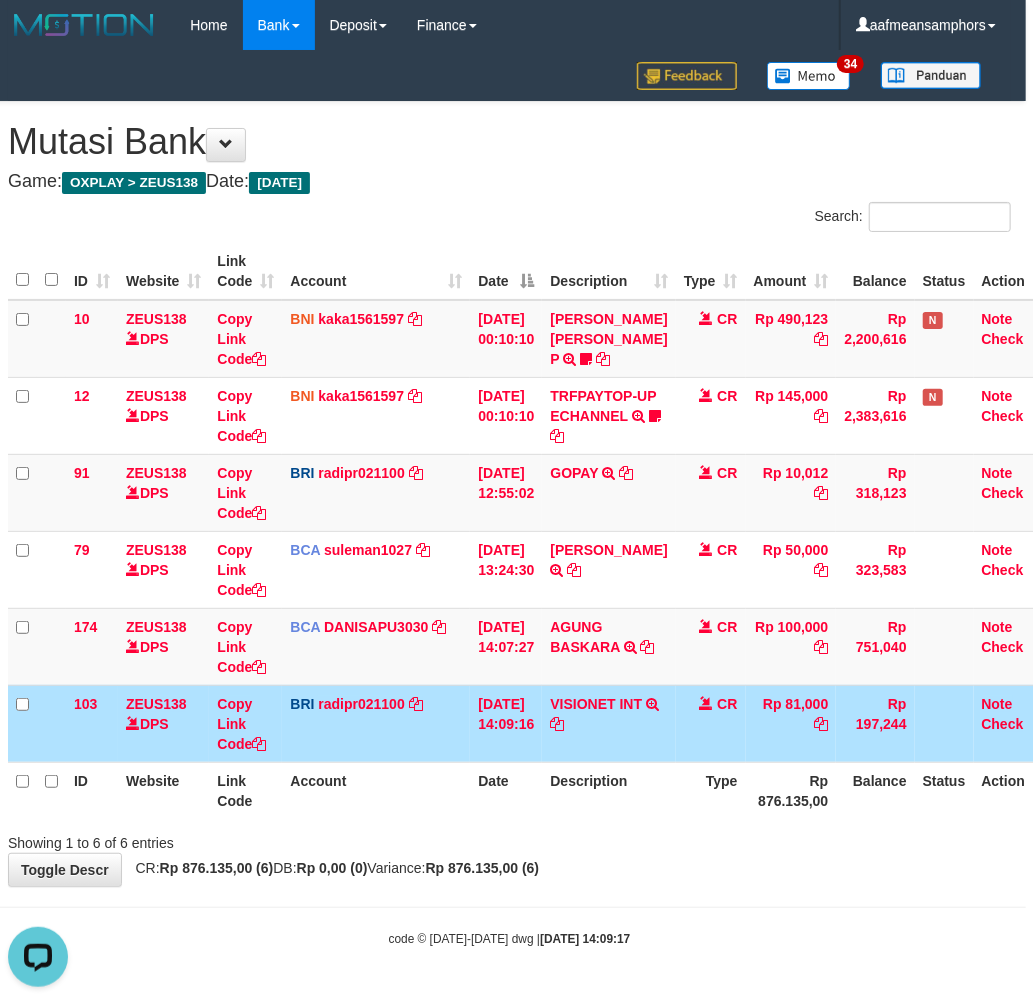 click on "Type" at bounding box center [711, 790] 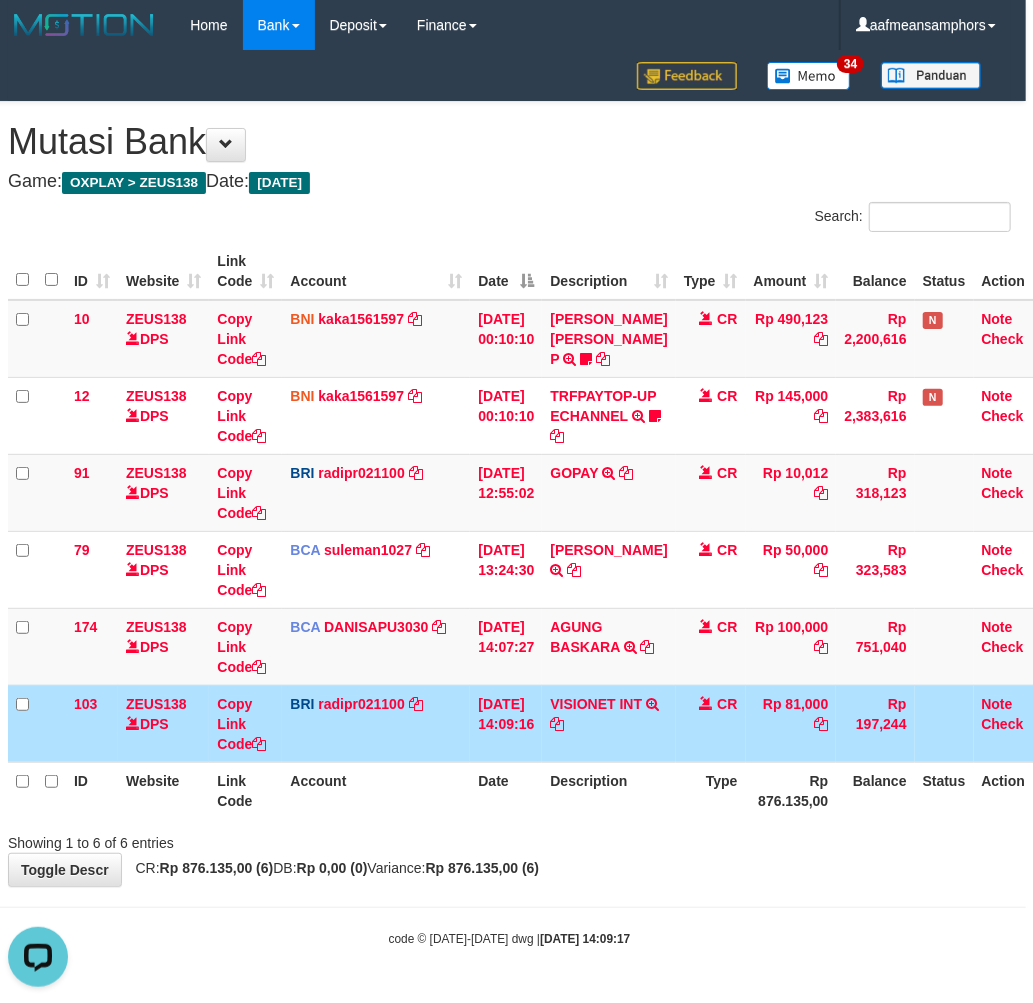 drag, startPoint x: 714, startPoint y: 781, endPoint x: 713, endPoint y: 768, distance: 13.038404 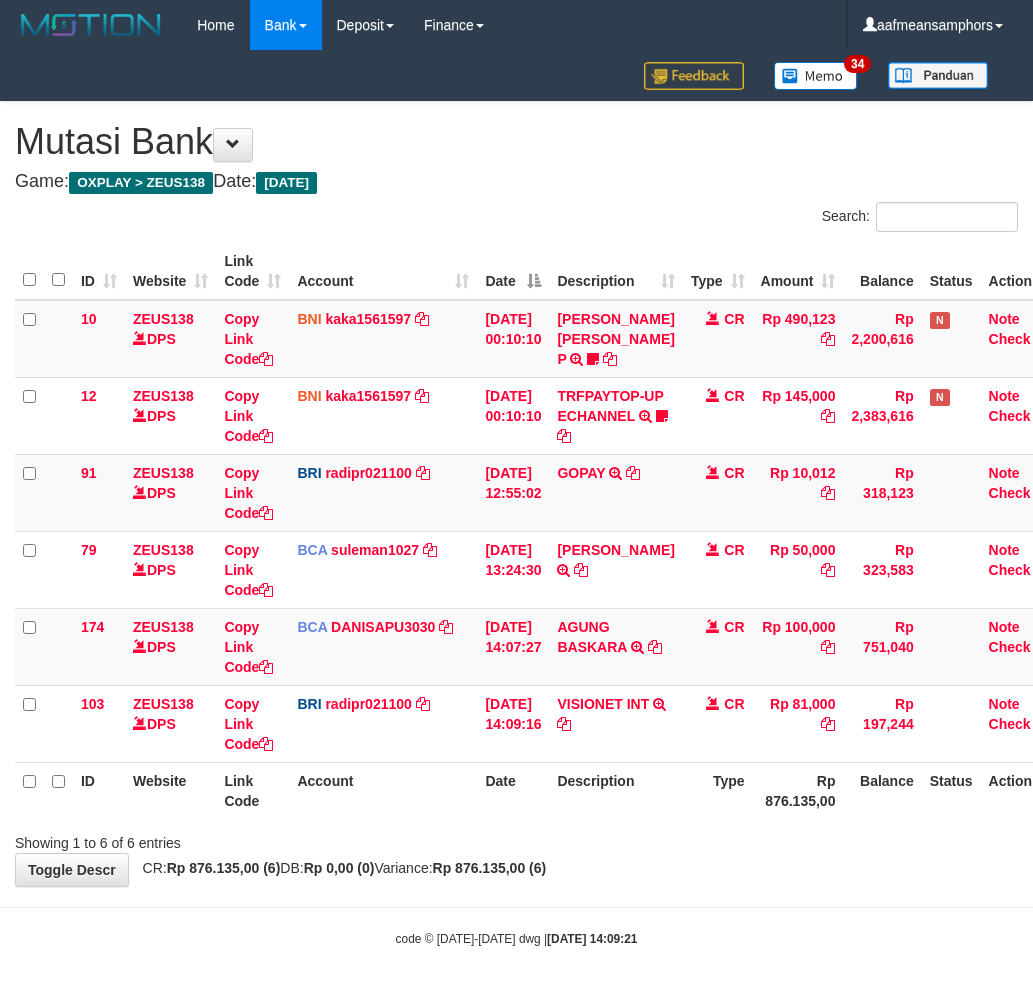 scroll, scrollTop: 0, scrollLeft: 7, axis: horizontal 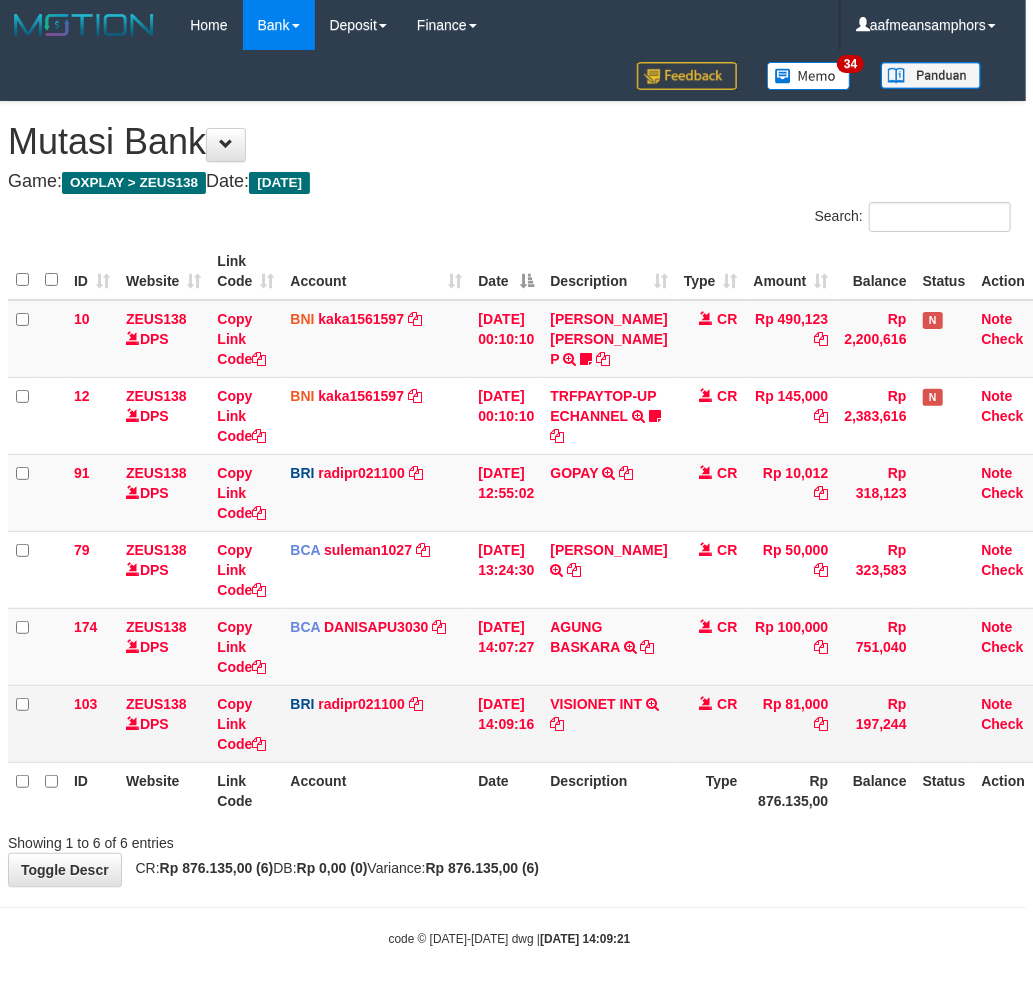 click on "CR" at bounding box center (711, 723) 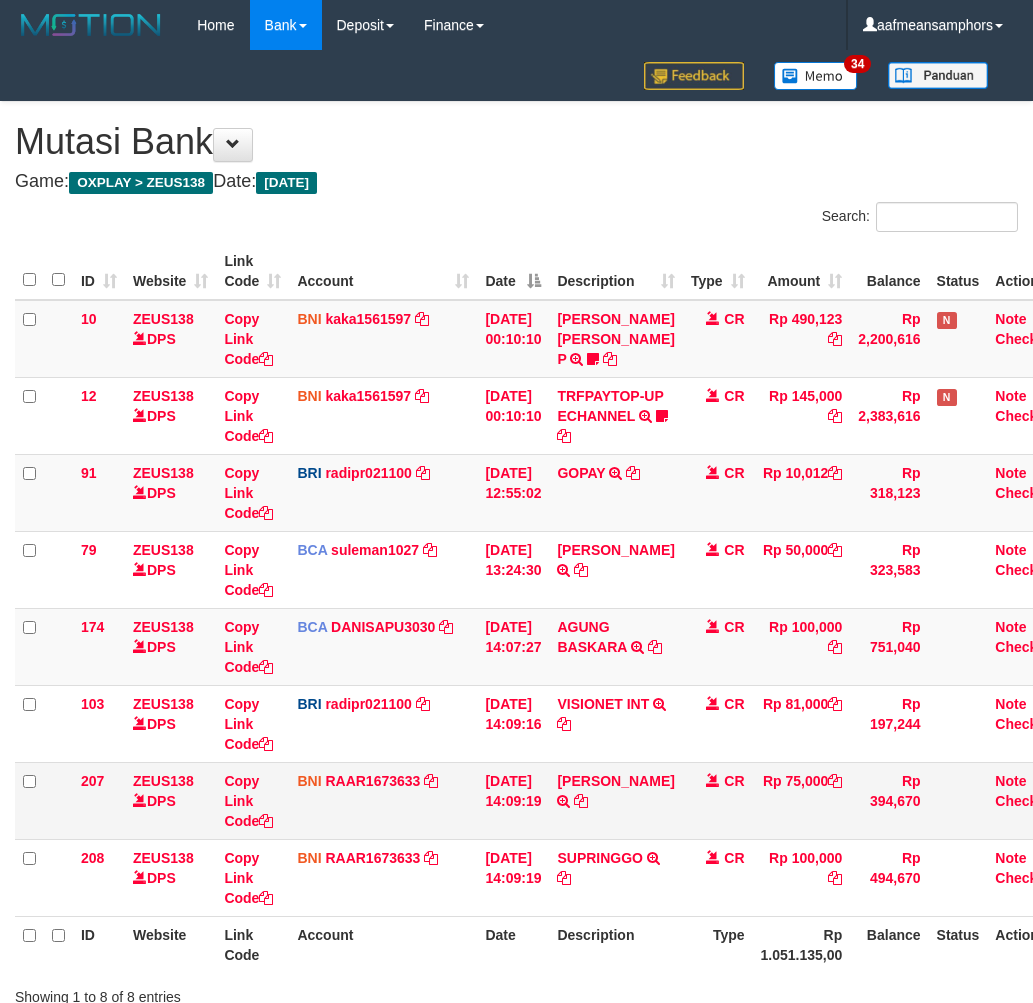 scroll, scrollTop: 0, scrollLeft: 7, axis: horizontal 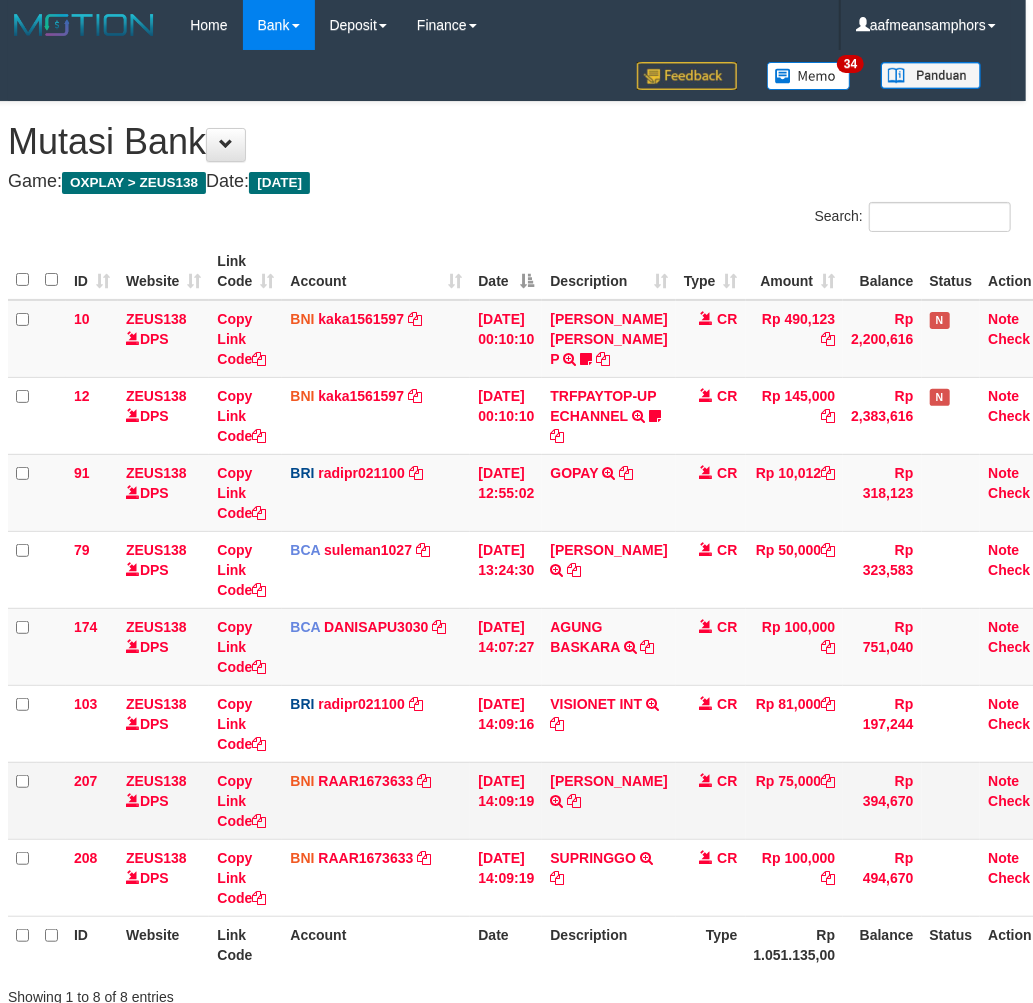 click on "IRMA S HI ALI         TRANSFER DARI IBU IRMA S HI ALI" at bounding box center [608, 800] 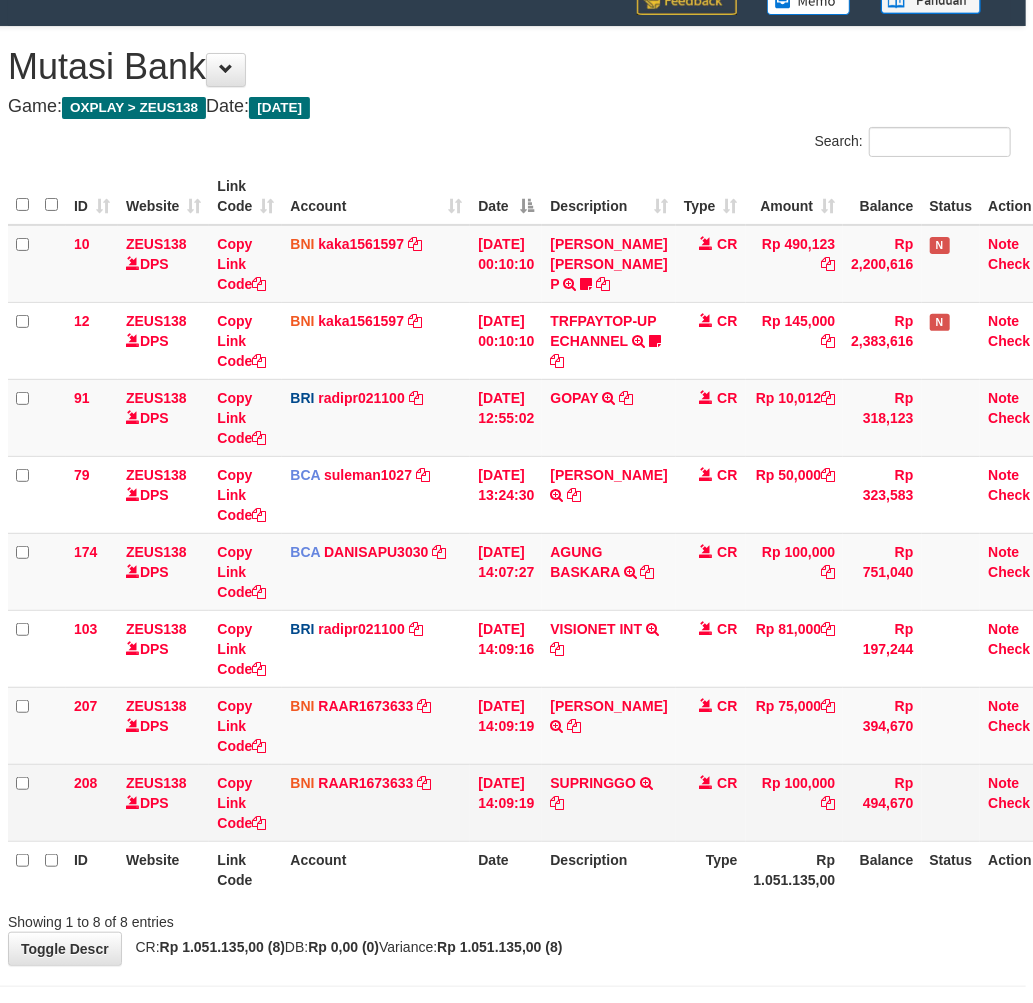 scroll, scrollTop: 111, scrollLeft: 7, axis: both 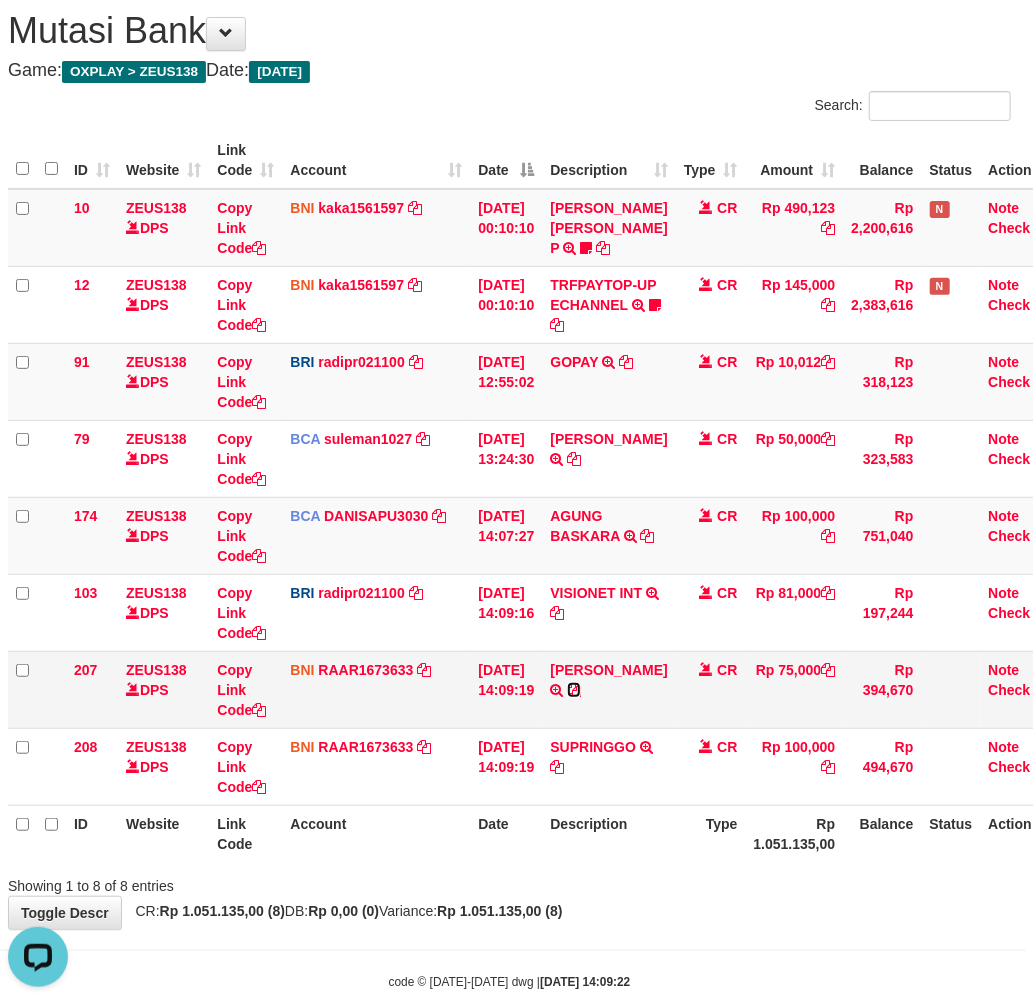 click at bounding box center (574, 690) 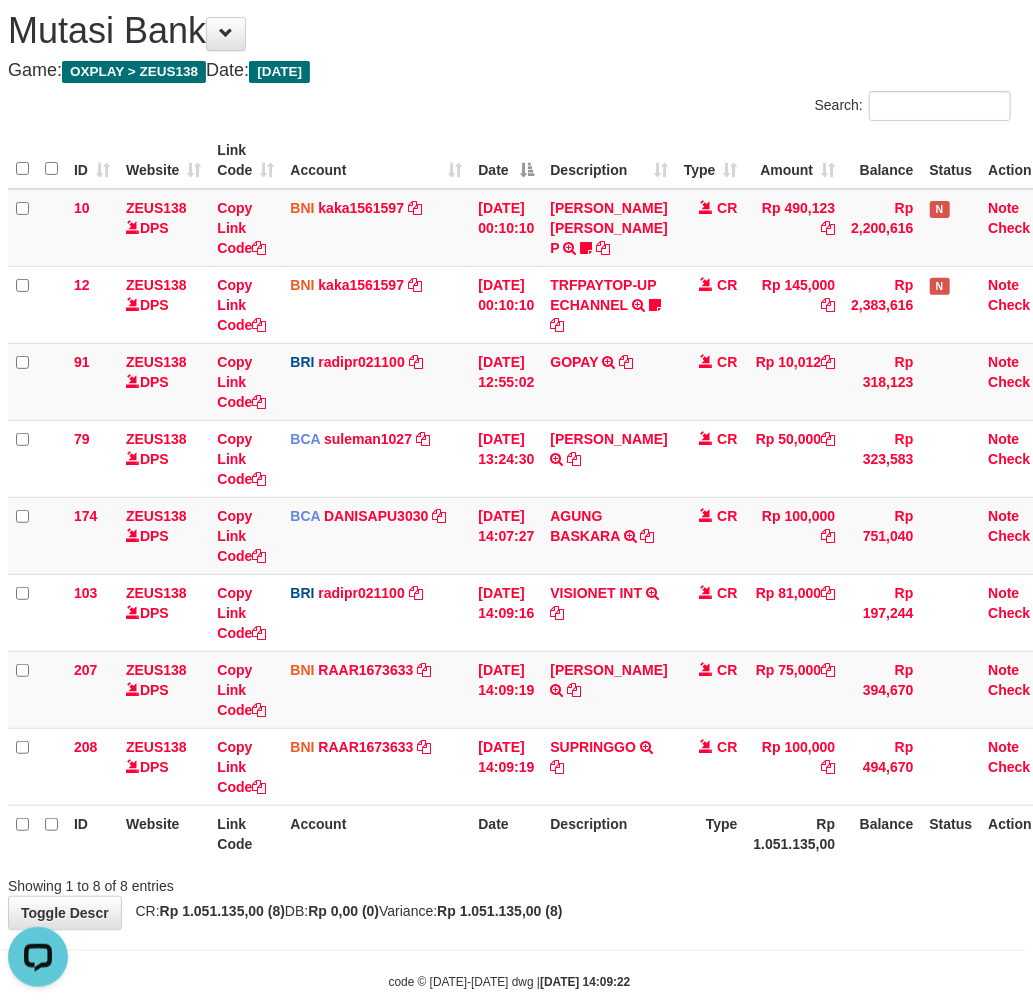 click on "Description" at bounding box center [608, 833] 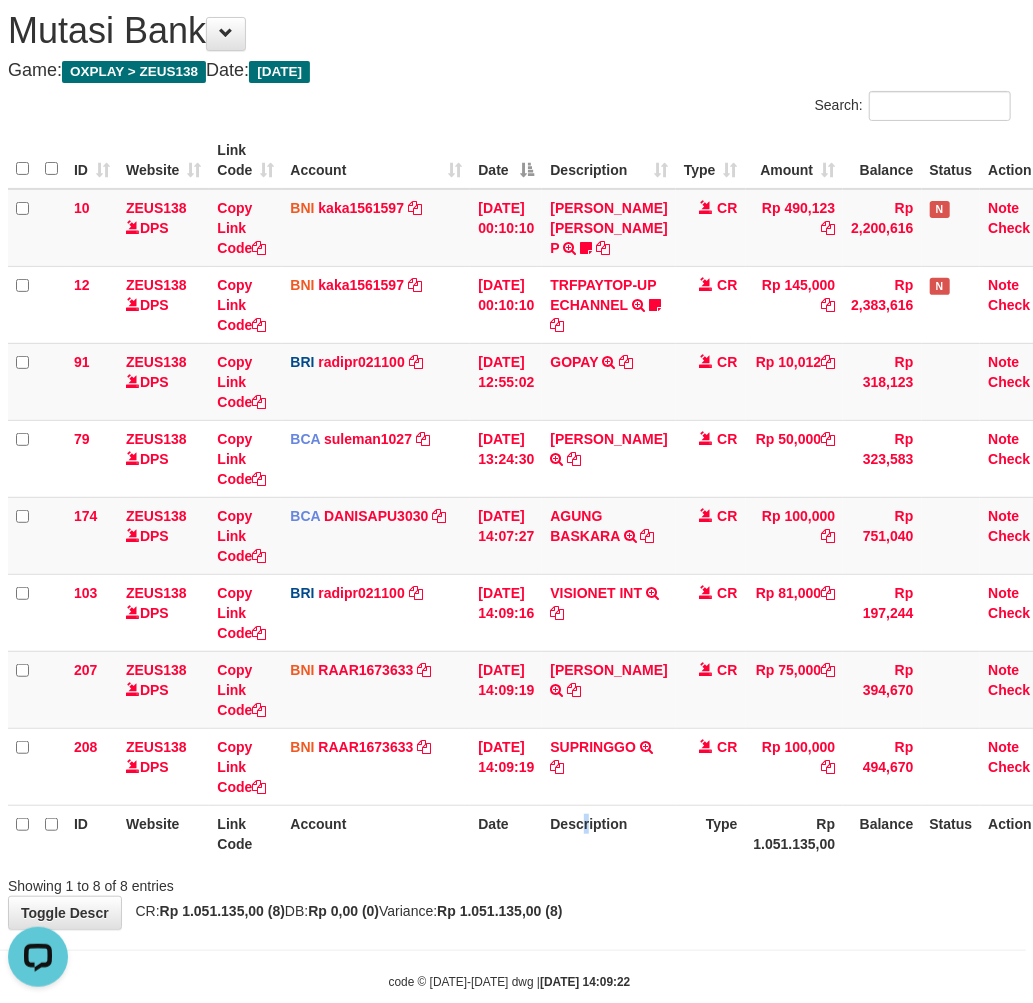 click on "Description" at bounding box center [608, 833] 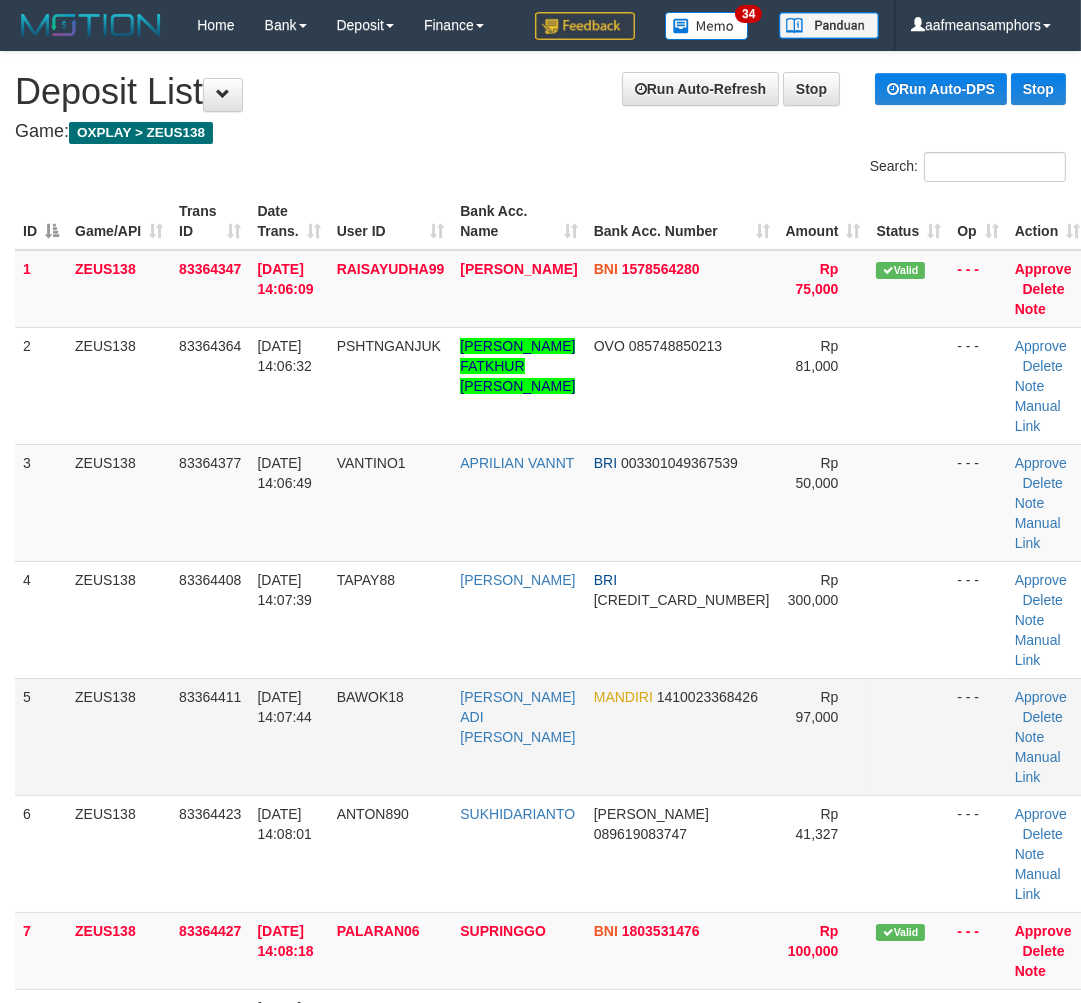 scroll, scrollTop: 18, scrollLeft: 1, axis: both 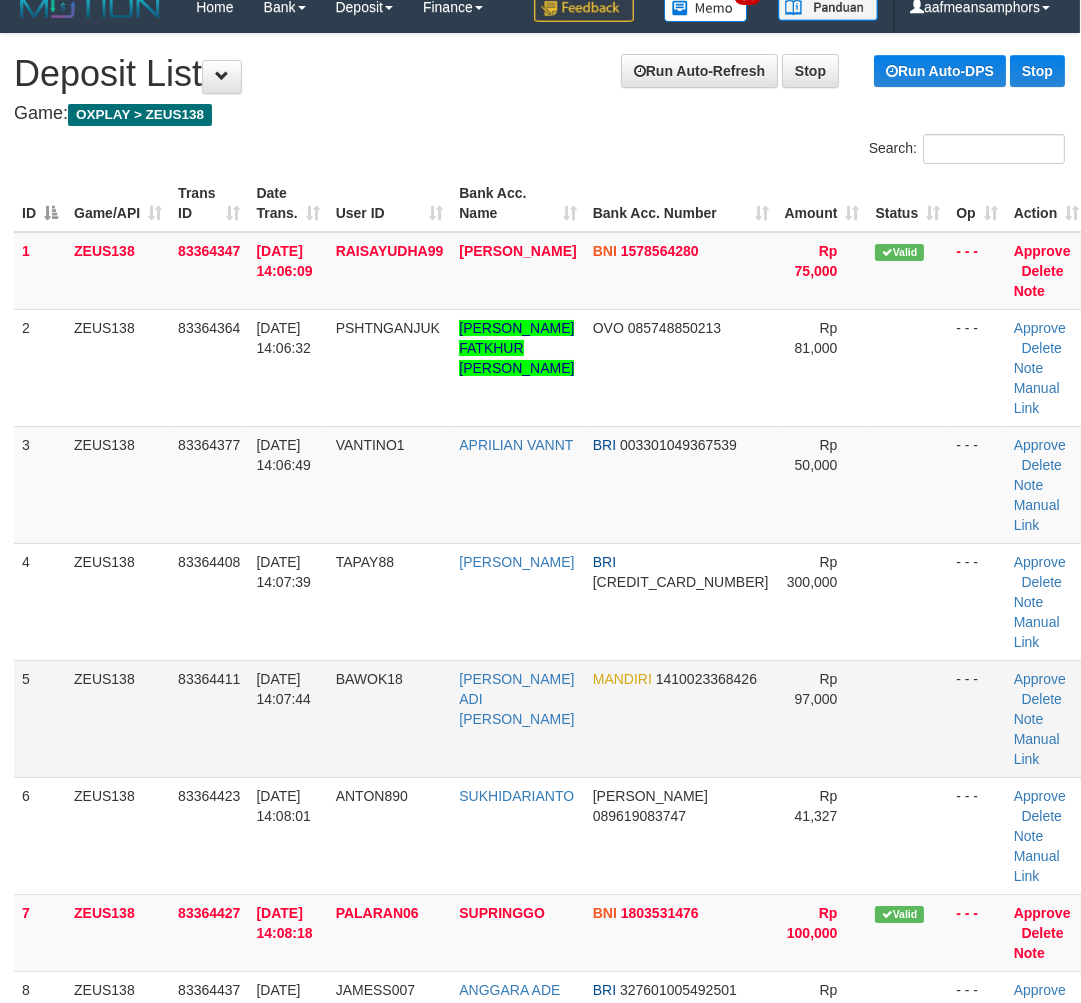 click on "5
ZEUS138
83364411
10/07/2025 14:07:44
BAWOK18
RIKKI ADI SANJAYA
MANDIRI
1410023368426
Rp 97,000
- - -
Approve
Delete
Note
Manual Link" at bounding box center (550, 718) 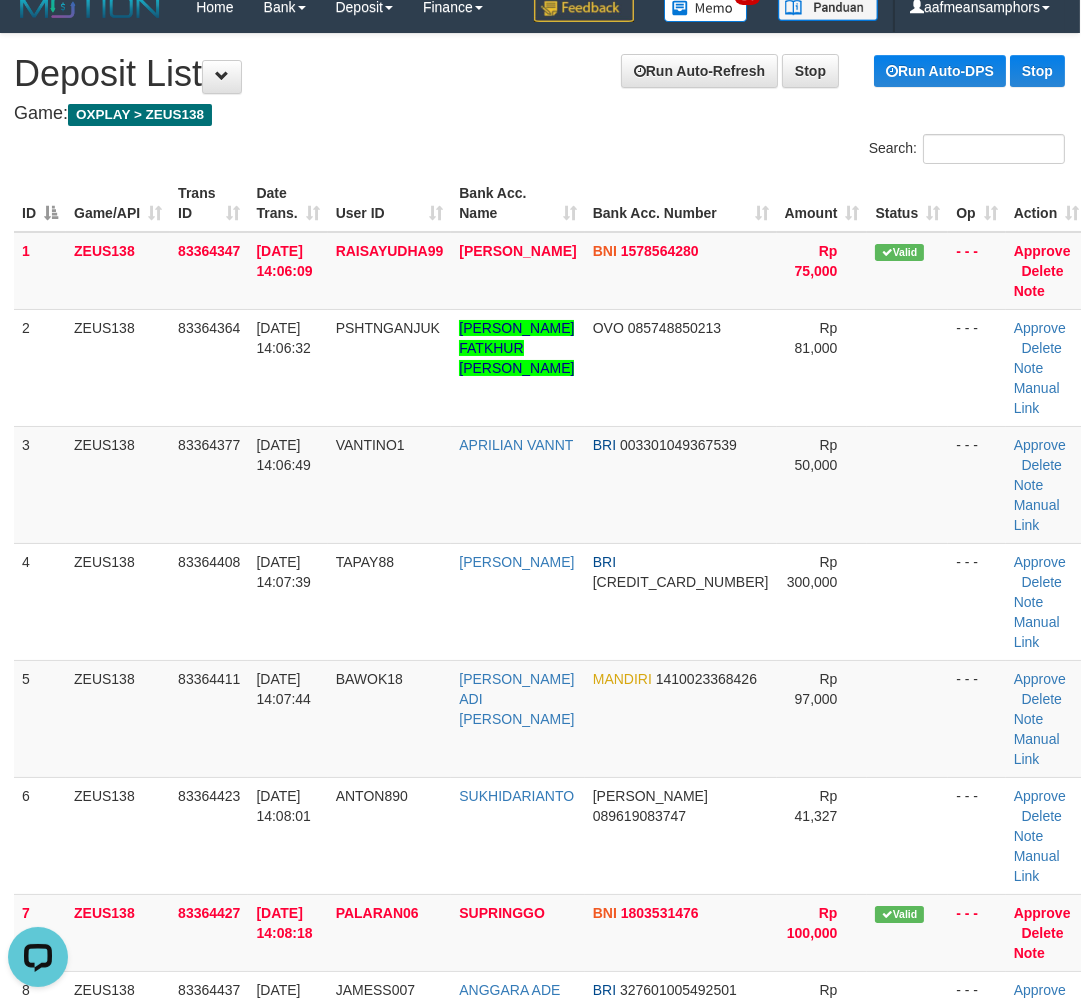 scroll, scrollTop: 0, scrollLeft: 0, axis: both 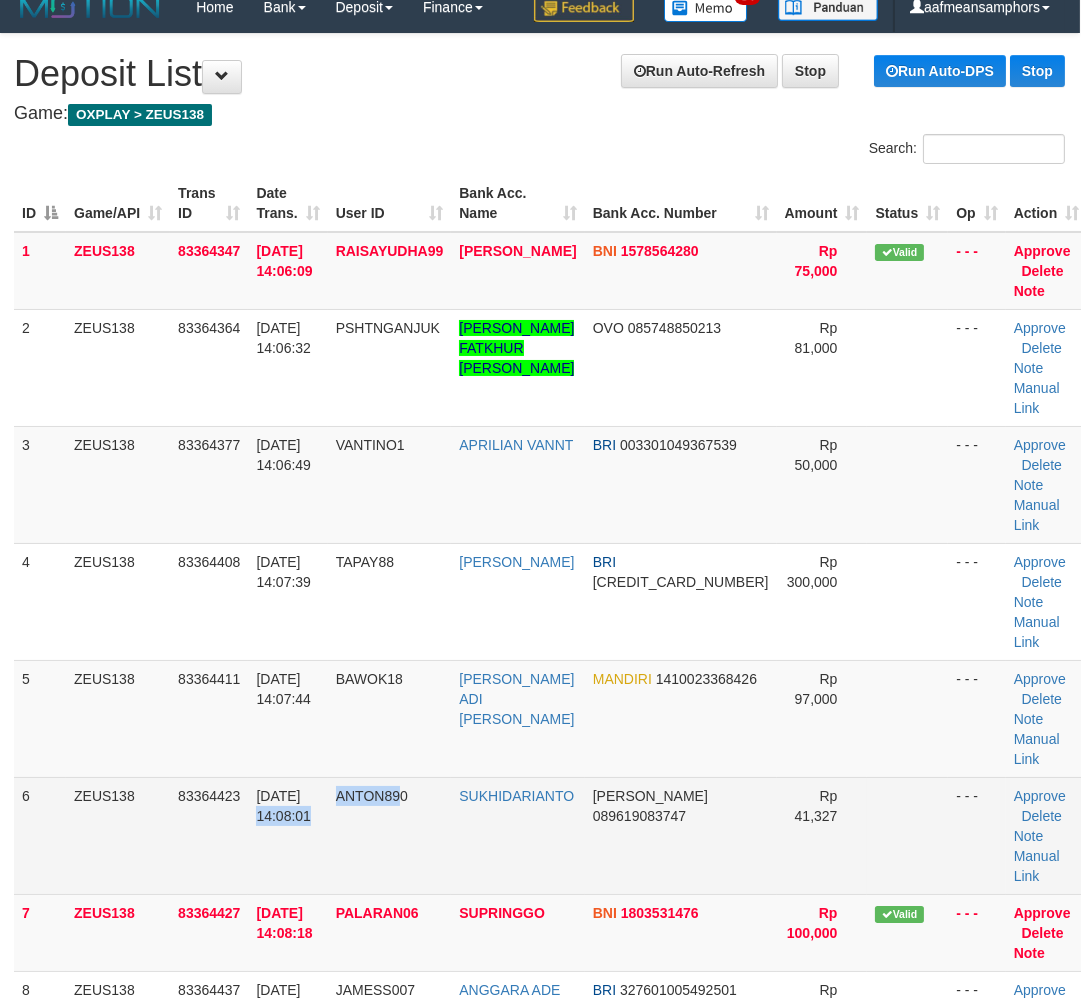 click on "6
ZEUS138
83364423
10/07/2025 14:08:01
ANTON890
SUKHIDARIANTO
DANA
089619083747
Rp 41,327
- - -
Approve
Delete
Note
Manual Link" at bounding box center [550, 835] 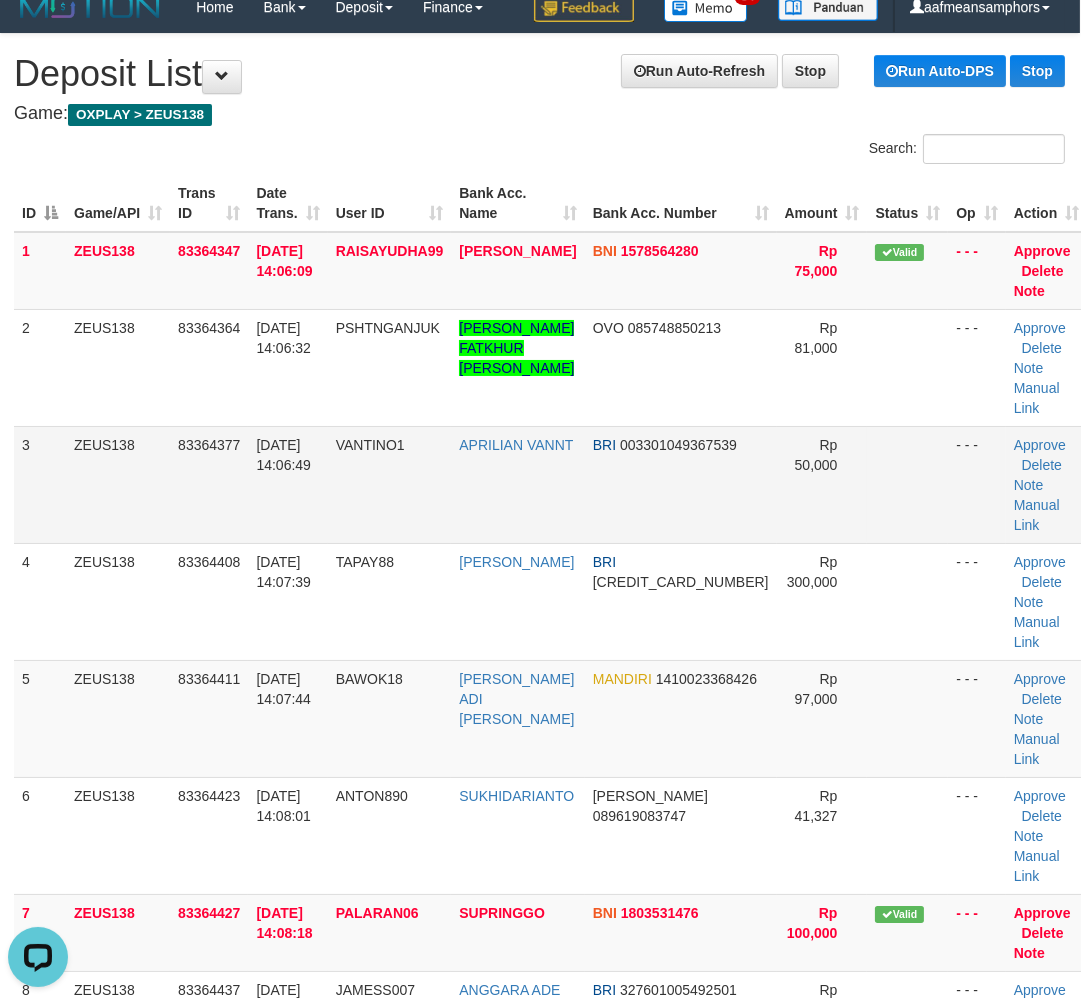 scroll, scrollTop: 0, scrollLeft: 0, axis: both 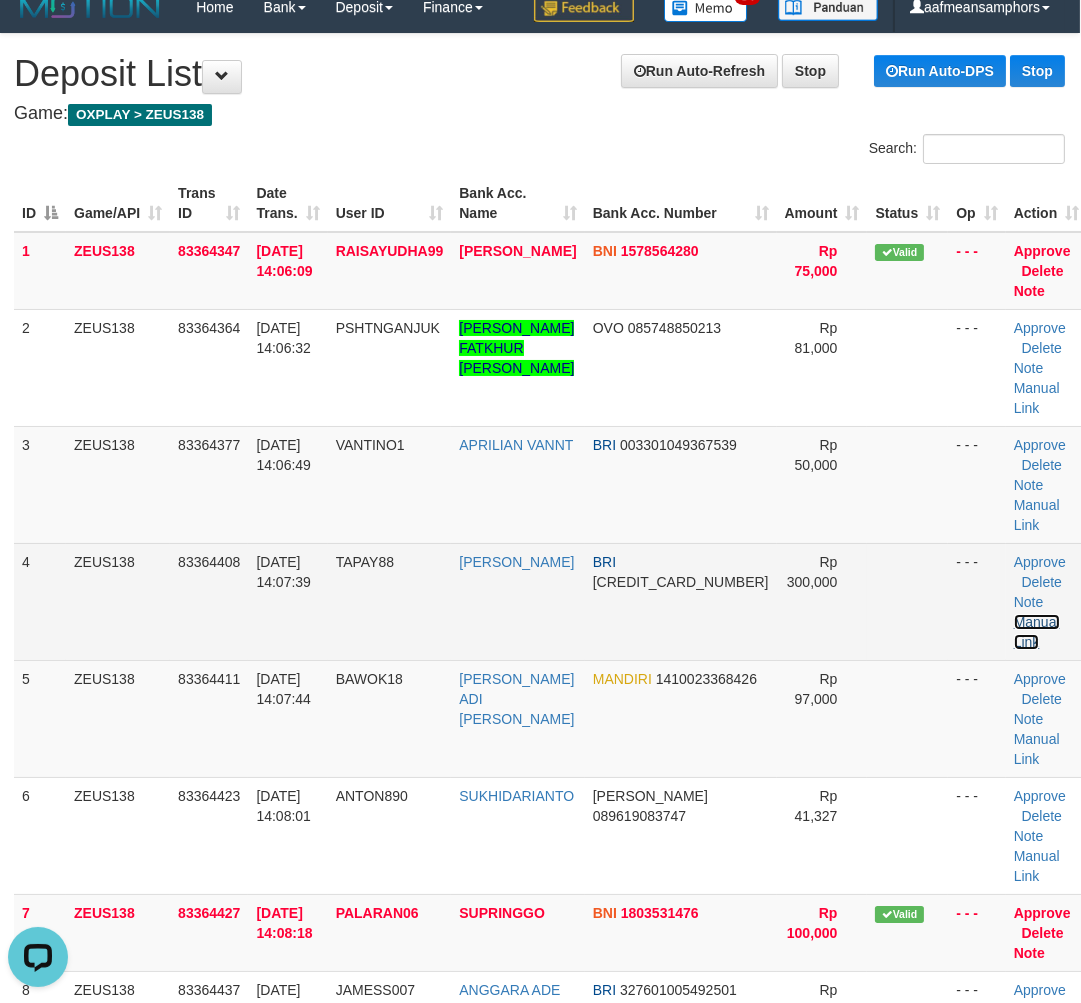 click on "Manual Link" at bounding box center [1037, 632] 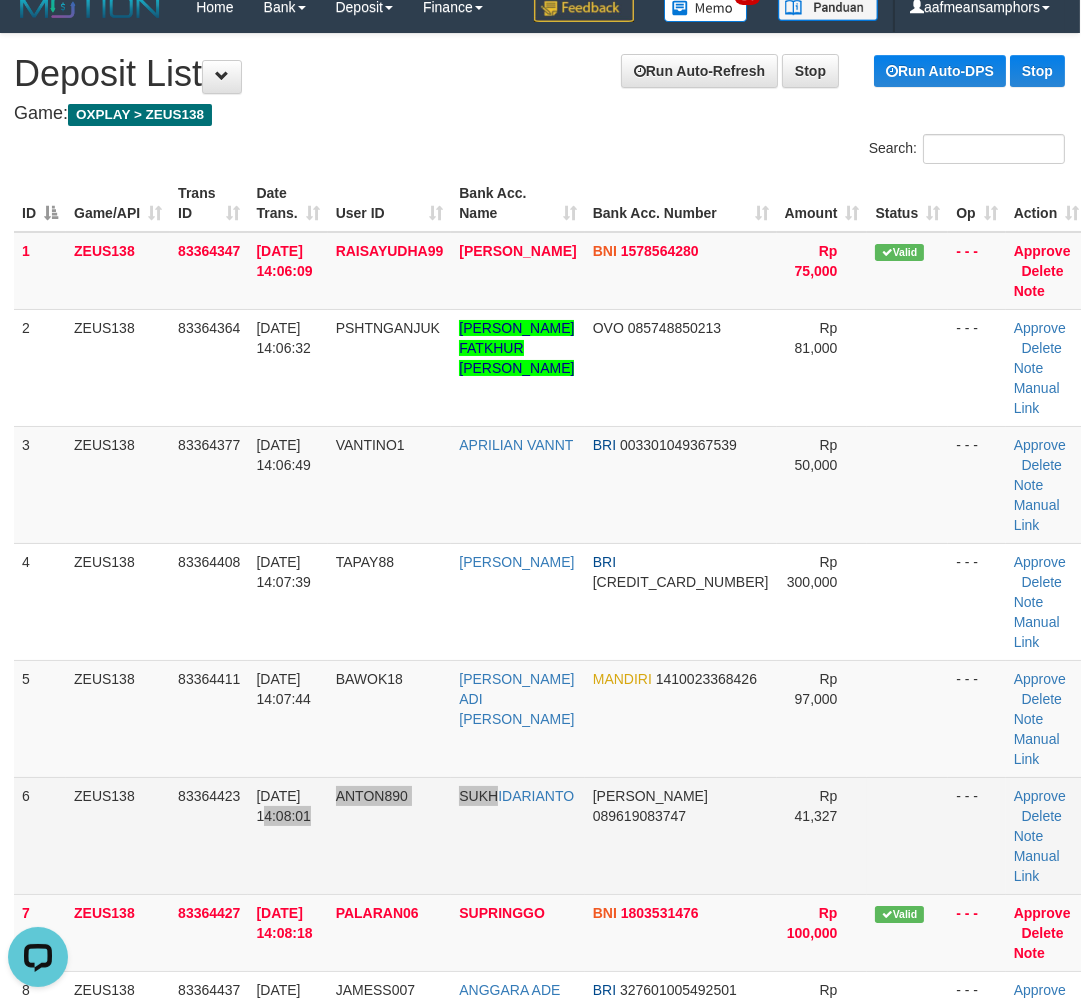 drag, startPoint x: 315, startPoint y: 802, endPoint x: 513, endPoint y: 834, distance: 200.56918 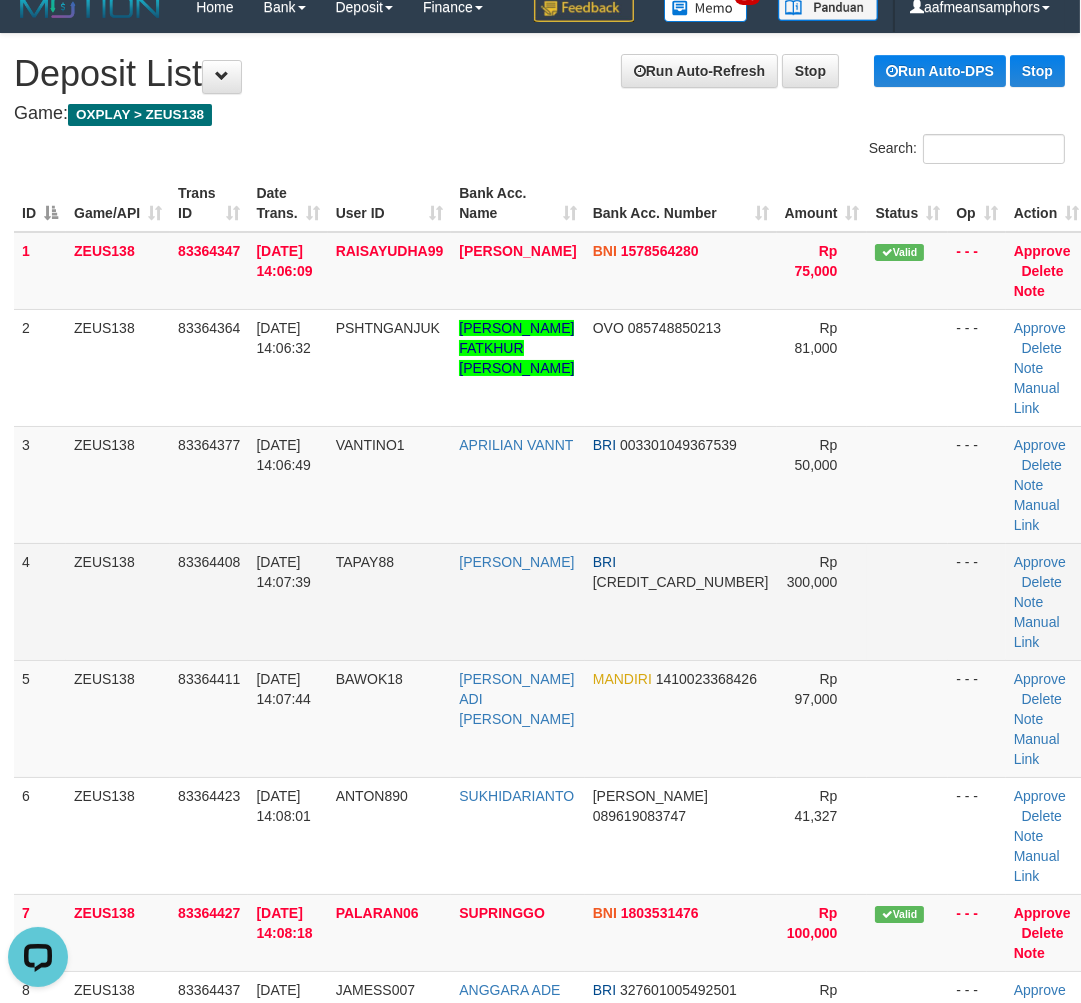 drag, startPoint x: 374, startPoint y: 820, endPoint x: 584, endPoint y: 643, distance: 274.6434 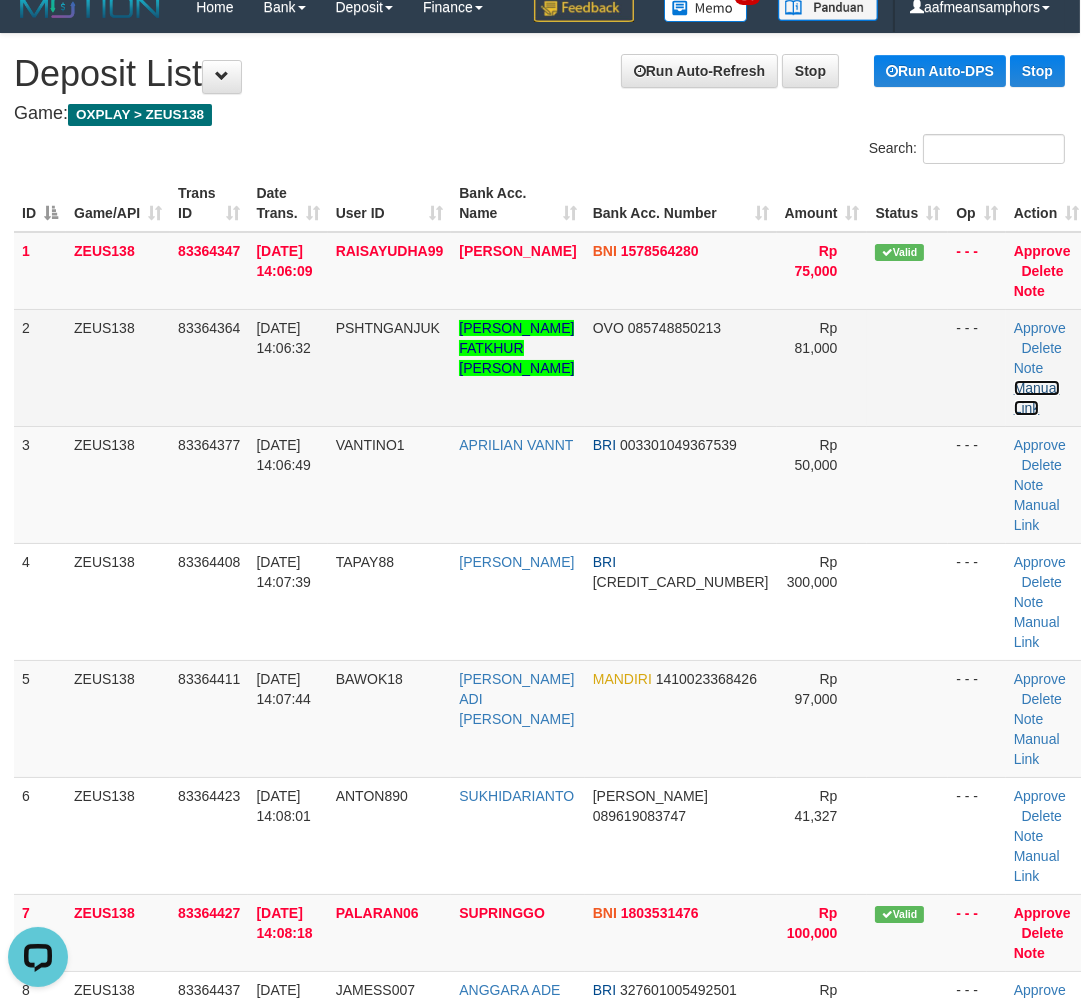 click on "Manual Link" at bounding box center (1037, 398) 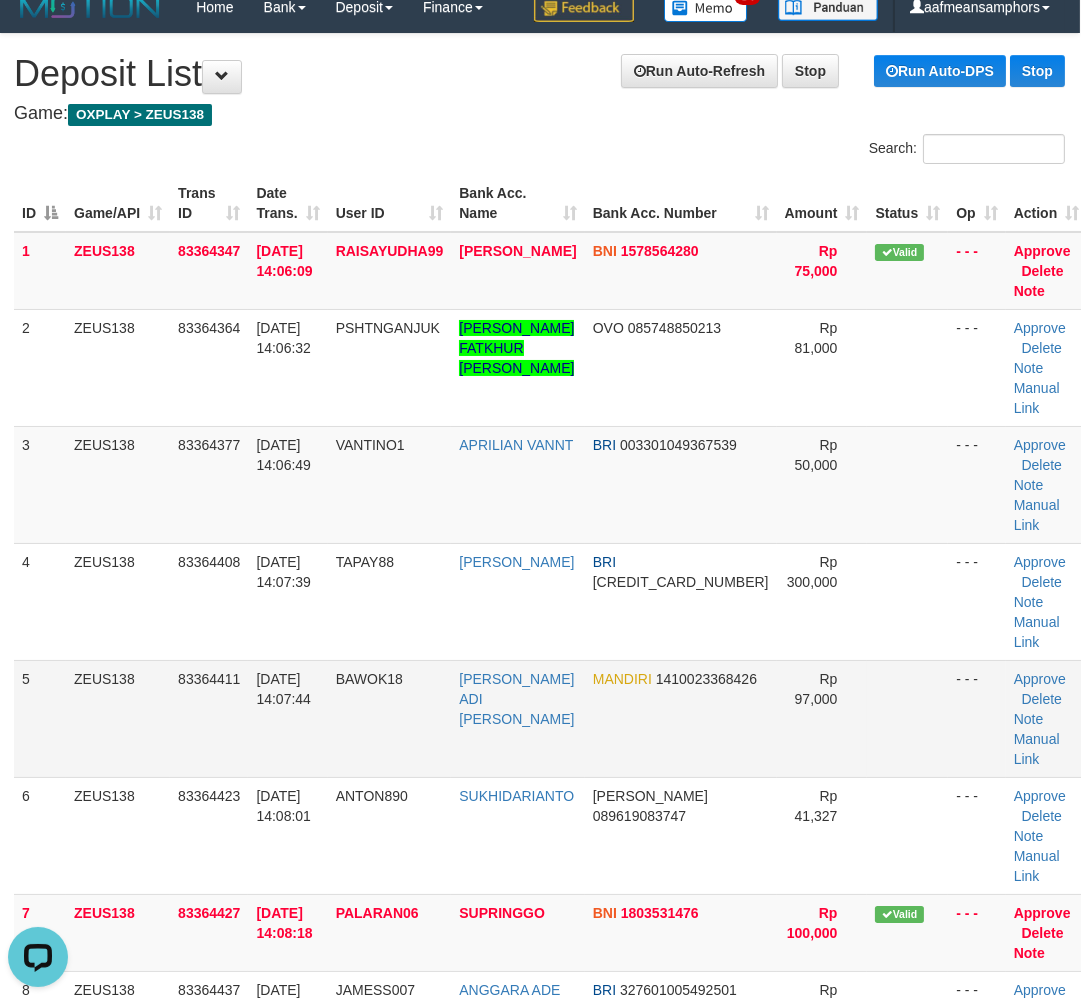 click at bounding box center [907, 718] 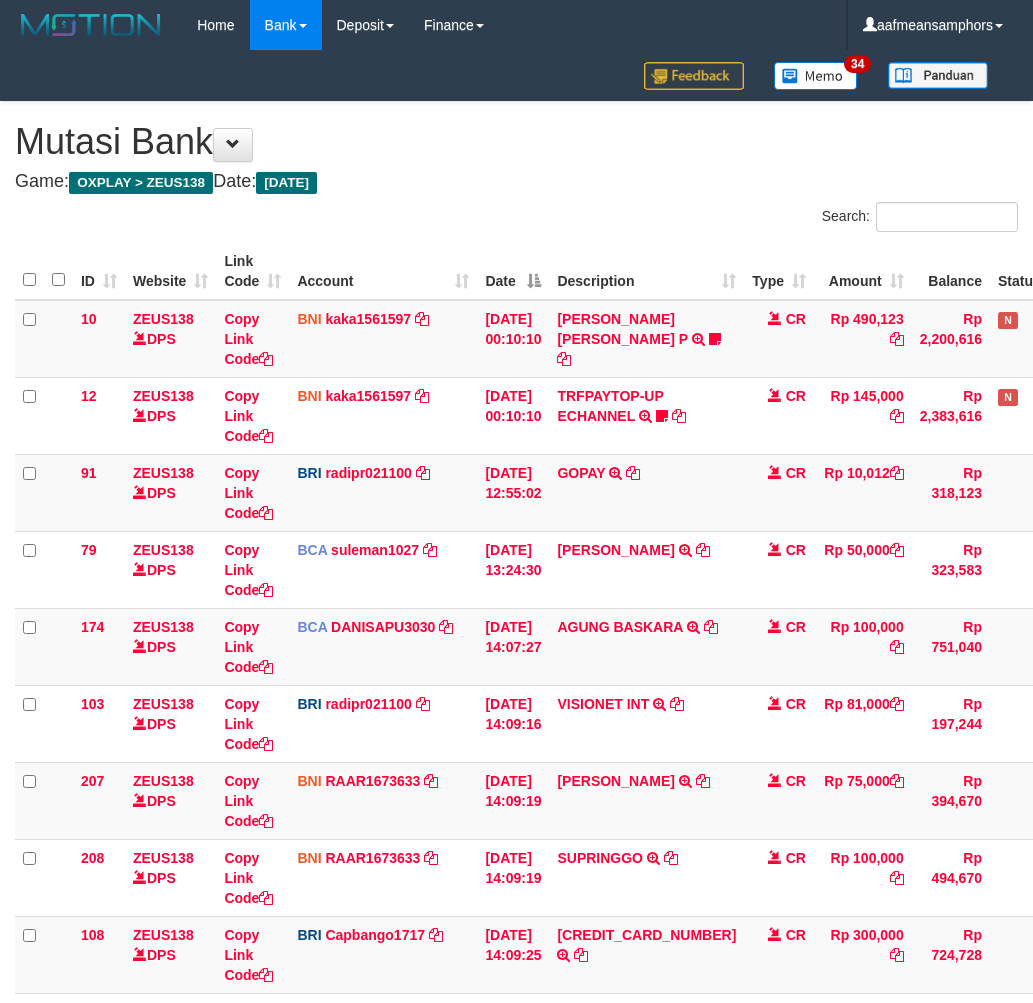 scroll, scrollTop: 111, scrollLeft: 7, axis: both 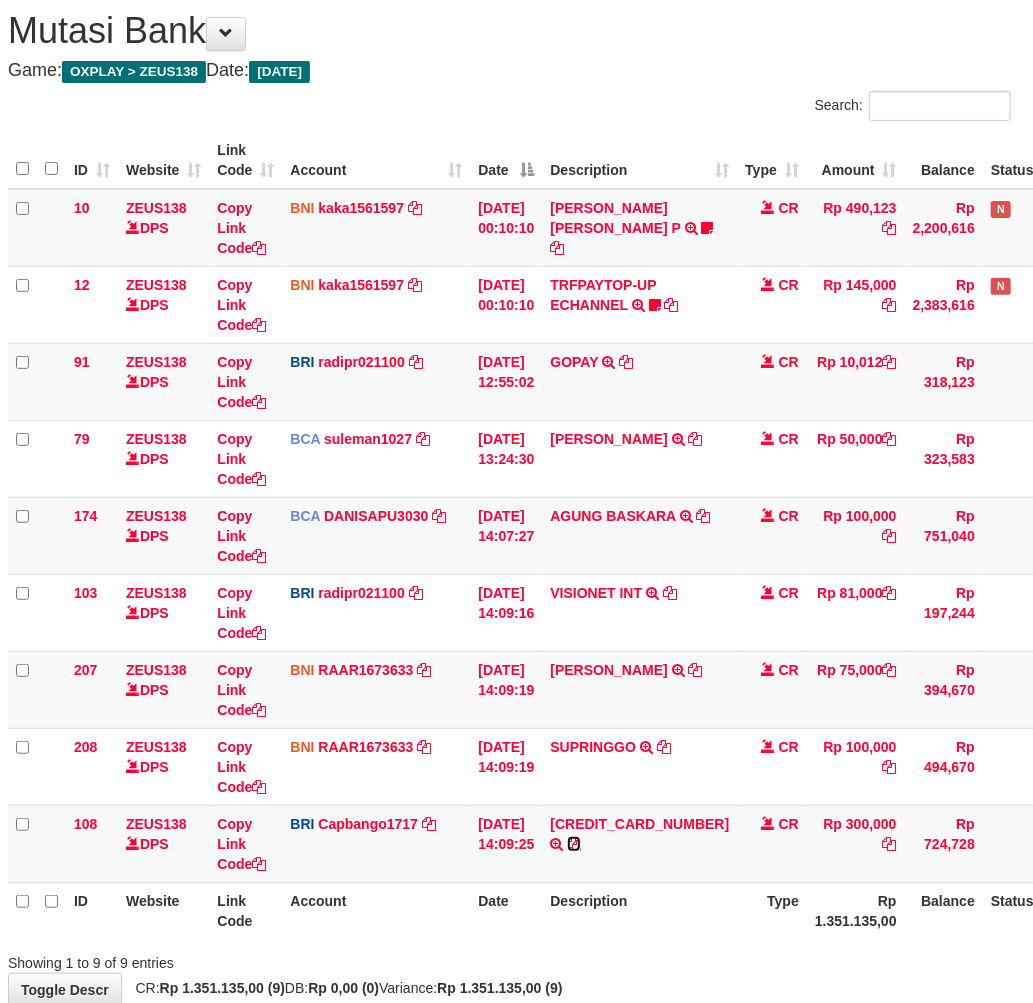 click at bounding box center (574, 844) 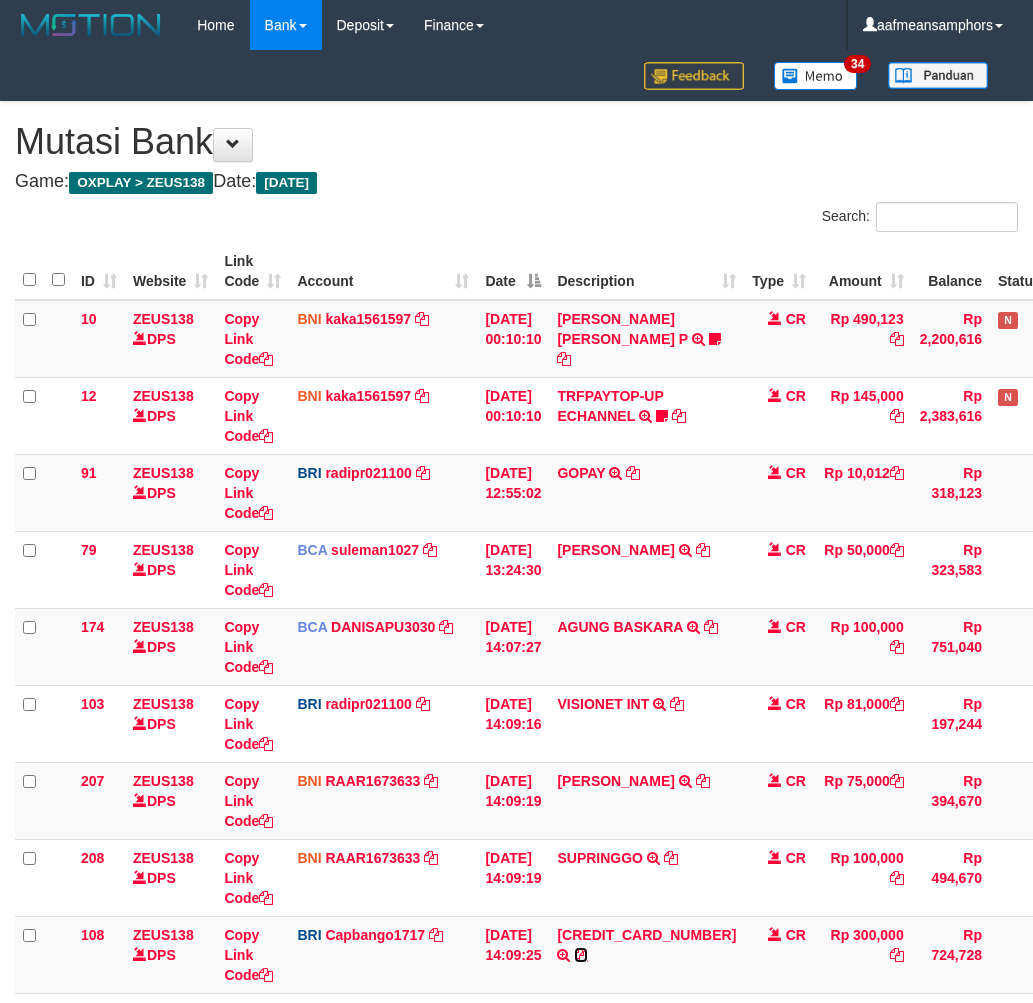 scroll, scrollTop: 111, scrollLeft: 7, axis: both 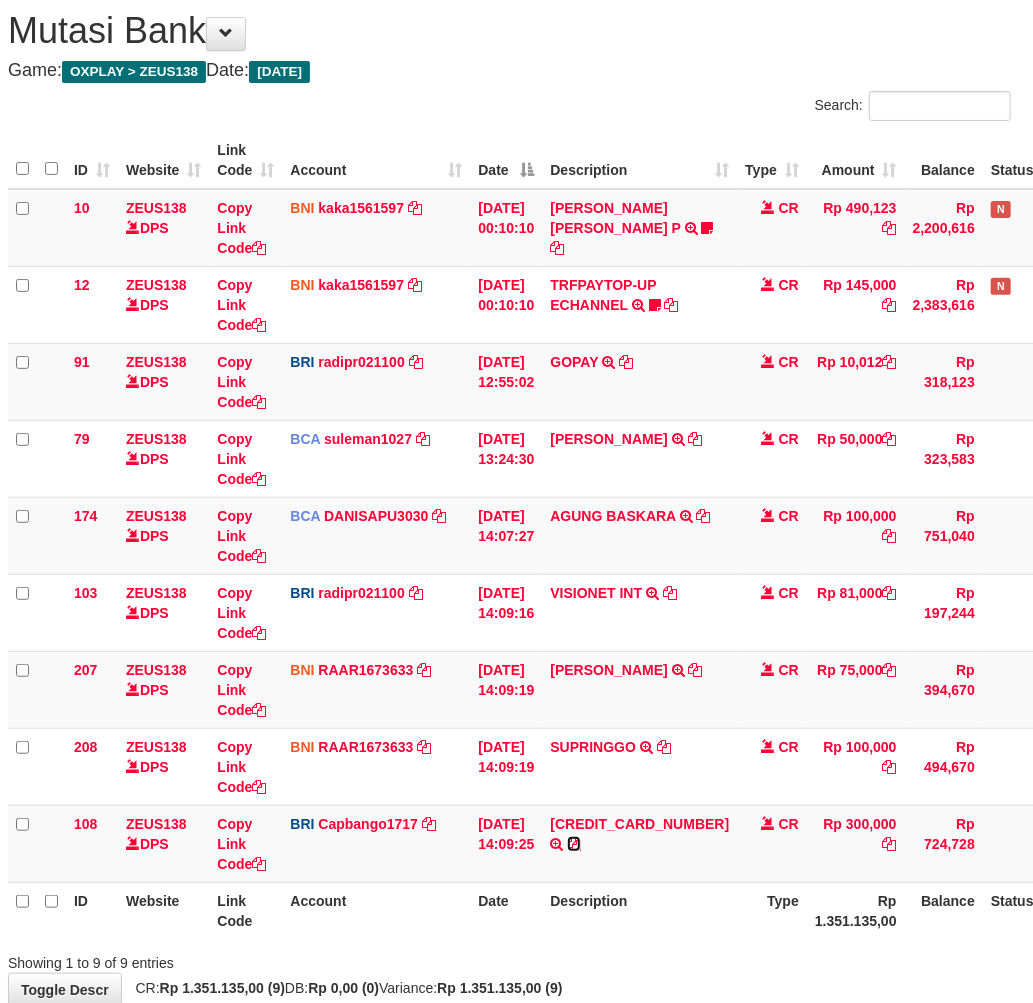 click at bounding box center [574, 844] 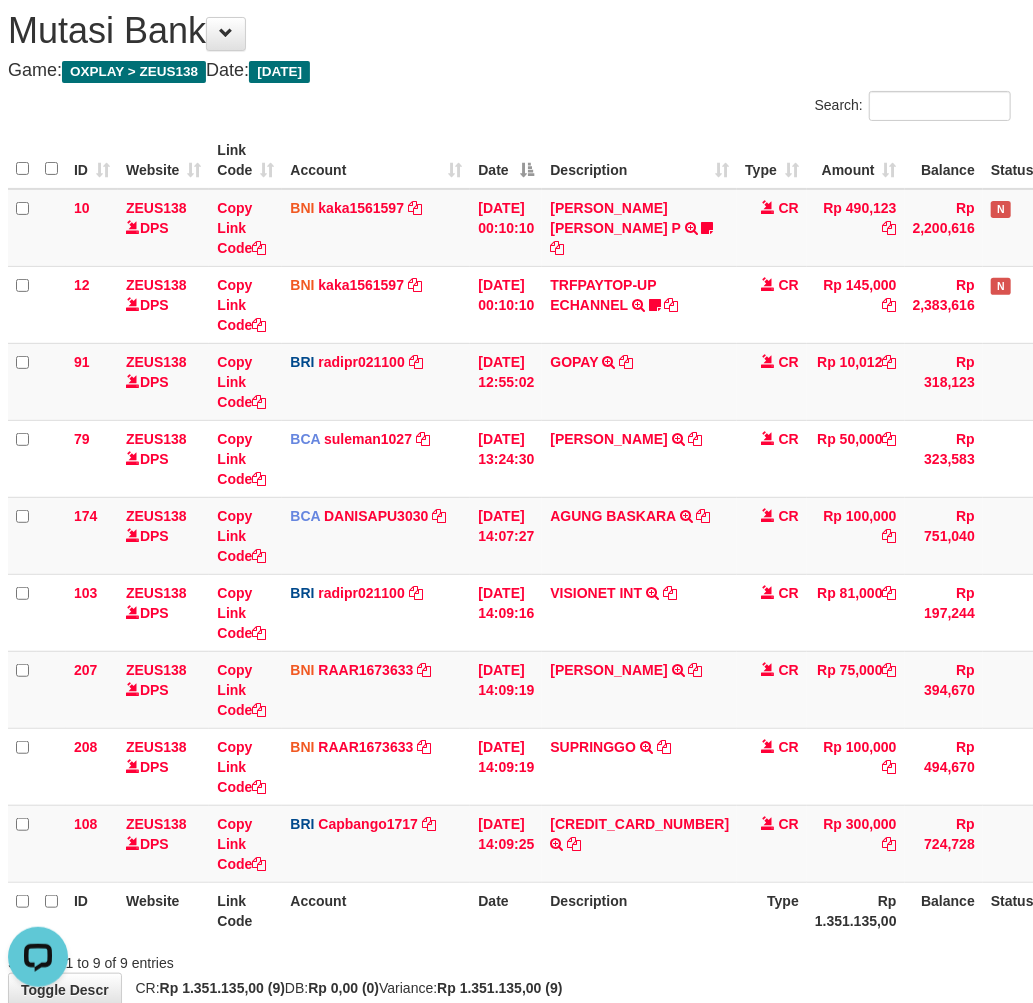 scroll, scrollTop: 0, scrollLeft: 0, axis: both 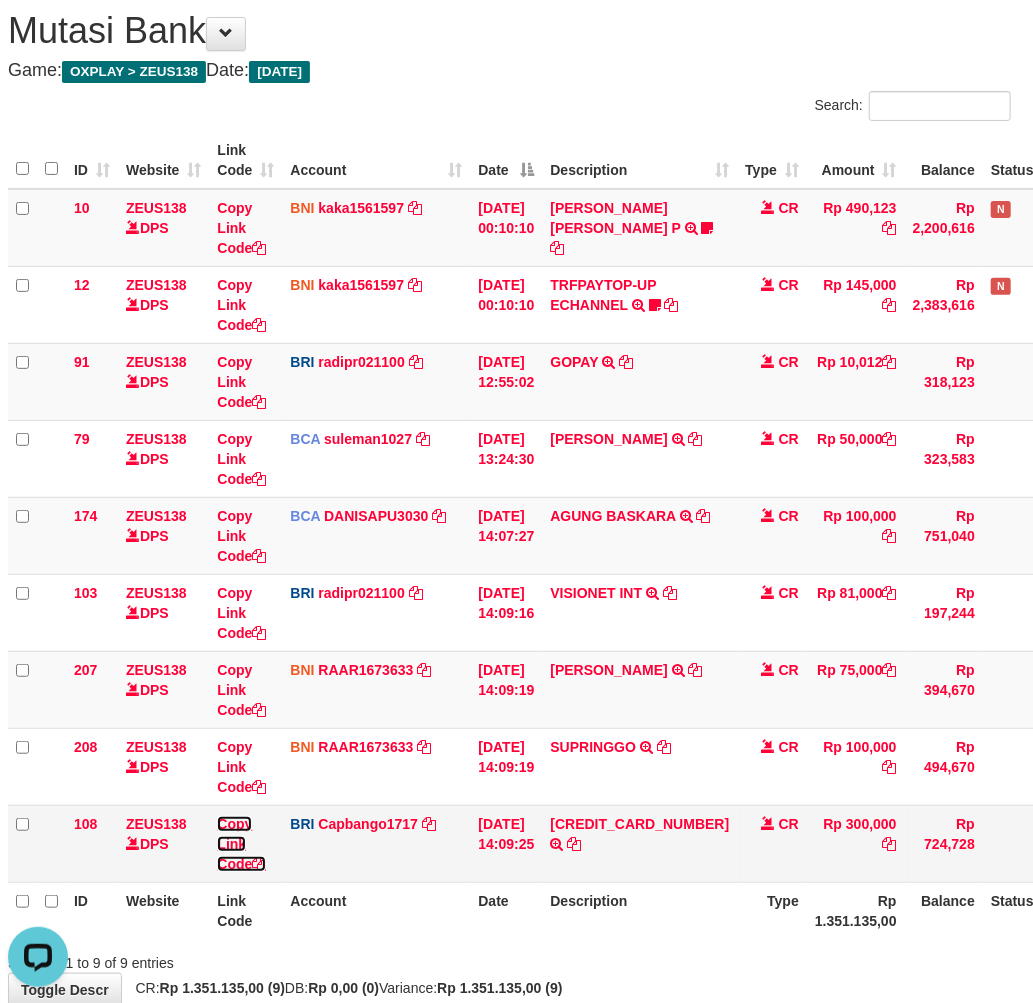 click on "Copy Link Code" at bounding box center [241, 844] 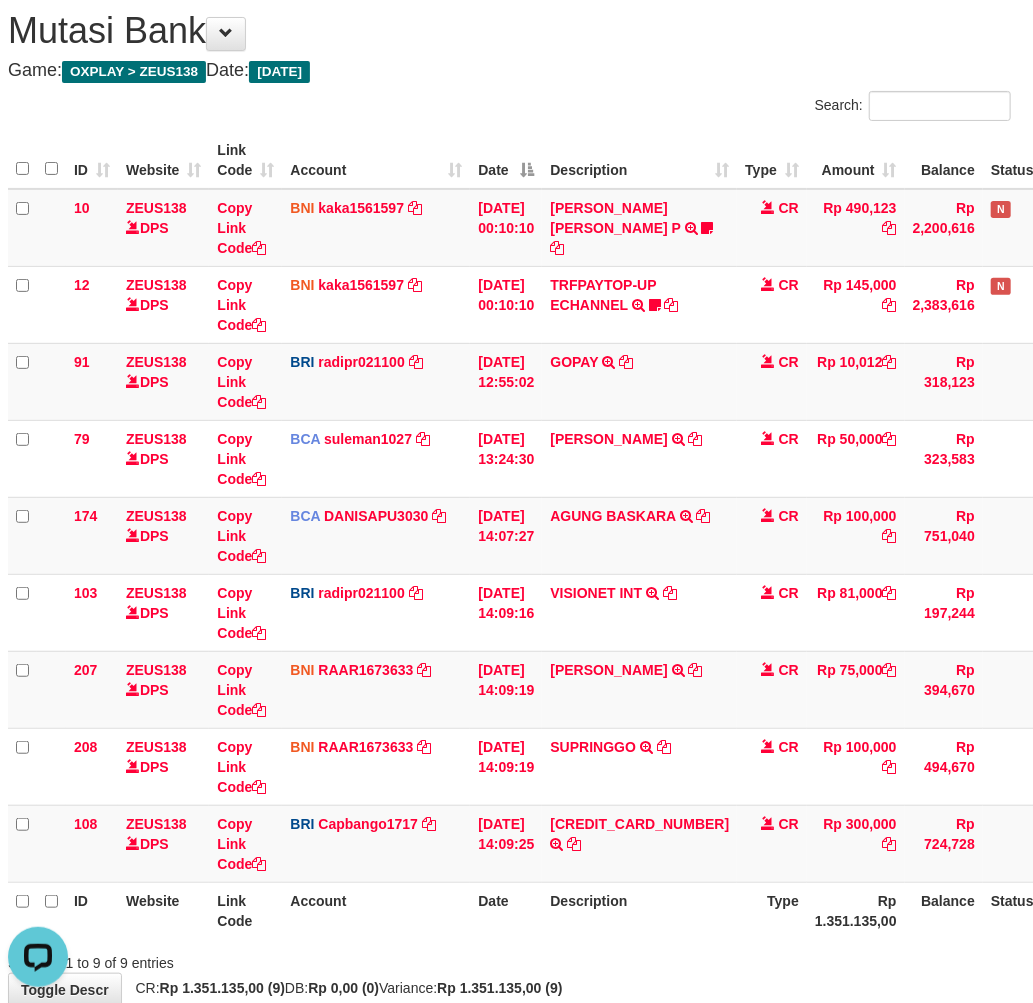 scroll, scrollTop: 320, scrollLeft: 0, axis: vertical 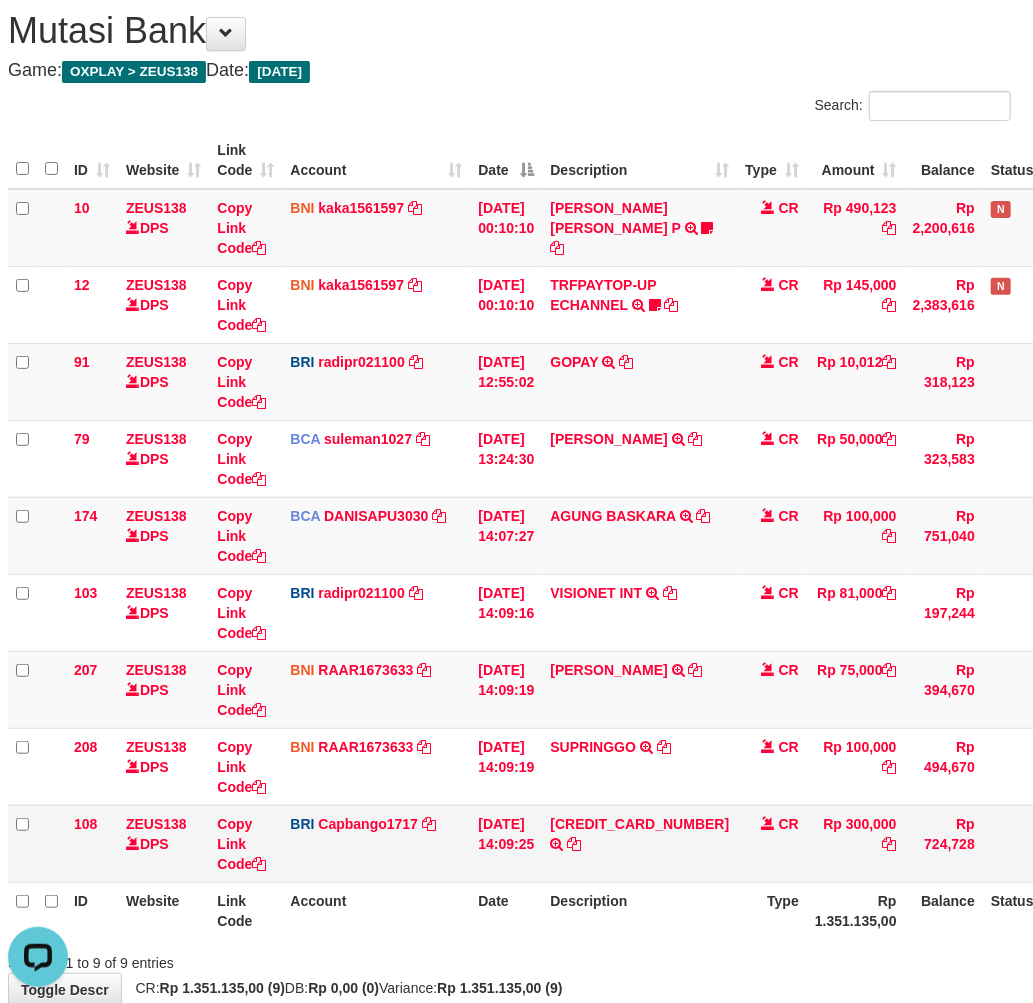 click on "562201020833533         TRANSFER NBMB 562201020833533 TO HELMI" at bounding box center [639, 843] 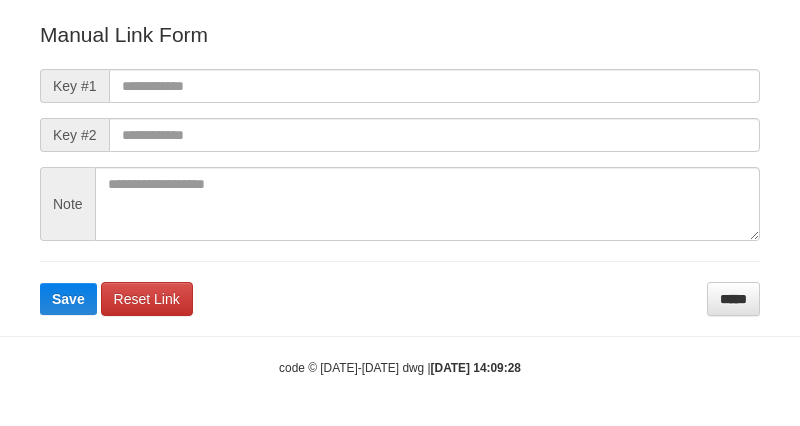 scroll, scrollTop: 222, scrollLeft: 0, axis: vertical 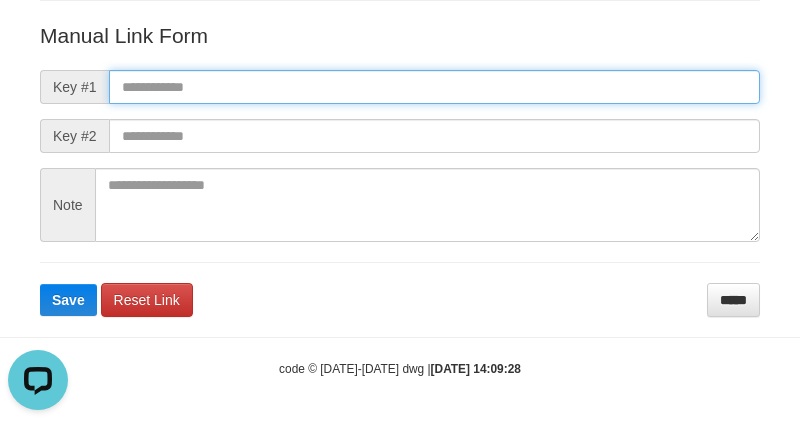 click at bounding box center [434, 87] 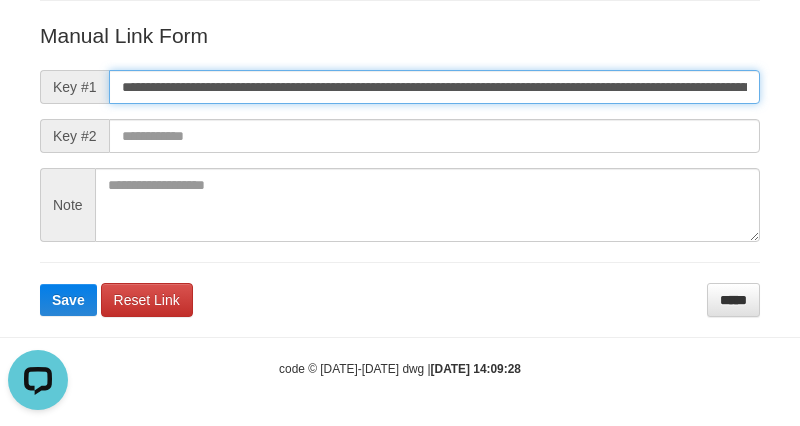 scroll, scrollTop: 0, scrollLeft: 1407, axis: horizontal 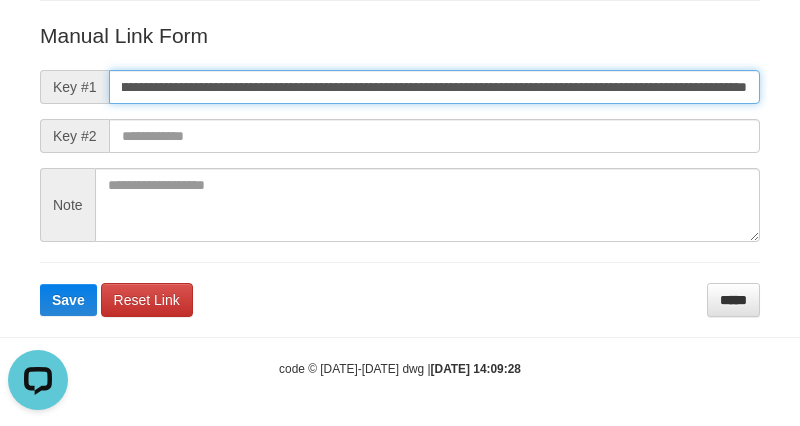 type on "**********" 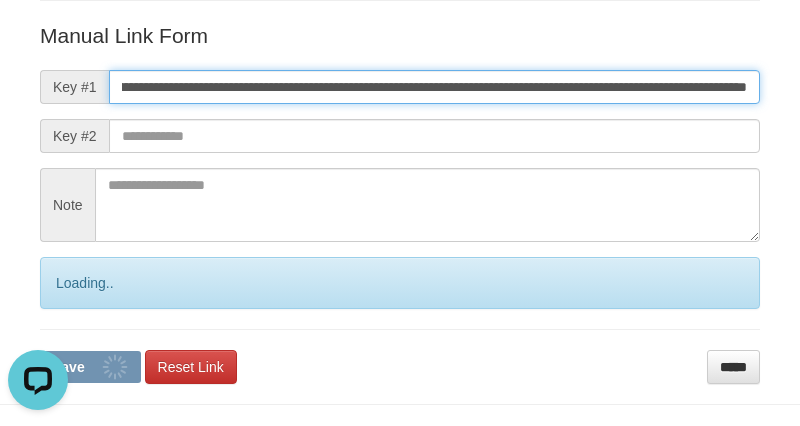 click on "Save" at bounding box center [90, 367] 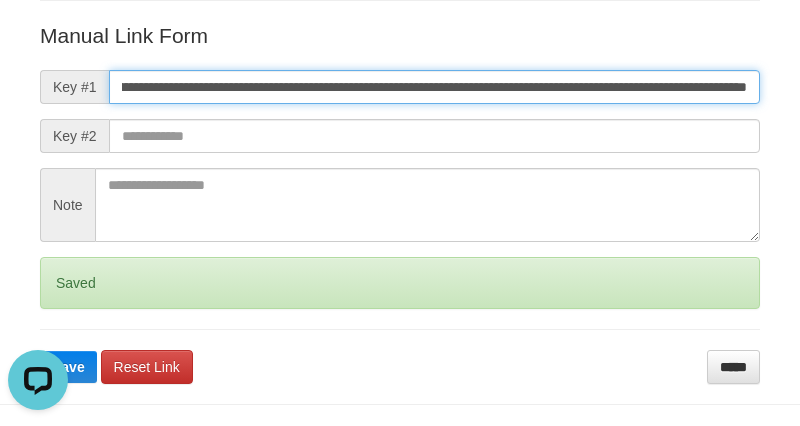click on "Save" at bounding box center [68, 367] 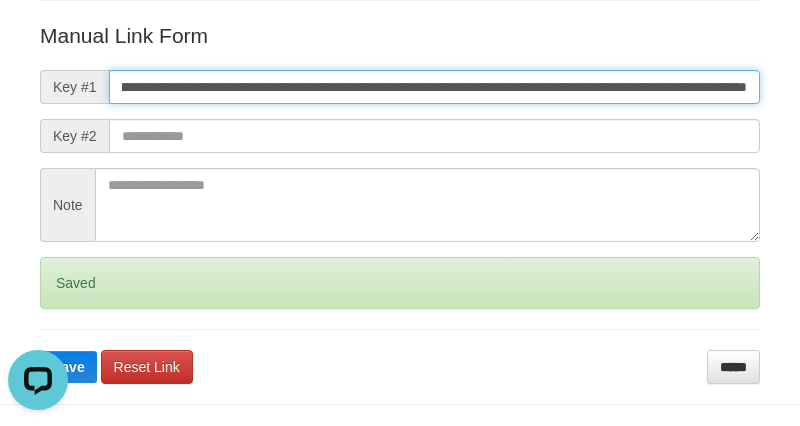 click on "Save" at bounding box center (68, 367) 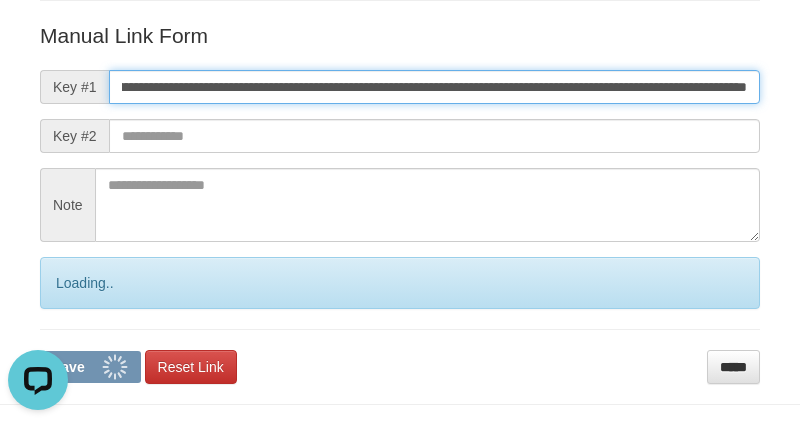 click on "Save" at bounding box center [90, 367] 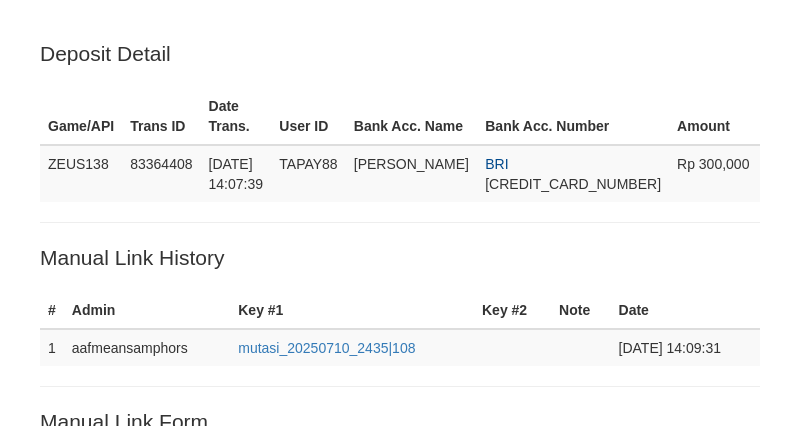 scroll, scrollTop: 405, scrollLeft: 0, axis: vertical 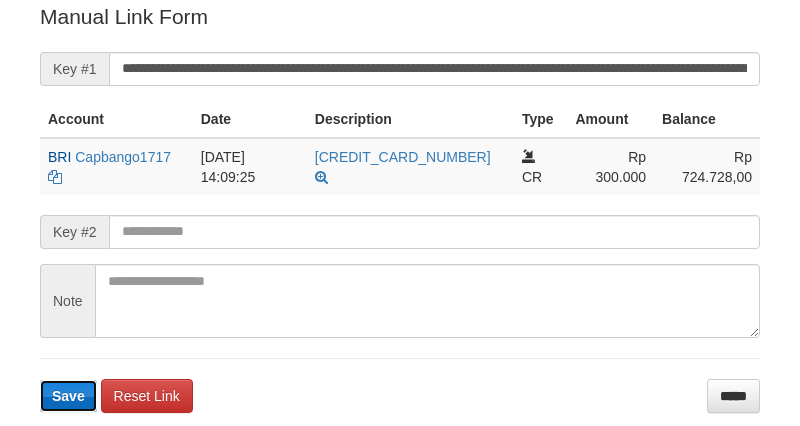 click on "Save" at bounding box center [68, 396] 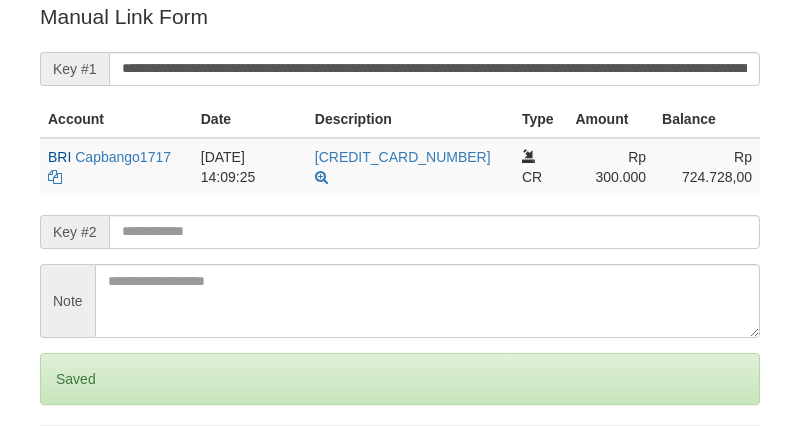 click on "Saved" at bounding box center (400, 379) 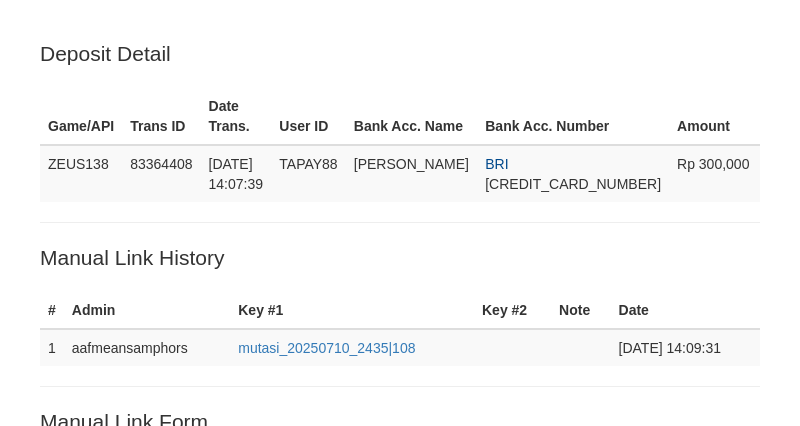 scroll, scrollTop: 403, scrollLeft: 0, axis: vertical 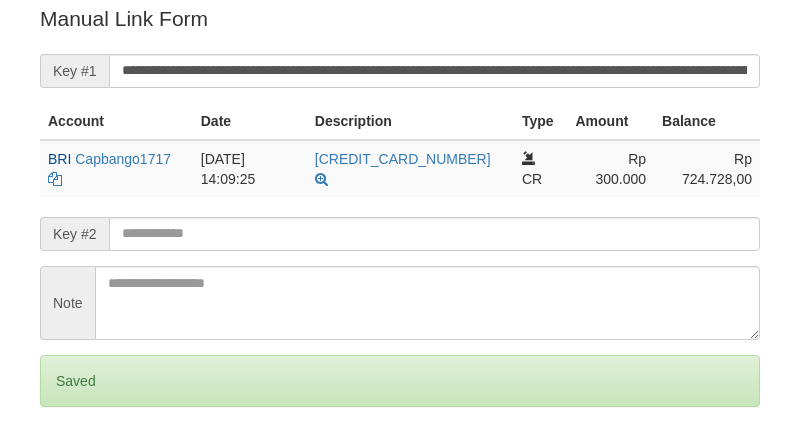 click on "Saved" at bounding box center (400, 381) 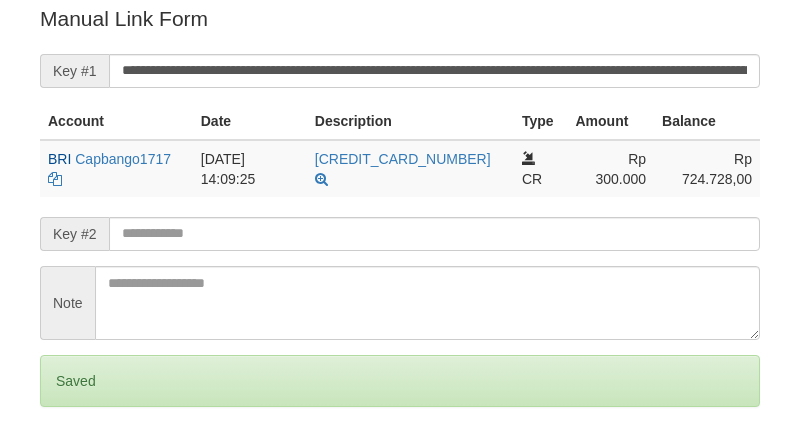 click on "**********" at bounding box center (400, 242) 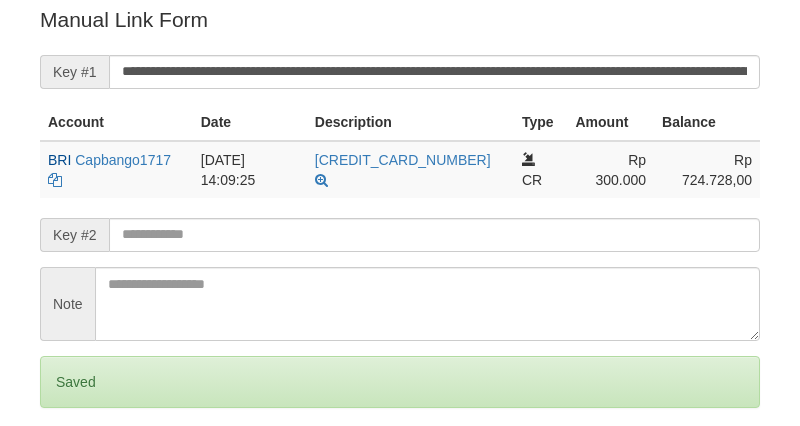 click on "**********" at bounding box center (400, 243) 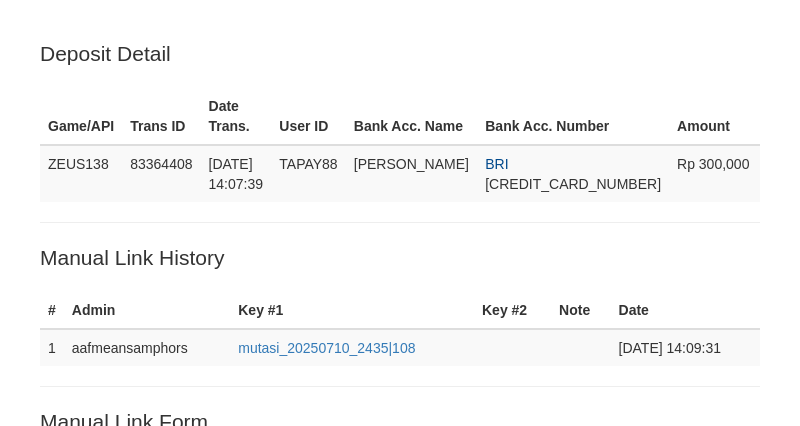 click on "Save" at bounding box center [68, 801] 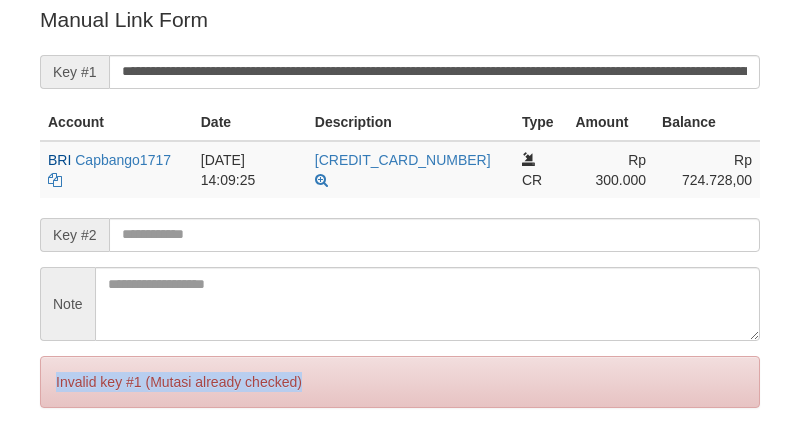 click on "Invalid key #1 (Mutasi already checked)" at bounding box center [400, 382] 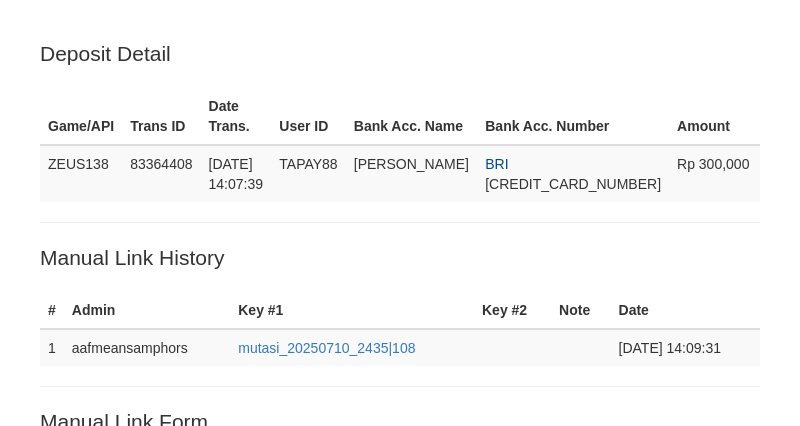 click on "Invalid key #1 (Mutasi already checked)" at bounding box center (400, 784) 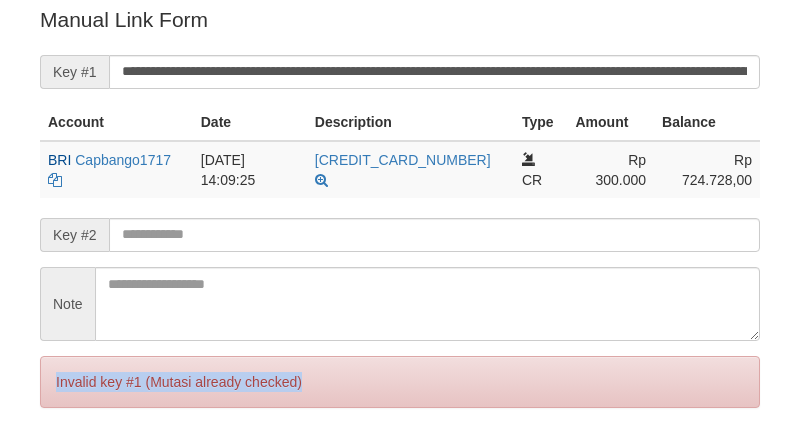 click on "Invalid key #1 (Mutasi already checked)" at bounding box center (400, 382) 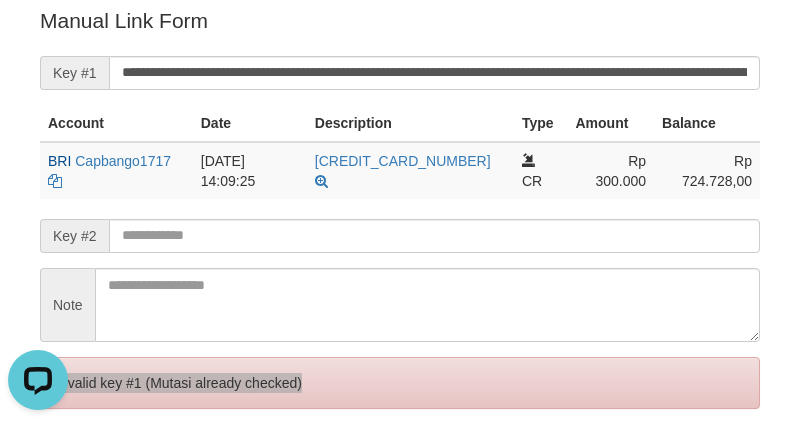 scroll, scrollTop: 0, scrollLeft: 0, axis: both 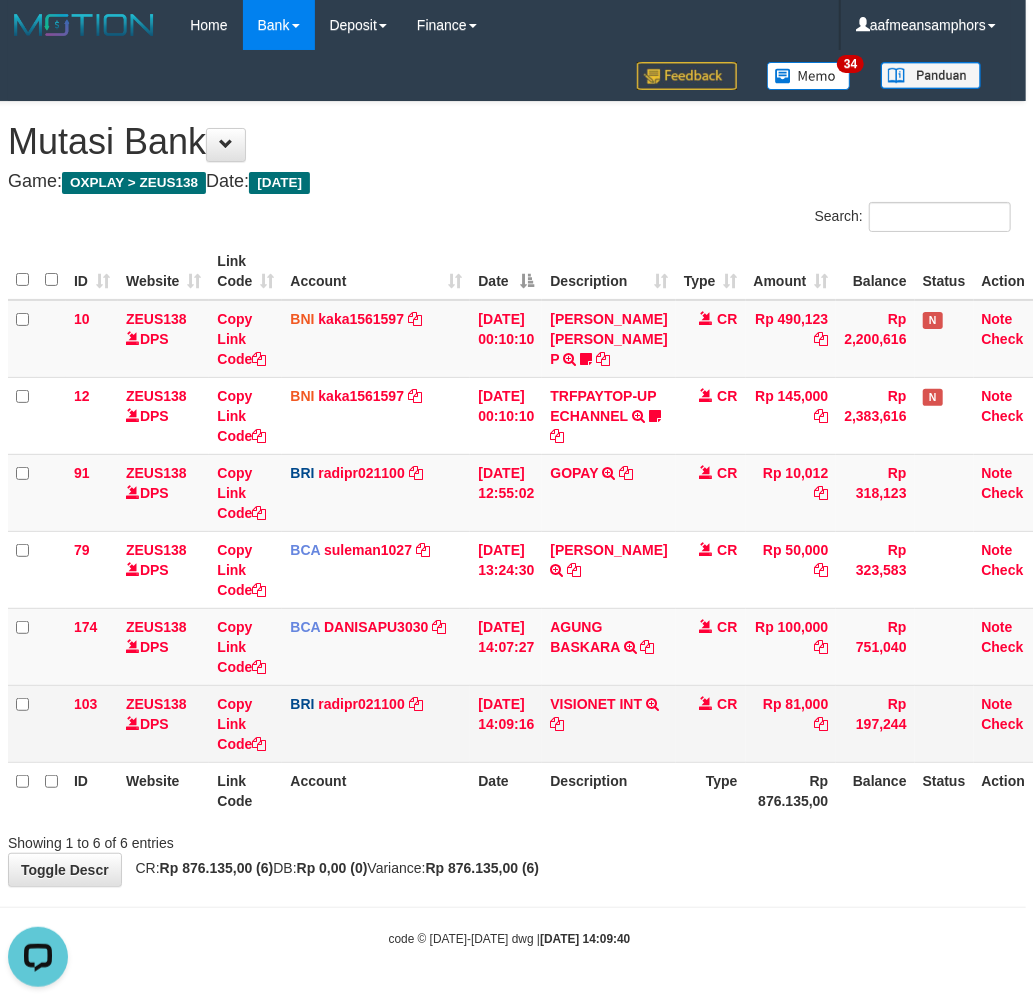 click on "Rp 81,000" at bounding box center (791, 723) 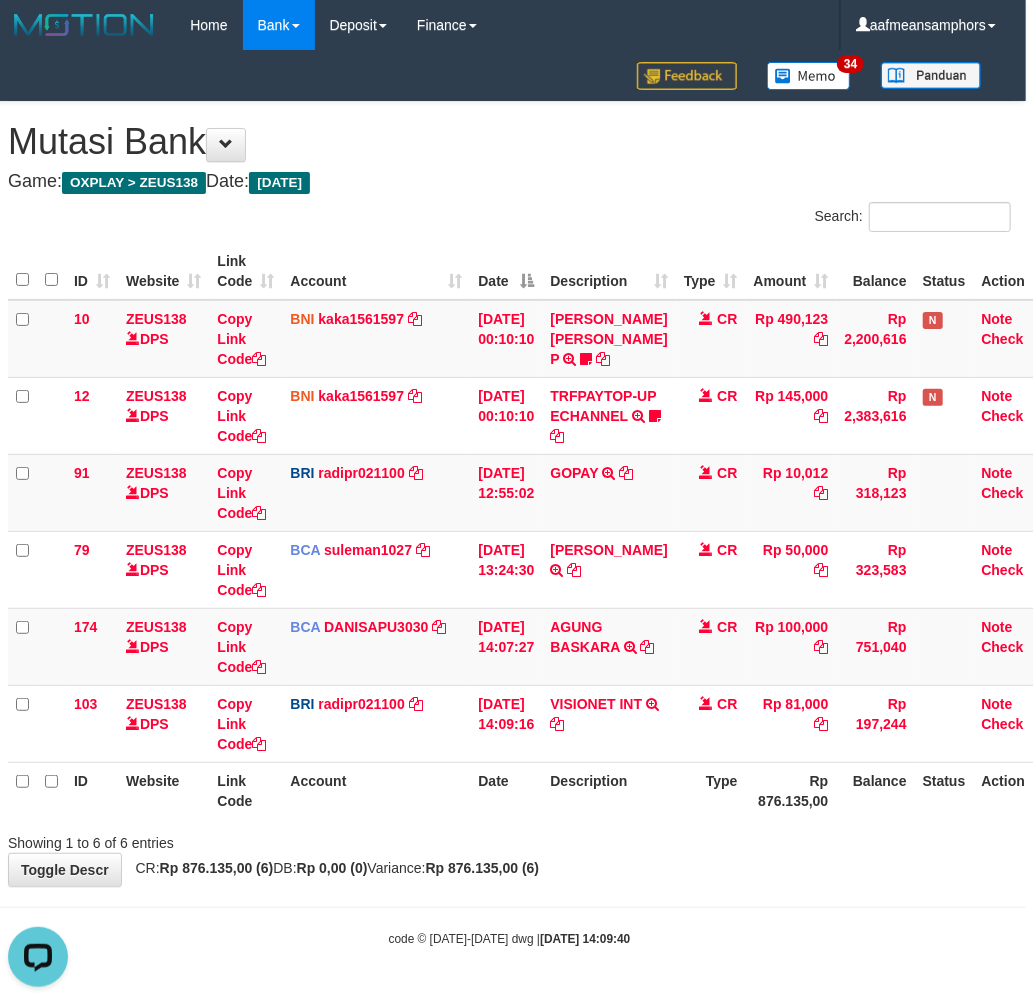 copy on "81,000" 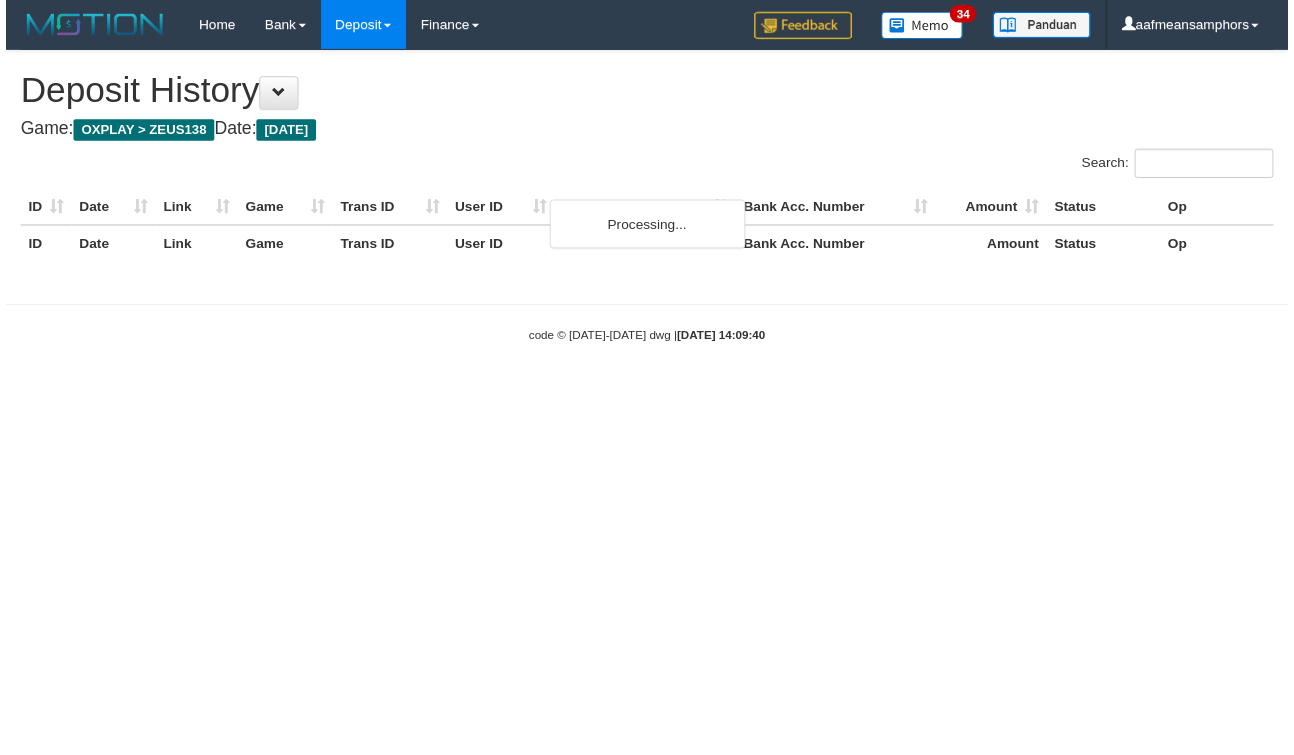 scroll, scrollTop: 0, scrollLeft: 0, axis: both 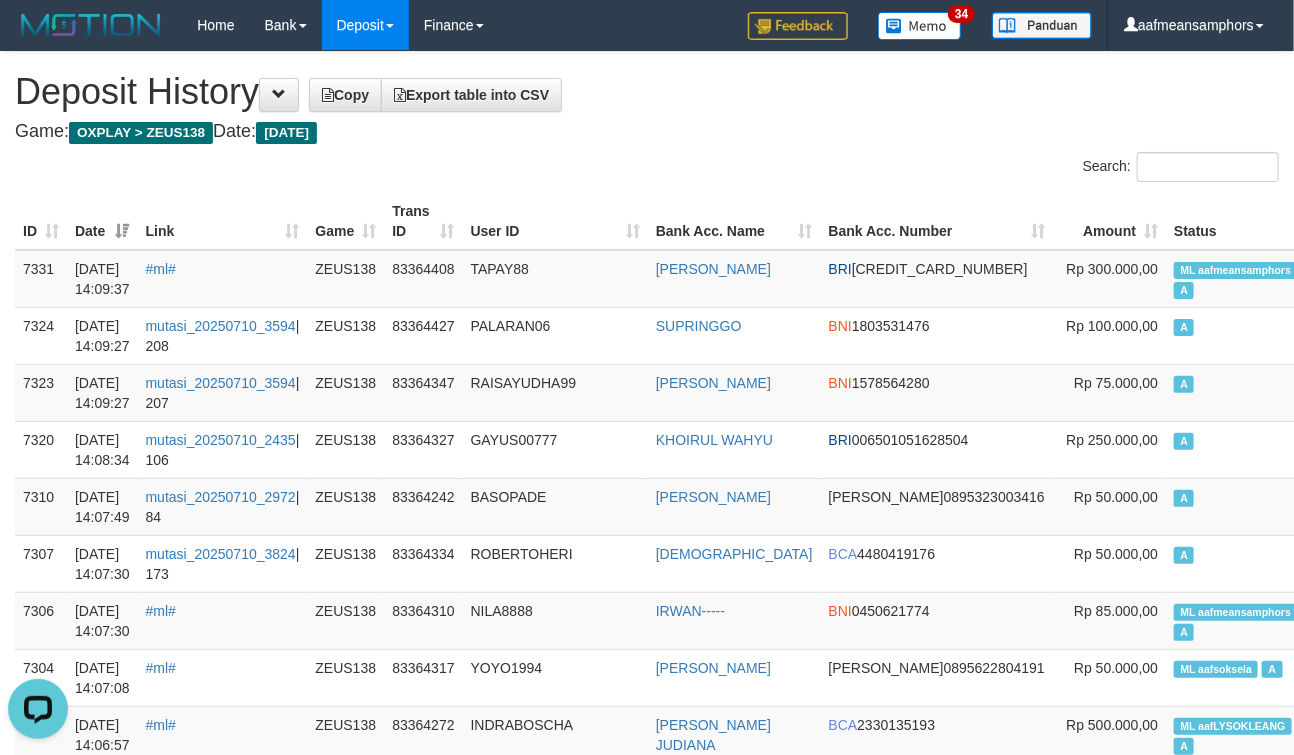 click on "Date" at bounding box center (102, 221) 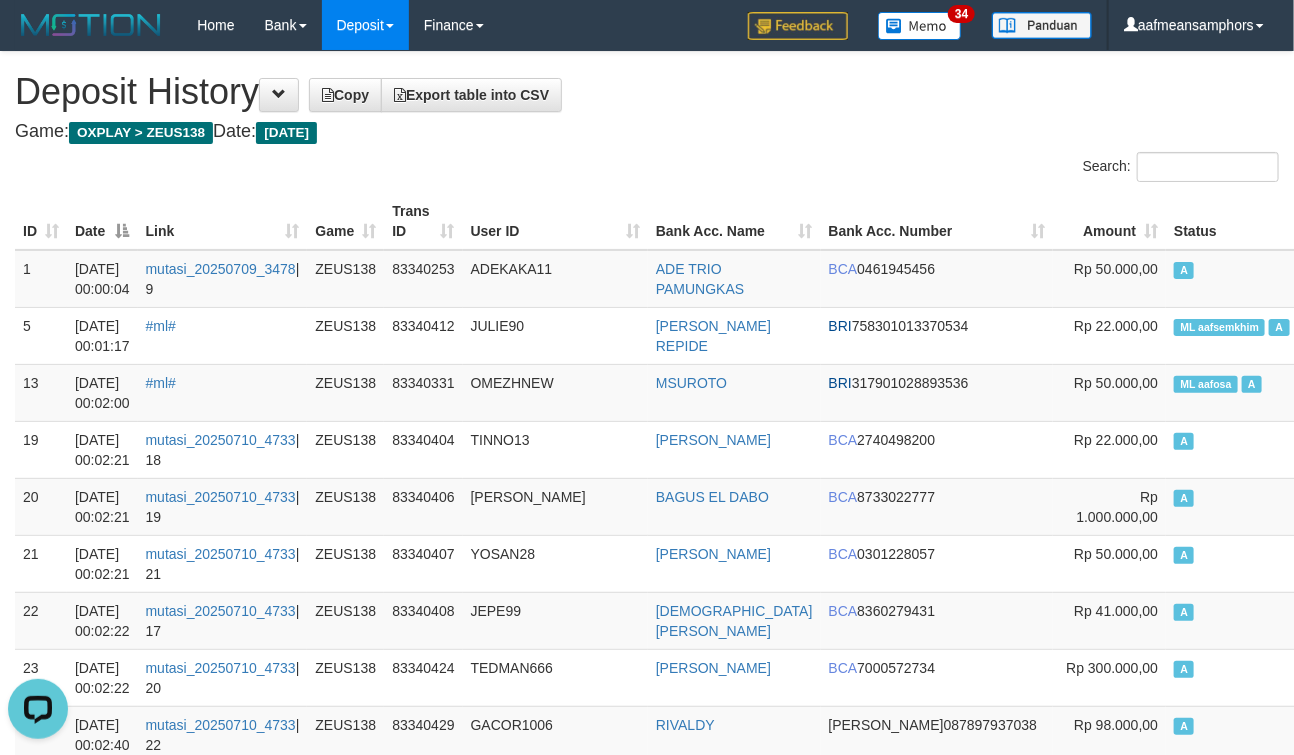 drag, startPoint x: 8, startPoint y: 268, endPoint x: 20, endPoint y: 230, distance: 39.849716 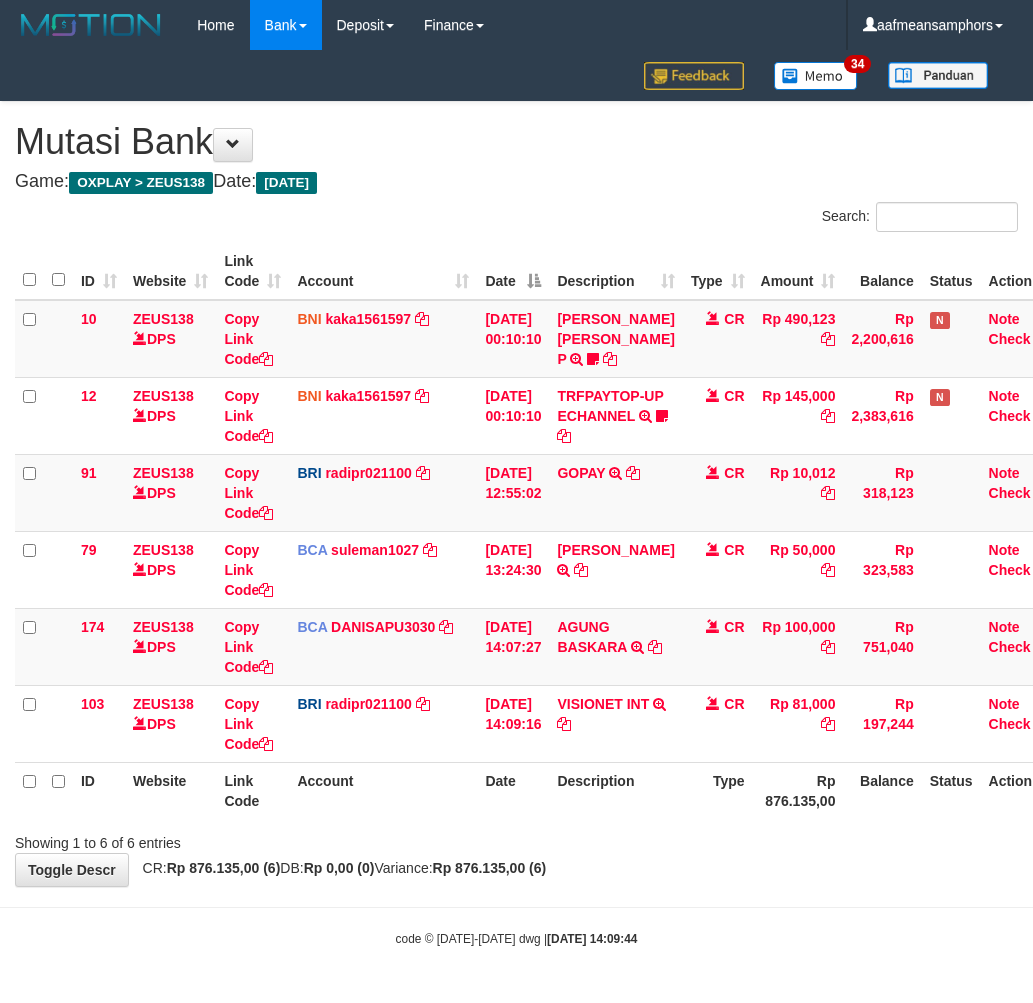scroll, scrollTop: 13, scrollLeft: 7, axis: both 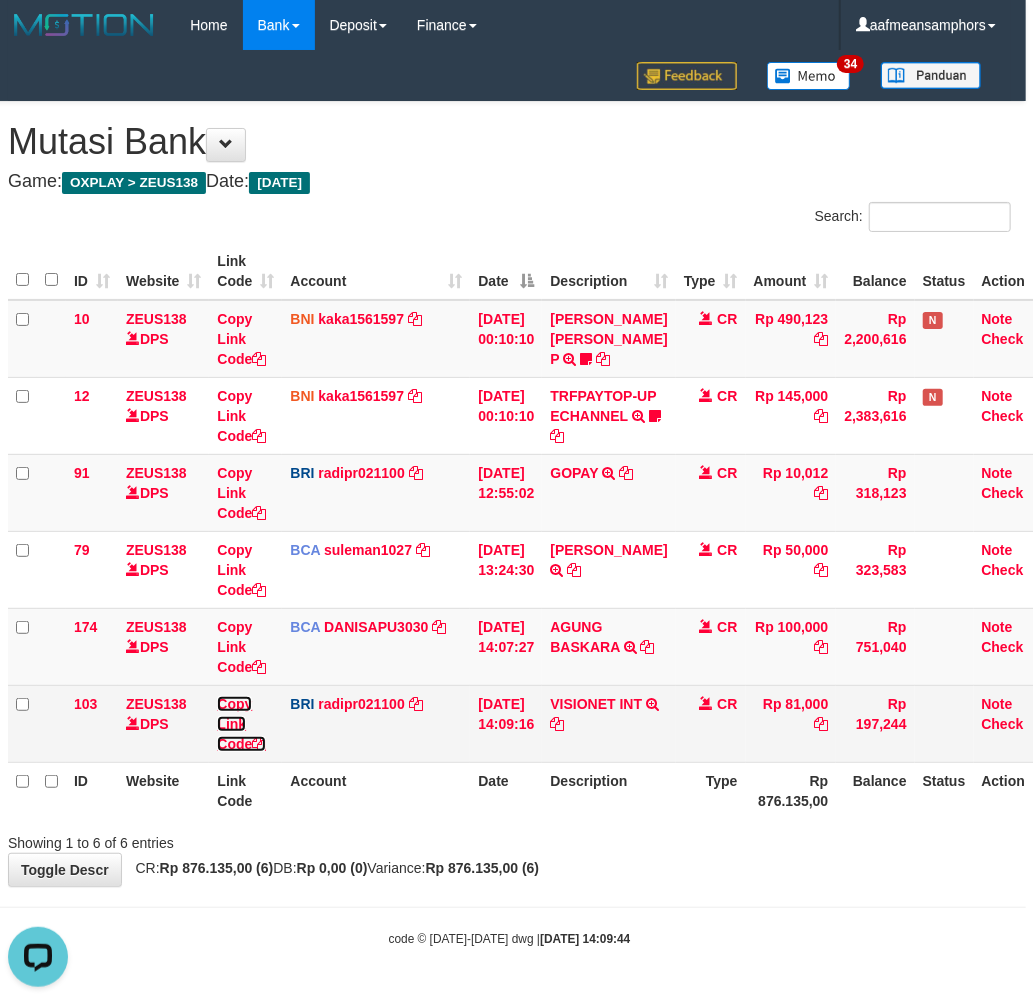 click on "Copy Link Code" at bounding box center [241, 724] 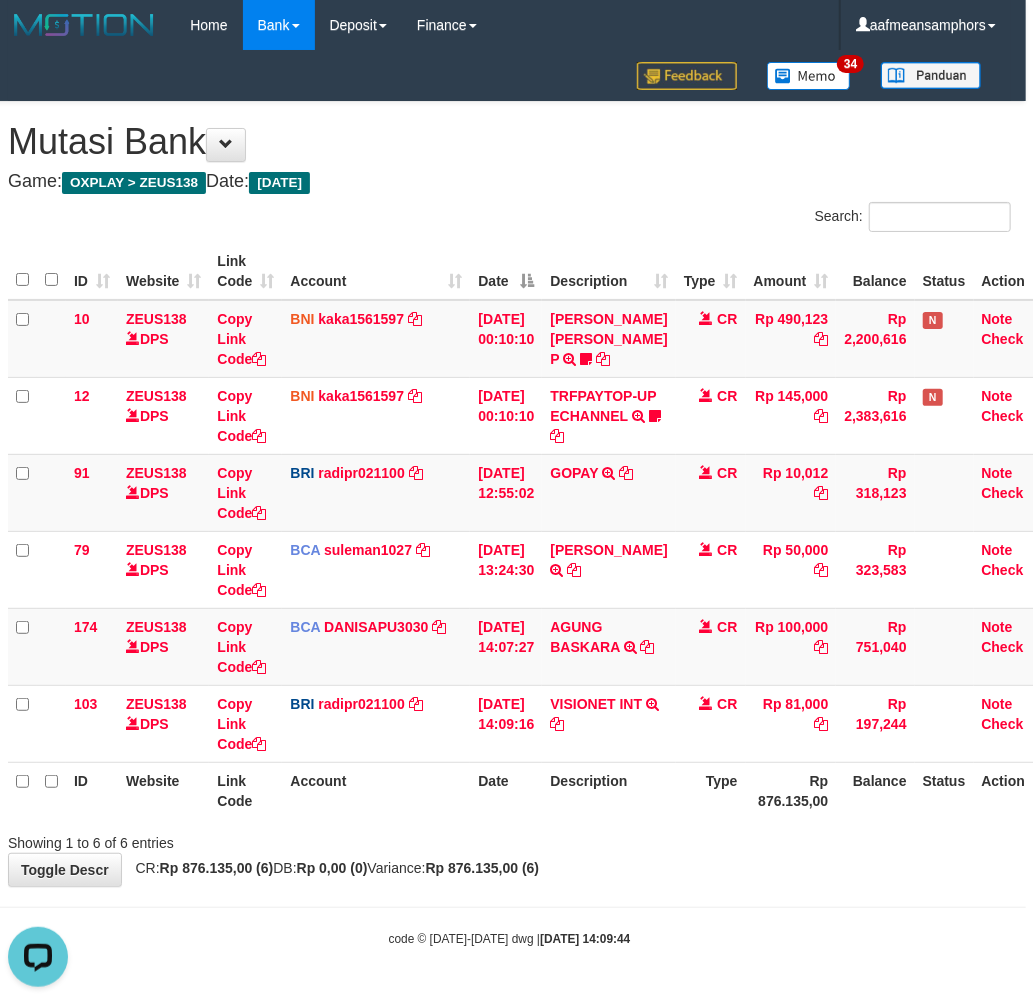 scroll, scrollTop: 297, scrollLeft: 0, axis: vertical 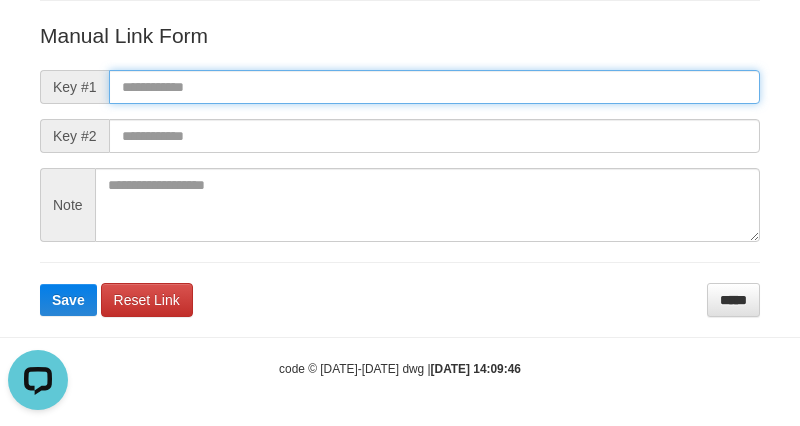 click at bounding box center [434, 87] 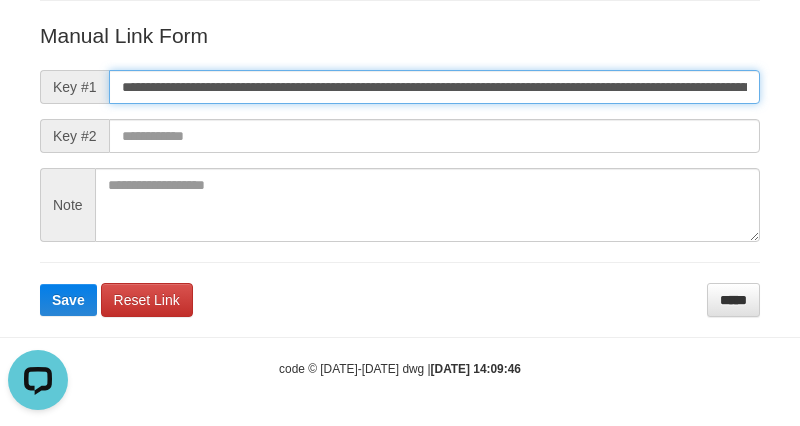 scroll, scrollTop: 0, scrollLeft: 1395, axis: horizontal 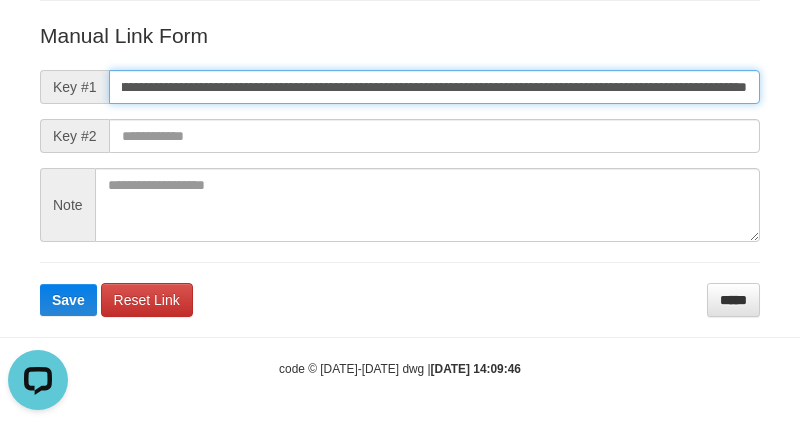 type on "**********" 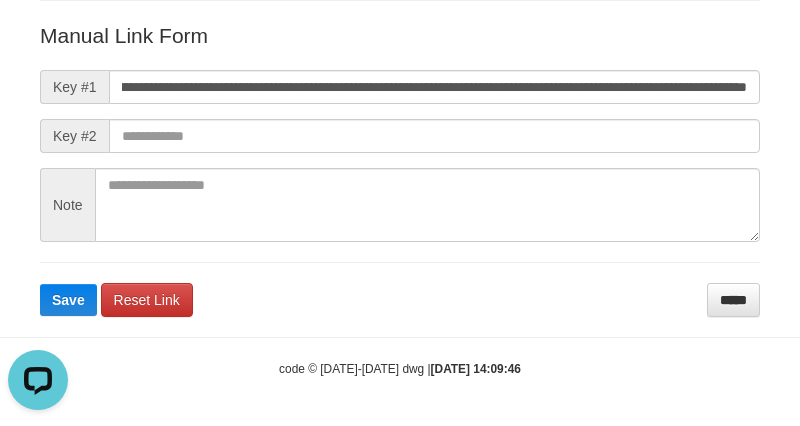 scroll, scrollTop: 0, scrollLeft: 0, axis: both 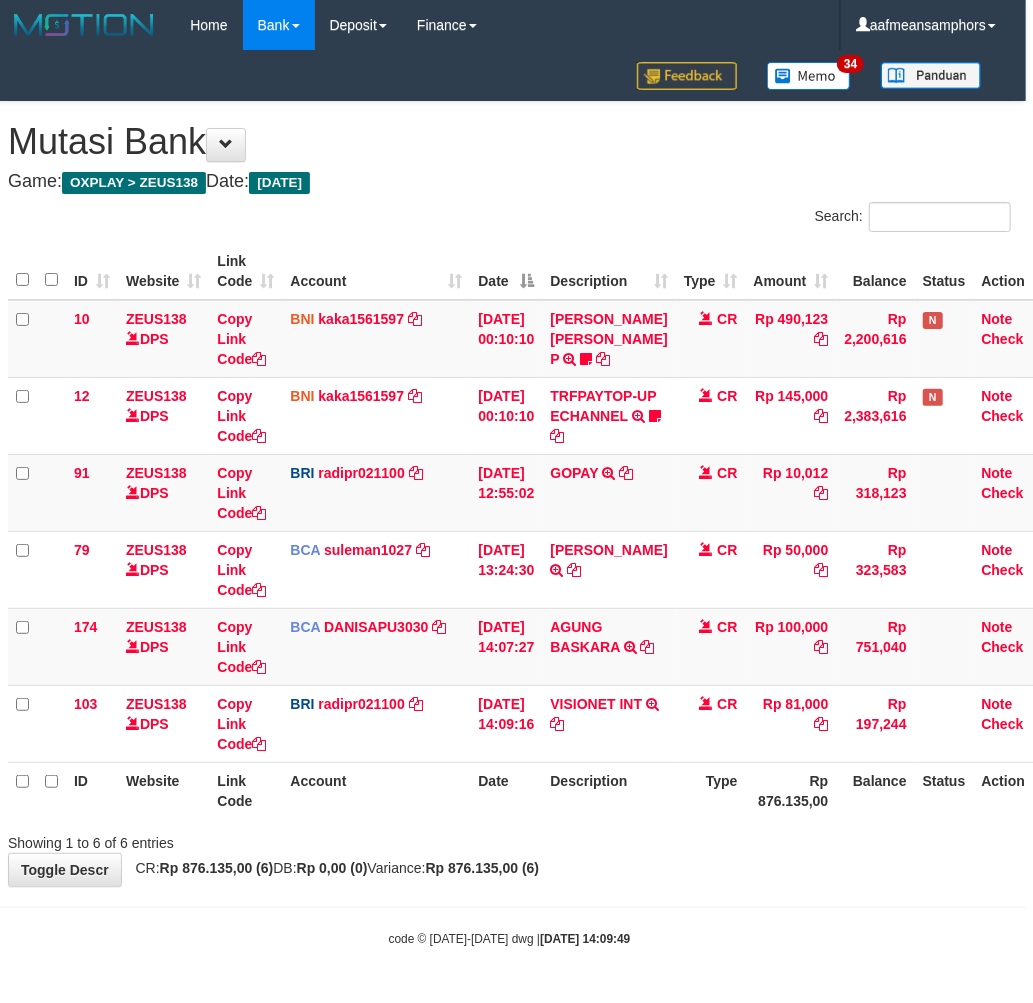 click on "Showing 1 to 6 of 6 entries" at bounding box center (509, 839) 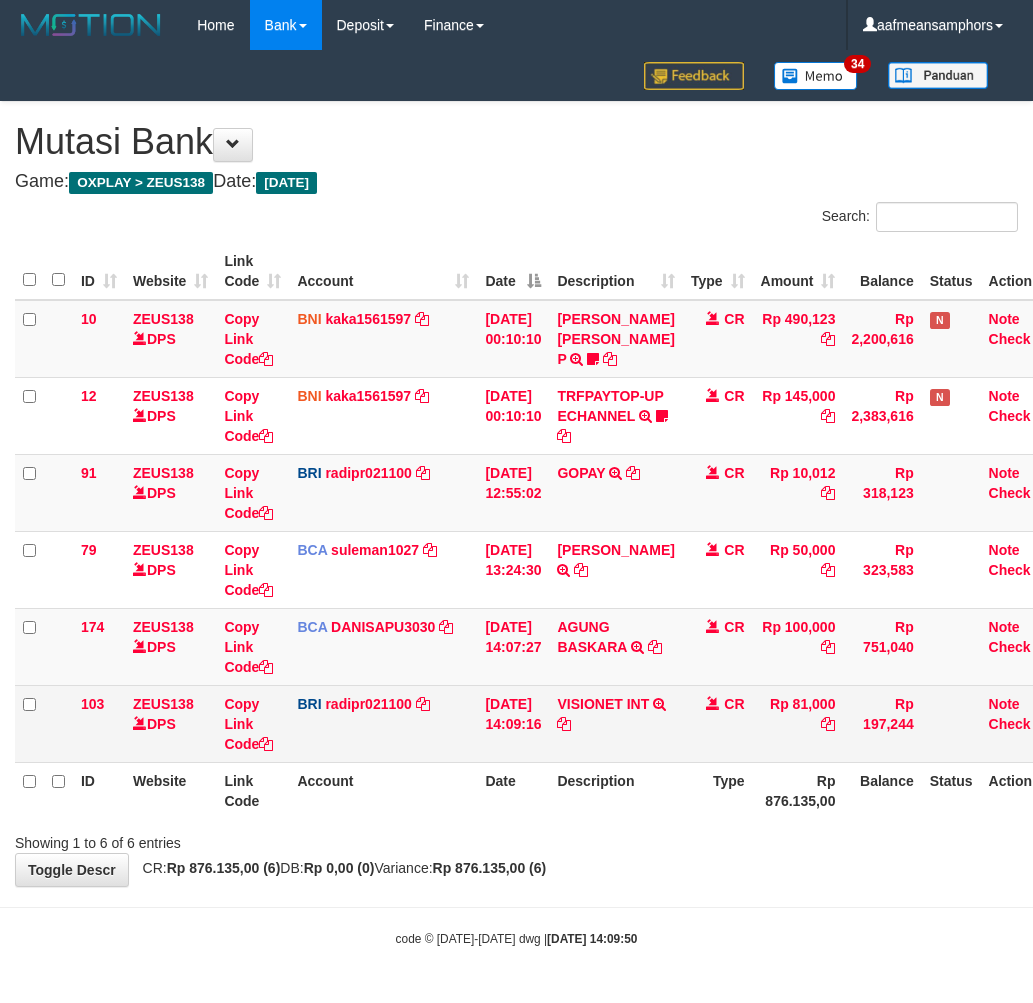 scroll, scrollTop: 13, scrollLeft: 7, axis: both 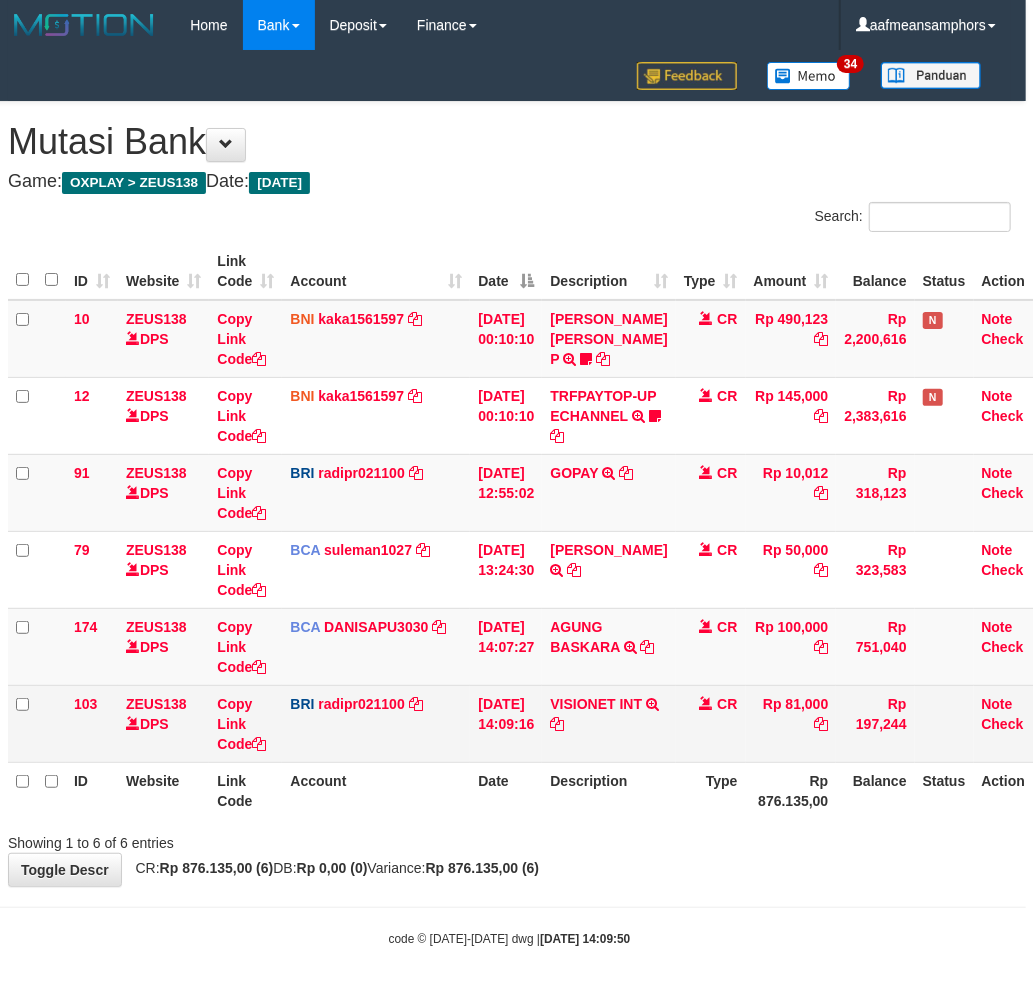drag, startPoint x: 627, startPoint y: 735, endPoint x: 631, endPoint y: 755, distance: 20.396078 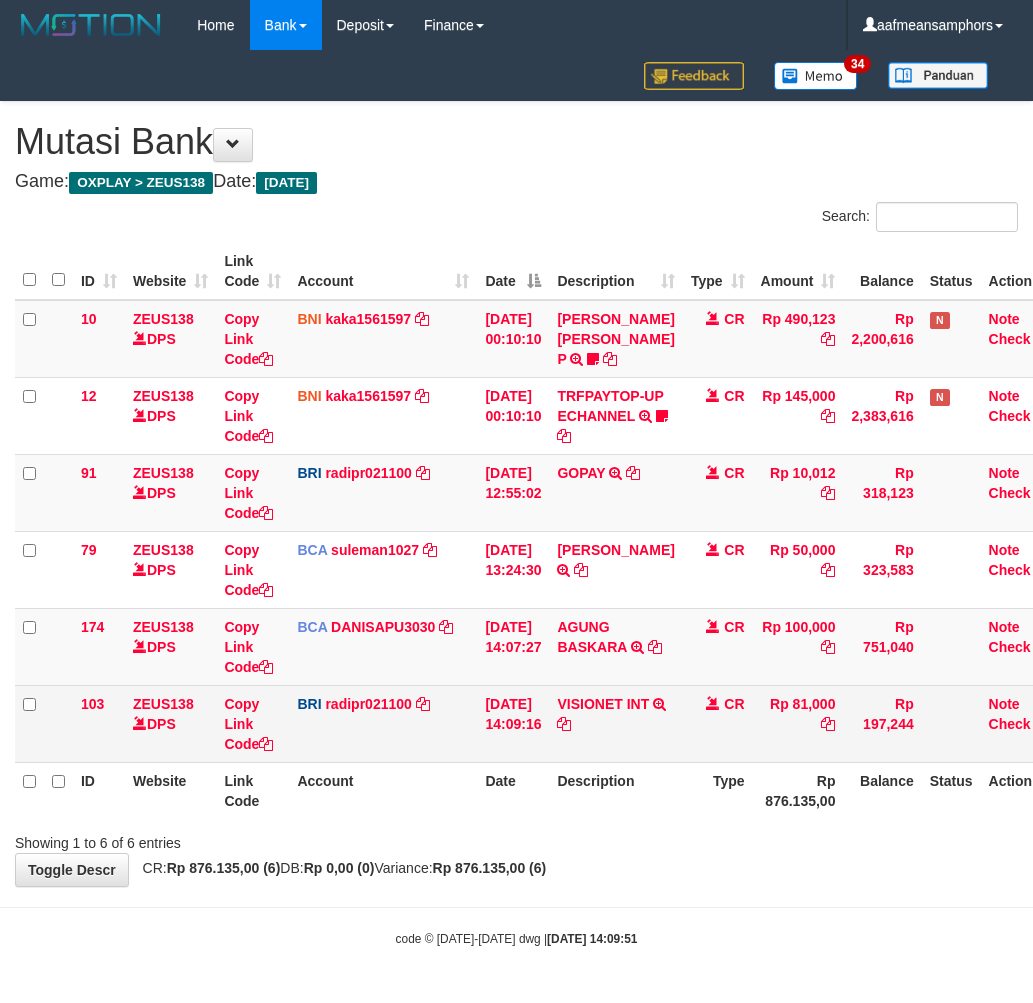 scroll, scrollTop: 13, scrollLeft: 7, axis: both 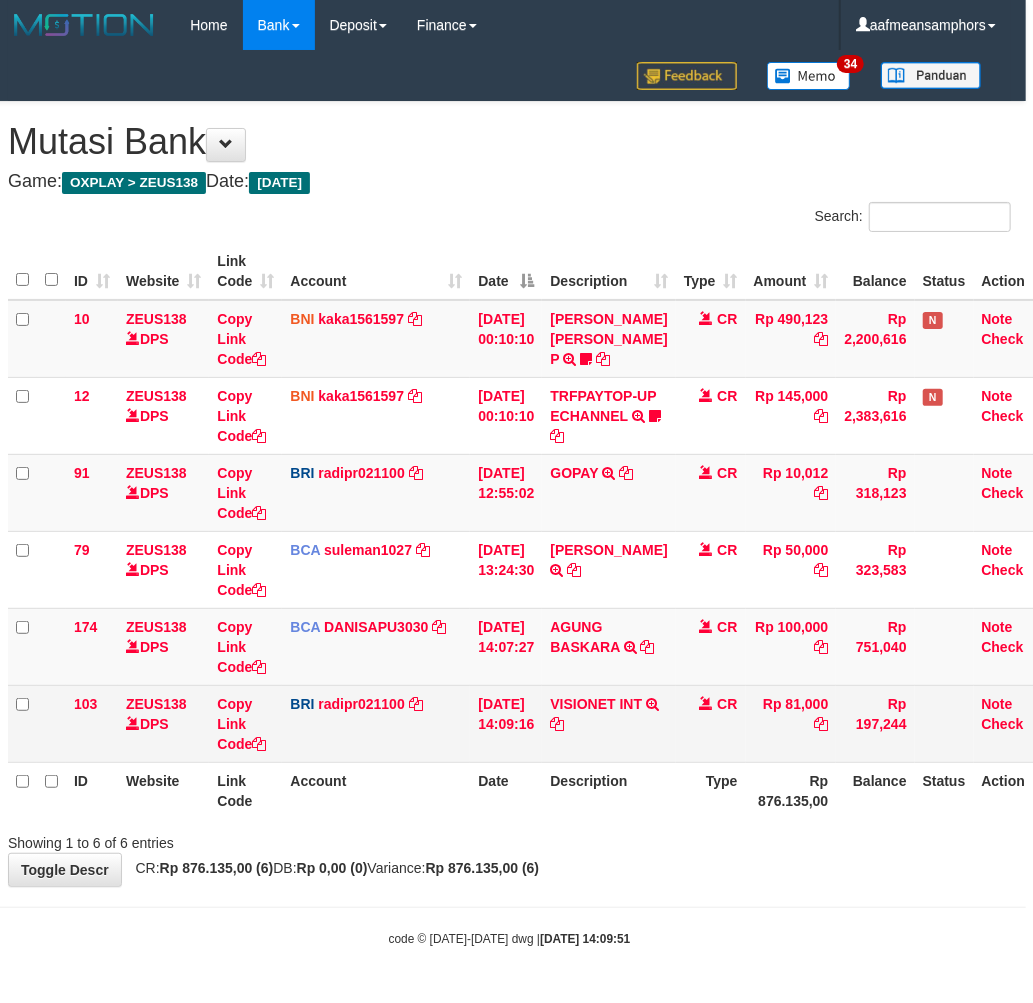 click on "VISIONET INT         TRANSFER NBMB VISIONET INT TO REYNALDI ADI PRATAMA" at bounding box center (608, 723) 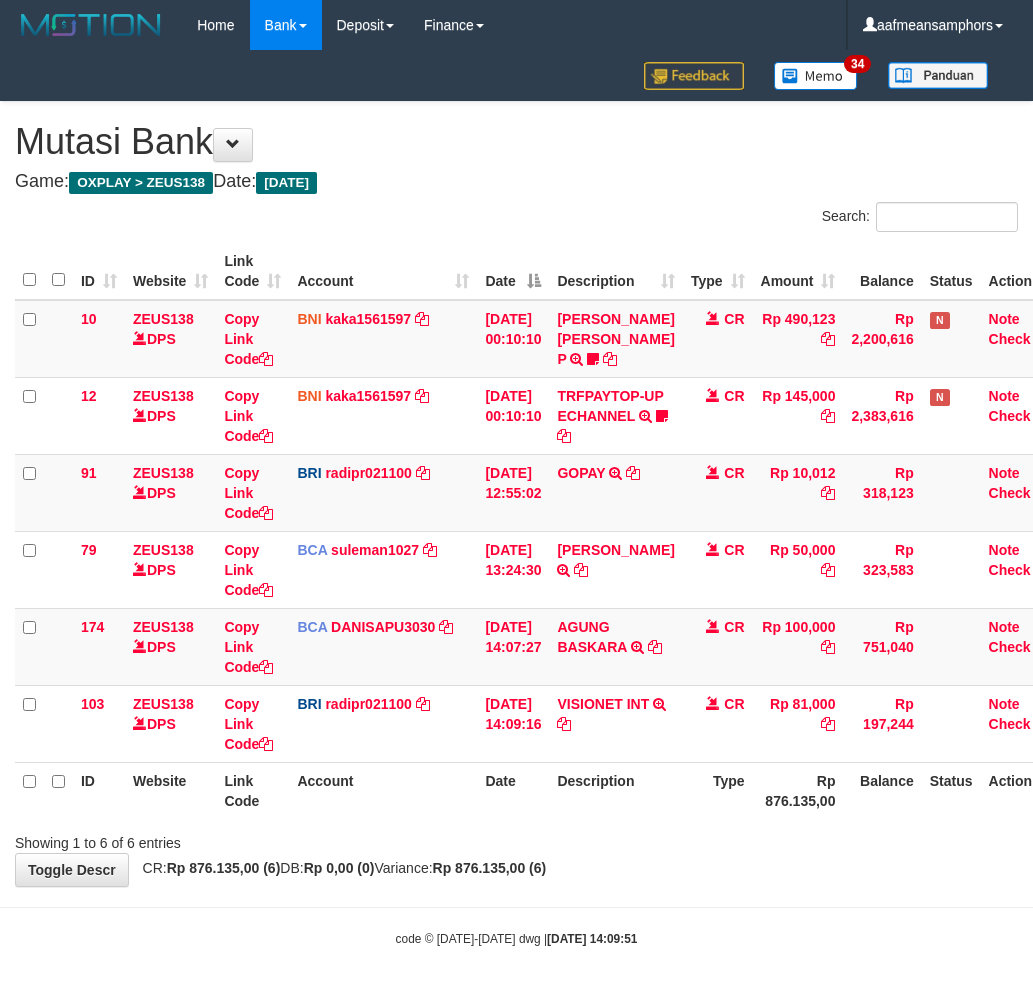 scroll, scrollTop: 13, scrollLeft: 7, axis: both 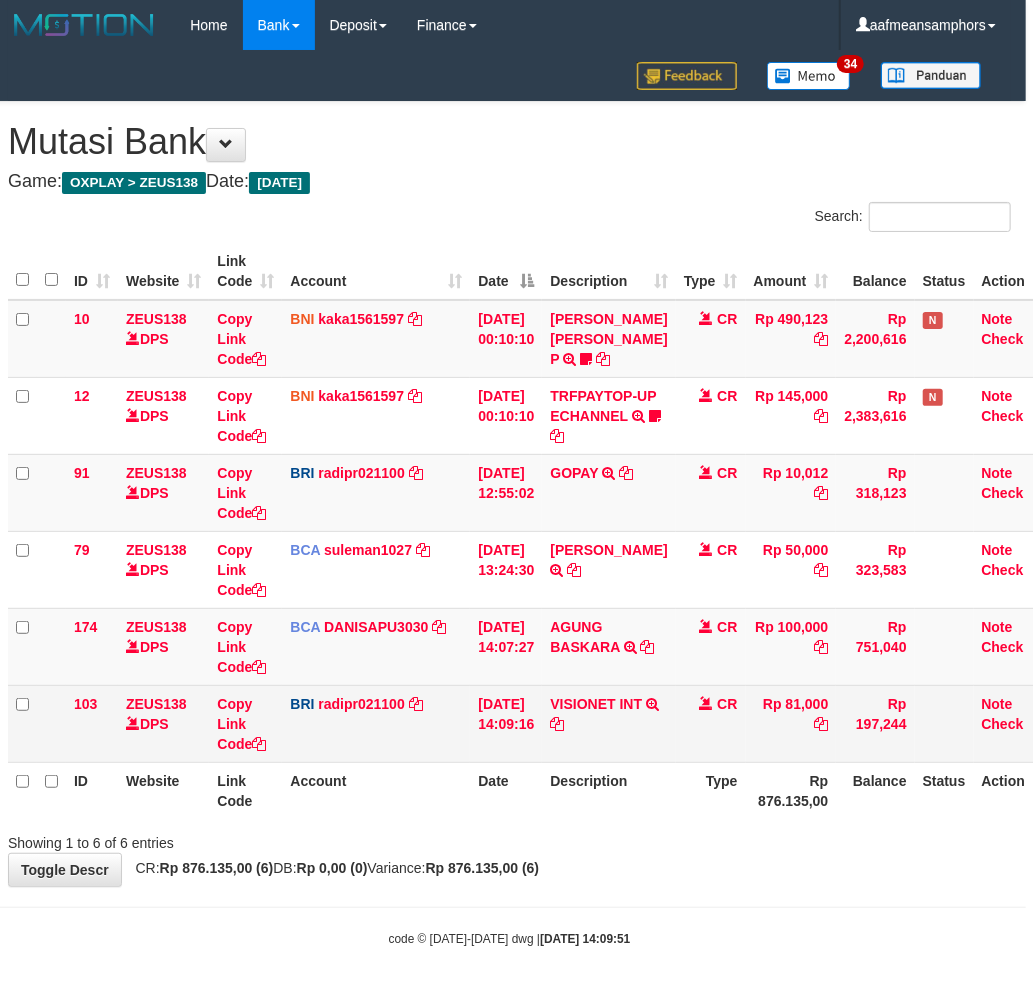 click on "VISIONET INT         TRANSFER NBMB VISIONET INT TO REYNALDI ADI PRATAMA" at bounding box center [608, 723] 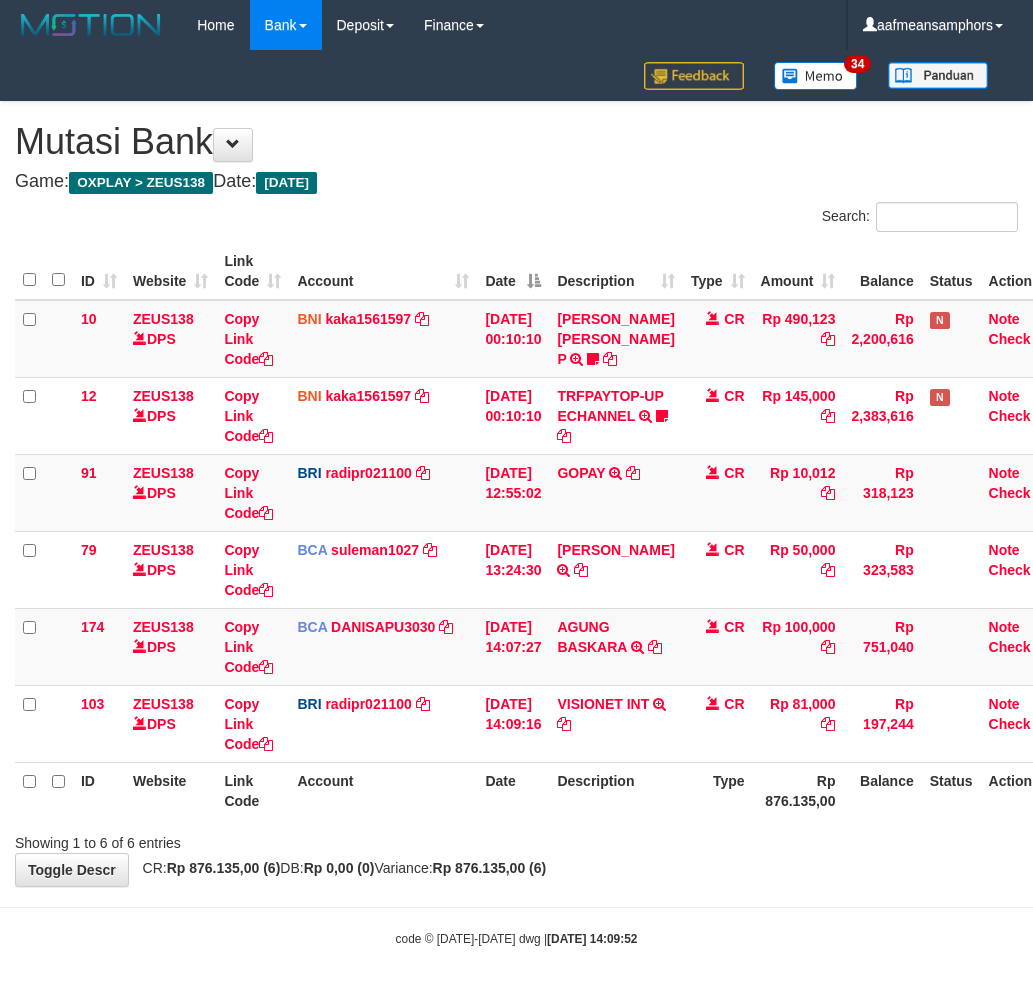scroll, scrollTop: 13, scrollLeft: 7, axis: both 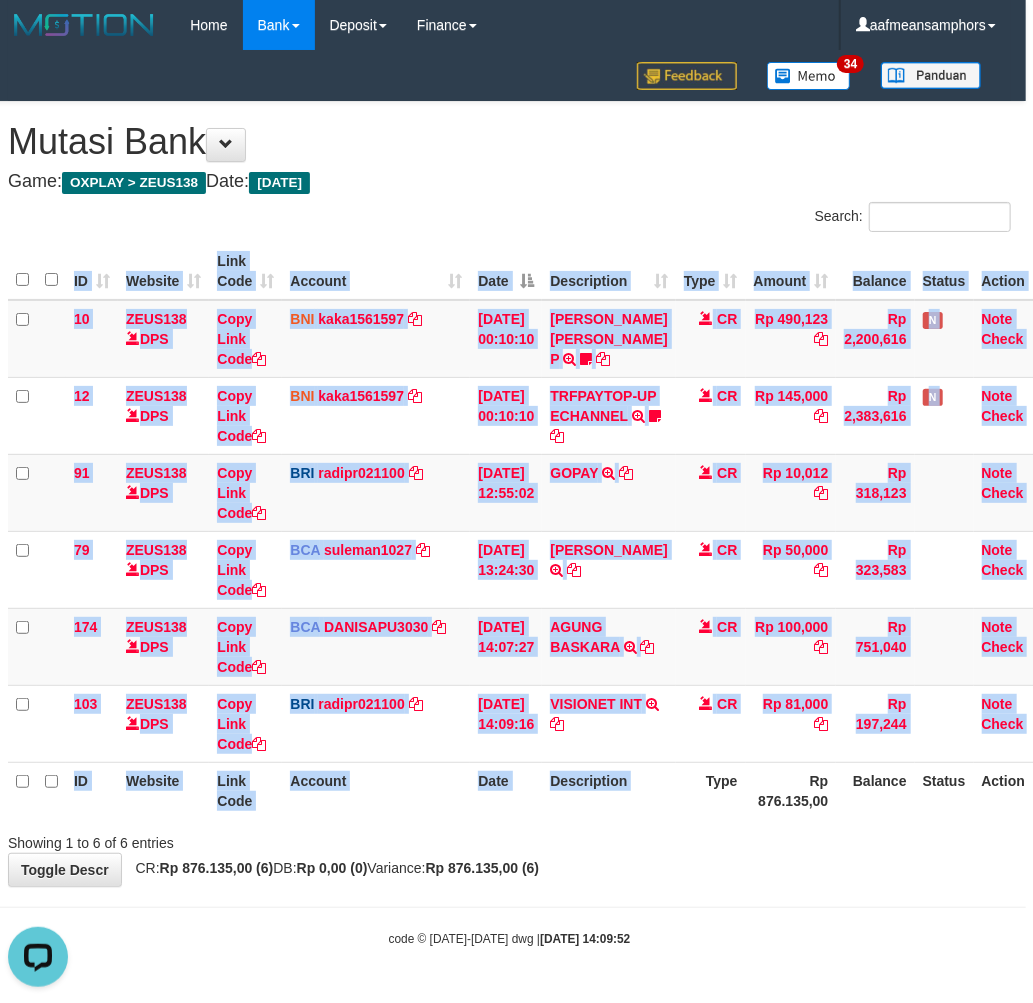 drag, startPoint x: 678, startPoint y: 824, endPoint x: 662, endPoint y: 826, distance: 16.124516 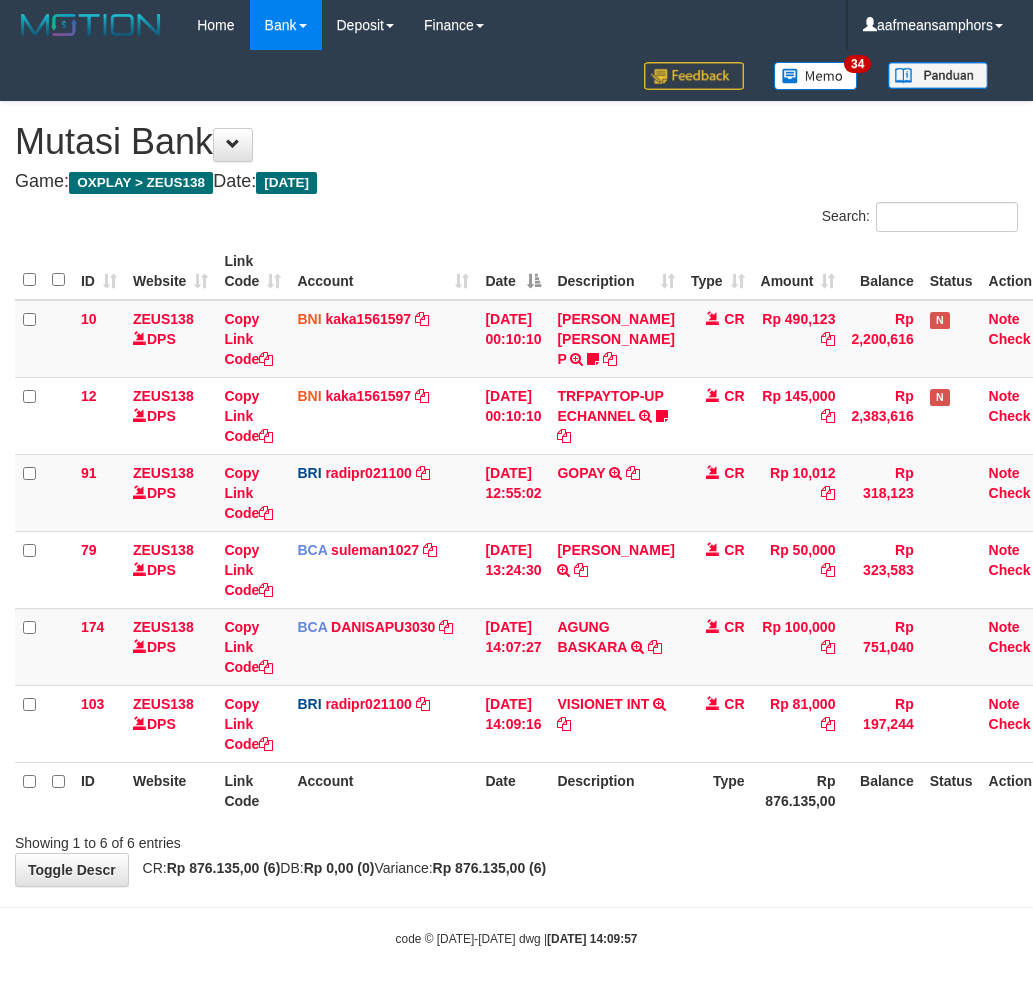 scroll, scrollTop: 13, scrollLeft: 7, axis: both 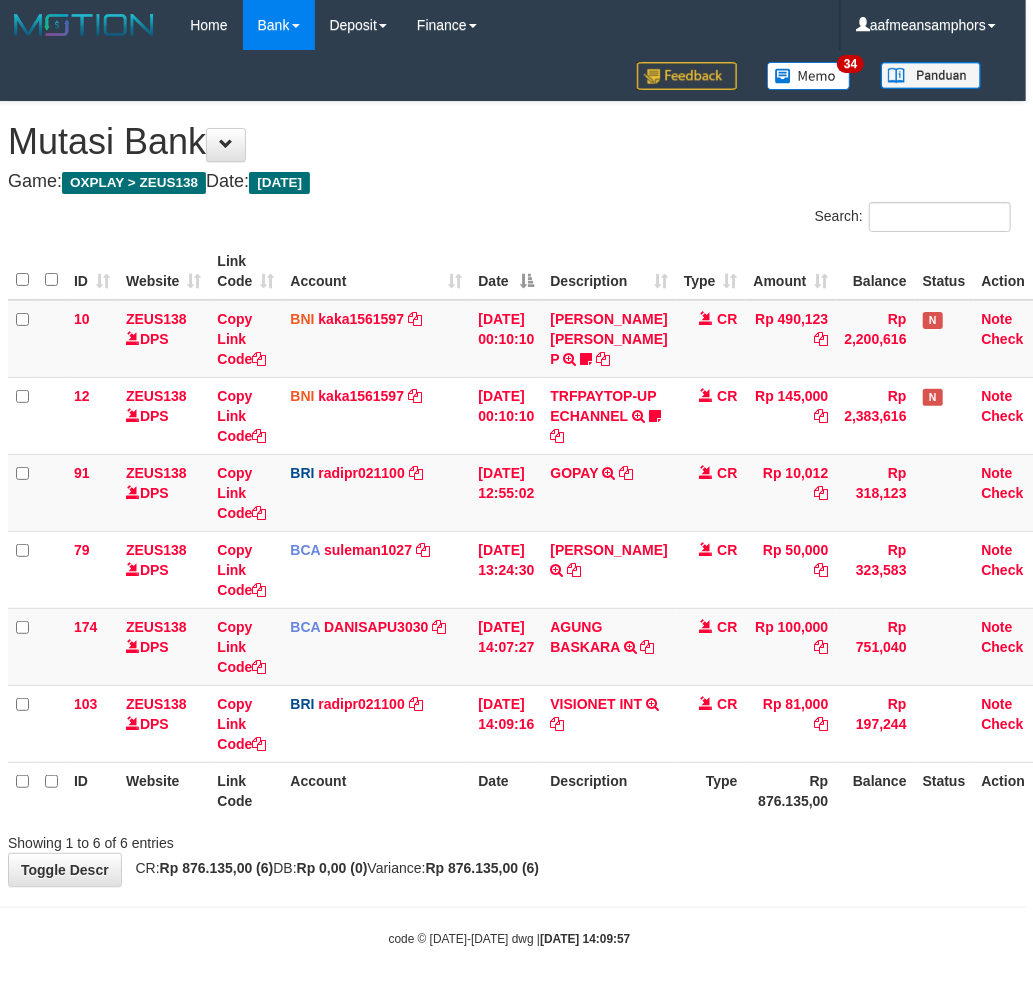 click on "**********" at bounding box center [509, 494] 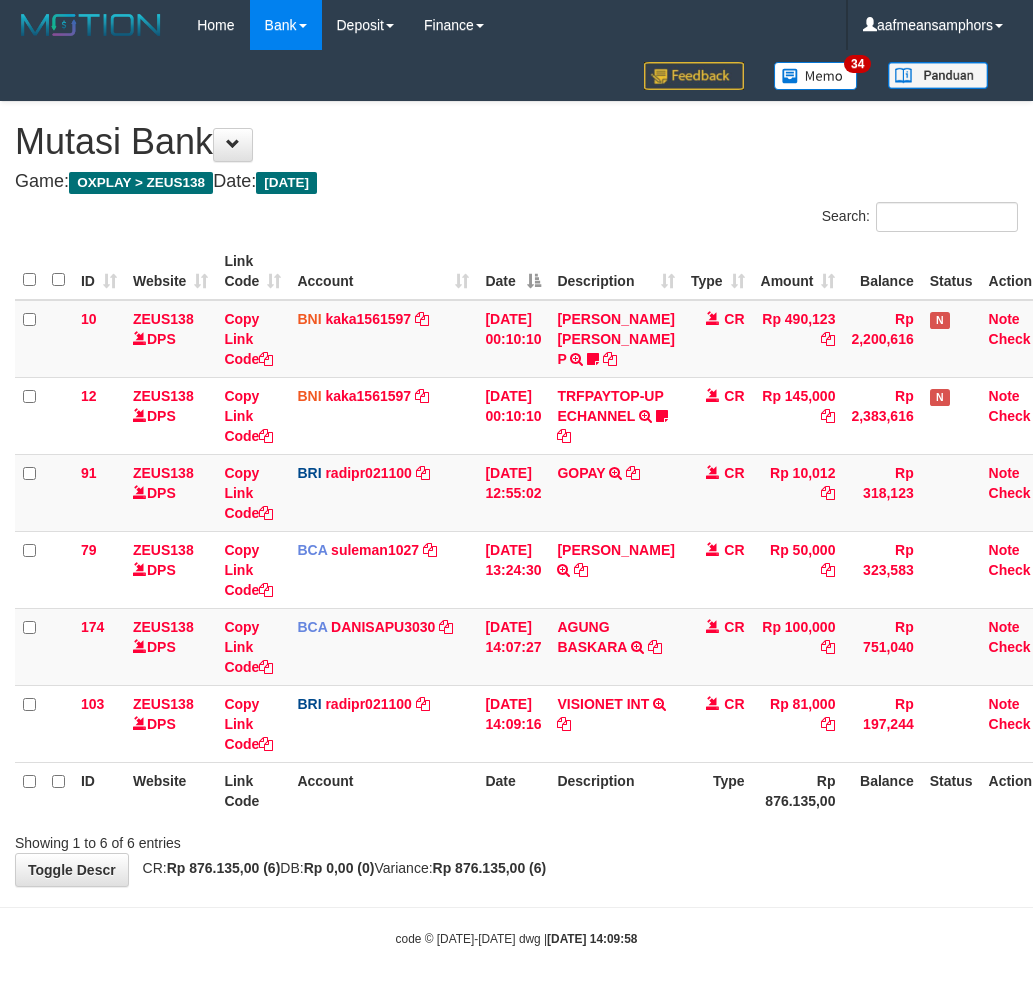 scroll, scrollTop: 13, scrollLeft: 7, axis: both 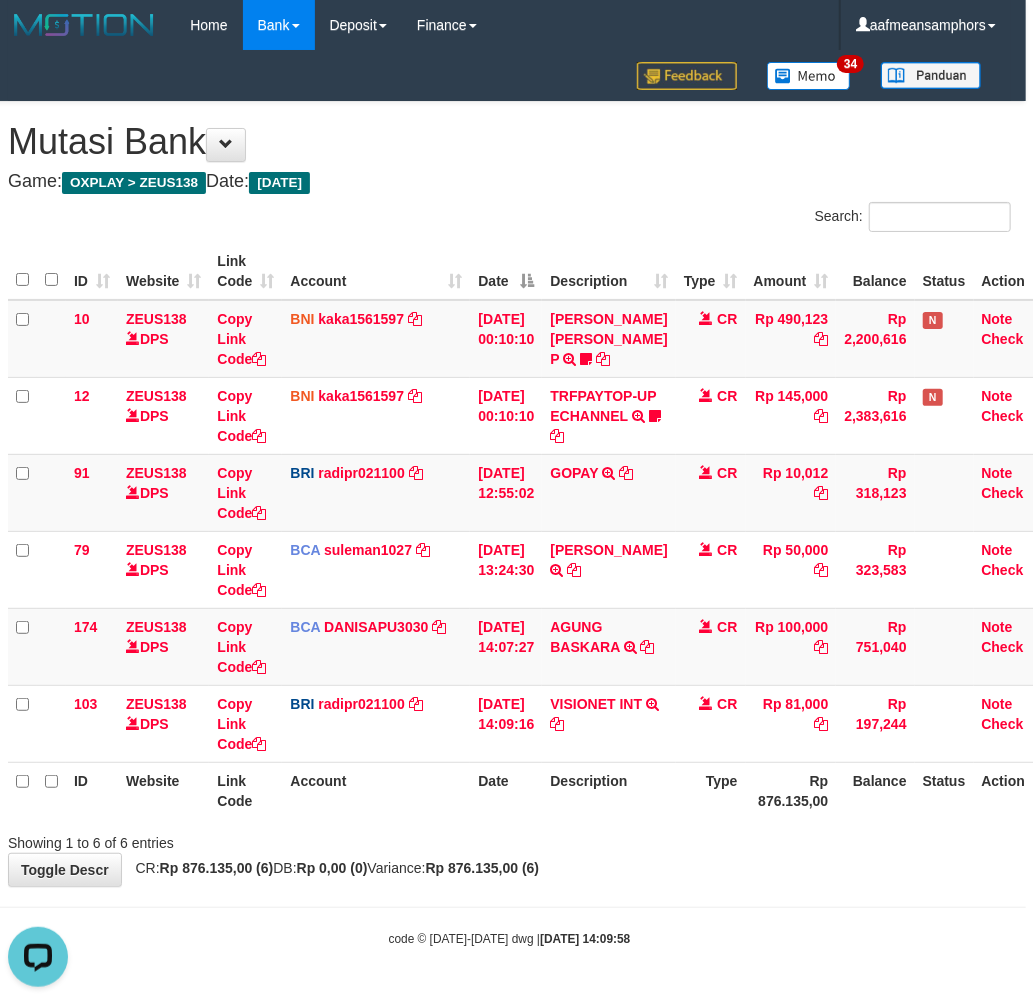 click on "Balance" at bounding box center (875, 790) 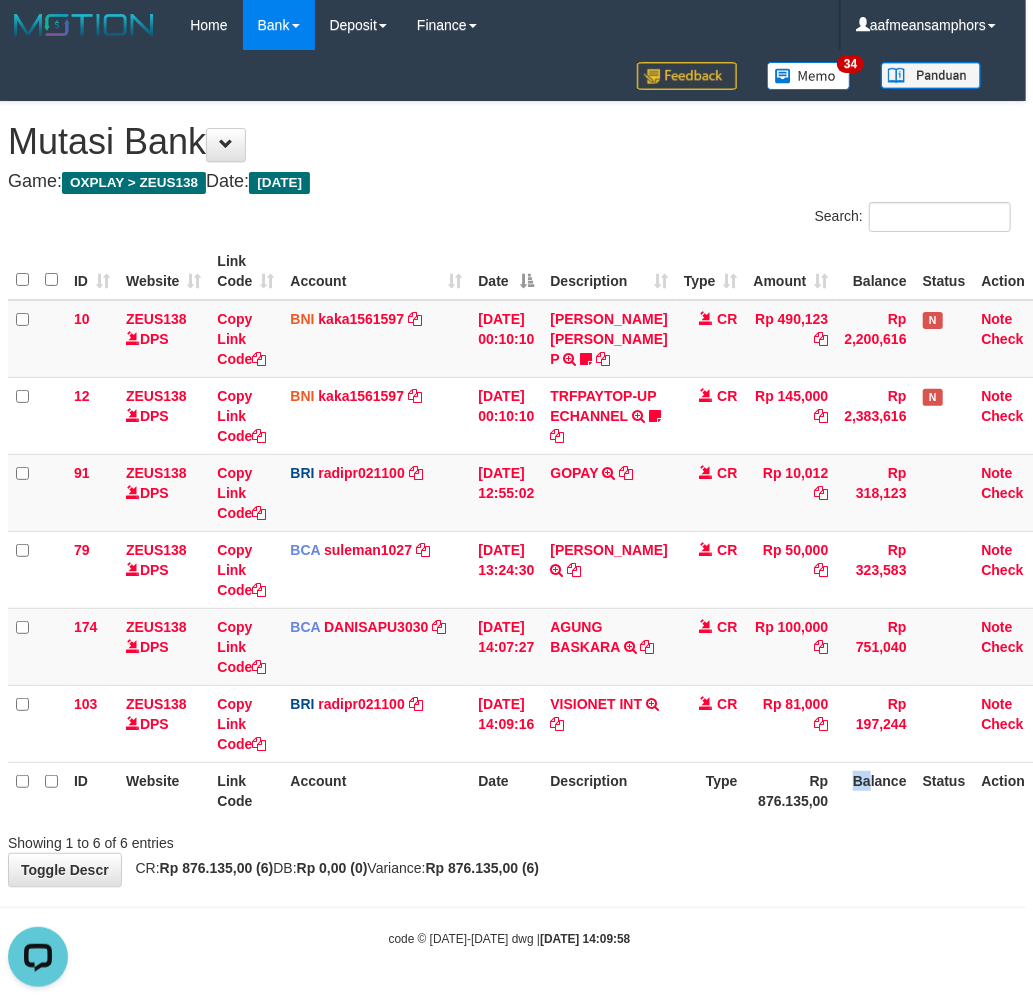 click on "Rp 876.135,00" at bounding box center (791, 790) 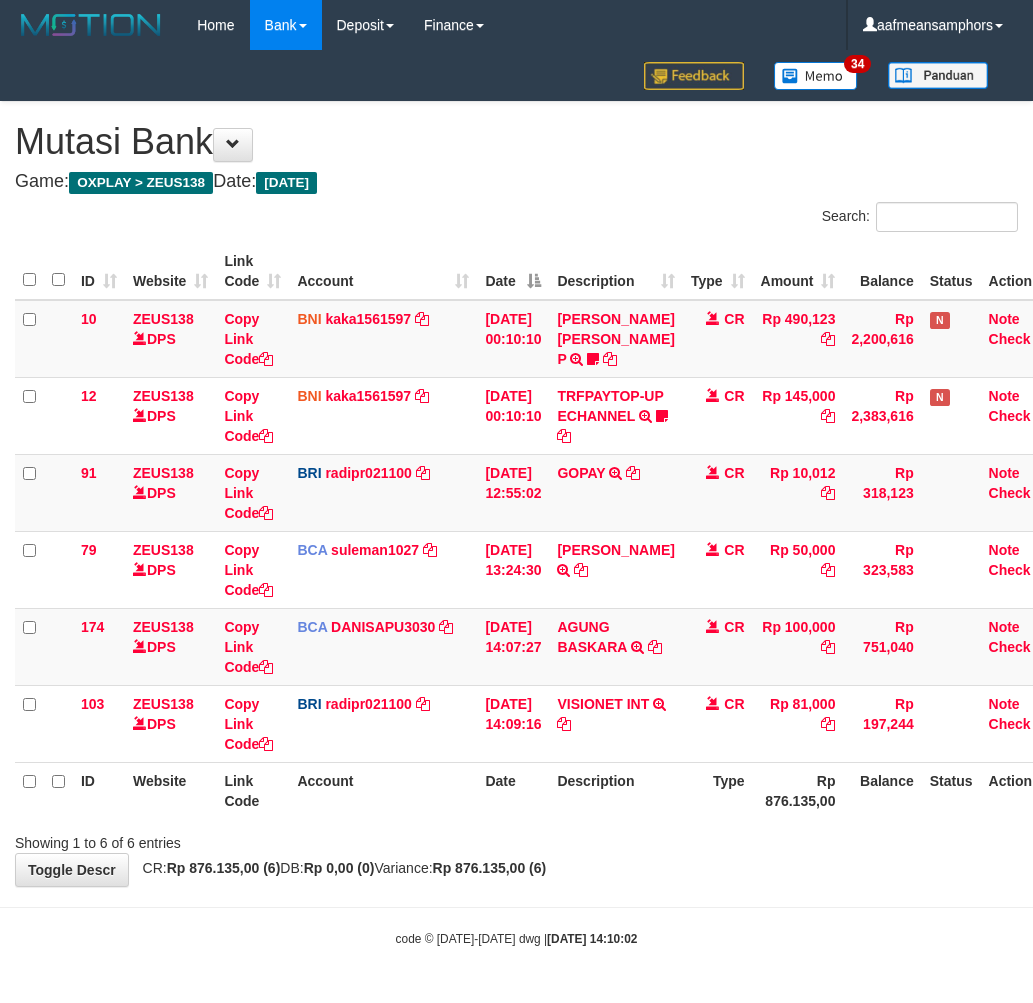 scroll, scrollTop: 13, scrollLeft: 7, axis: both 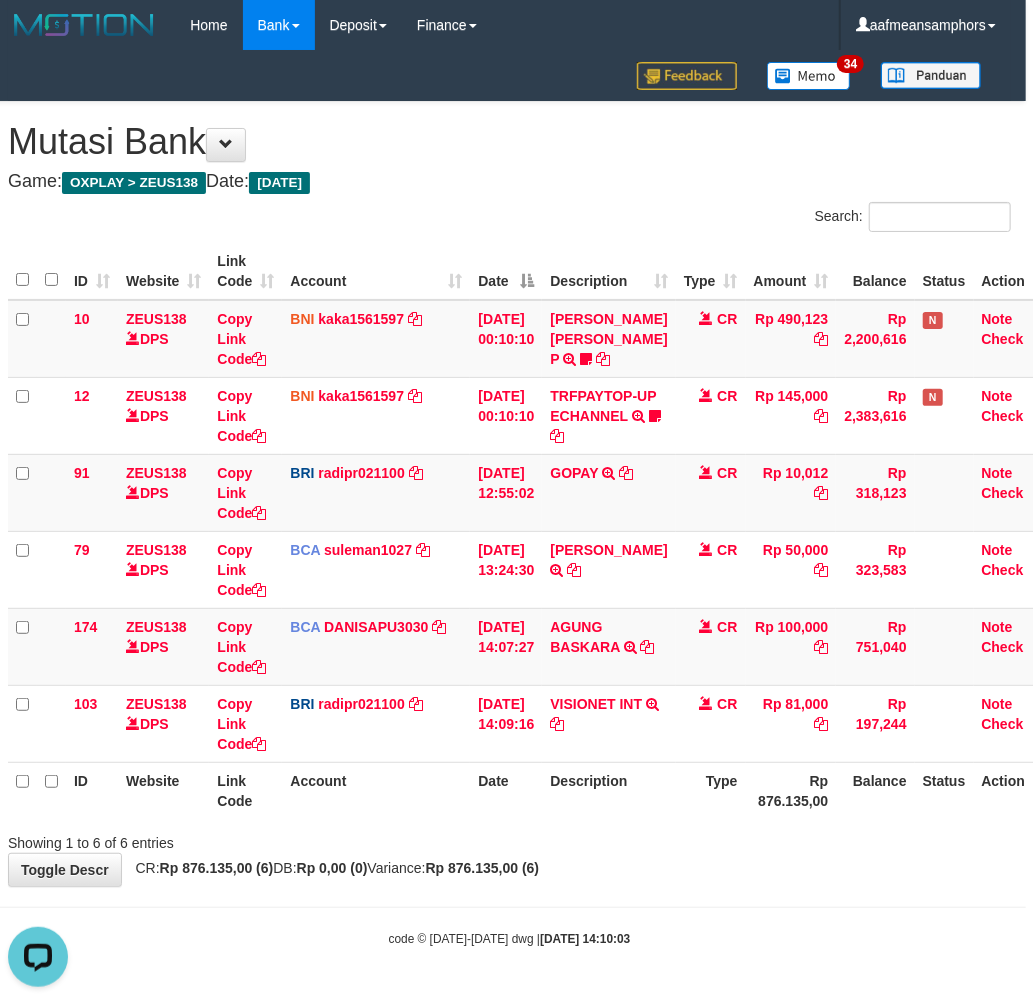 click on "Type" at bounding box center [711, 790] 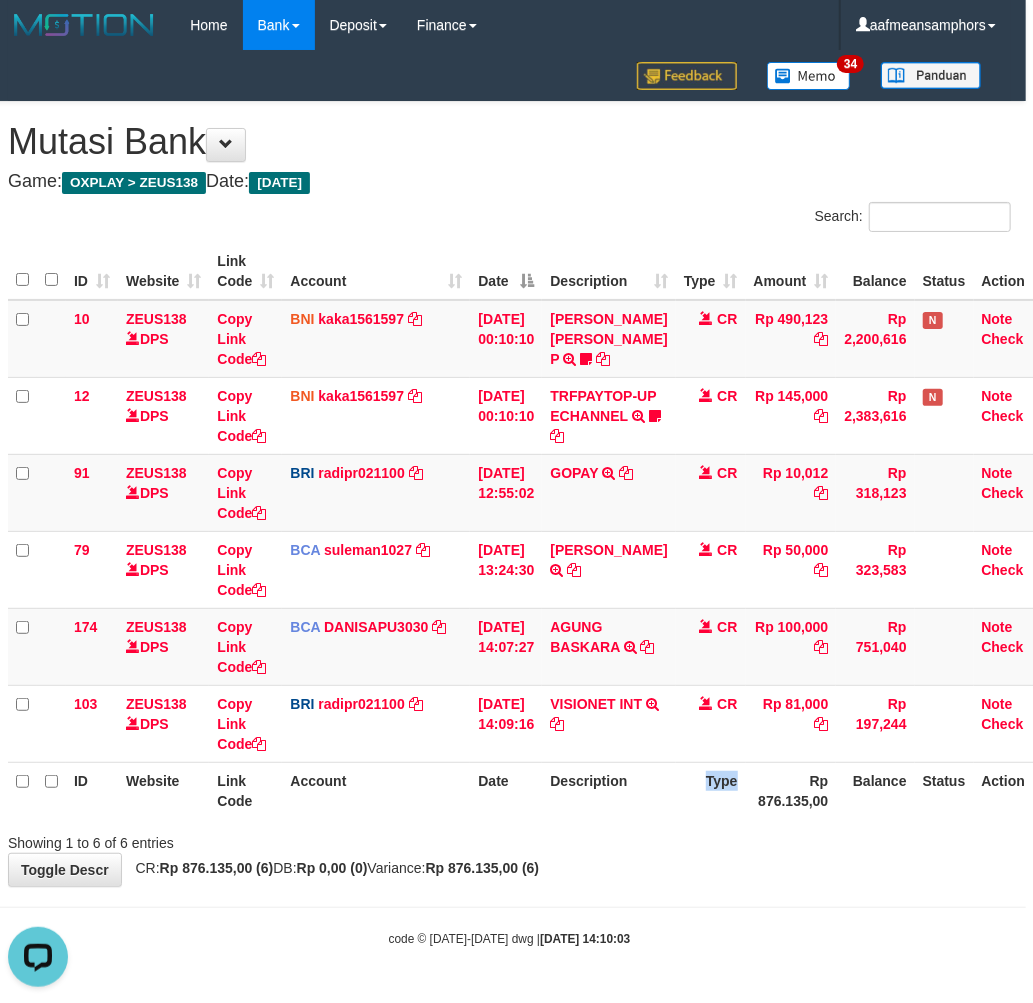 drag, startPoint x: 682, startPoint y: 818, endPoint x: 694, endPoint y: 805, distance: 17.691807 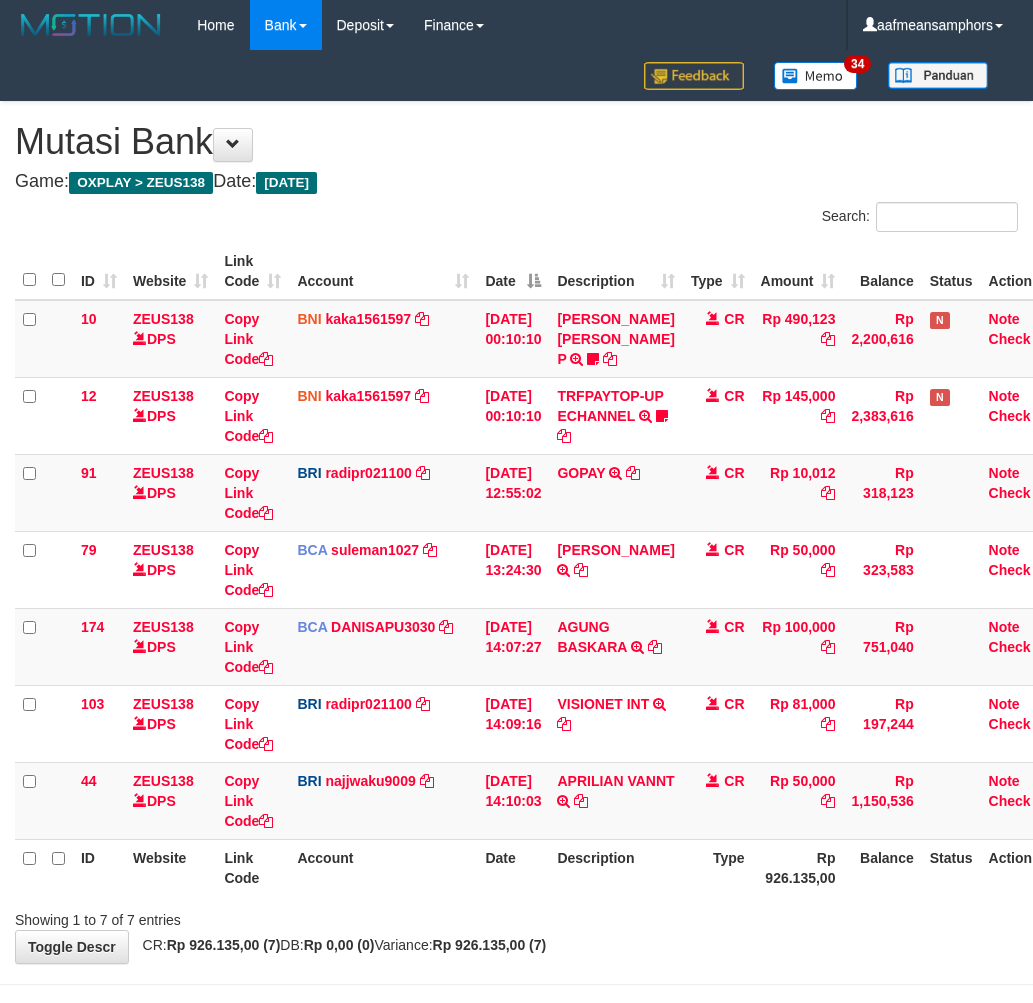 scroll, scrollTop: 13, scrollLeft: 7, axis: both 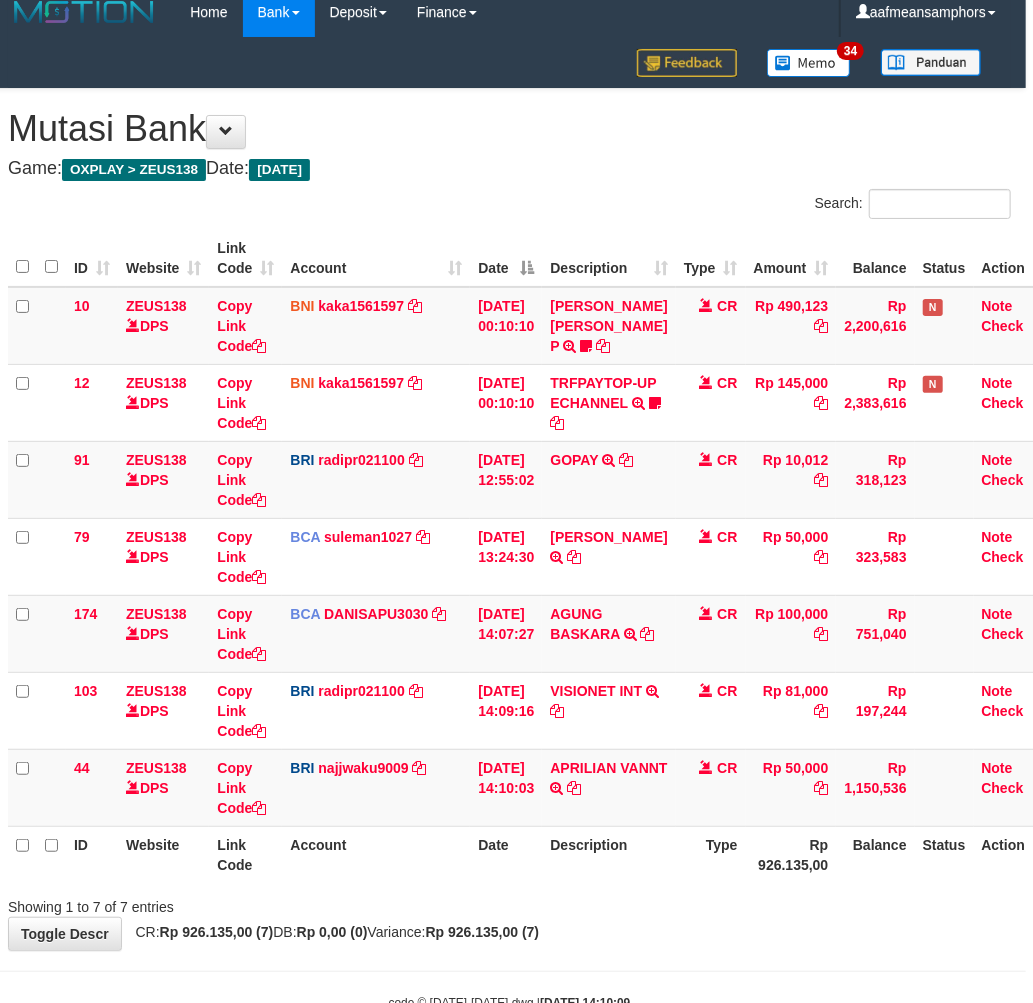 click on "Description" at bounding box center [608, 854] 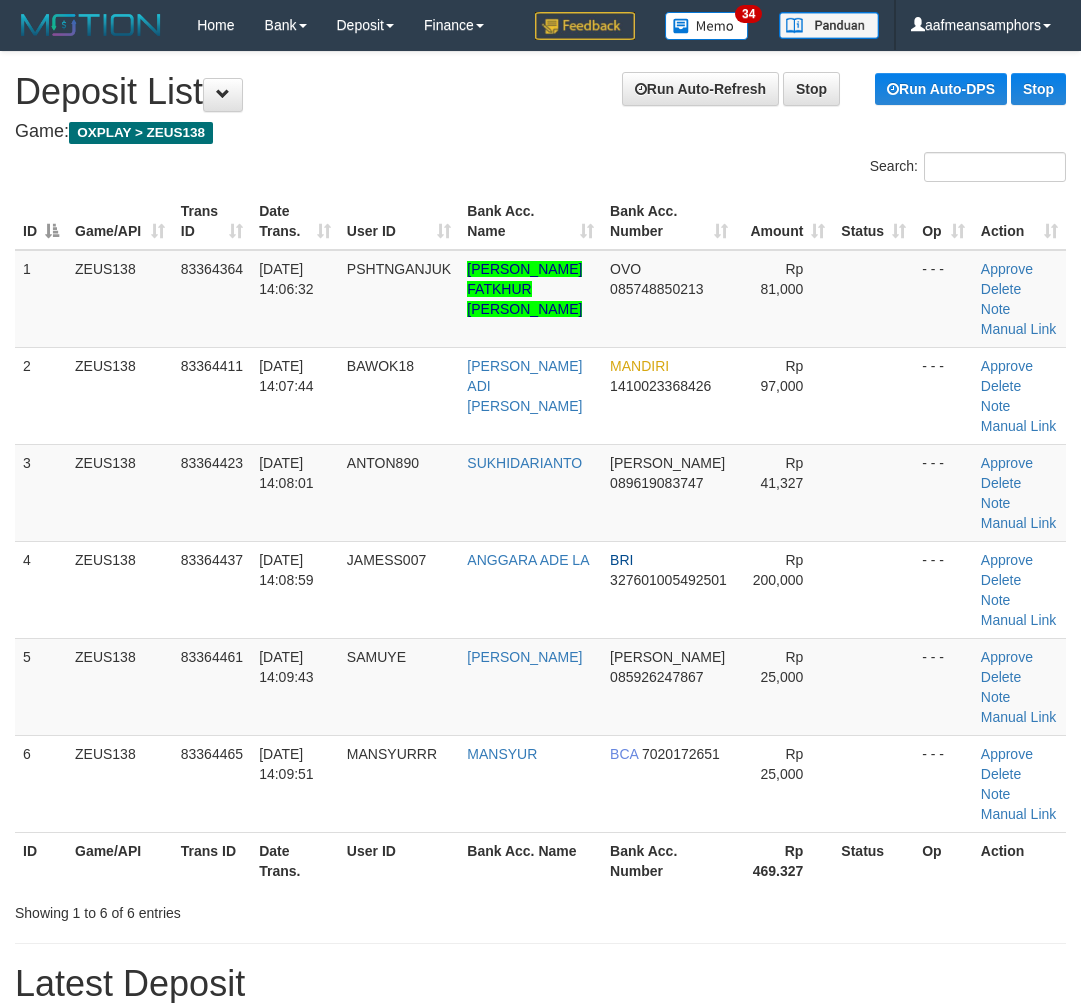 scroll, scrollTop: 0, scrollLeft: 0, axis: both 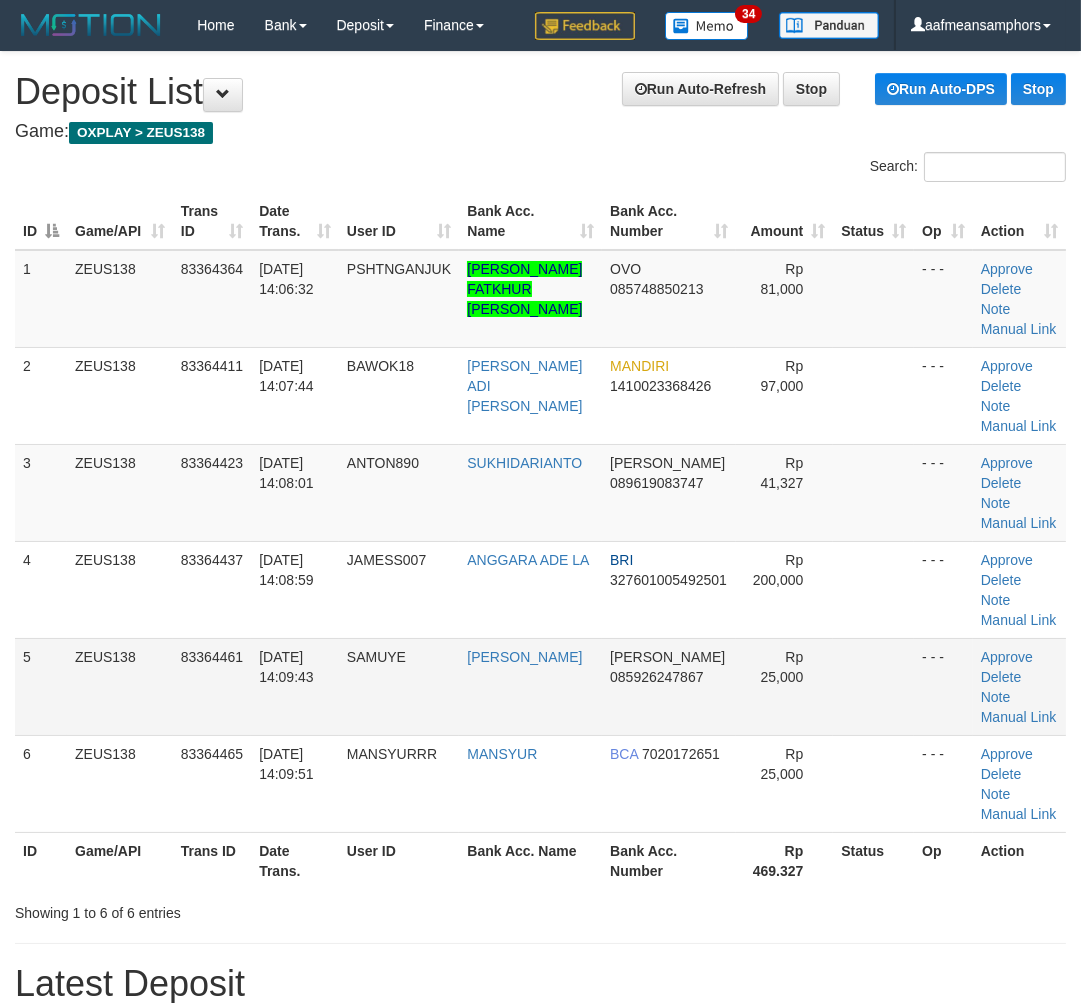 click on "5
ZEUS138
83364461
[DATE] 14:09:43
[GEOGRAPHIC_DATA]
[PERSON_NAME]
085926247867
Rp 25,000
- - -
Approve
[GEOGRAPHIC_DATA]
Note
Manual Link" at bounding box center (540, 686) 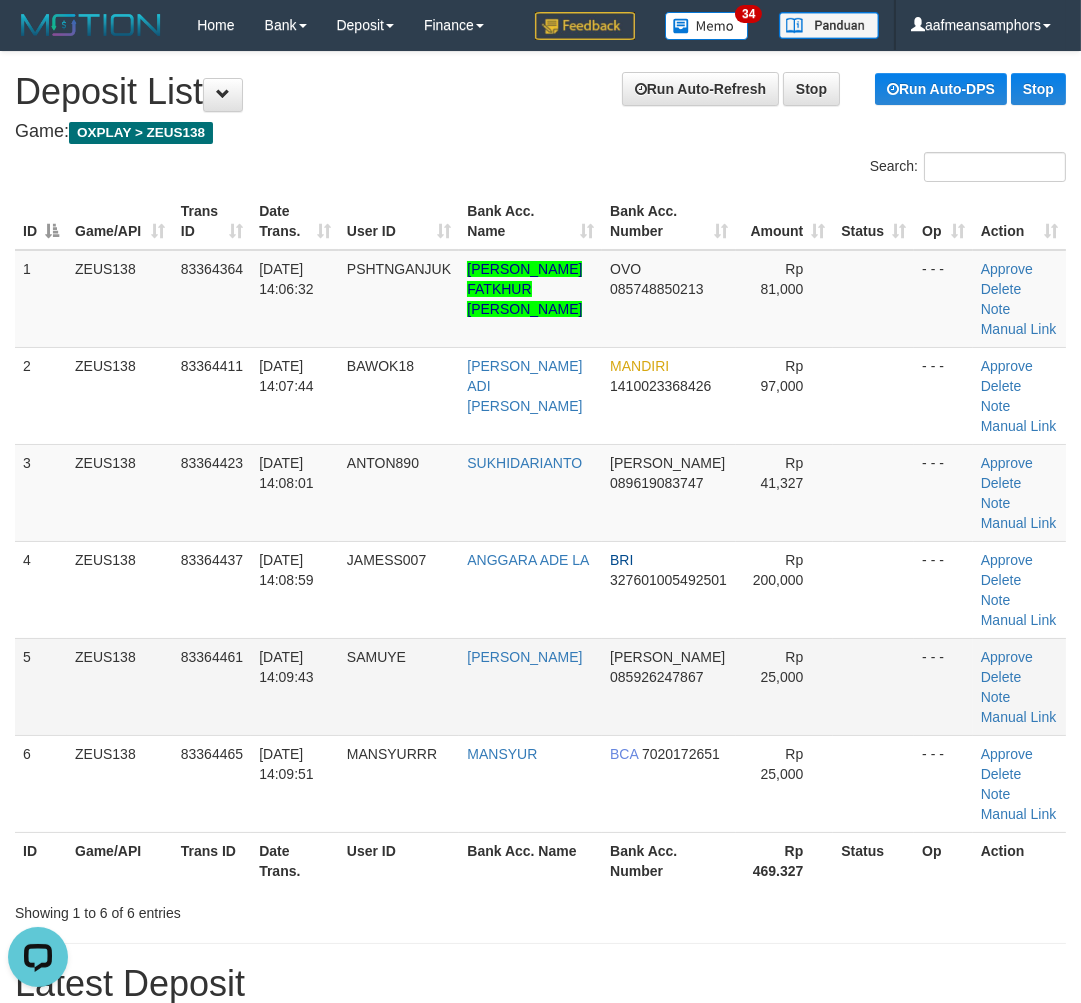 scroll, scrollTop: 0, scrollLeft: 0, axis: both 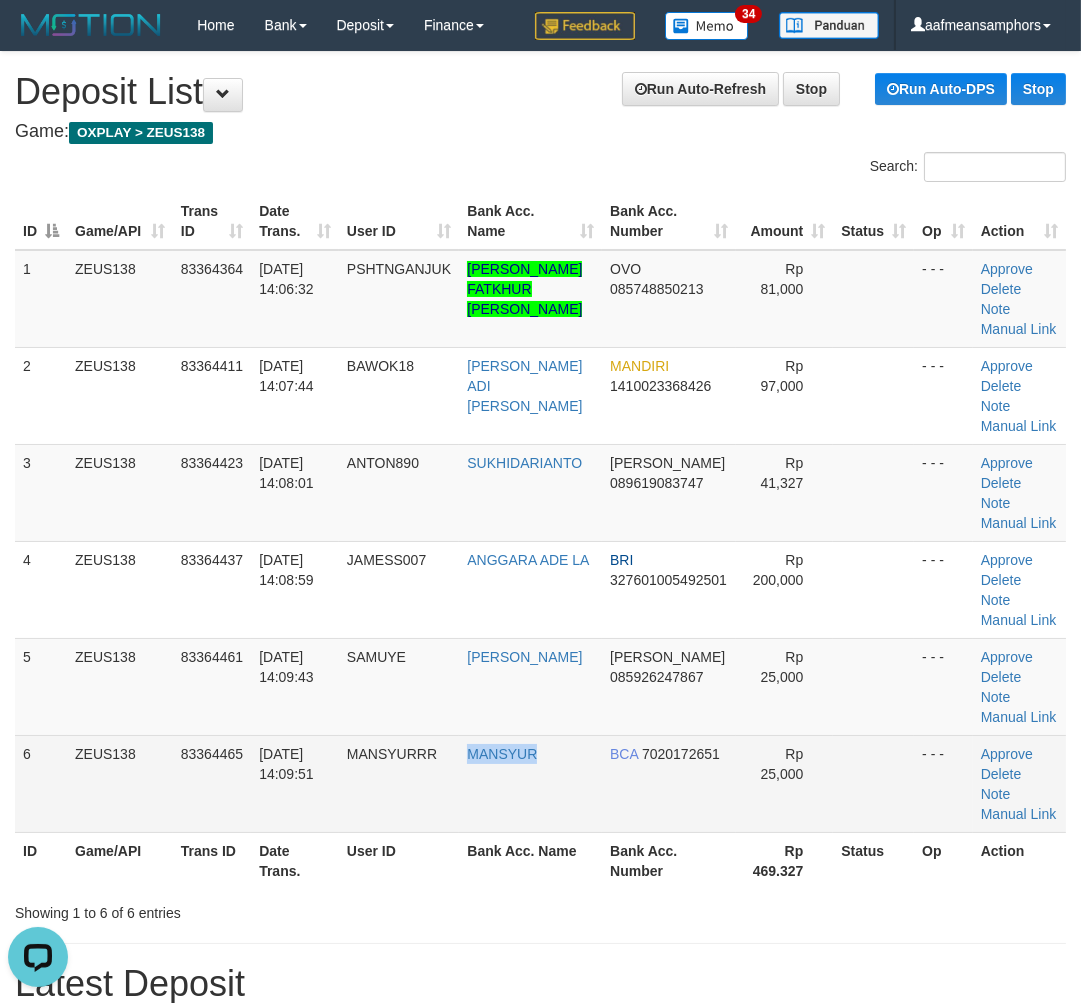 click on "6
ZEUS138
83364465
10/07/2025 14:09:51
MANSYURRR
MANSYUR
BCA
7020172651
Rp 25,000
- - -
Approve
Delete
Note
Manual Link" at bounding box center (540, 783) 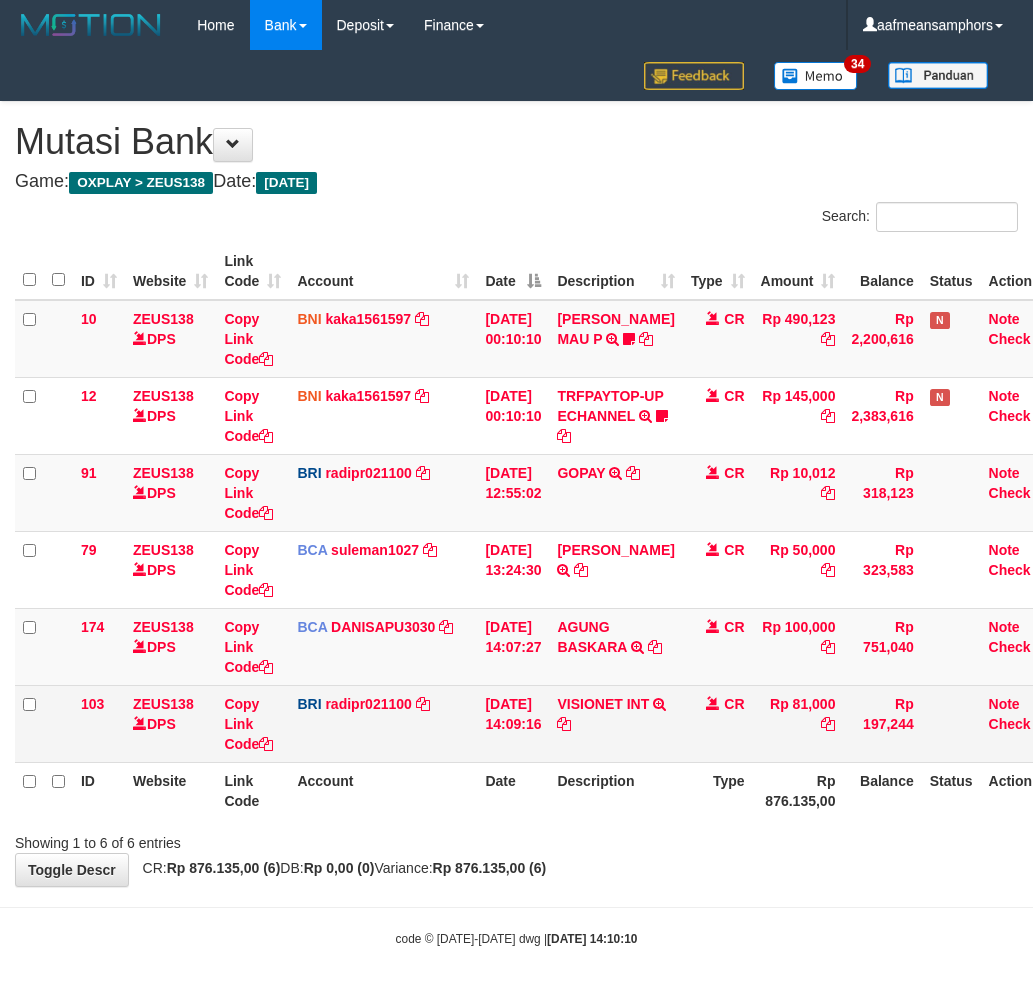 scroll, scrollTop: 13, scrollLeft: 7, axis: both 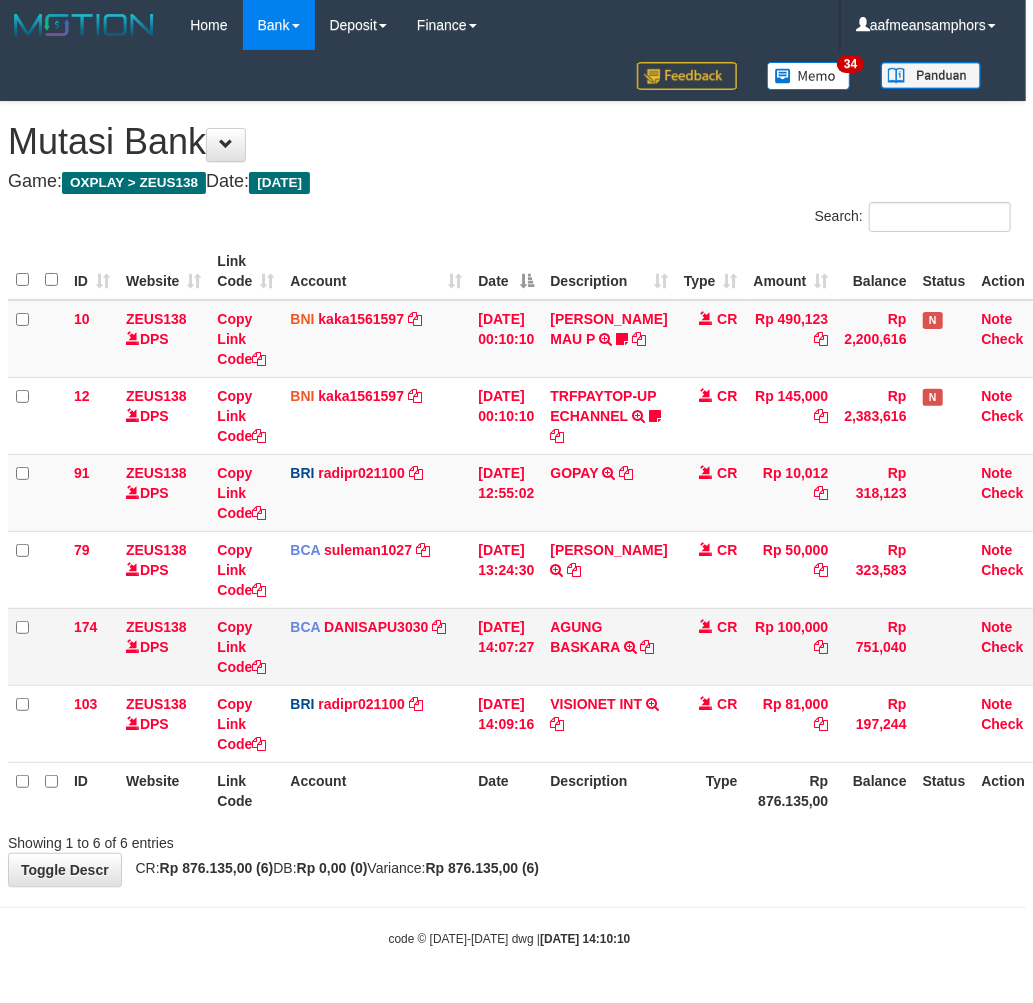click on "[PERSON_NAME]         SETORAN VIA CDM 10/07 WSID:ZJ5D1 [PERSON_NAME][GEOGRAPHIC_DATA]" at bounding box center (608, 646) 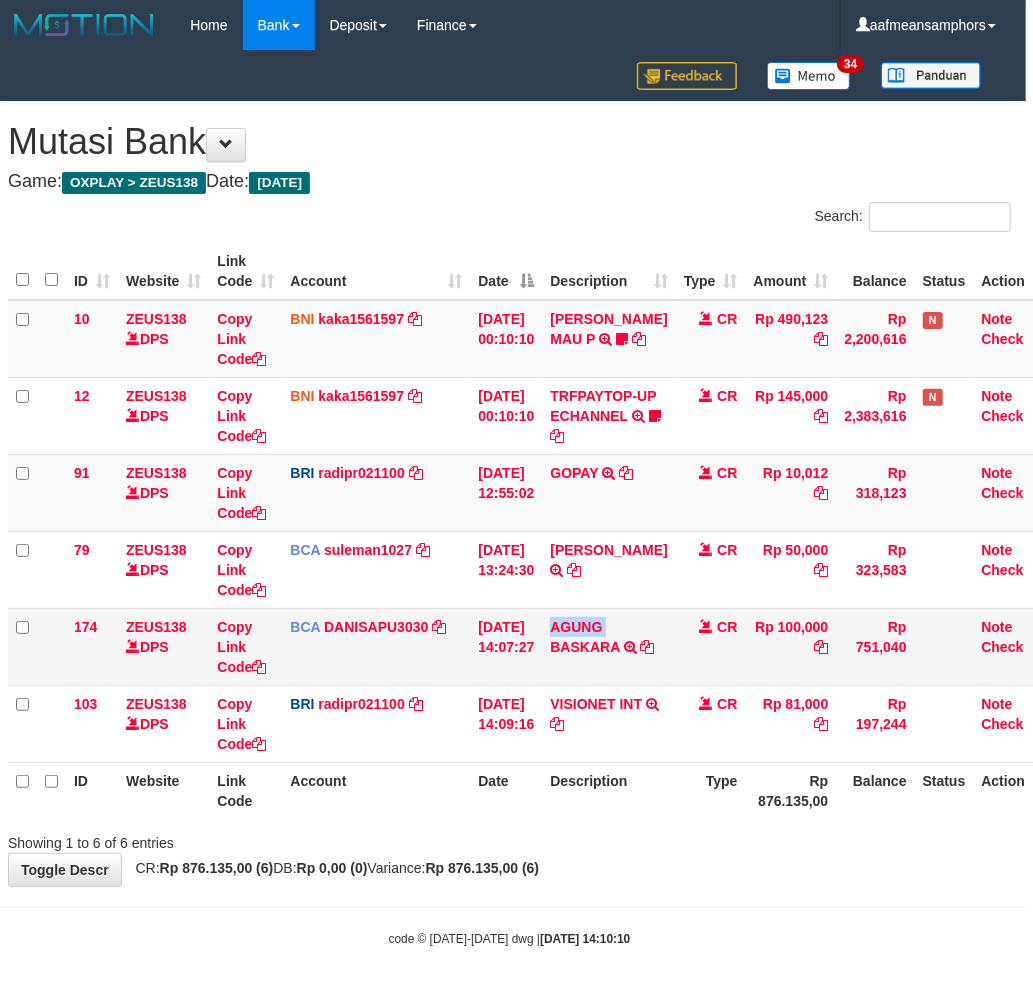 click on "[PERSON_NAME]         SETORAN VIA CDM 10/07 WSID:ZJ5D1 [PERSON_NAME][GEOGRAPHIC_DATA]" at bounding box center [608, 646] 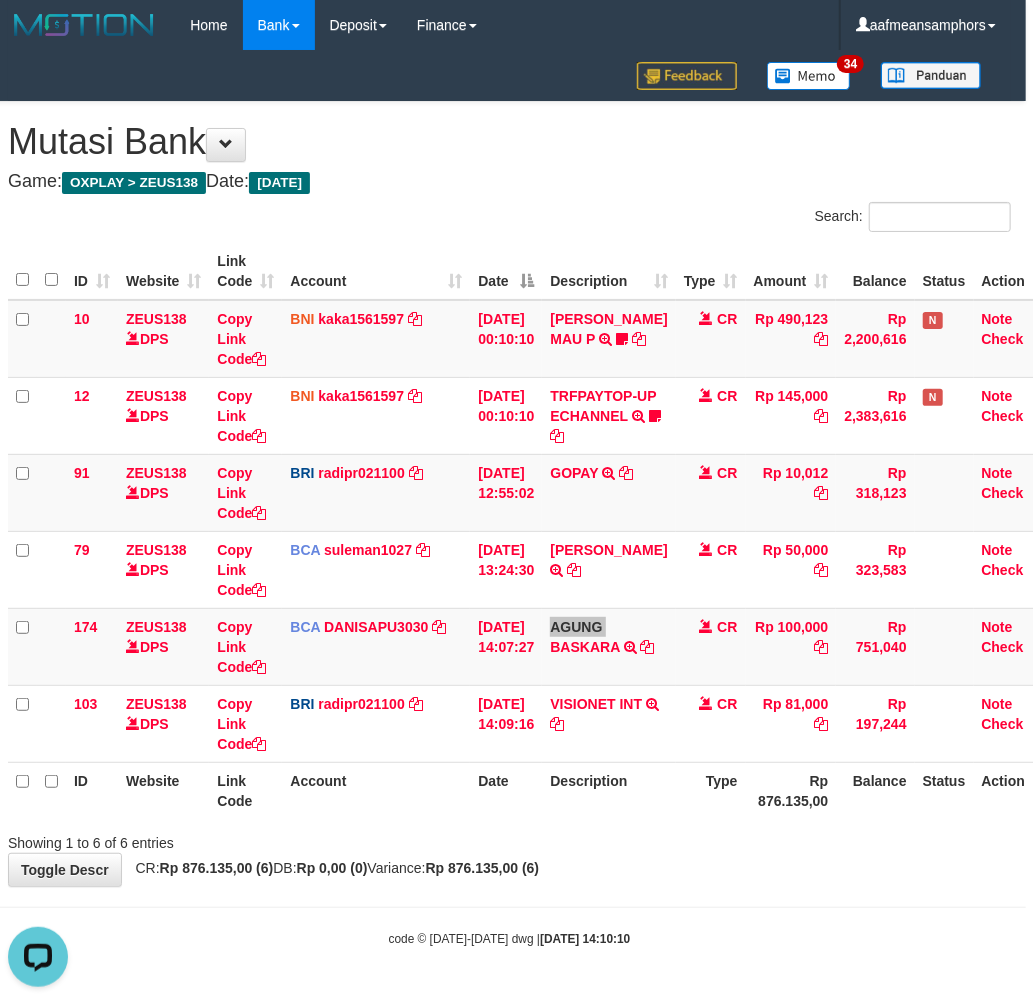 scroll, scrollTop: 0, scrollLeft: 0, axis: both 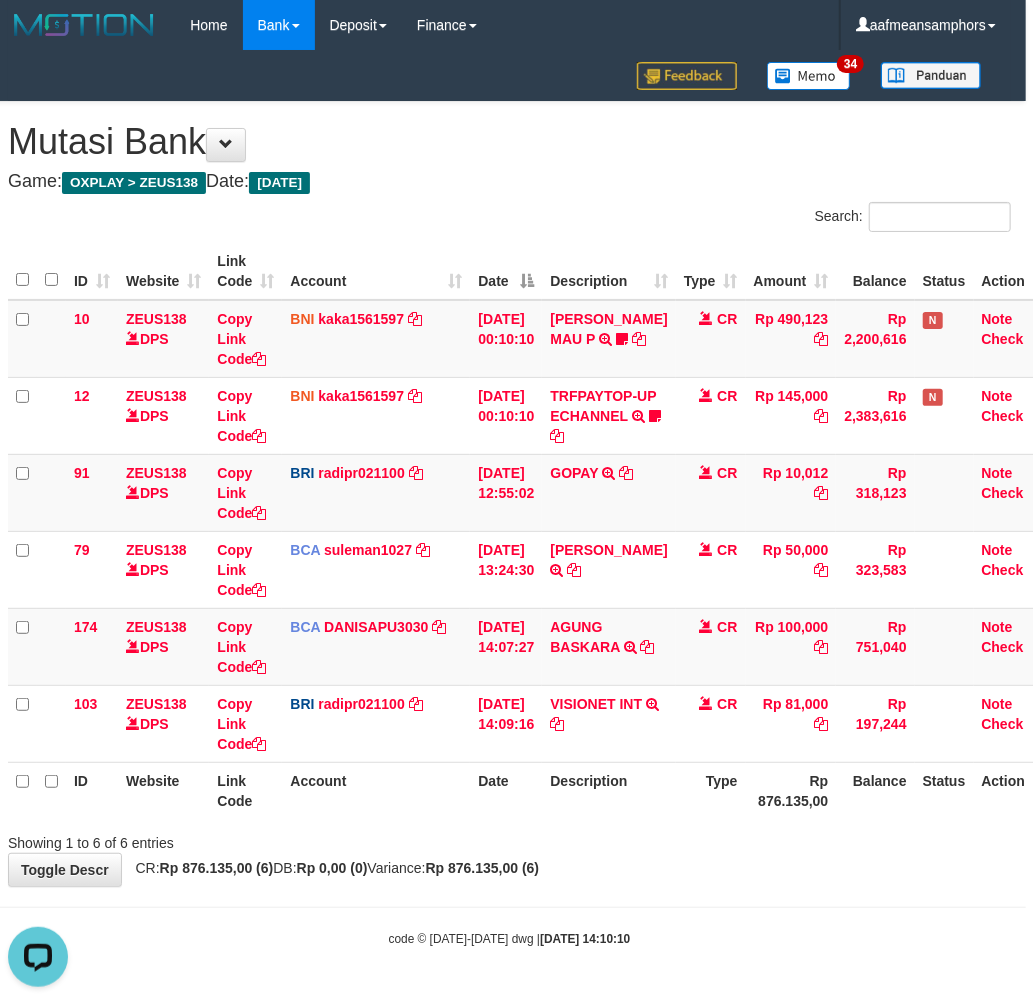 click on "Toggle navigation
Home
Bank
Account List
Load
By Website
Group
[OXPLAY]													ZEUS138
By Load Group (DPS)" at bounding box center [509, 499] 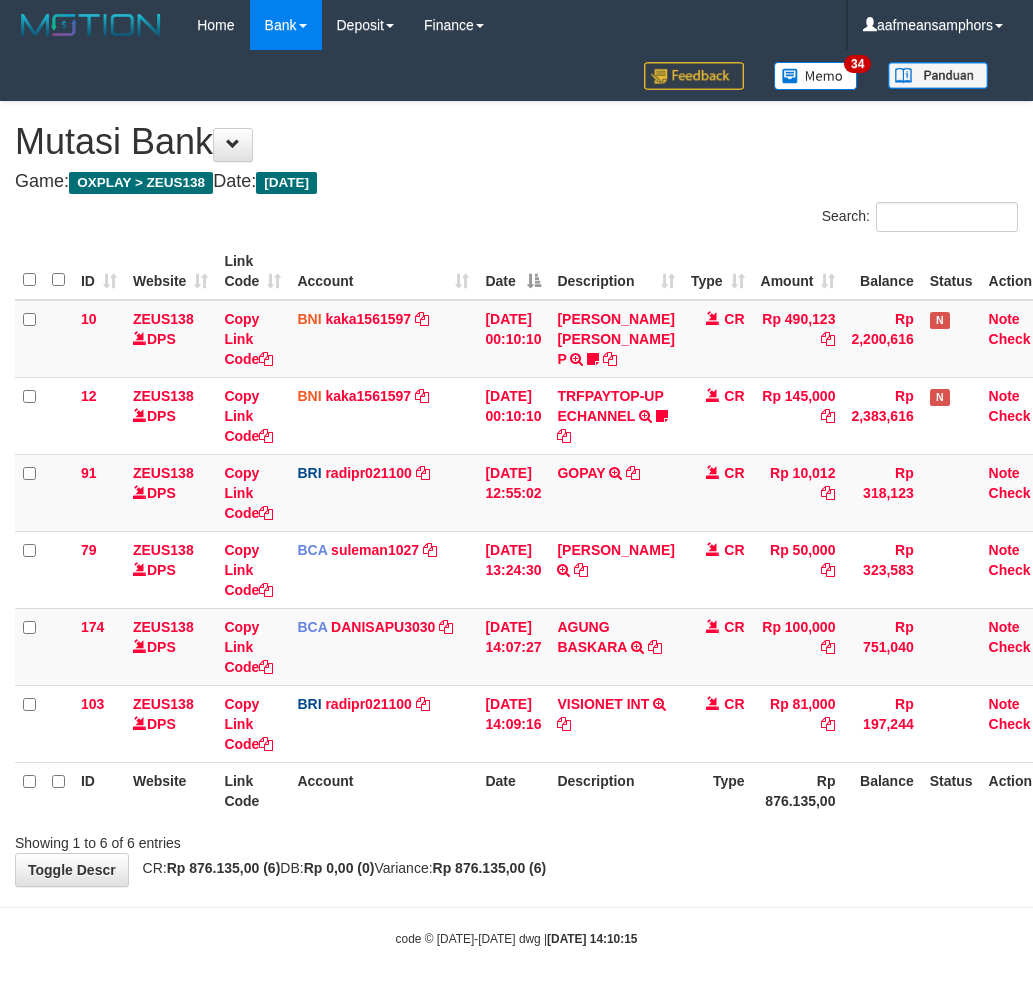 click on "**********" at bounding box center (516, 494) 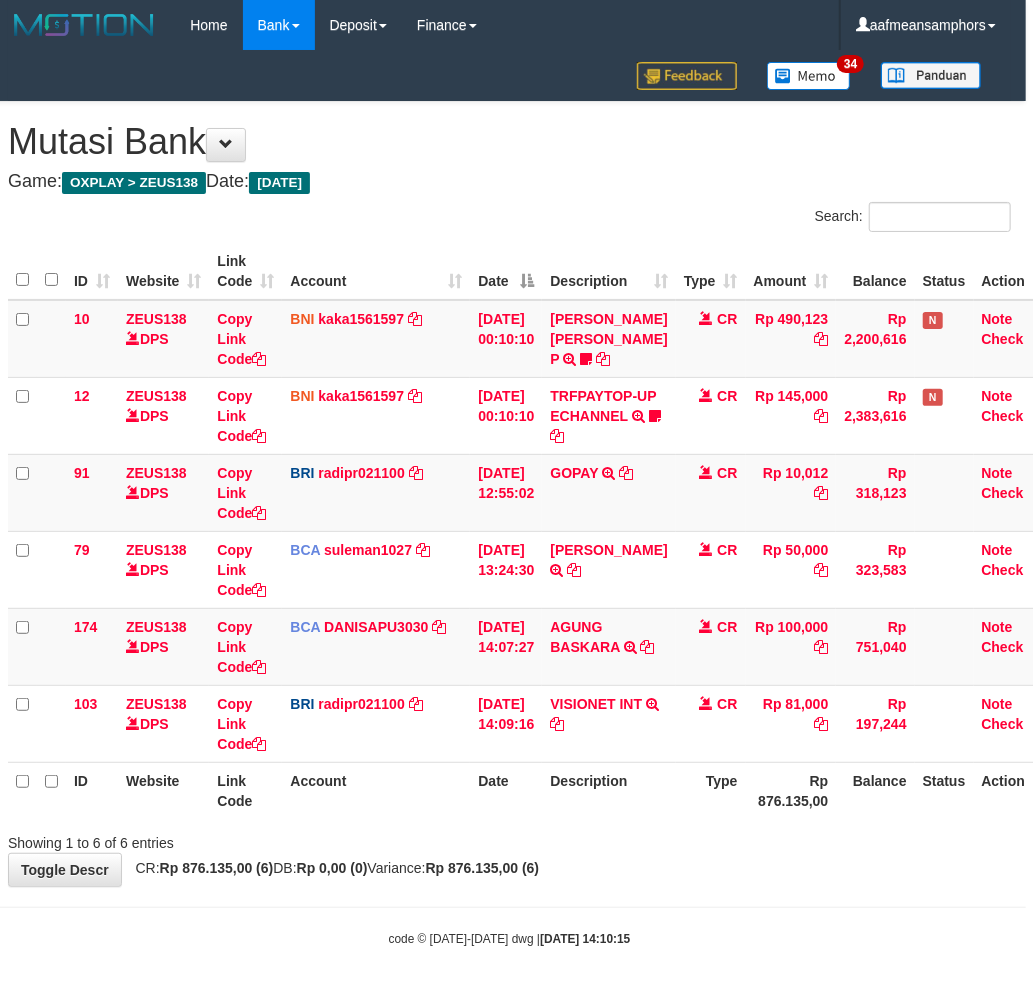 click on "**********" at bounding box center (509, 494) 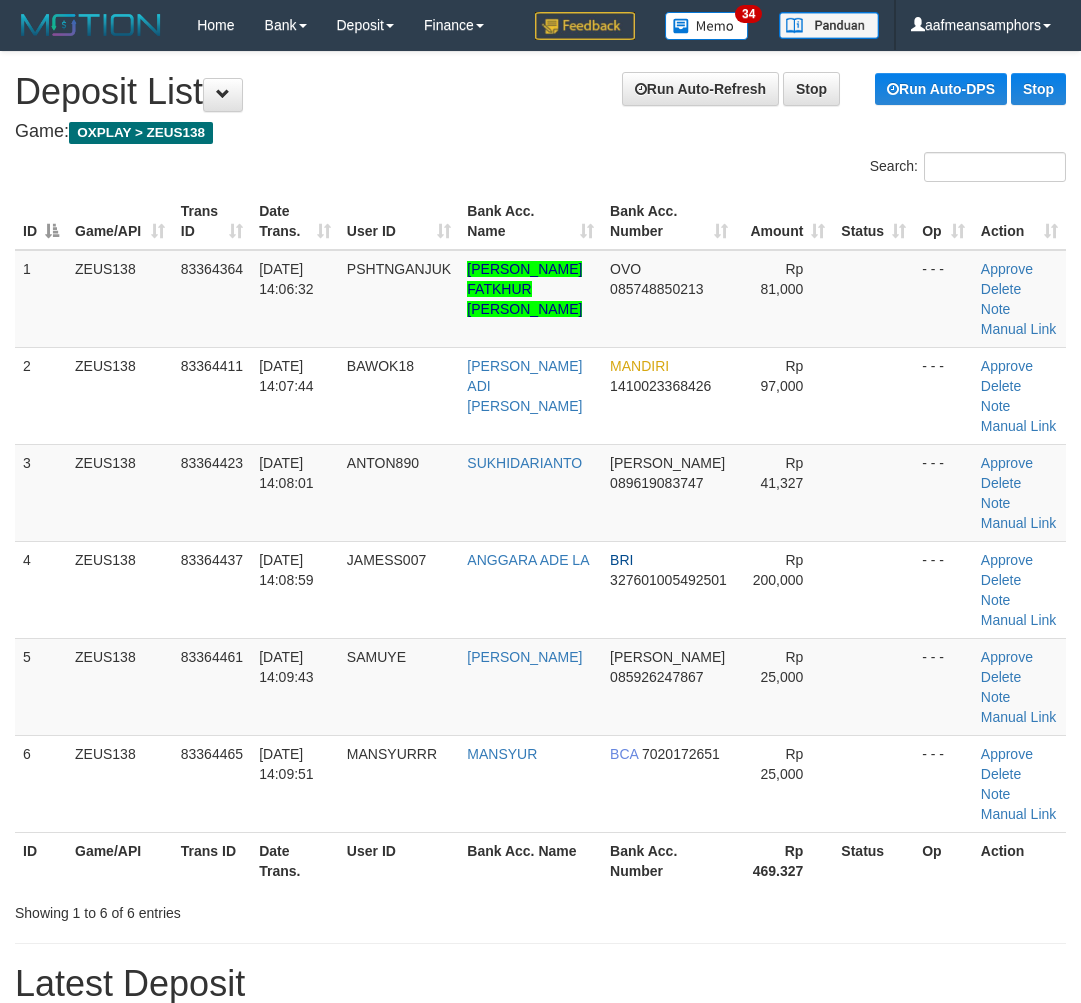 scroll, scrollTop: 0, scrollLeft: 0, axis: both 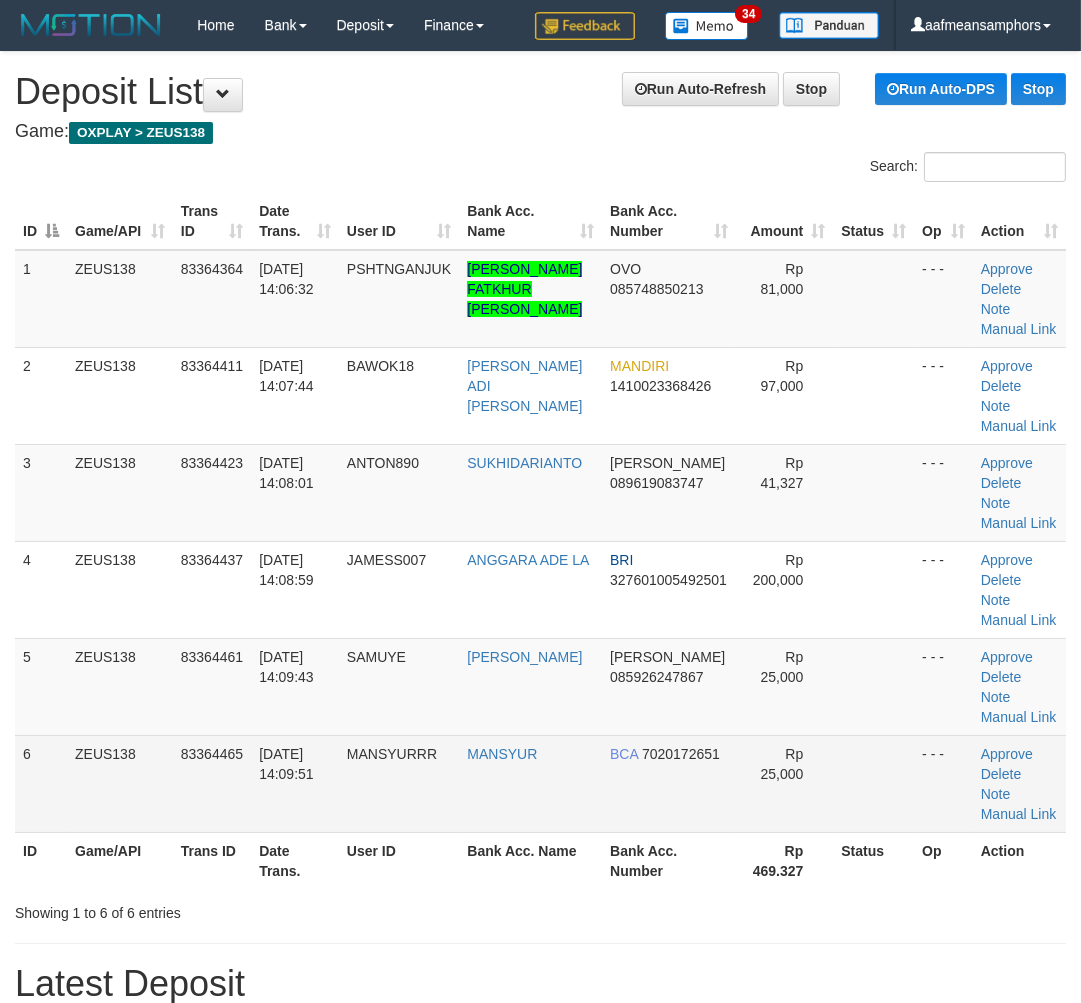 click on "BCA
7020172651" at bounding box center [669, 783] 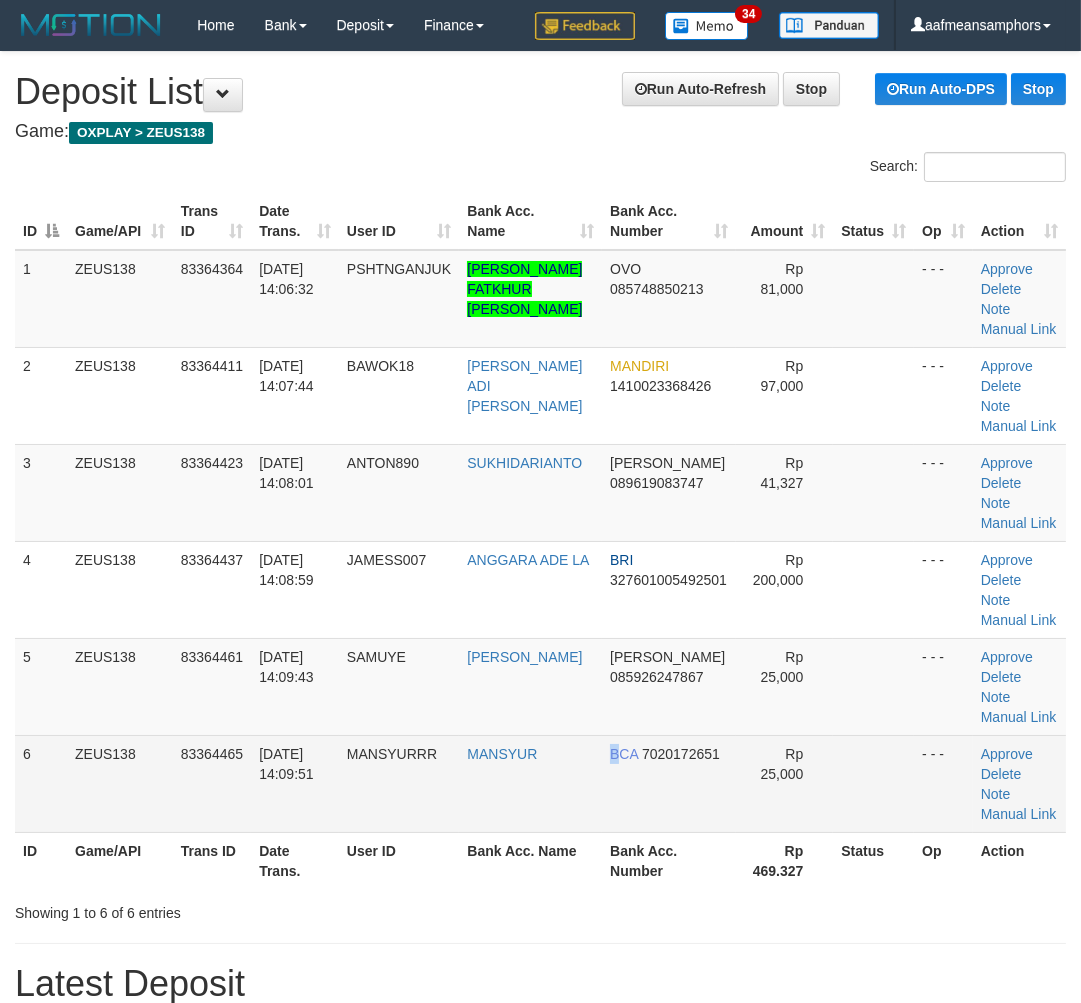 click on "6
ZEUS138
83364465
10/07/2025 14:09:51
MANSYURRR
MANSYUR
BCA
7020172651
Rp 25,000
- - -
Approve
Delete
Note
Manual Link" at bounding box center [540, 783] 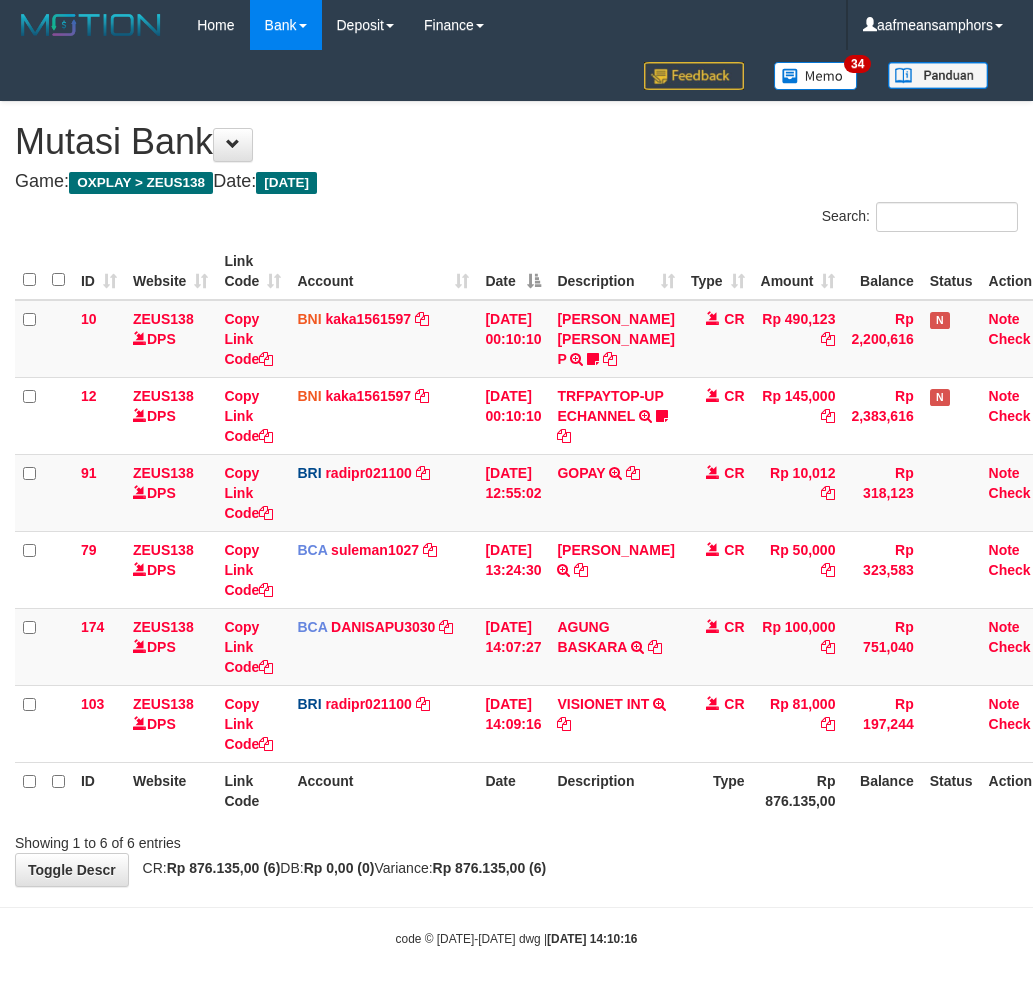 scroll, scrollTop: 13, scrollLeft: 7, axis: both 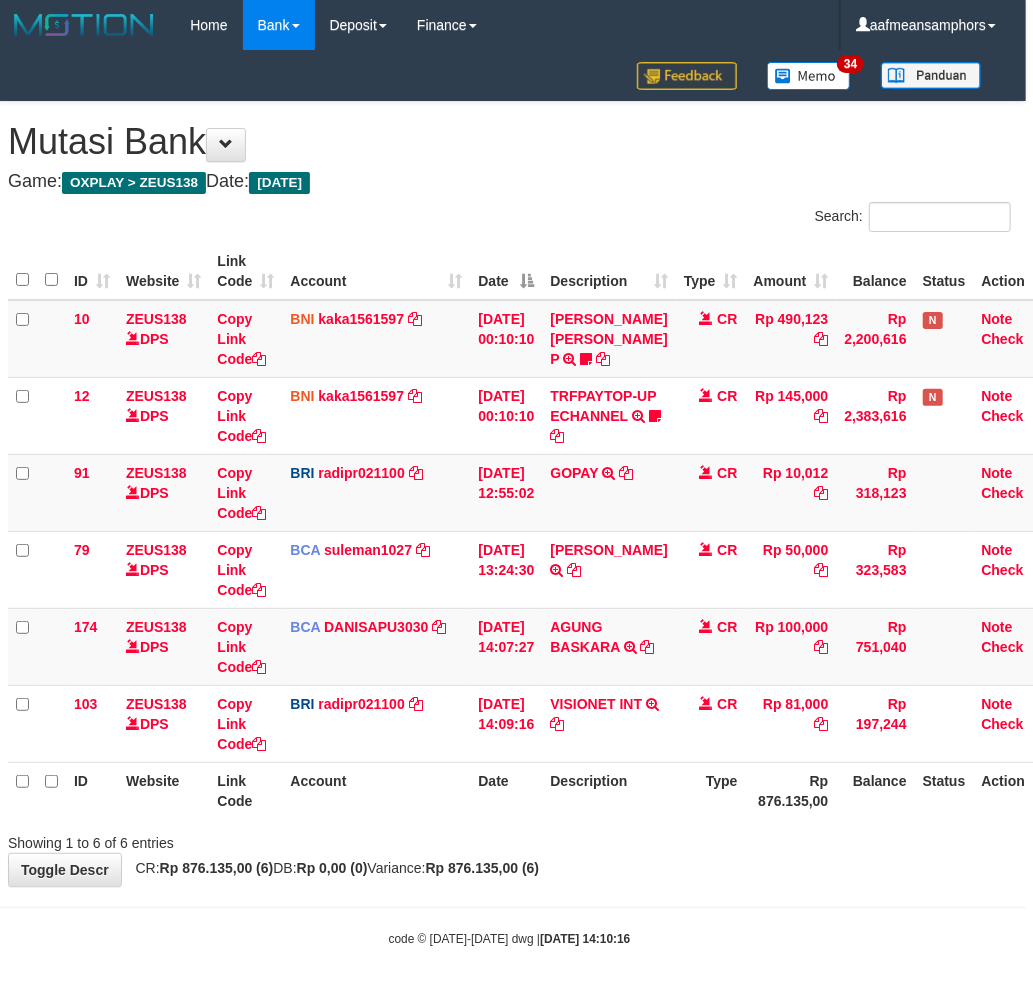 click on "code © 2012-2018 dwg |  2025/07/10 14:10:16" at bounding box center [509, 938] 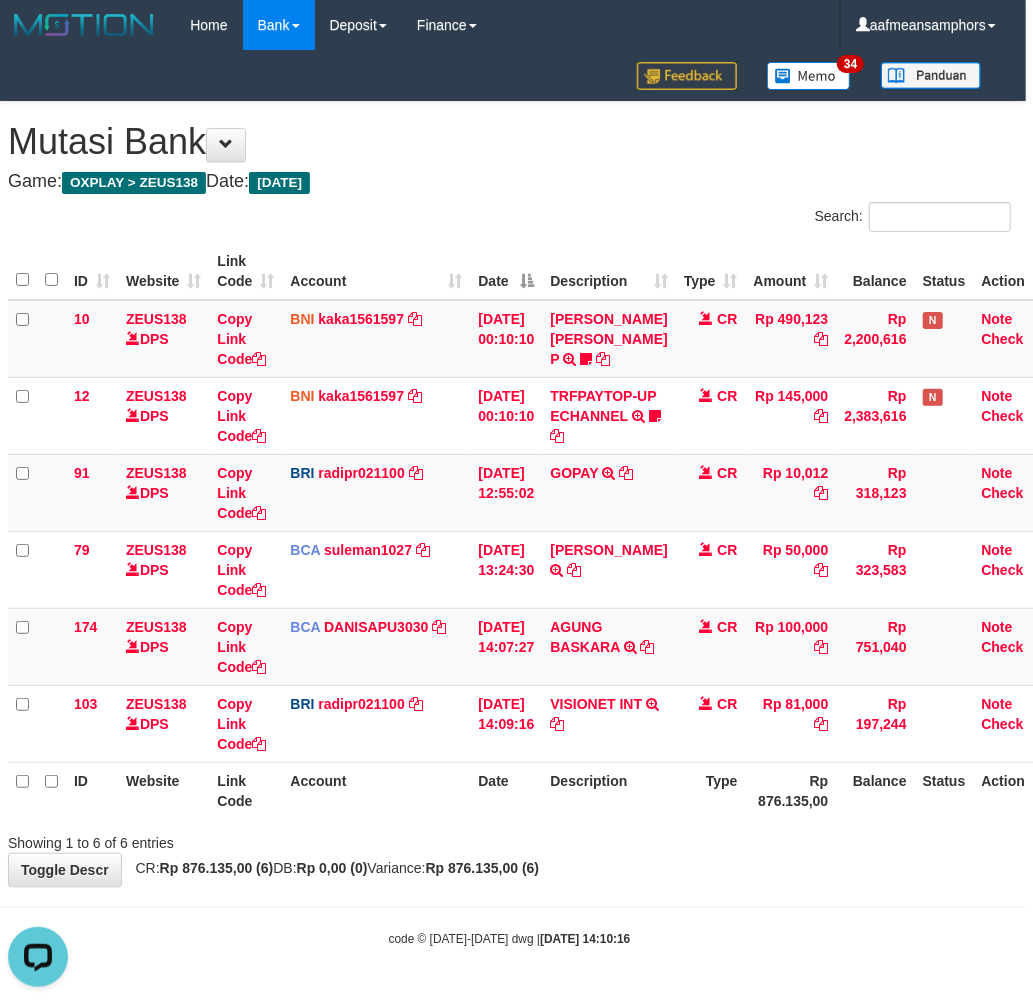 scroll, scrollTop: 0, scrollLeft: 0, axis: both 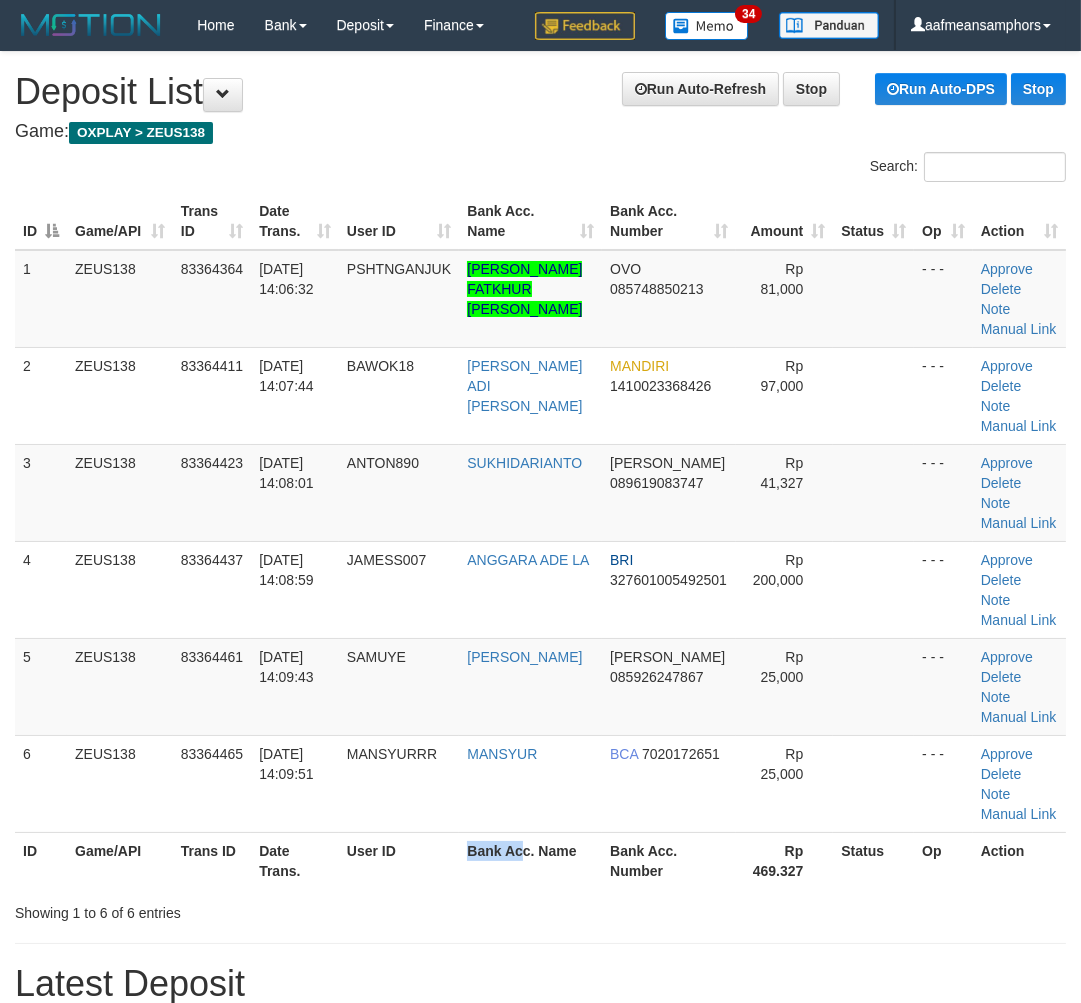 click on "ID Game/API Trans ID Date Trans. User ID Bank Acc. Name Bank Acc. Number Rp 469.327 Status Op Action" at bounding box center (540, 860) 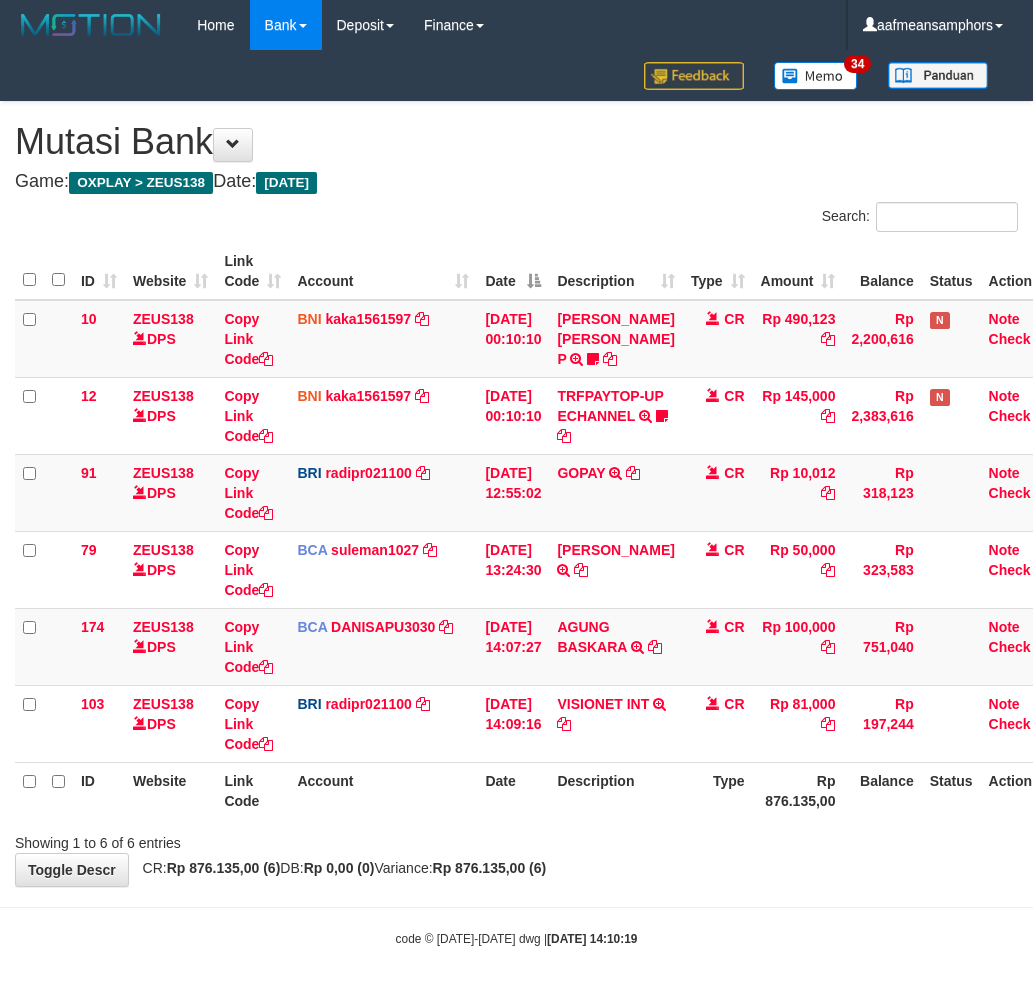 scroll, scrollTop: 13, scrollLeft: 7, axis: both 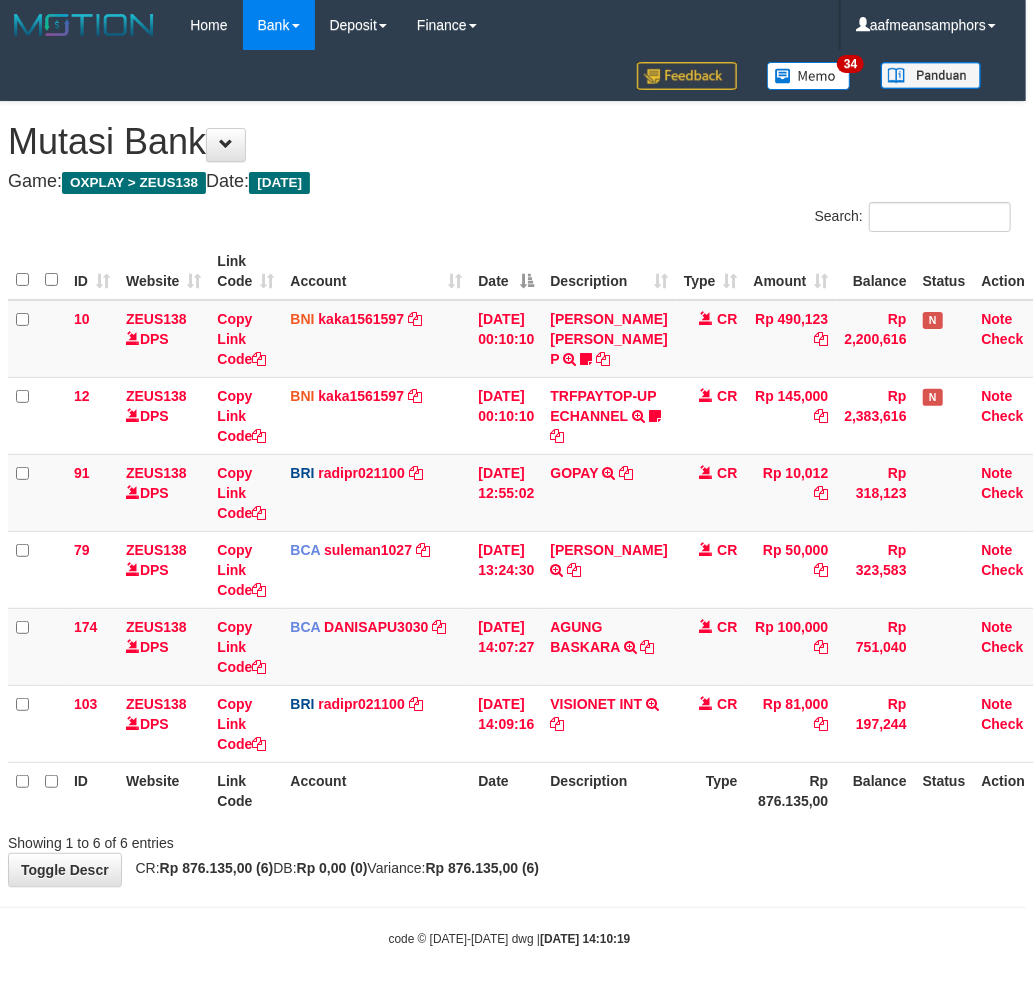 click on "**********" at bounding box center (509, 494) 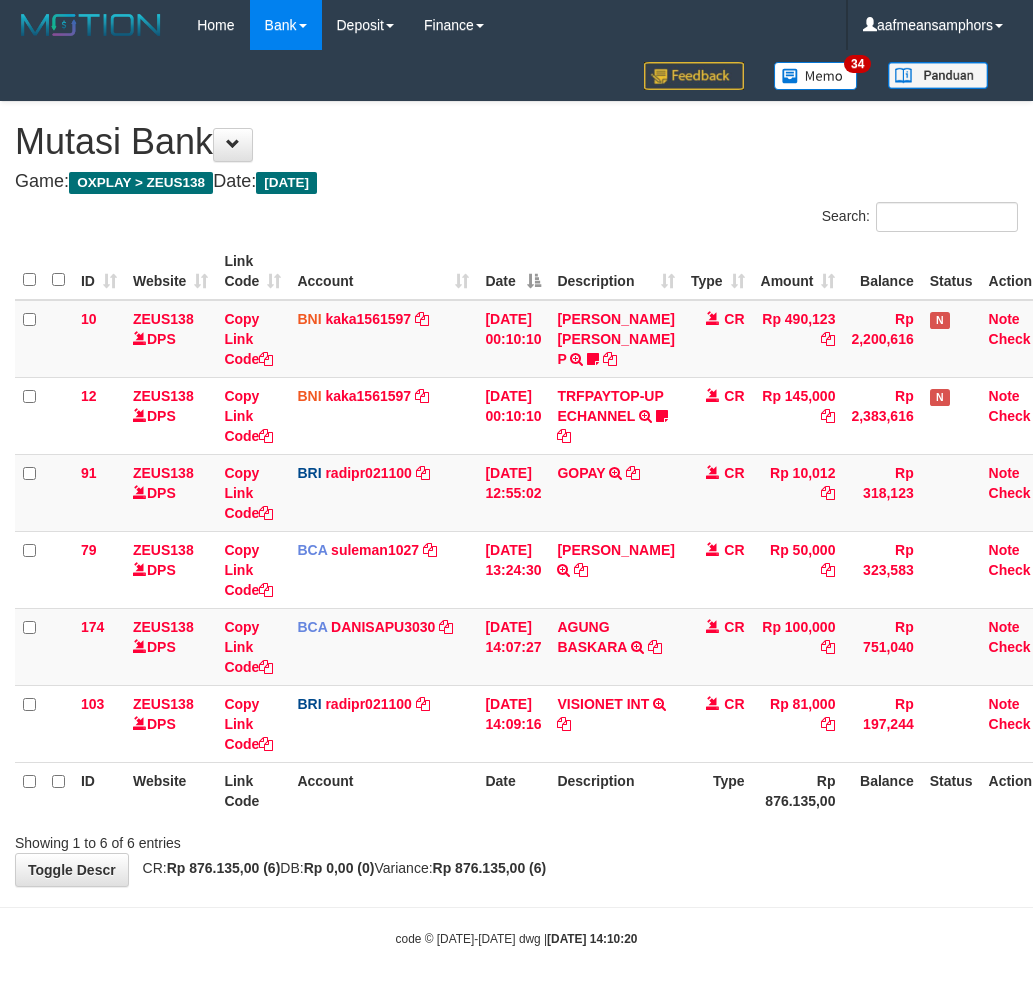 scroll, scrollTop: 13, scrollLeft: 7, axis: both 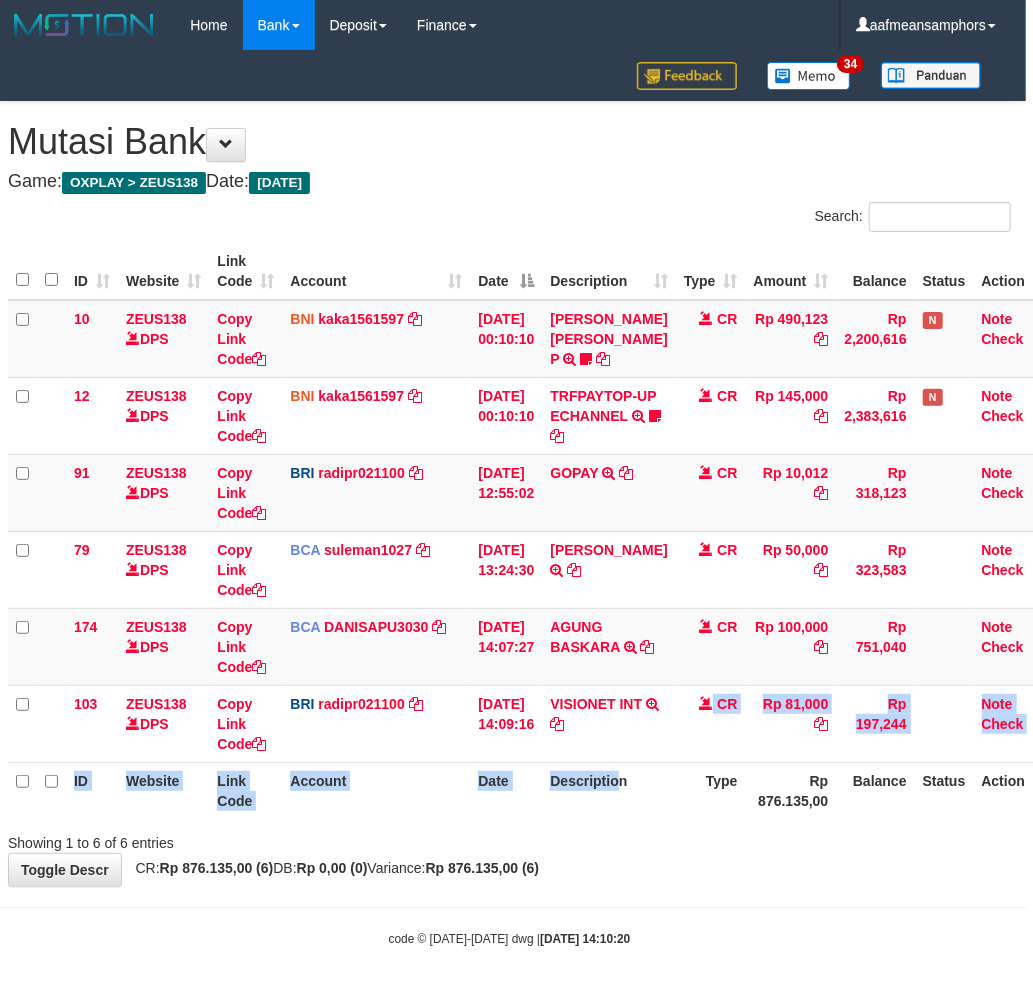 click on "ID Website Link Code Account Date Description Type Amount Balance Status Action
10
ZEUS138    DPS
Copy Link Code
BNI
kaka1561597
DPS
KARMILA
mutasi_20250710_2425 | 10
mutasi_20250710_2425 | 10
[DATE] 00:10:10
[PERSON_NAME] [PERSON_NAME] P            TRF/PAY/TOP-UP ECHANNEL [PERSON_NAME] [PERSON_NAME] P    LAKILAKIKUAT99
CR
Rp 490,123
Rp 2,200,616
N
Note
Check
12
ZEUS138    DPS
Copy Link Code
BNI
kaka1561597
DPS" at bounding box center [531, 531] 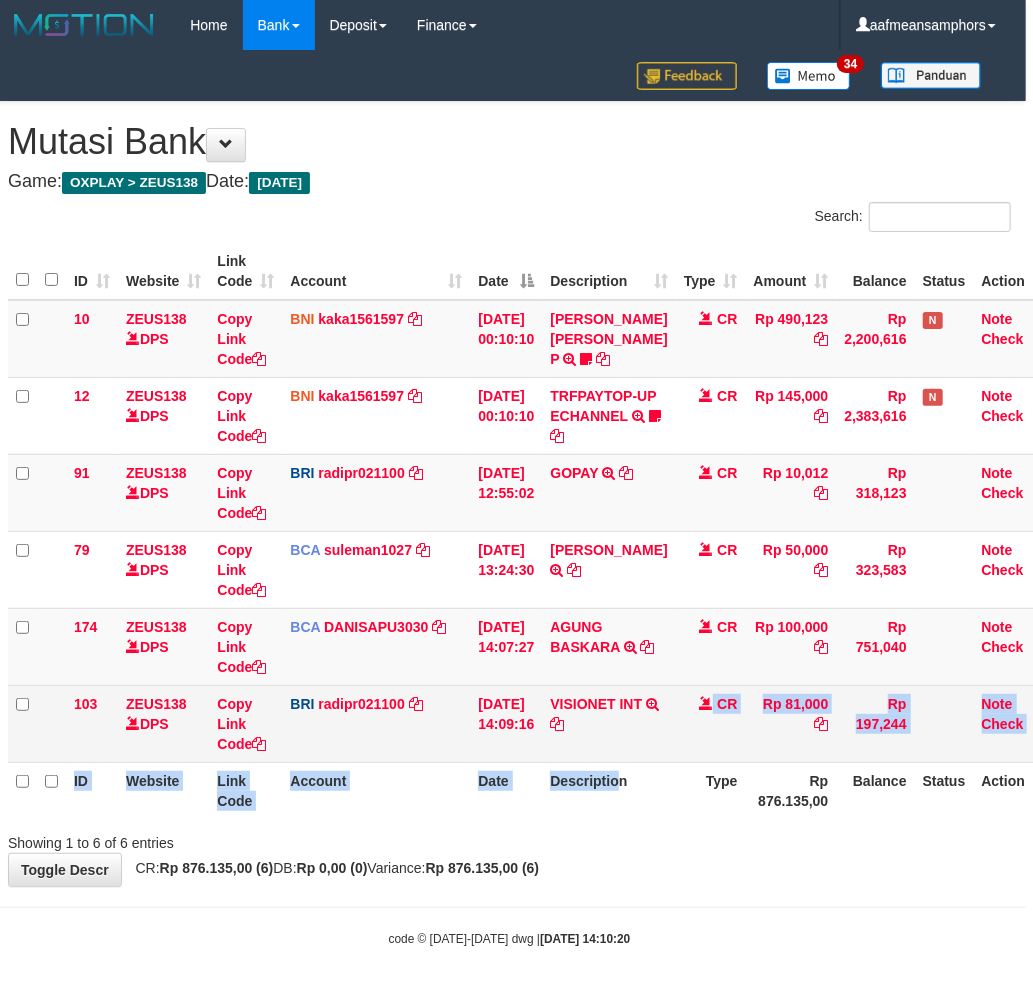 click on "Description" at bounding box center [608, 790] 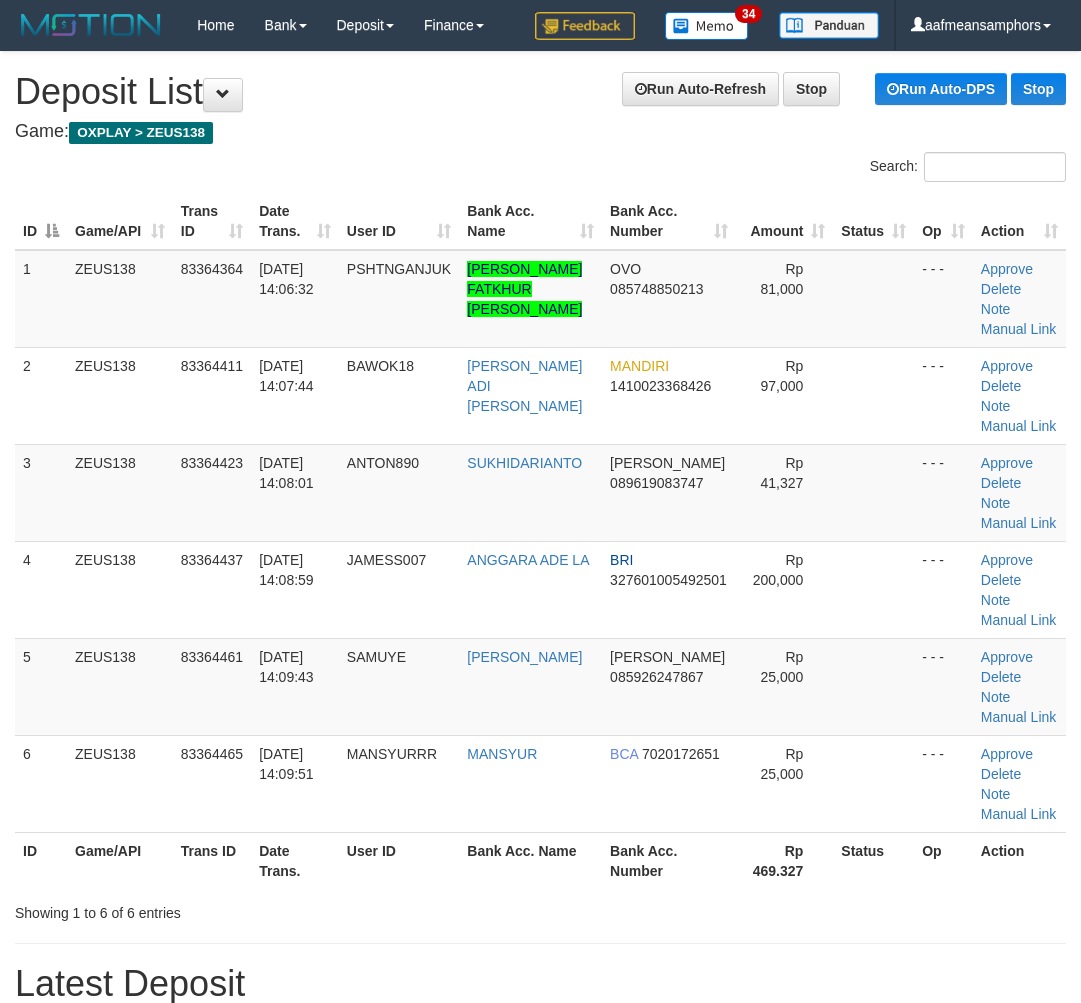 scroll, scrollTop: 0, scrollLeft: 0, axis: both 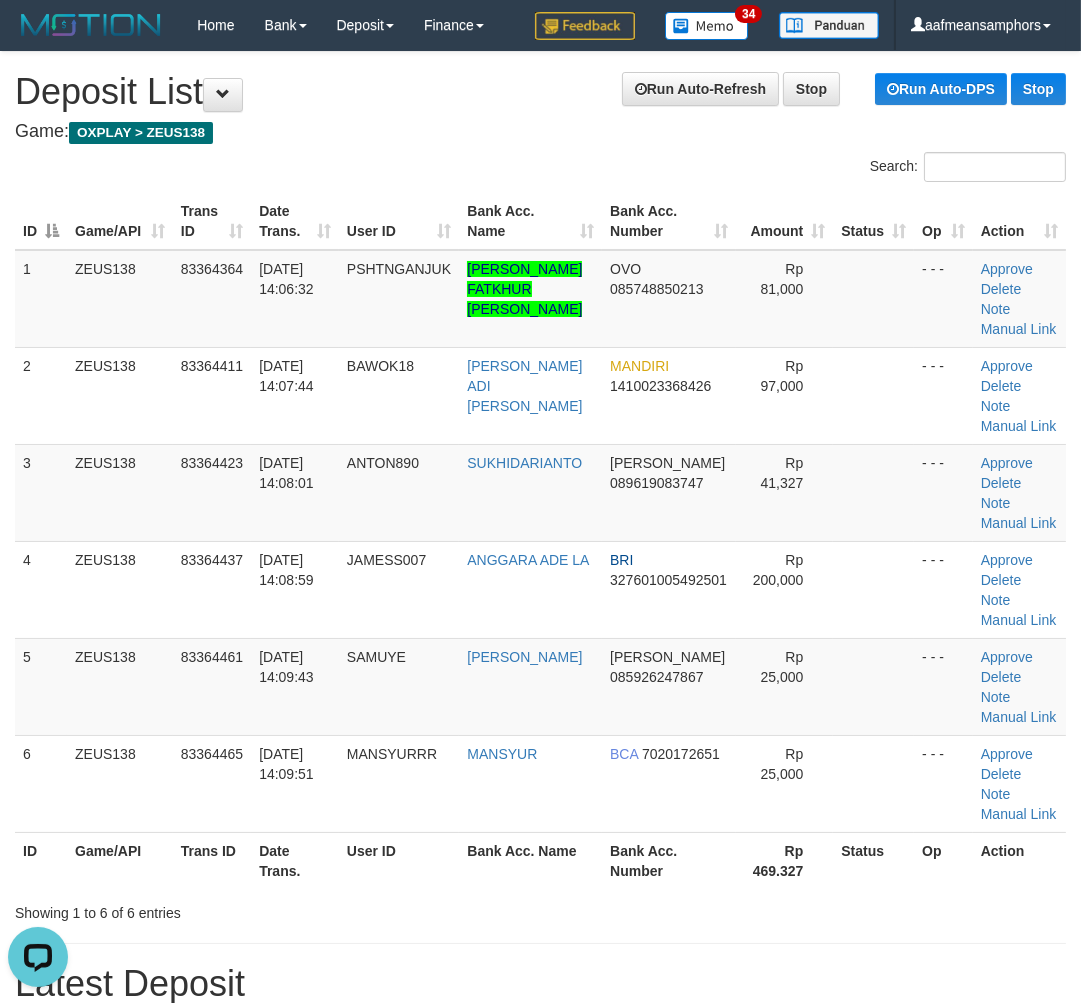 drag, startPoint x: 850, startPoint y: 950, endPoint x: 861, endPoint y: 952, distance: 11.18034 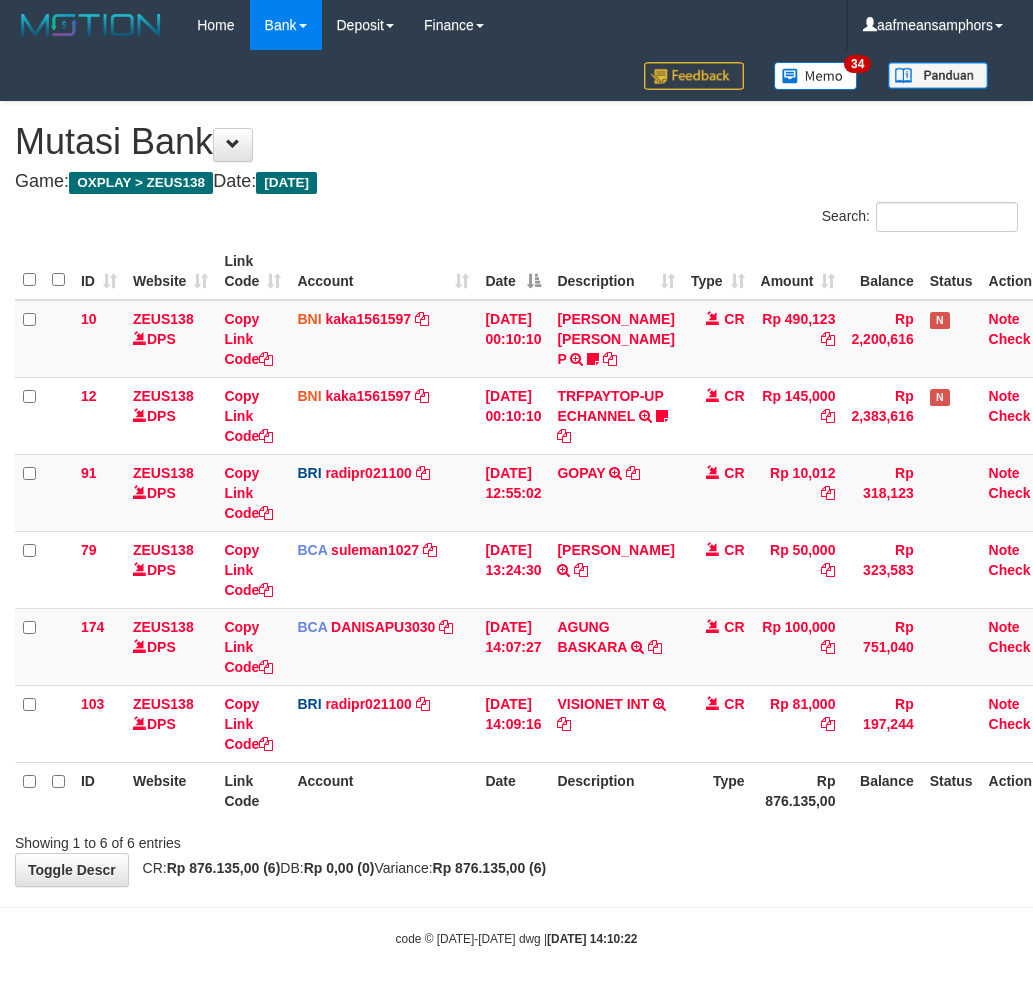 scroll, scrollTop: 13, scrollLeft: 7, axis: both 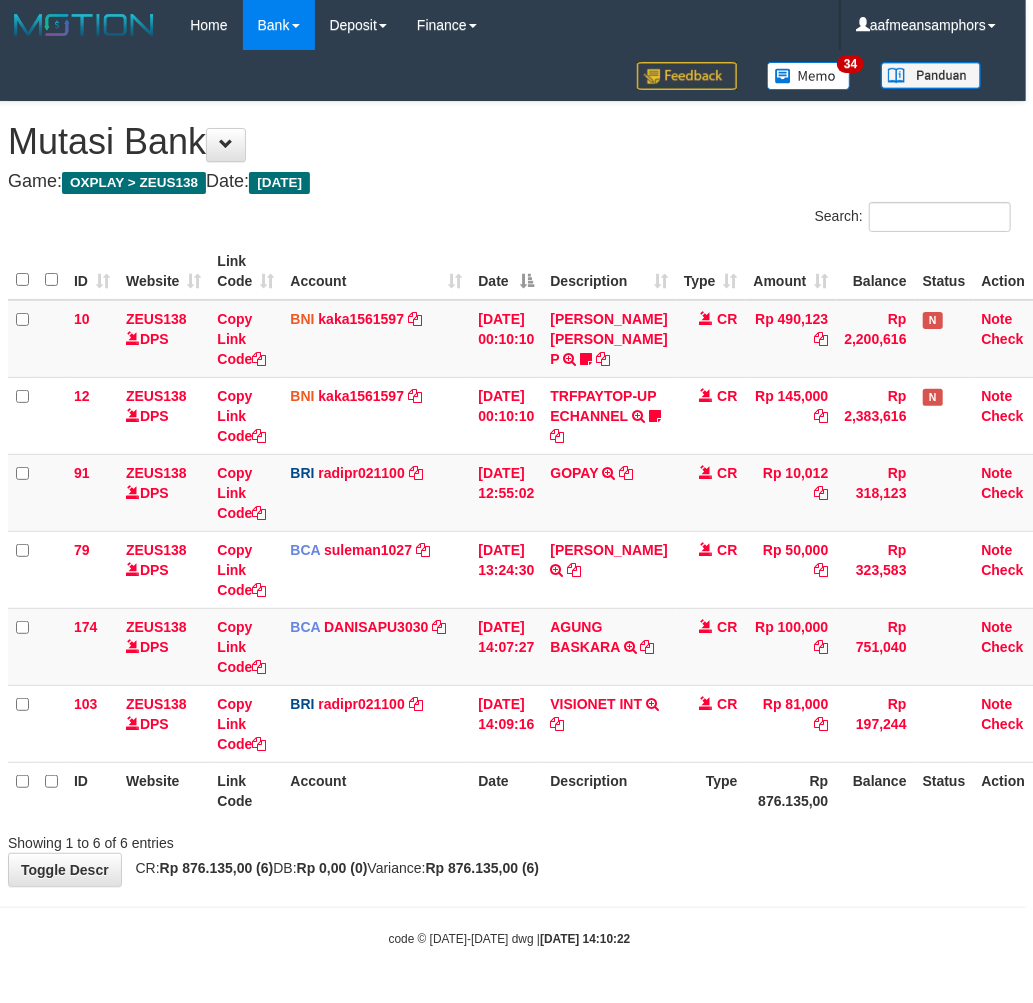 click on "**********" at bounding box center [509, 494] 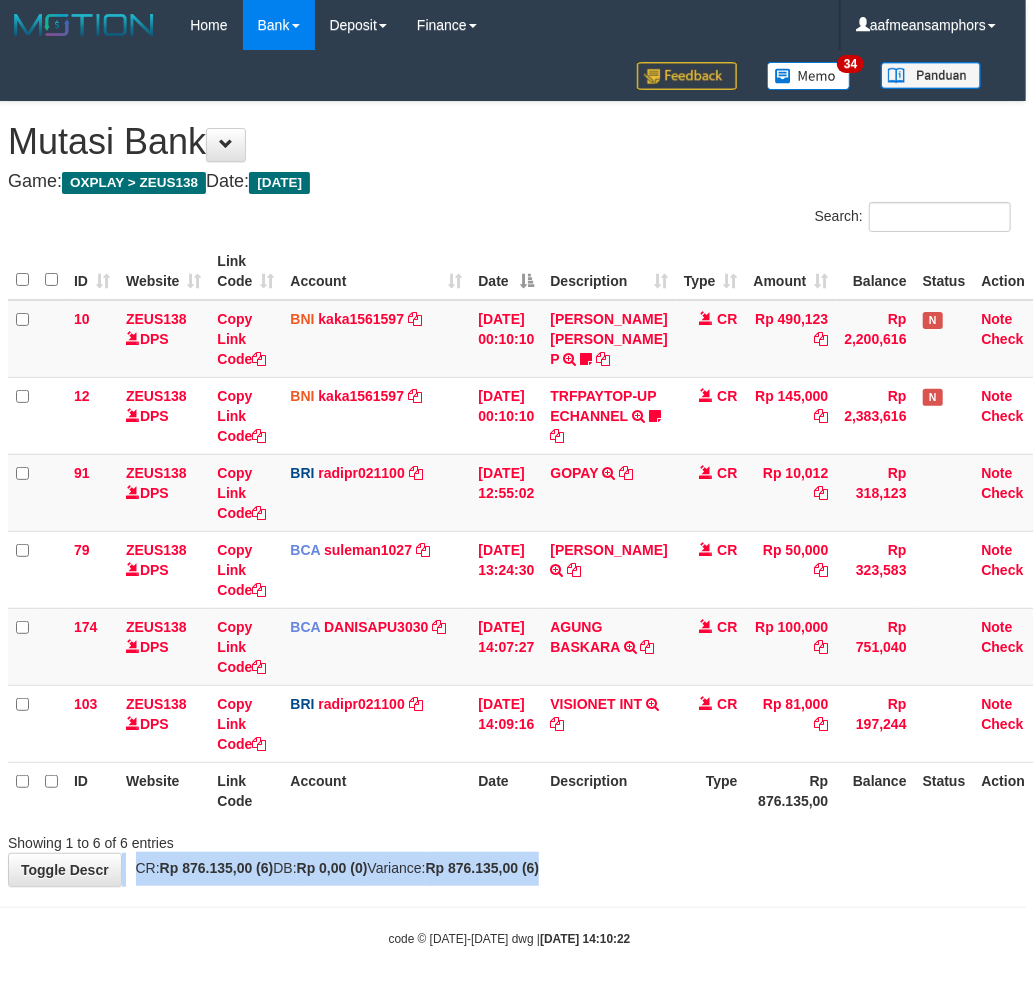 click on "Rp 876.135,00" at bounding box center [791, 790] 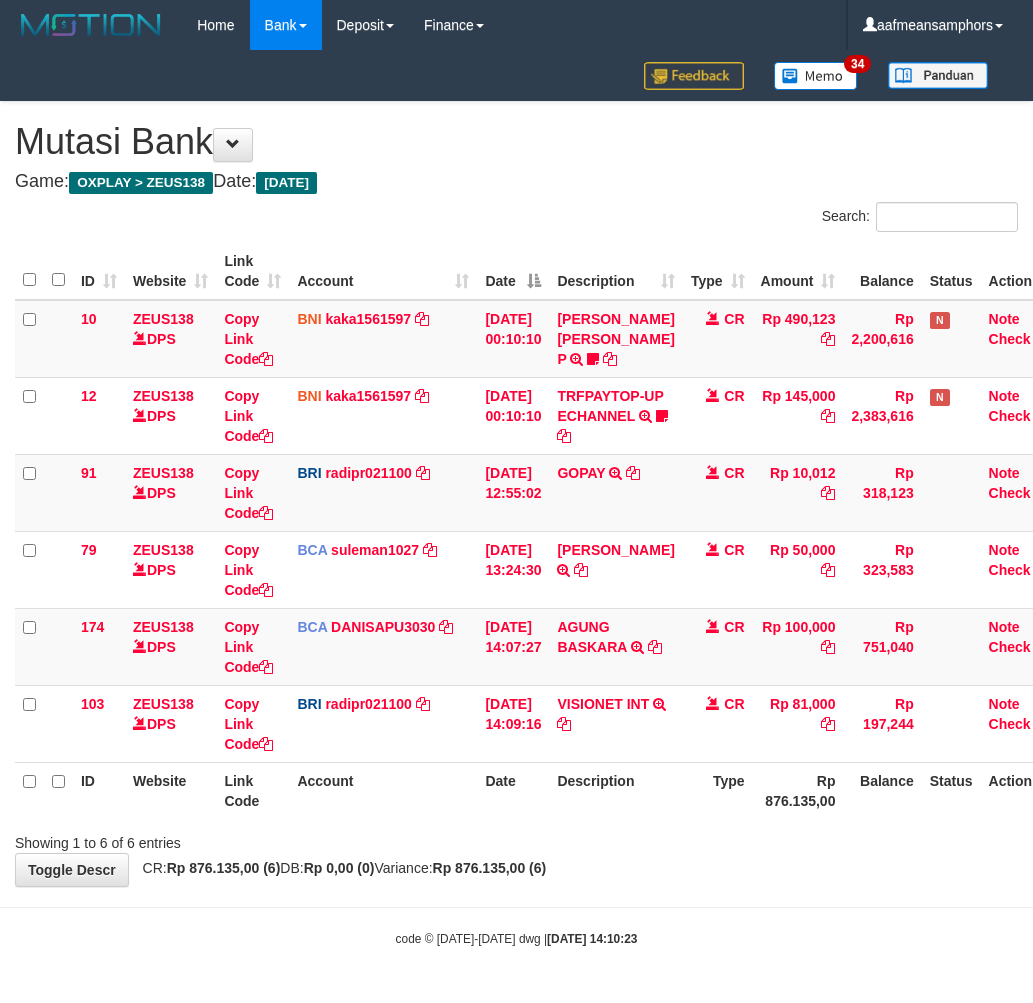 scroll, scrollTop: 13, scrollLeft: 7, axis: both 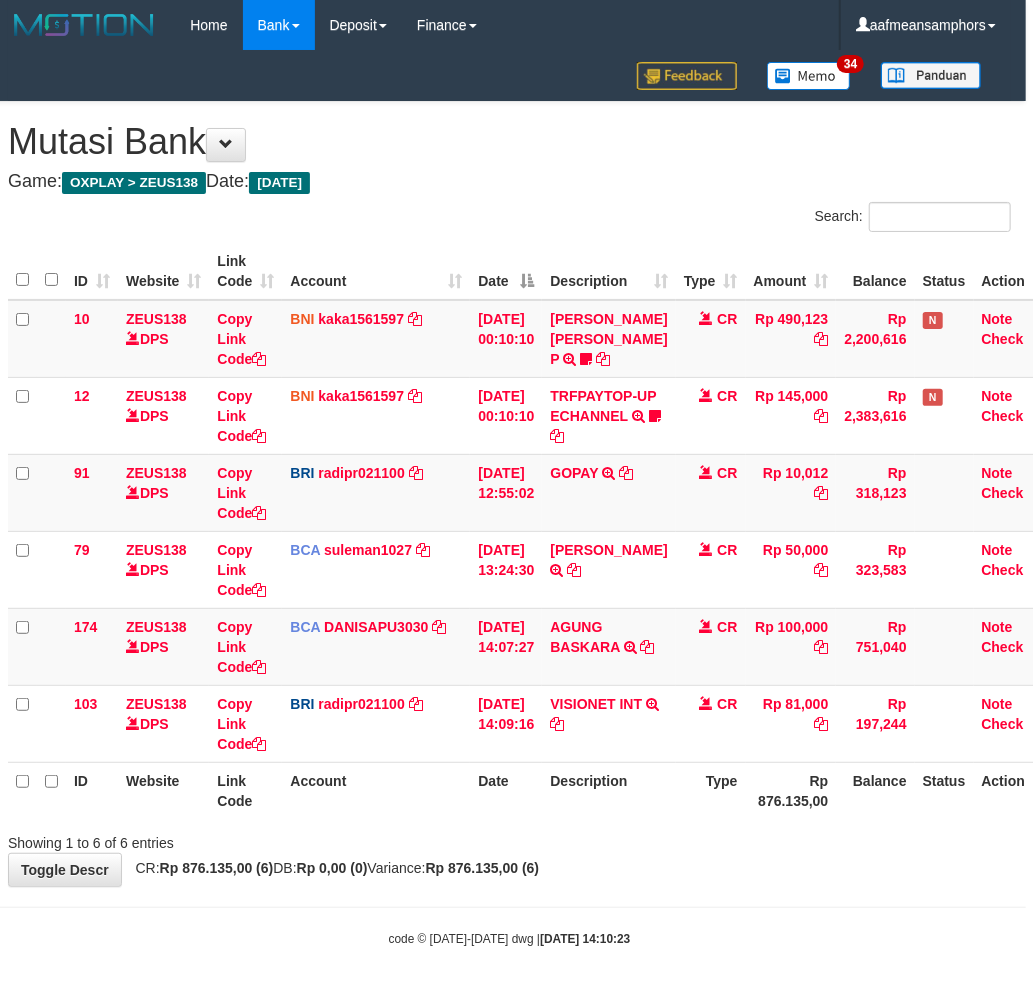 click on "Rp 876.135,00" at bounding box center (791, 790) 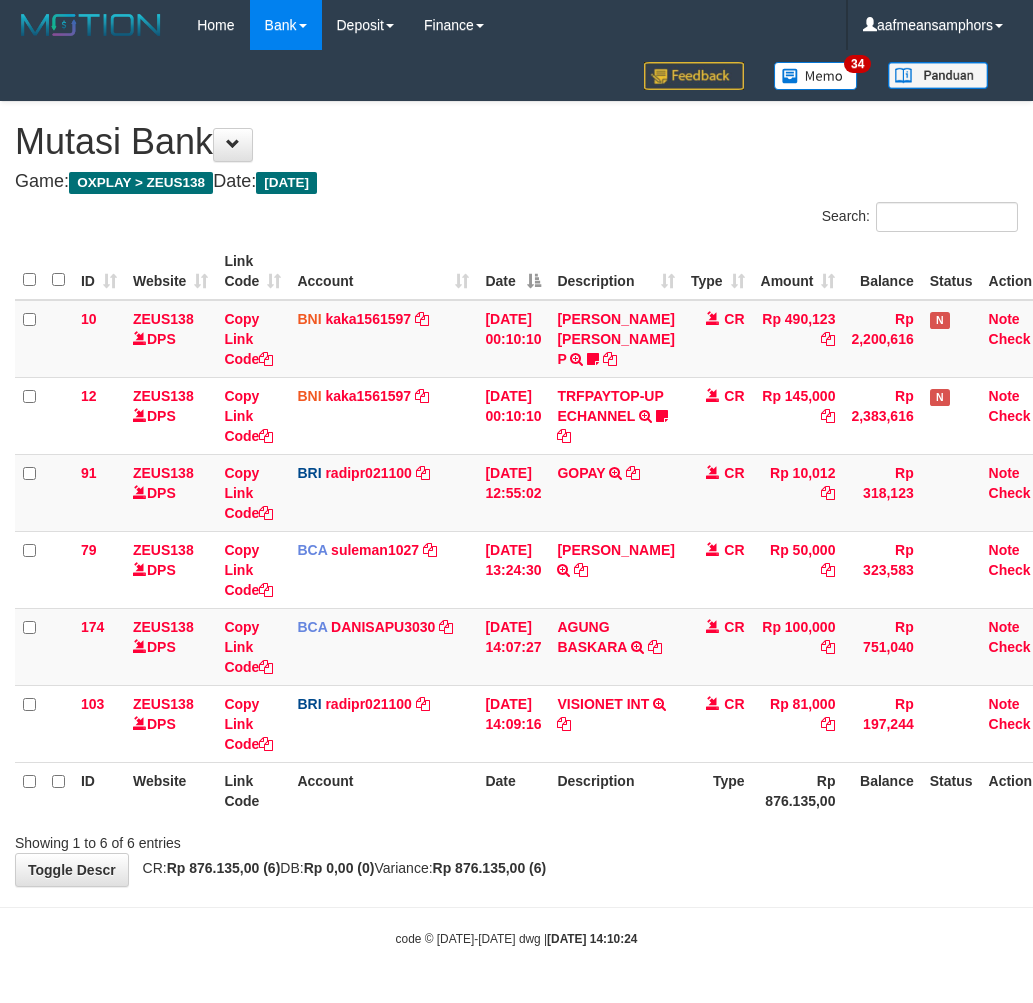 scroll, scrollTop: 13, scrollLeft: 7, axis: both 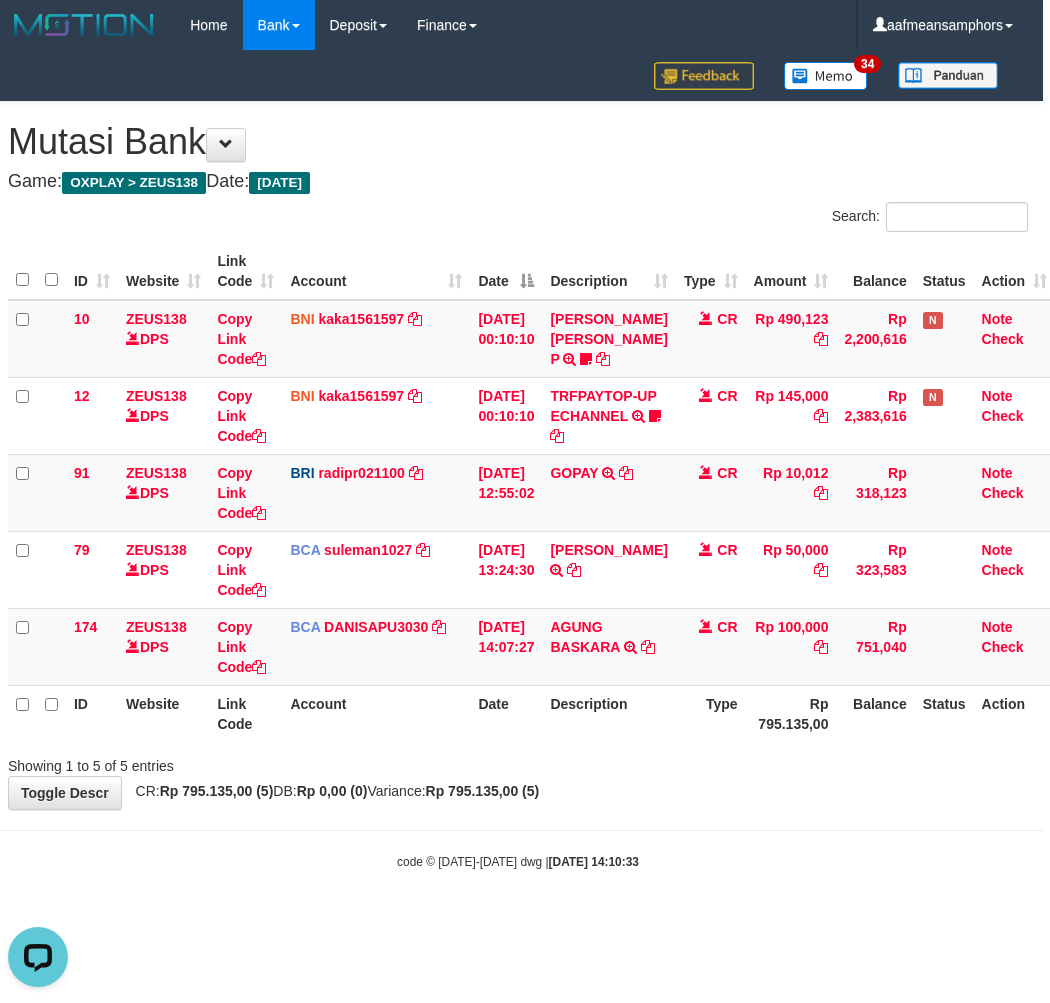 click on "code © 2012-2018 dwg |  2025/07/10 14:10:33" at bounding box center (518, 861) 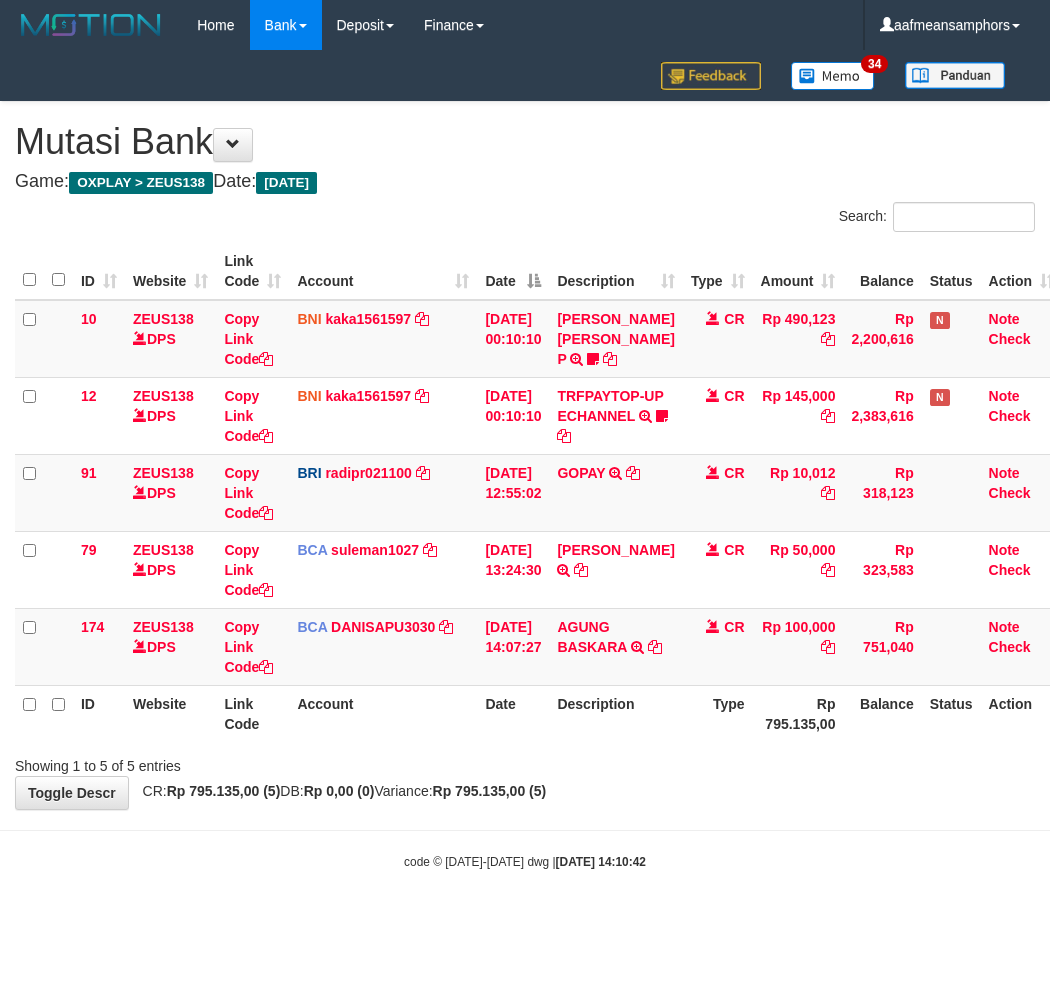 scroll, scrollTop: 0, scrollLeft: 7, axis: horizontal 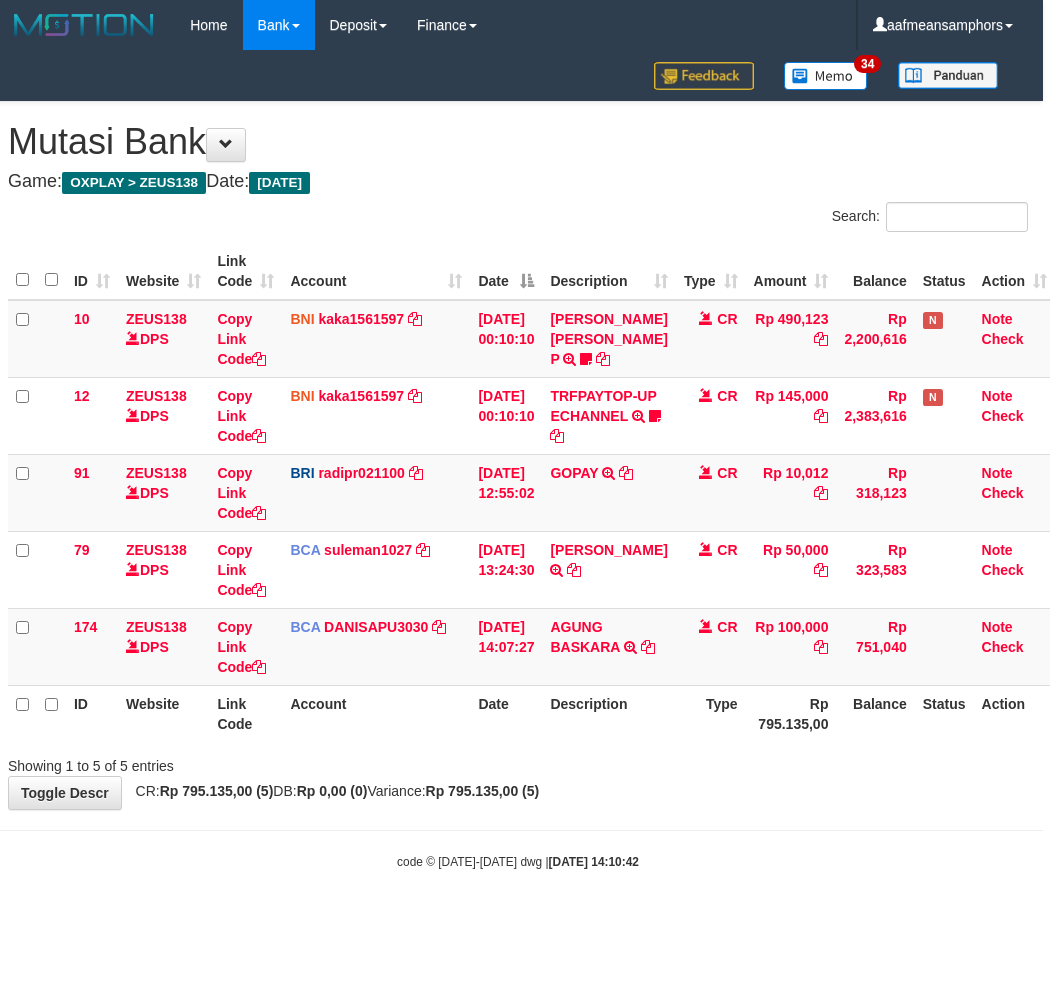 click on "Toggle navigation
Home
Bank
Account List
Load
By Website
Group
[OXPLAY]													ZEUS138
By Load Group (DPS)" at bounding box center (518, 460) 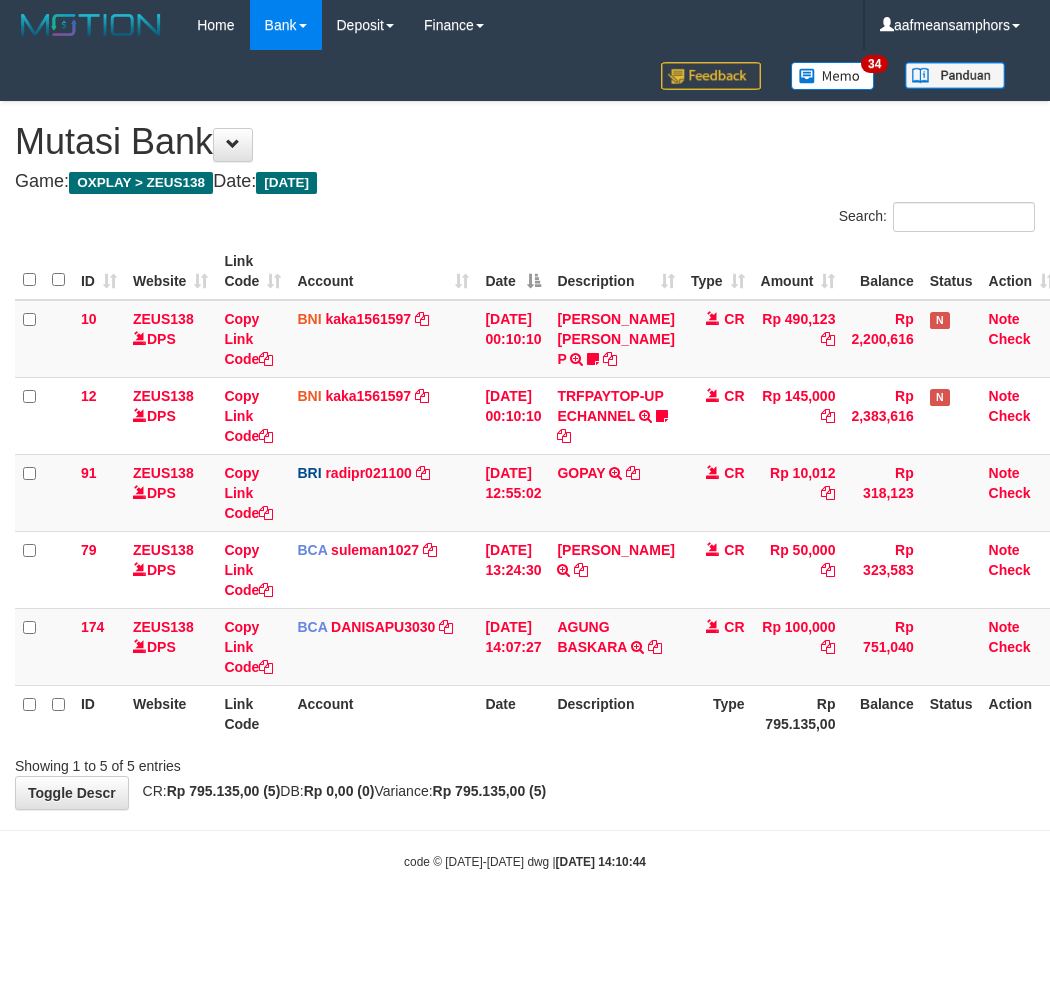 scroll, scrollTop: 0, scrollLeft: 7, axis: horizontal 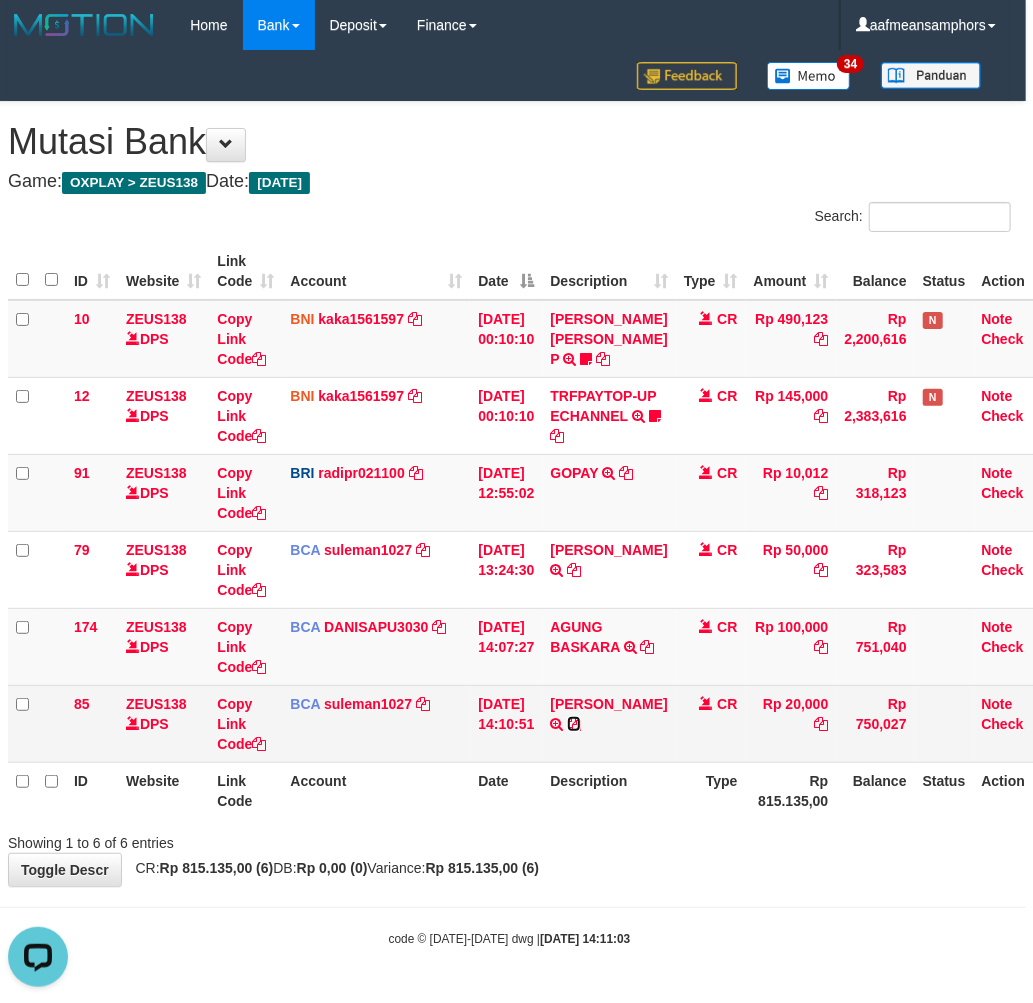 click at bounding box center (574, 724) 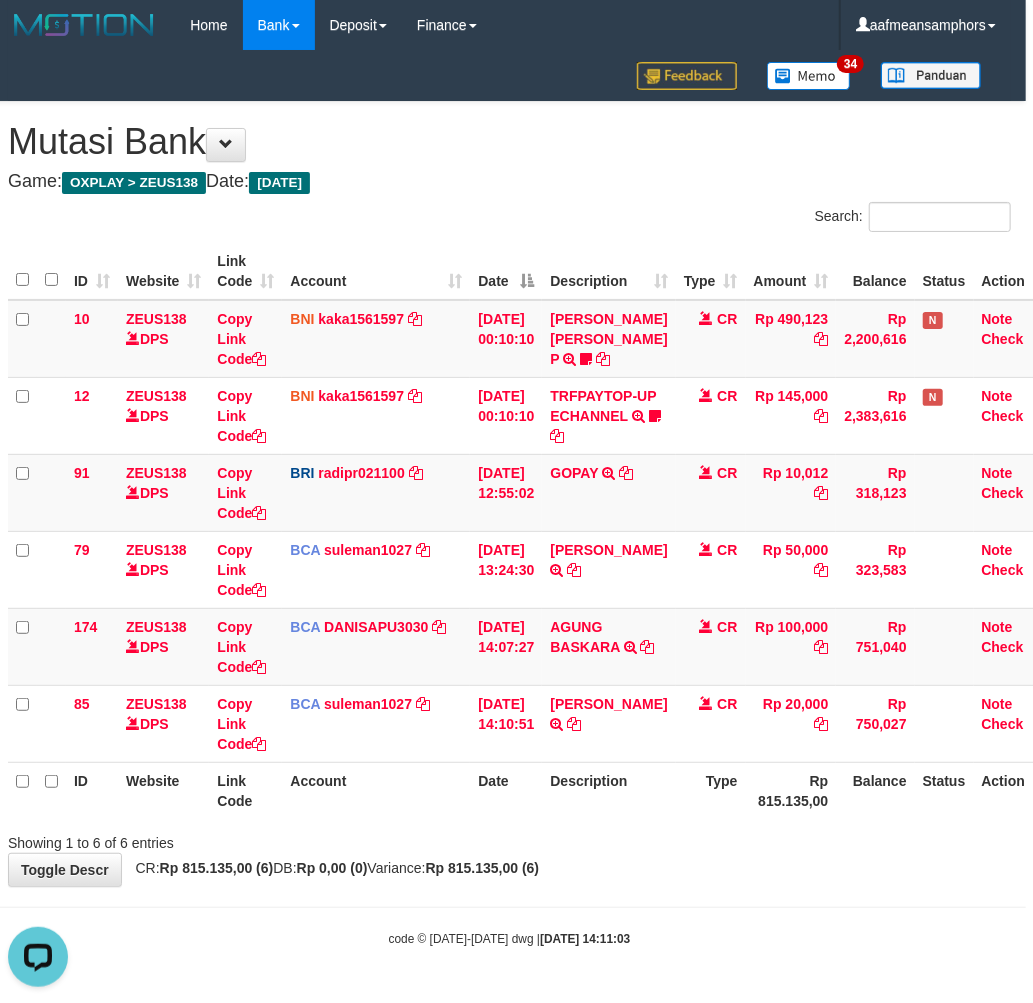 click on "Type" at bounding box center (711, 790) 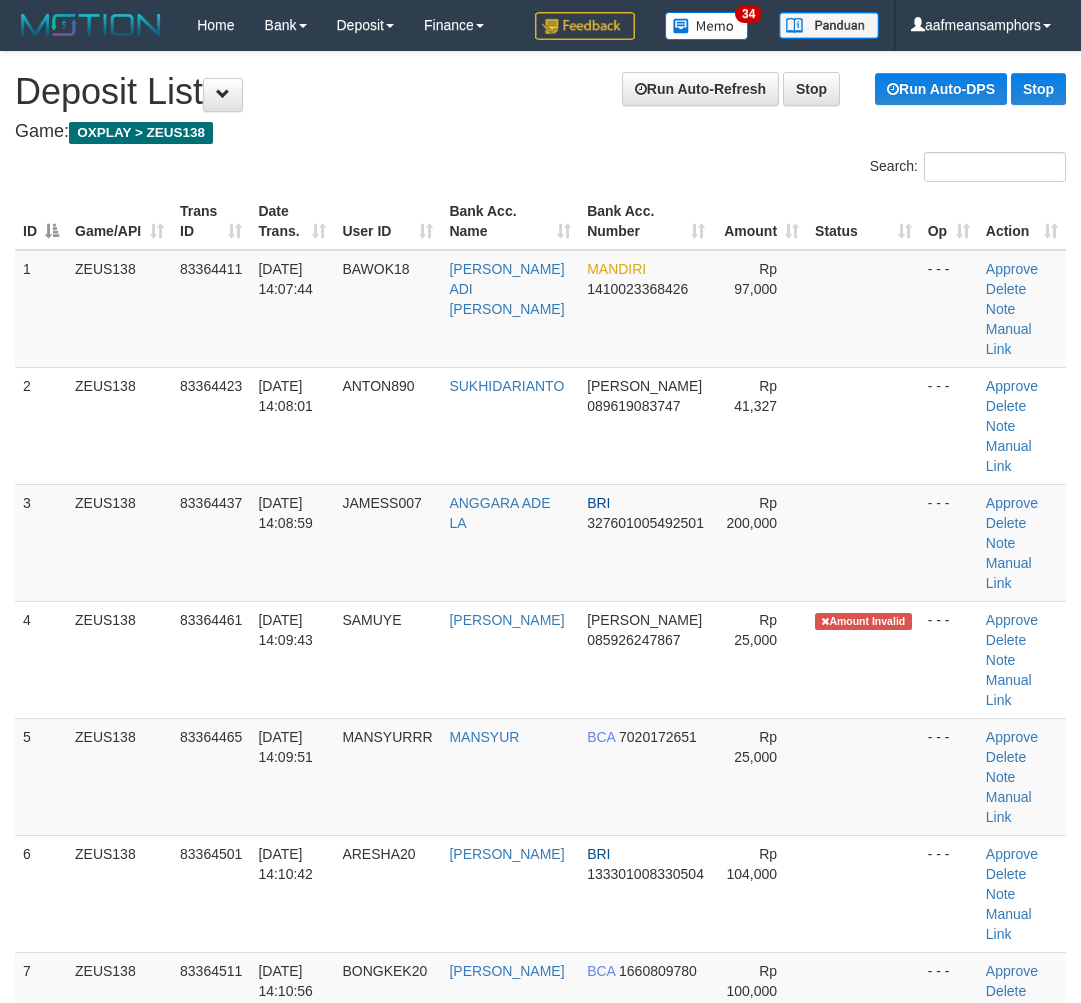 scroll, scrollTop: 0, scrollLeft: 0, axis: both 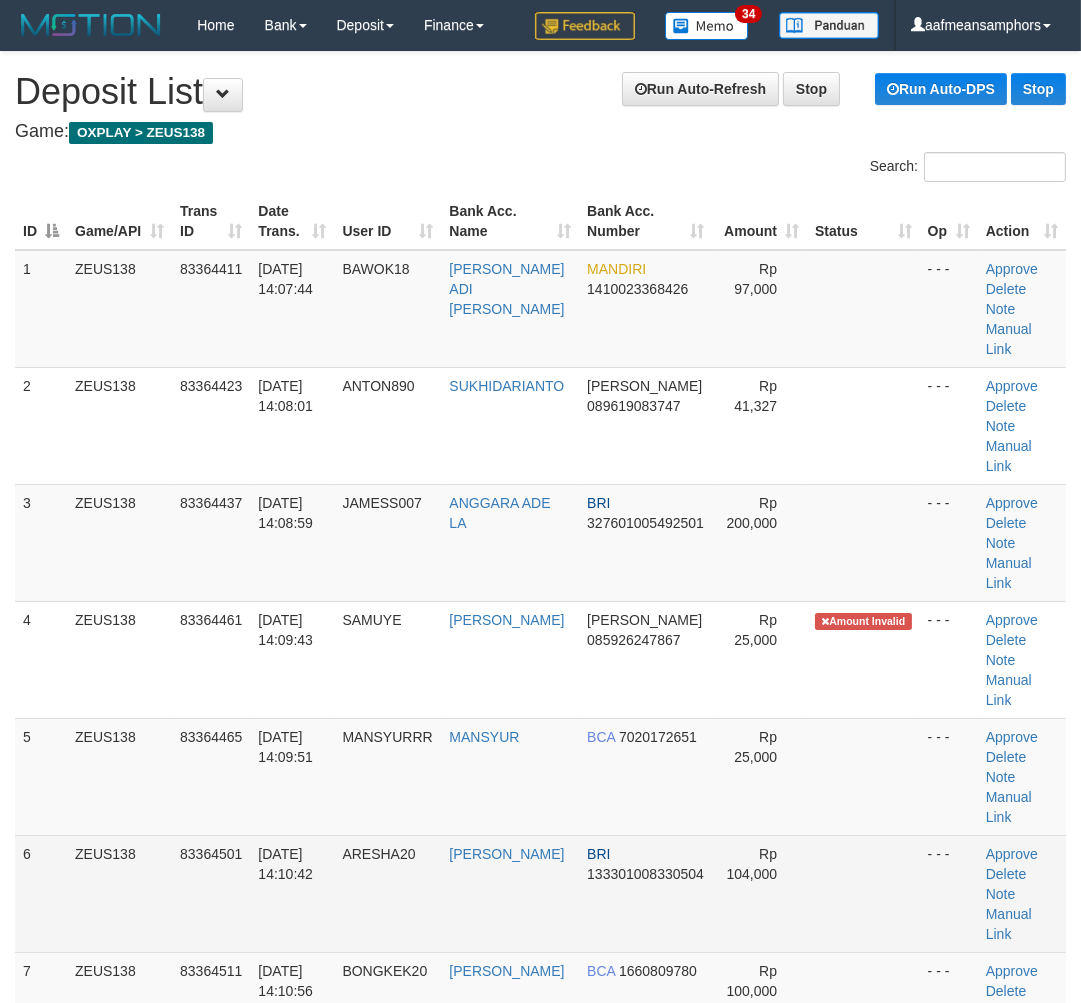 drag, startPoint x: 556, startPoint y: 891, endPoint x: 570, endPoint y: 870, distance: 25.23886 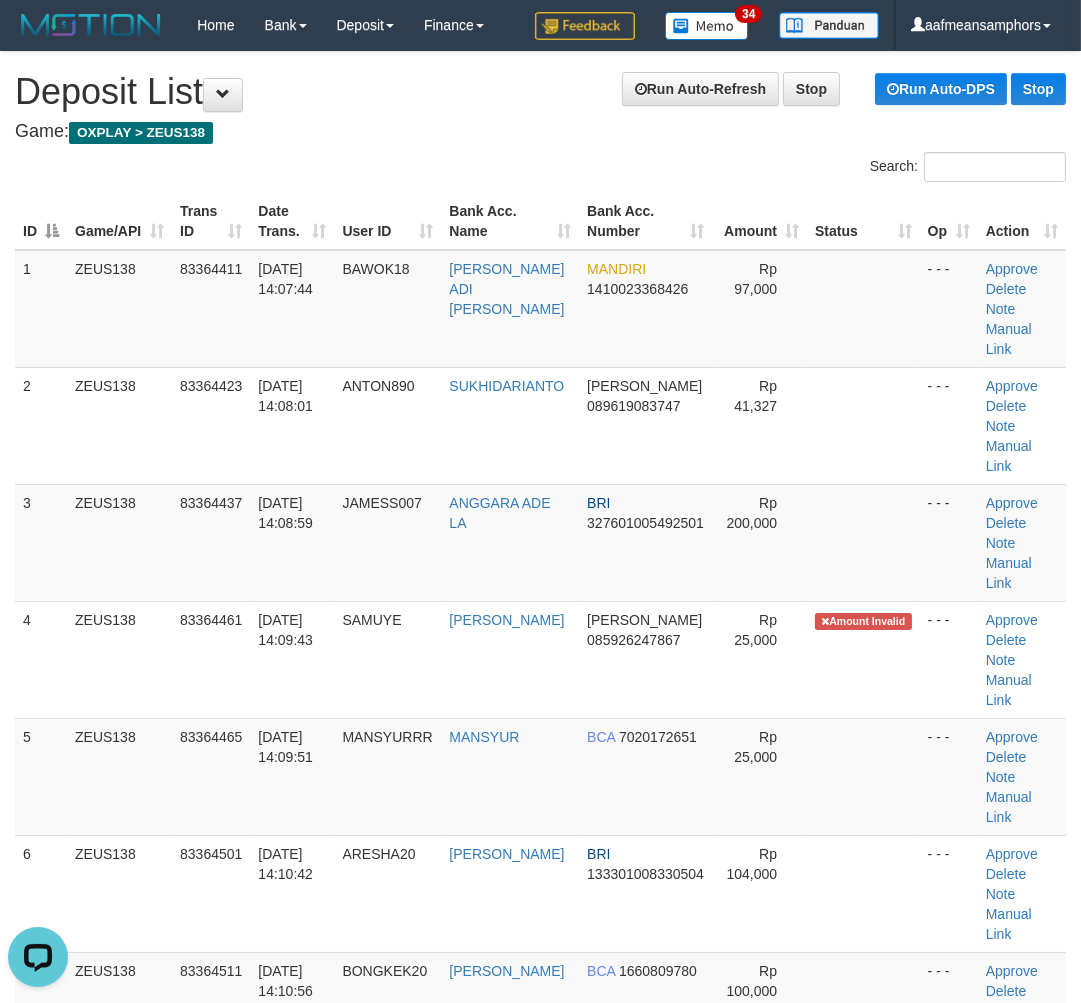 scroll, scrollTop: 0, scrollLeft: 0, axis: both 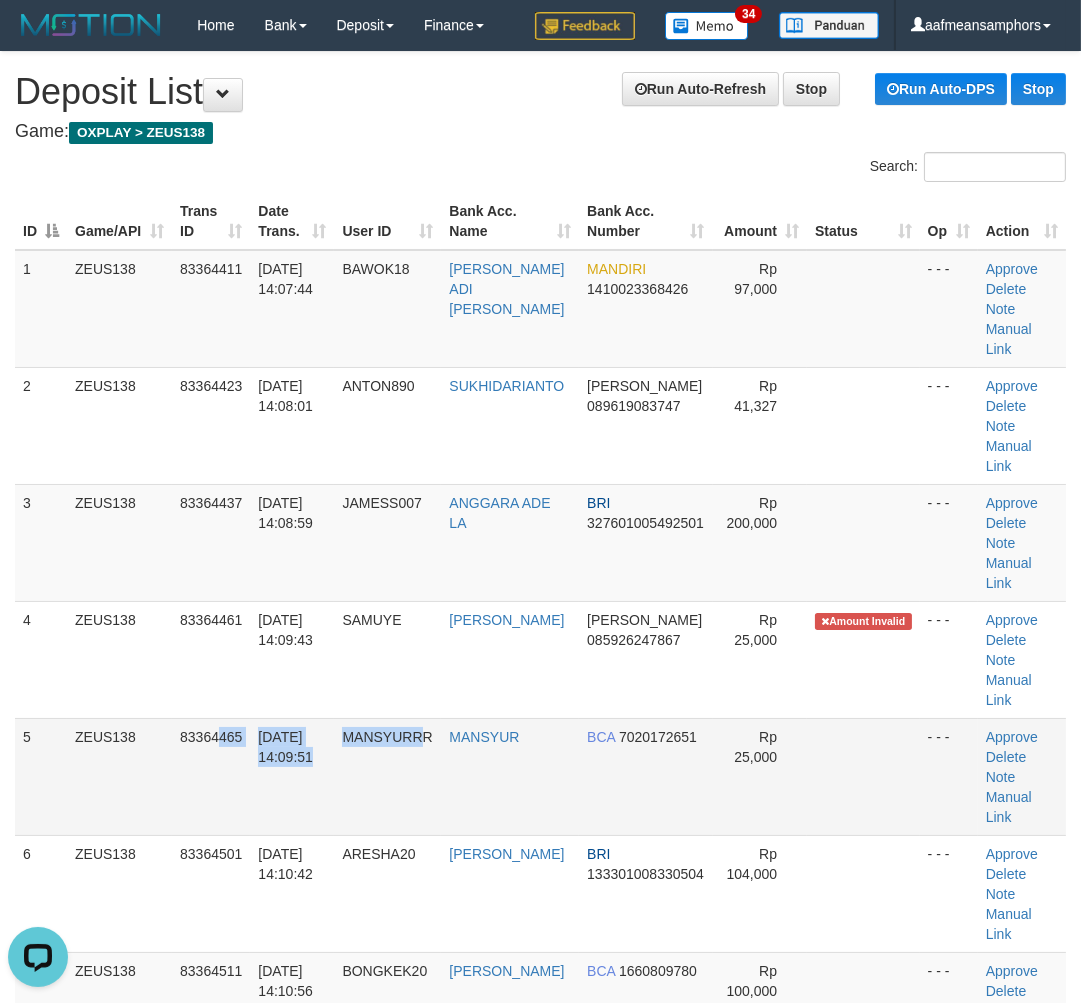 click on "5
ZEUS138
83364465
10/07/2025 14:09:51
MANSYURRR
MANSYUR
BCA
7020172651
Rp 25,000
- - -
Approve
Delete
Note
Manual Link" at bounding box center [540, 776] 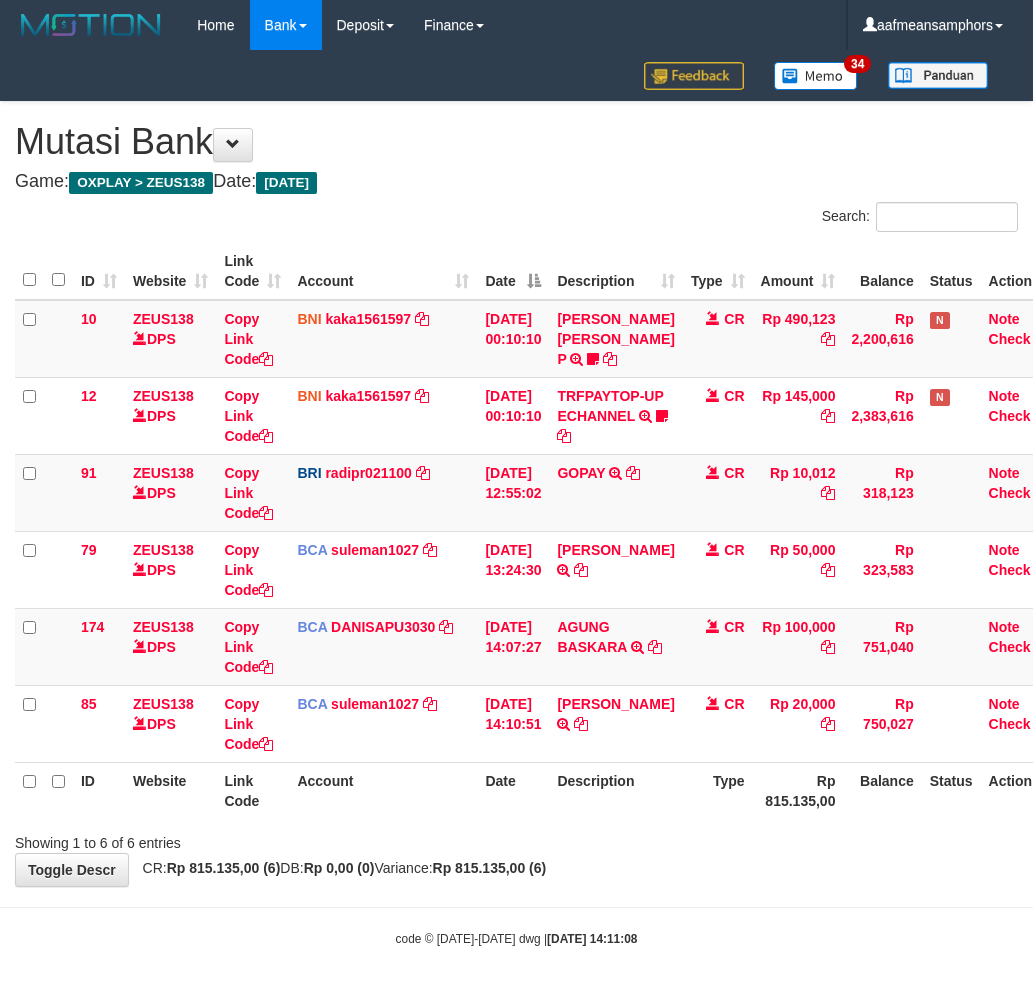 scroll, scrollTop: 0, scrollLeft: 7, axis: horizontal 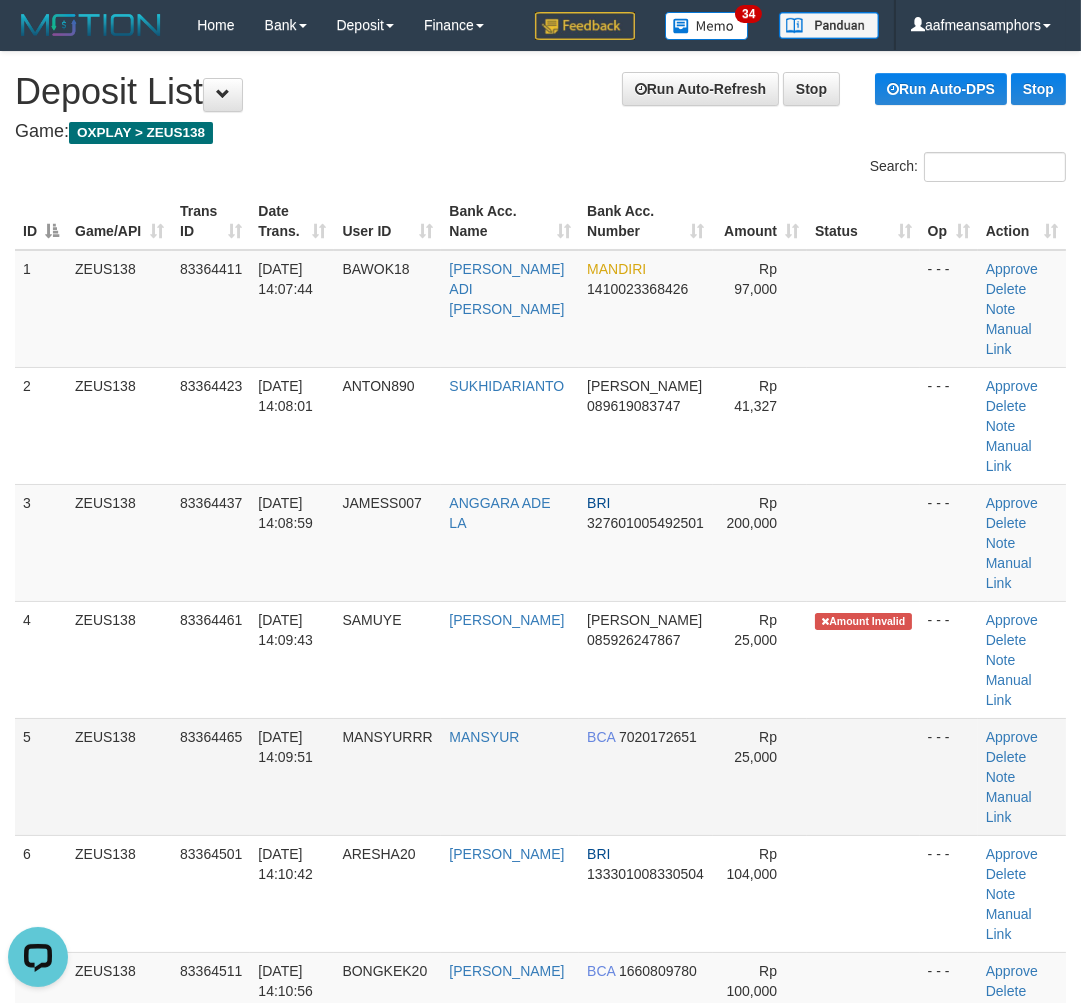 click on "Rp 25,000" at bounding box center (760, 776) 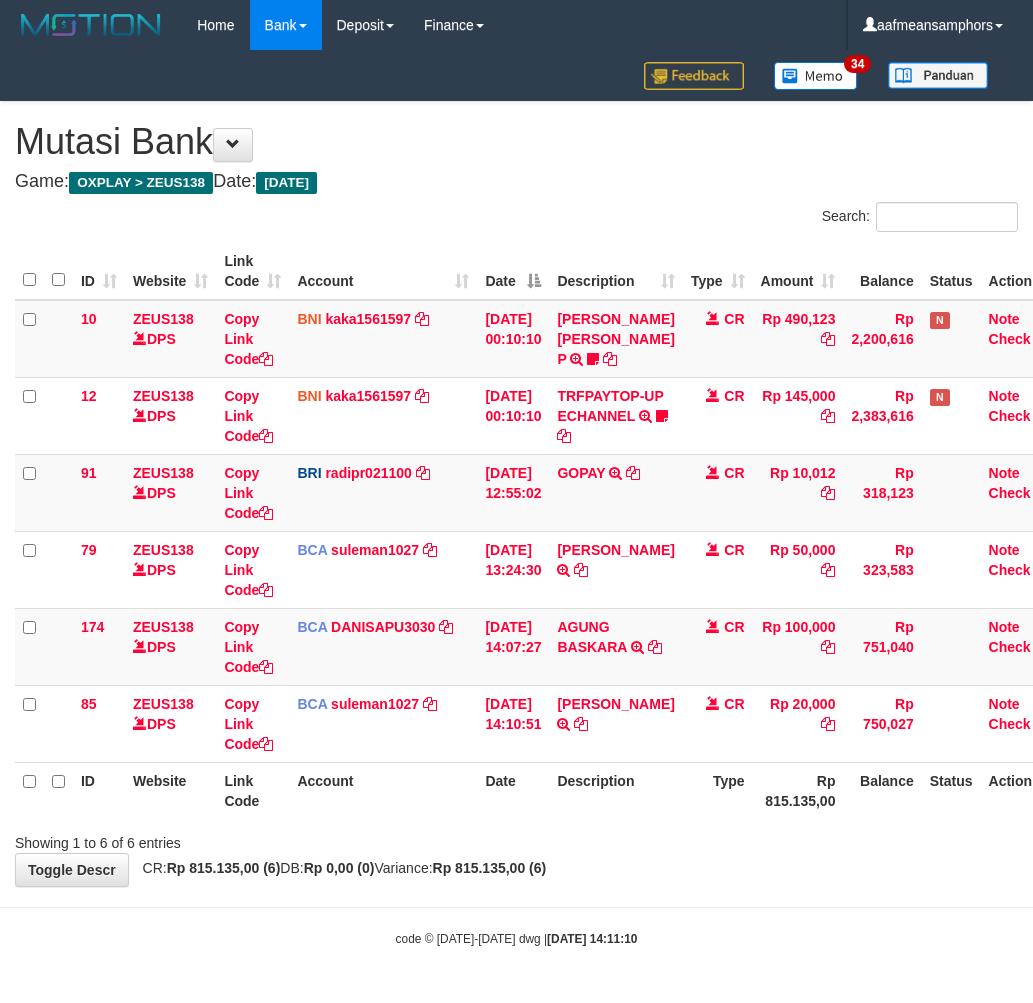 scroll, scrollTop: 0, scrollLeft: 7, axis: horizontal 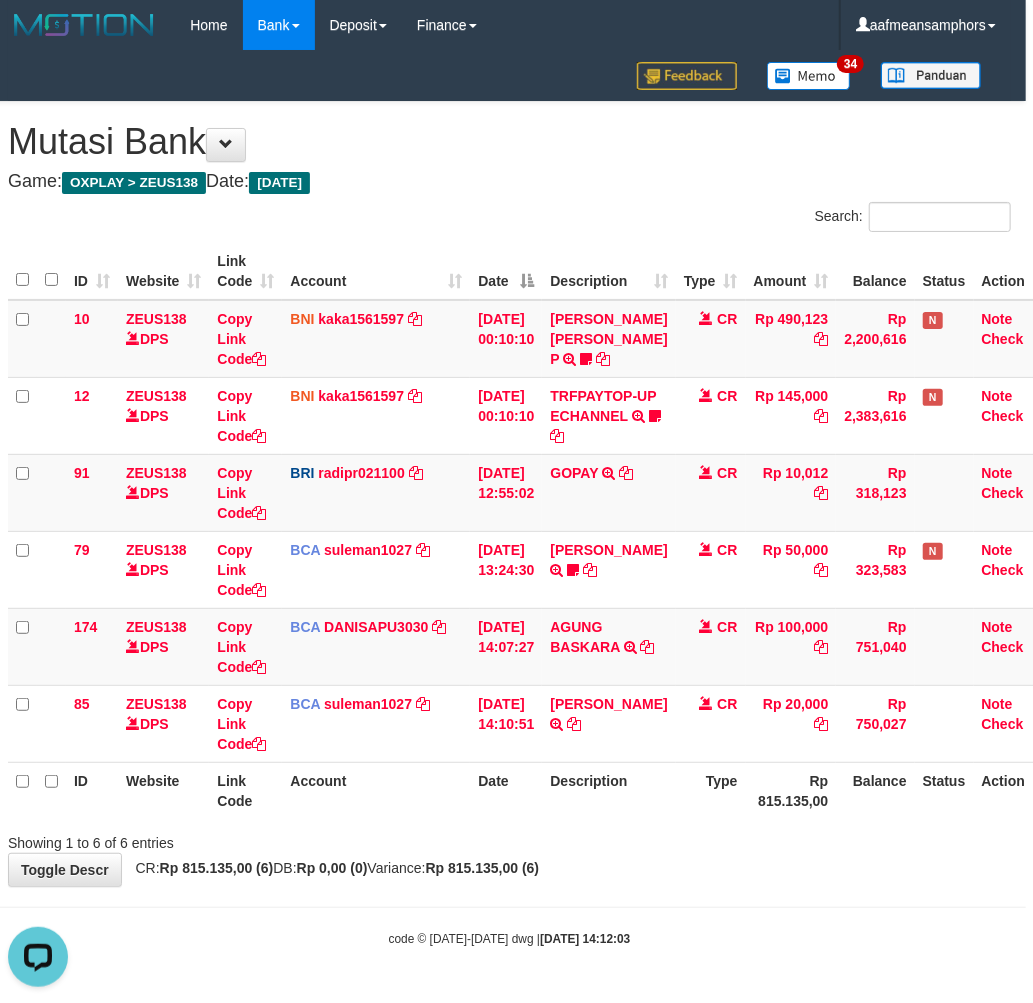 click on "Showing 1 to 6 of 6 entries" at bounding box center [509, 839] 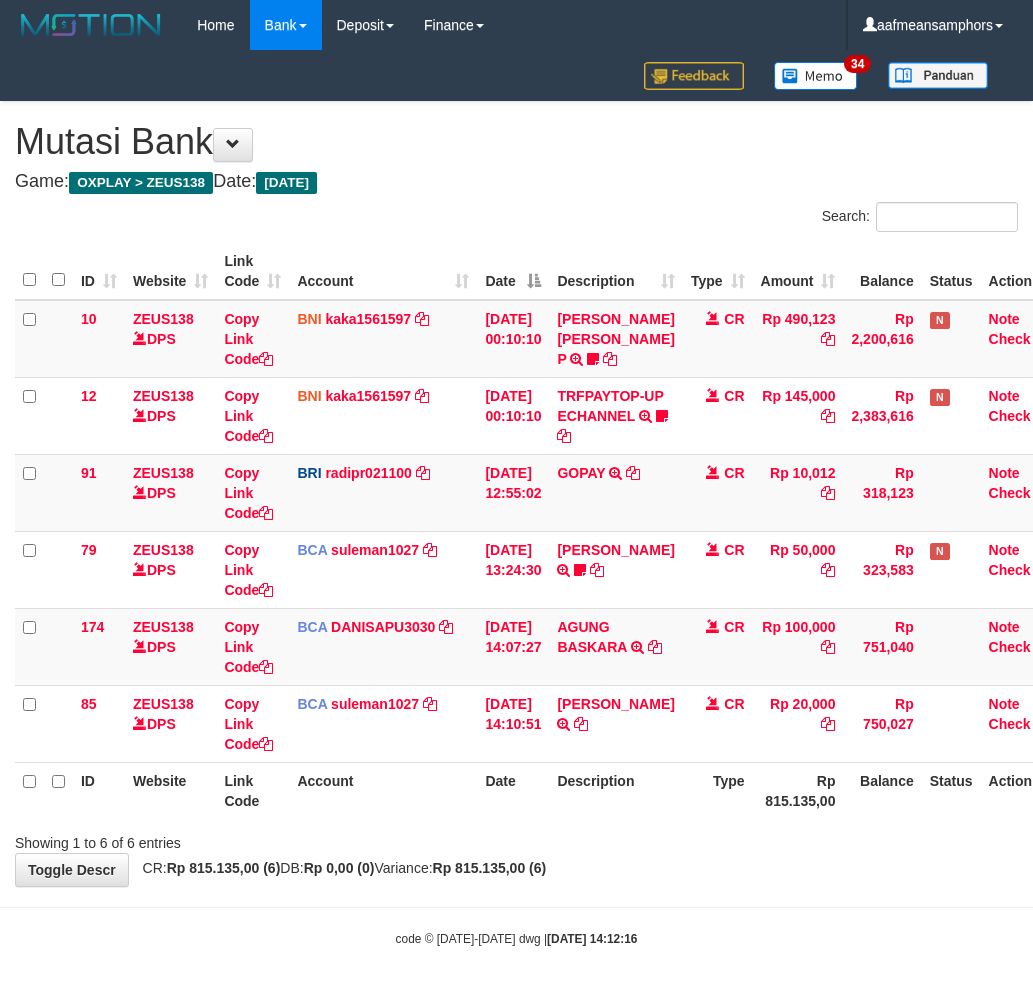 scroll, scrollTop: 0, scrollLeft: 7, axis: horizontal 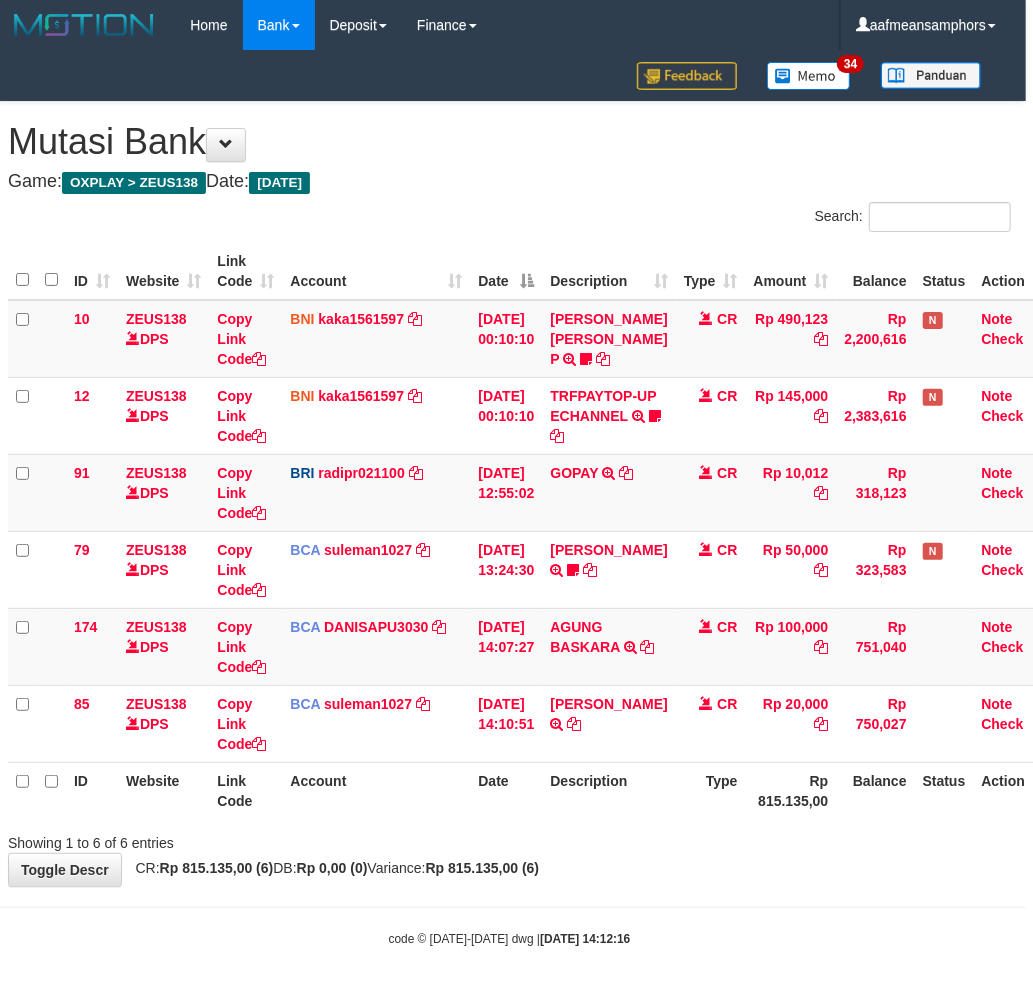 drag, startPoint x: 737, startPoint y: 894, endPoint x: 755, endPoint y: 863, distance: 35.846897 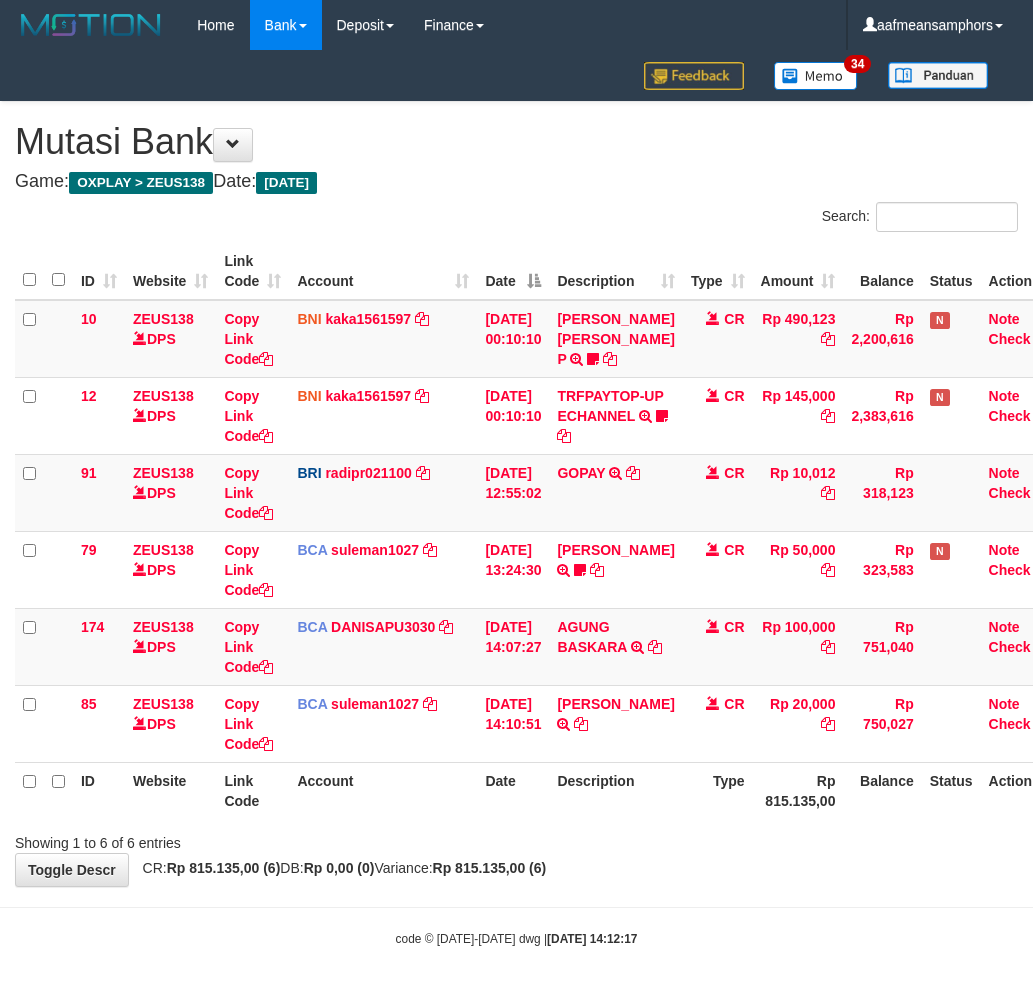 scroll, scrollTop: 0, scrollLeft: 7, axis: horizontal 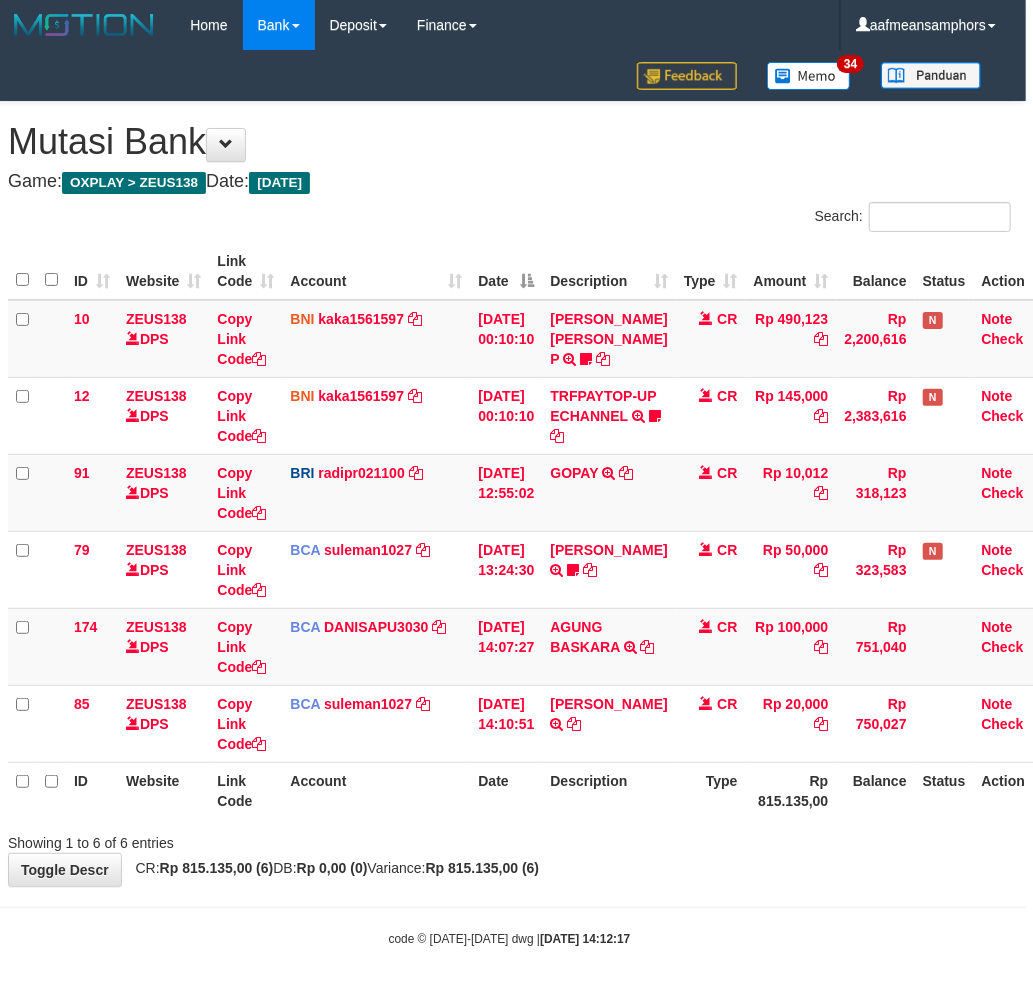 click on "**********" at bounding box center (509, 494) 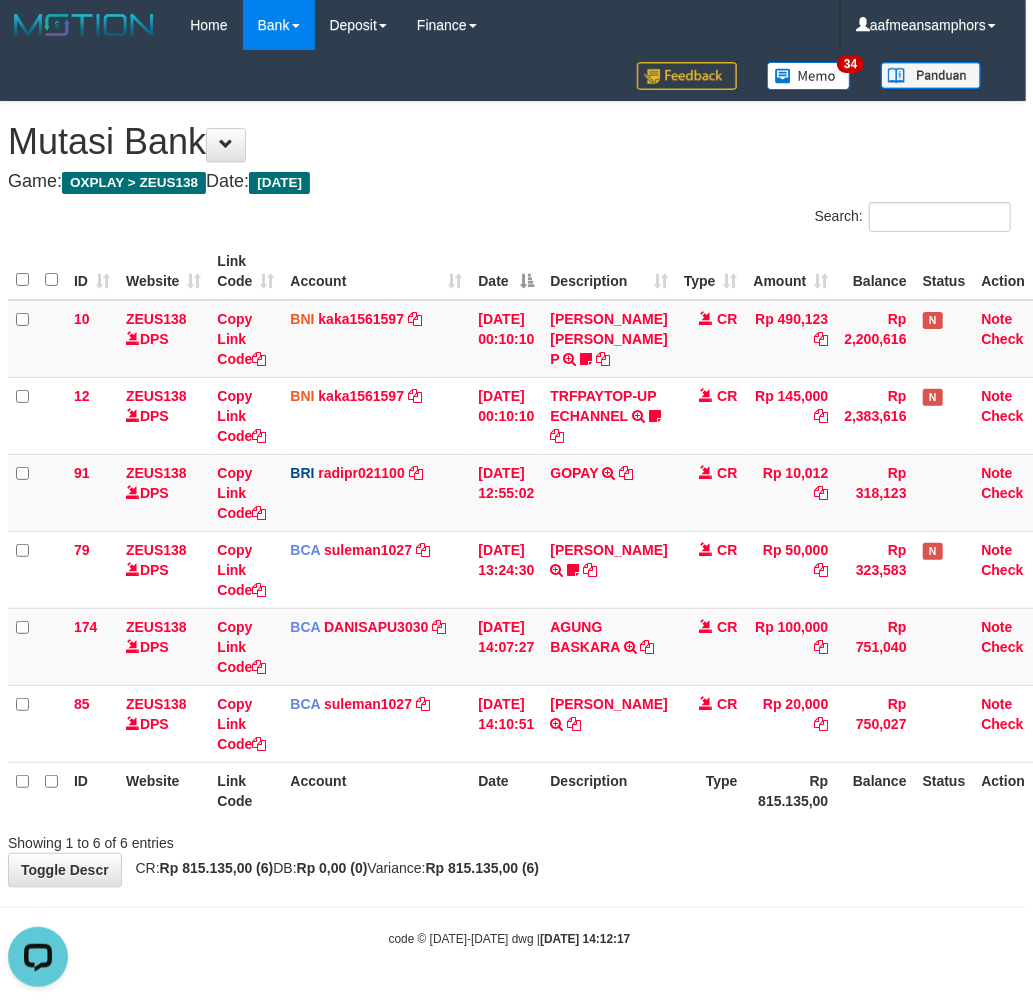 scroll, scrollTop: 0, scrollLeft: 0, axis: both 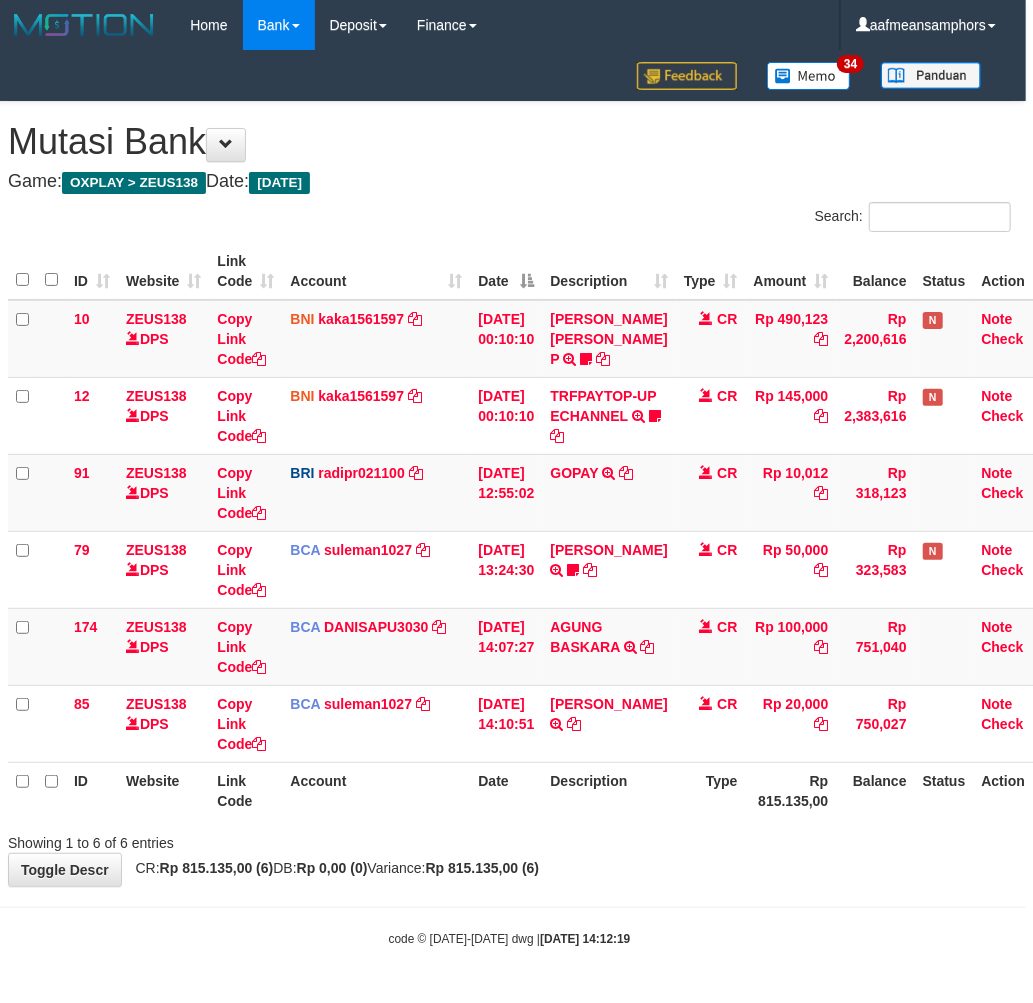 click on "Showing 1 to 6 of 6 entries" at bounding box center [509, 839] 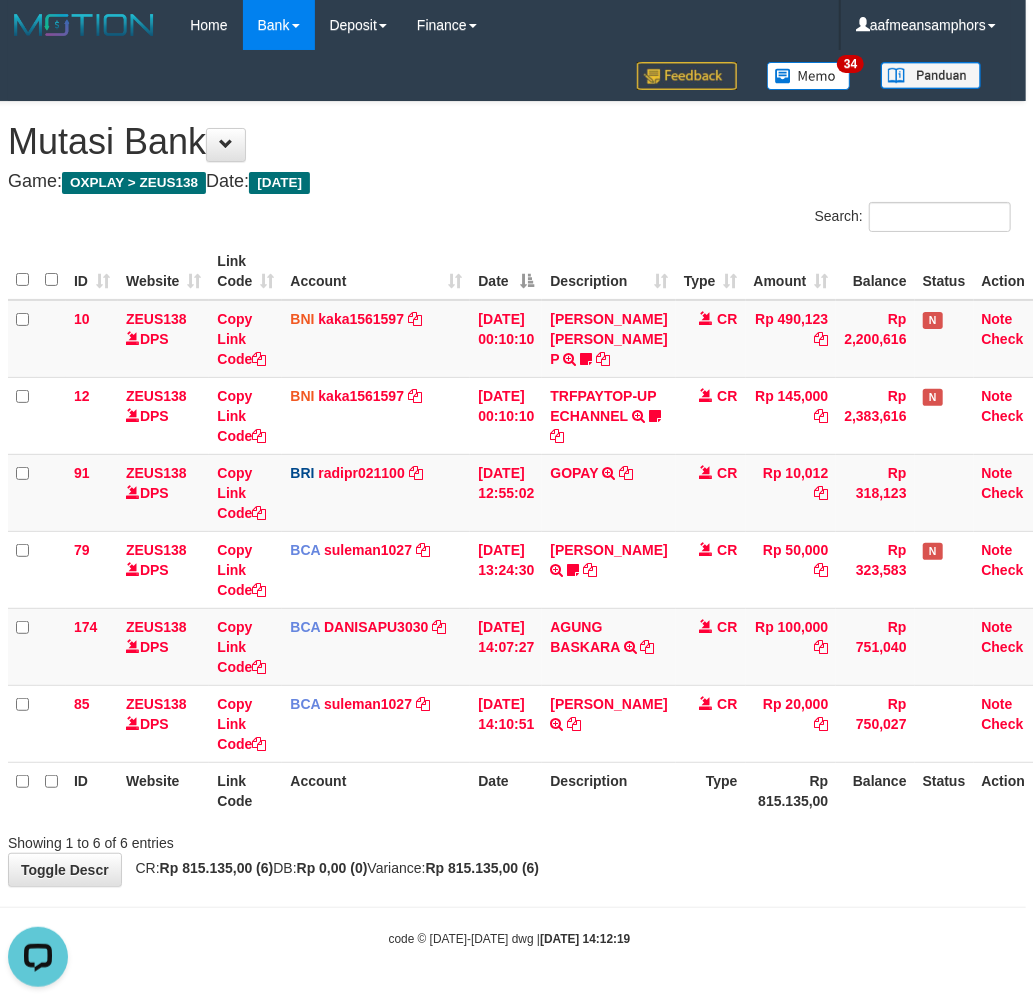 scroll, scrollTop: 0, scrollLeft: 0, axis: both 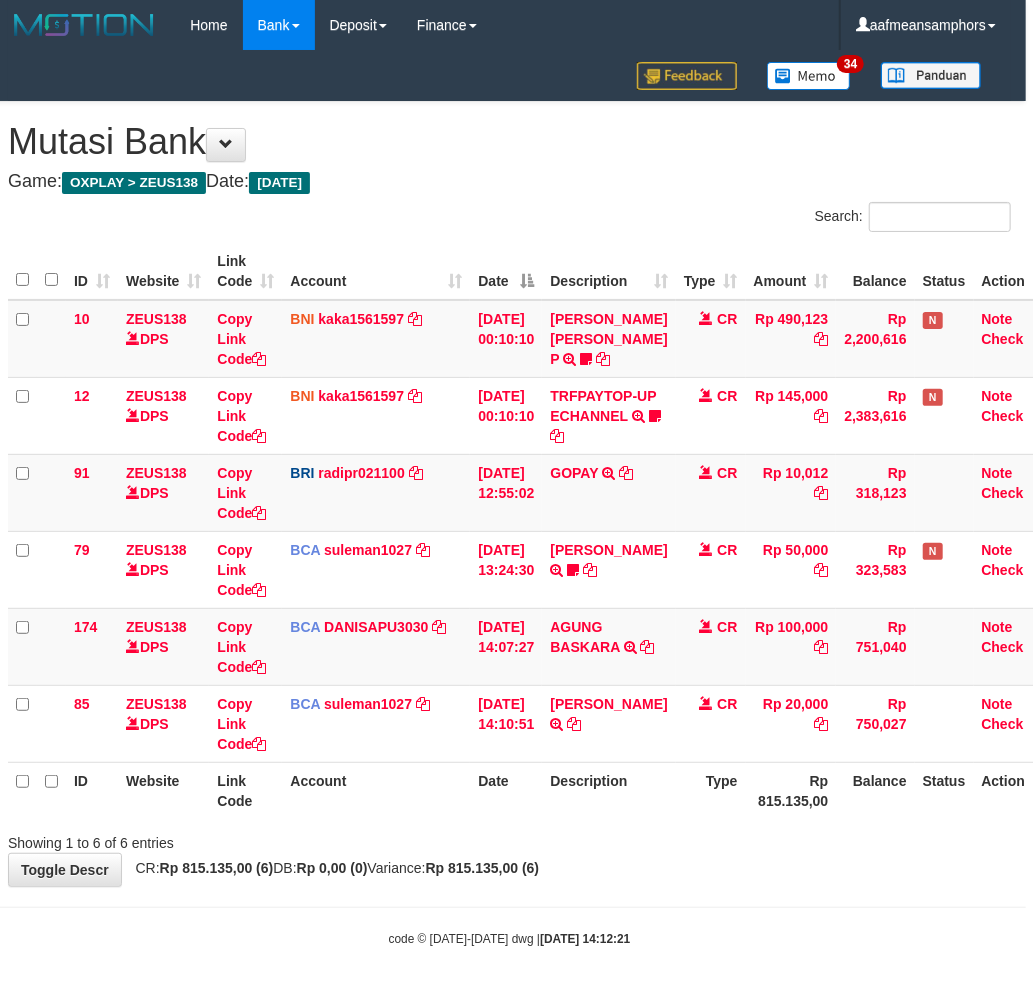 drag, startPoint x: 807, startPoint y: 846, endPoint x: 782, endPoint y: 853, distance: 25.96151 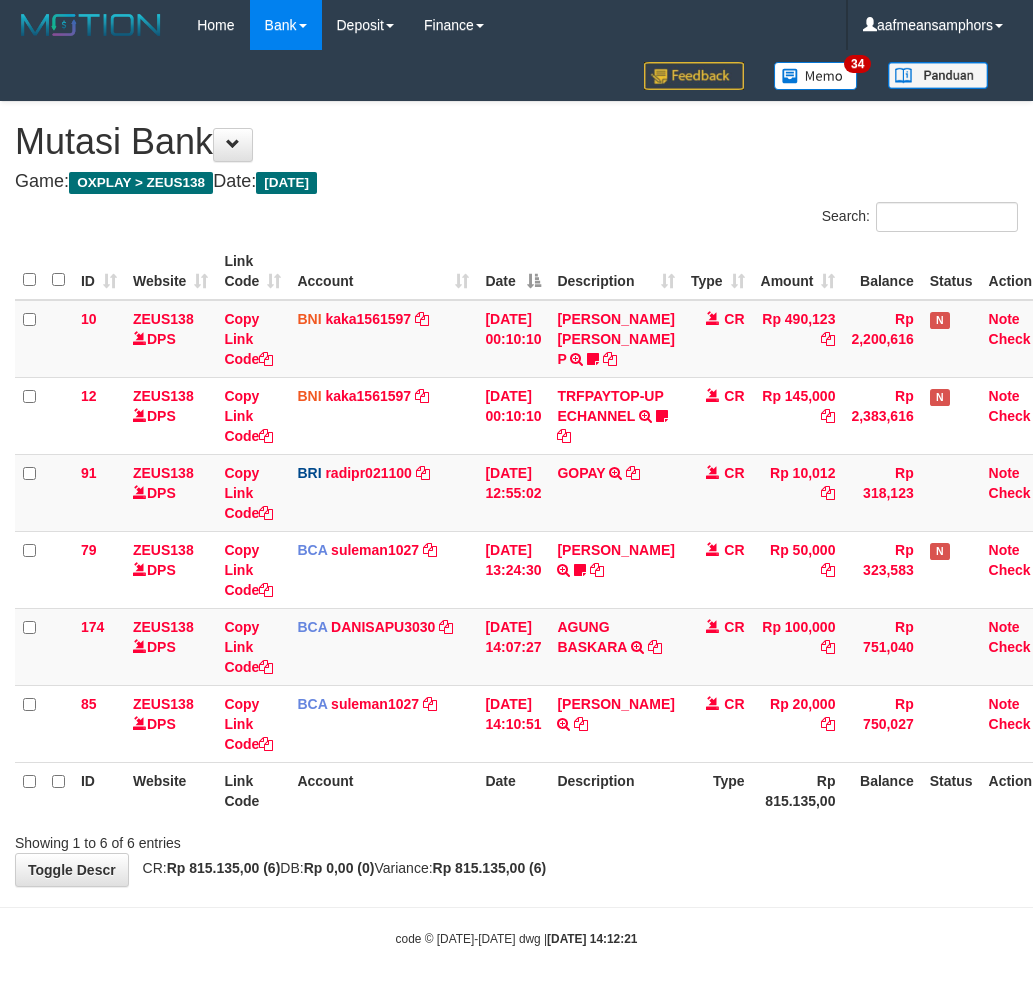 scroll, scrollTop: 0, scrollLeft: 7, axis: horizontal 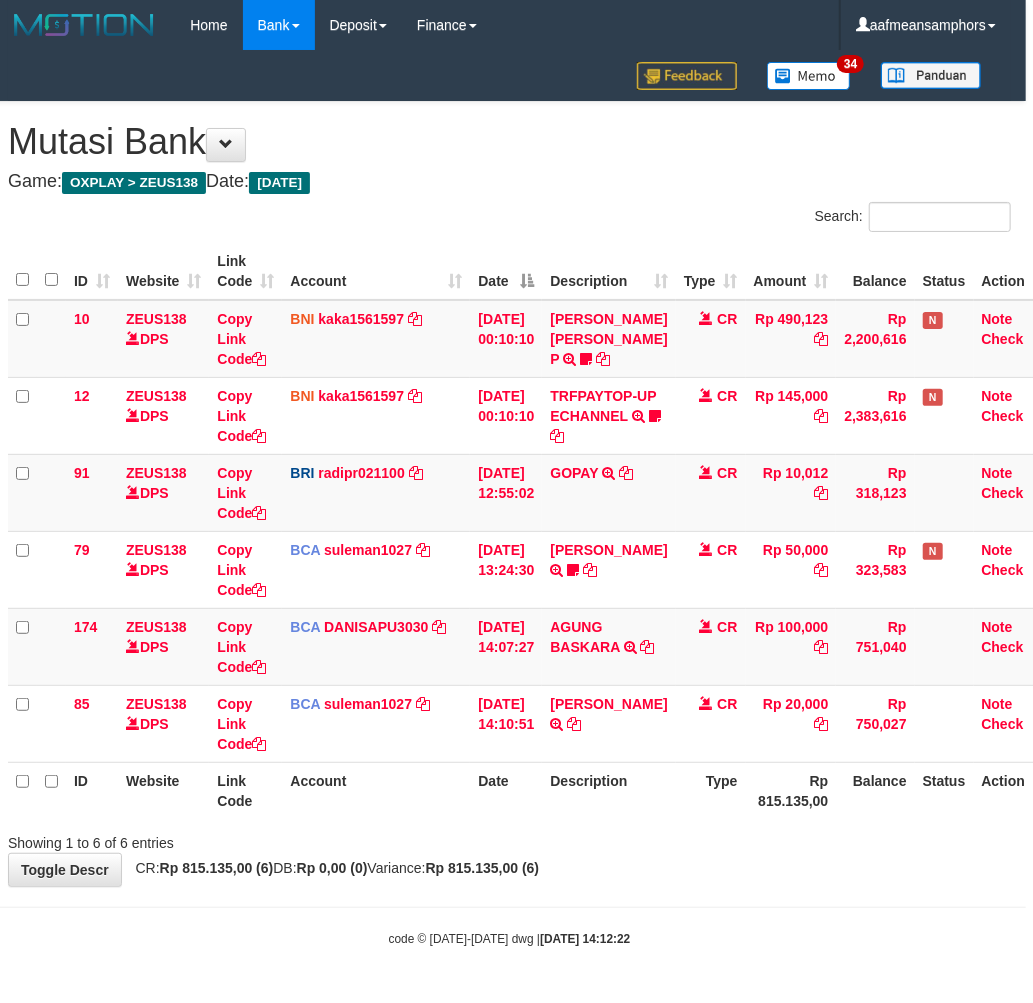 drag, startPoint x: 757, startPoint y: 842, endPoint x: 745, endPoint y: 843, distance: 12.0415945 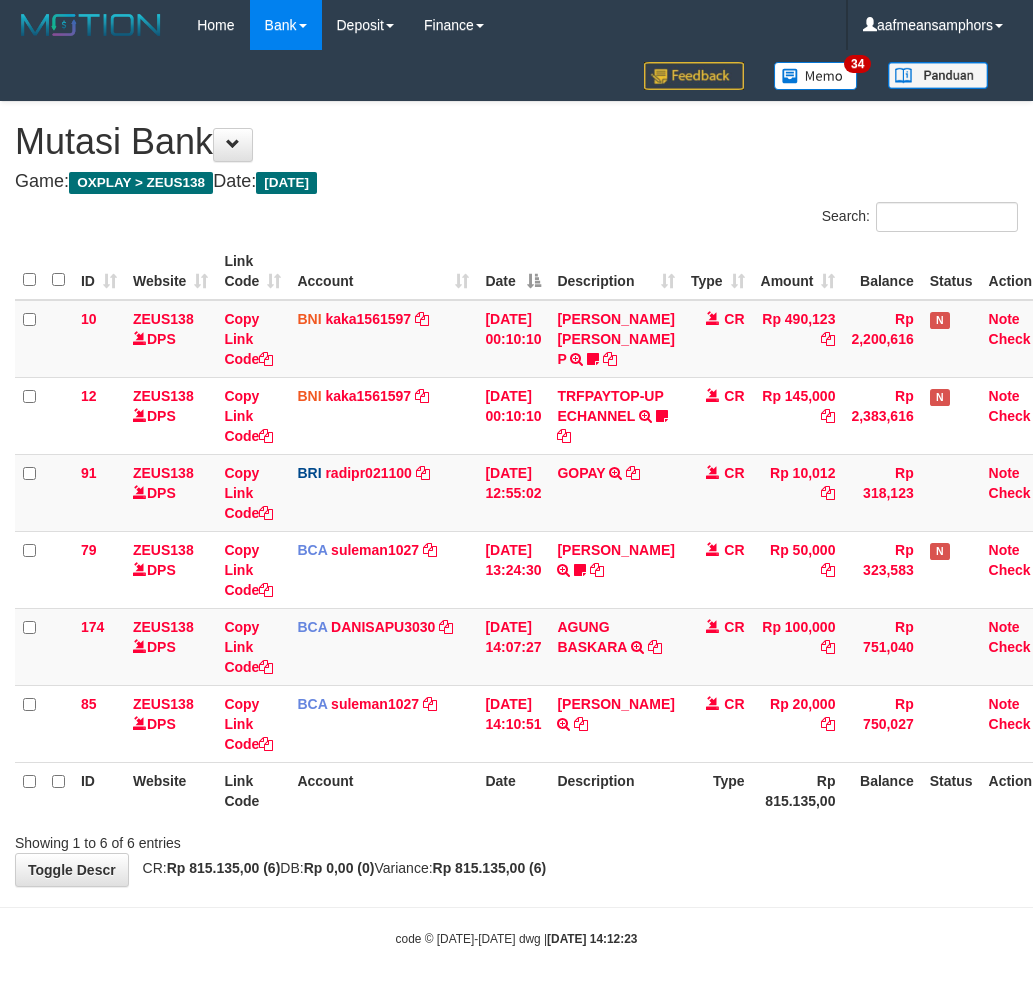 scroll, scrollTop: 0, scrollLeft: 7, axis: horizontal 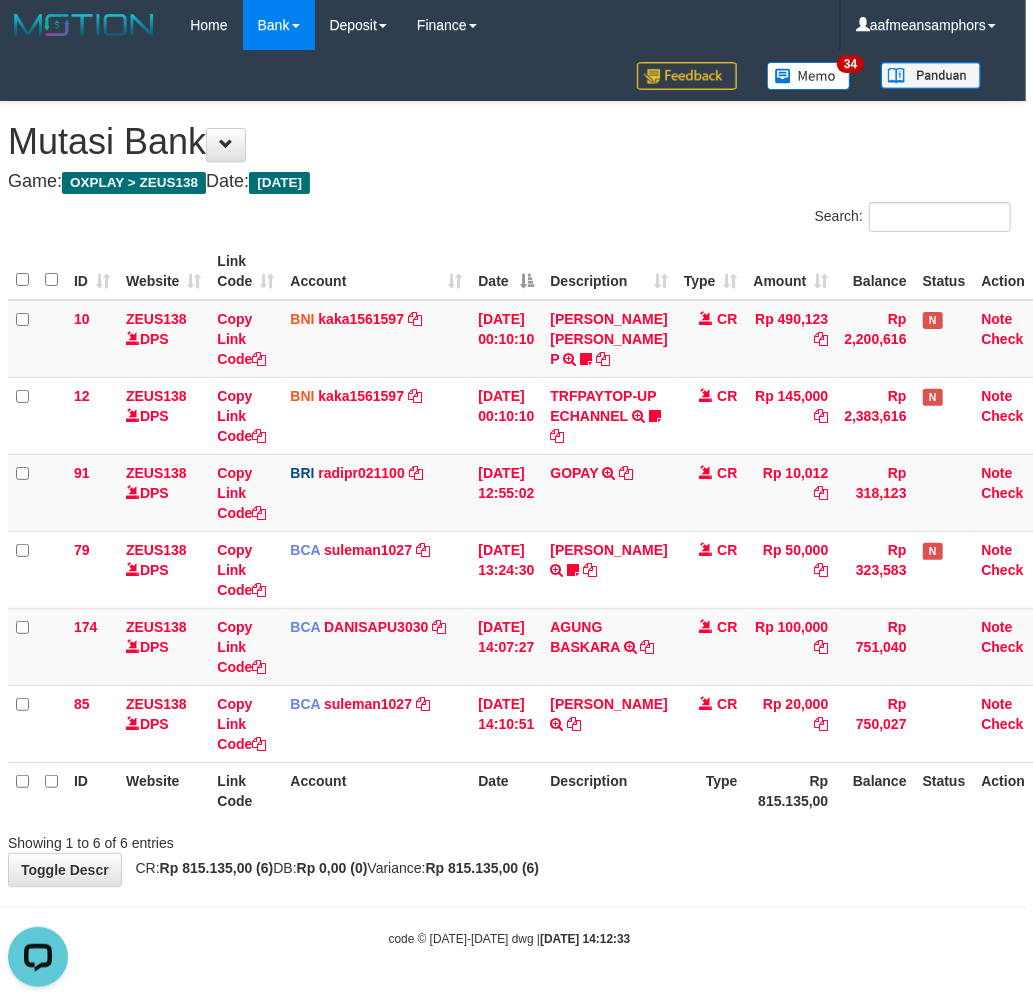 click on "**********" at bounding box center (509, 494) 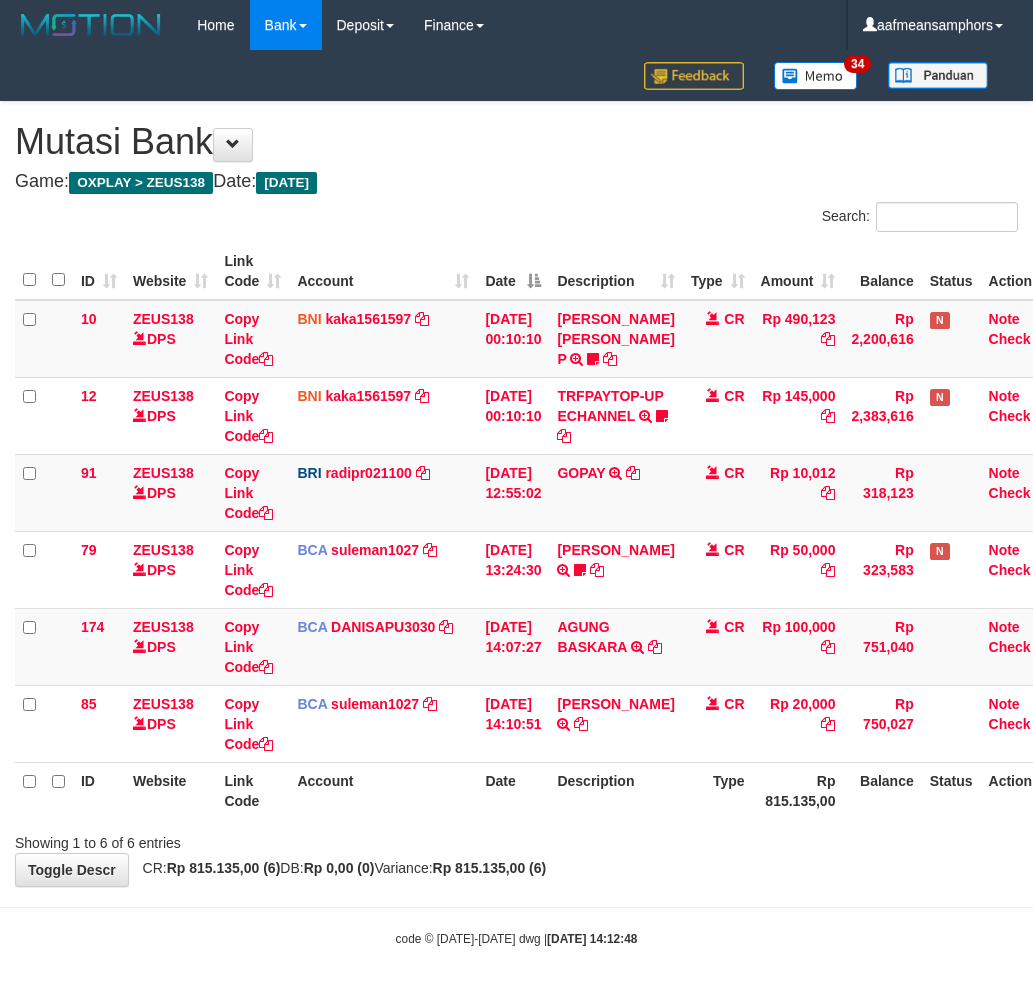 scroll, scrollTop: 0, scrollLeft: 7, axis: horizontal 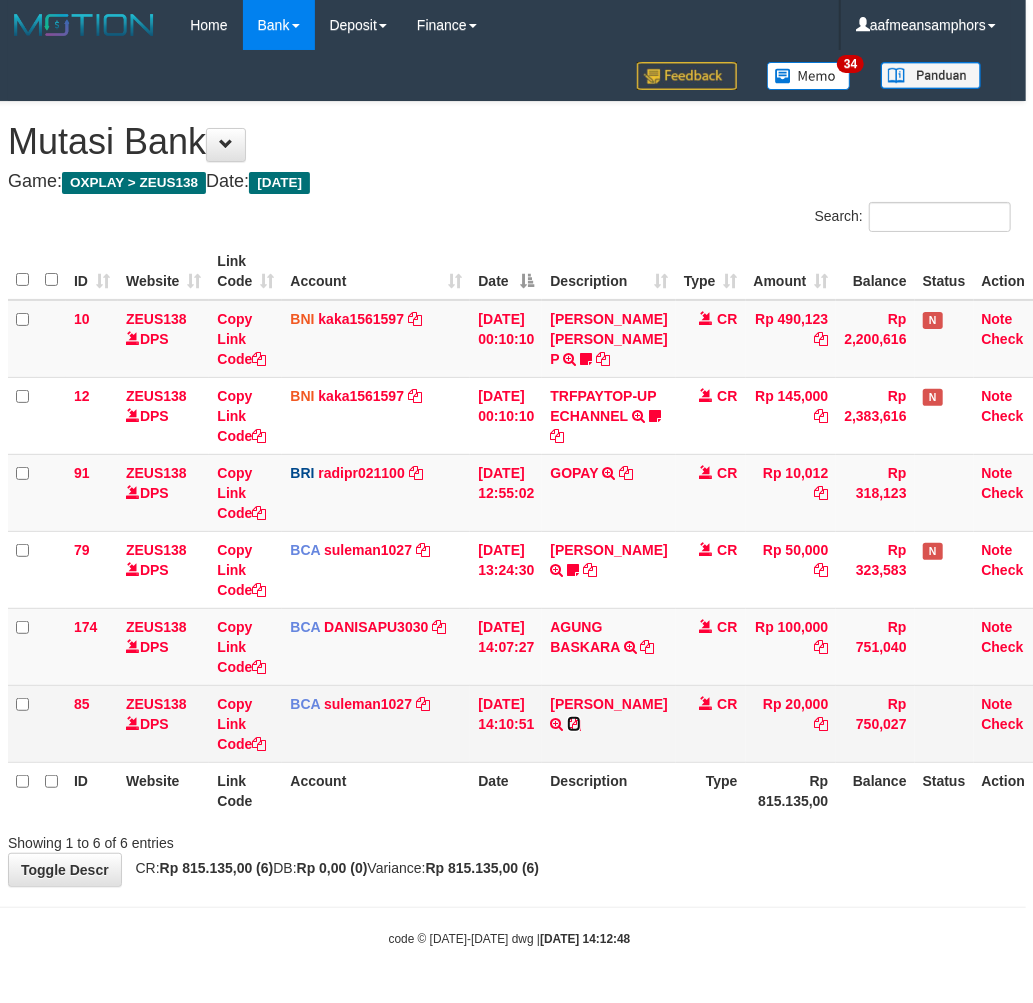 click at bounding box center (574, 724) 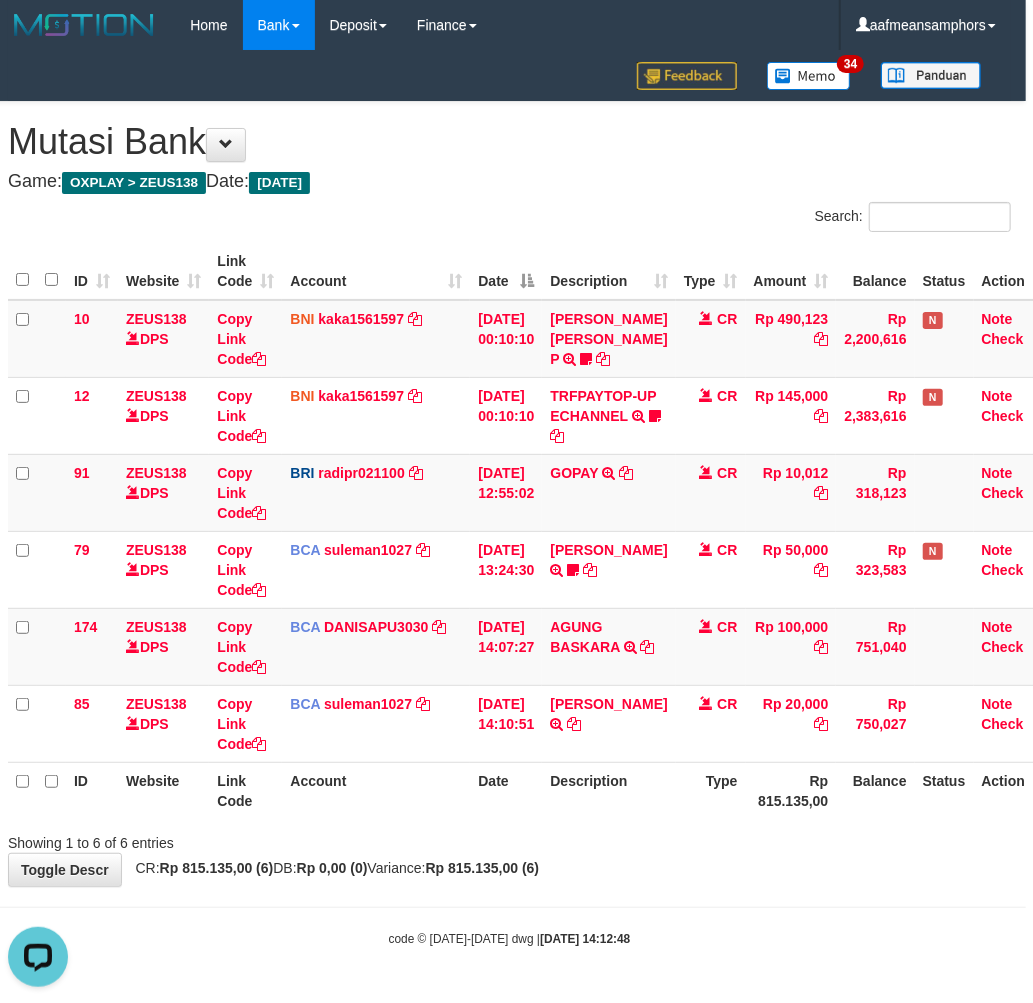 scroll, scrollTop: 0, scrollLeft: 0, axis: both 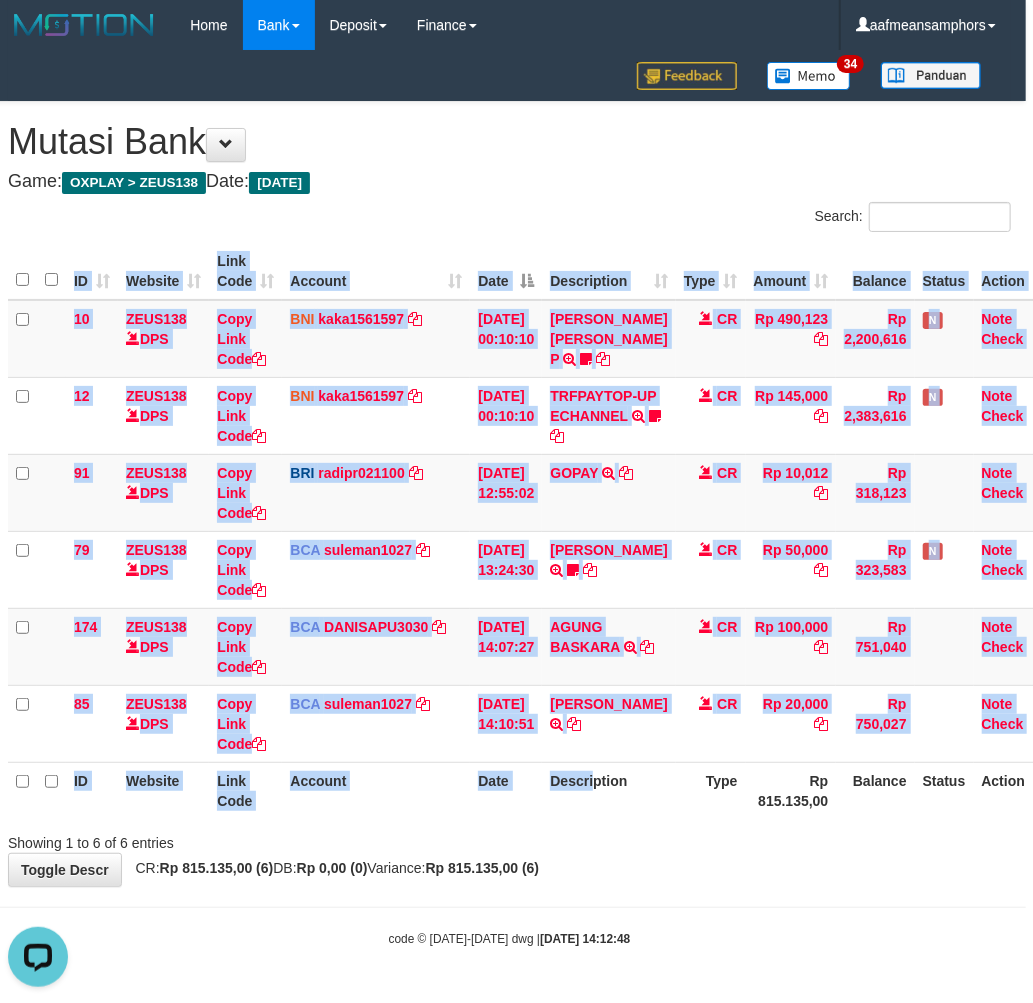 drag, startPoint x: 605, startPoint y: 836, endPoint x: 635, endPoint y: 832, distance: 30.265491 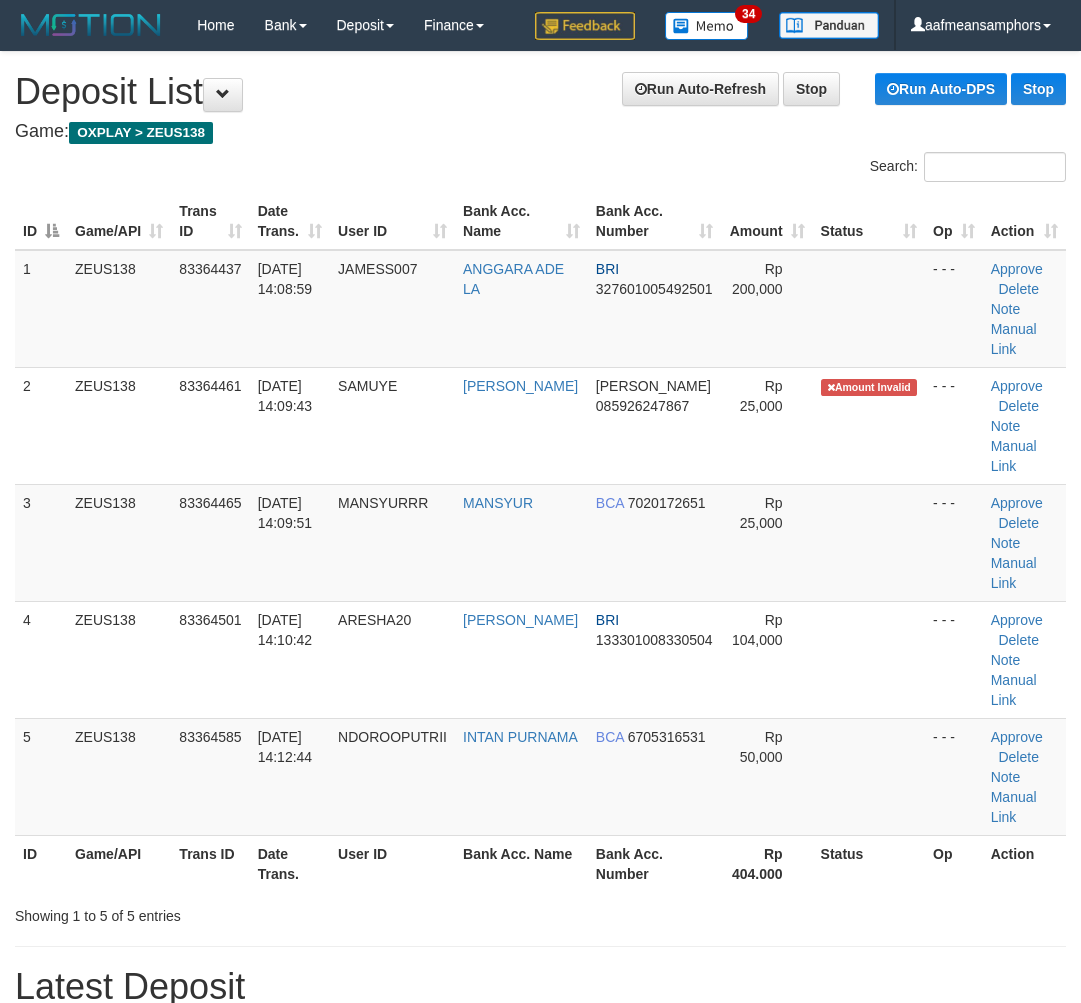 scroll, scrollTop: 0, scrollLeft: 0, axis: both 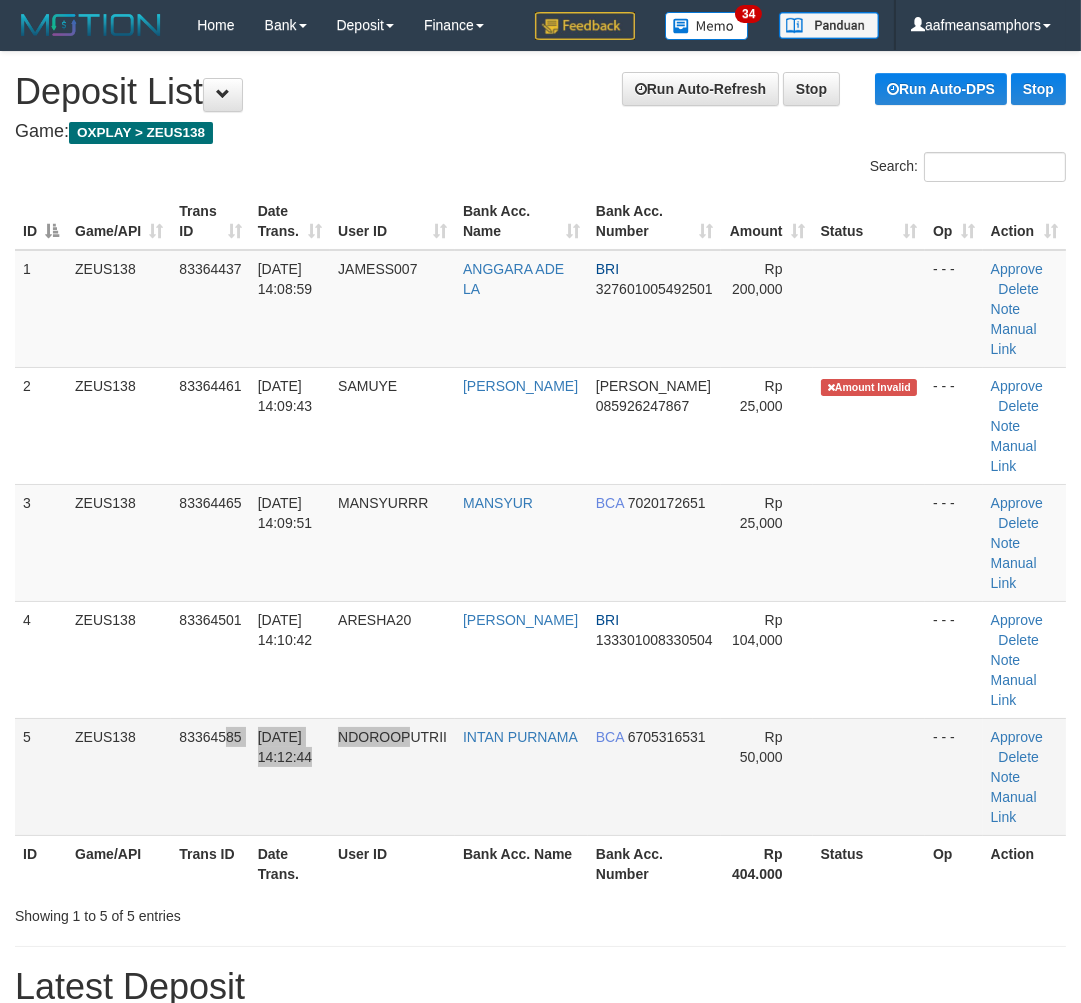 click on "5
ZEUS138
83364585
[DATE] 14:12:44
NDOROOPUTRII
[PERSON_NAME]
BCA
6705316531
Rp 50,000
- - -
Approve
[GEOGRAPHIC_DATA]
Note
Manual Link" at bounding box center [540, 776] 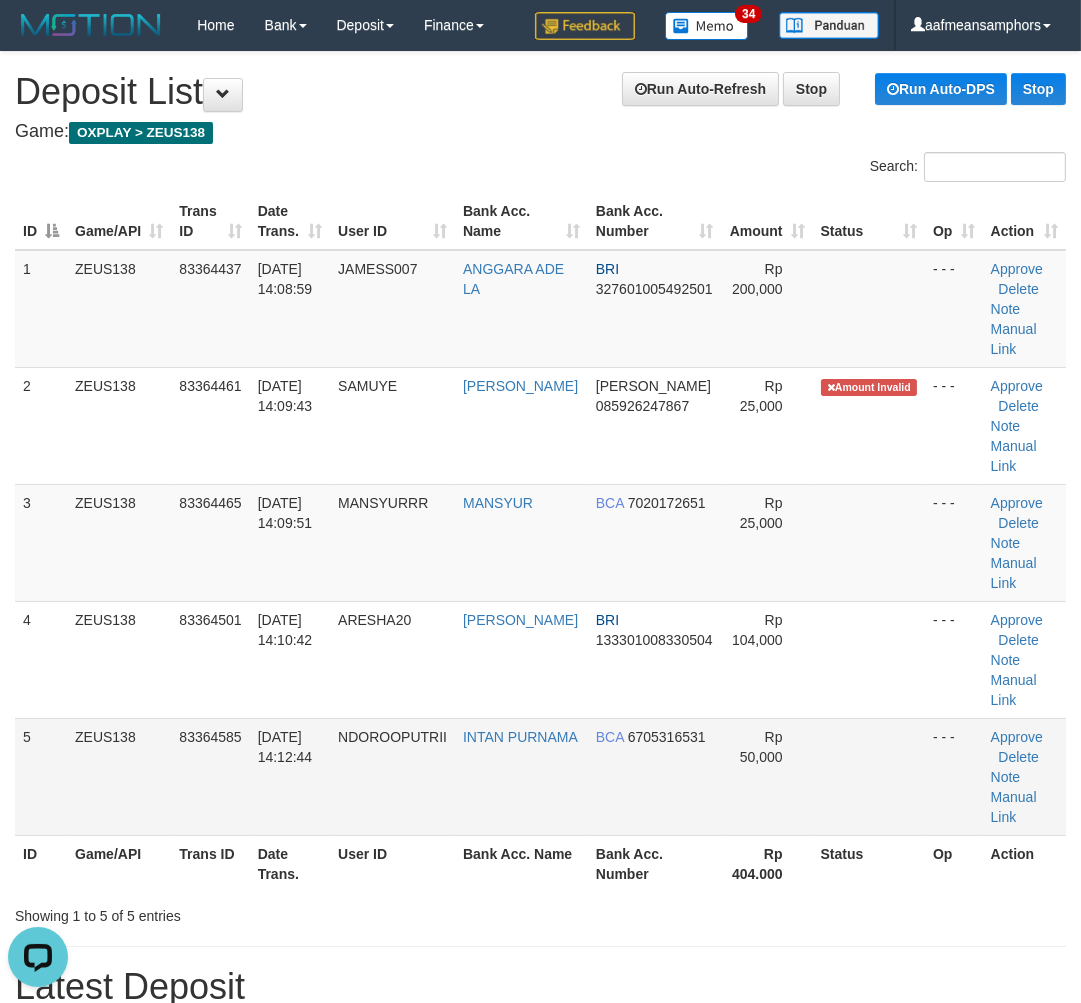 scroll, scrollTop: 0, scrollLeft: 0, axis: both 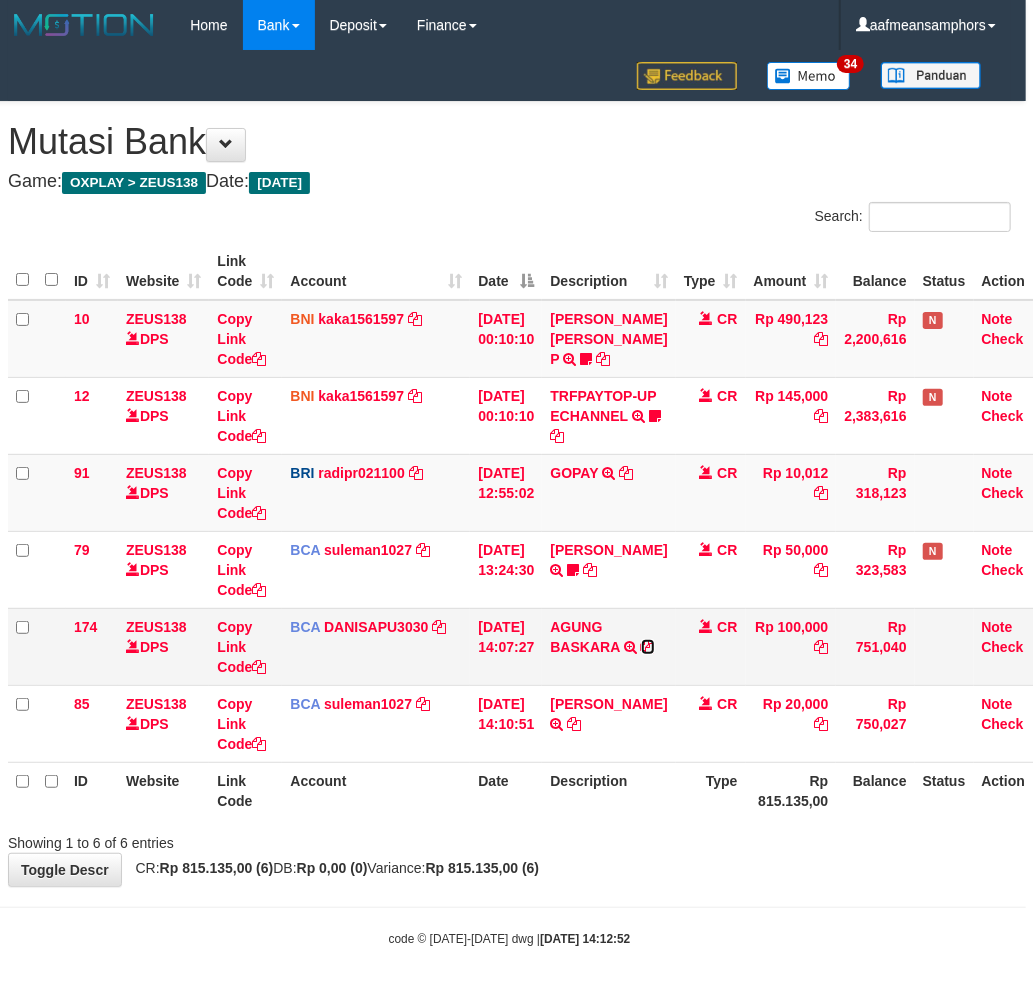 click at bounding box center [648, 647] 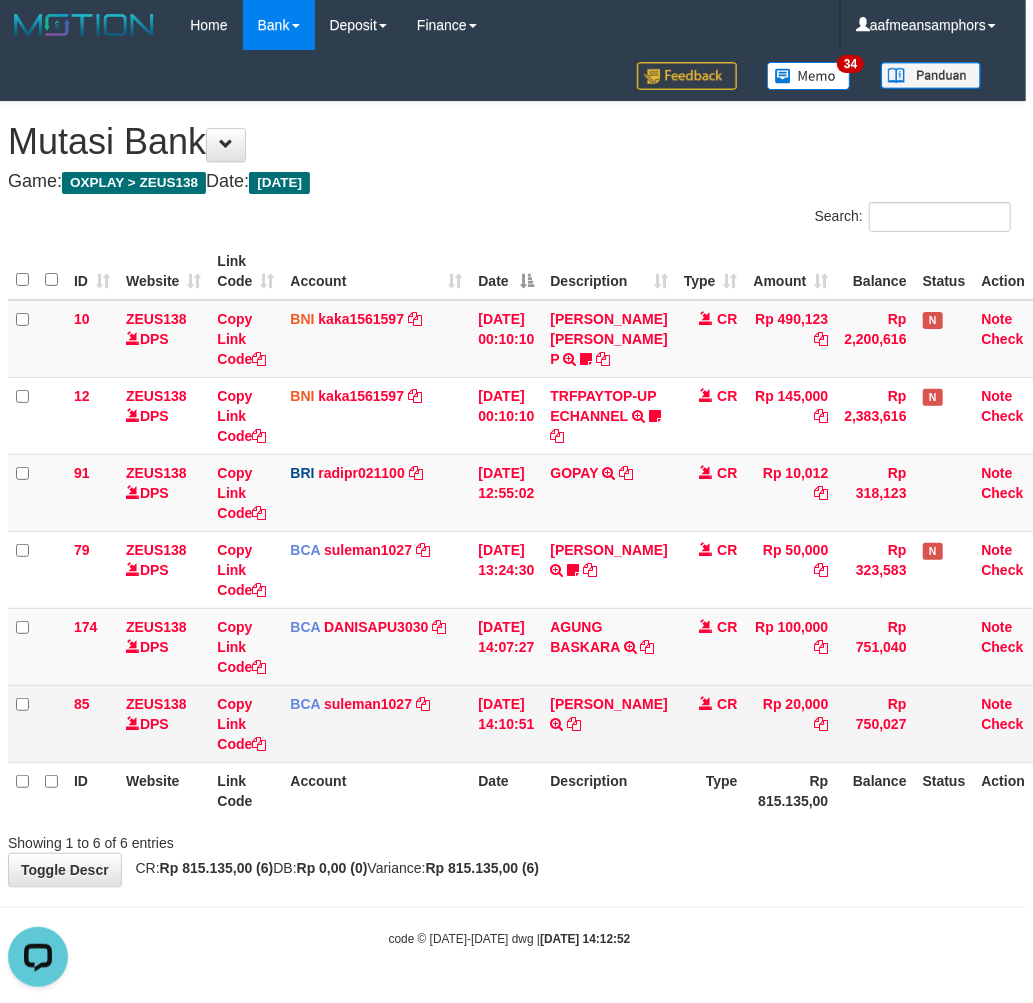 scroll, scrollTop: 0, scrollLeft: 0, axis: both 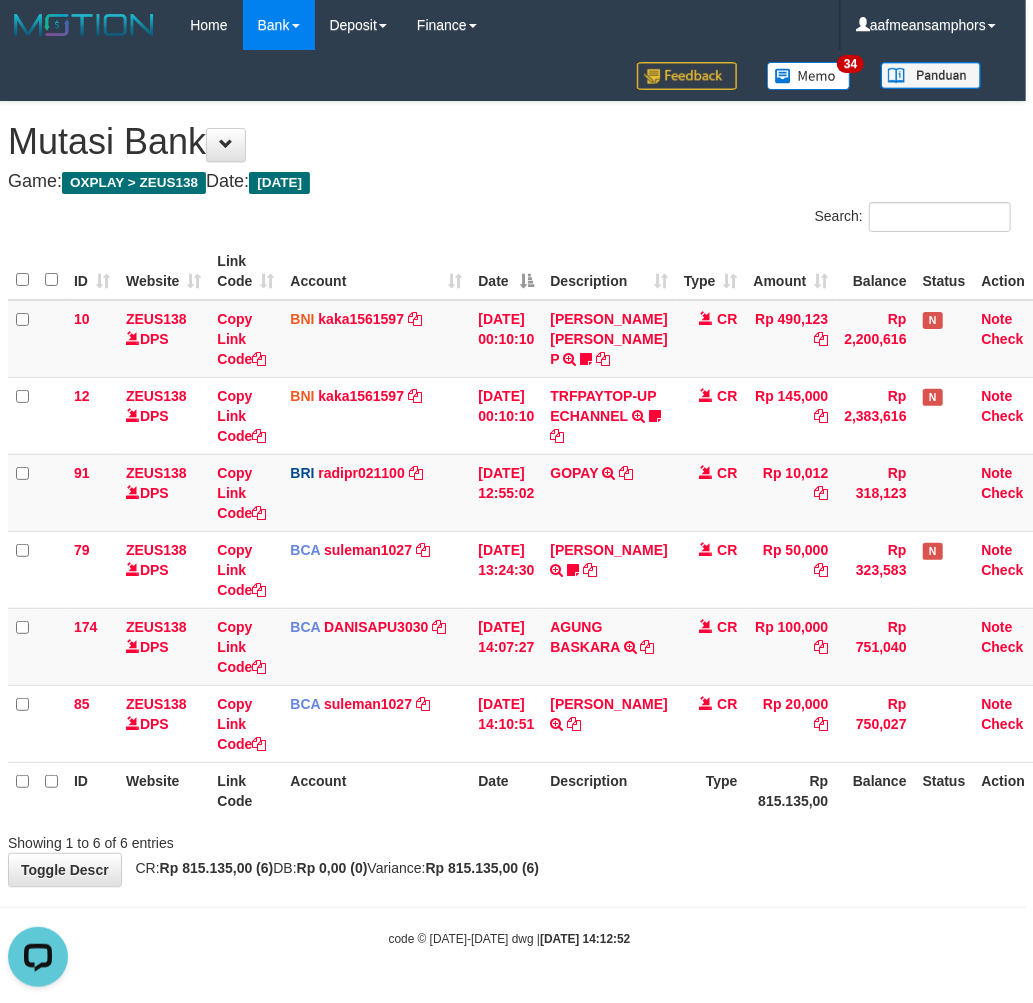 click on "Search:
ID Website Link Code Account Date Description Type Amount Balance Status Action
10
ZEUS138    DPS
Copy Link Code
BNI
kaka1561597
DPS
KARMILA
mutasi_20250710_2425 | 10
mutasi_20250710_2425 | 10
10/07/2025 00:10:10
MARIO MATERNUS MAU P            TRF/PAY/TOP-UP ECHANNEL MARIO MATERNUS MAU P    LAKILAKIKUAT99
CR
Rp 490,123
Rp 2,200,616
N
Note
Check
12
ZEUS138    DPS
Copy Link Code
BNI
kaka1561597" at bounding box center [509, 527] 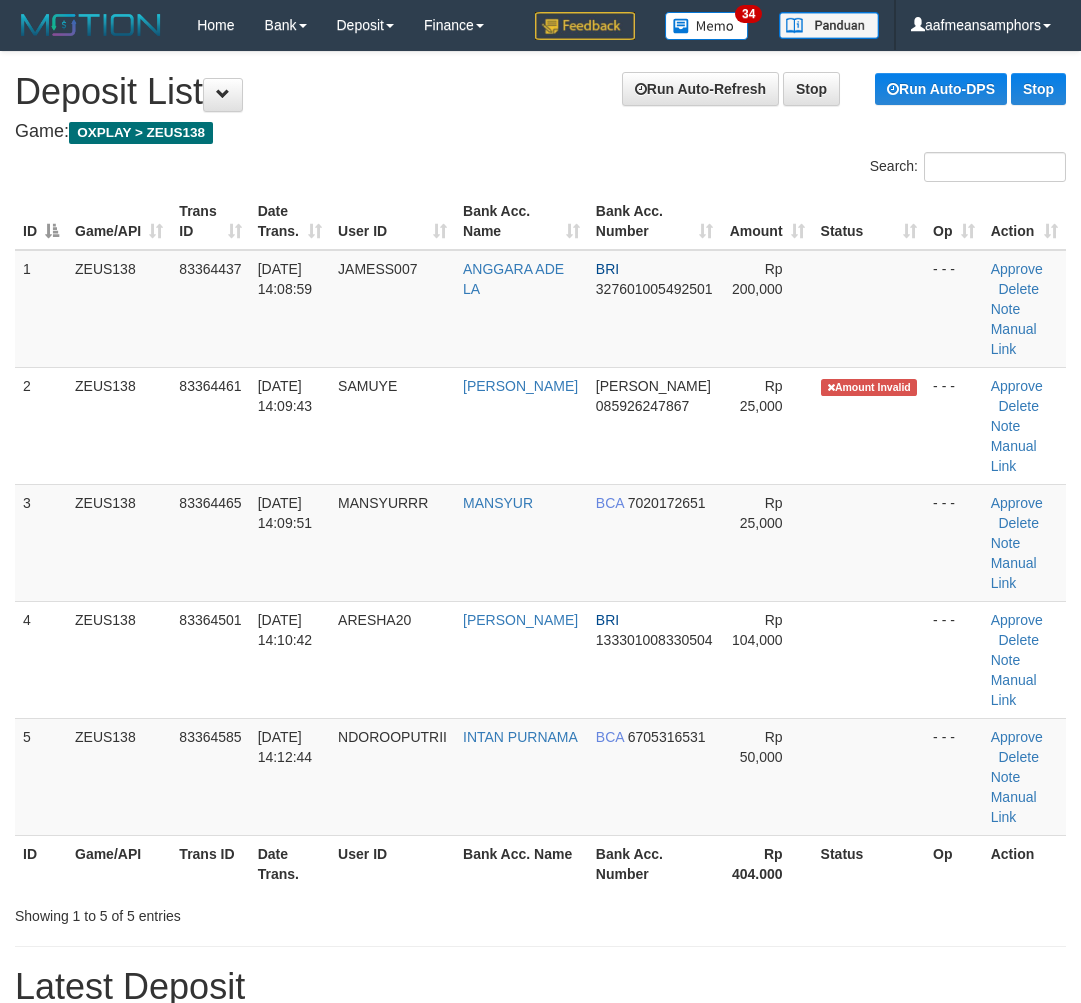 scroll, scrollTop: 0, scrollLeft: 0, axis: both 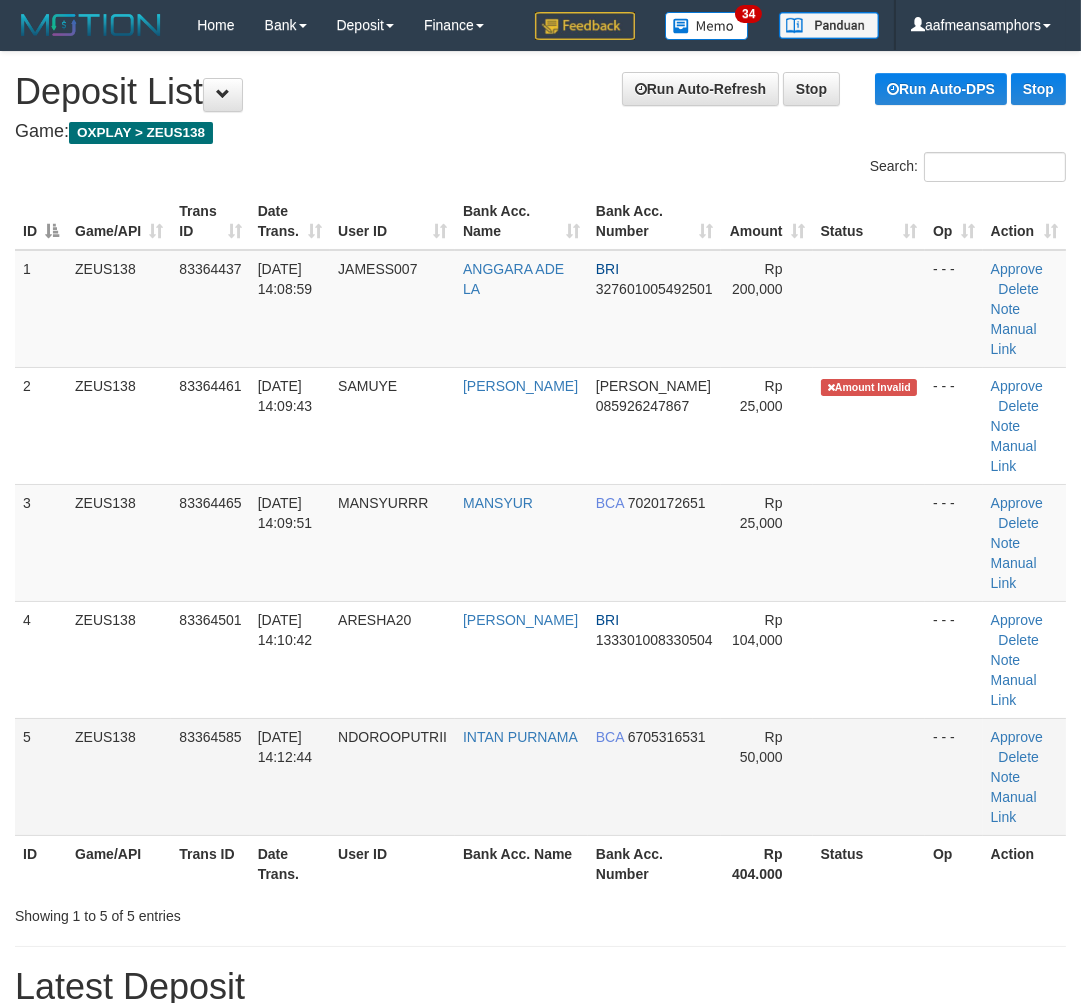 click on "5
ZEUS138
83364585
[DATE] 14:12:44
NDOROOPUTRII
INTAN PURNAMA
BCA
6705316531
Rp 50,000
- - -
Approve
[GEOGRAPHIC_DATA]
Note
Manual Link" at bounding box center (540, 776) 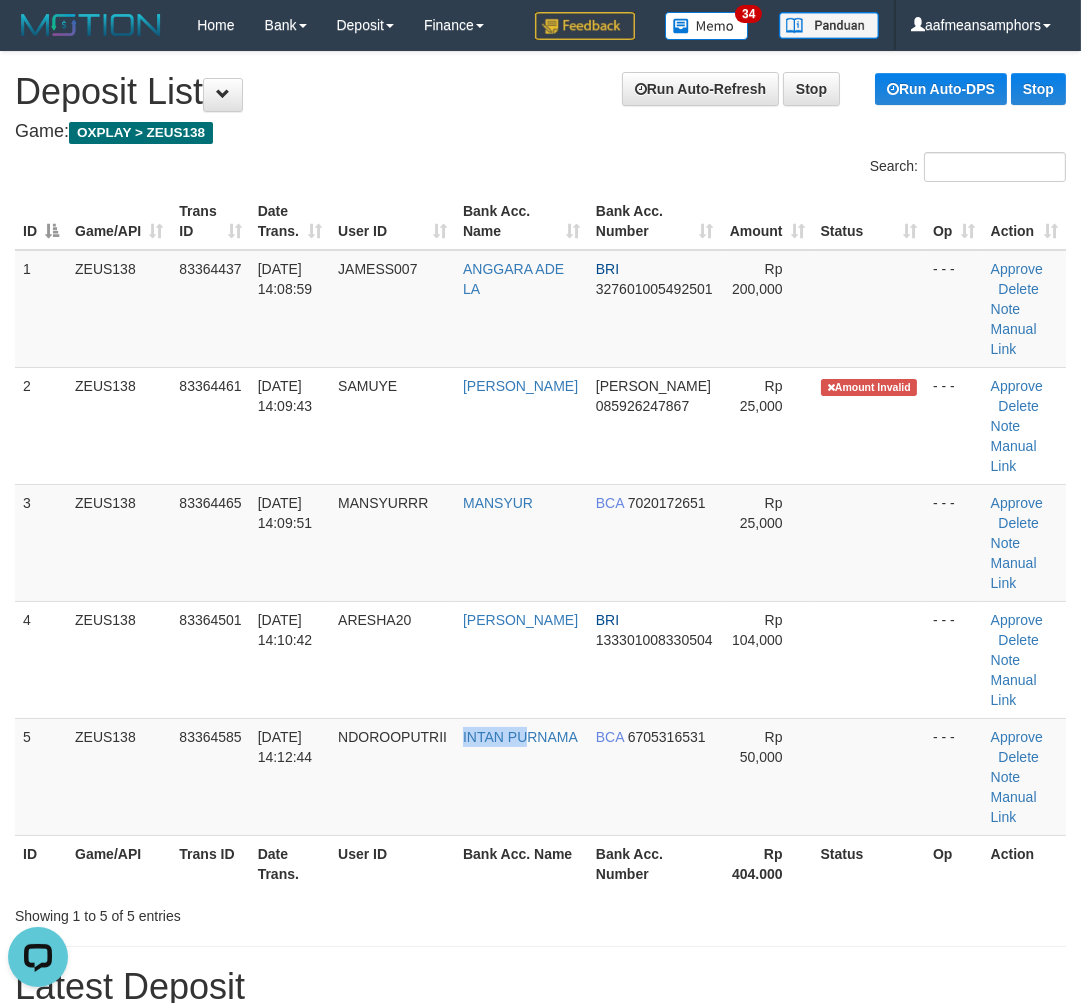 scroll, scrollTop: 0, scrollLeft: 0, axis: both 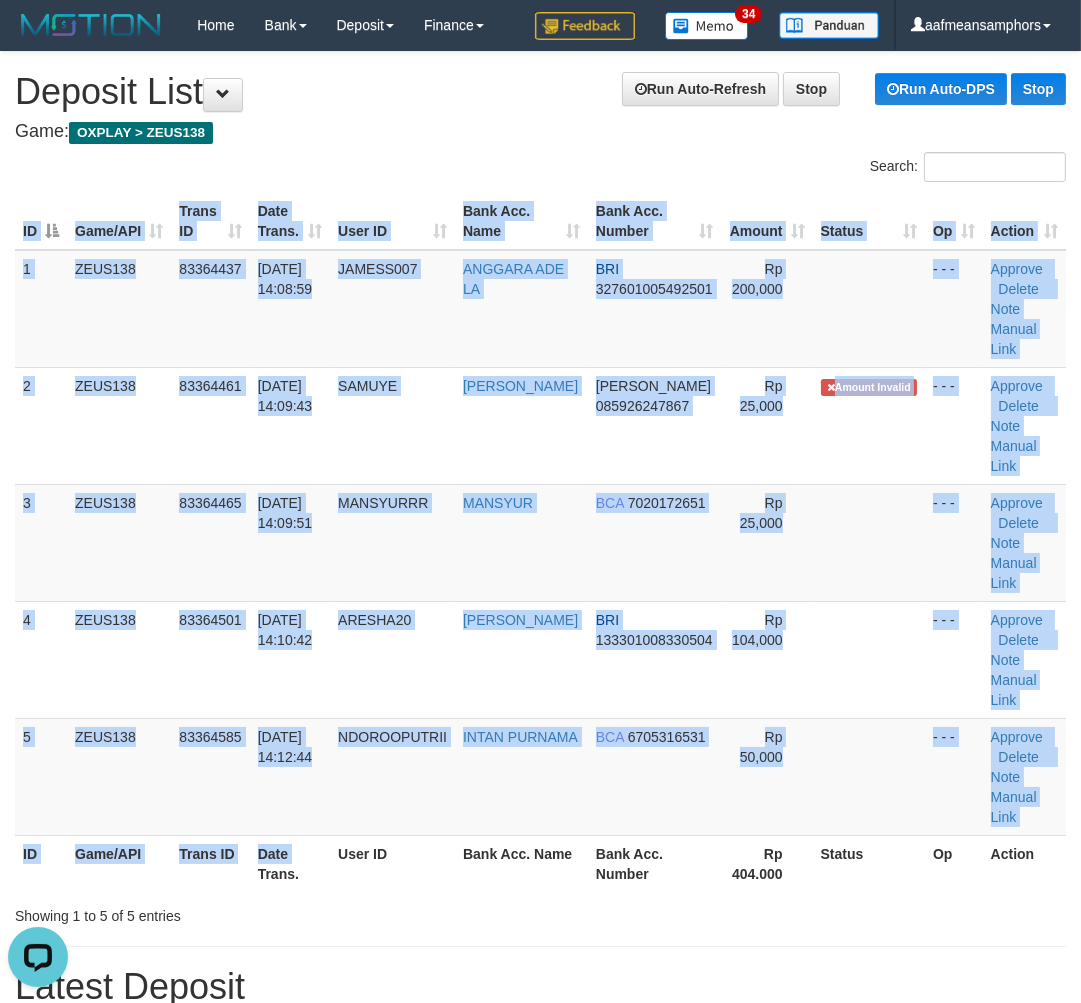 drag, startPoint x: 402, startPoint y: 891, endPoint x: 300, endPoint y: 840, distance: 114.03947 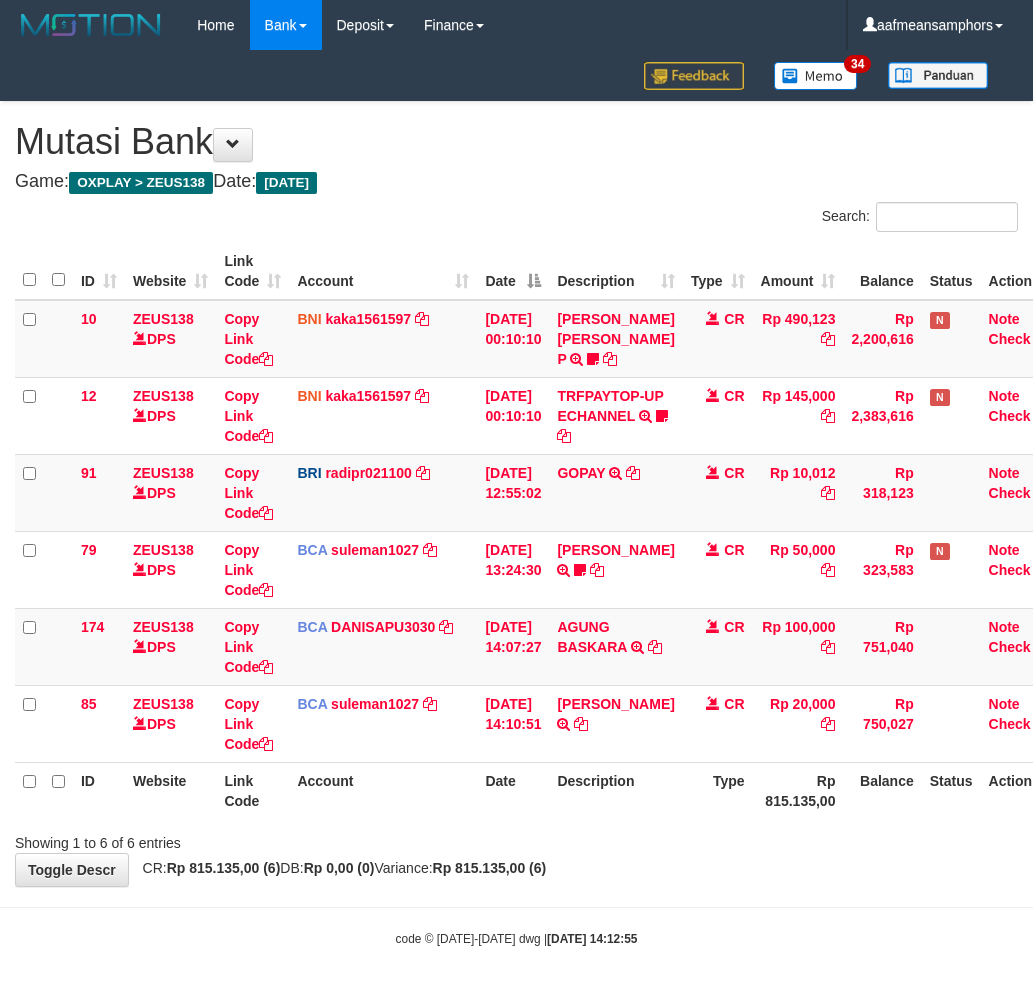 scroll, scrollTop: 0, scrollLeft: 7, axis: horizontal 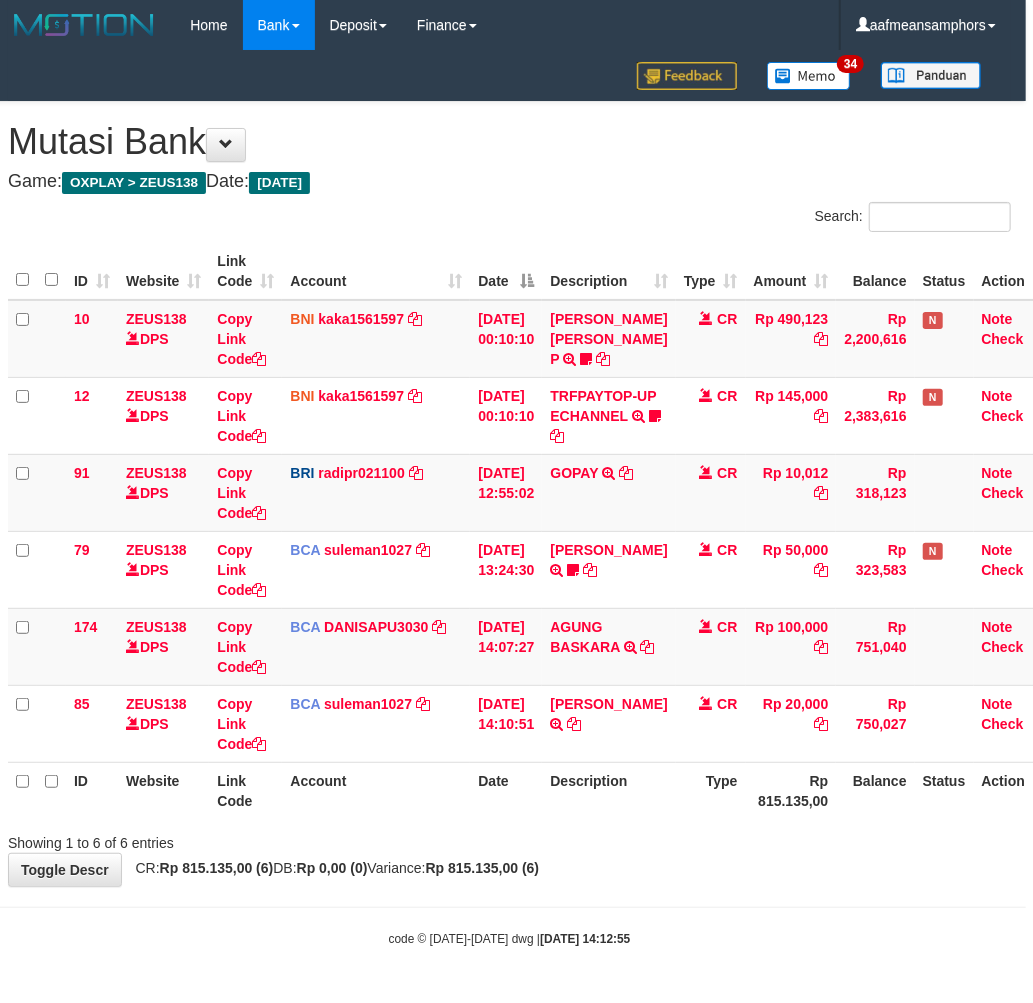 click on "**********" at bounding box center (509, 494) 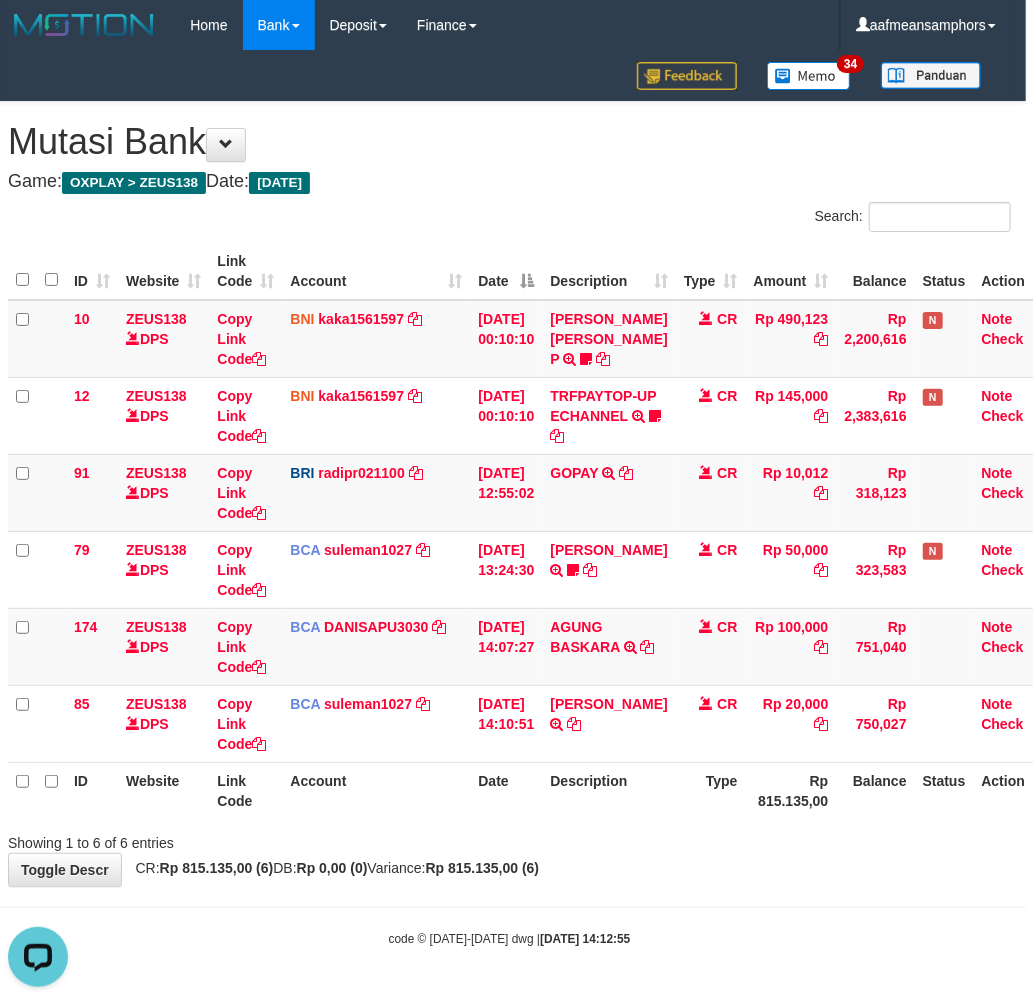 scroll, scrollTop: 0, scrollLeft: 0, axis: both 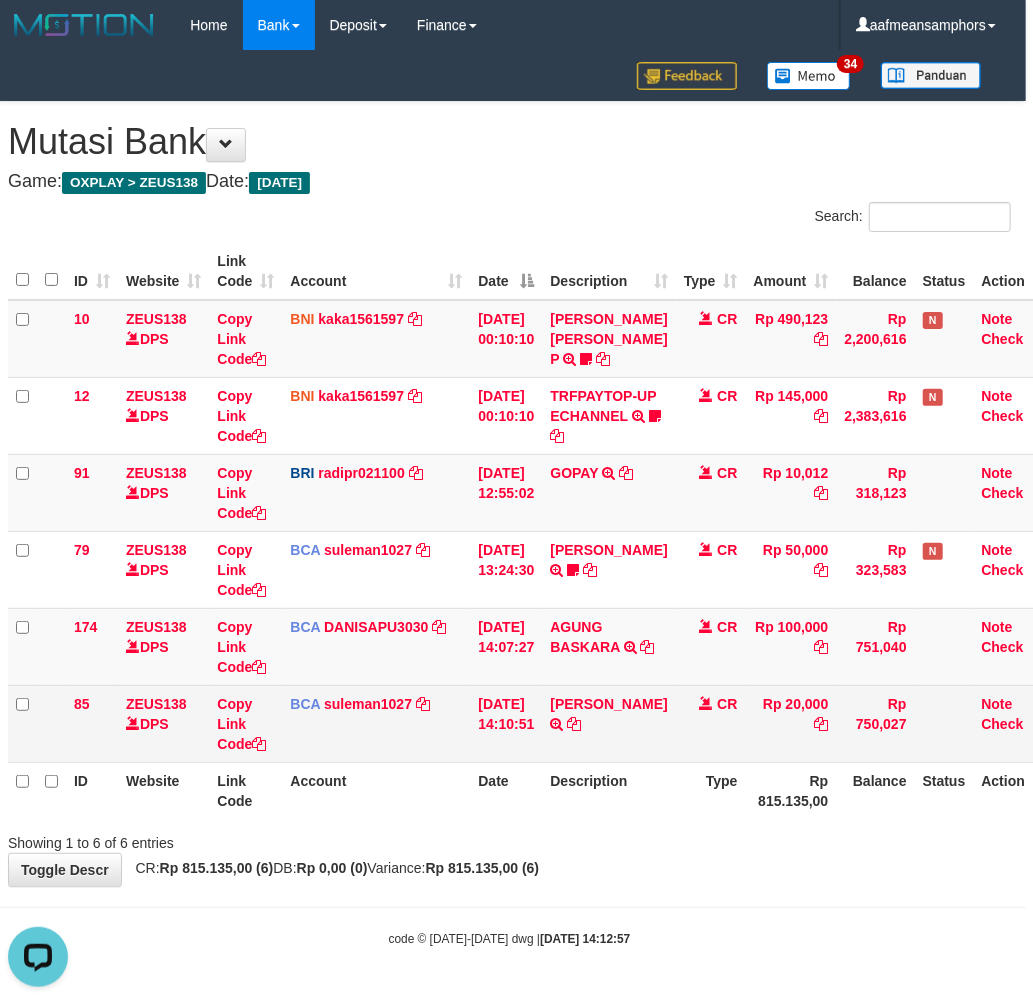 click at bounding box center [706, 703] 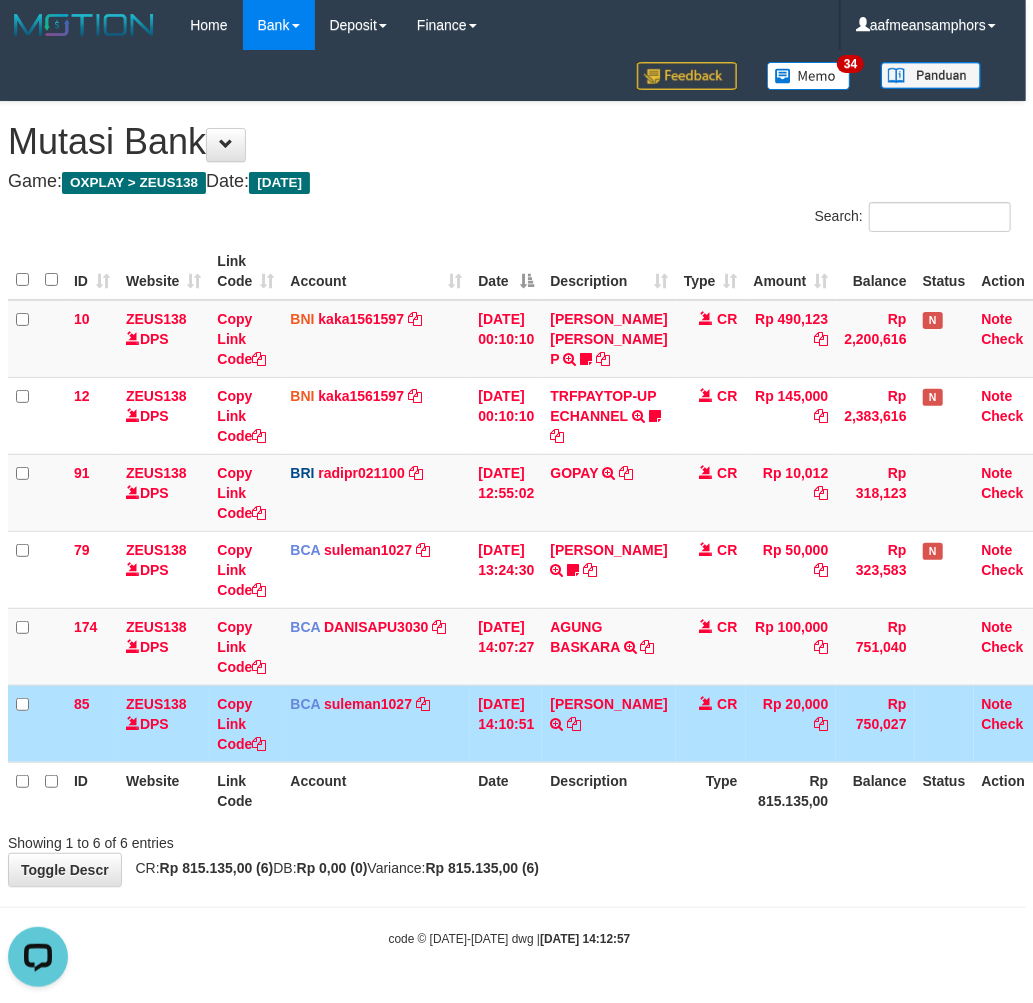 click at bounding box center (706, 703) 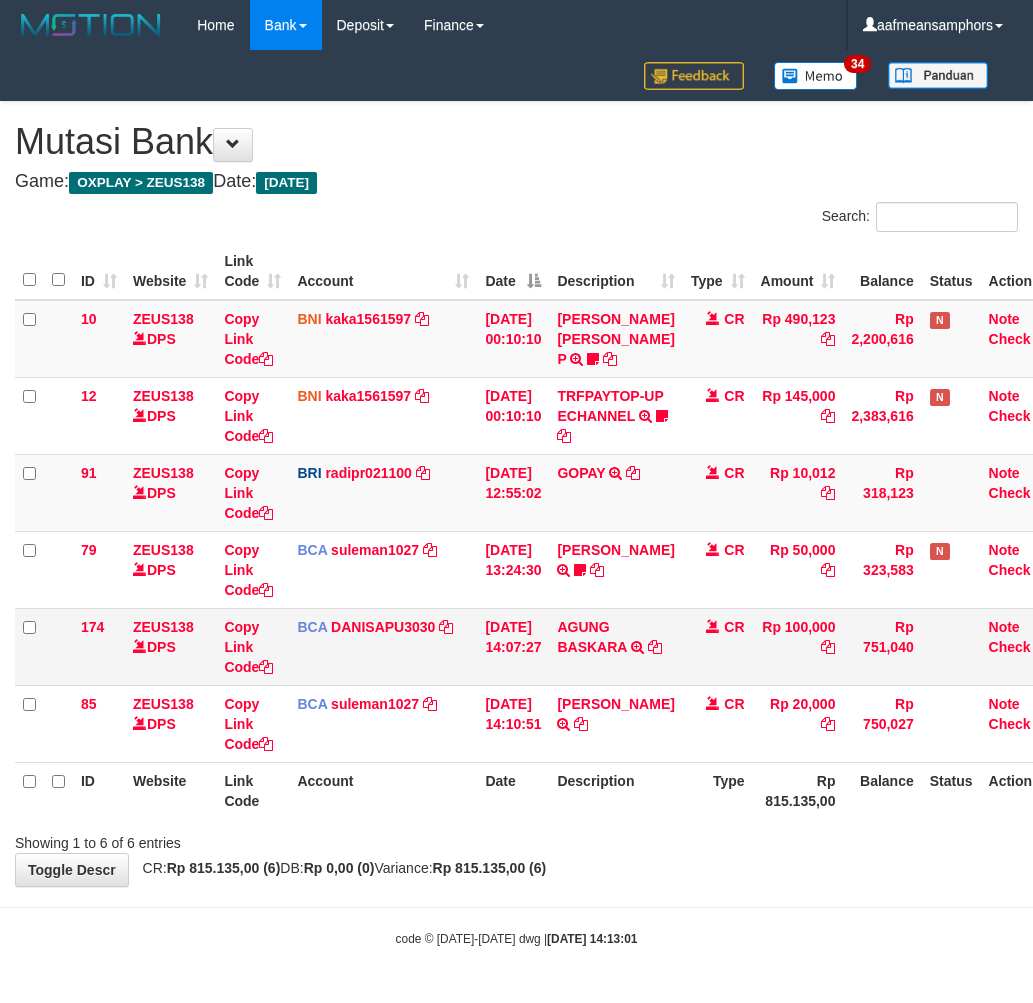 scroll, scrollTop: 0, scrollLeft: 7, axis: horizontal 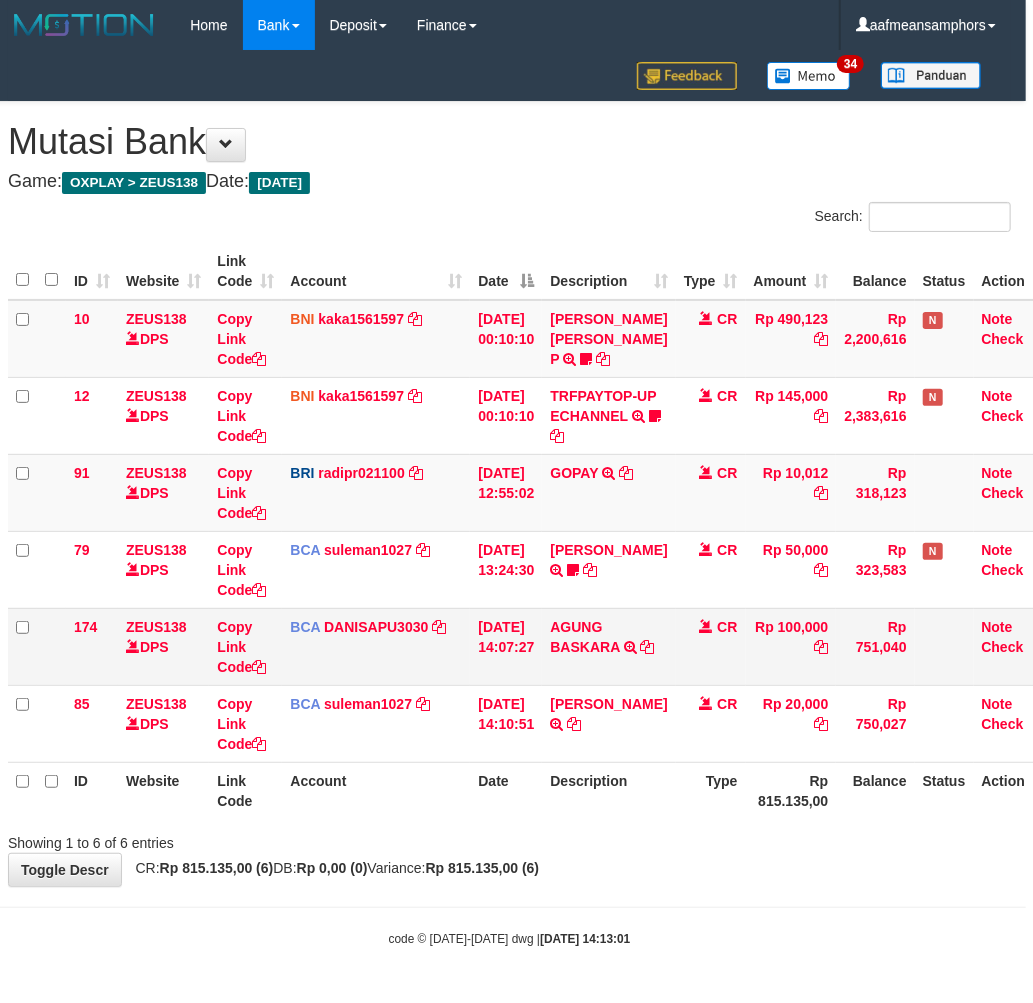click on "AGUNG BASKARA         SETORAN VIA CDM 10/07 WSID:ZJ5D1 AGUNG [GEOGRAPHIC_DATA]" at bounding box center (608, 646) 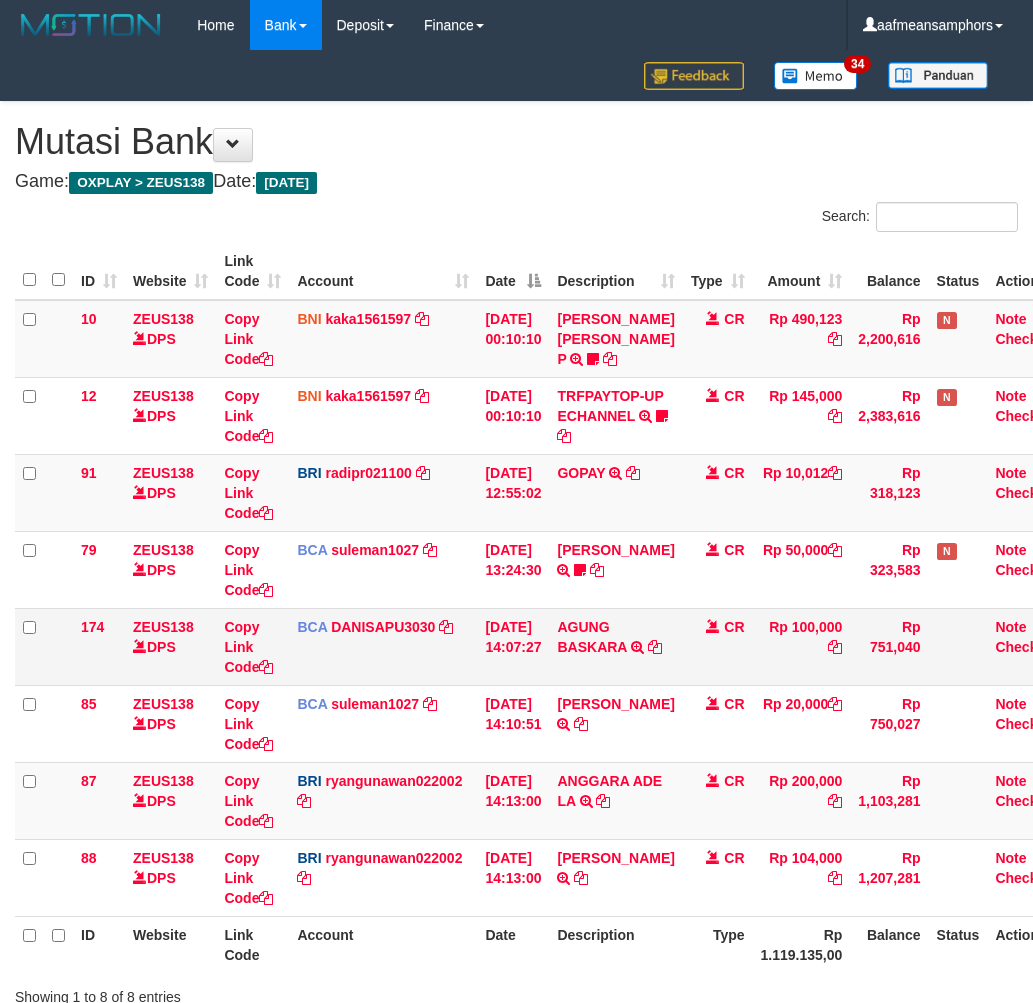 click on "AGUNG BASKARA         SETORAN VIA CDM 10/07 WSID:ZJ5D1 AGUNG BASKARA" at bounding box center [615, 646] 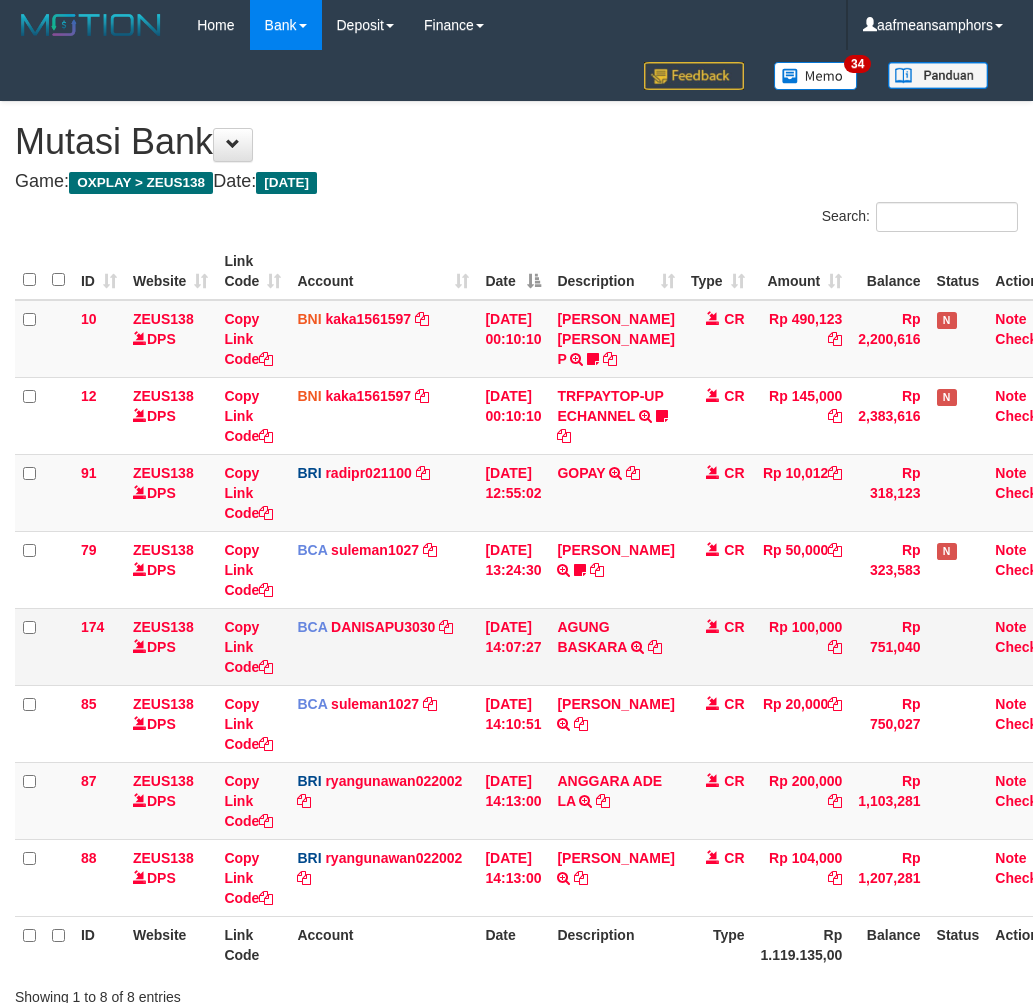 scroll, scrollTop: 0, scrollLeft: 7, axis: horizontal 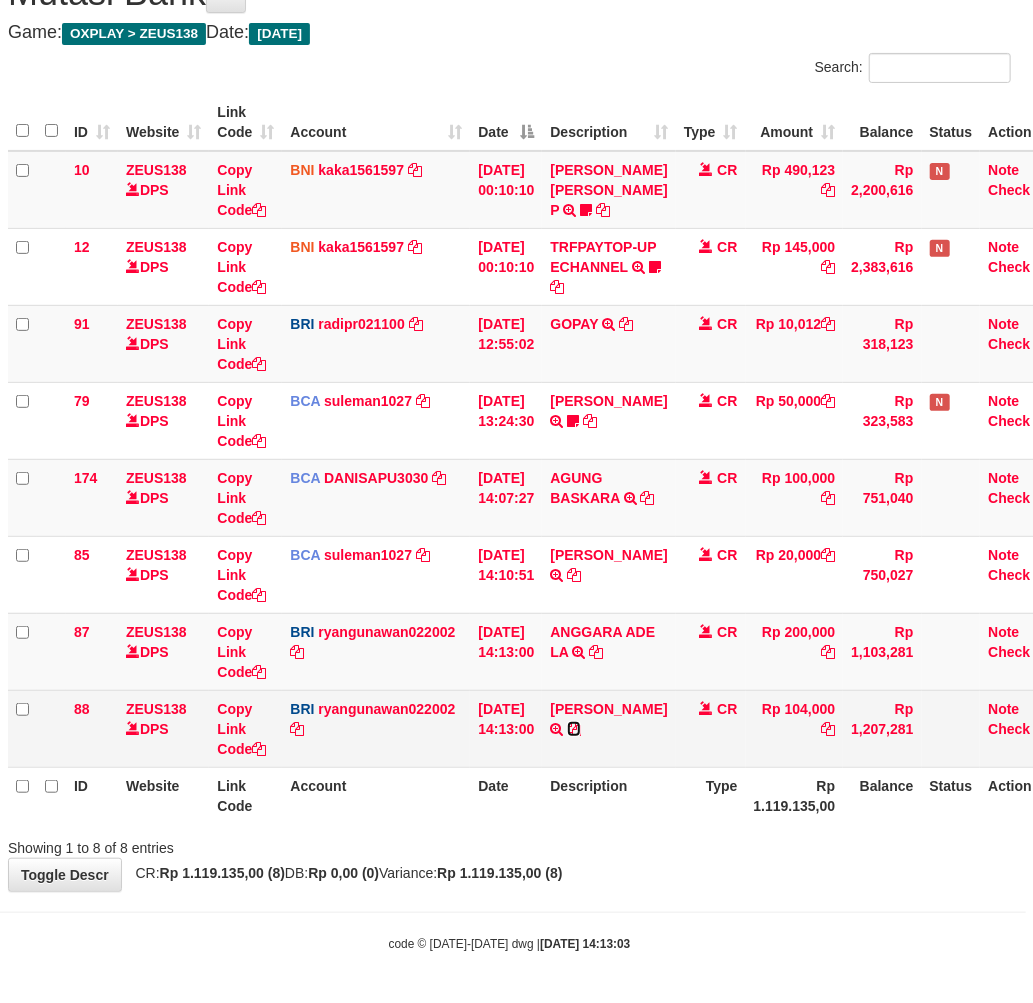 click at bounding box center [574, 729] 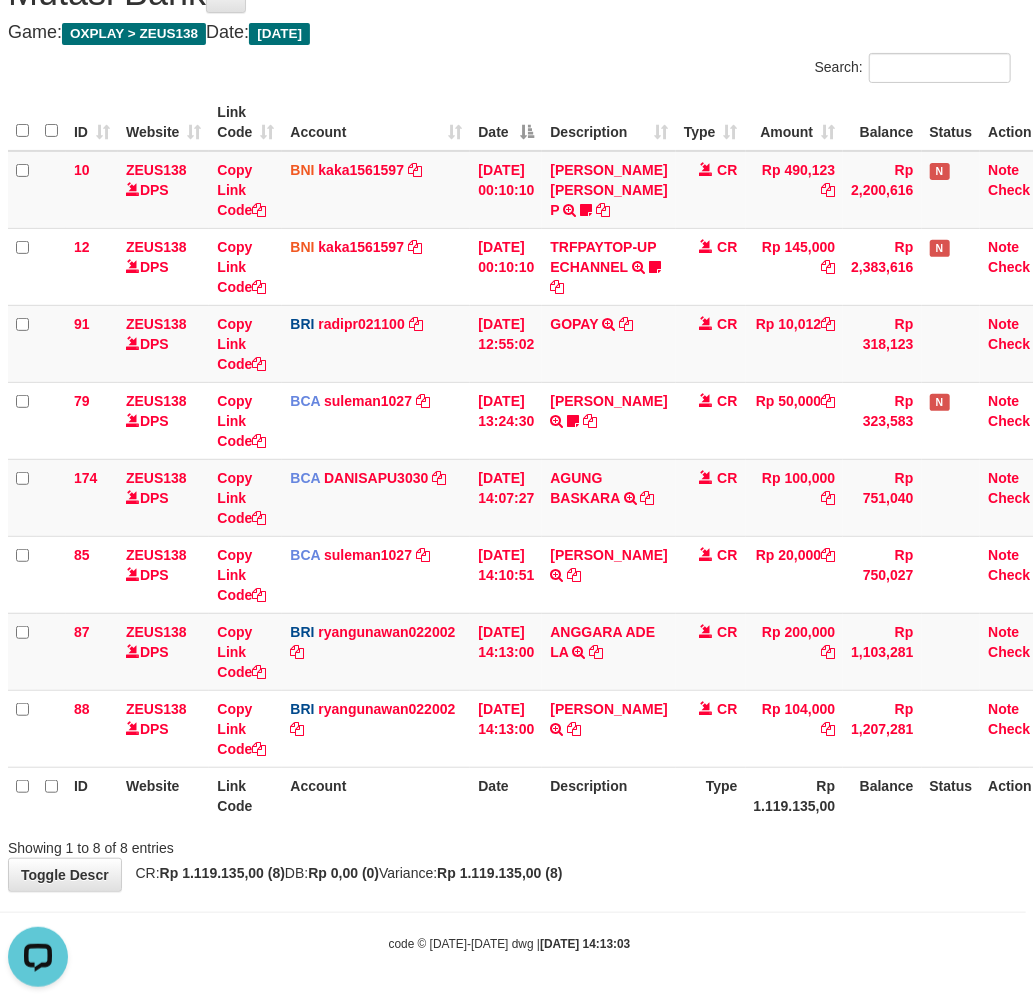 scroll, scrollTop: 0, scrollLeft: 0, axis: both 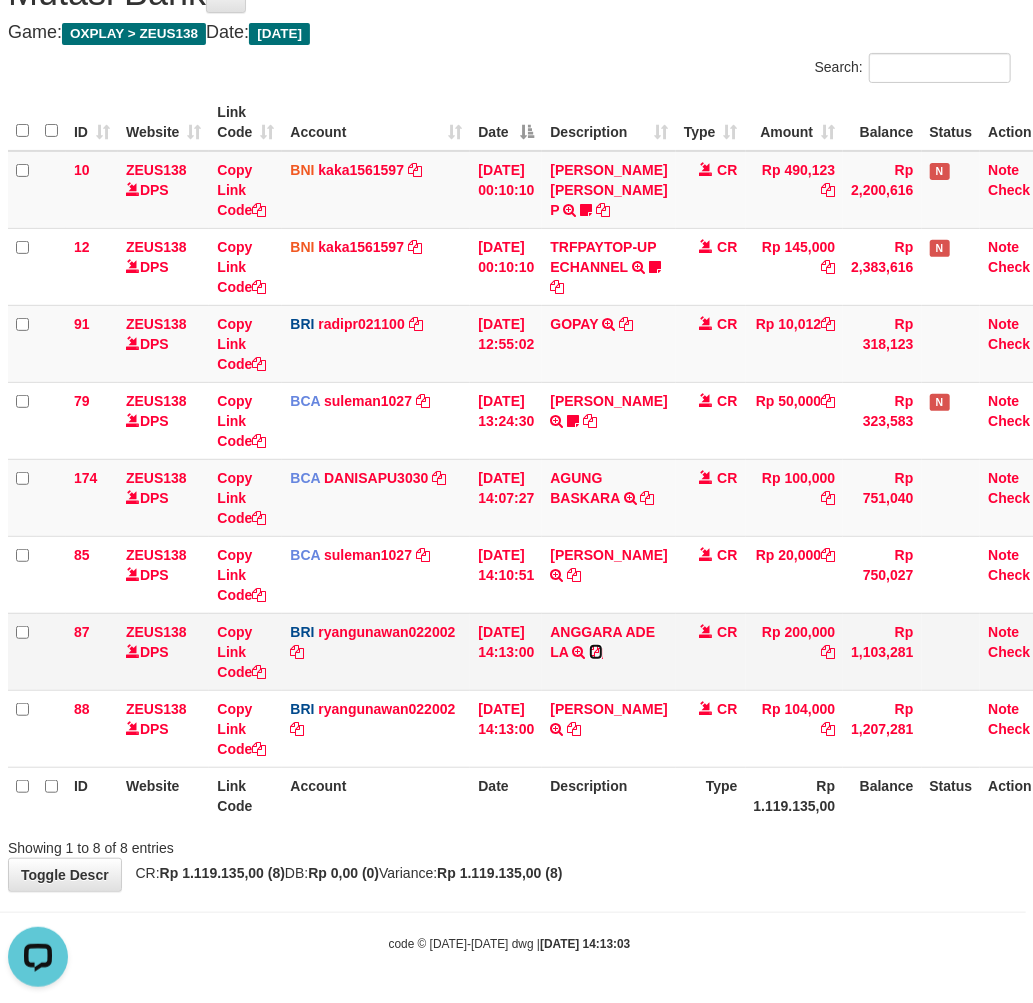 drag, startPoint x: 646, startPoint y: 650, endPoint x: 740, endPoint y: 672, distance: 96.540146 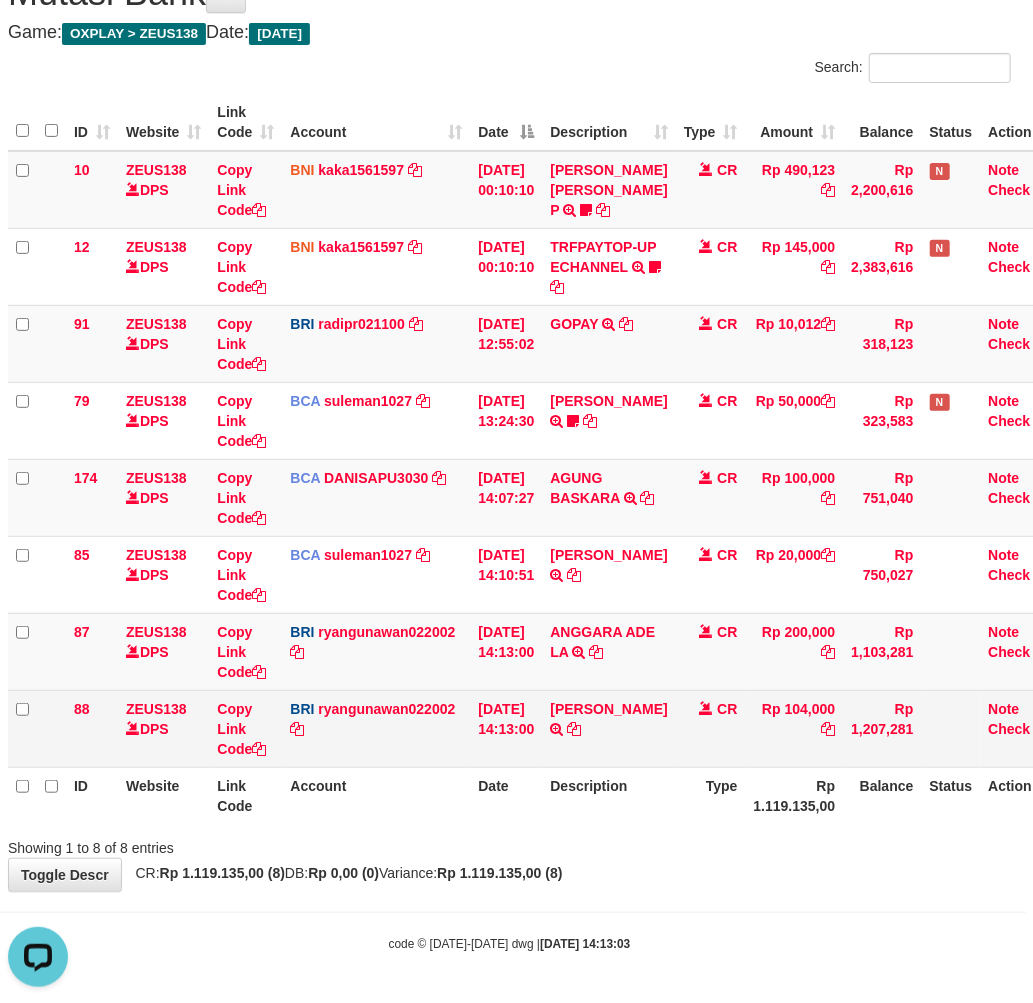 click on "10/07/2025 14:13:00" at bounding box center [506, 728] 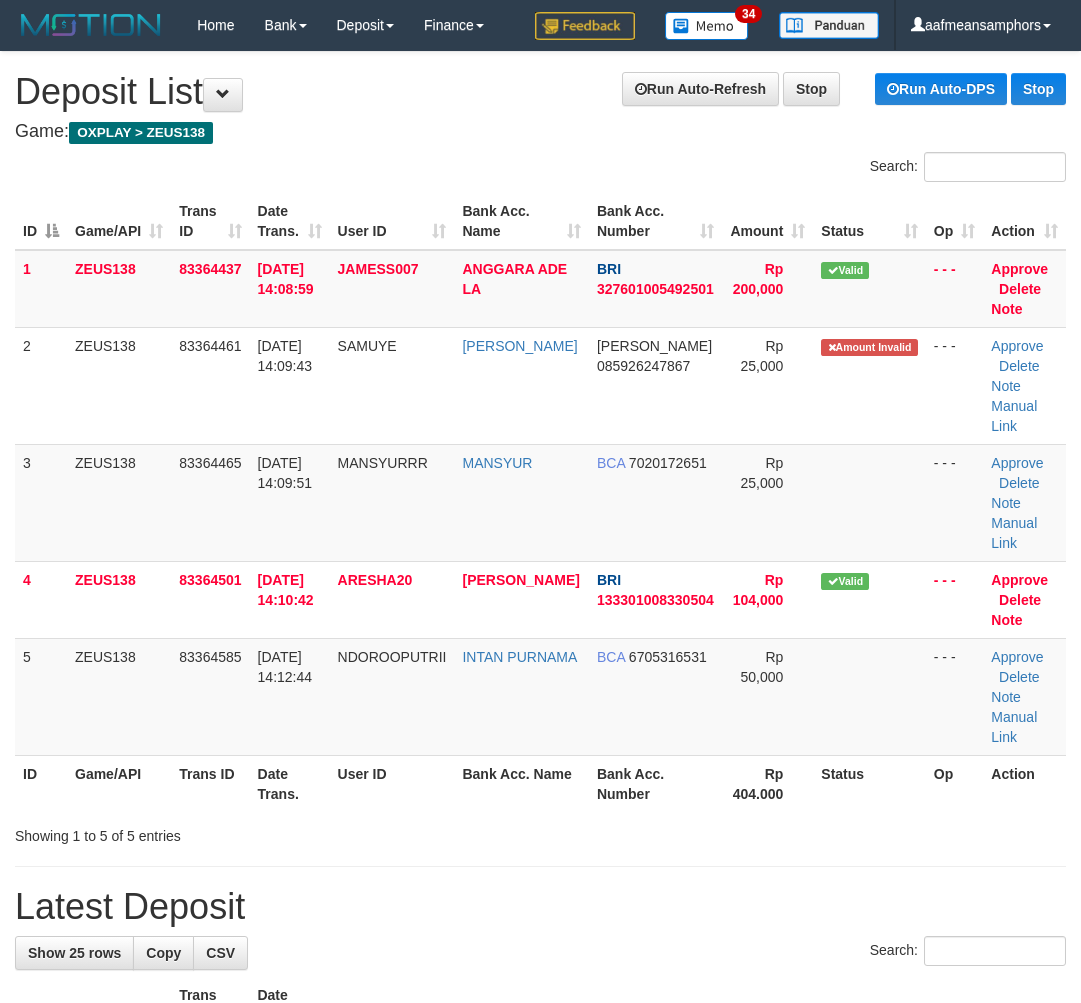 scroll, scrollTop: 0, scrollLeft: 0, axis: both 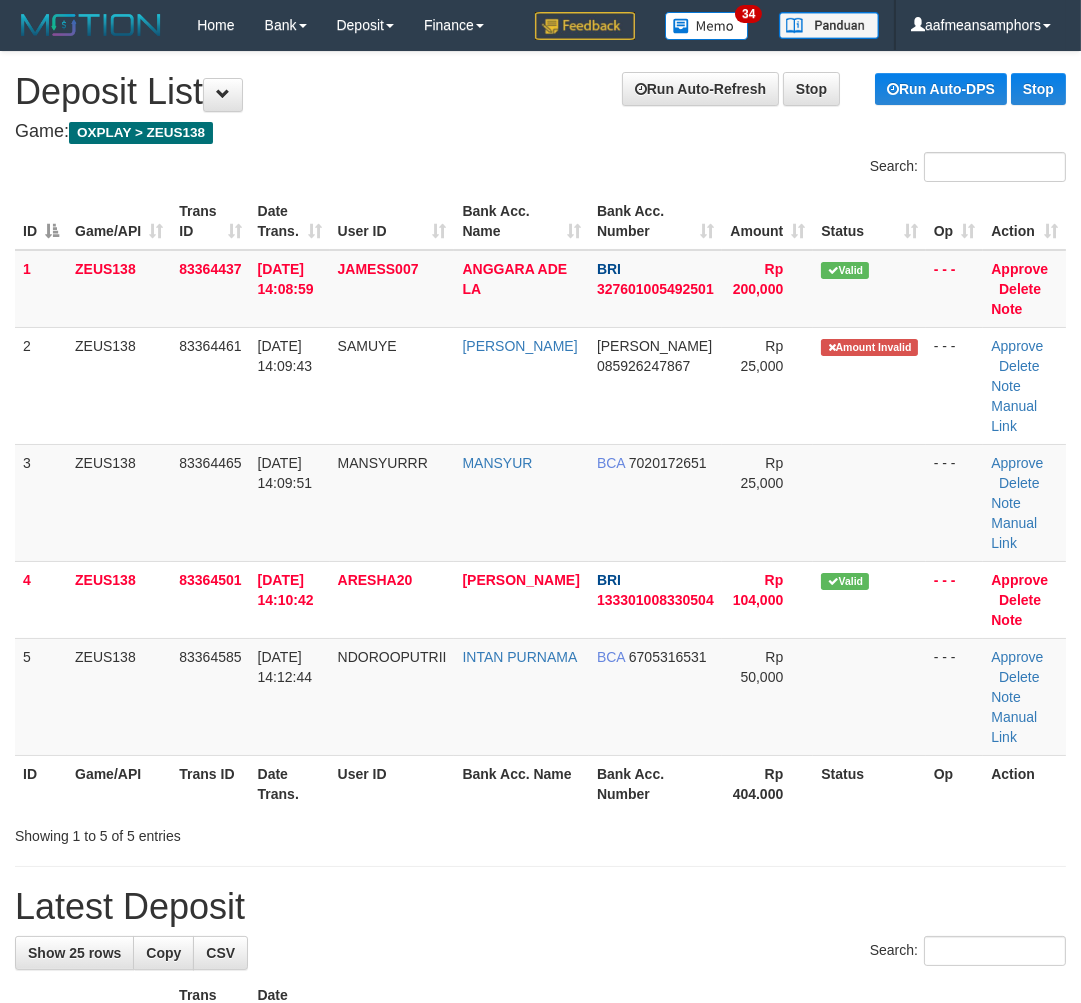 click on "**********" at bounding box center [540, 1332] 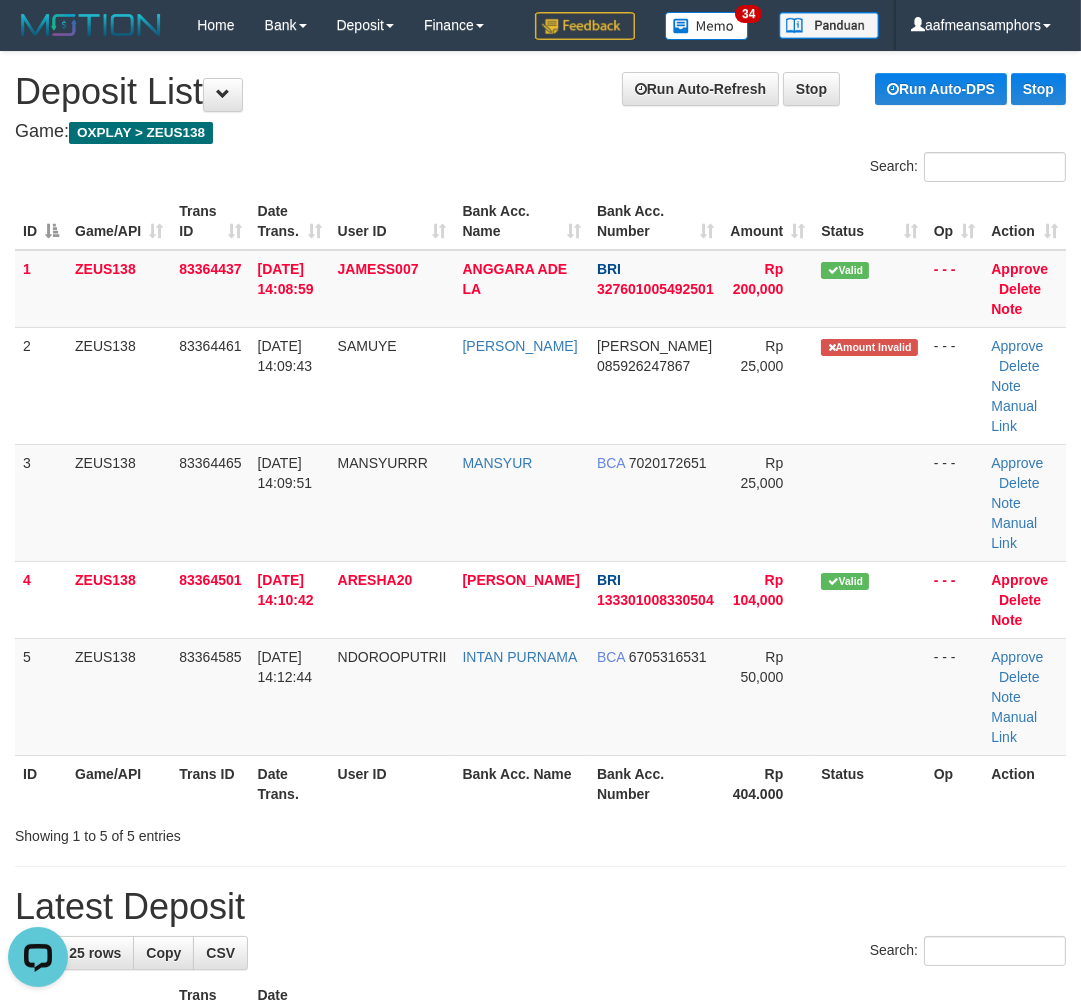 scroll, scrollTop: 0, scrollLeft: 0, axis: both 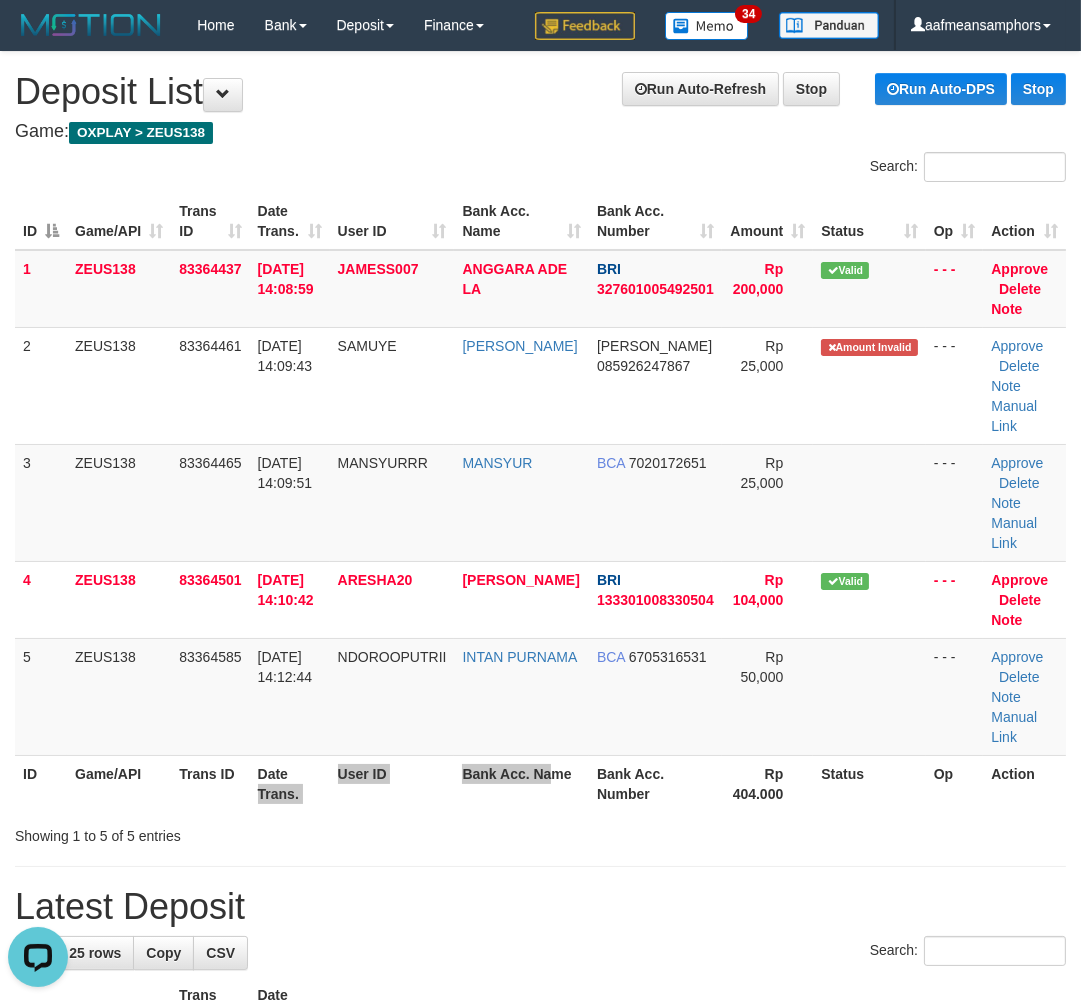 click on "ID Game/API Trans ID Date Trans. User ID Bank Acc. Name Bank Acc. Number Rp 404.000 Status Op Action" at bounding box center (540, 783) 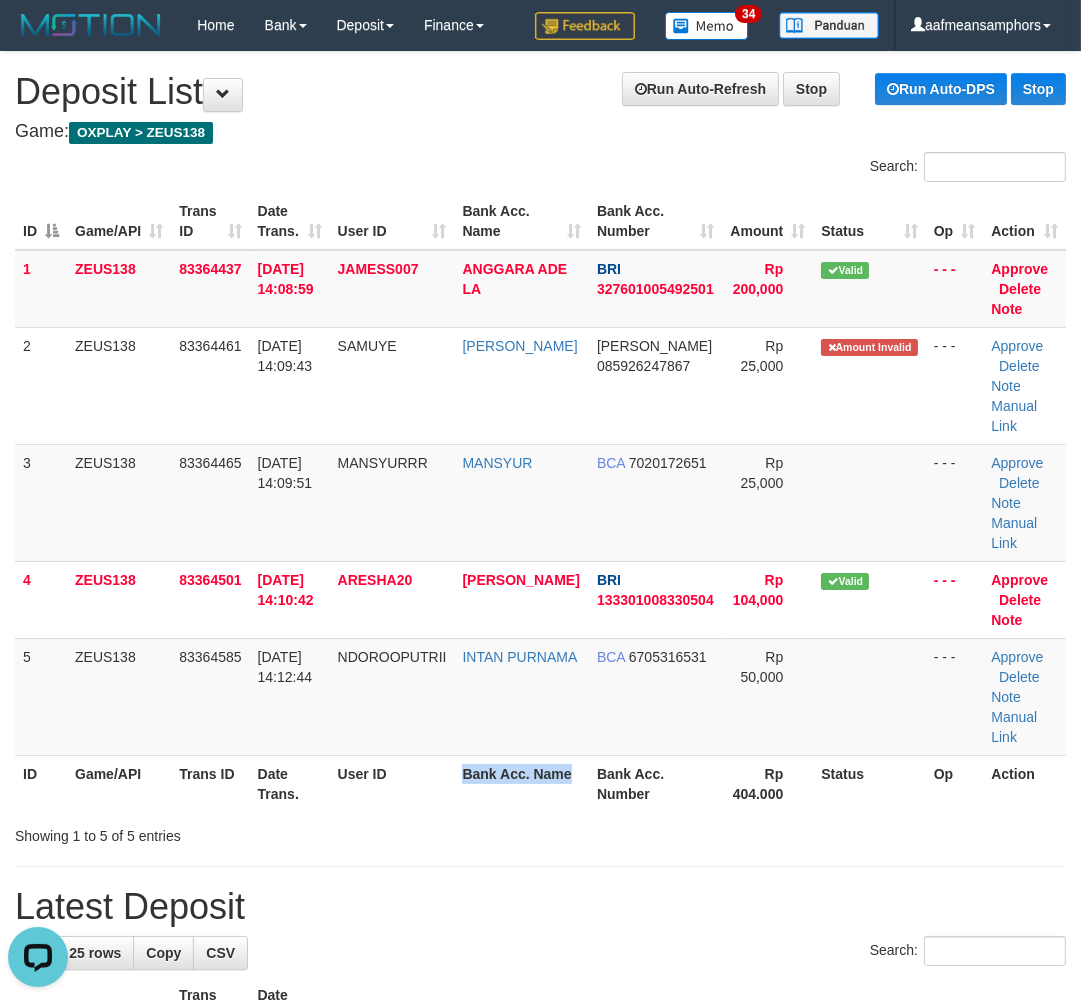 drag, startPoint x: 493, startPoint y: 776, endPoint x: 476, endPoint y: 762, distance: 22.022715 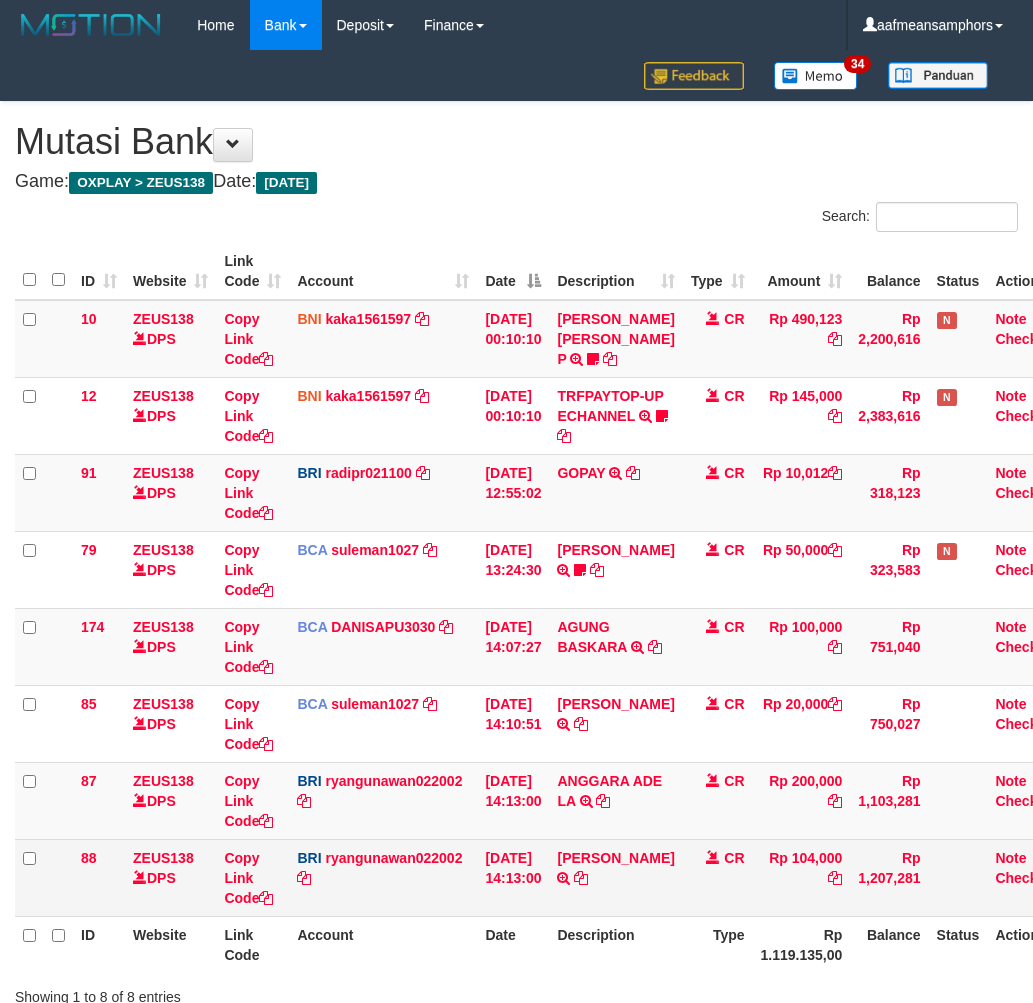 click on "[PERSON_NAME]         TRANSFER NBMB [PERSON_NAME] TO [PERSON_NAME]" at bounding box center [615, 877] 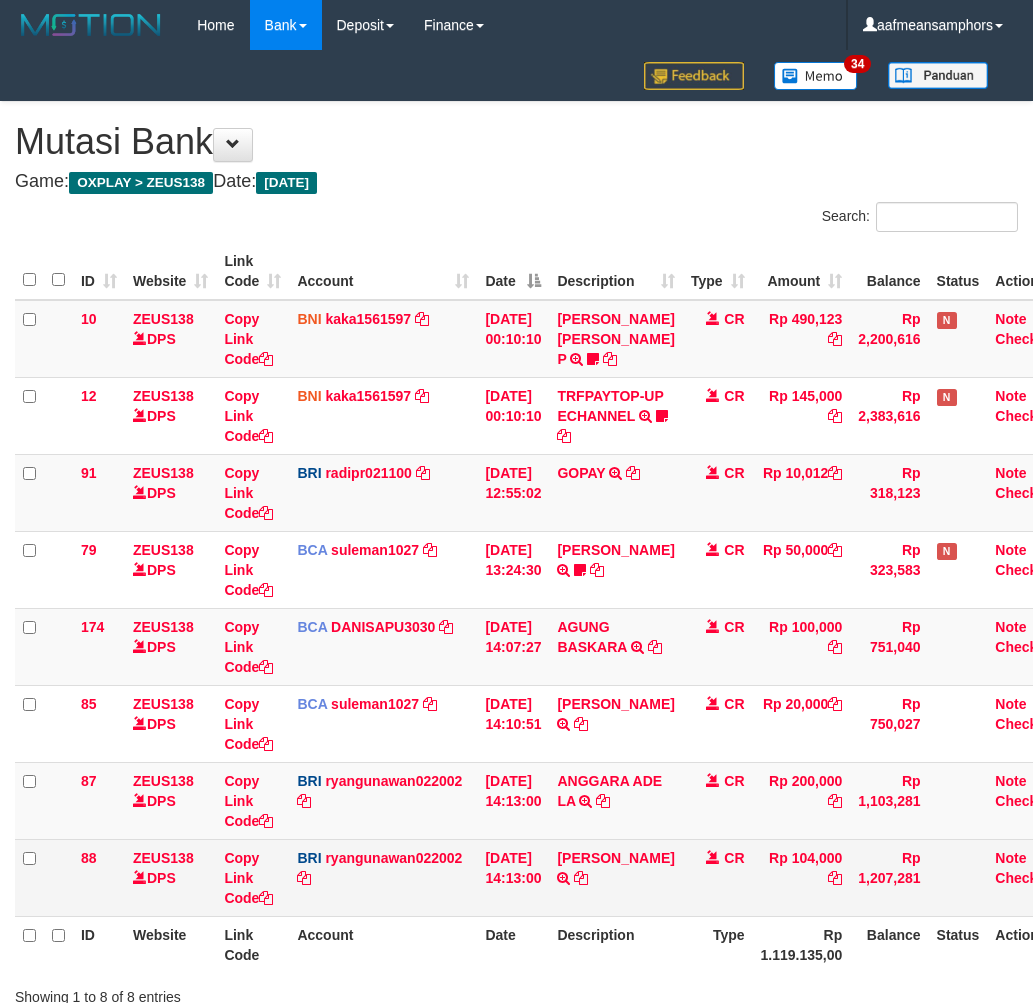 scroll, scrollTop: 167, scrollLeft: 7, axis: both 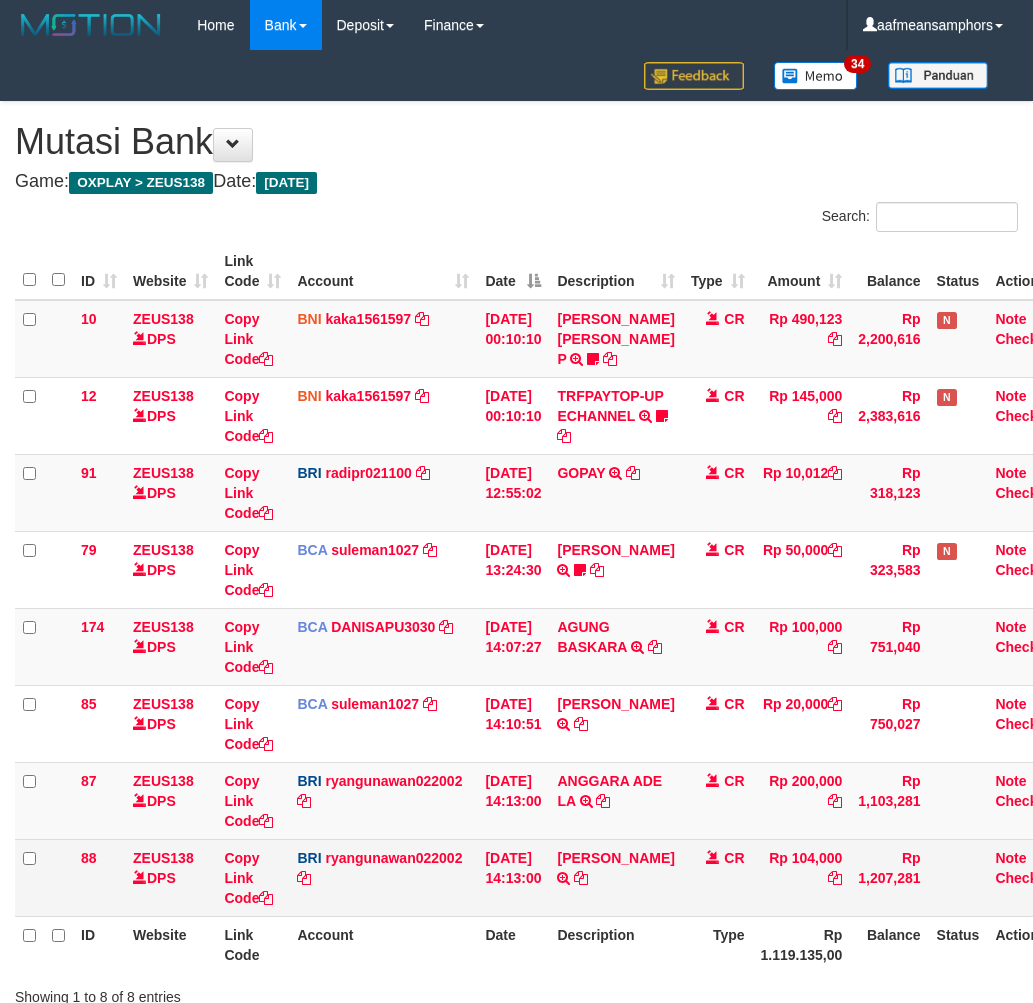 click on "ENDA SWANDANA         TRANSFER NBMB ENDA SWANDANA TO RYAN GUNAWAN" at bounding box center [615, 877] 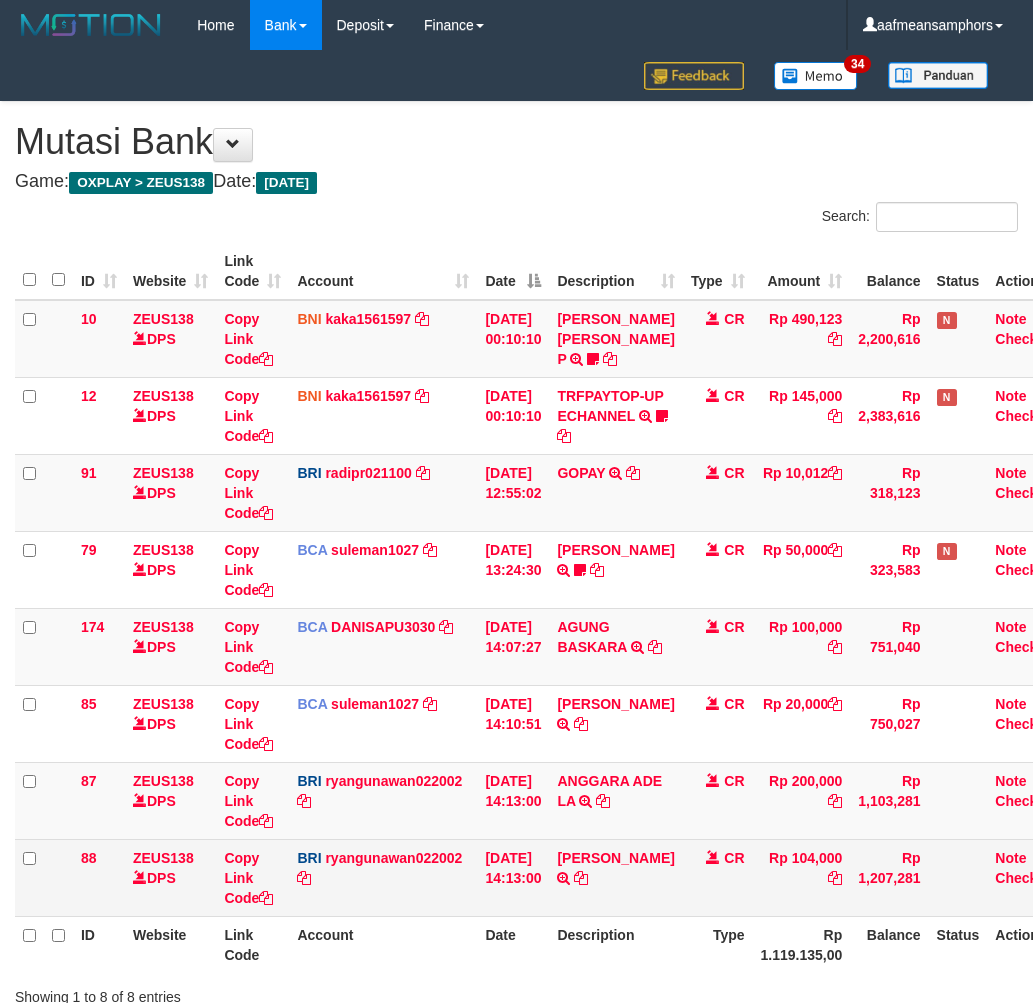 scroll, scrollTop: 167, scrollLeft: 7, axis: both 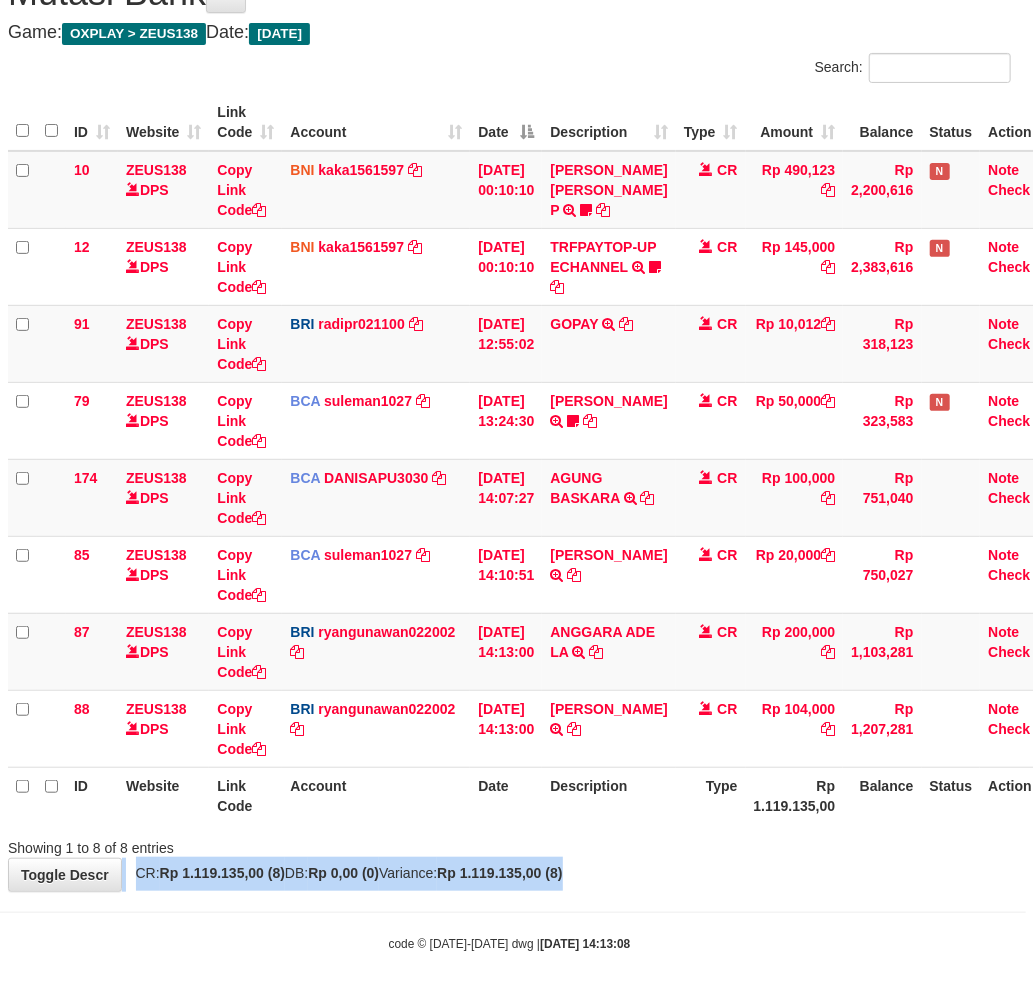 click on "**********" at bounding box center [509, 422] 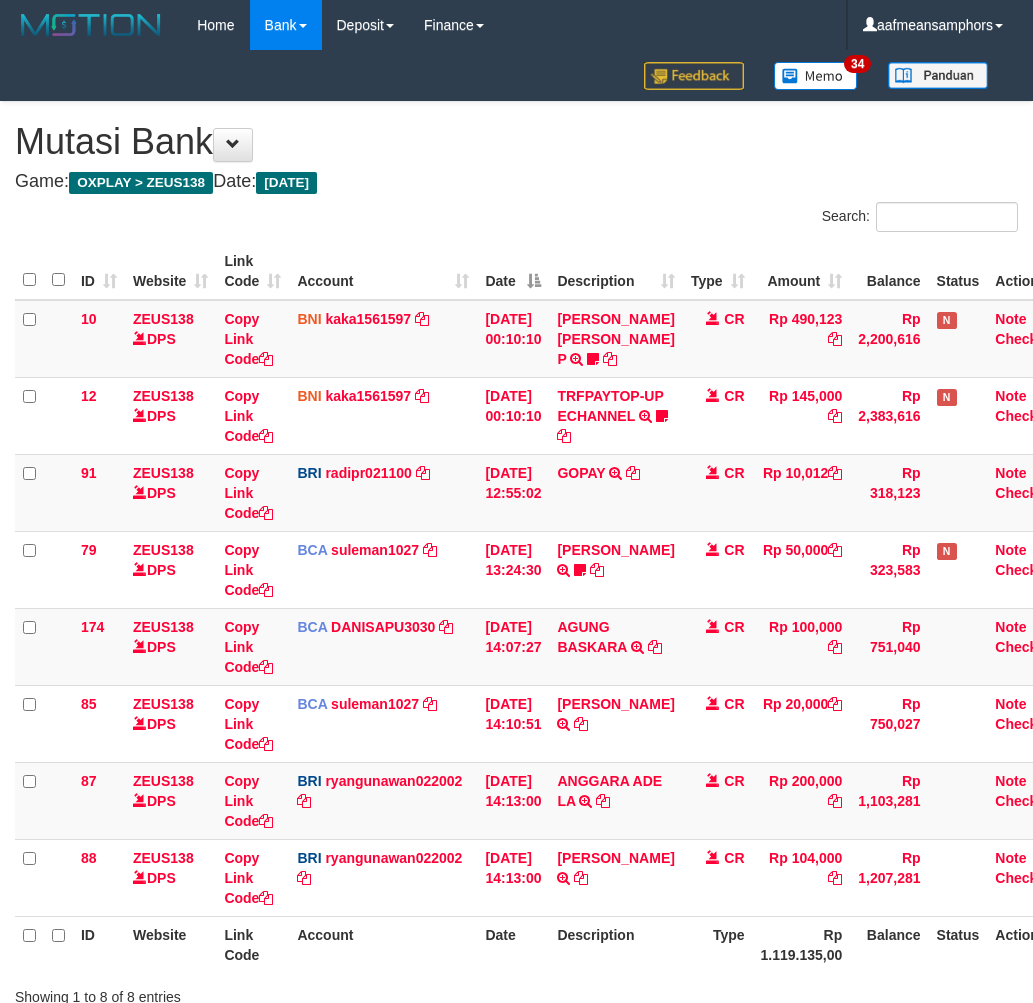 scroll, scrollTop: 167, scrollLeft: 7, axis: both 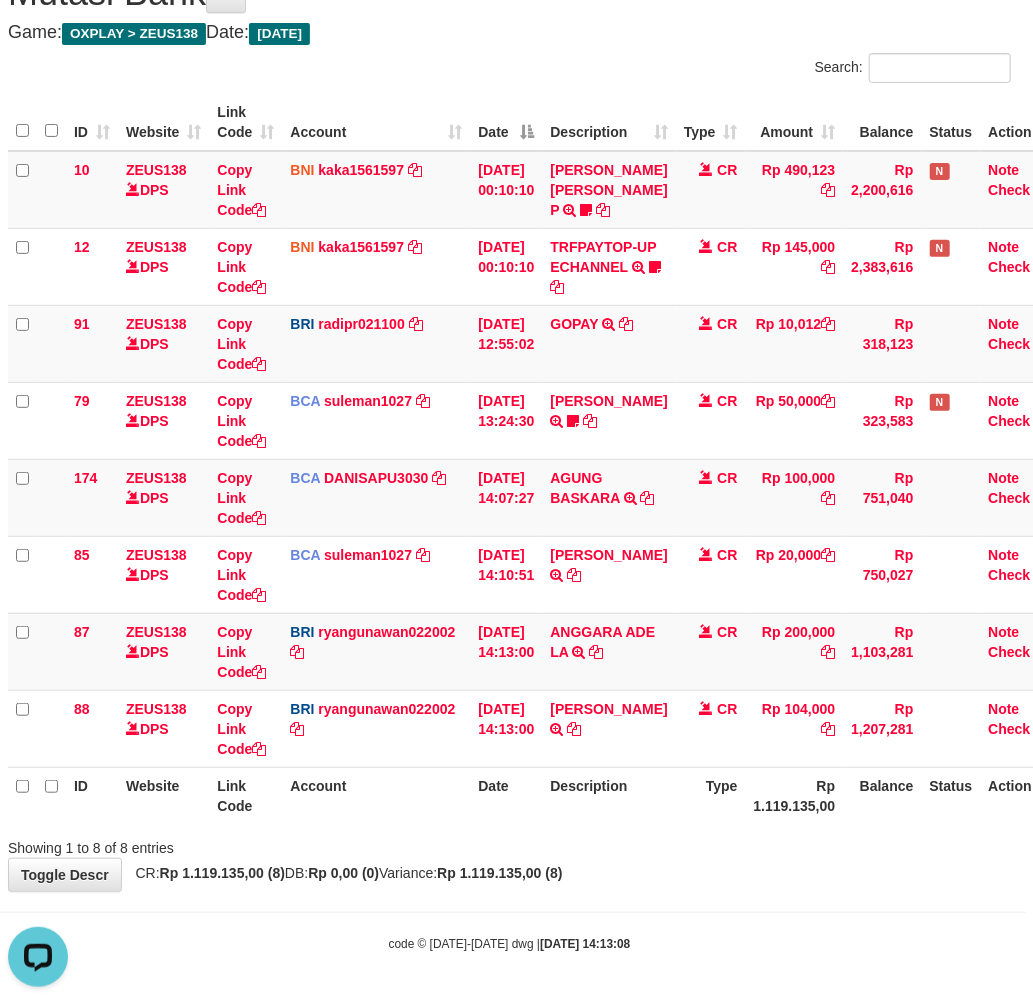 click on "Description" at bounding box center [608, 795] 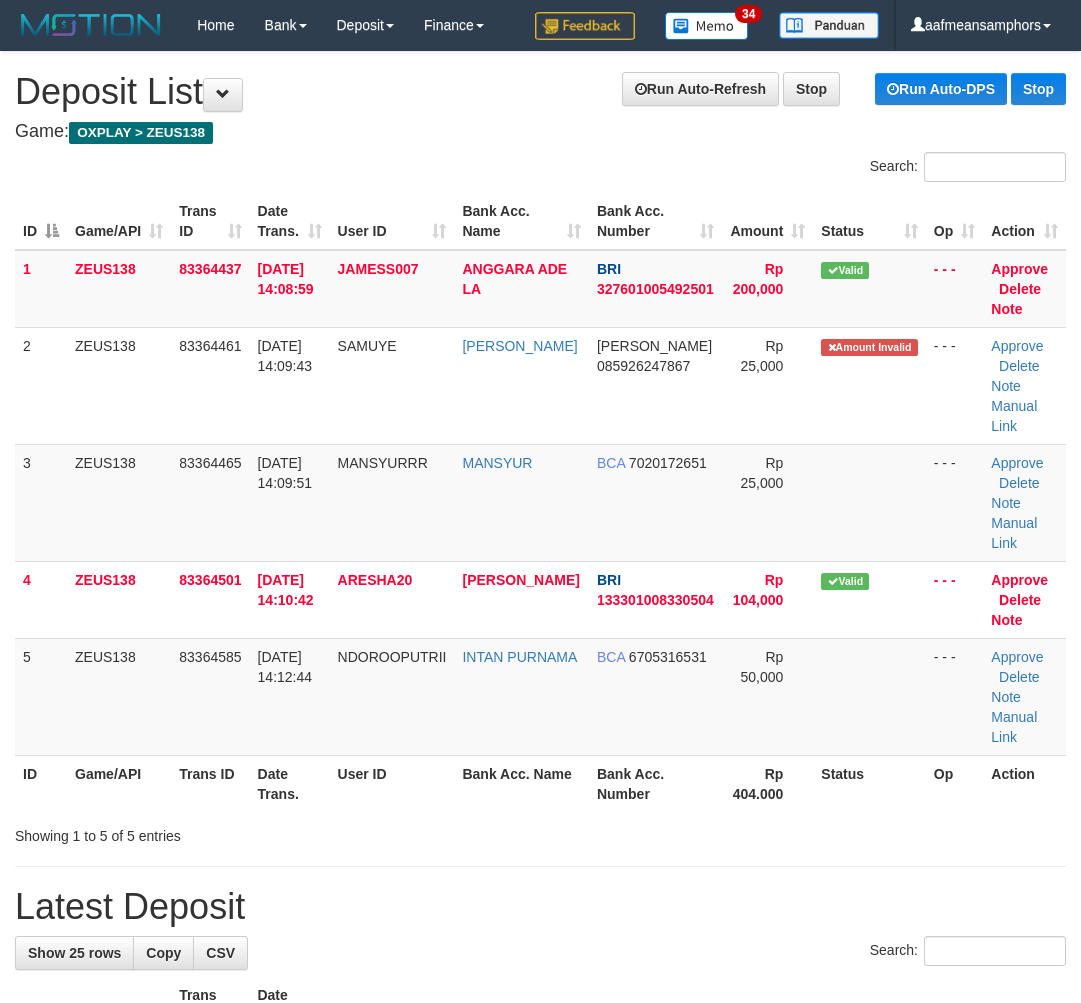 scroll, scrollTop: 0, scrollLeft: 0, axis: both 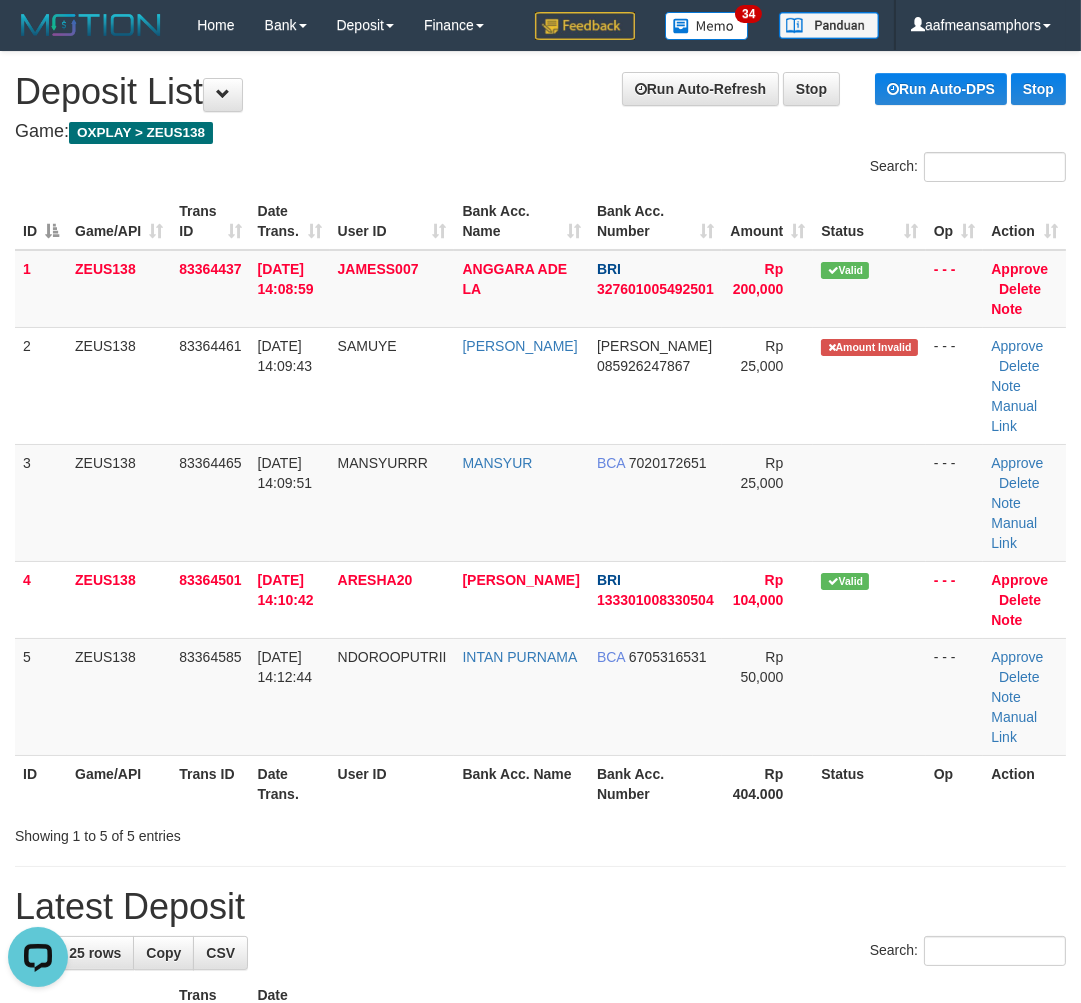 click on "Showing 1 to 5 of 5 entries" at bounding box center (540, 832) 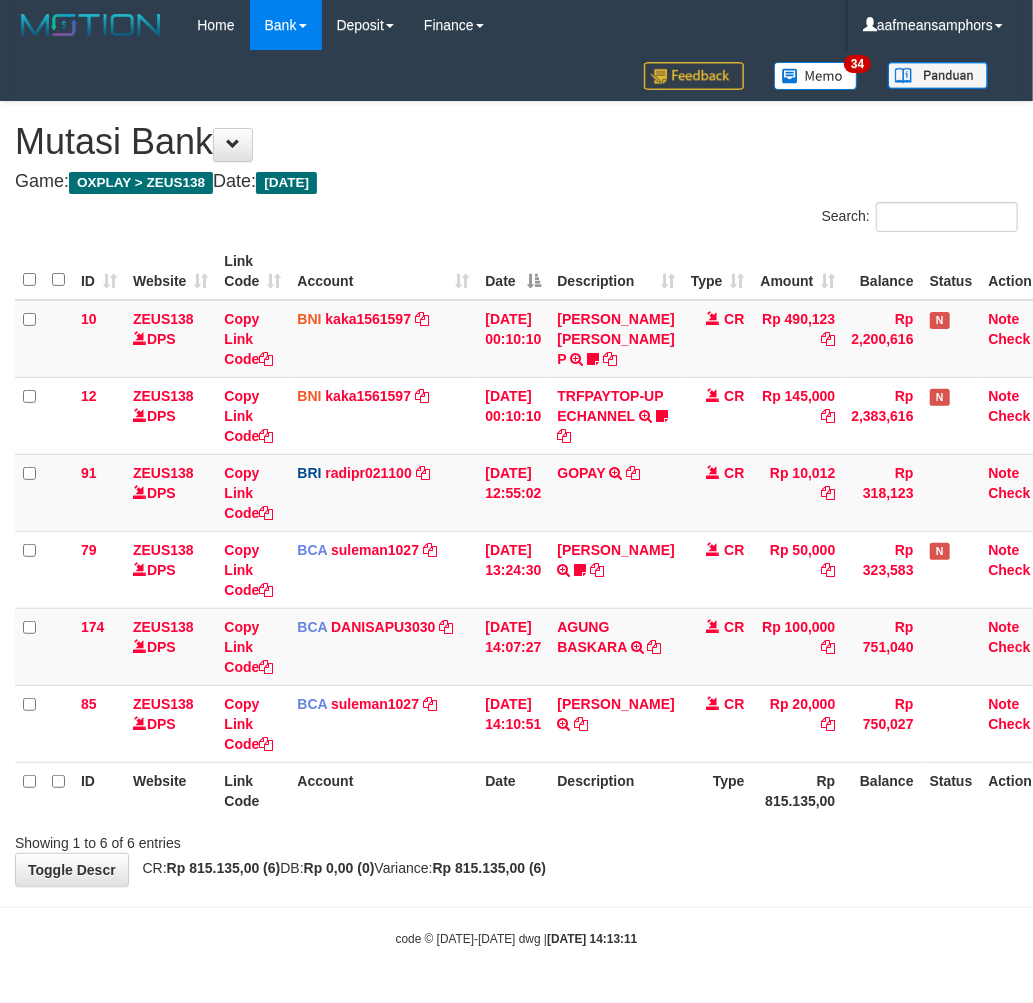 scroll, scrollTop: 13, scrollLeft: 7, axis: both 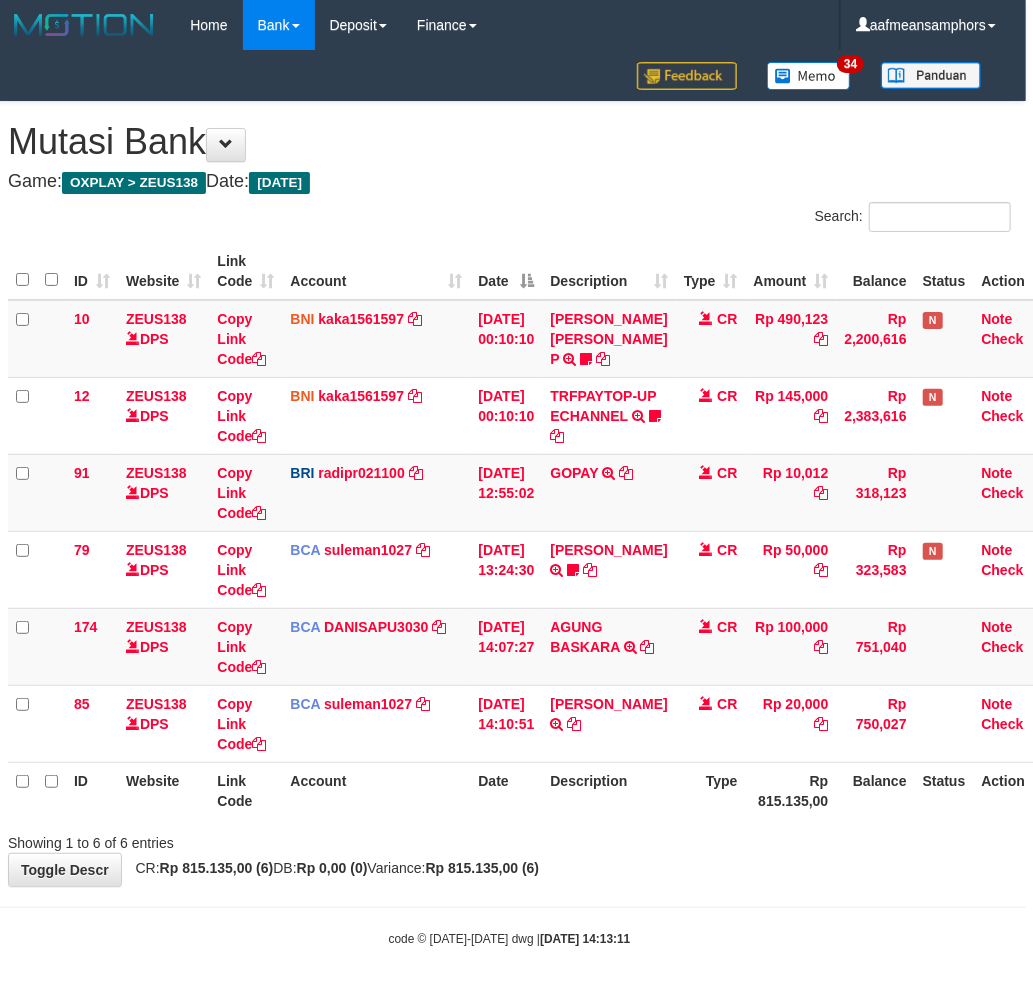 drag, startPoint x: 644, startPoint y: 808, endPoint x: 663, endPoint y: 783, distance: 31.400637 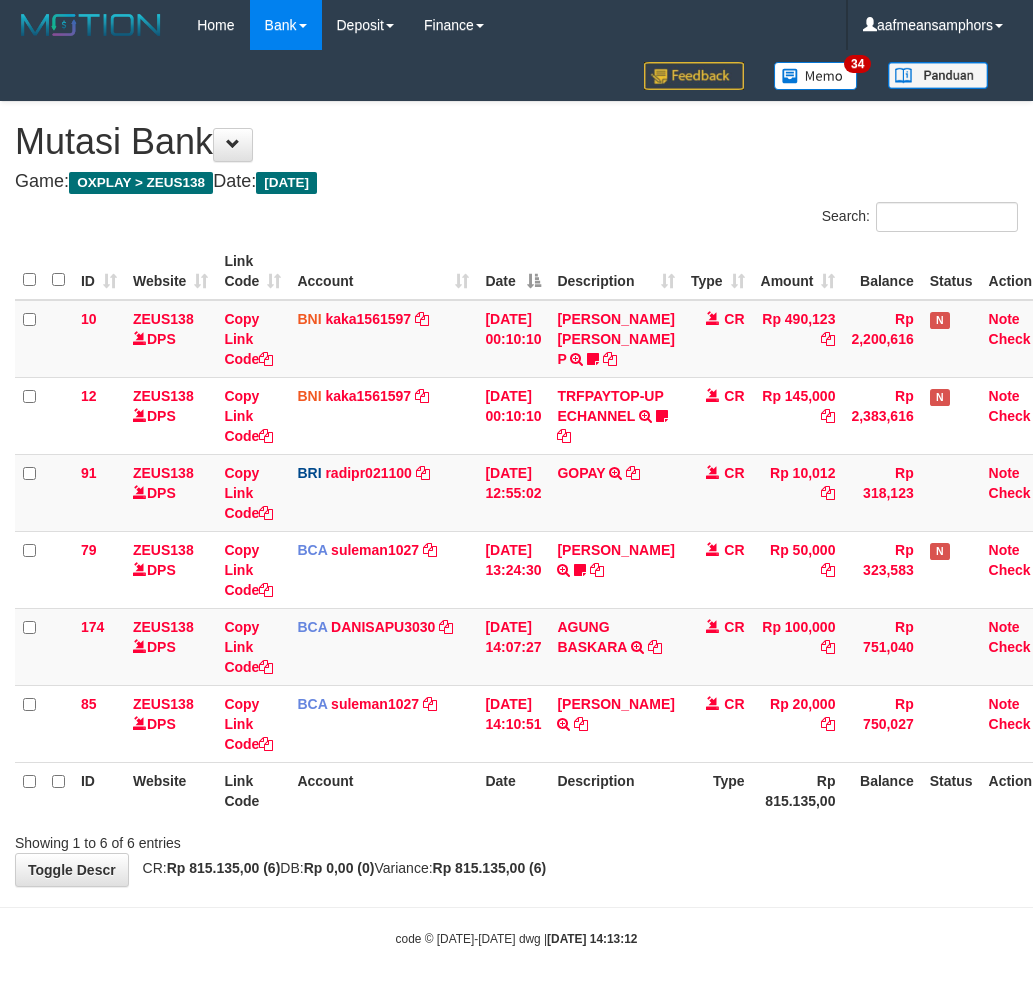 scroll, scrollTop: 13, scrollLeft: 7, axis: both 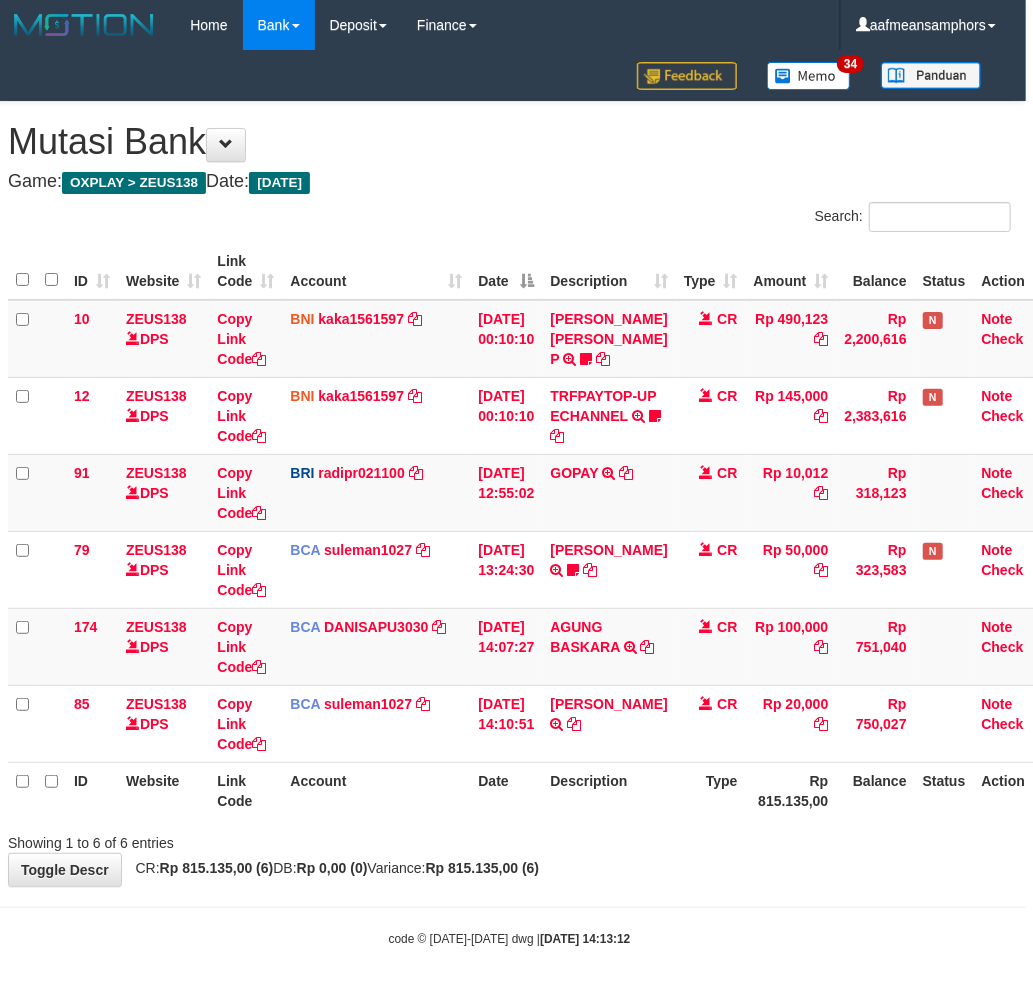 drag, startPoint x: 0, startPoint y: 0, endPoint x: 655, endPoint y: 794, distance: 1029.3013 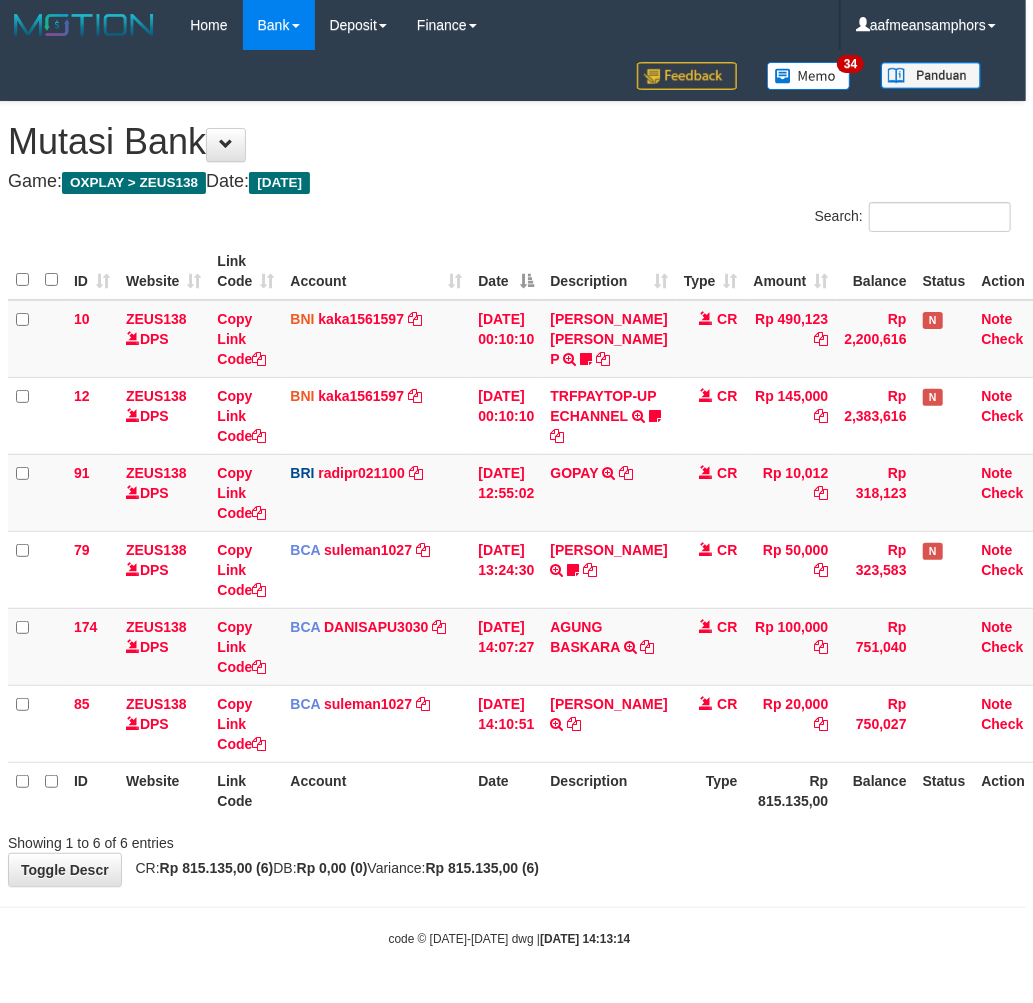 scroll, scrollTop: 13, scrollLeft: 7, axis: both 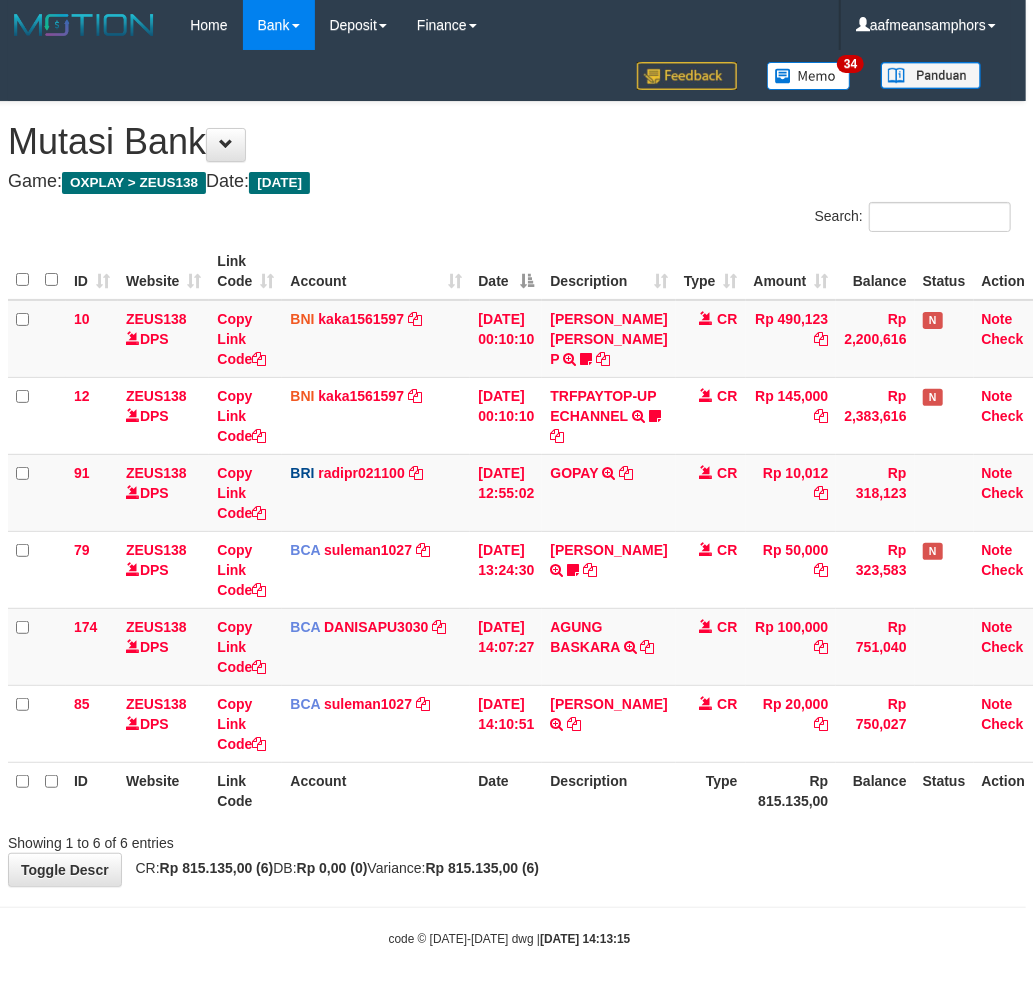 click on "Showing 1 to 6 of 6 entries" at bounding box center [509, 839] 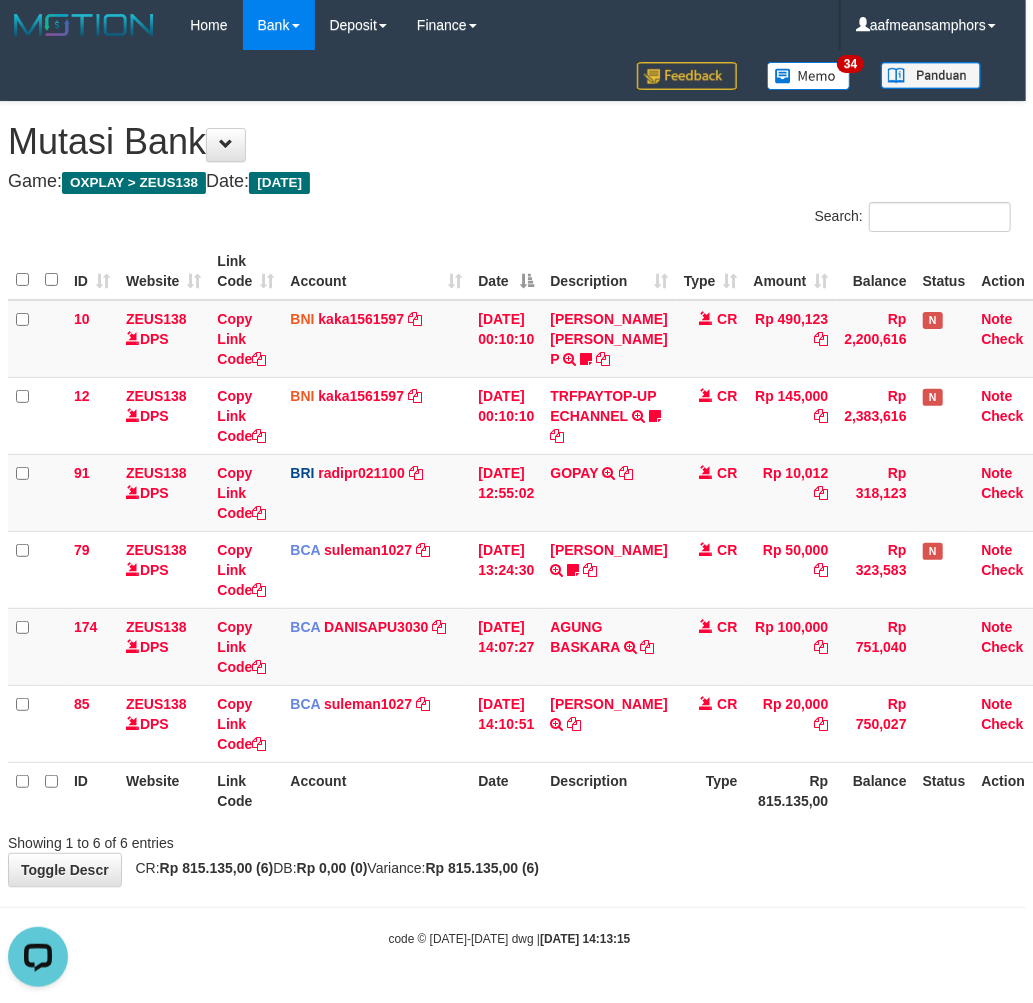 scroll, scrollTop: 0, scrollLeft: 0, axis: both 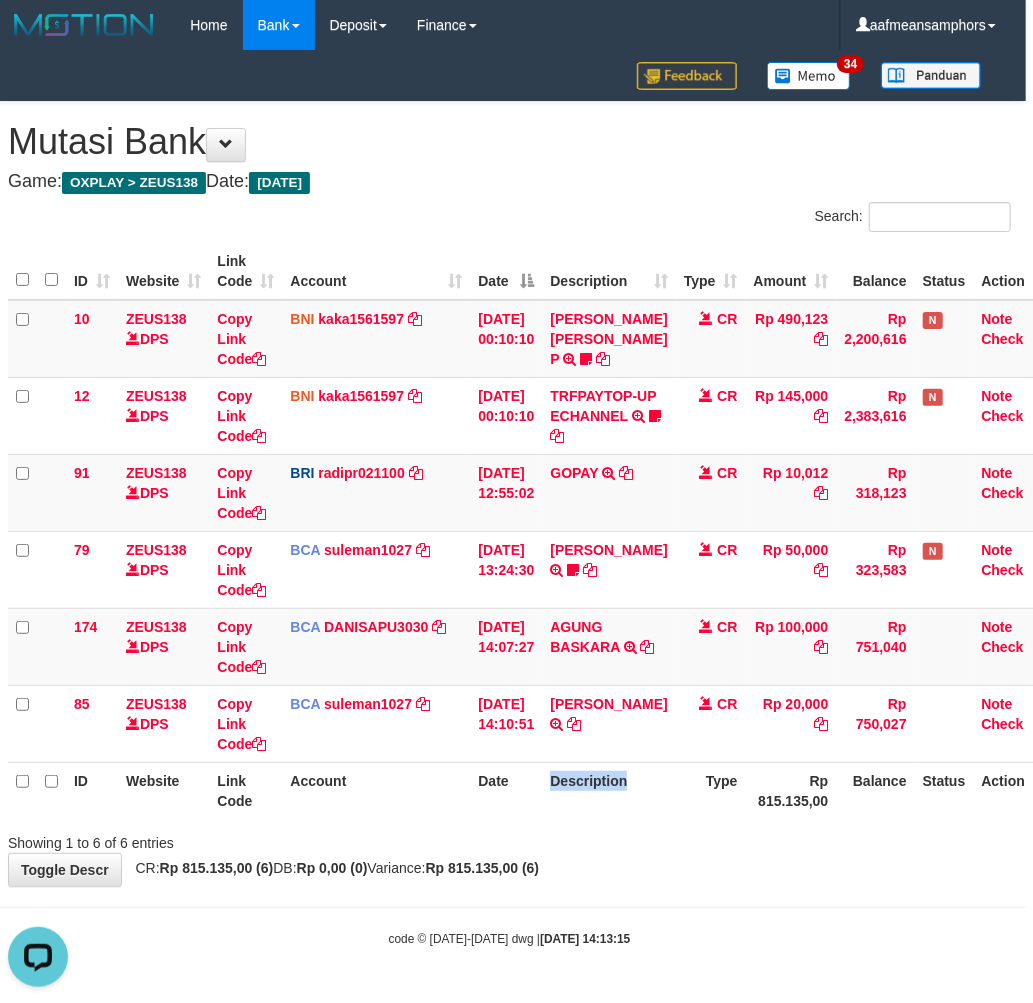 click on "Description" at bounding box center (608, 790) 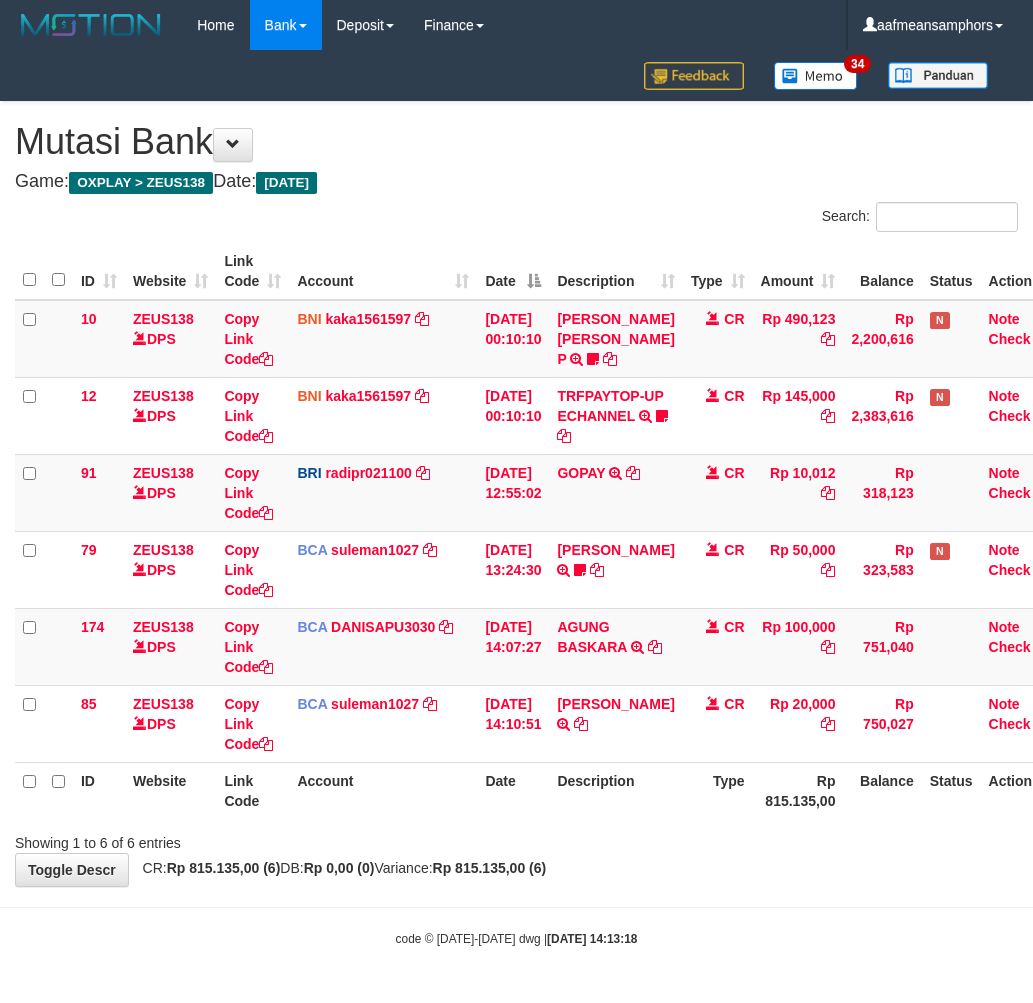 scroll, scrollTop: 13, scrollLeft: 7, axis: both 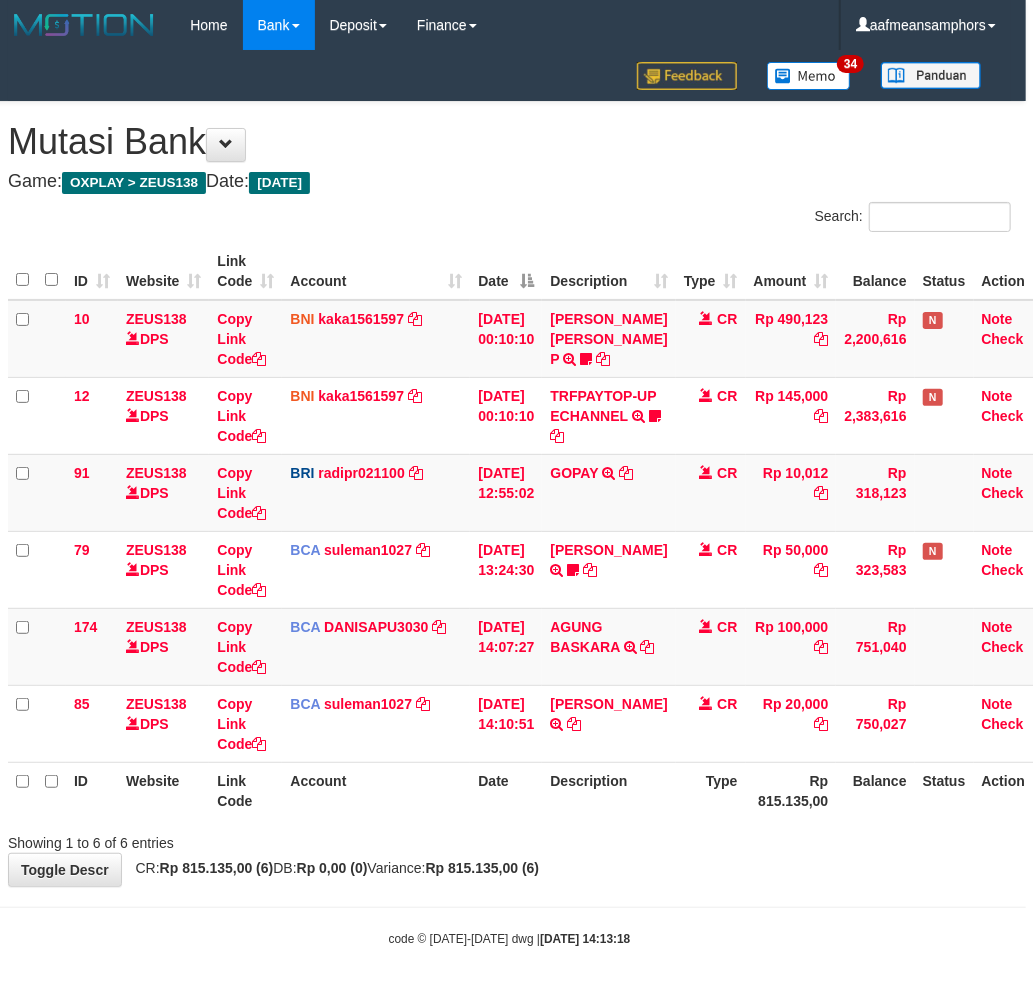 click on "Description" at bounding box center [608, 790] 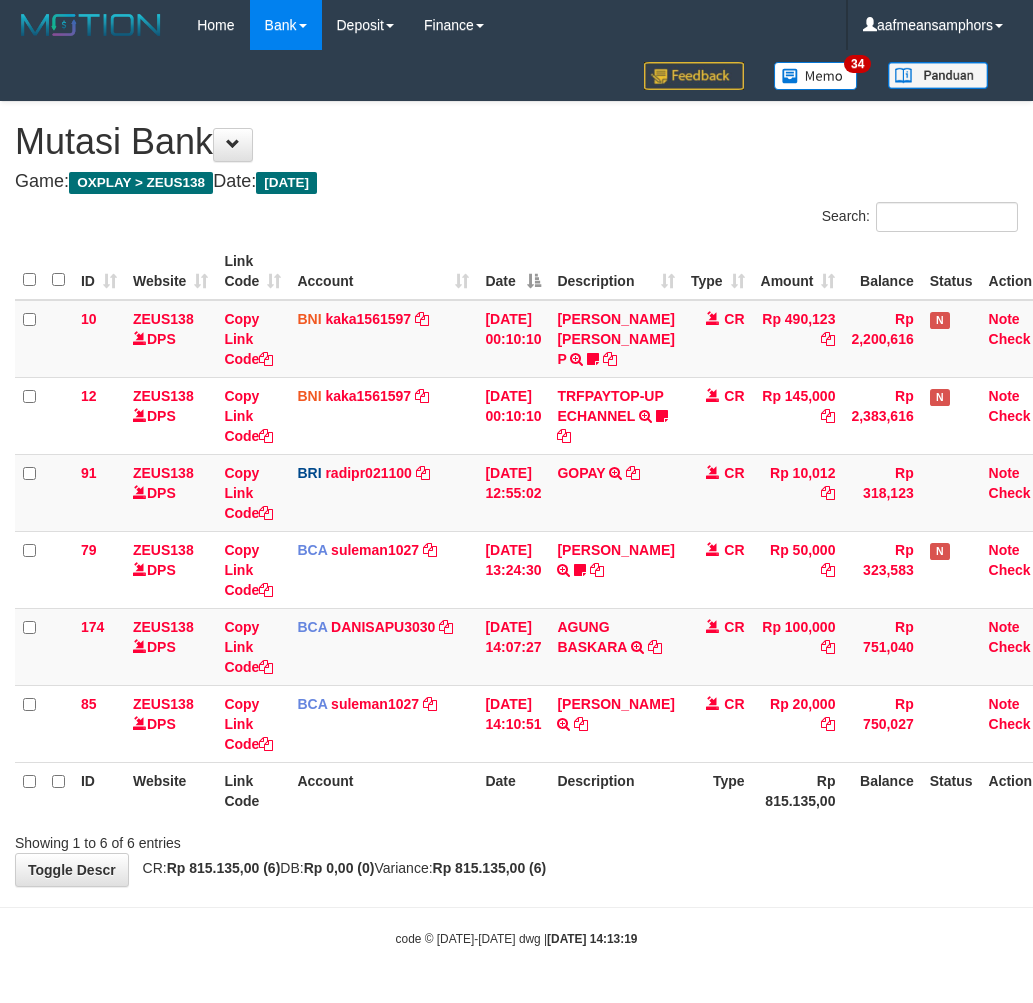 scroll, scrollTop: 13, scrollLeft: 7, axis: both 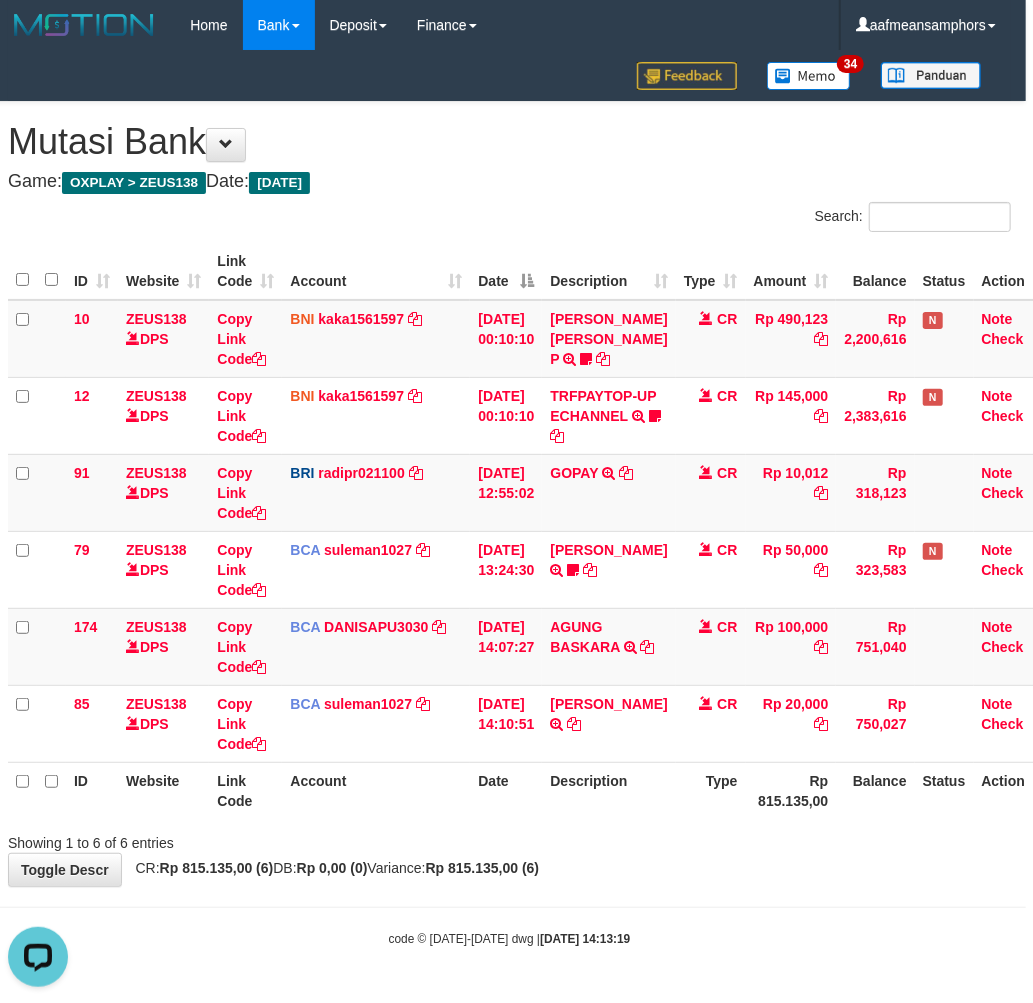 drag, startPoint x: 724, startPoint y: 888, endPoint x: 716, endPoint y: 867, distance: 22.472204 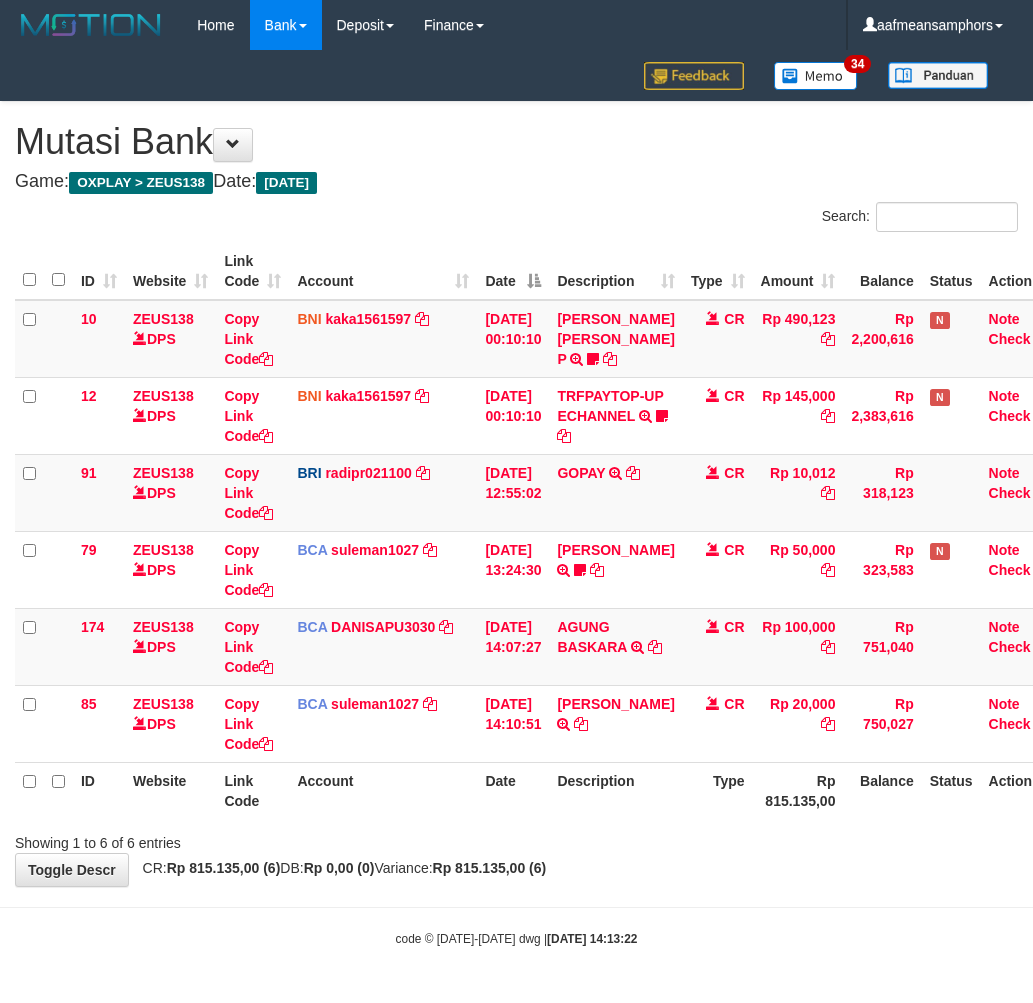 scroll, scrollTop: 13, scrollLeft: 7, axis: both 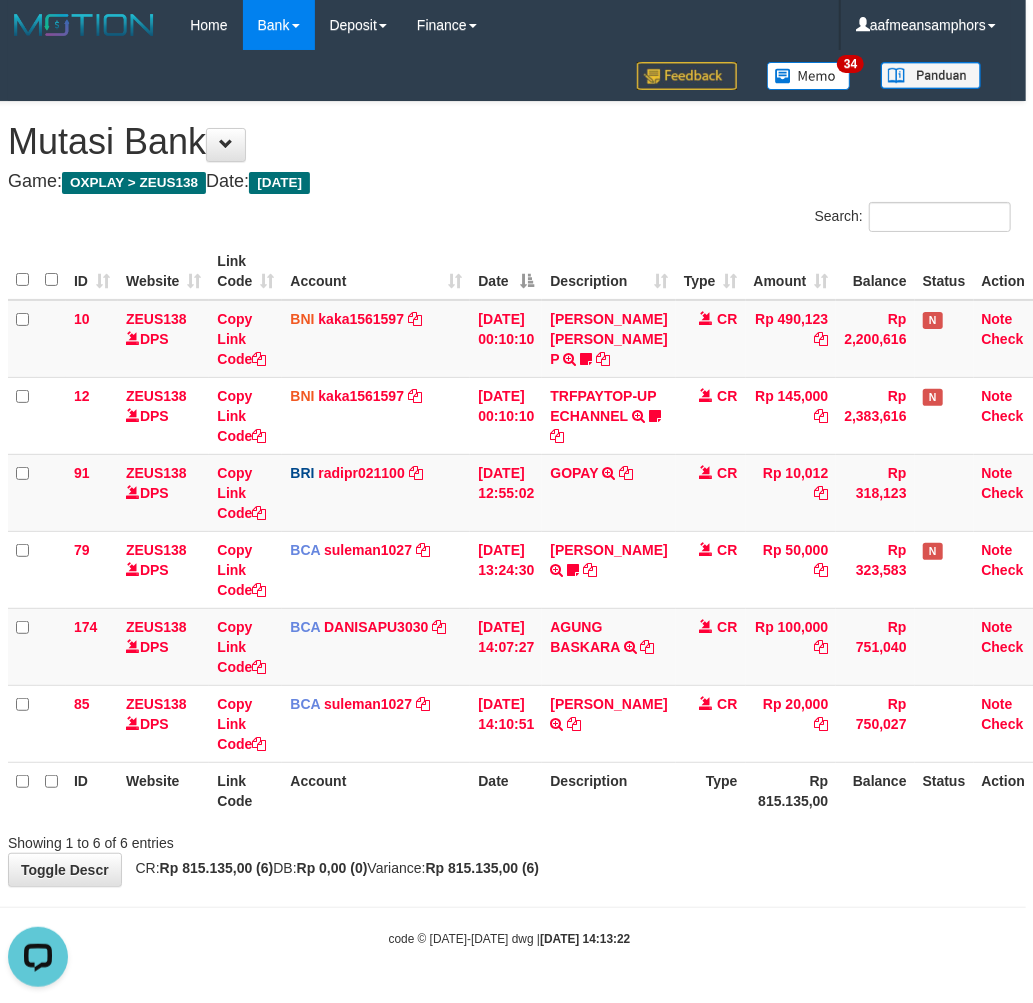 click on "Toggle navigation
Home
Bank
Account List
Load
By Website
Group
[OXPLAY]													ZEUS138
By Load Group (DPS)" at bounding box center [509, 499] 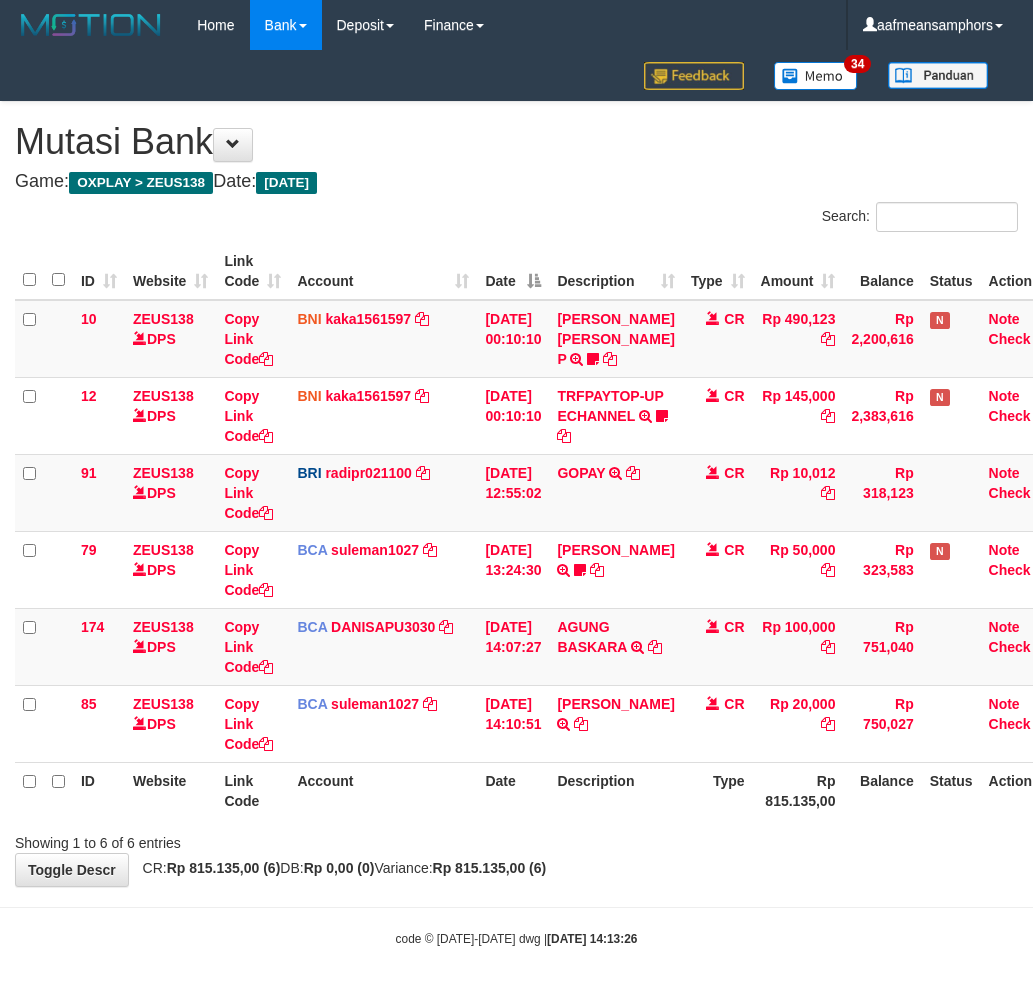 scroll, scrollTop: 13, scrollLeft: 7, axis: both 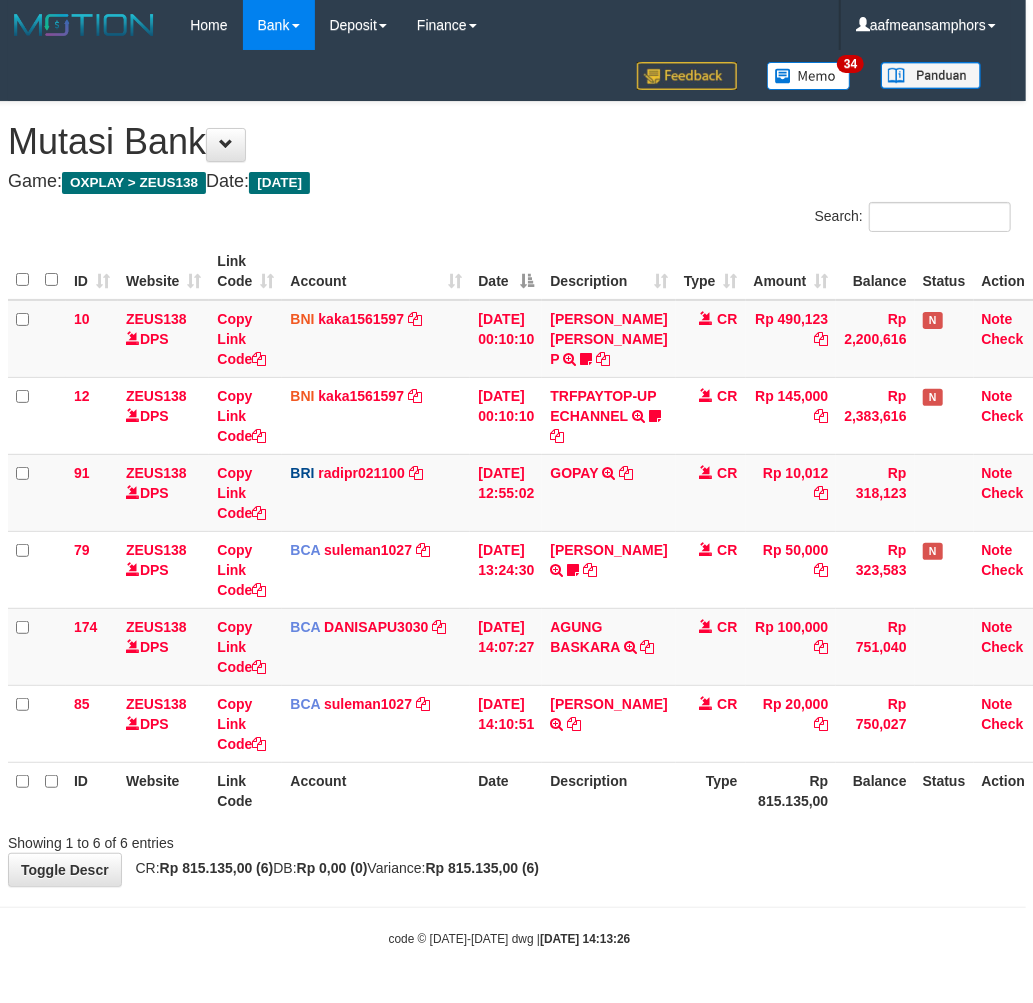 click on "**********" at bounding box center [509, 494] 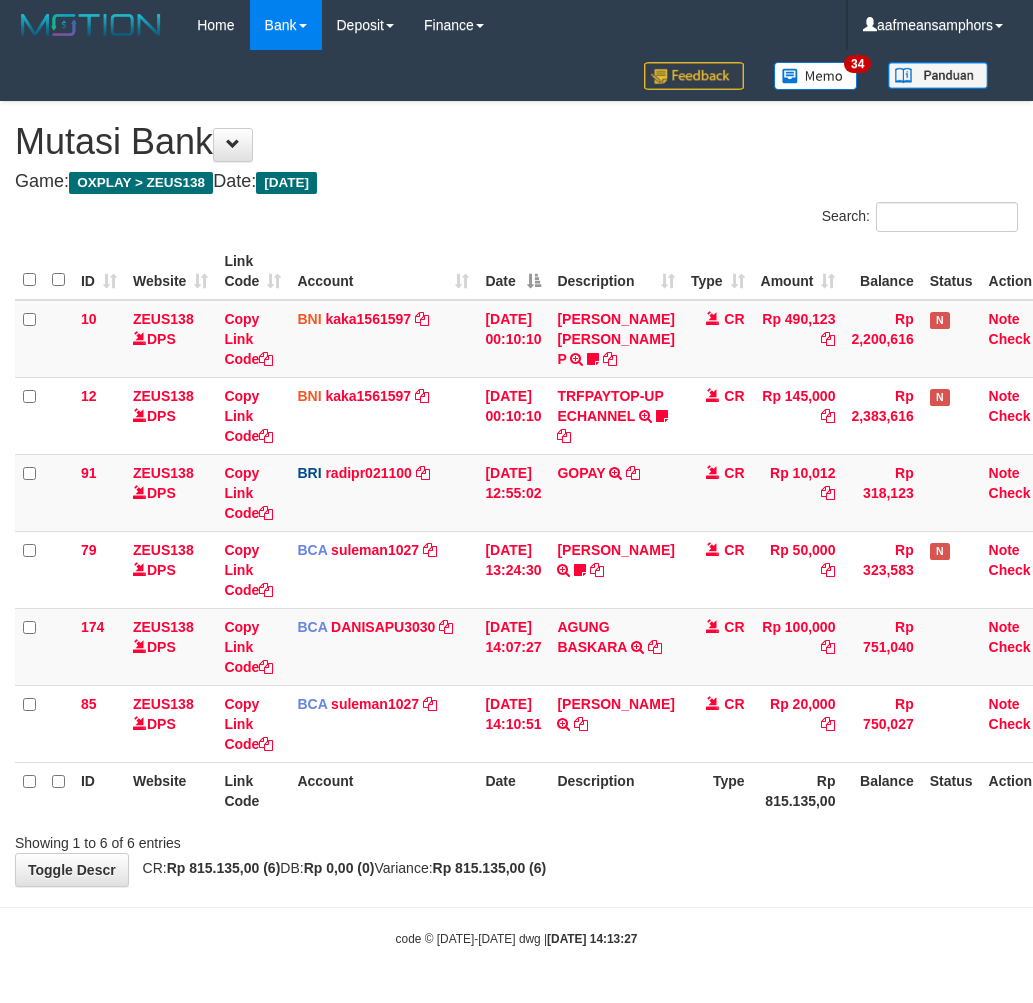 scroll, scrollTop: 13, scrollLeft: 7, axis: both 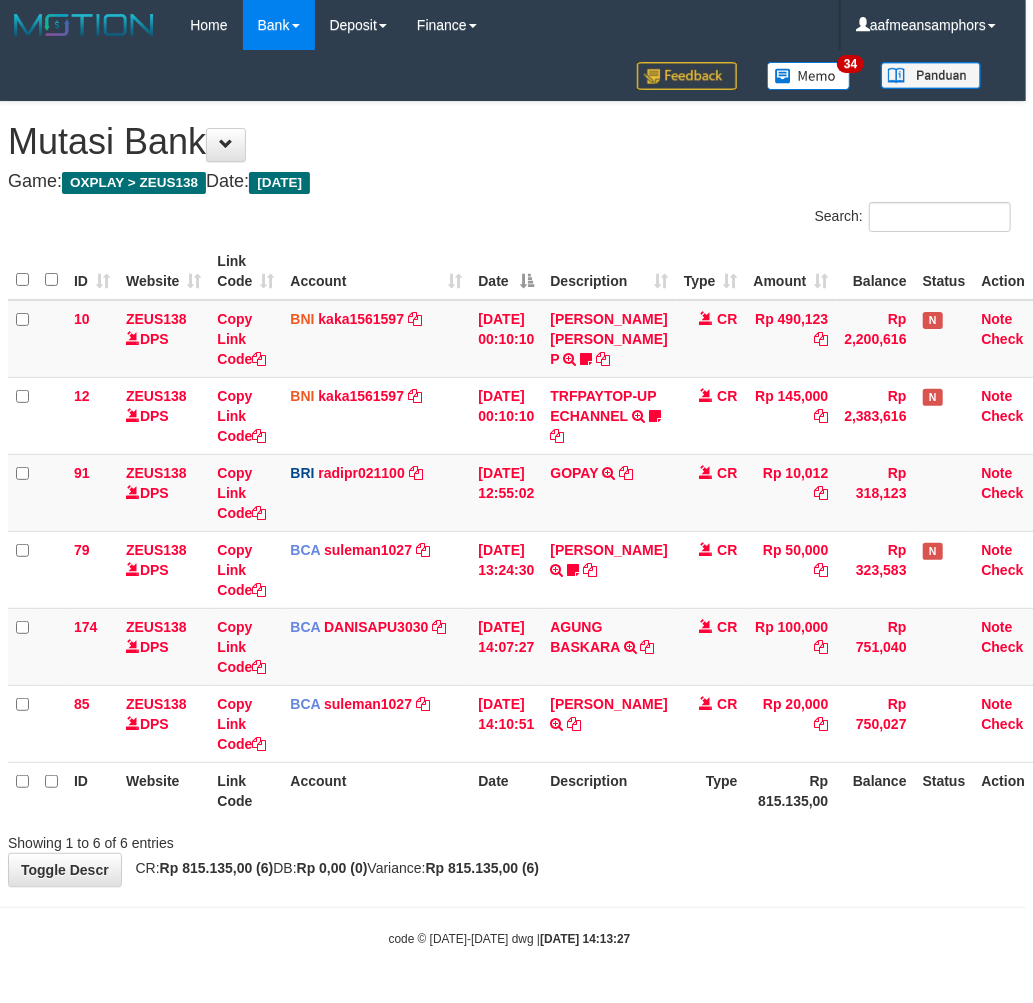 click on "**********" at bounding box center (509, 494) 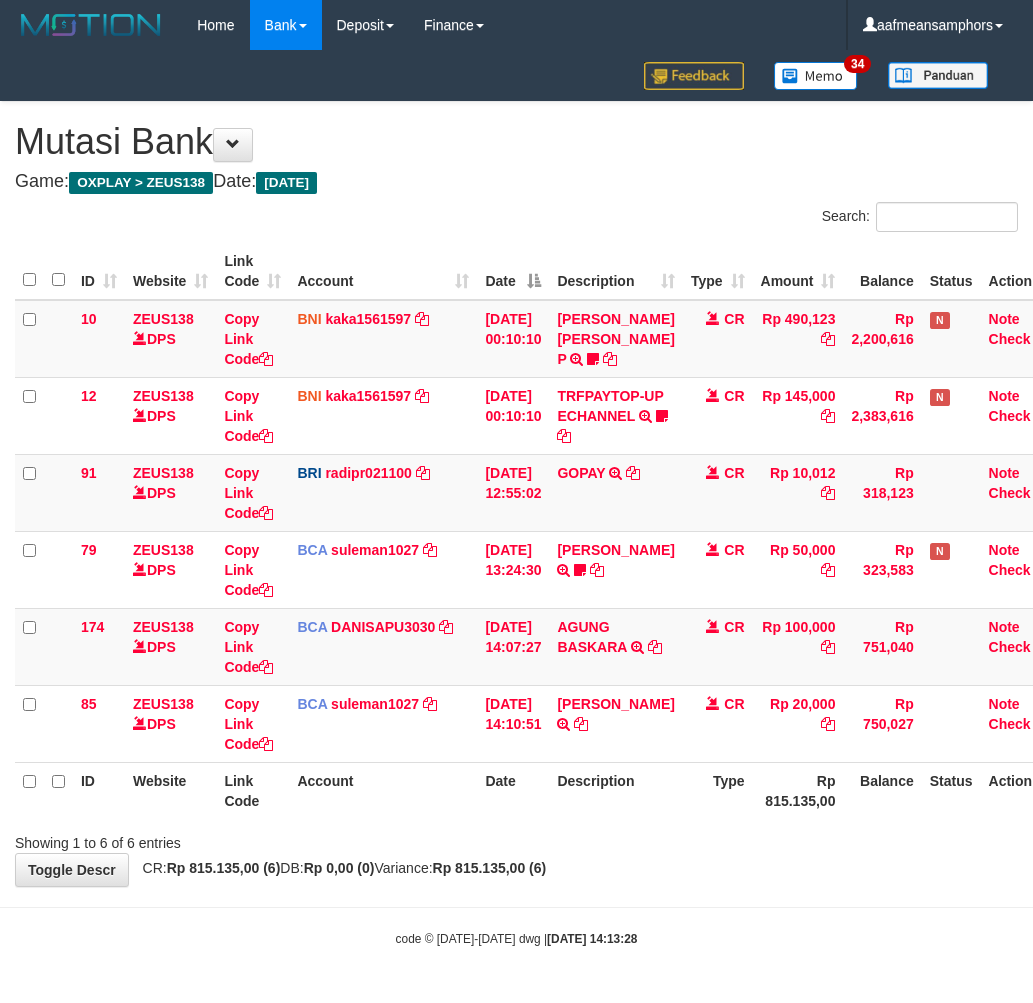 scroll, scrollTop: 13, scrollLeft: 7, axis: both 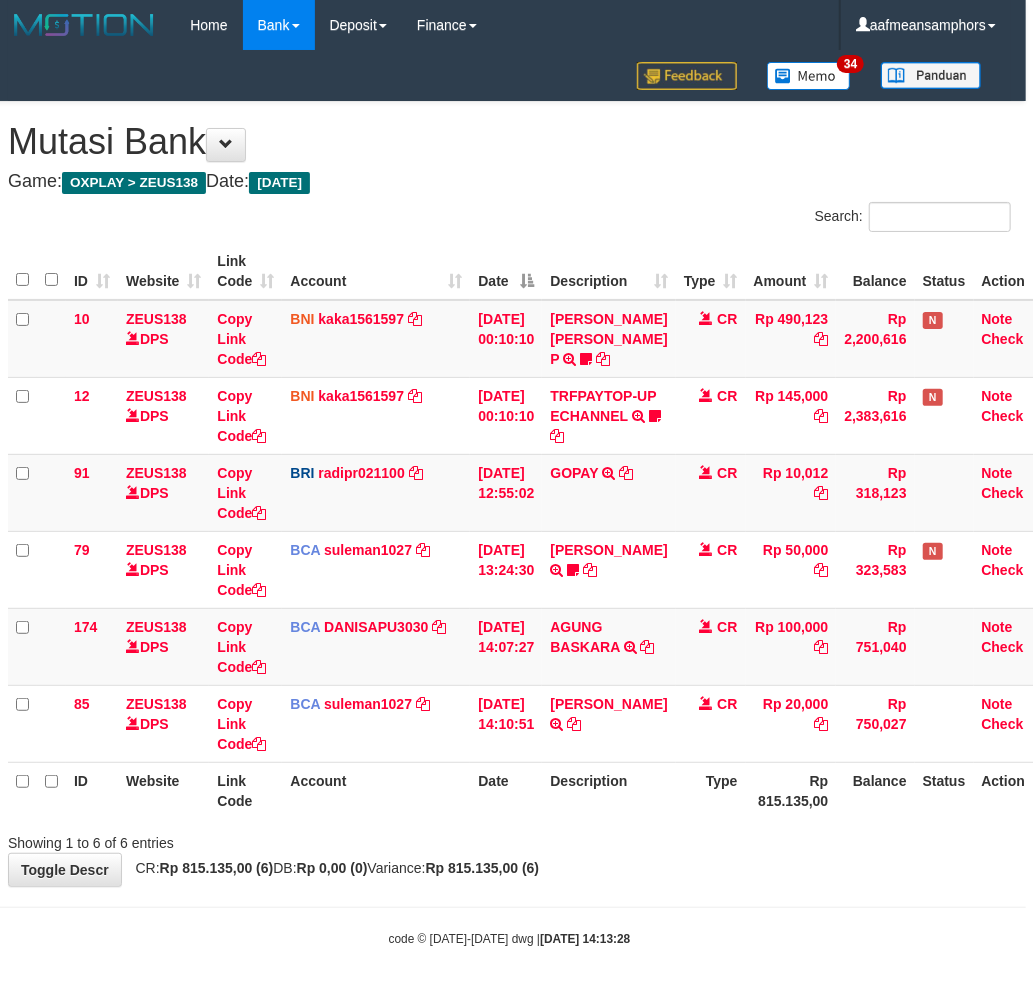click on "**********" at bounding box center [509, 494] 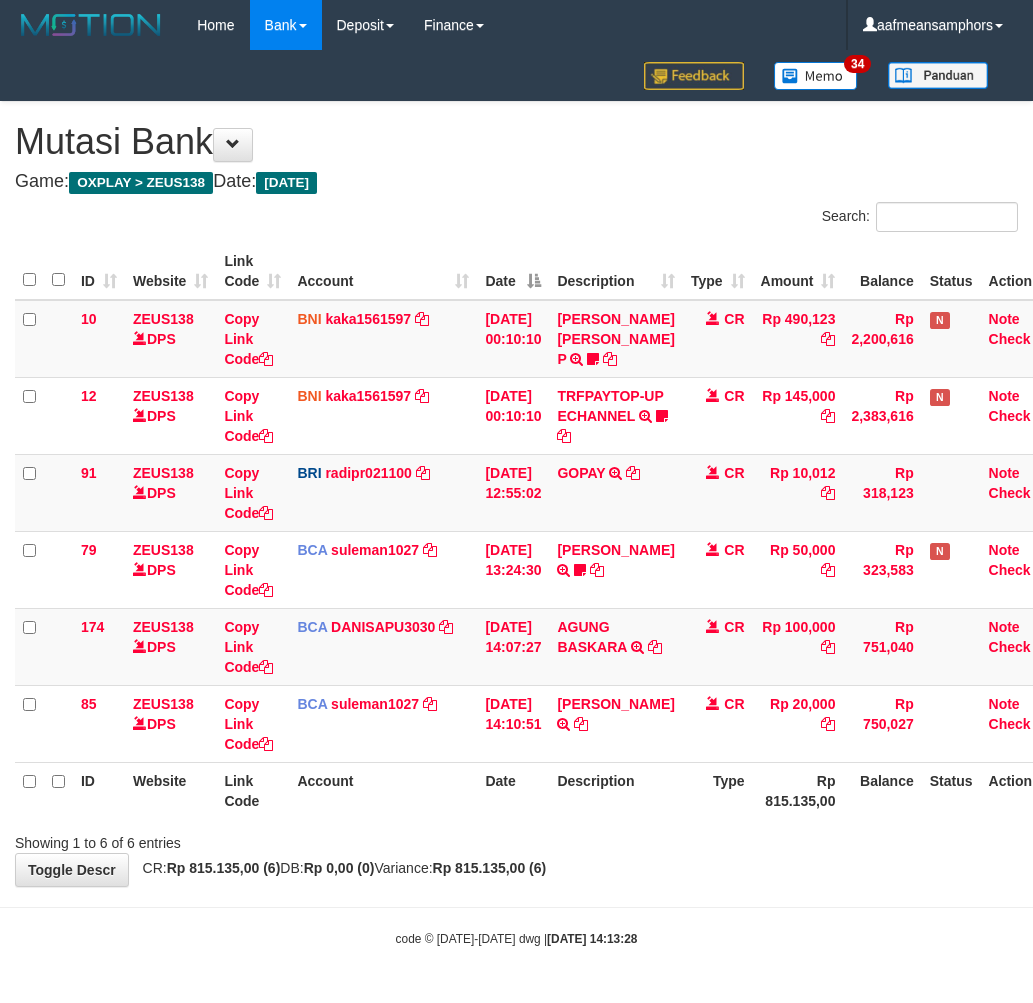 scroll, scrollTop: 13, scrollLeft: 7, axis: both 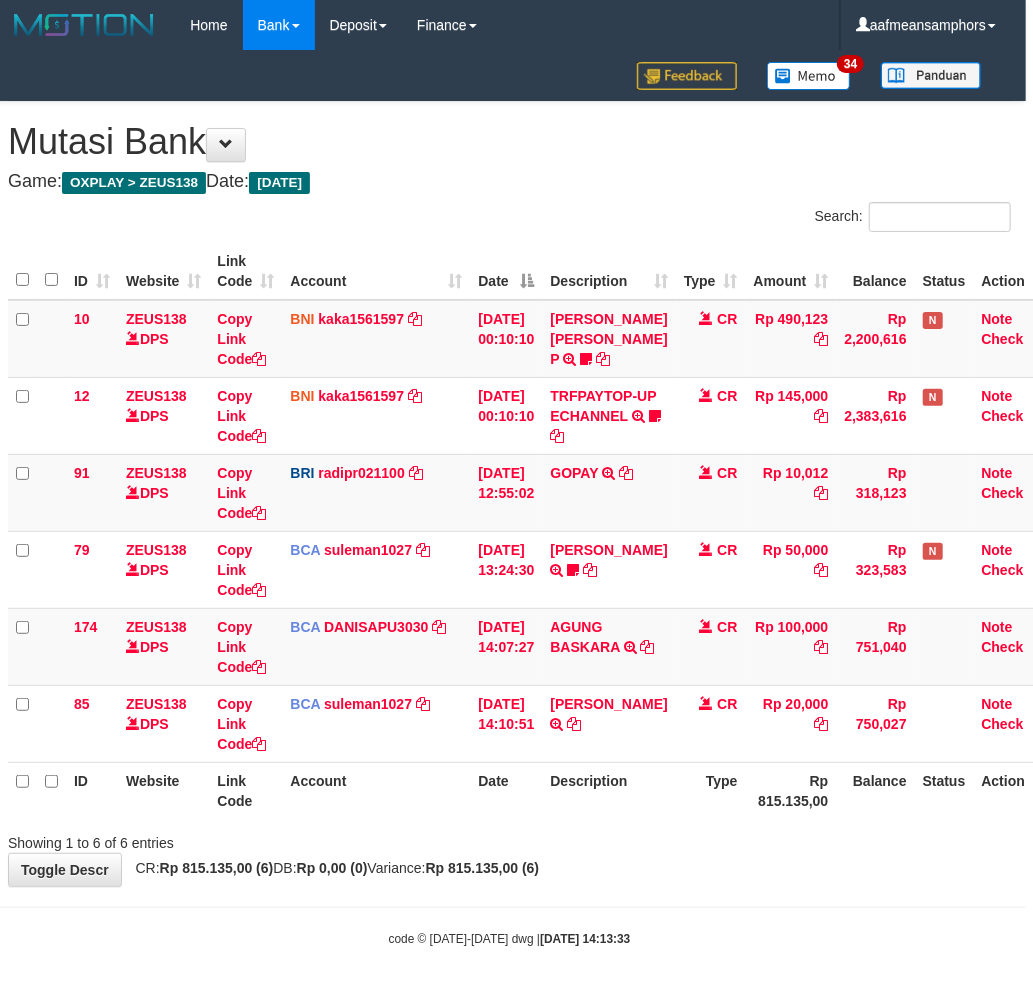 click on "Toggle navigation
Home
Bank
Account List
Load
By Website
Group
[OXPLAY]													ZEUS138
By Load Group (DPS)" at bounding box center [509, 499] 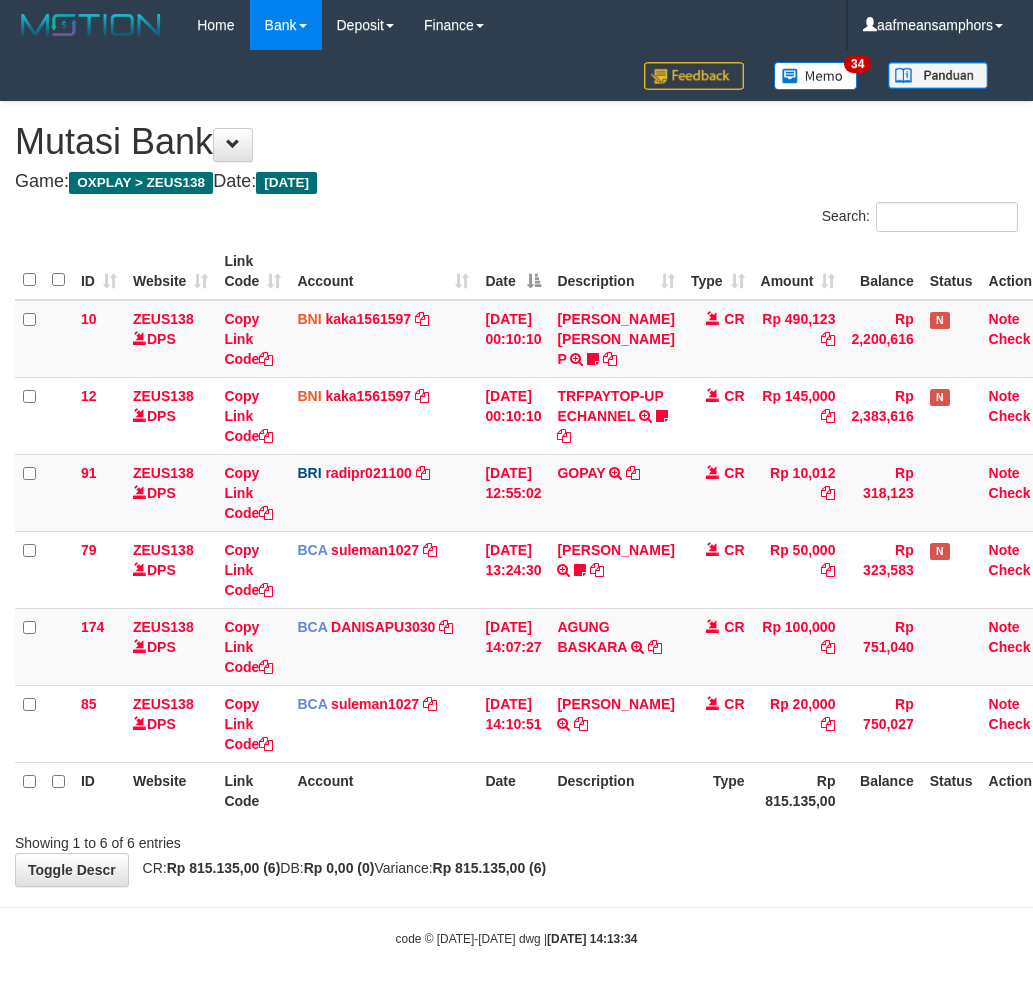 scroll, scrollTop: 13, scrollLeft: 7, axis: both 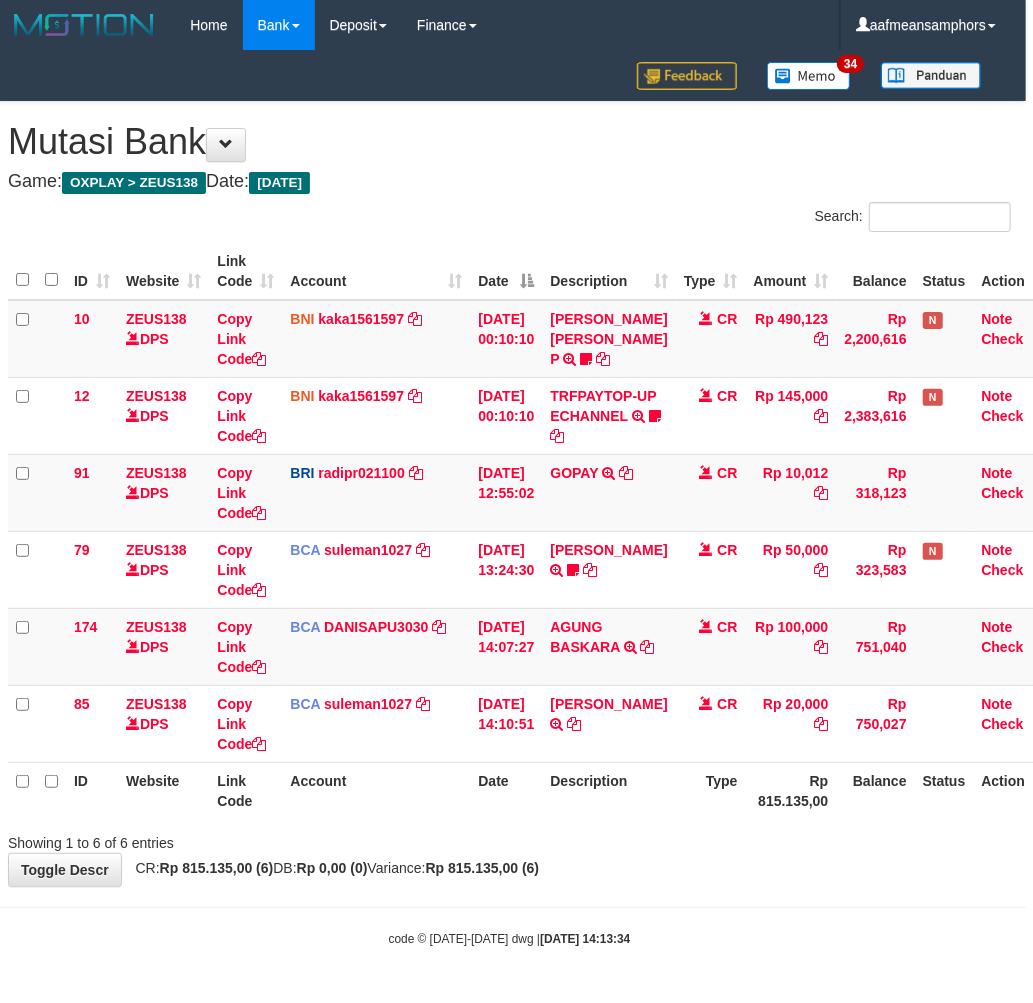 drag, startPoint x: 0, startPoint y: 0, endPoint x: 645, endPoint y: 833, distance: 1053.5245 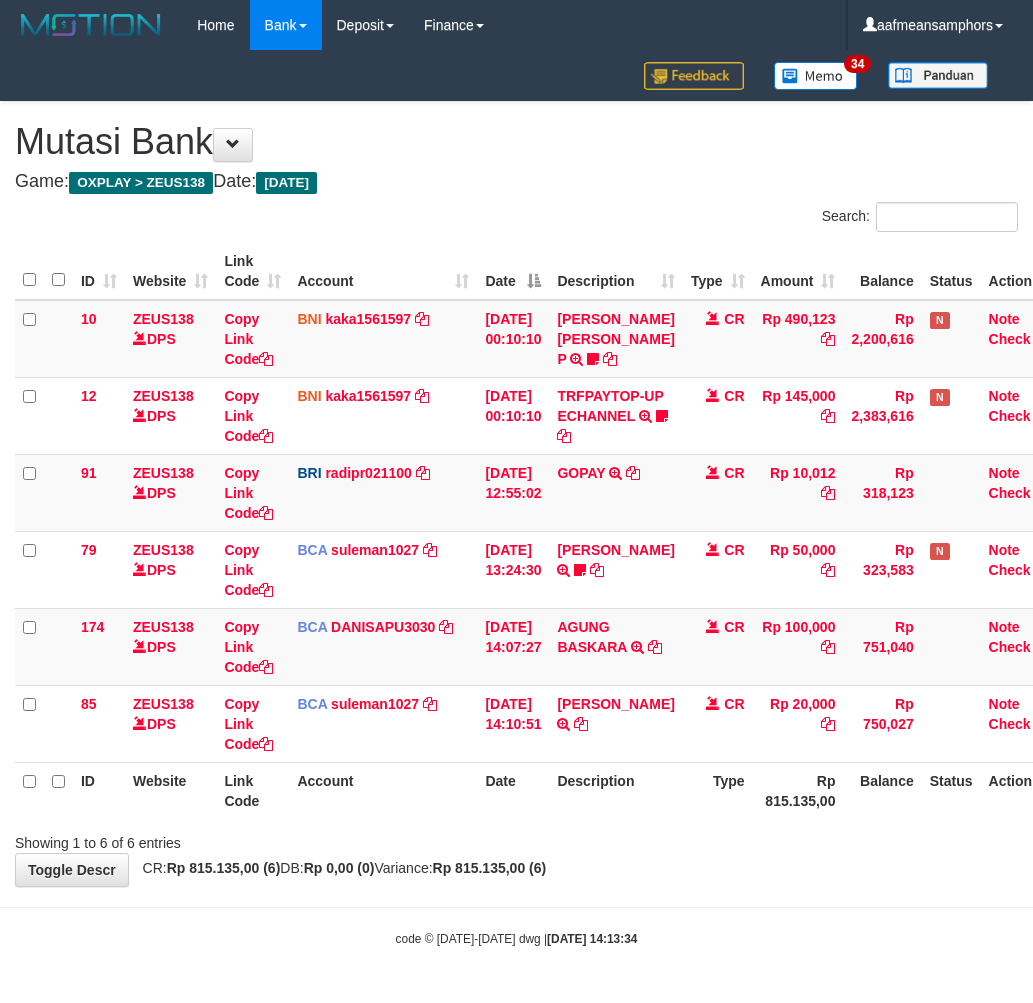scroll, scrollTop: 13, scrollLeft: 7, axis: both 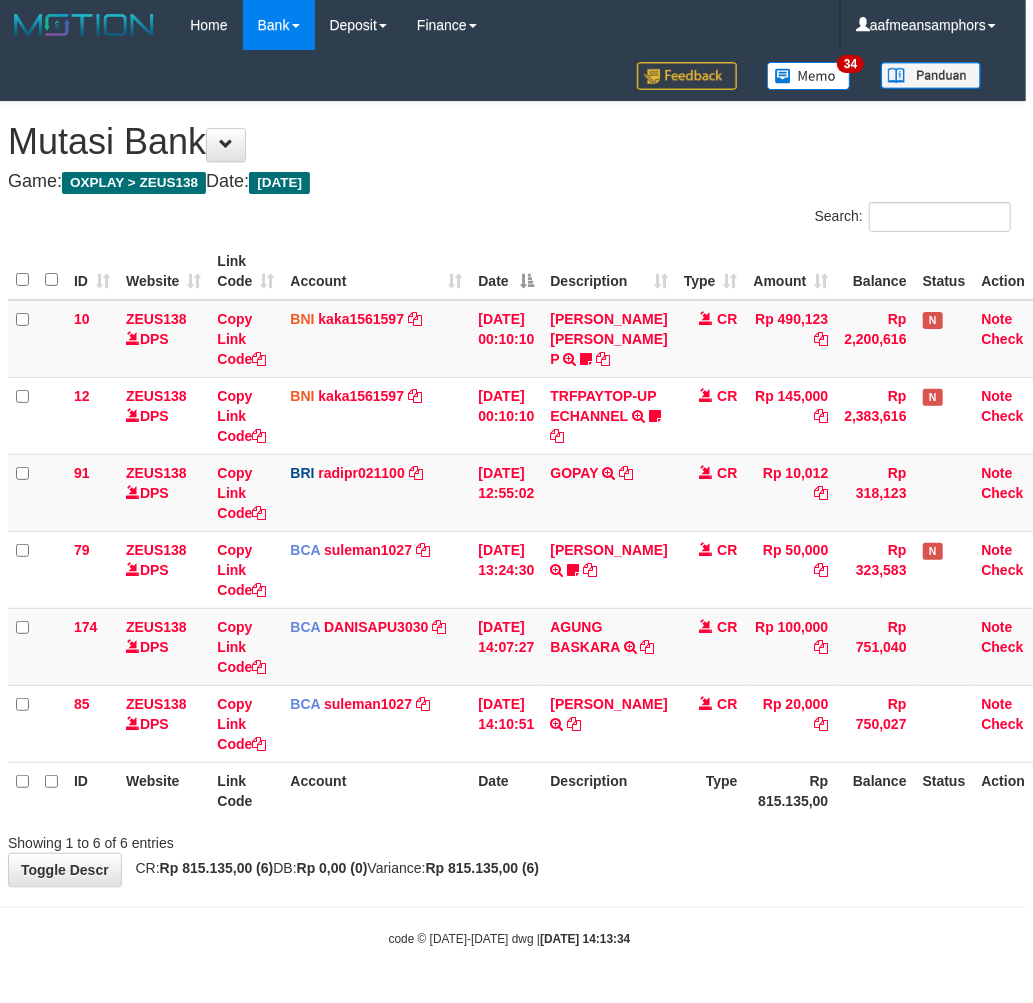 click on "Description" at bounding box center [608, 790] 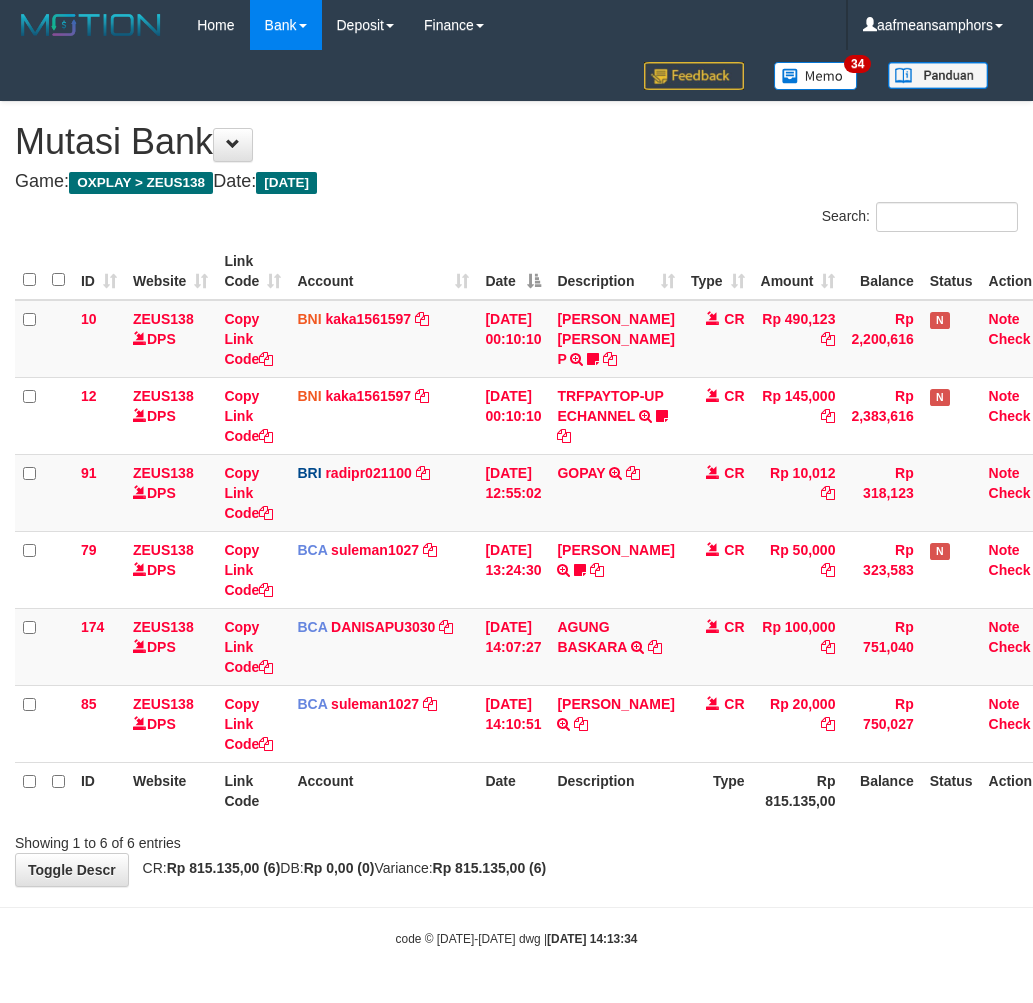 scroll, scrollTop: 13, scrollLeft: 7, axis: both 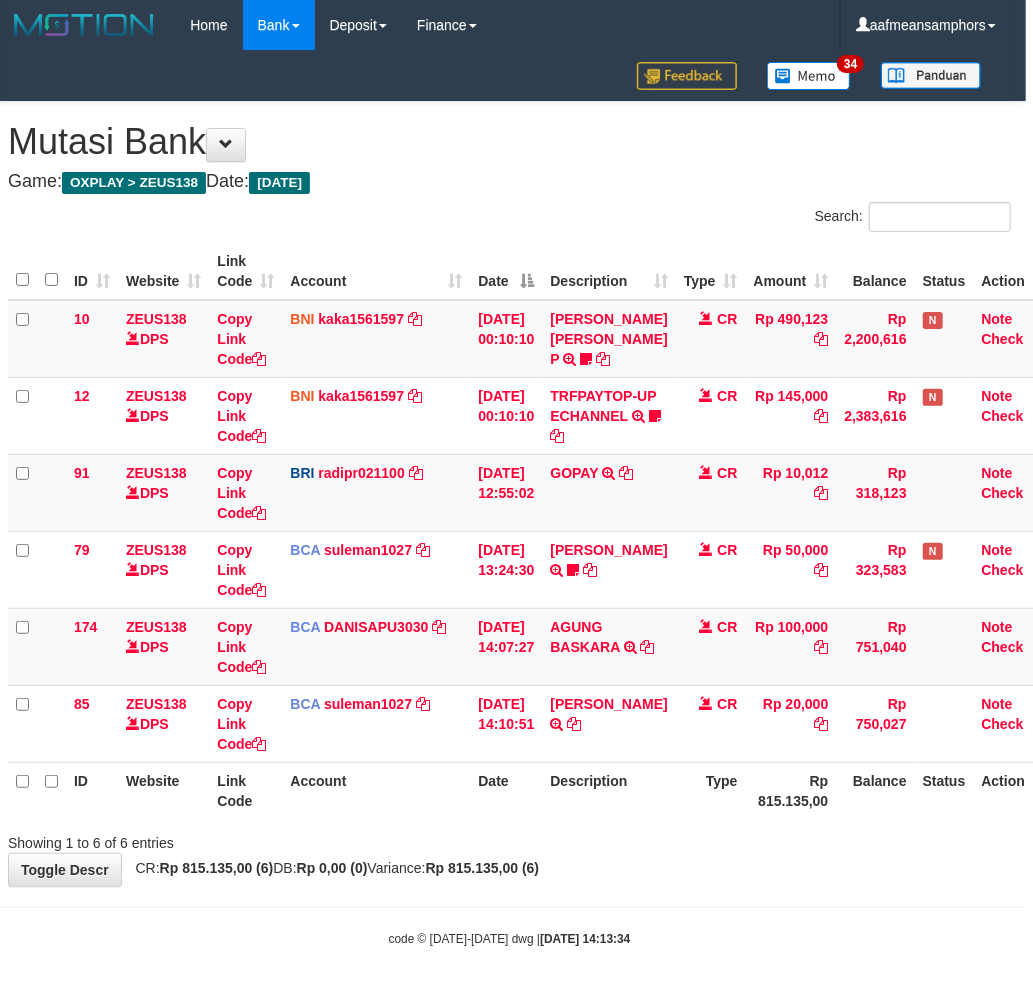 click on "Description" at bounding box center (608, 790) 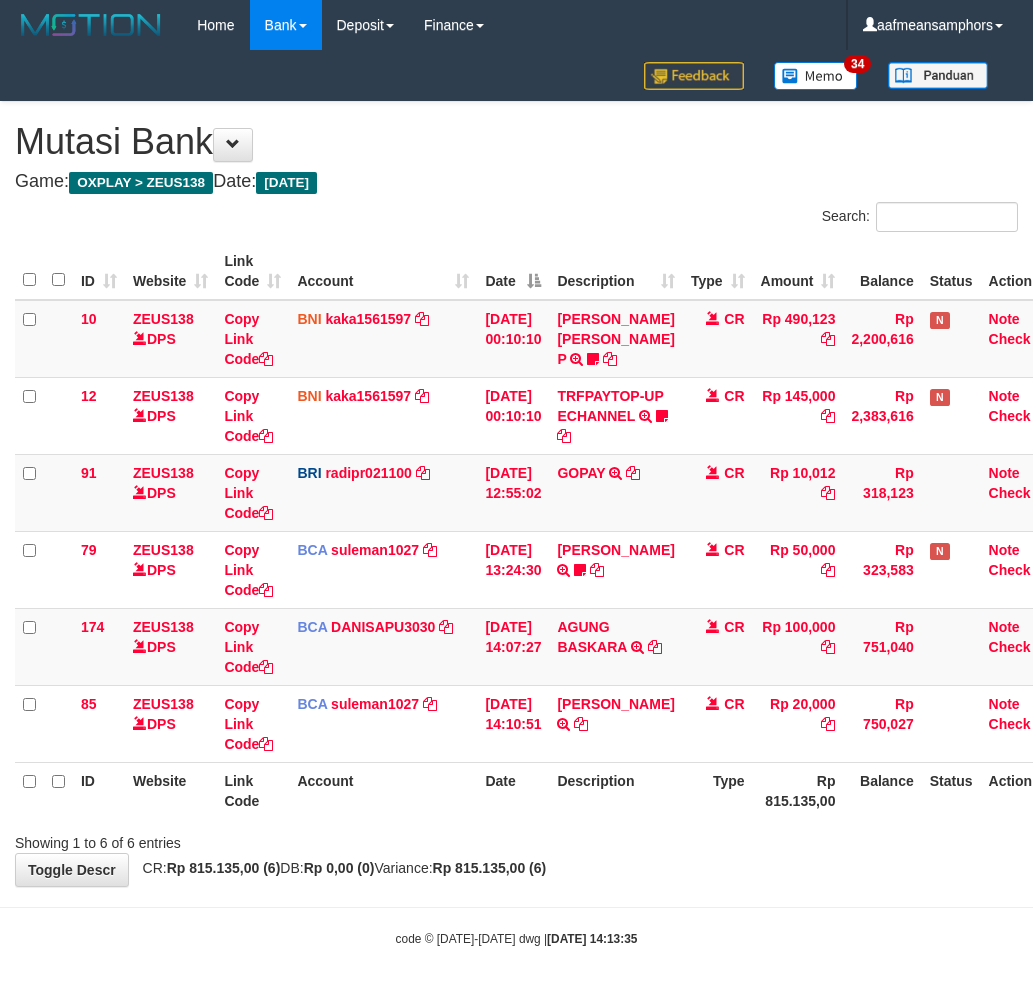 scroll, scrollTop: 13, scrollLeft: 7, axis: both 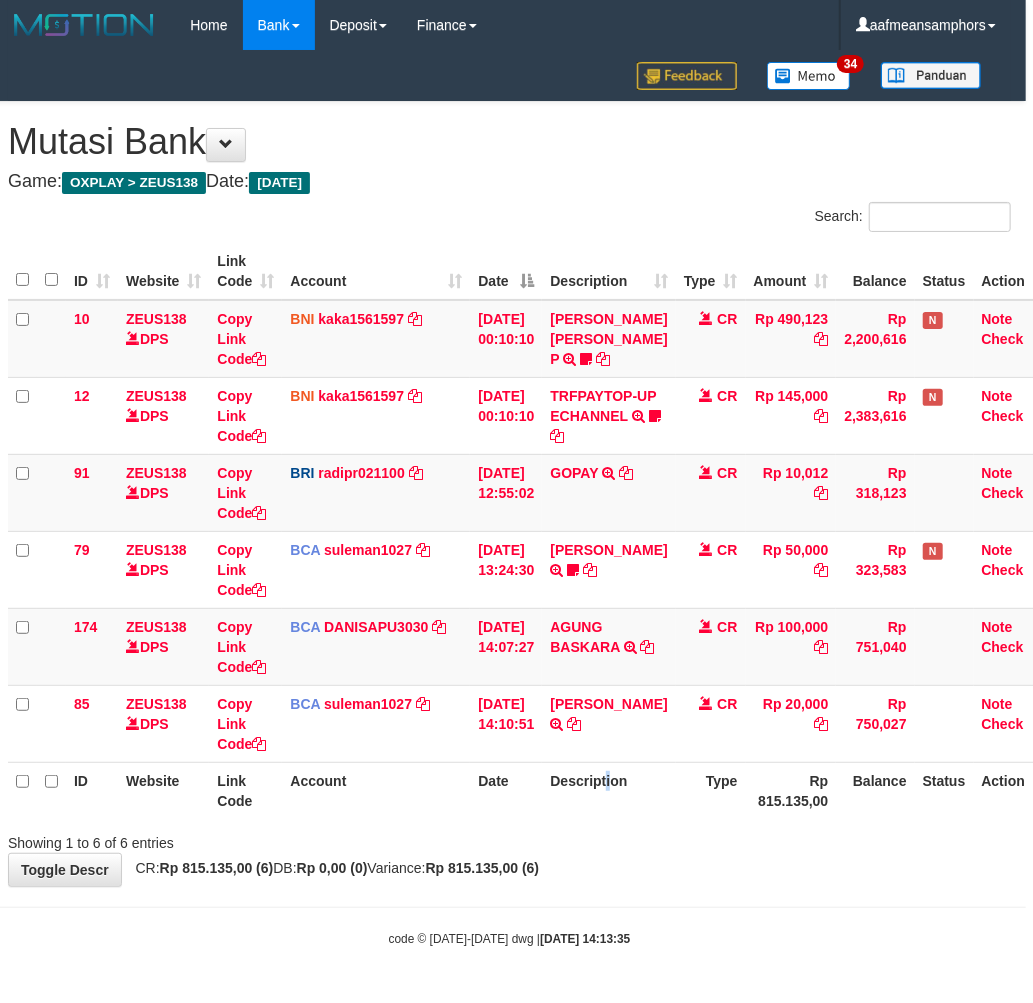 click on "Description" at bounding box center [608, 790] 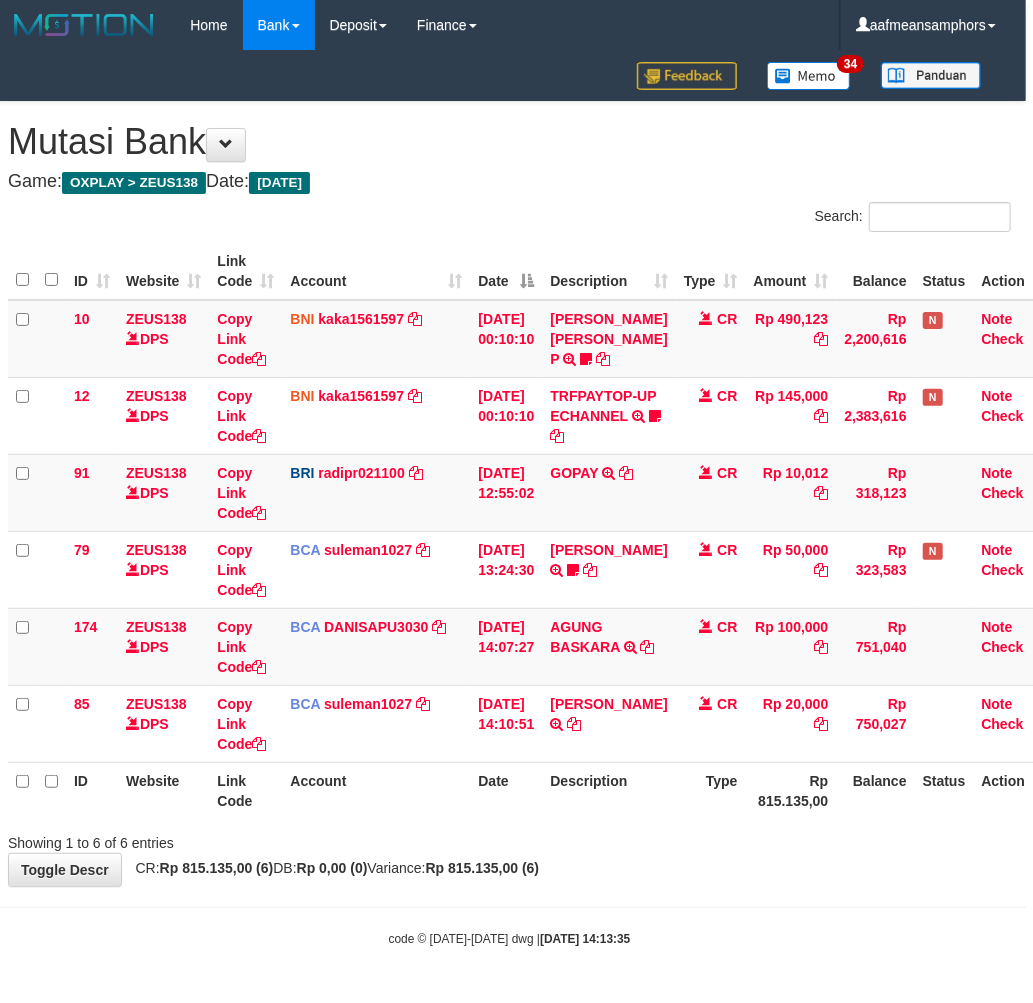 click on "Description" at bounding box center (608, 790) 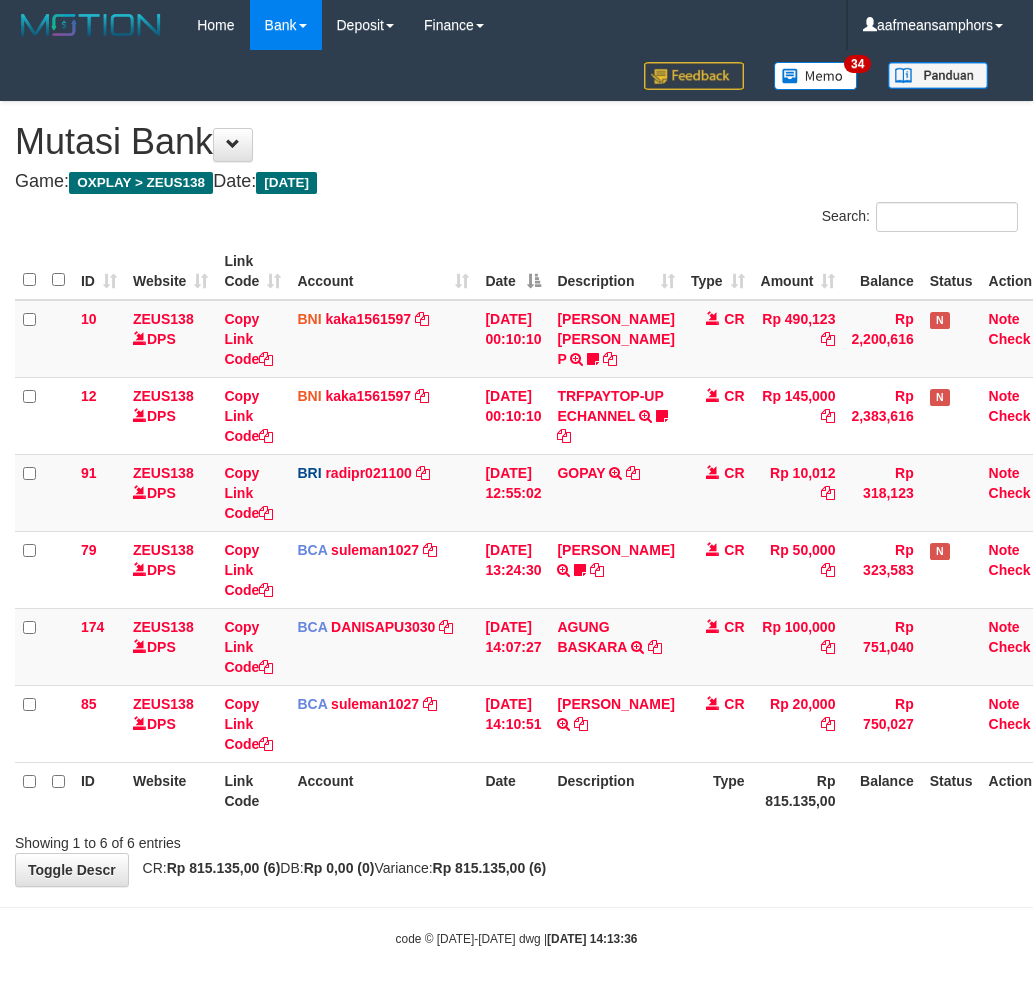 scroll, scrollTop: 13, scrollLeft: 7, axis: both 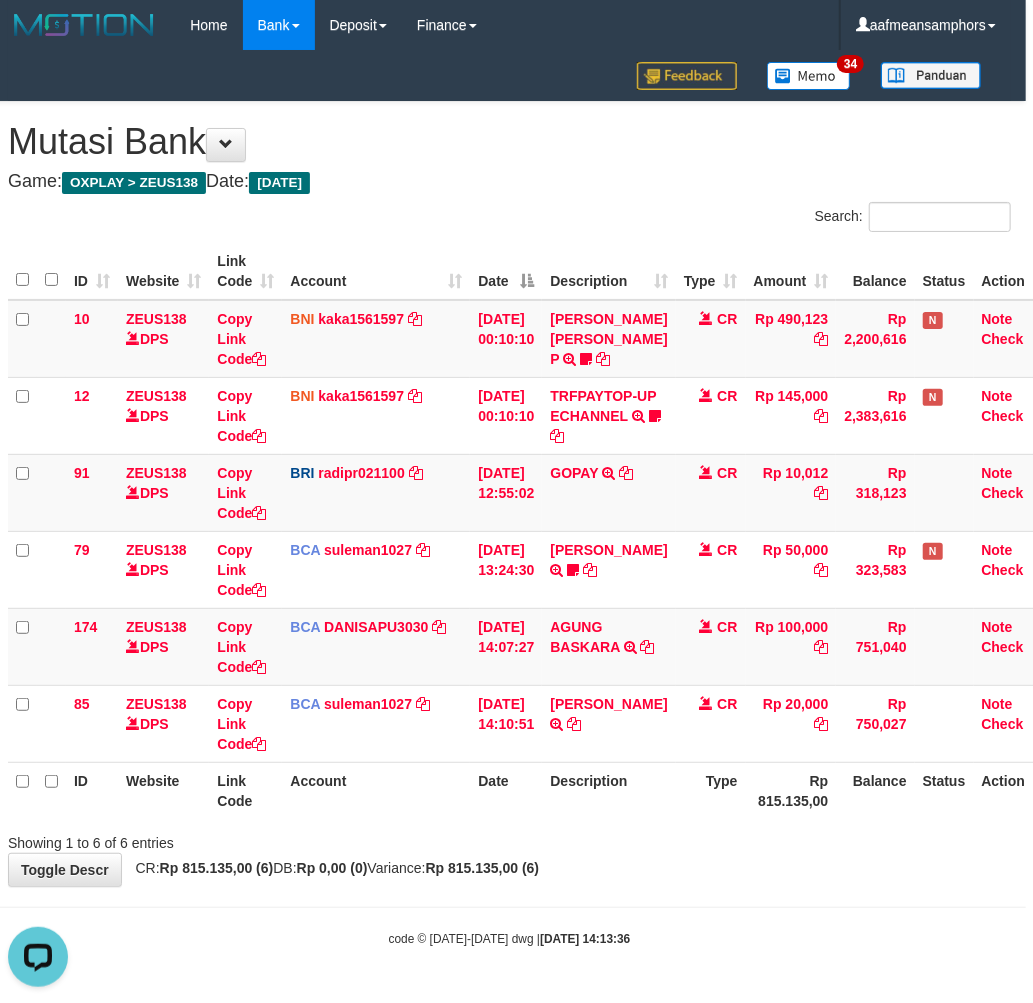 click on "Toggle navigation
Home
Bank
Account List
Load
By Website
Group
[OXPLAY]													ZEUS138
By Load Group (DPS)" at bounding box center (509, 499) 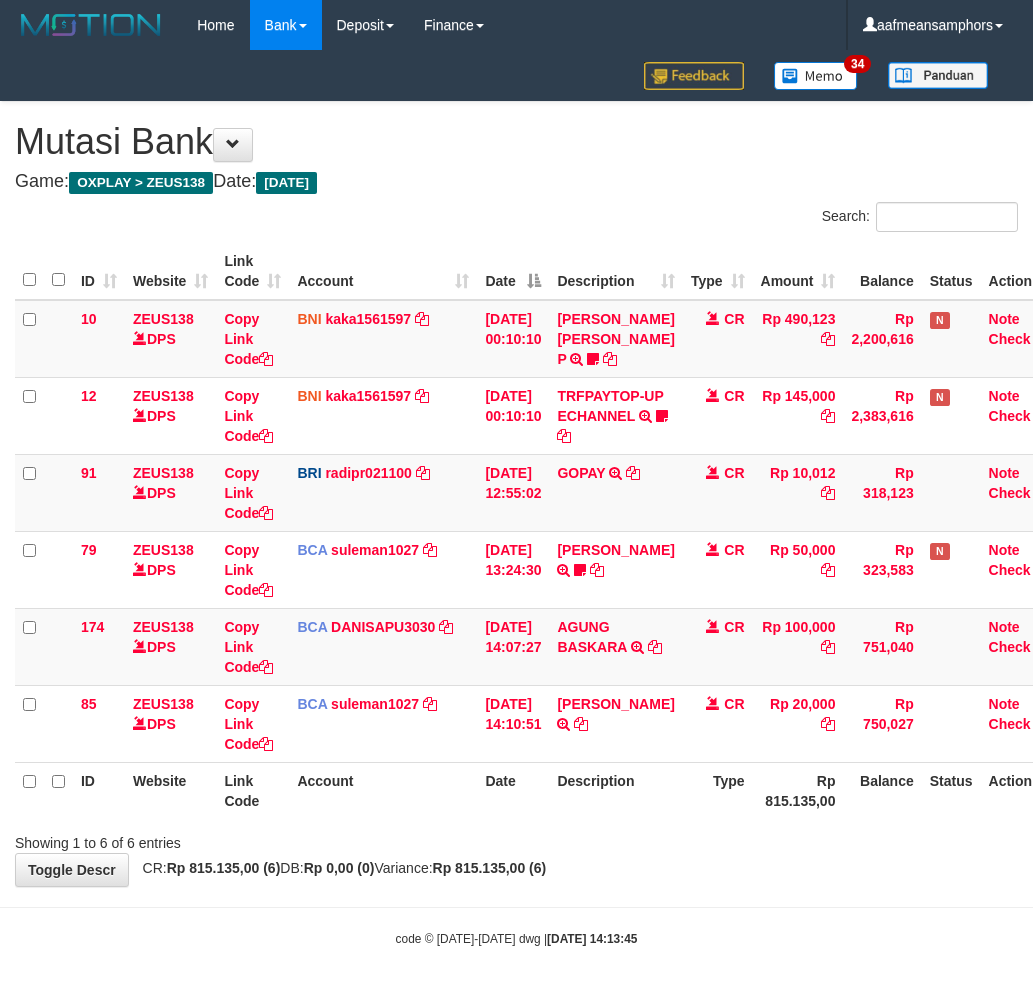 scroll, scrollTop: 13, scrollLeft: 7, axis: both 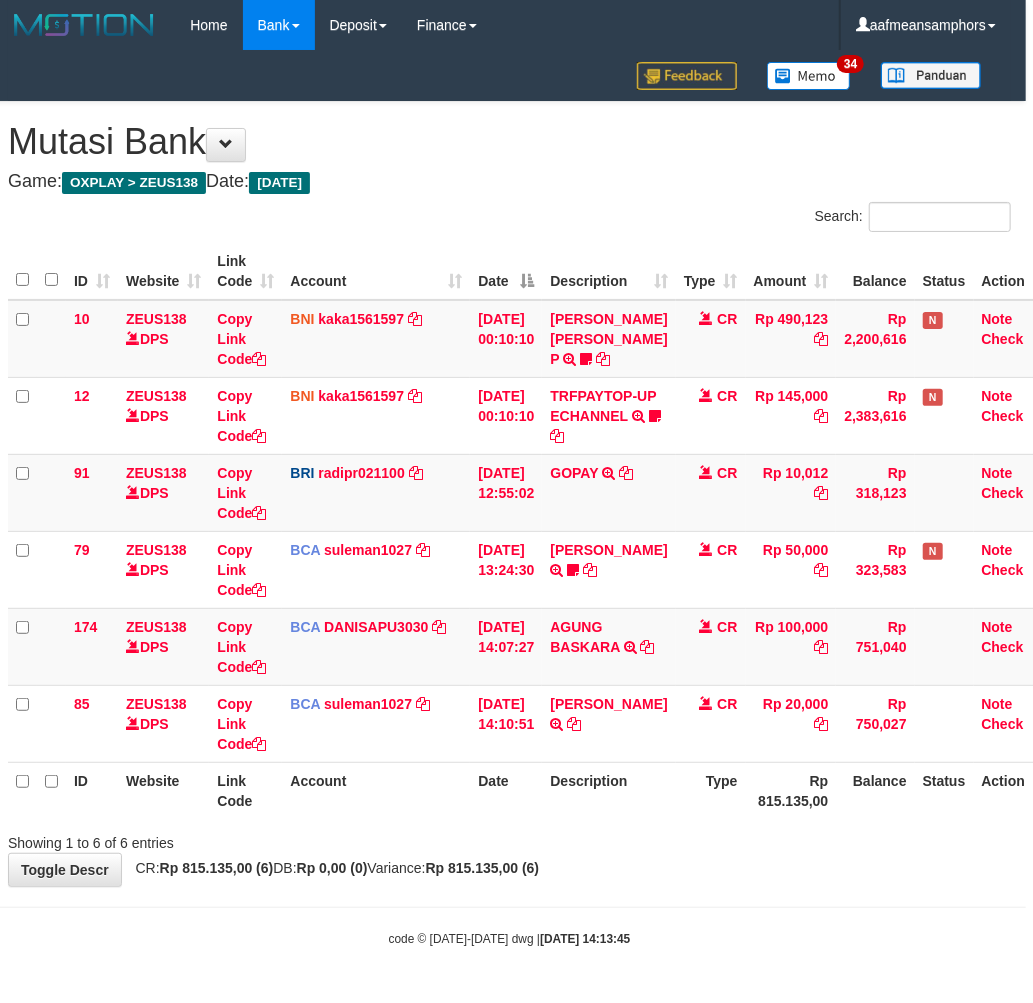 drag, startPoint x: 0, startPoint y: 0, endPoint x: 675, endPoint y: 858, distance: 1091.6909 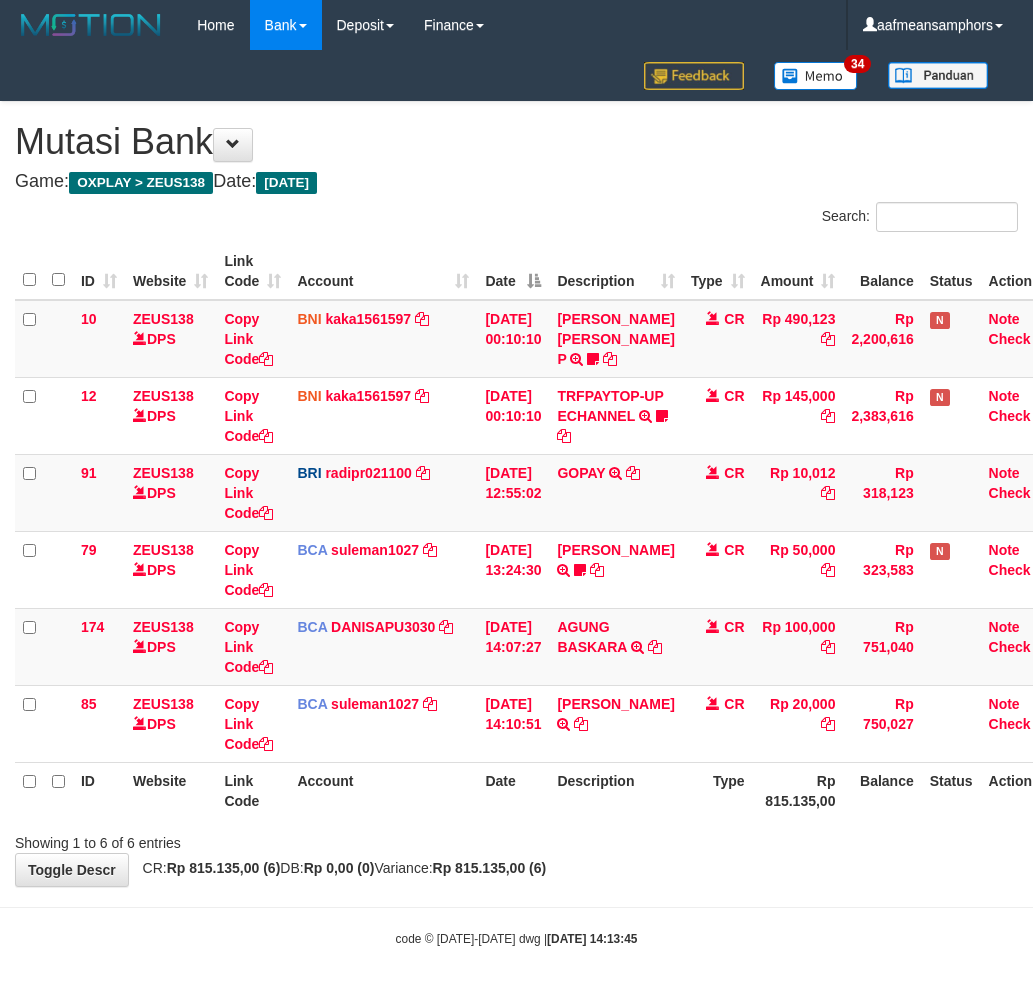 scroll, scrollTop: 13, scrollLeft: 7, axis: both 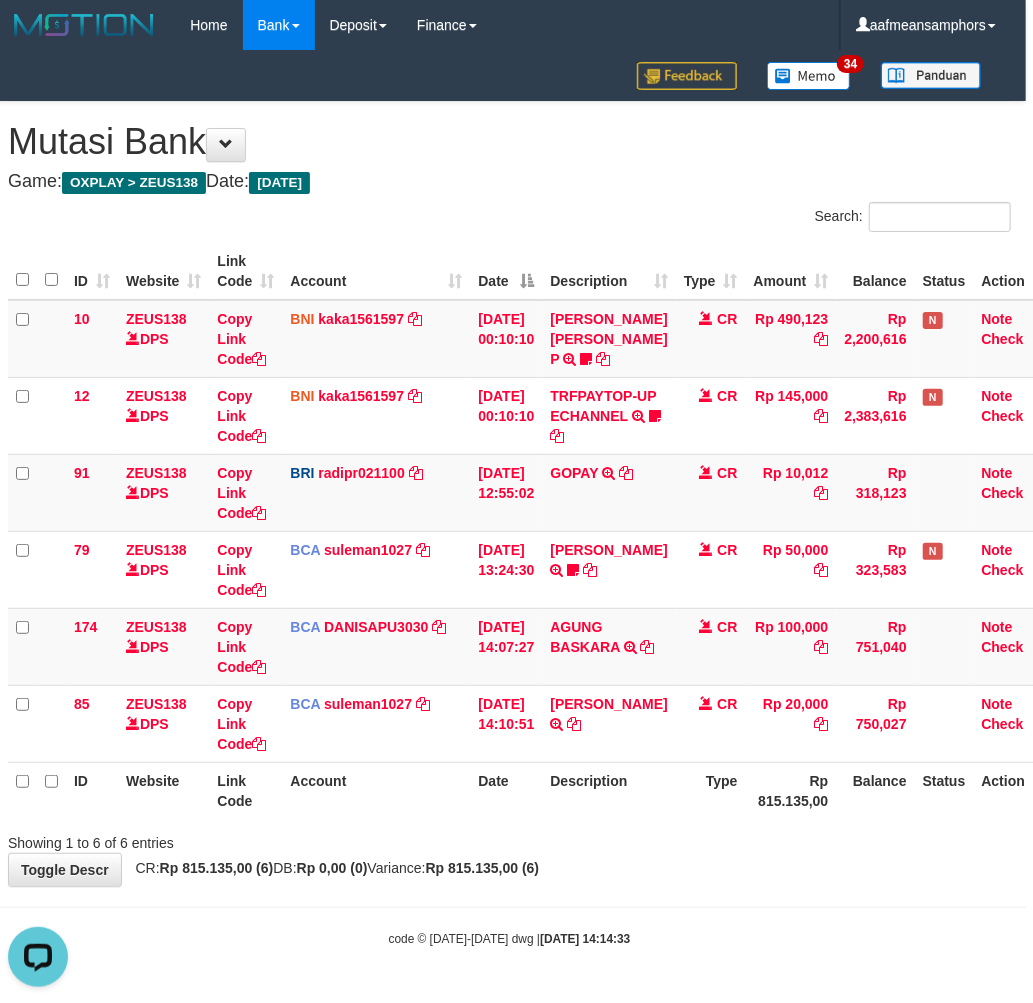 click on "**********" at bounding box center (509, 494) 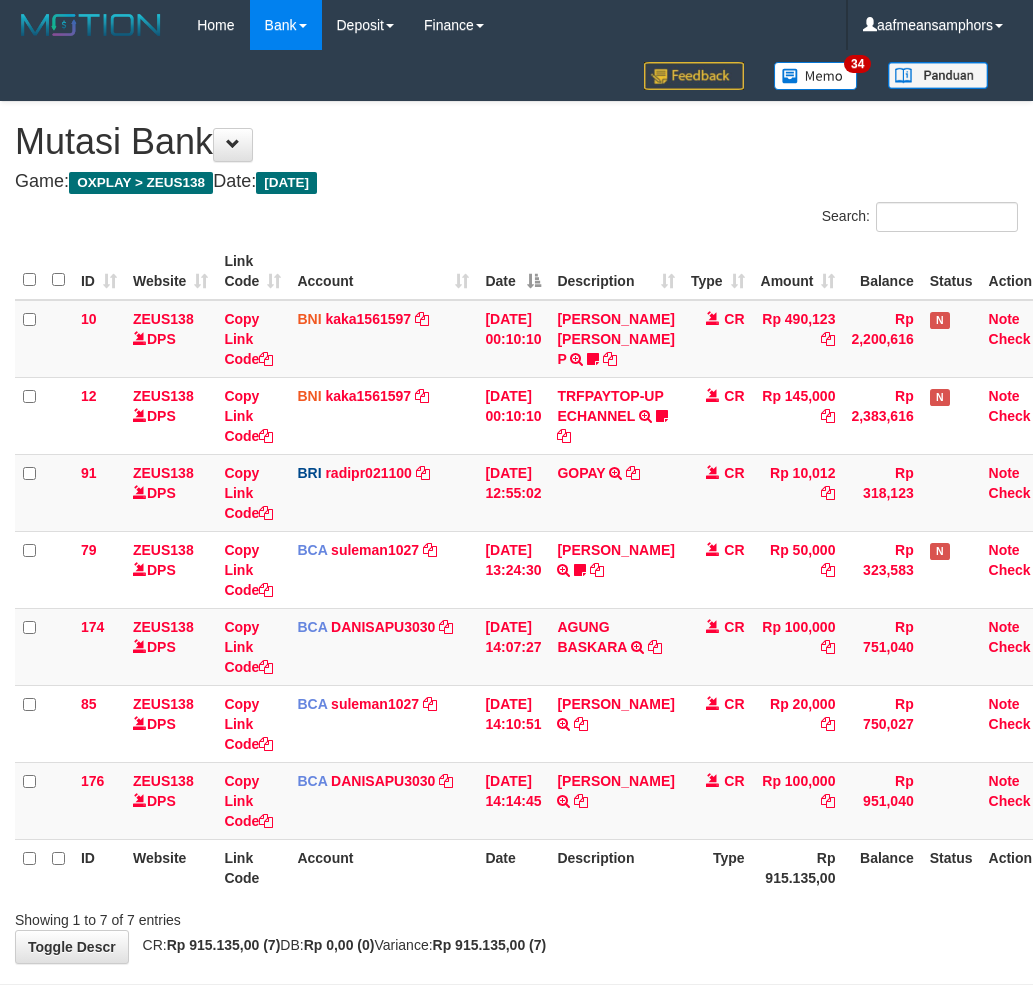 scroll, scrollTop: 13, scrollLeft: 7, axis: both 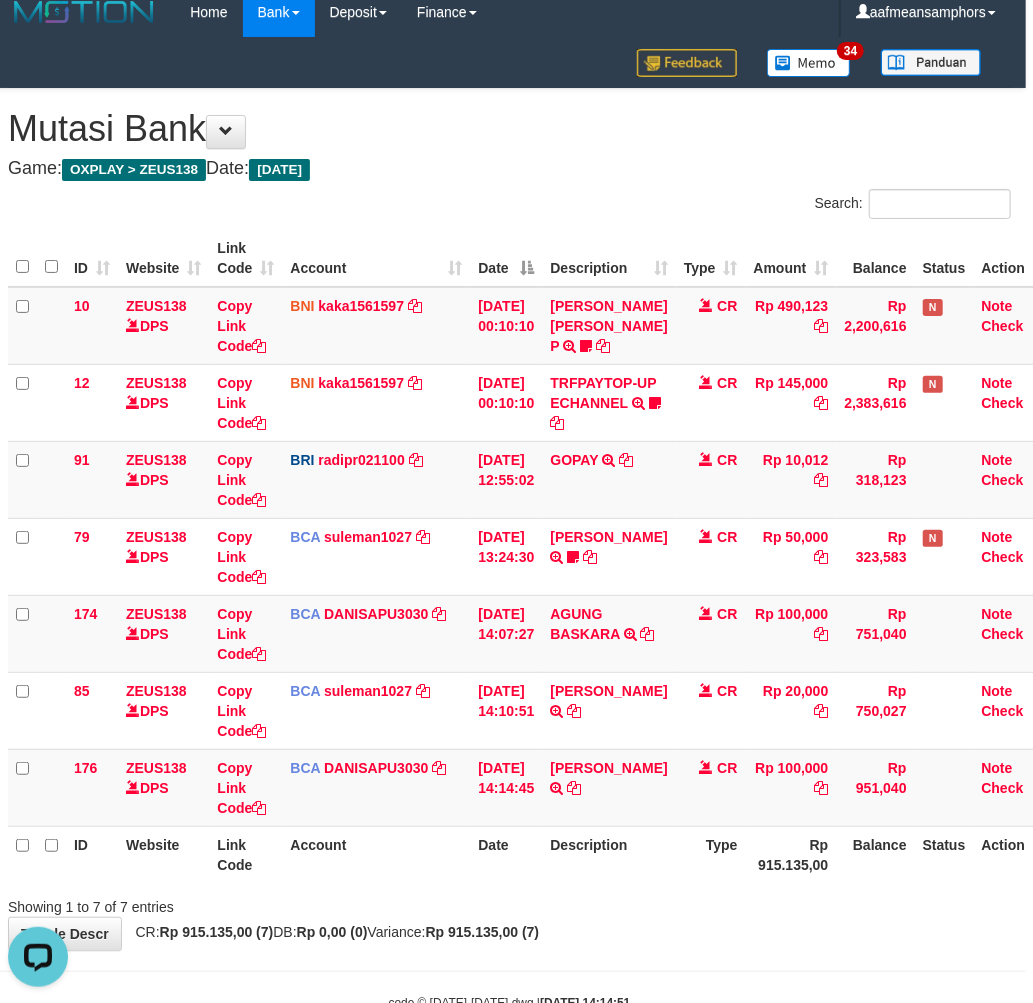 click on "Type" at bounding box center [711, 854] 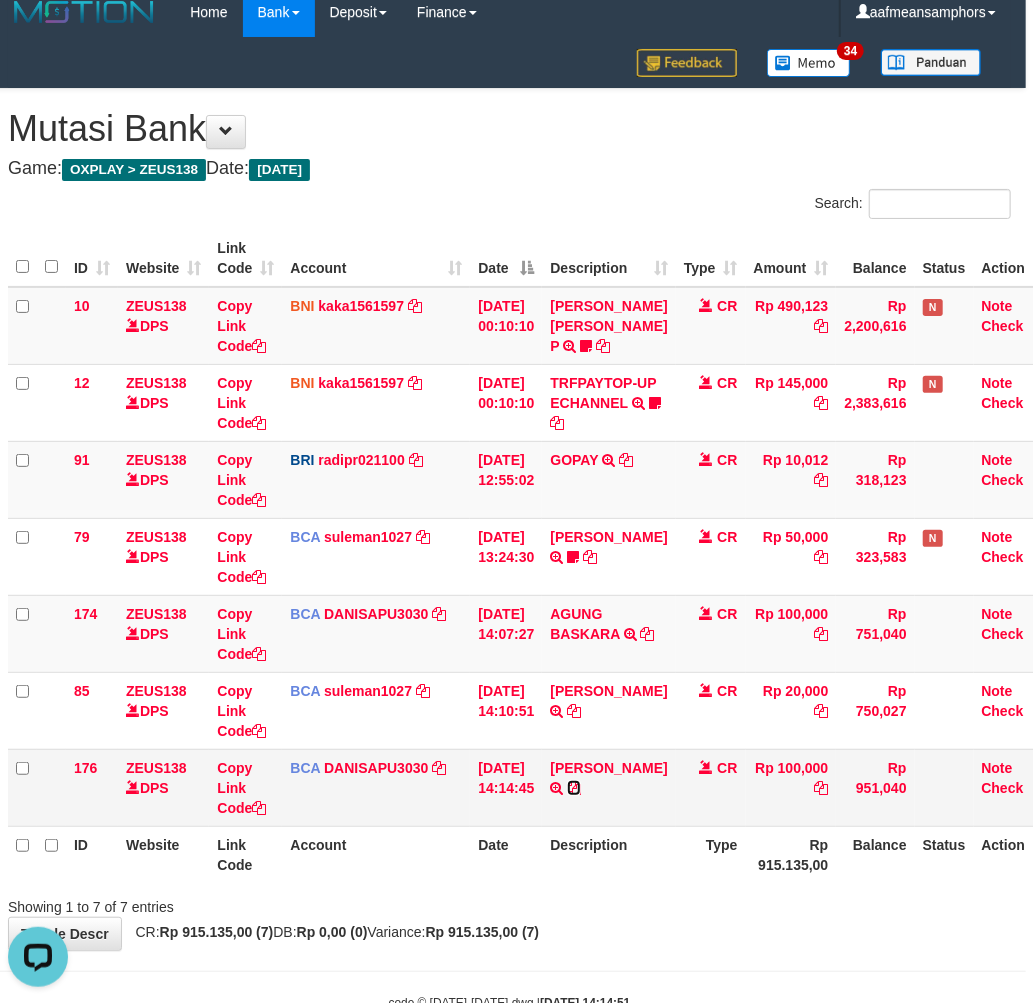 click at bounding box center (574, 788) 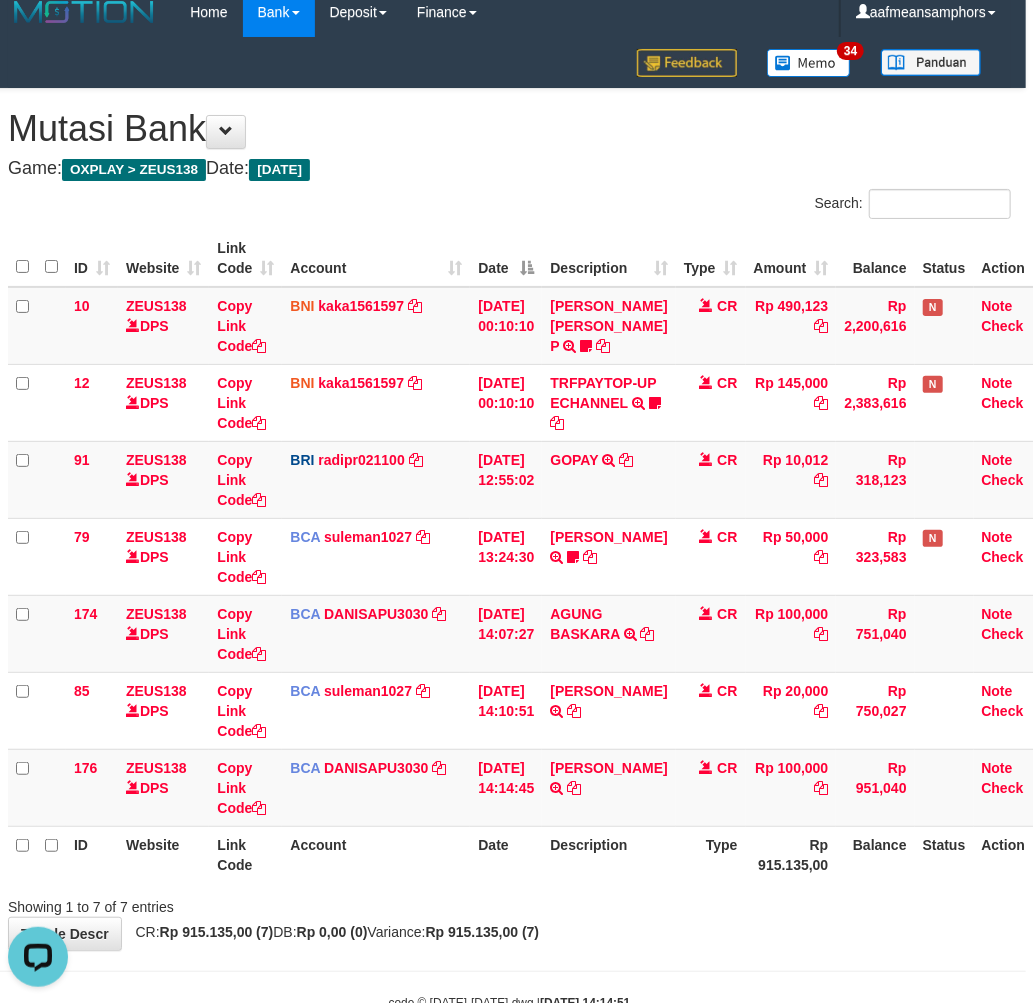 click on "ID Website Link Code Account Date Description Type Rp 915.135,00 Balance Status Action" at bounding box center (531, 854) 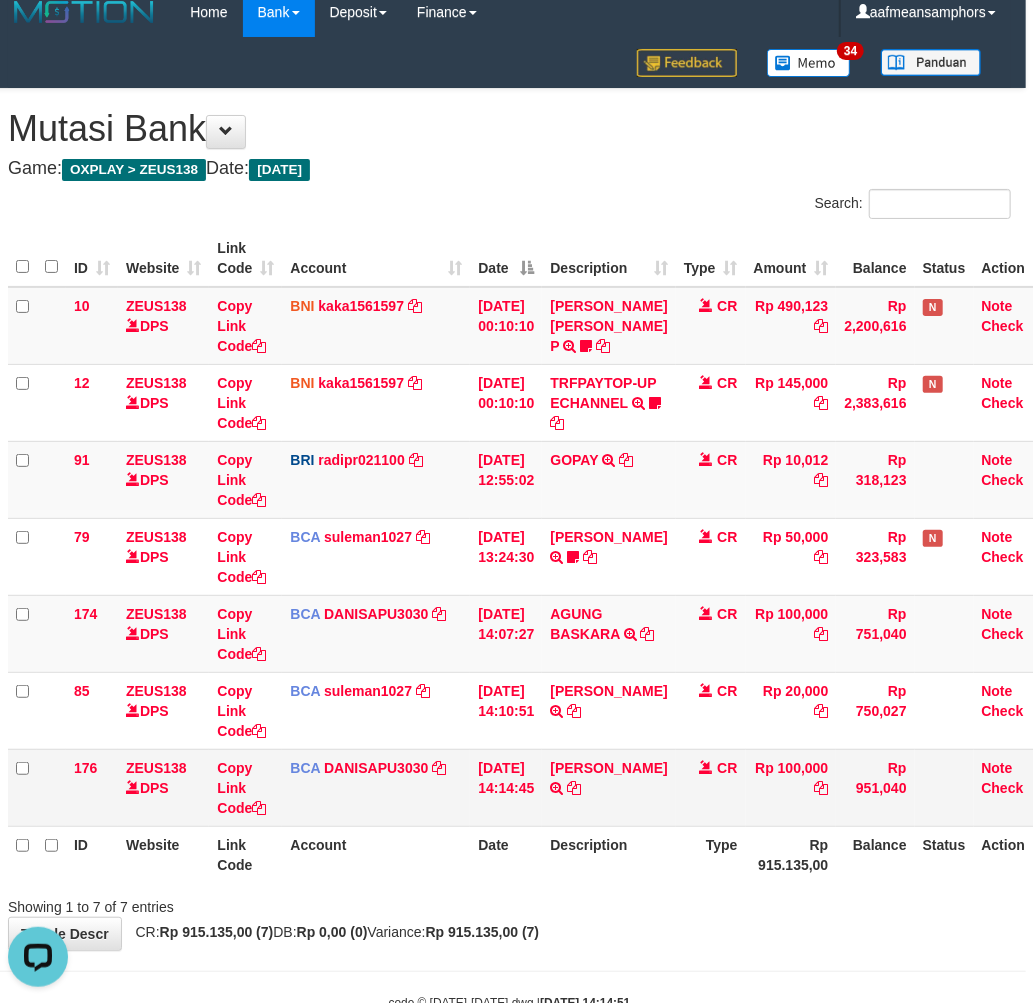 click on "CR" at bounding box center [711, 787] 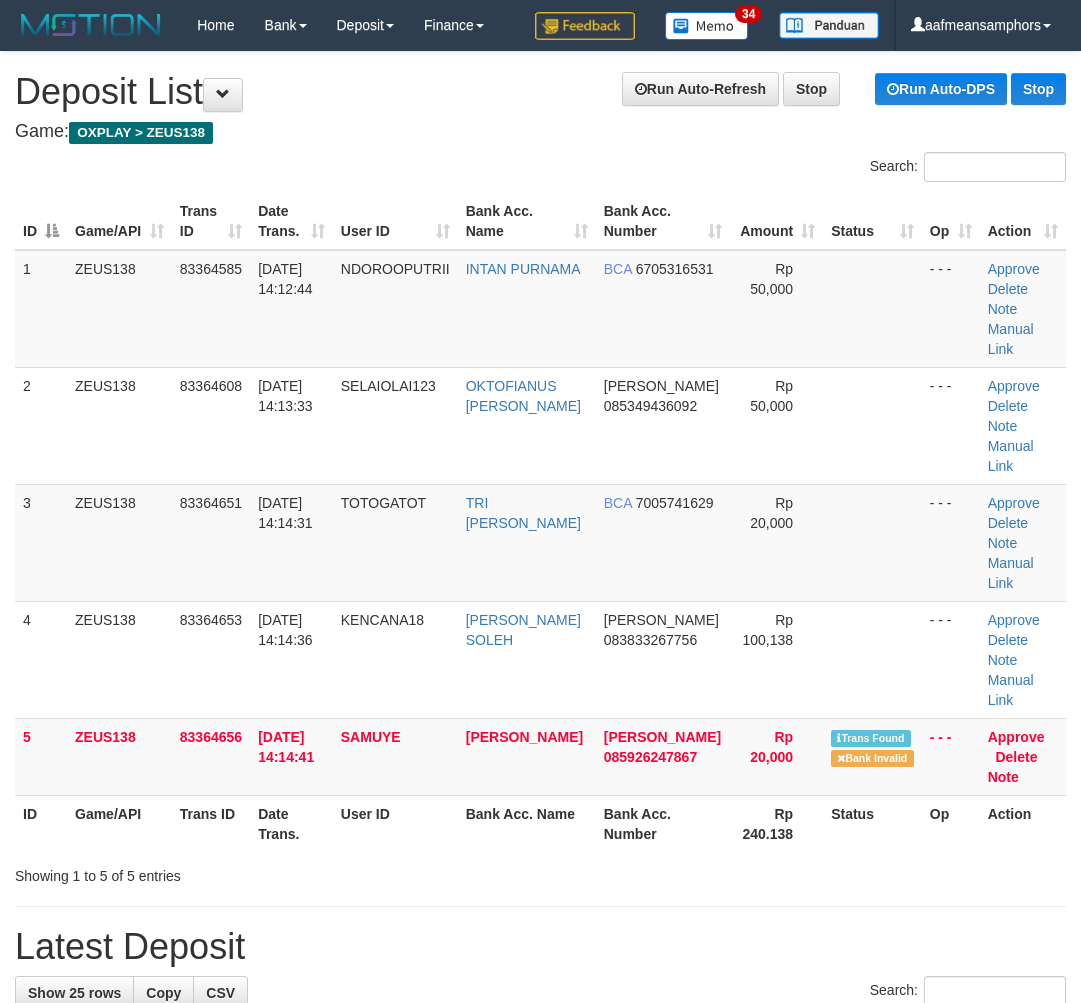 scroll, scrollTop: 0, scrollLeft: 0, axis: both 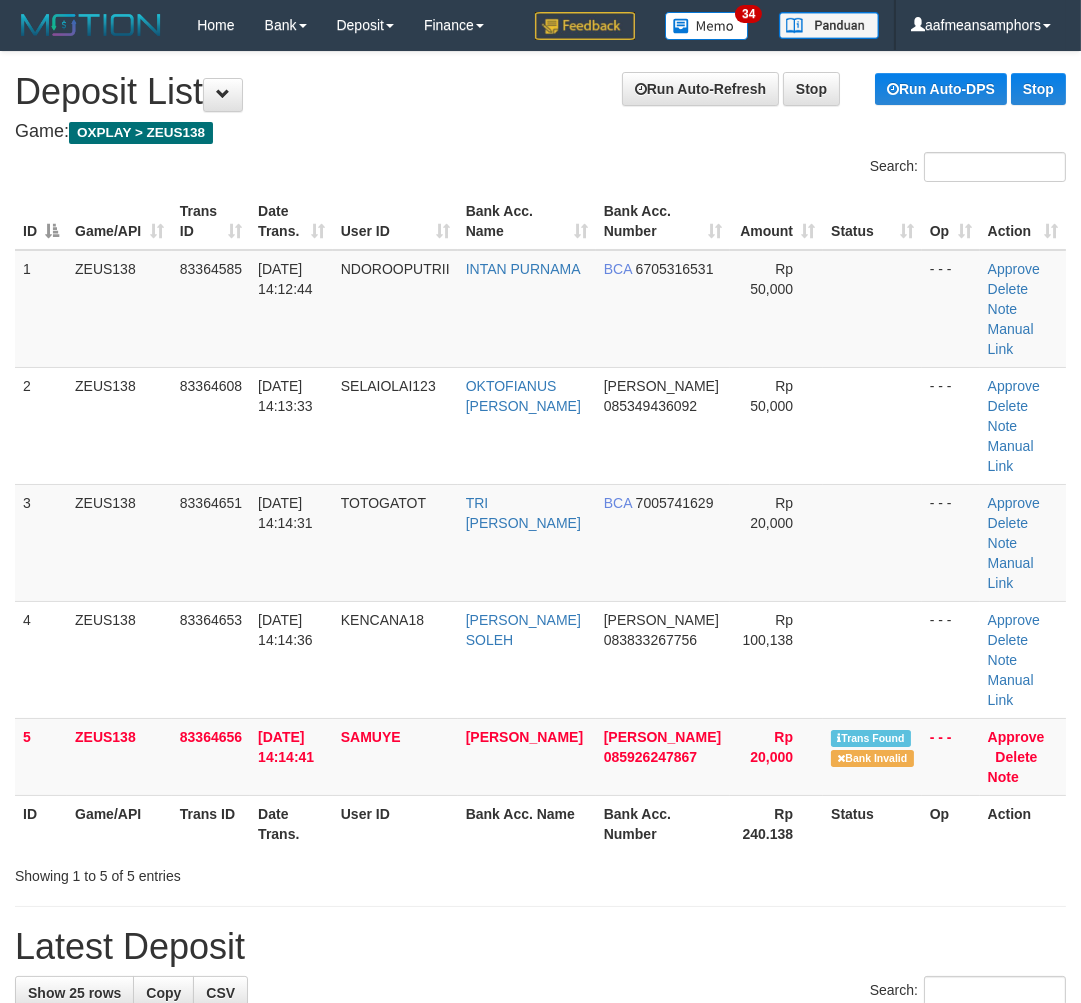 drag, startPoint x: 157, startPoint y: 850, endPoint x: 435, endPoint y: 862, distance: 278.25888 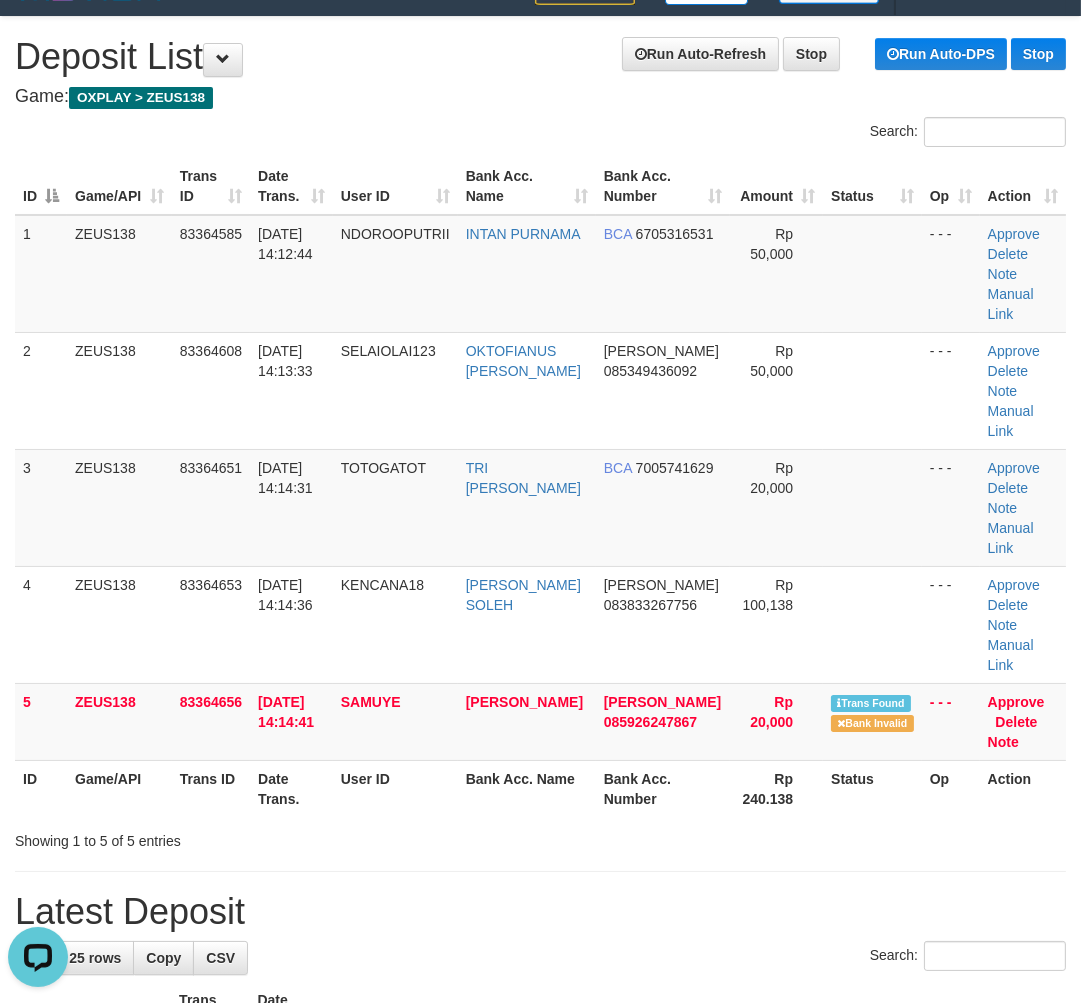 scroll, scrollTop: 0, scrollLeft: 0, axis: both 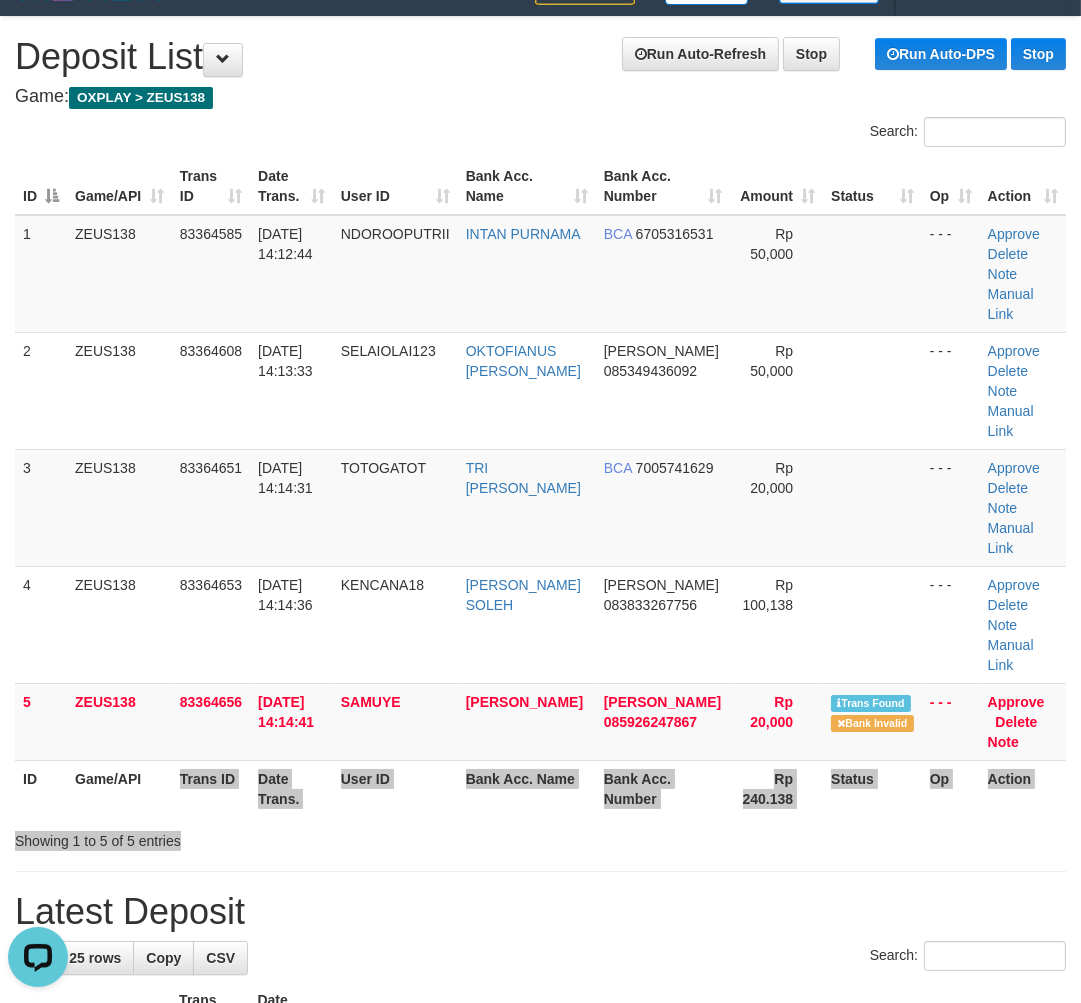 click on "Search:
ID Game/API Trans ID Date Trans. User ID Bank Acc. Name Bank Acc. Number Amount Status Op Action
1
ZEUS138
83364585
10/07/2025 14:12:44
NDOROOPUTRII
INTAN PURNAMA
BCA
6705316531
Rp 50,000
- - -
Approve
Delete
Note
Manual Link
2
ZEUS138
83364608
10/07/2025 14:13:33
SELAIOLAI123
OKTOFIANUS DEY
DANA
085349436092
Rp 50,000
ID" at bounding box center (540, 484) 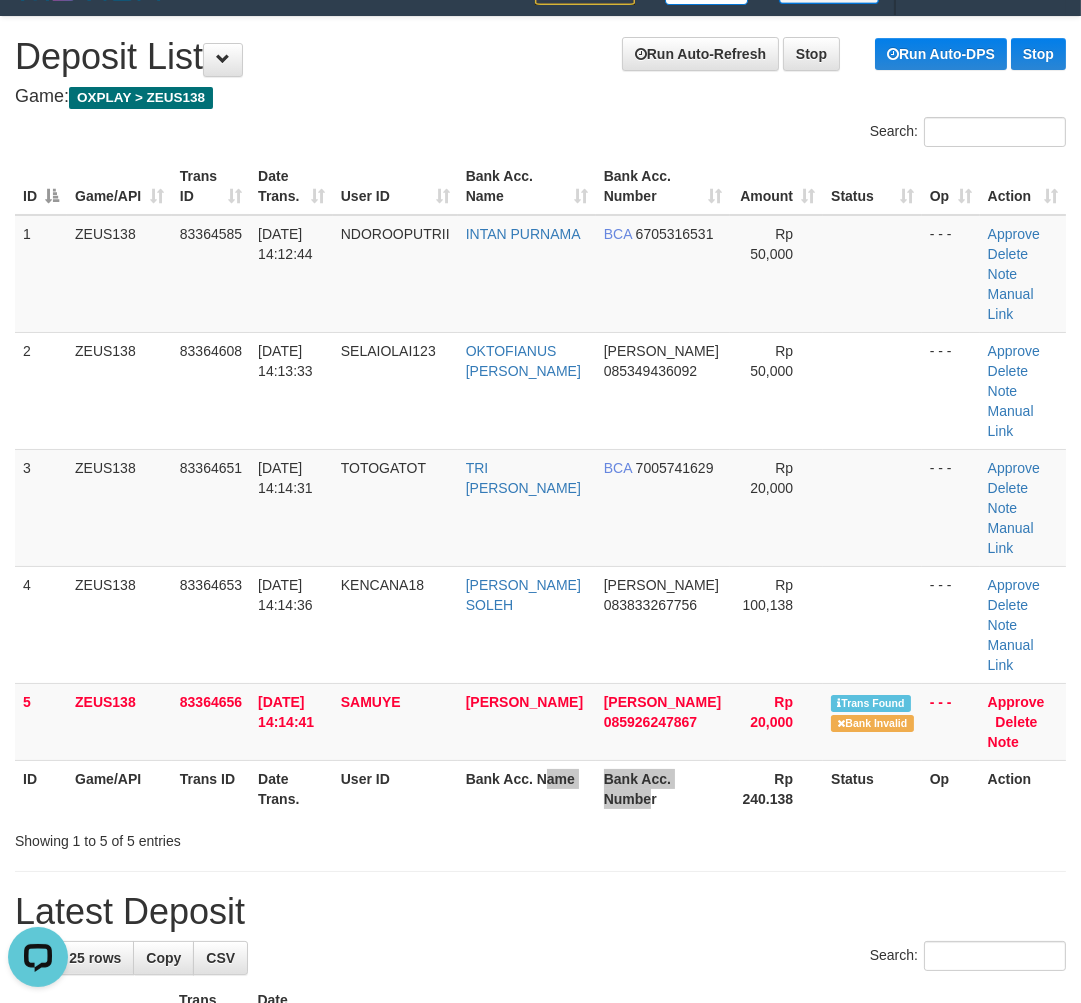 click on "ID Game/API Trans ID Date Trans. User ID Bank Acc. Name Bank Acc. Number Rp 240.138 Status Op Action" at bounding box center [540, 788] 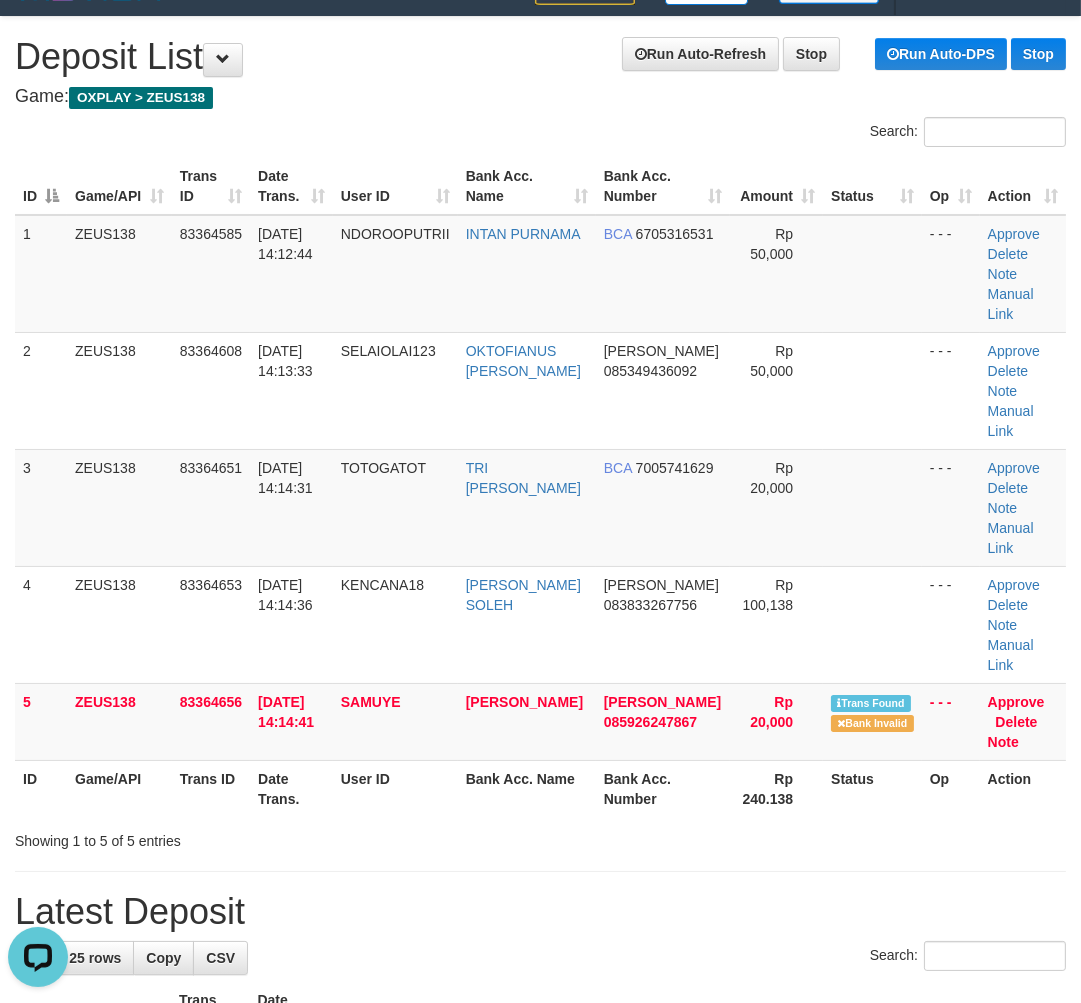drag, startPoint x: 675, startPoint y: 756, endPoint x: 658, endPoint y: 752, distance: 17.464249 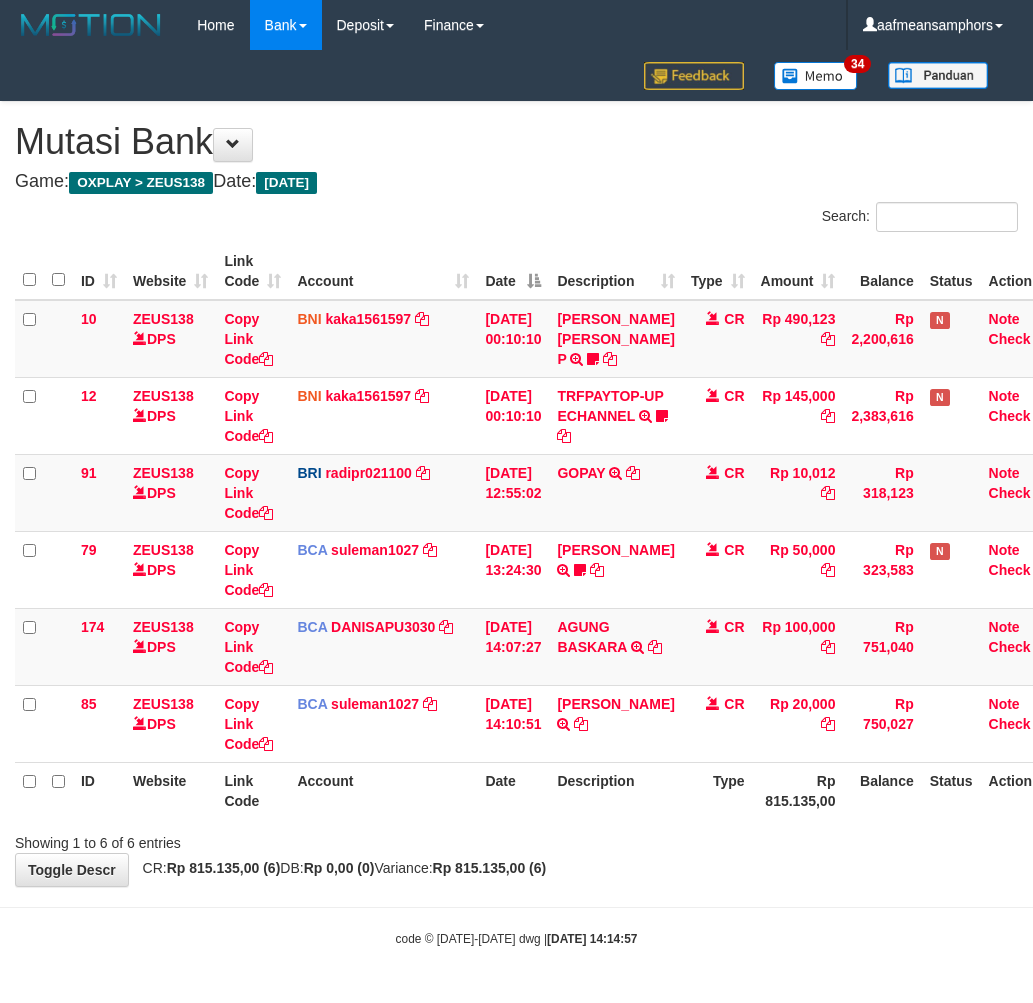 scroll, scrollTop: 13, scrollLeft: 7, axis: both 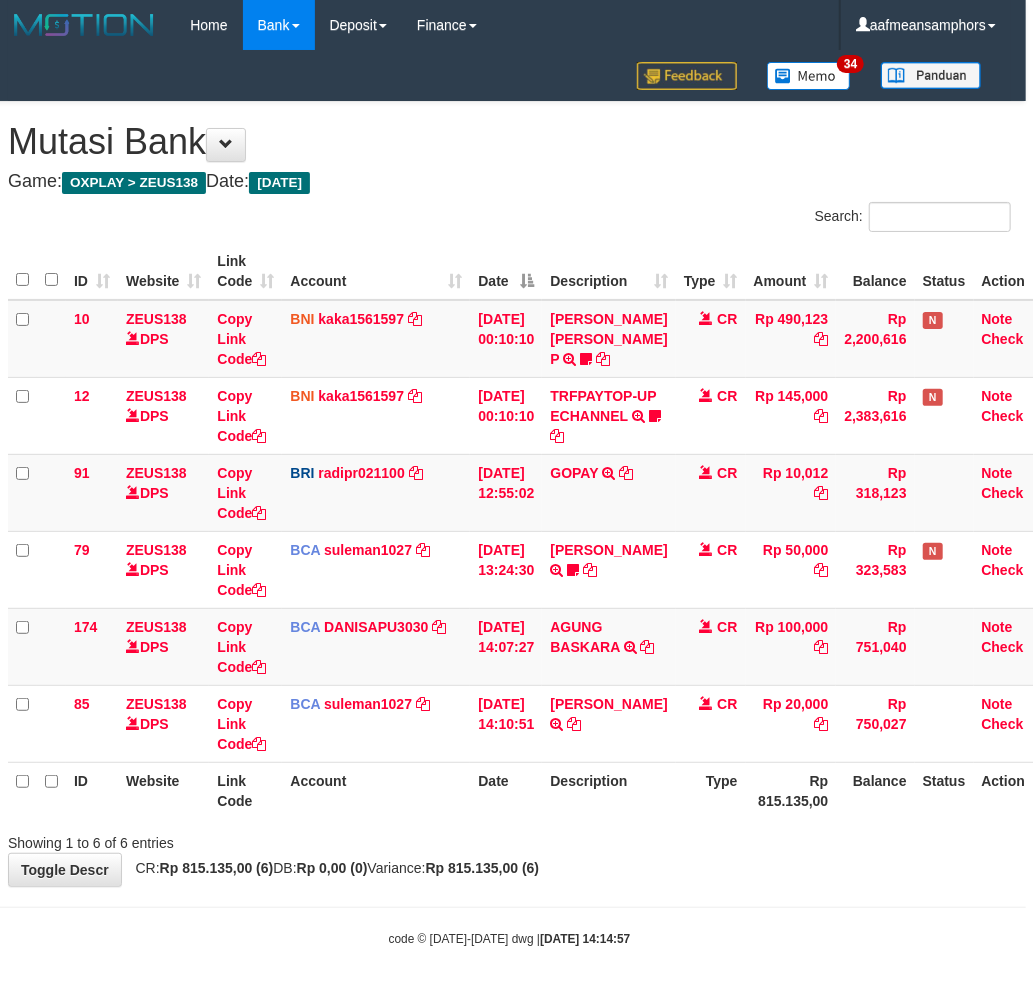 click on "Showing 1 to 6 of 6 entries" at bounding box center [509, 839] 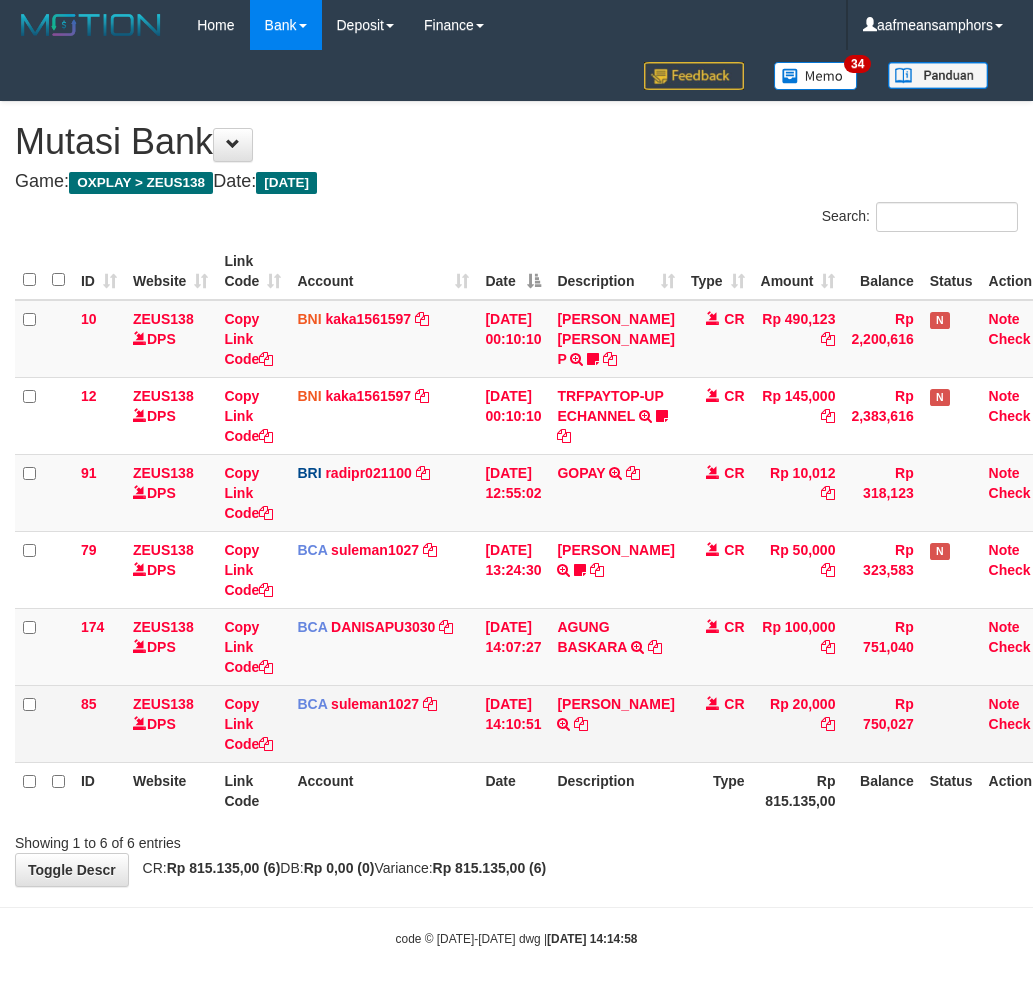 scroll, scrollTop: 13, scrollLeft: 7, axis: both 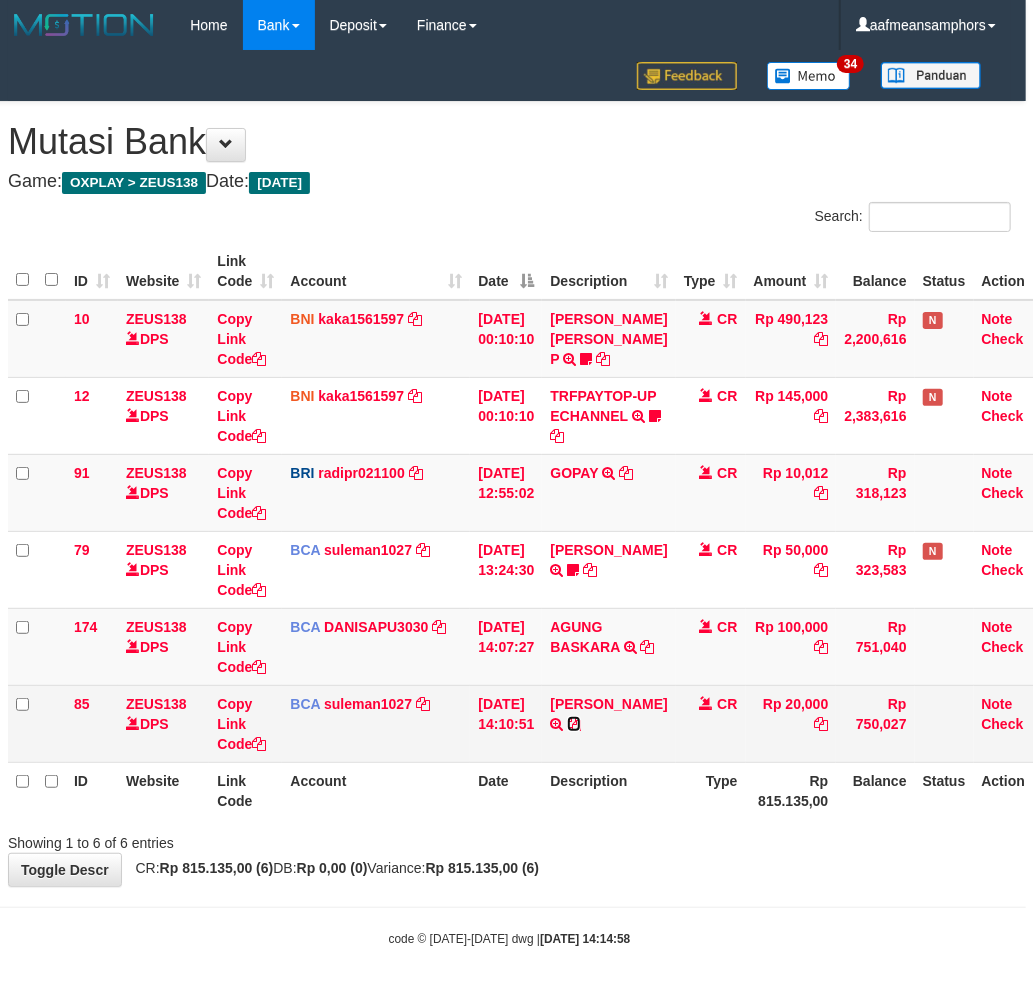 click at bounding box center [574, 724] 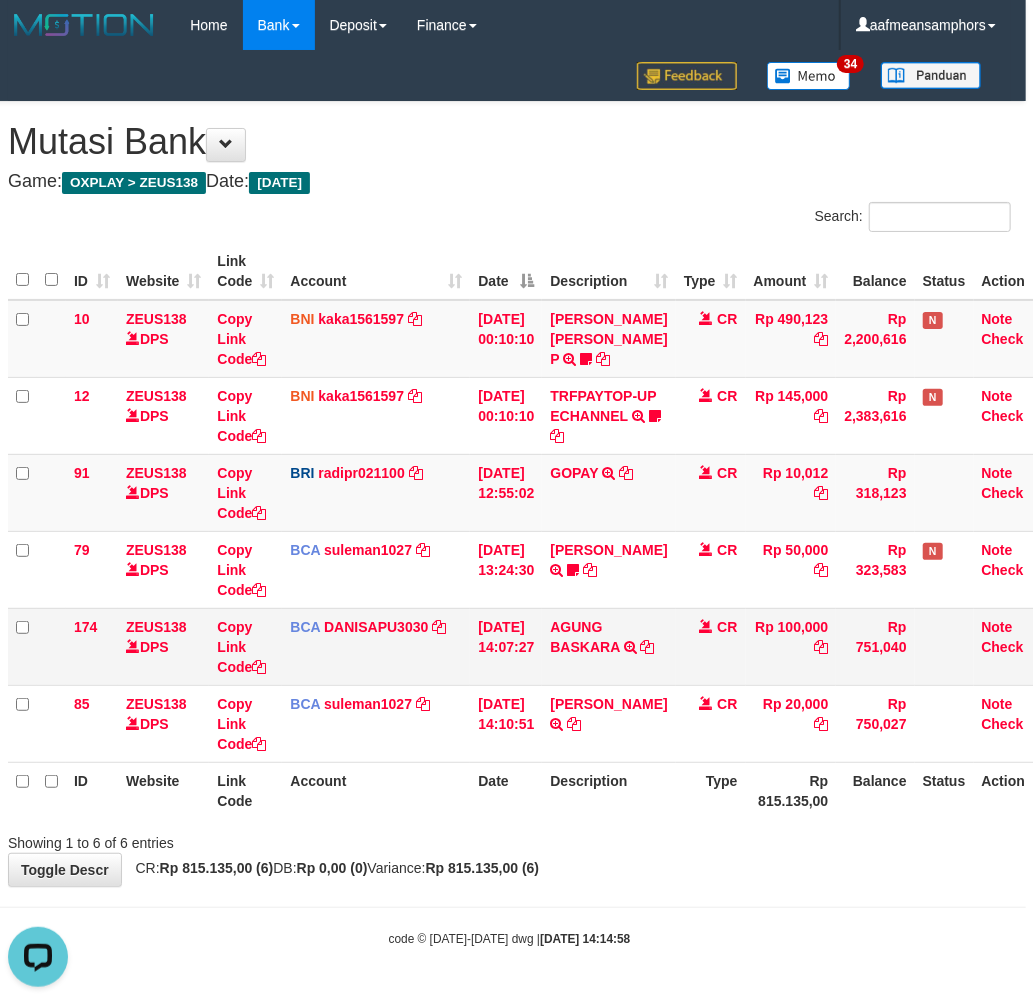 scroll, scrollTop: 0, scrollLeft: 0, axis: both 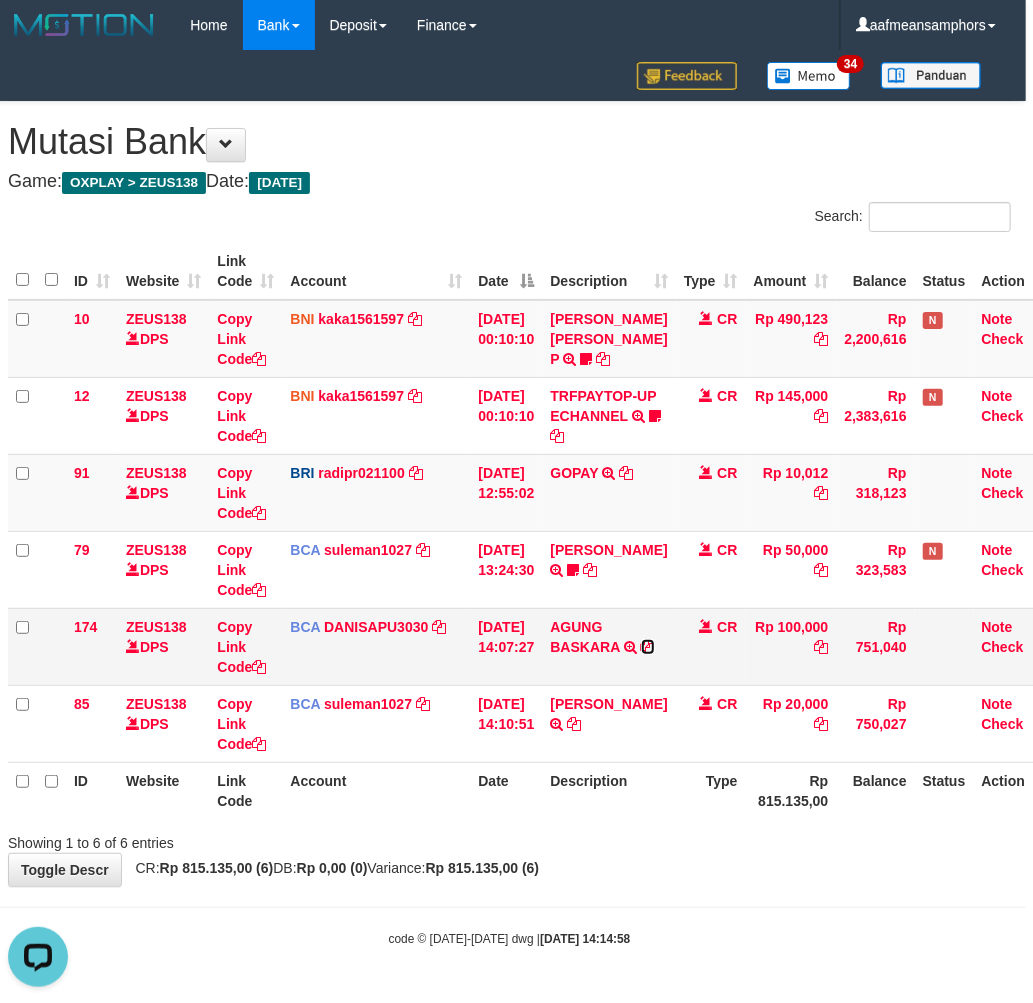 drag, startPoint x: 568, startPoint y: 670, endPoint x: 591, endPoint y: 670, distance: 23 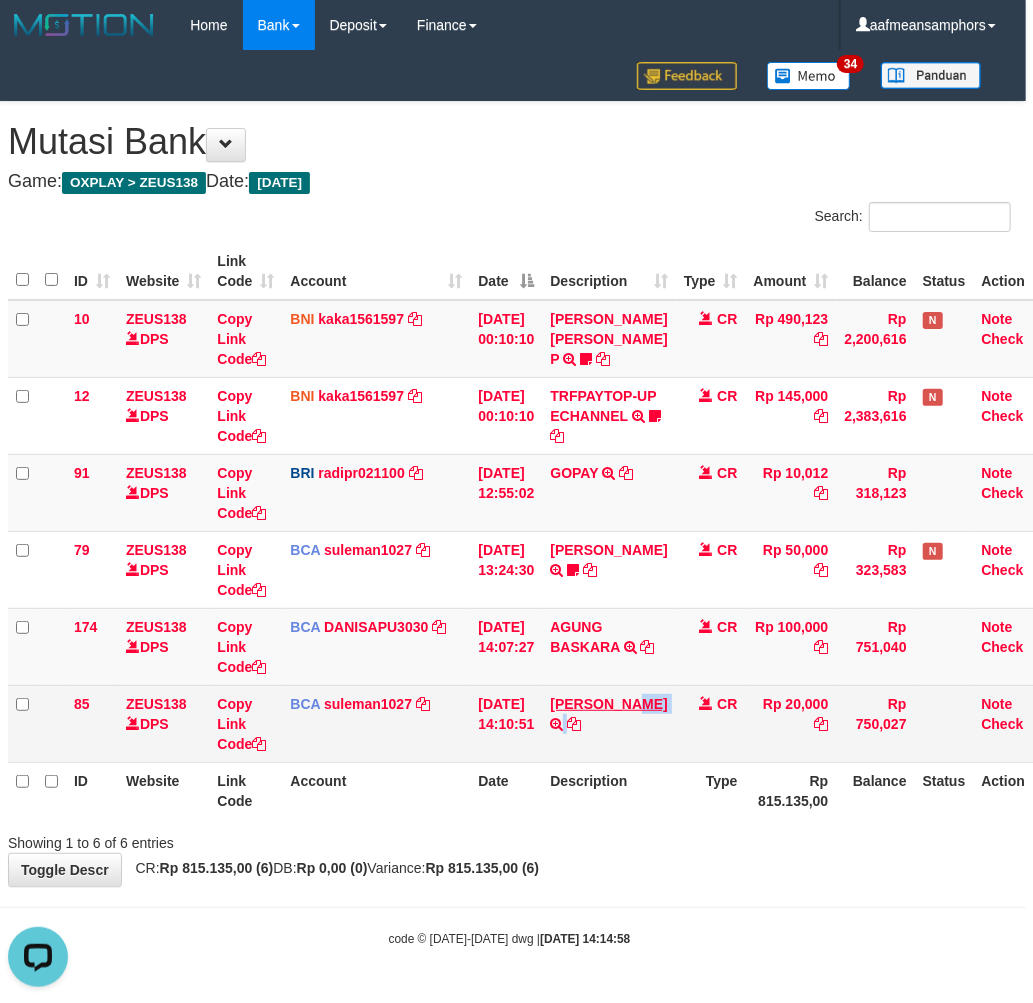 drag, startPoint x: 620, startPoint y: 730, endPoint x: 601, endPoint y: 722, distance: 20.615528 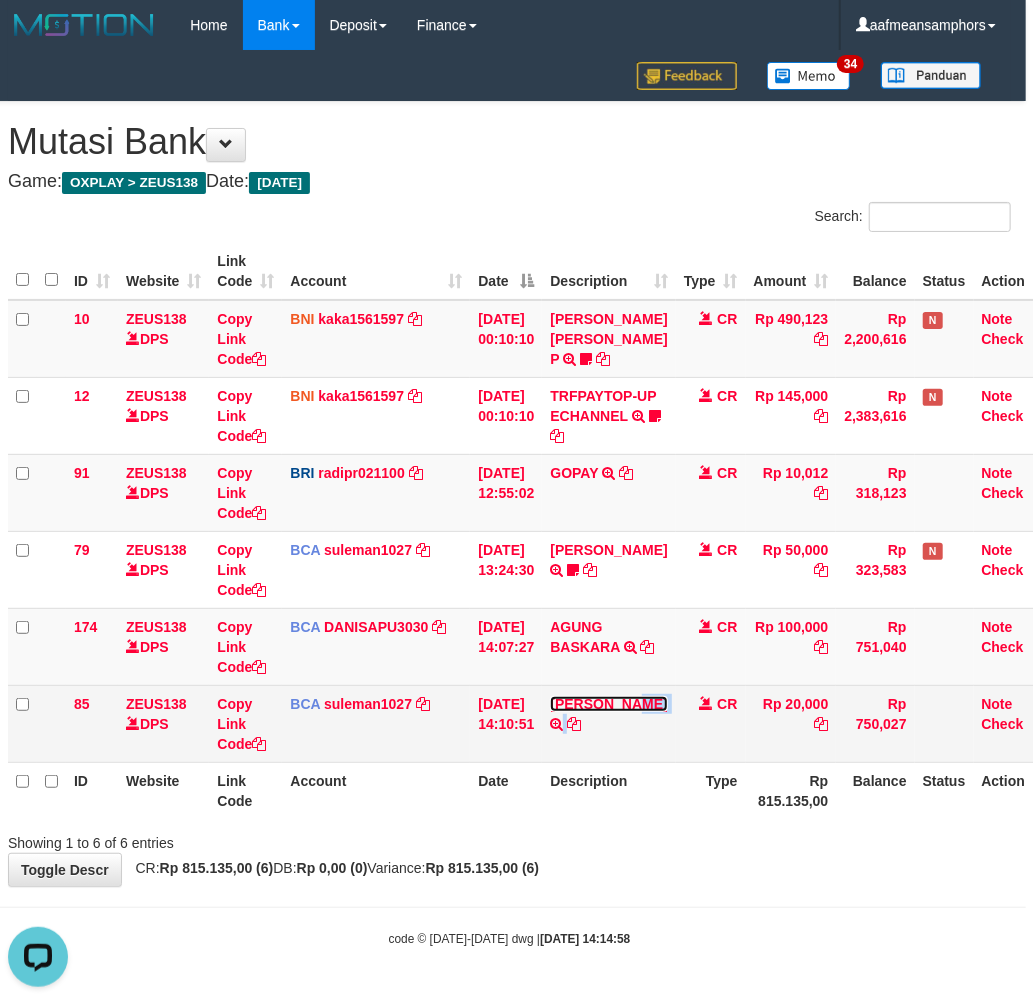 click on "[PERSON_NAME]" at bounding box center (608, 704) 